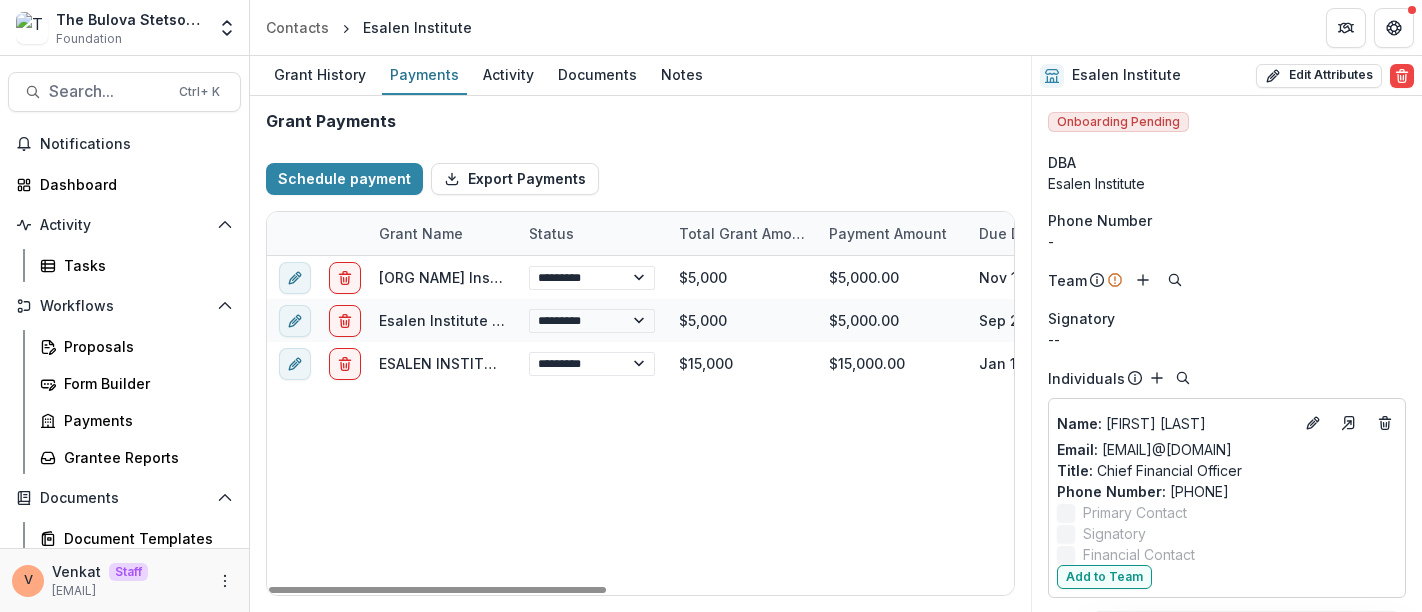 select on "****" 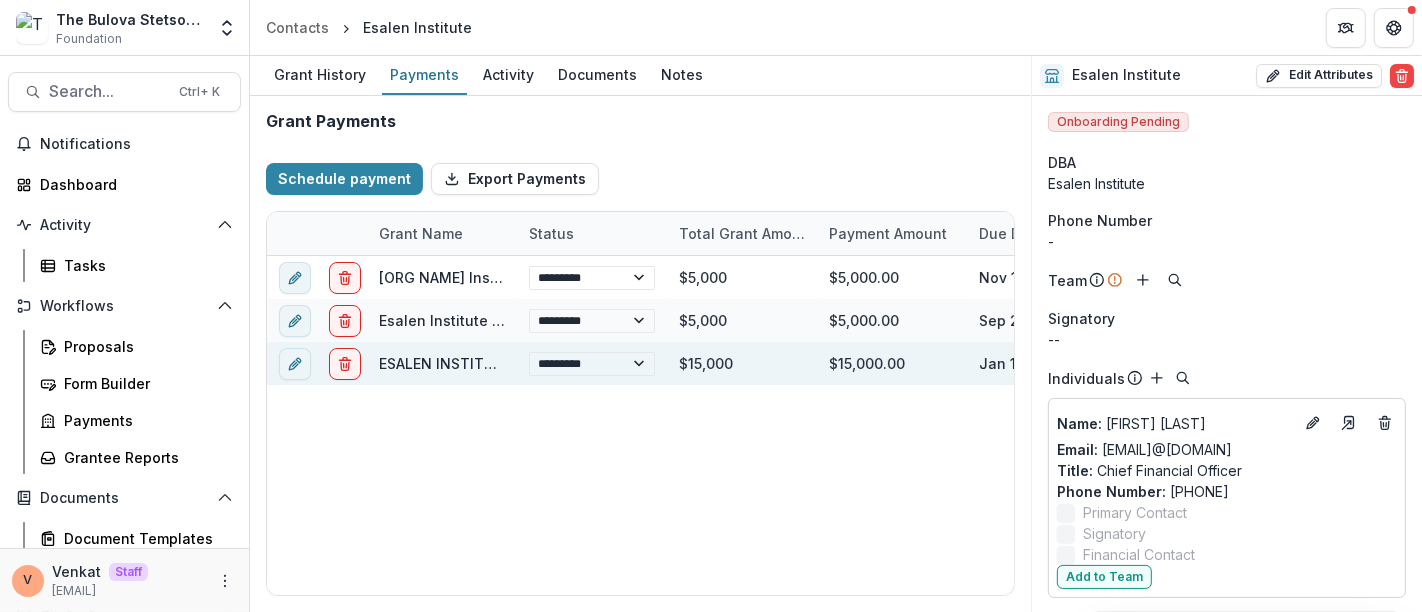 type 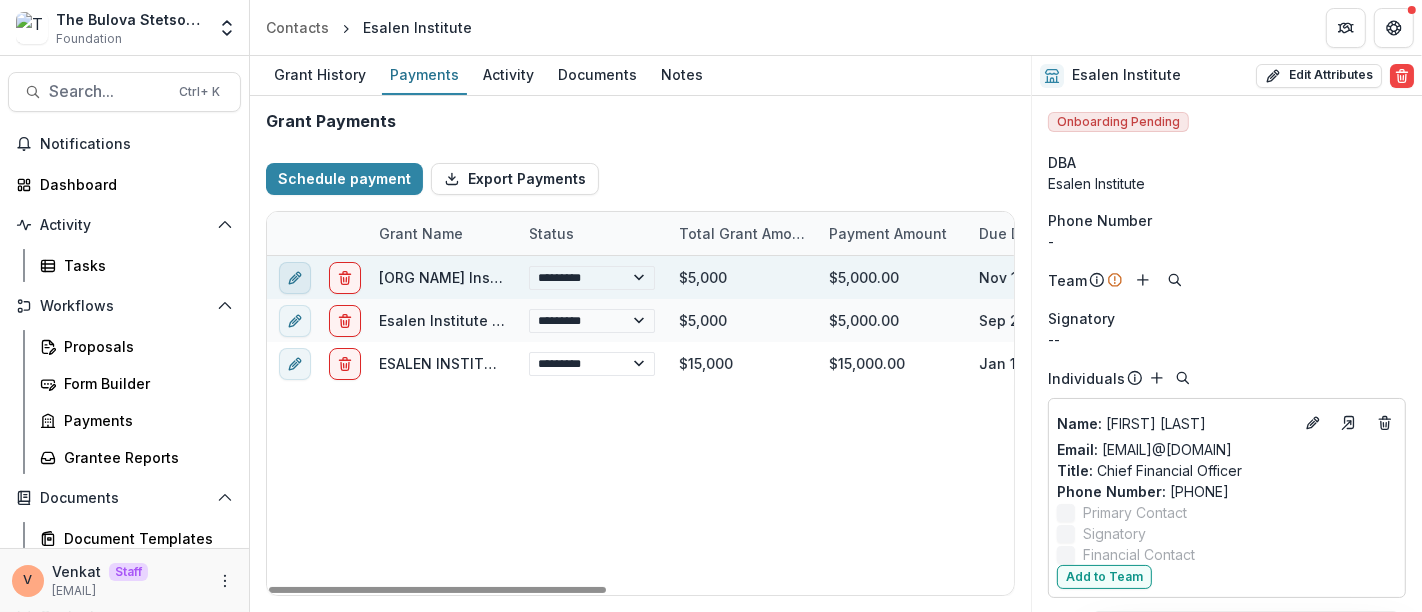 click 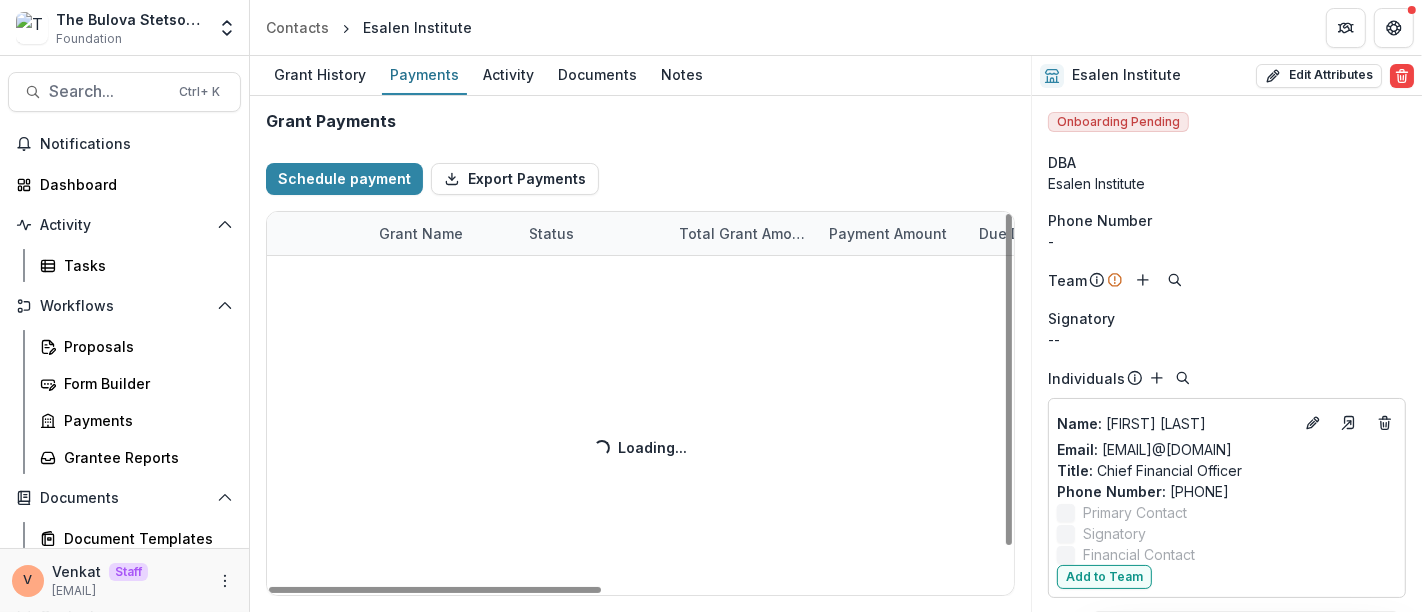 select on "****" 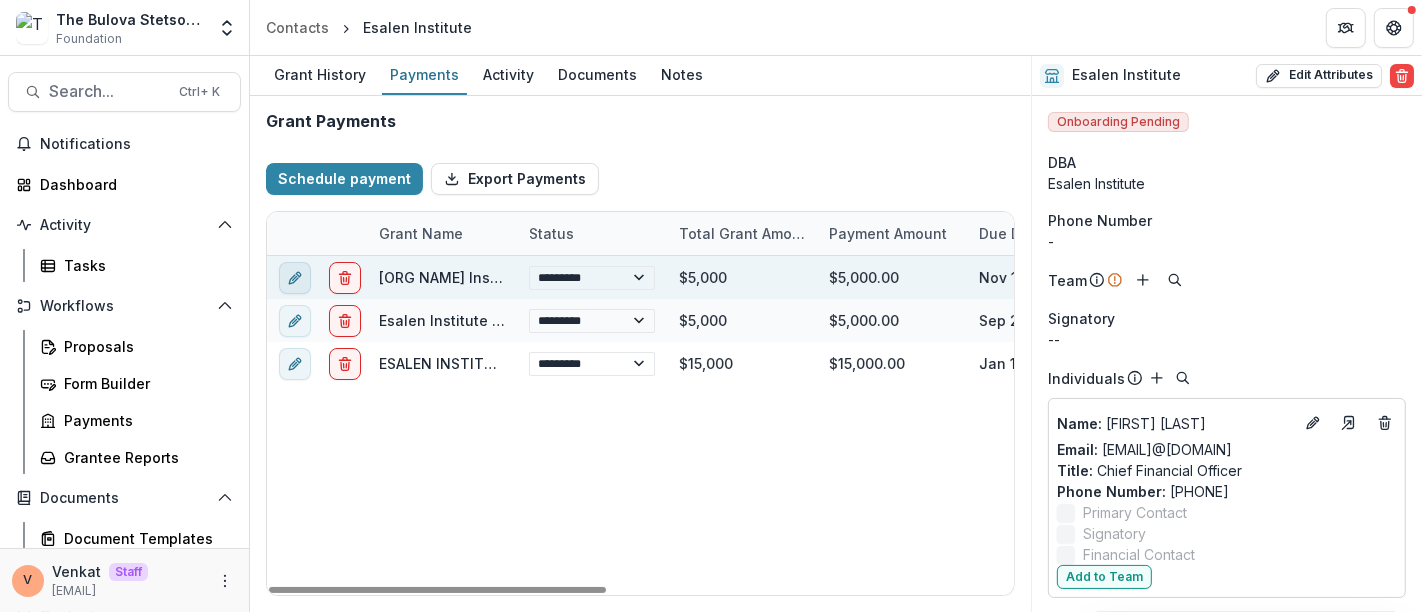 click 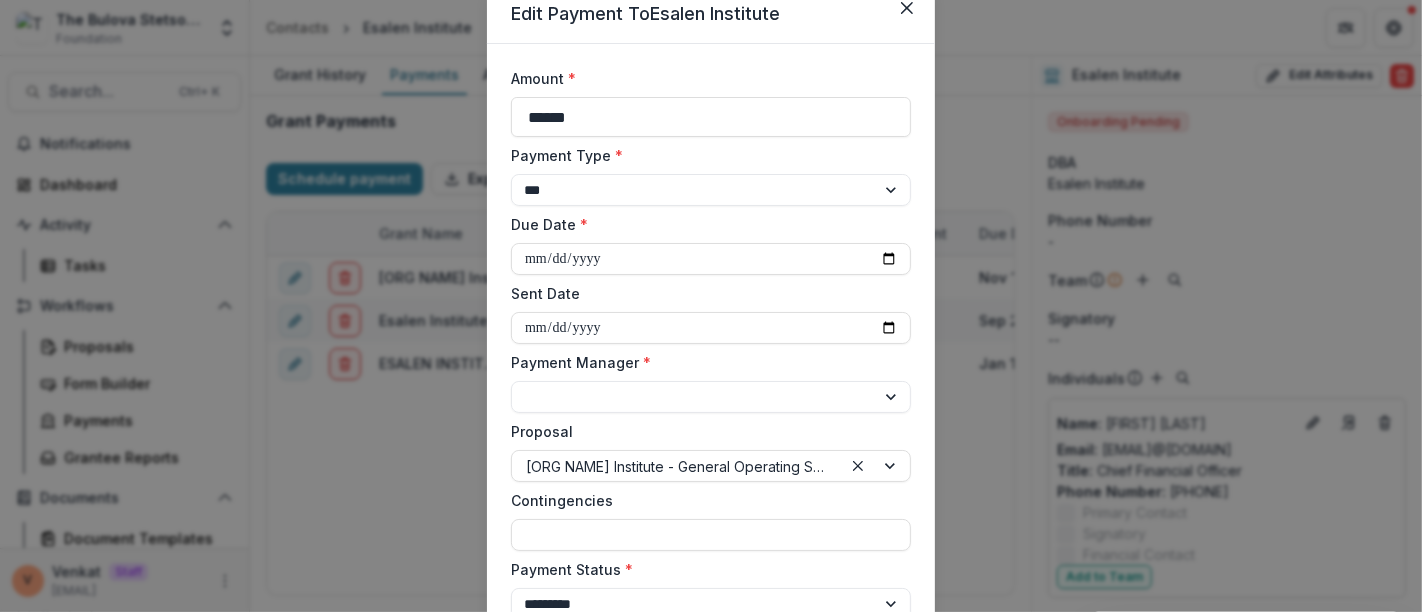 scroll, scrollTop: 0, scrollLeft: 0, axis: both 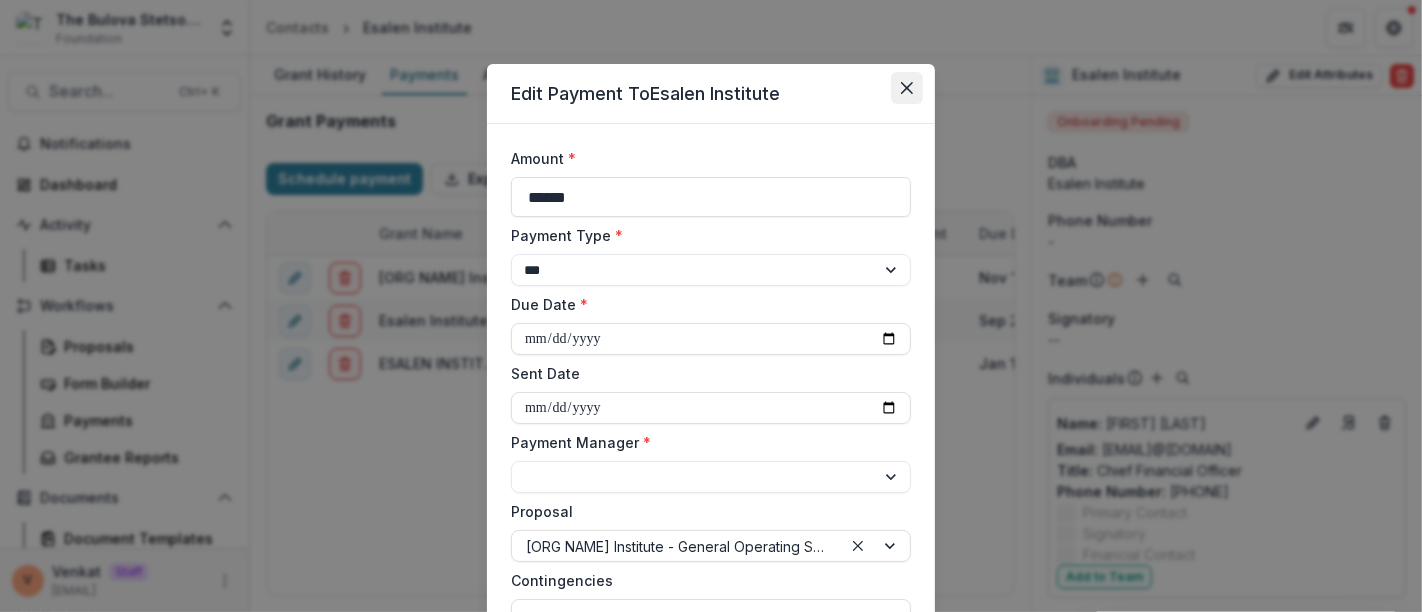 drag, startPoint x: 903, startPoint y: 90, endPoint x: 889, endPoint y: 94, distance: 14.56022 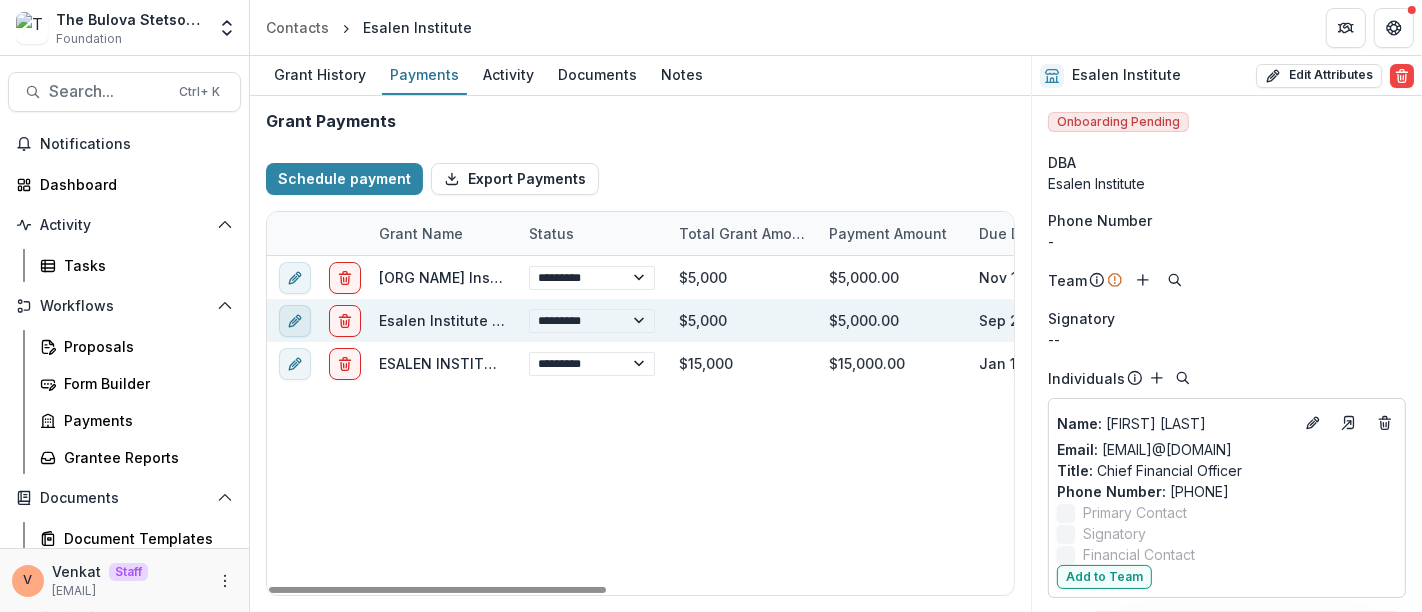 click 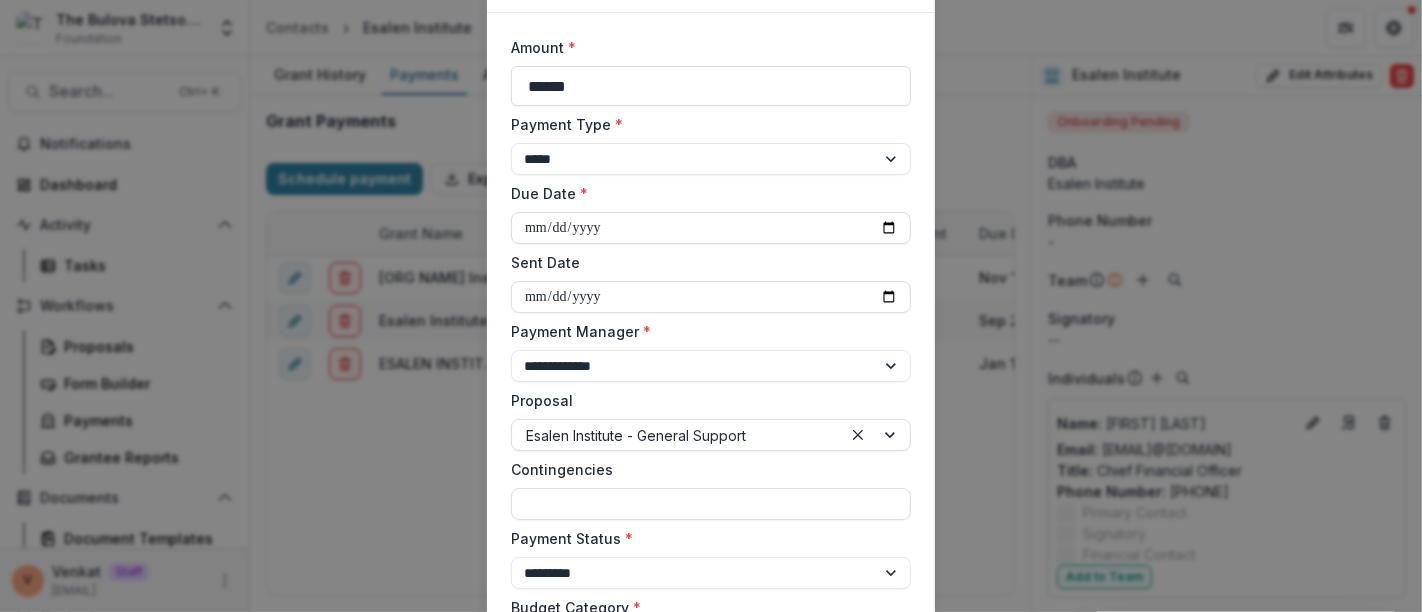 scroll, scrollTop: 0, scrollLeft: 0, axis: both 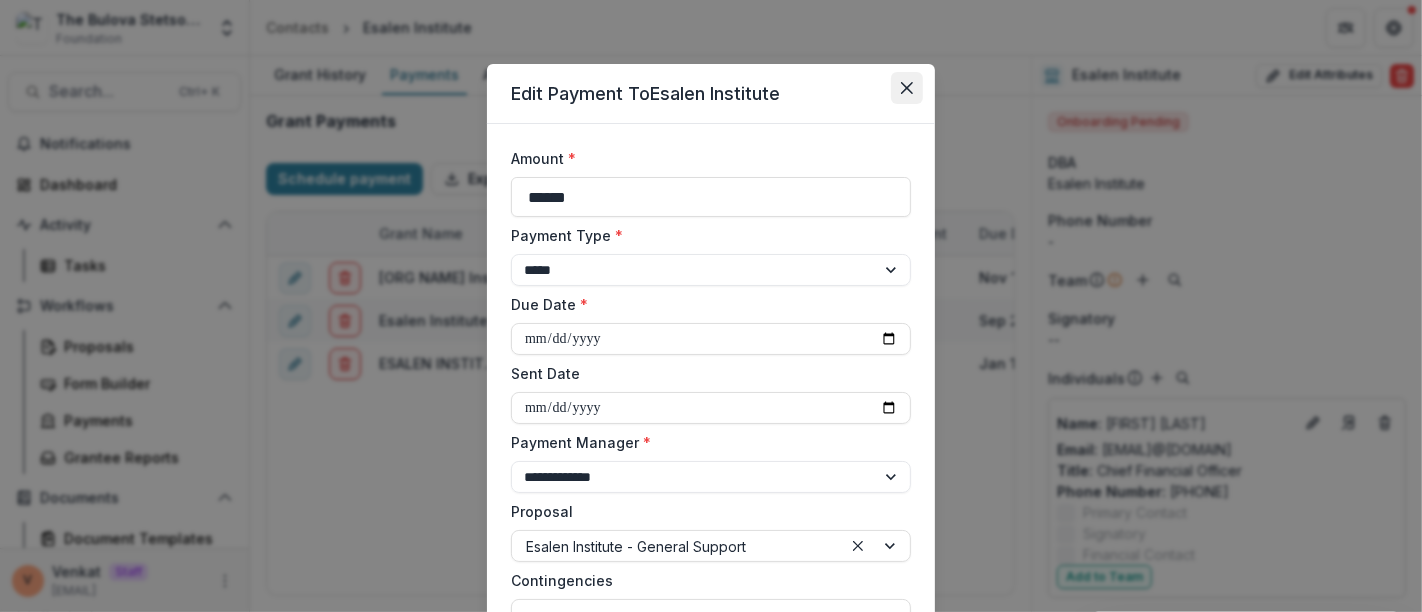 click 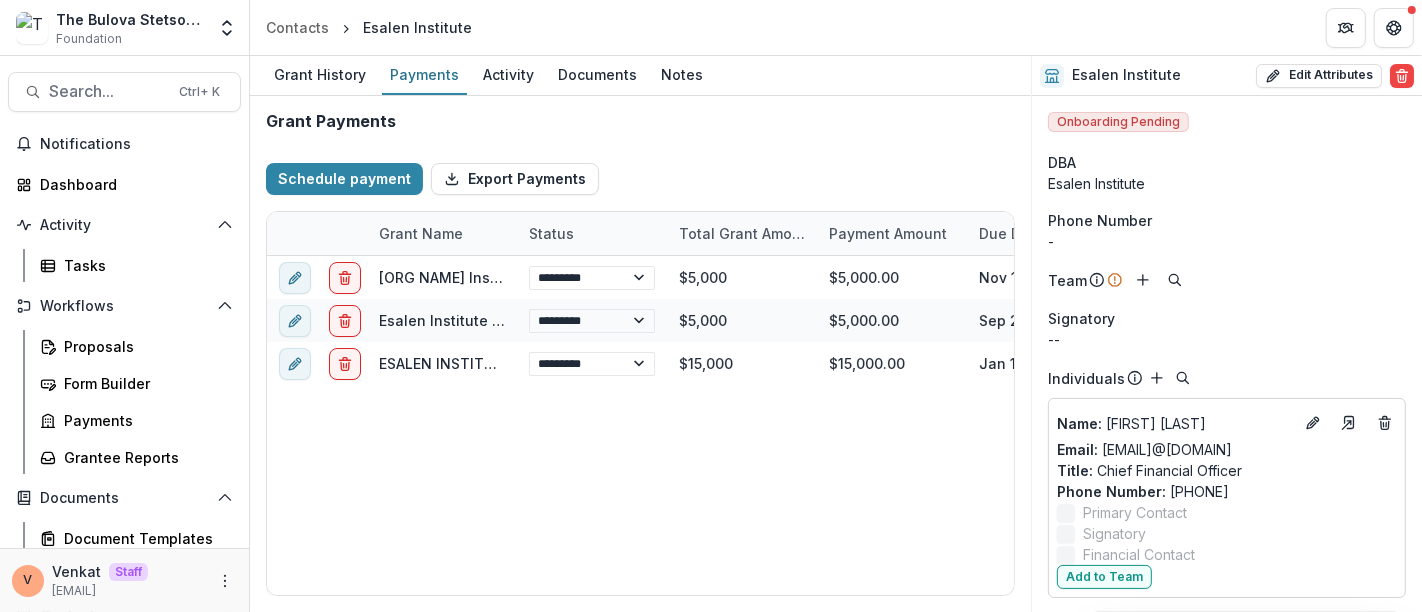 type 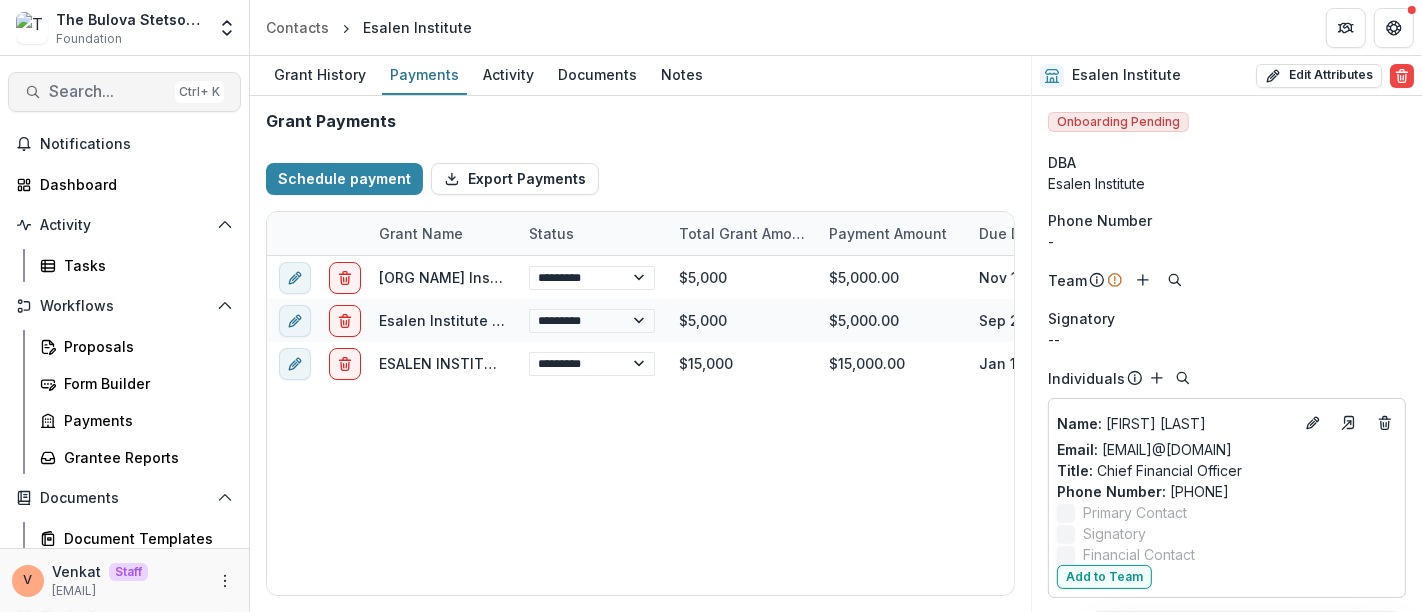 click on "Search..." at bounding box center (108, 91) 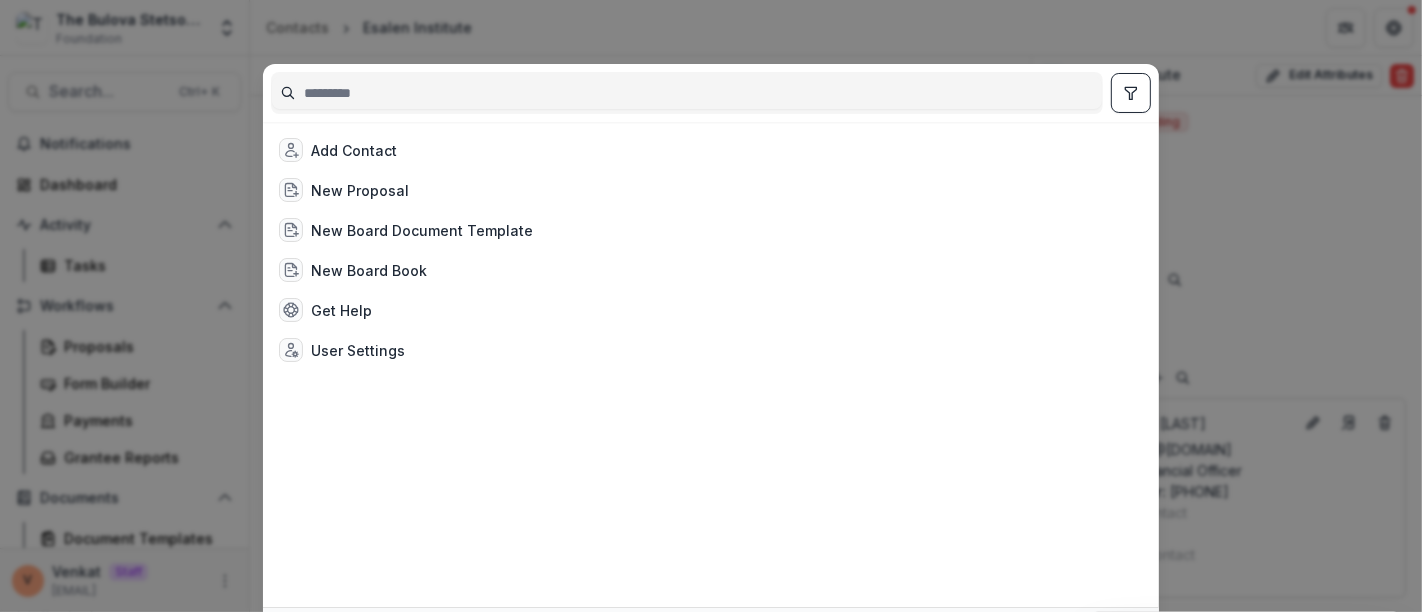 click at bounding box center (687, 93) 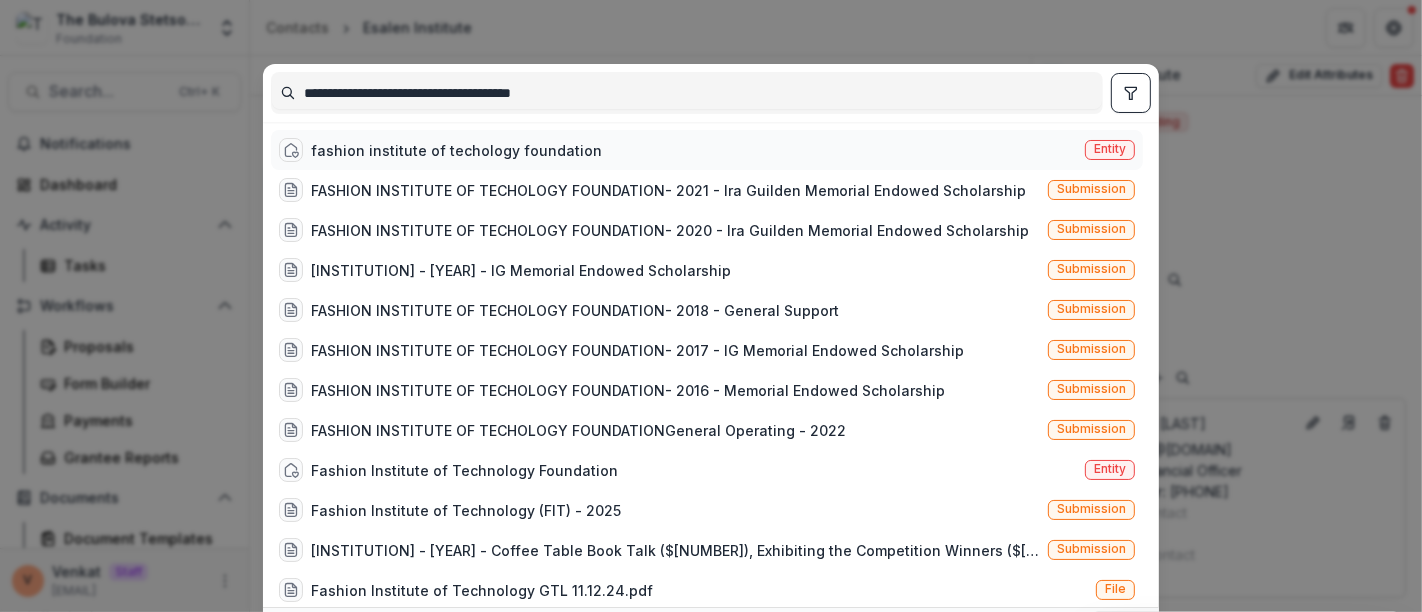 type on "**********" 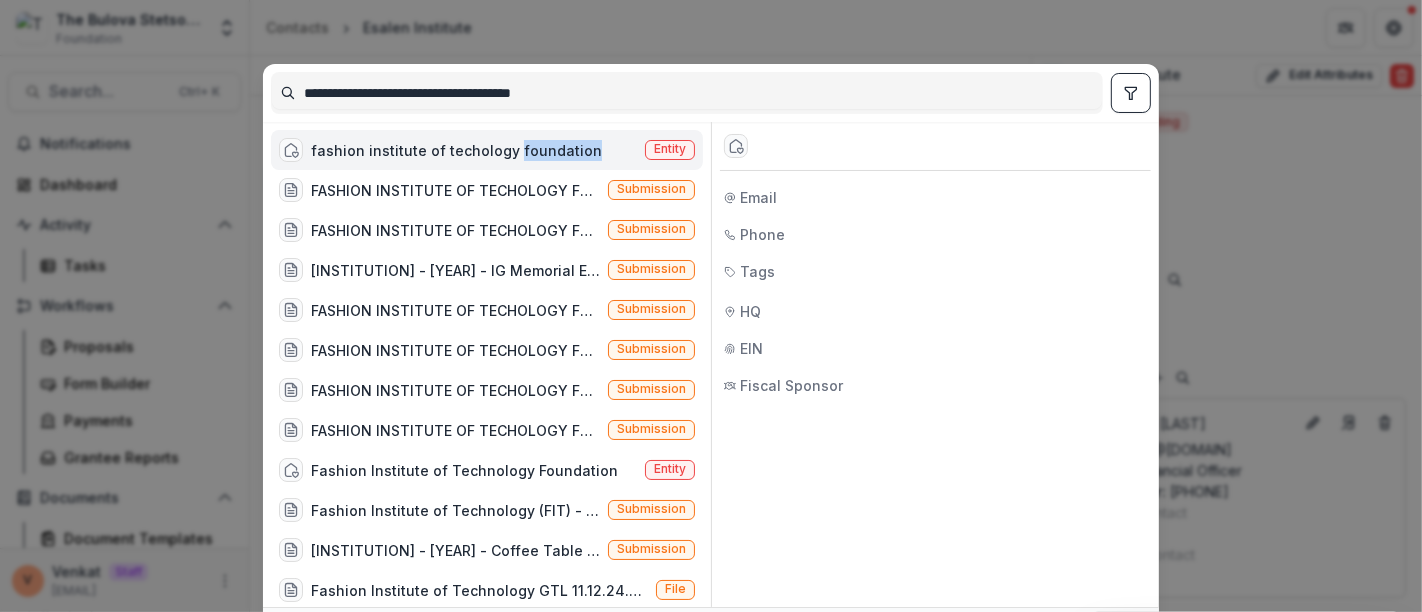 click on "fashion institute of techology foundation" at bounding box center [456, 150] 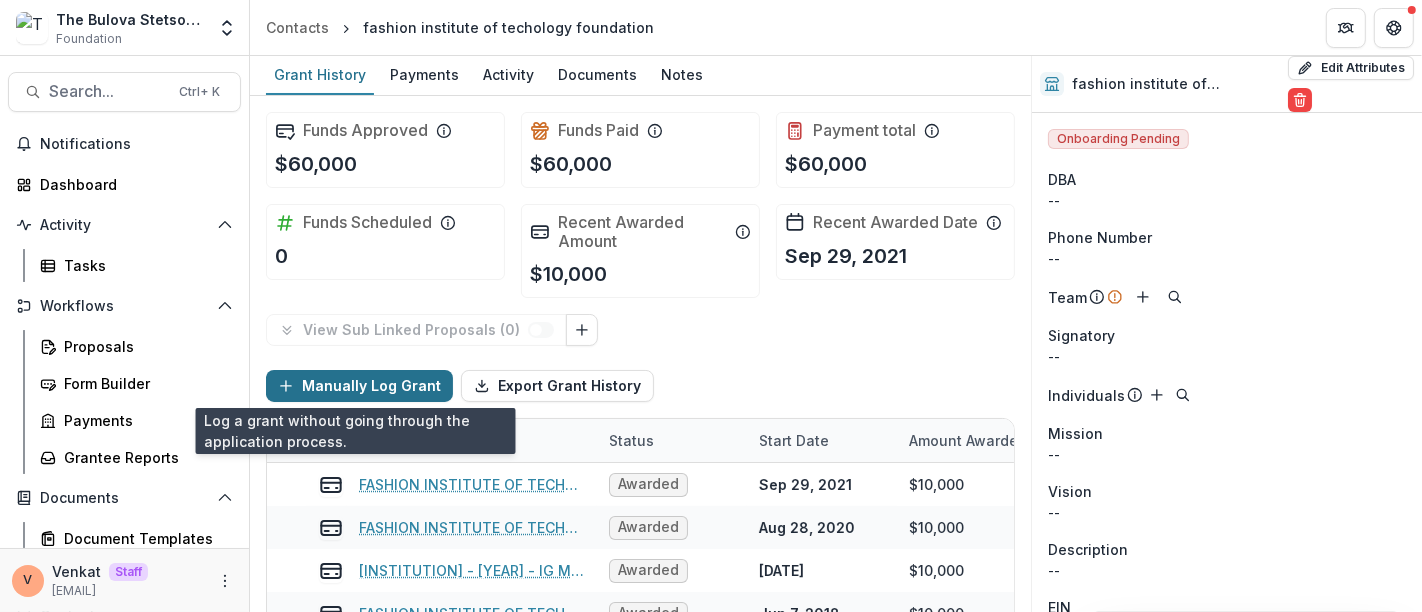 click on "Manually Log Grant" at bounding box center (359, 386) 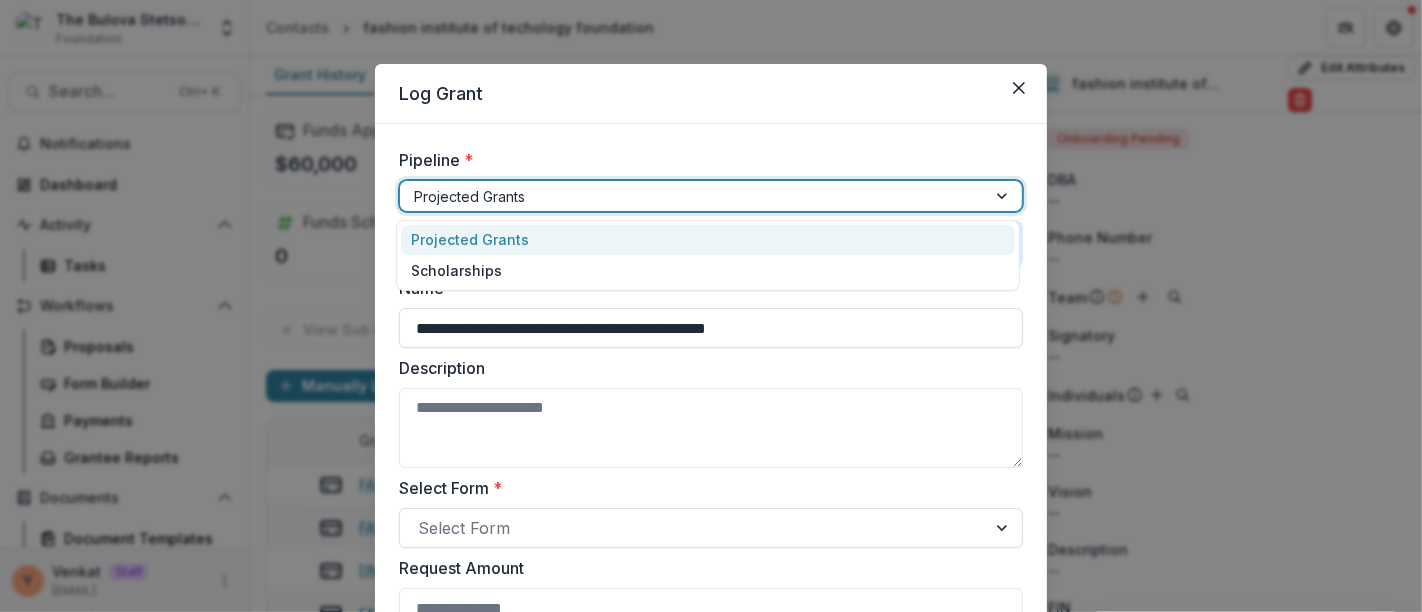 click at bounding box center (693, 196) 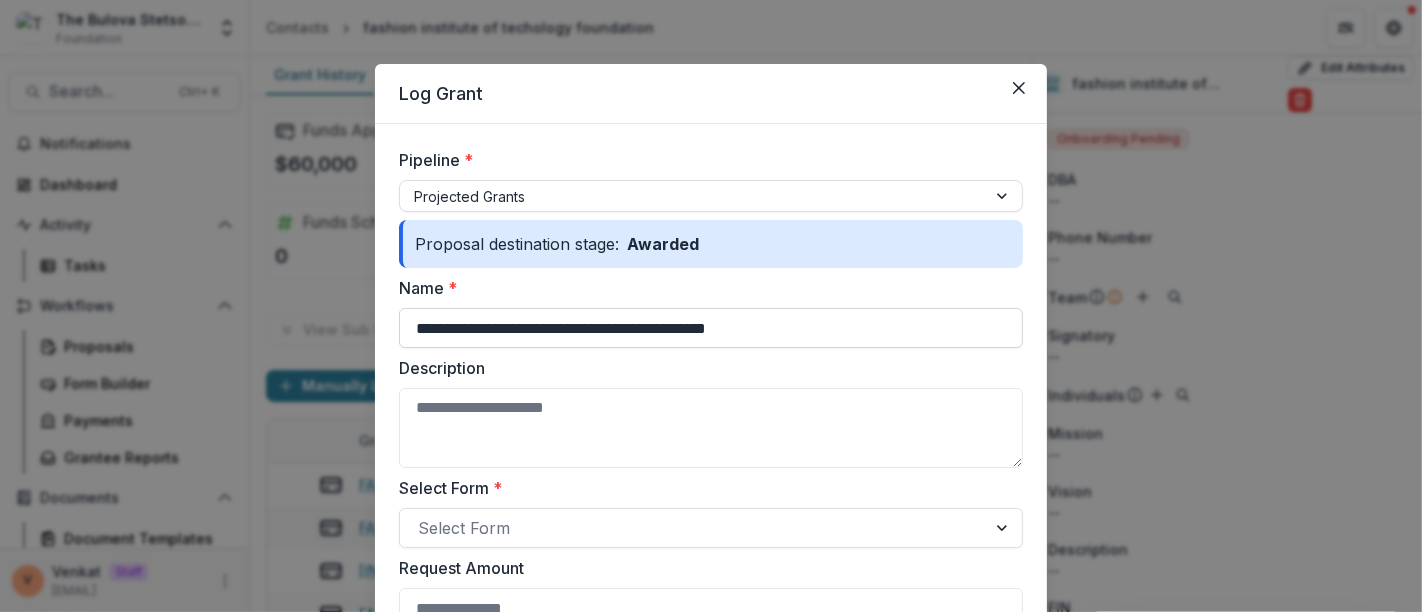 drag, startPoint x: 673, startPoint y: 332, endPoint x: 483, endPoint y: 327, distance: 190.06578 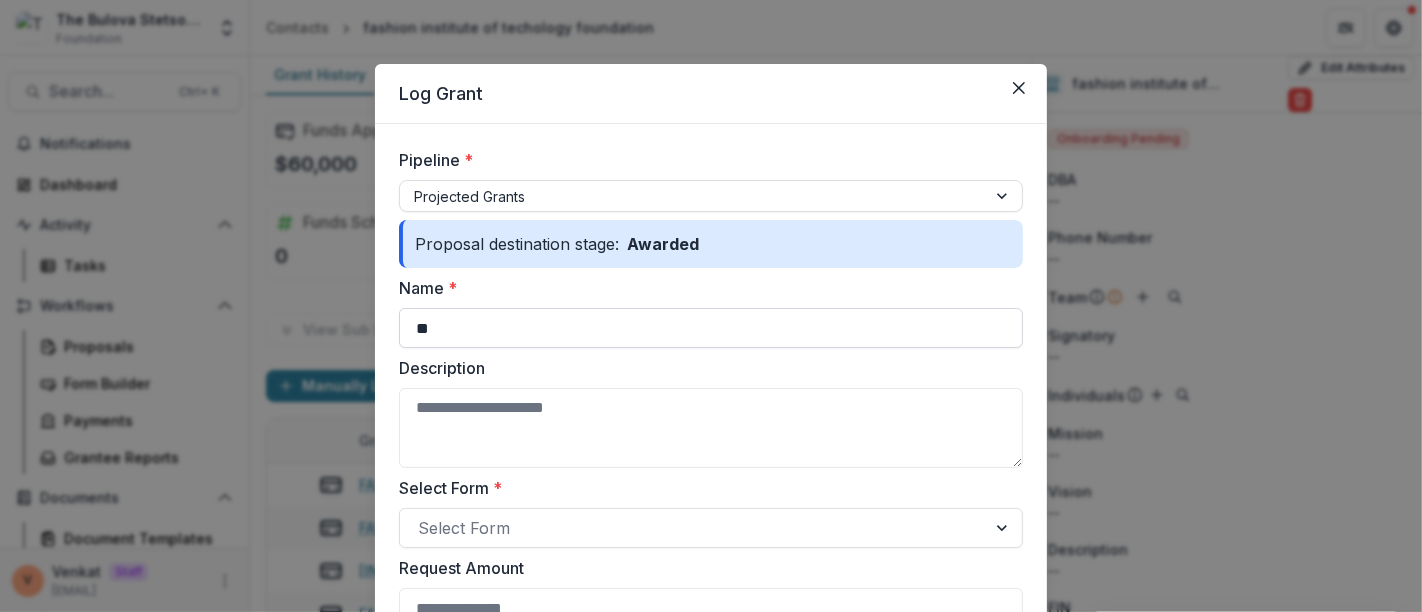 type on "*" 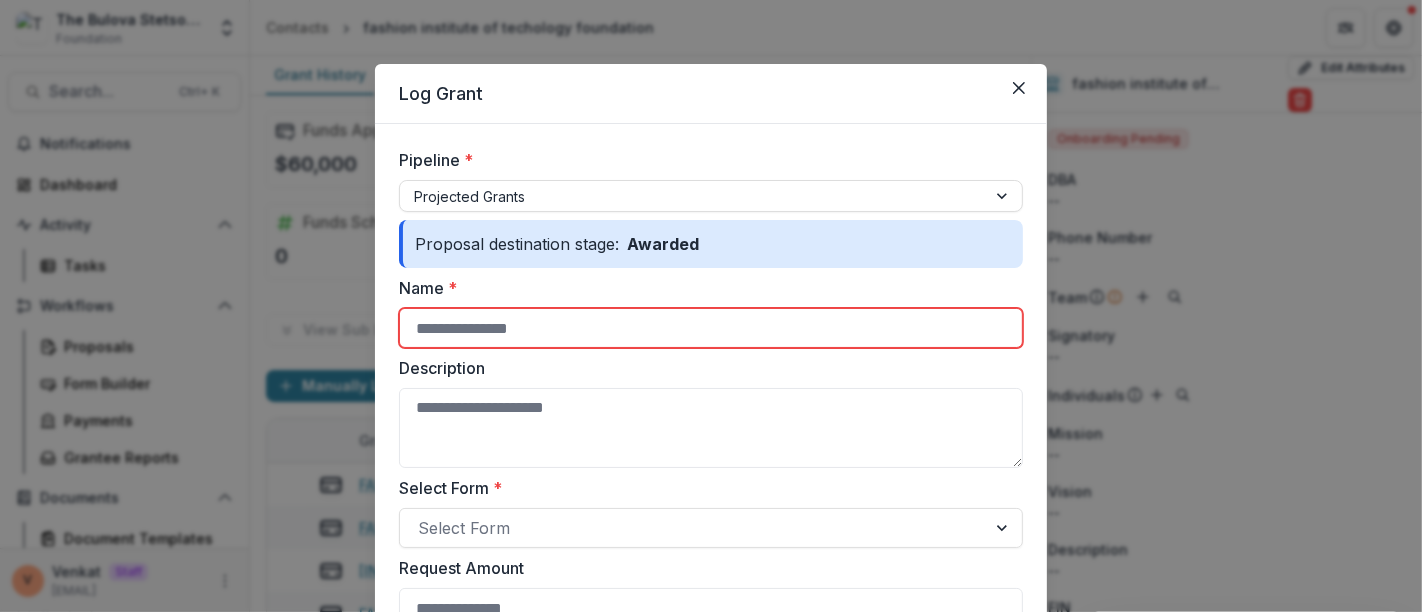 paste on "**********" 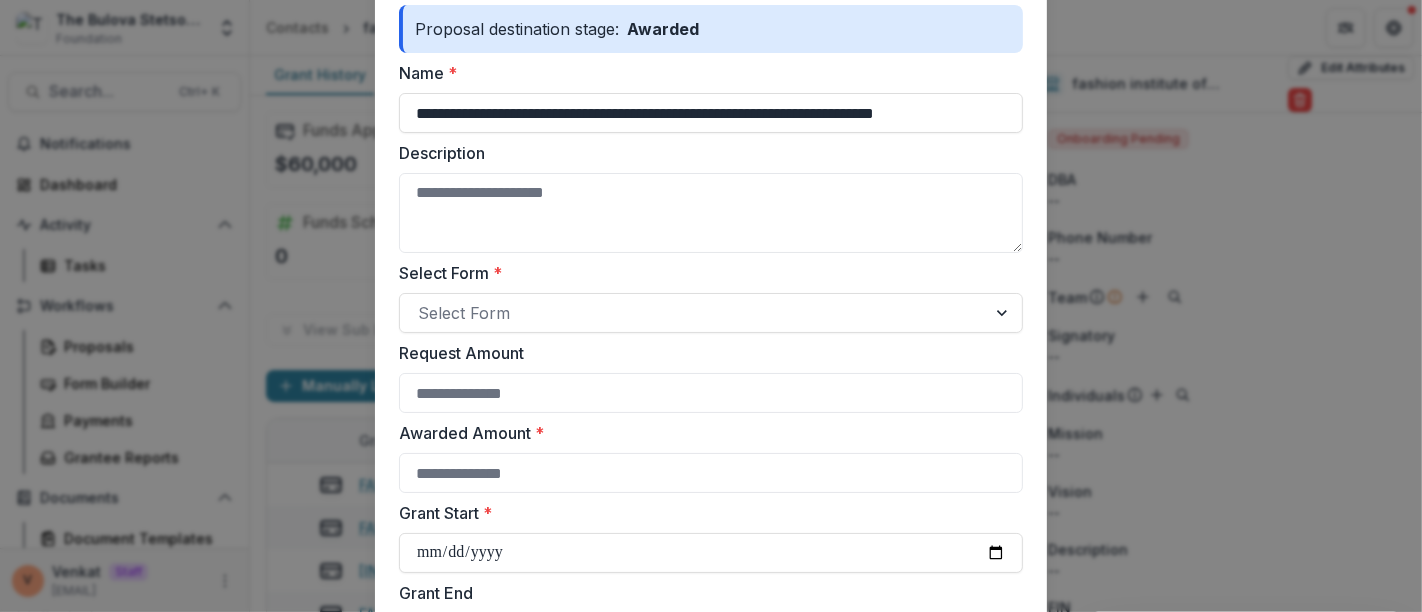 scroll, scrollTop: 222, scrollLeft: 0, axis: vertical 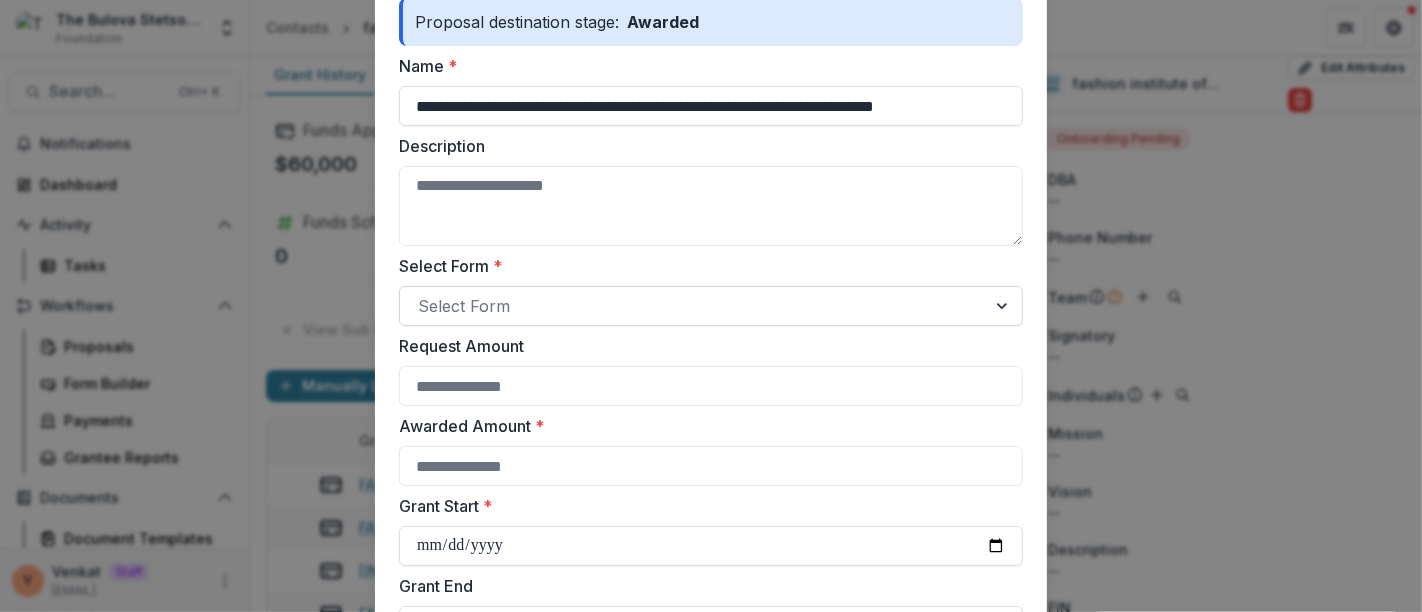 type on "**********" 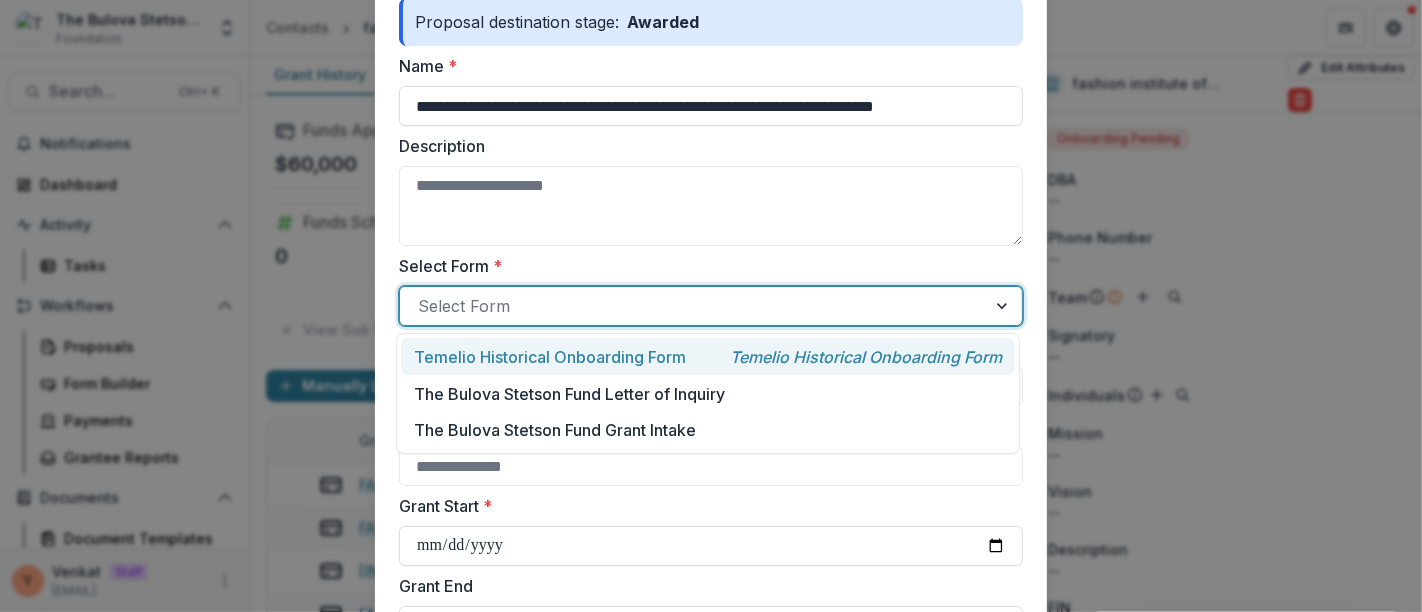 click on "Temelio Historical Onboarding Form" at bounding box center (550, 357) 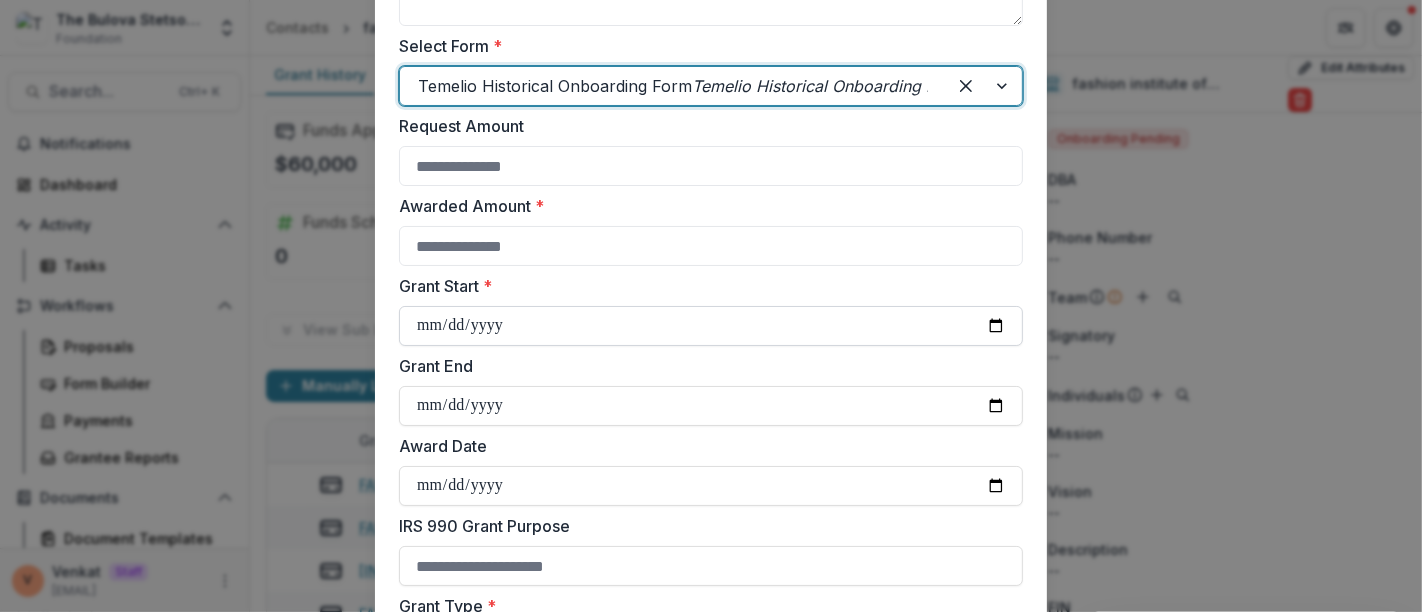 scroll, scrollTop: 444, scrollLeft: 0, axis: vertical 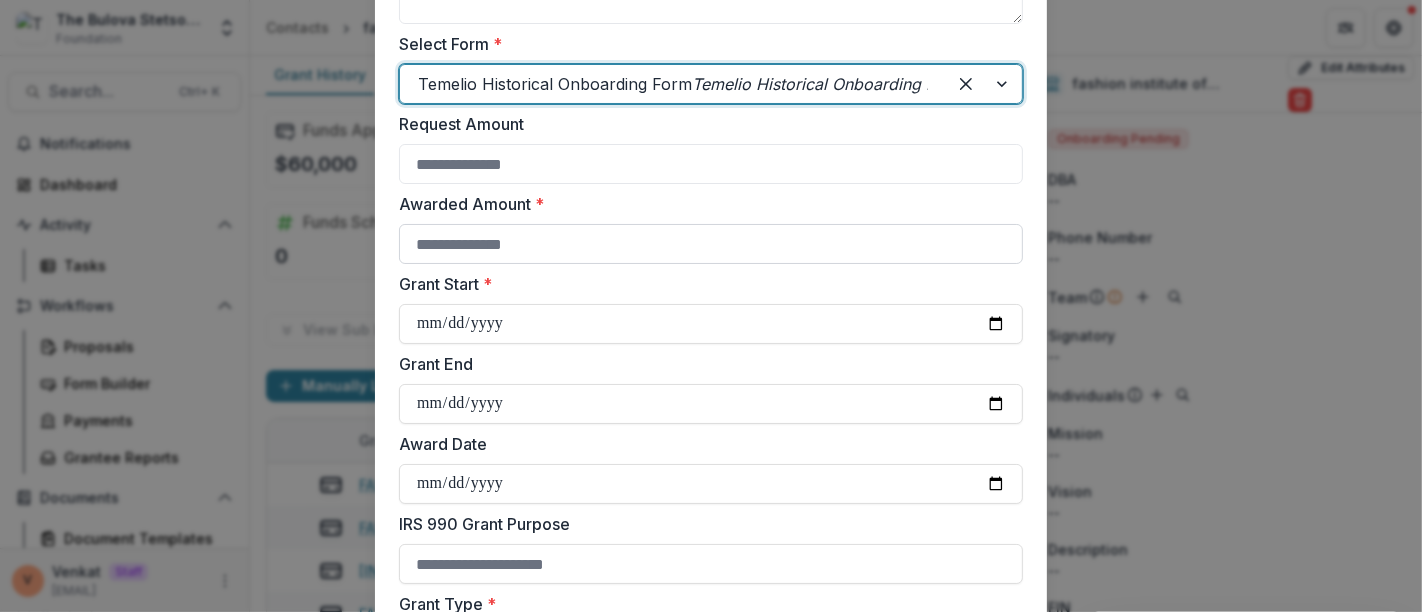click on "Awarded Amount *" at bounding box center [711, 244] 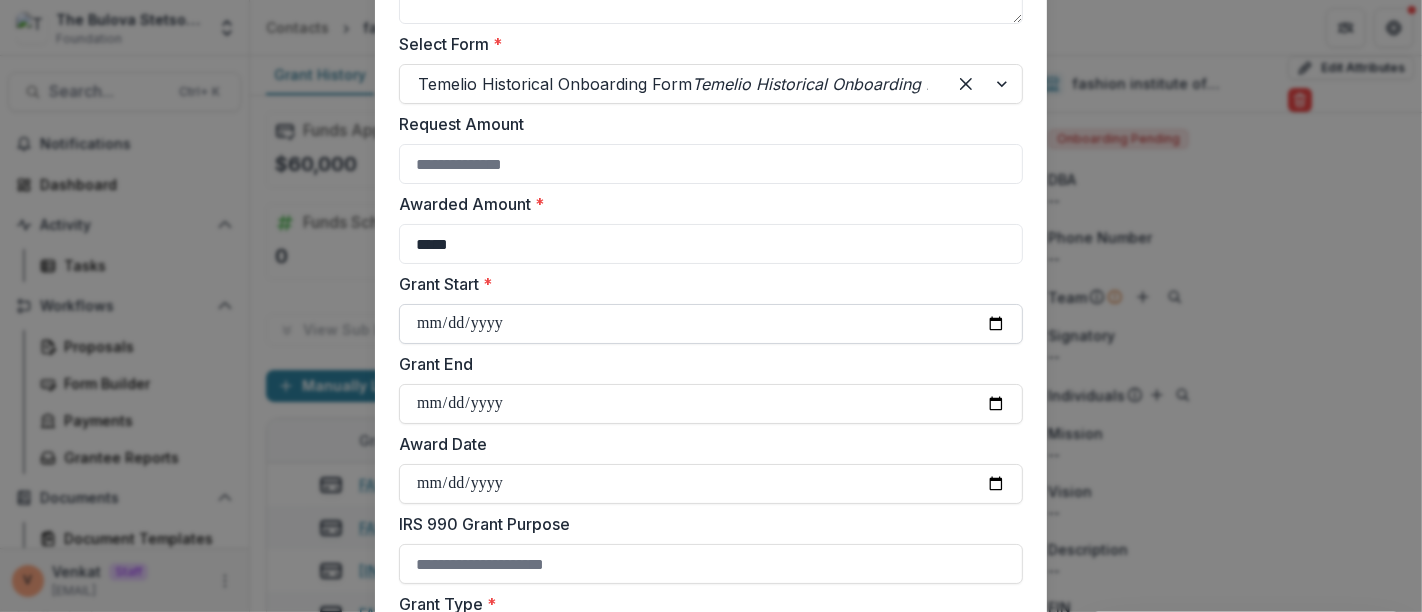type on "*****" 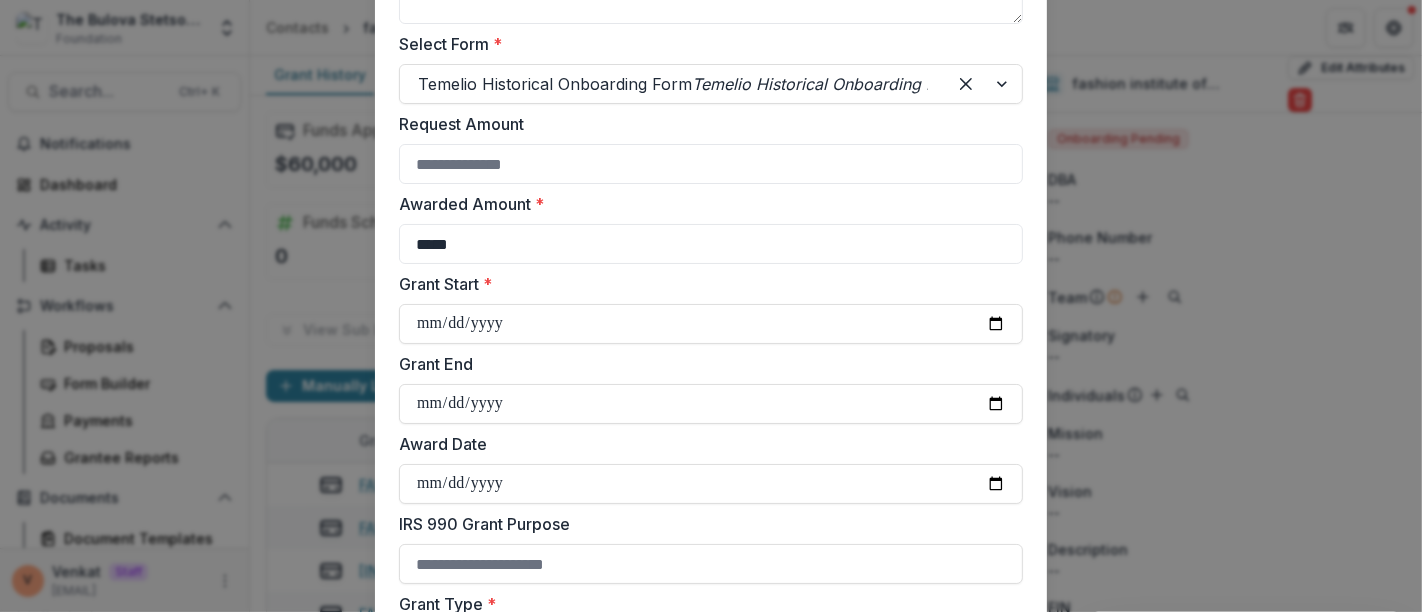 click on "Grant End" at bounding box center [705, 364] 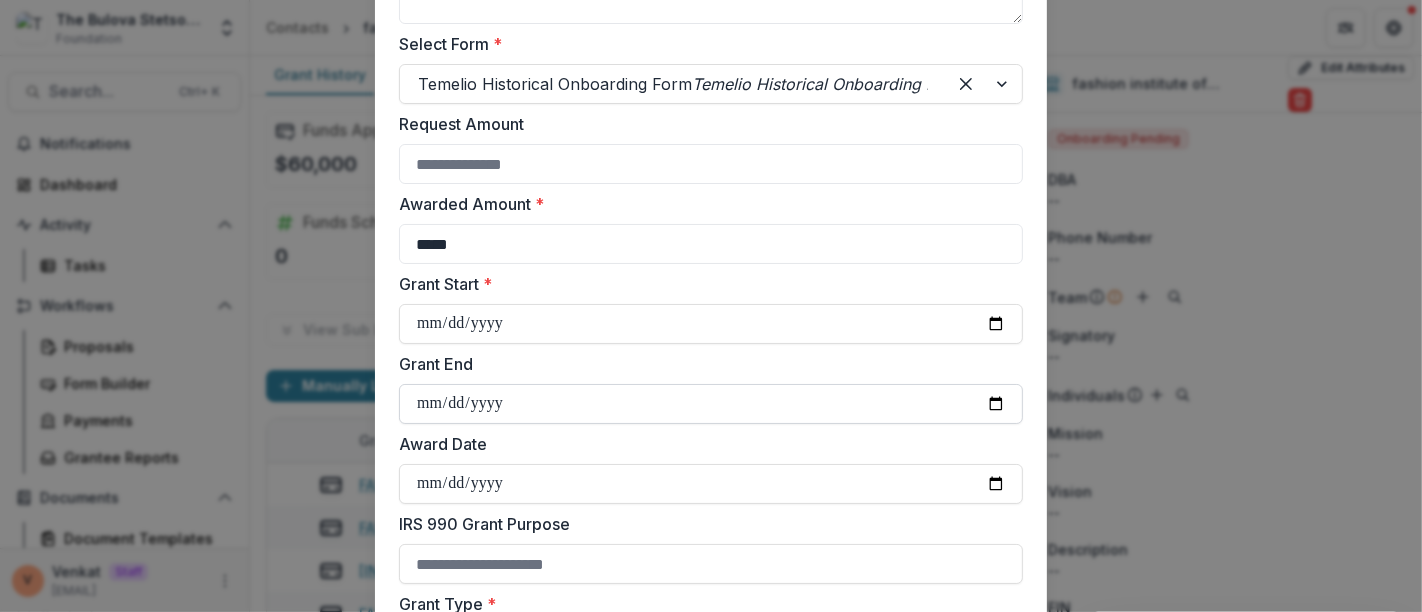 click on "Grant End" at bounding box center [711, 404] 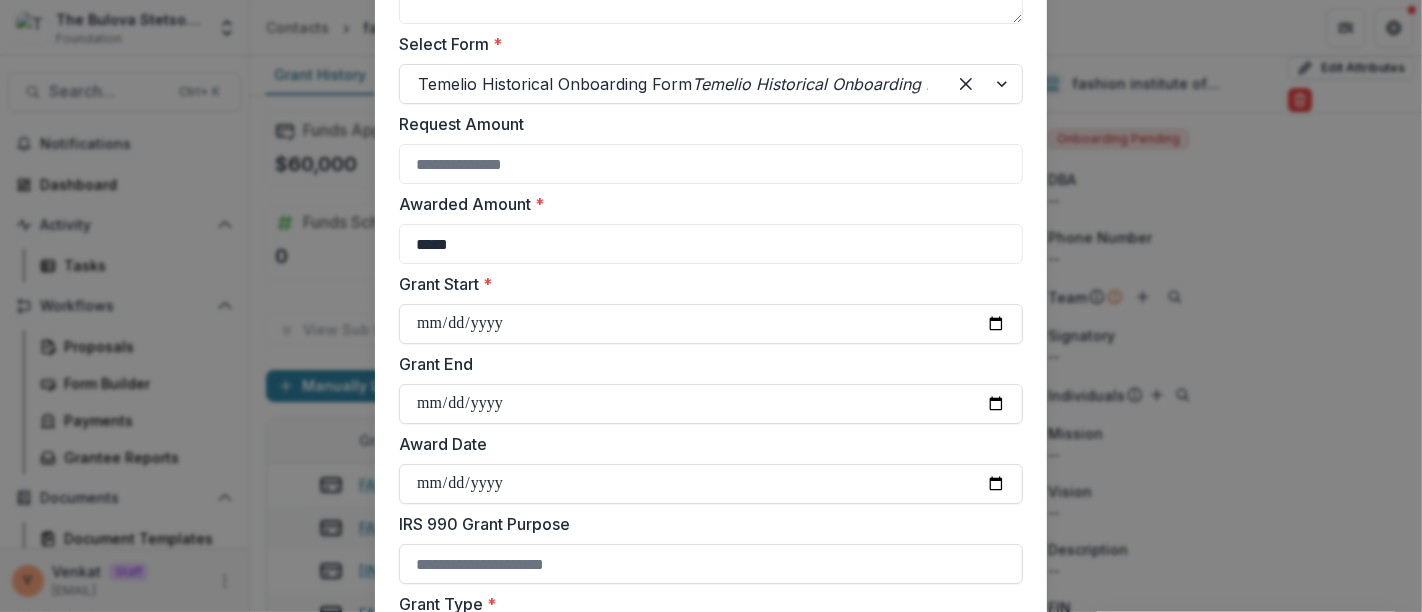 click on "Award Date" at bounding box center [711, 468] 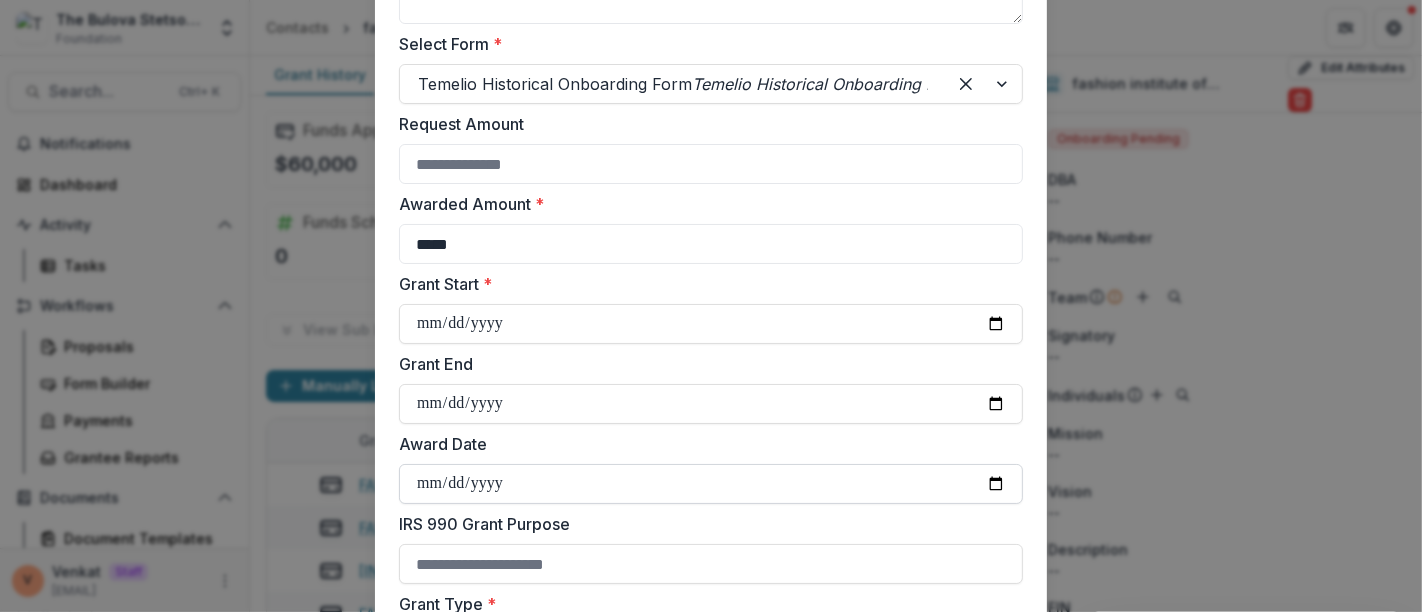 click on "Award Date" at bounding box center (711, 484) 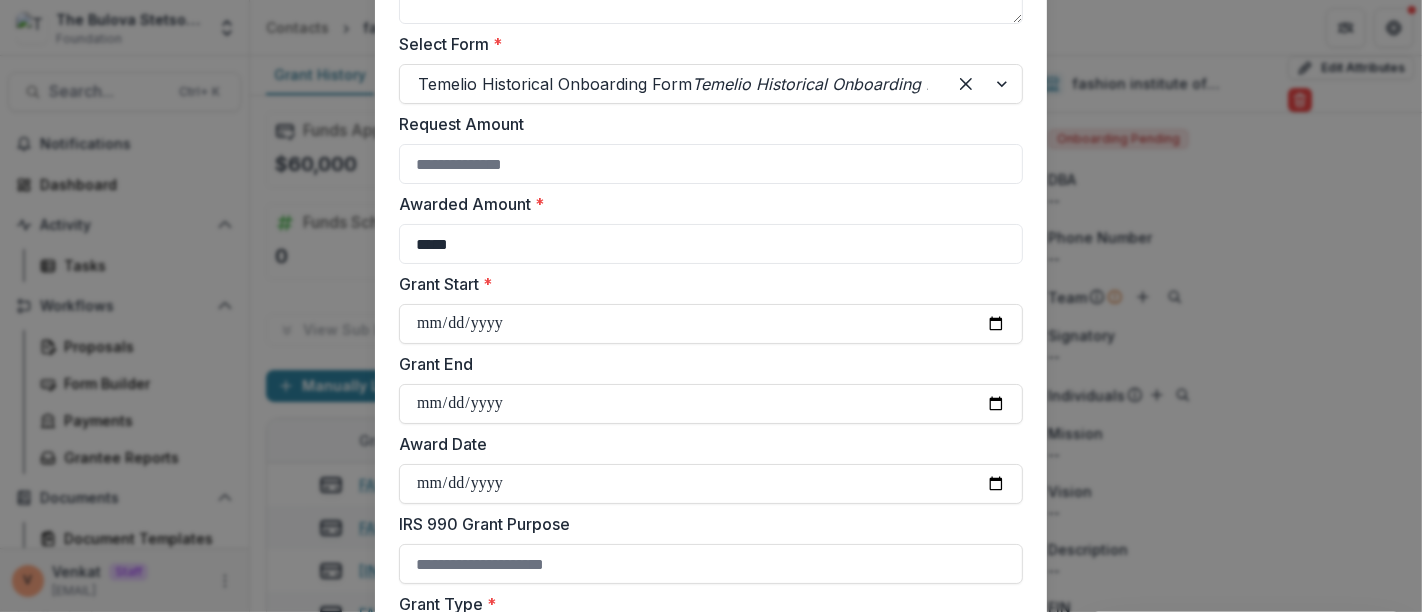 click on "Award Date" at bounding box center (705, 444) 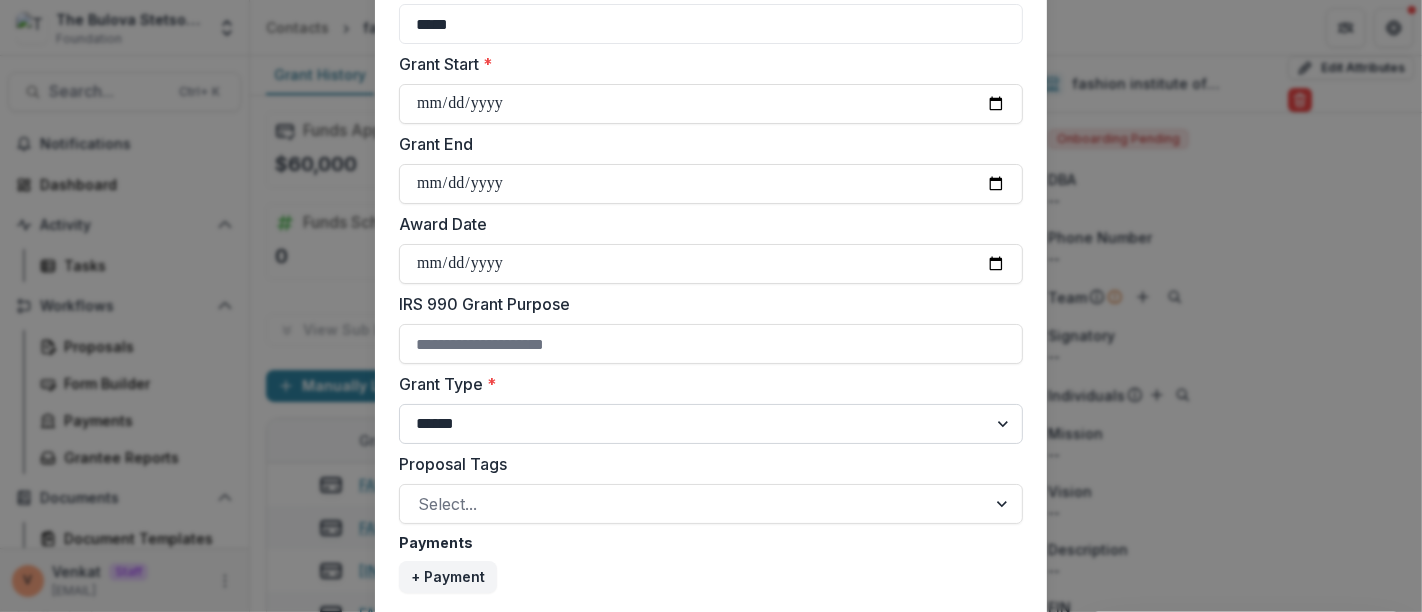 scroll, scrollTop: 666, scrollLeft: 0, axis: vertical 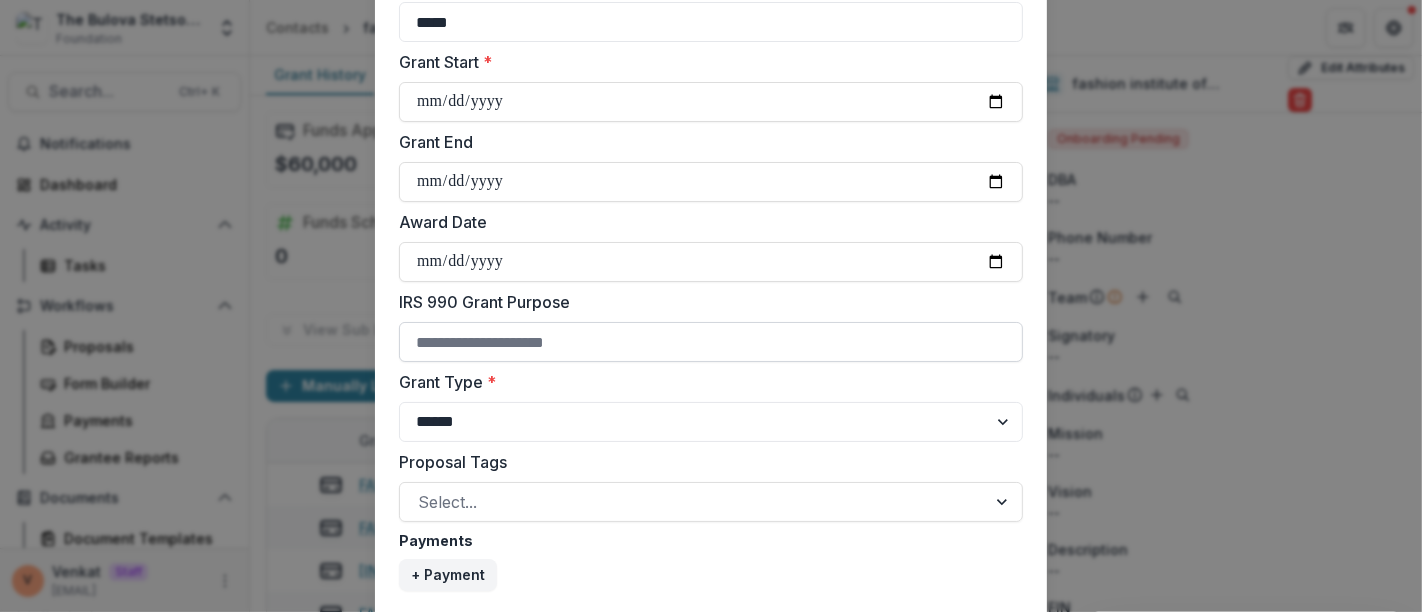 click on "IRS 990 Grant Purpose" at bounding box center [711, 342] 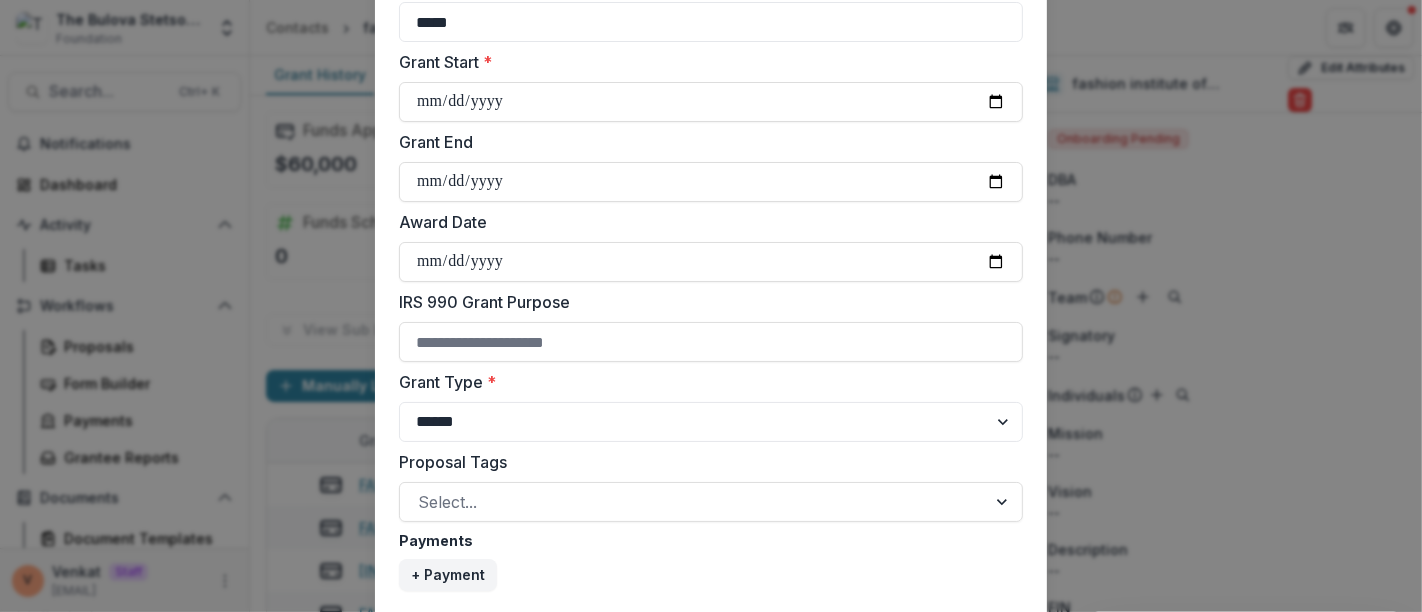 paste on "**********" 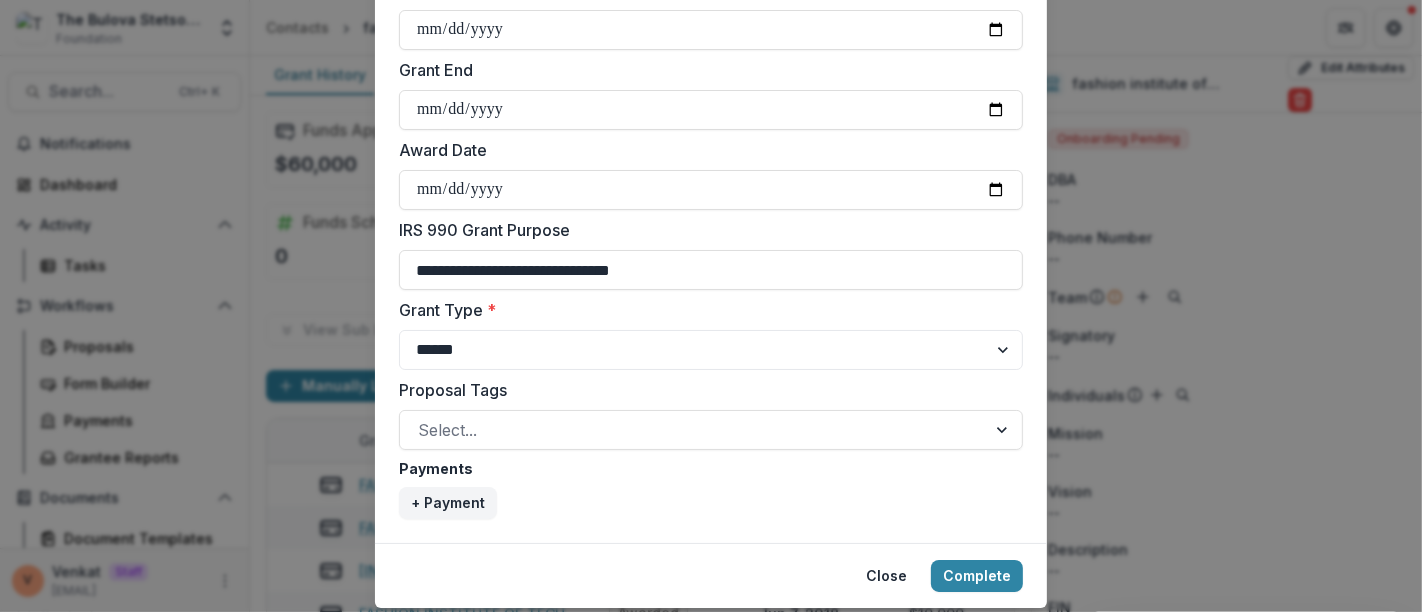 scroll, scrollTop: 796, scrollLeft: 0, axis: vertical 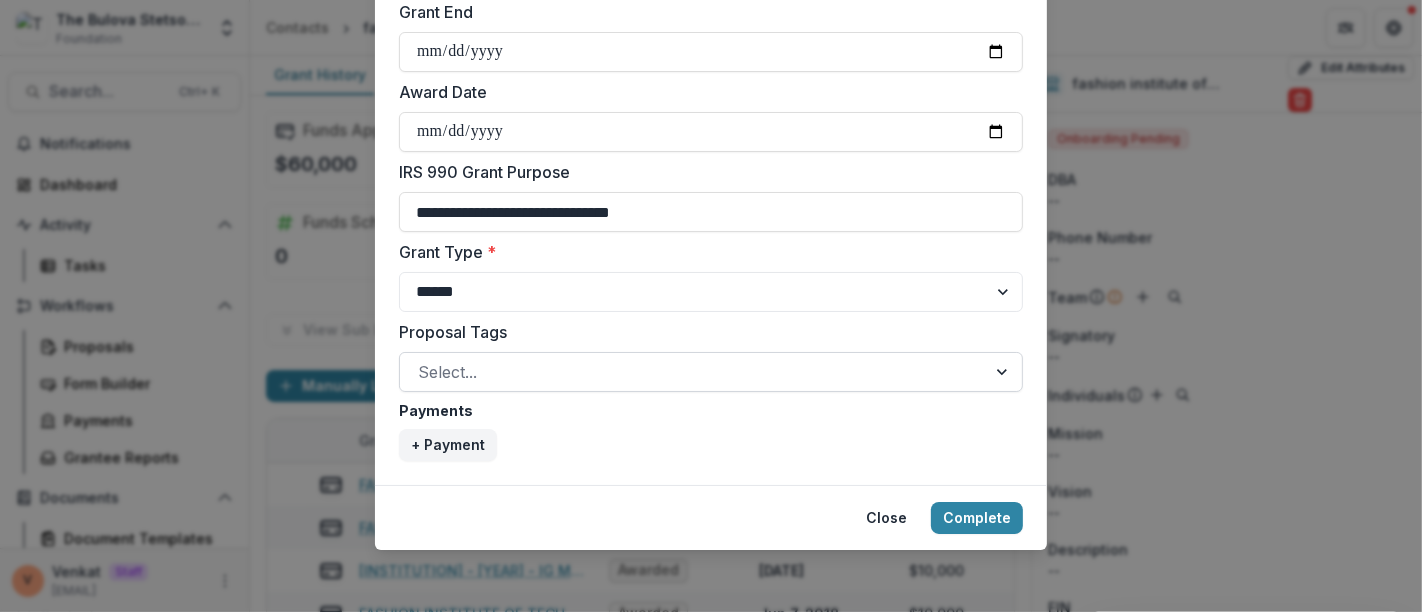 type on "**********" 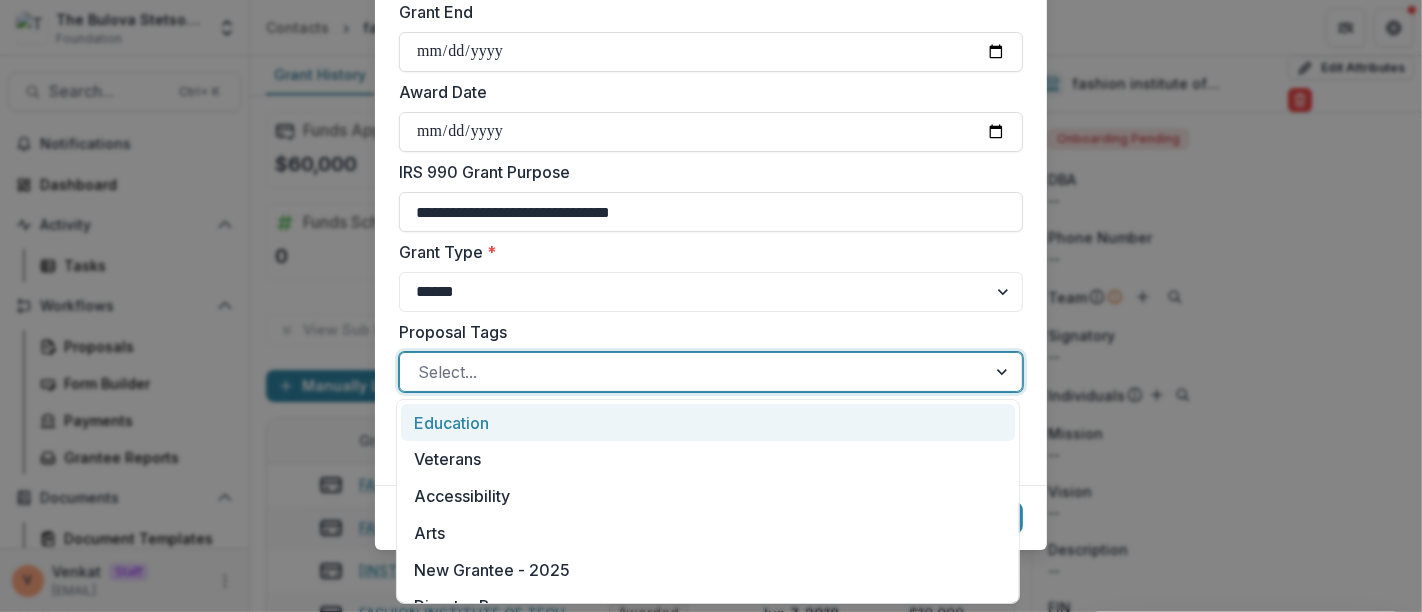 click on "Education" at bounding box center (708, 422) 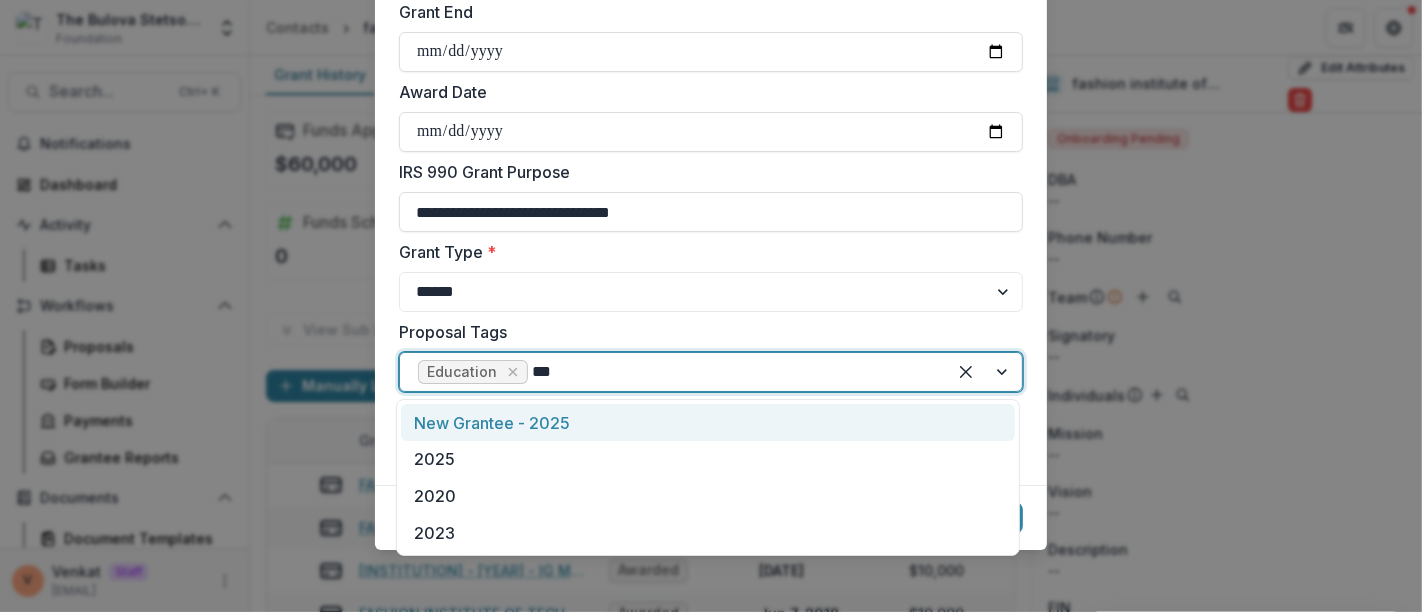 type on "****" 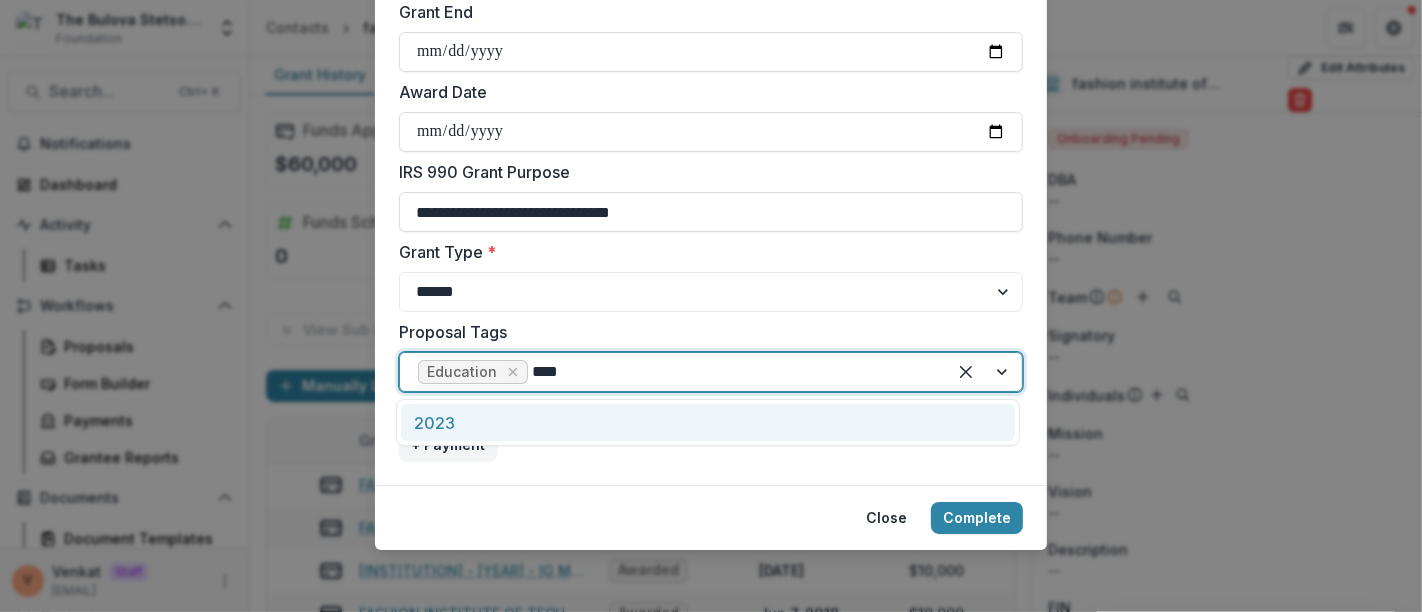 click on "2023" at bounding box center (708, 422) 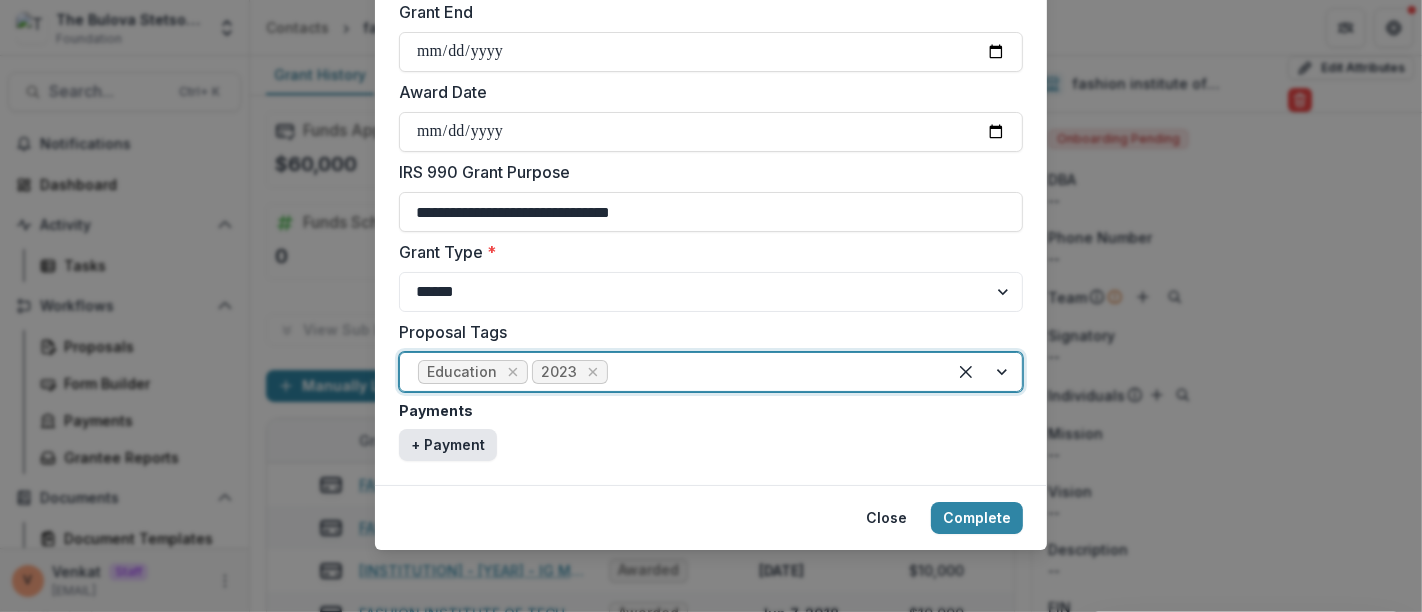 click on "+ Payment" at bounding box center (448, 445) 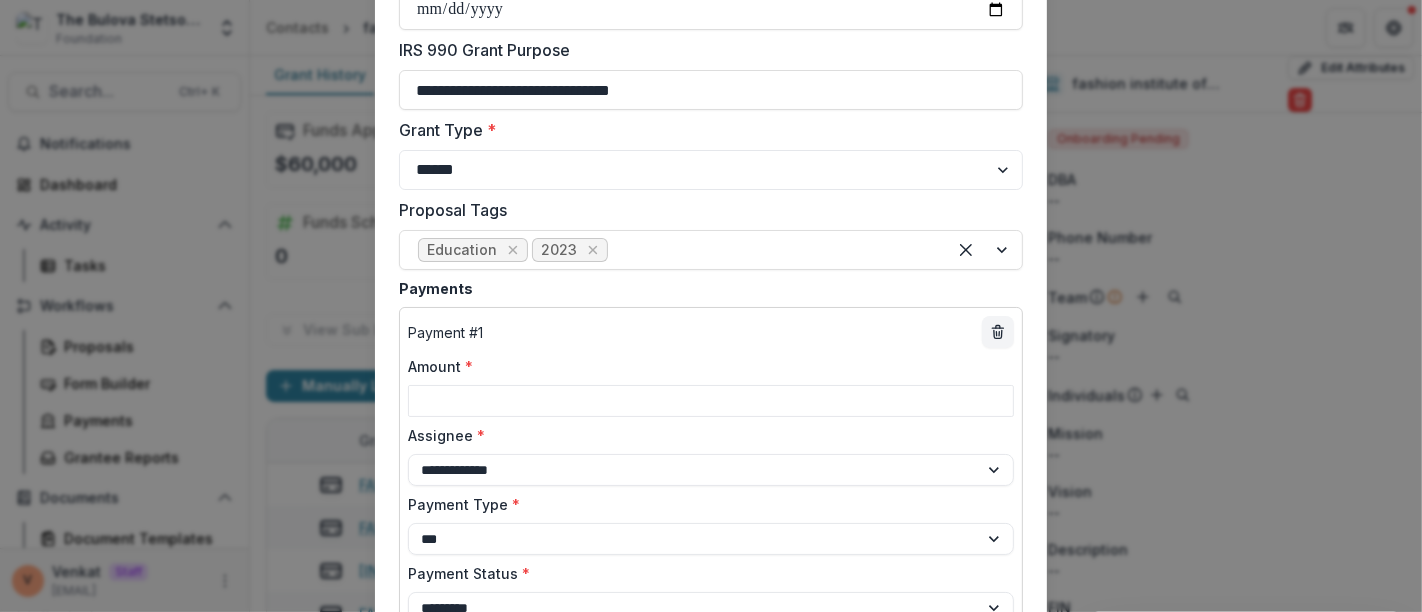 scroll, scrollTop: 1018, scrollLeft: 0, axis: vertical 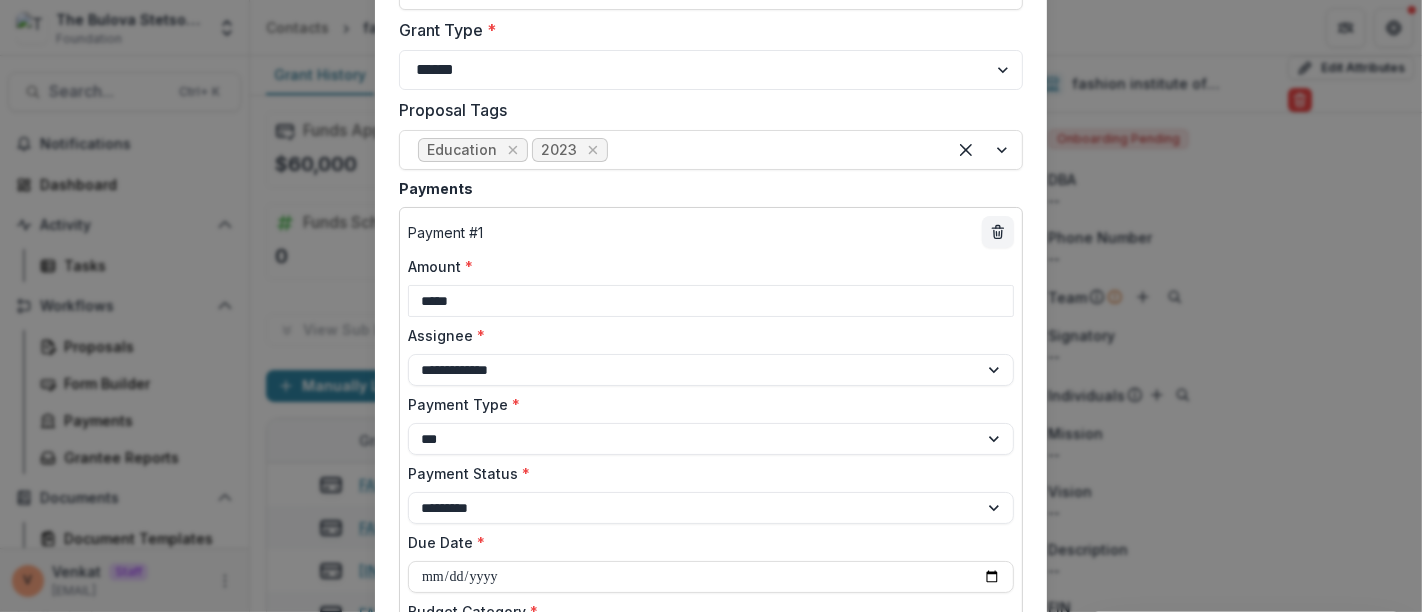 type on "*****" 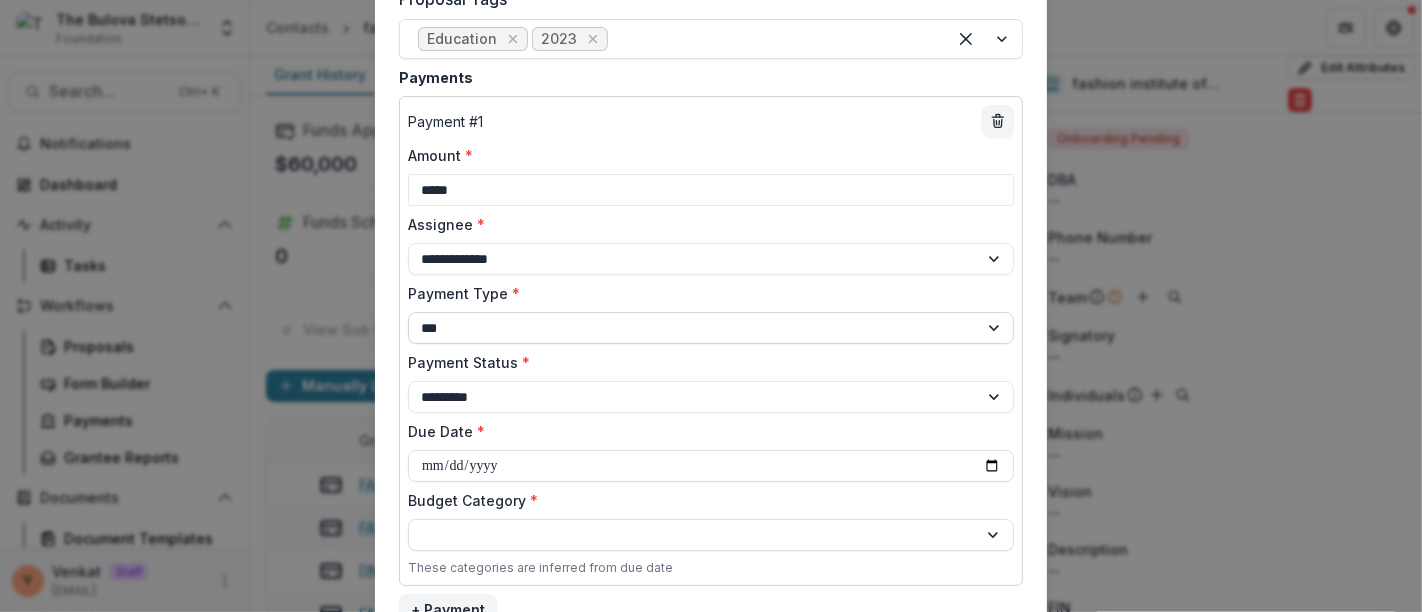 click on "**********" at bounding box center (711, 328) 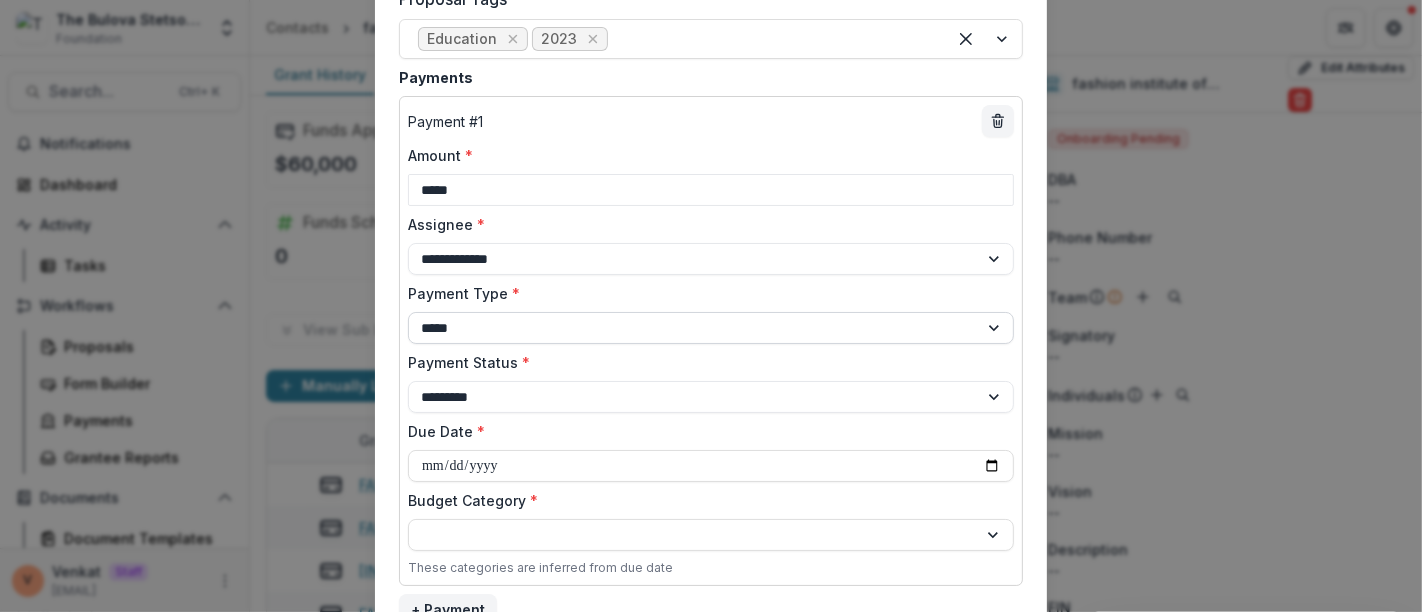 click on "**********" at bounding box center (711, 328) 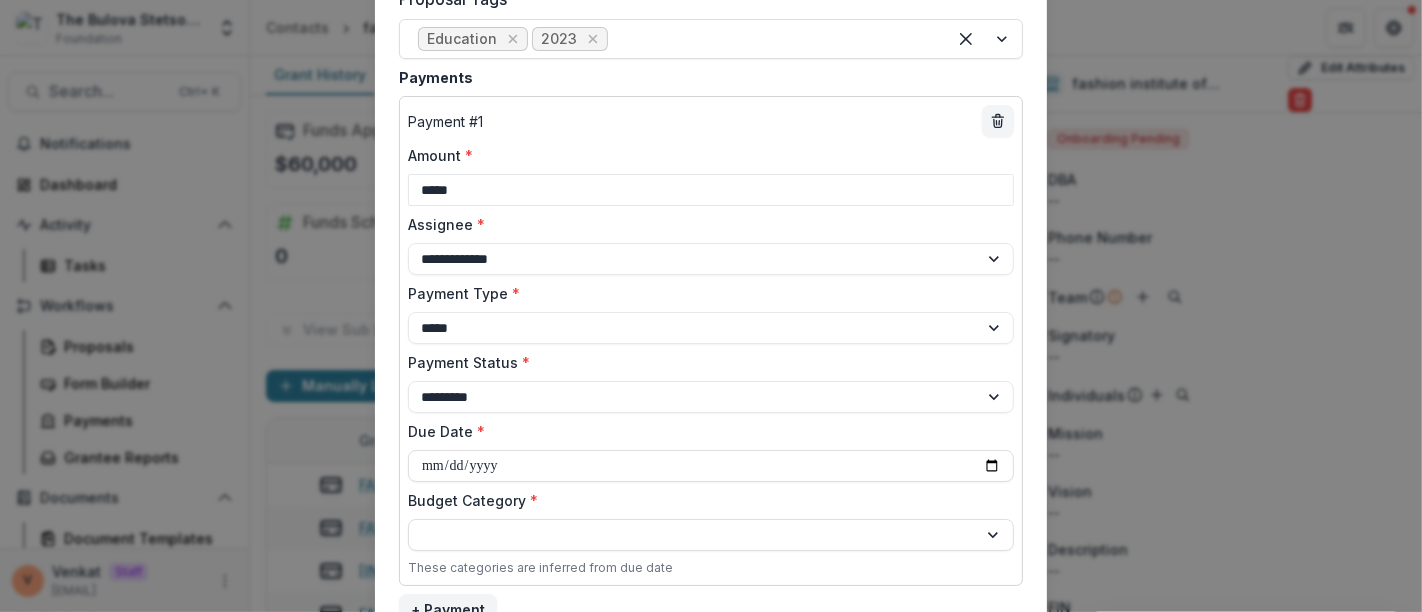 click on "Payment Status *" at bounding box center (705, 362) 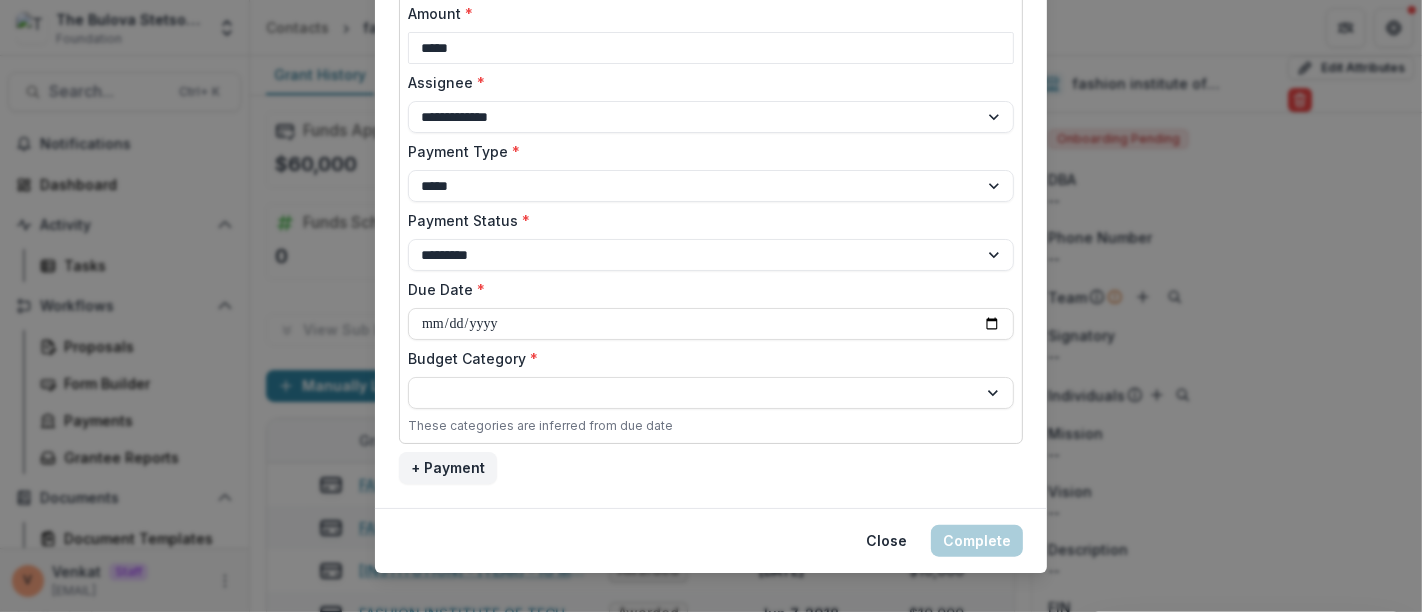 scroll, scrollTop: 1294, scrollLeft: 0, axis: vertical 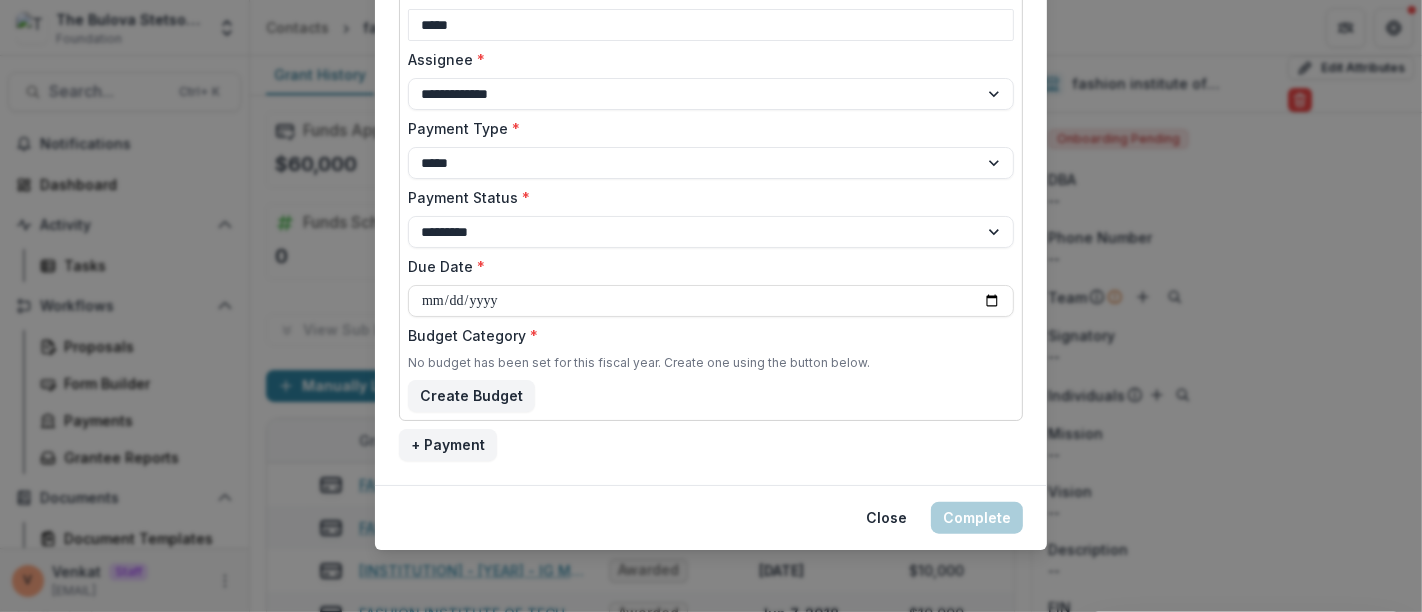 type on "**********" 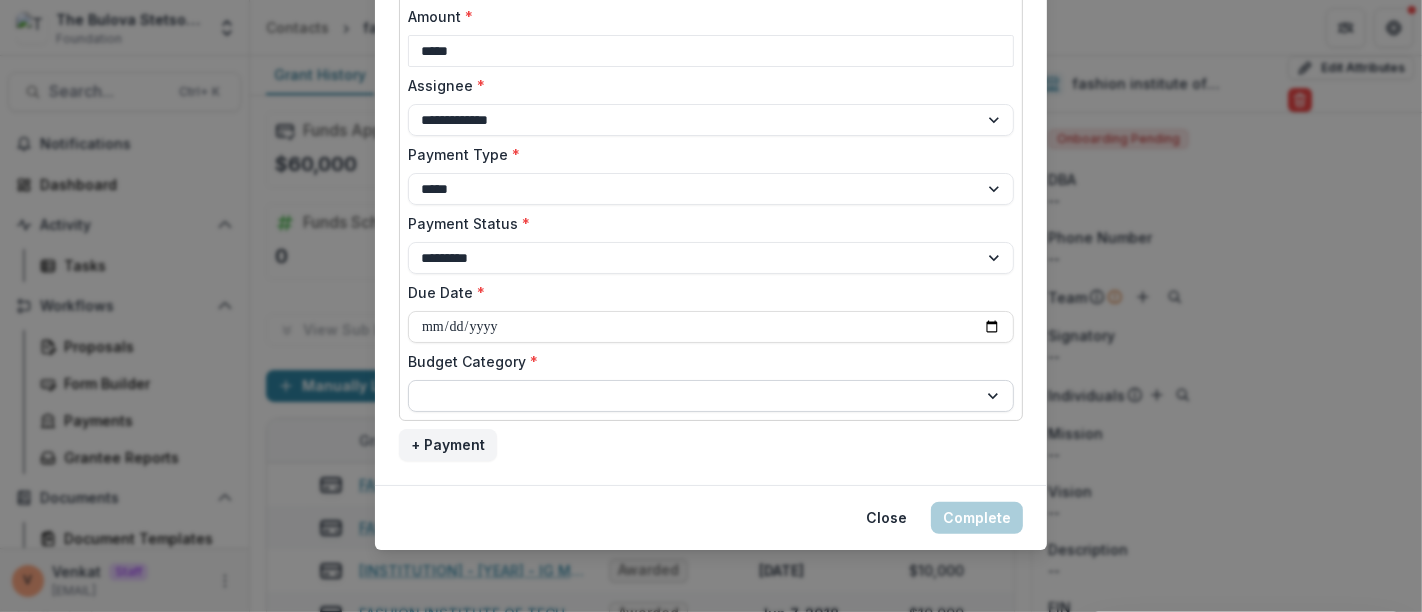 click at bounding box center [693, 396] 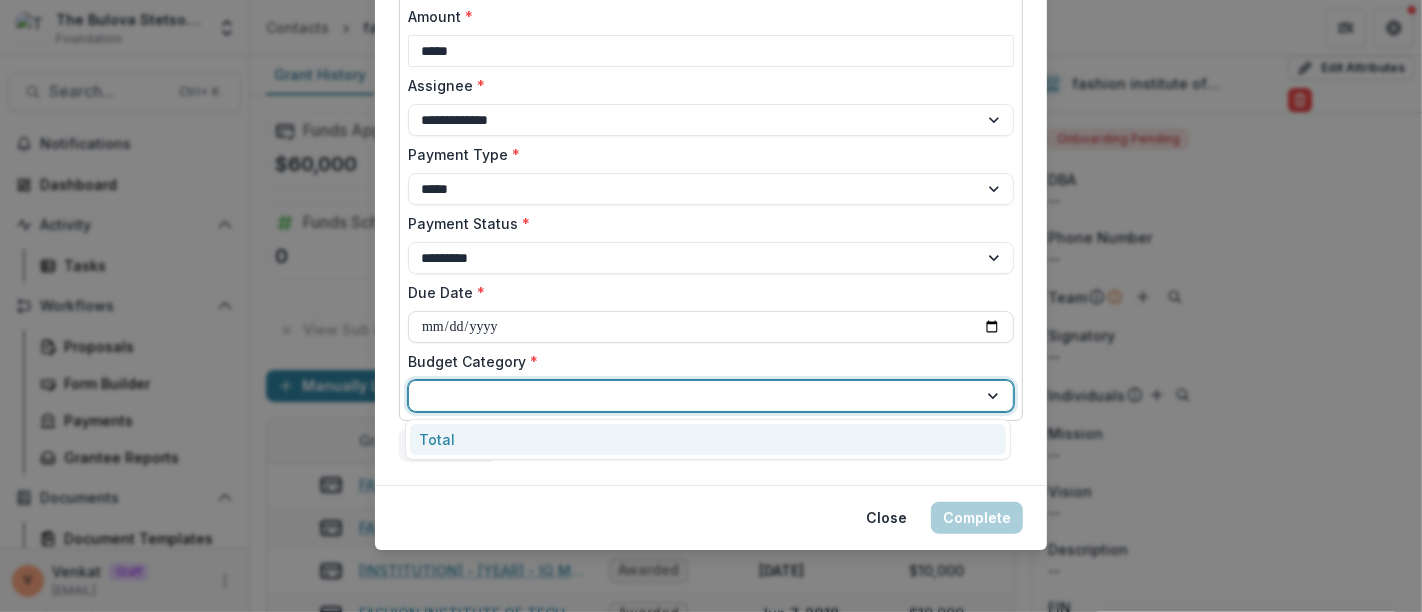 click on "Total" at bounding box center (437, 439) 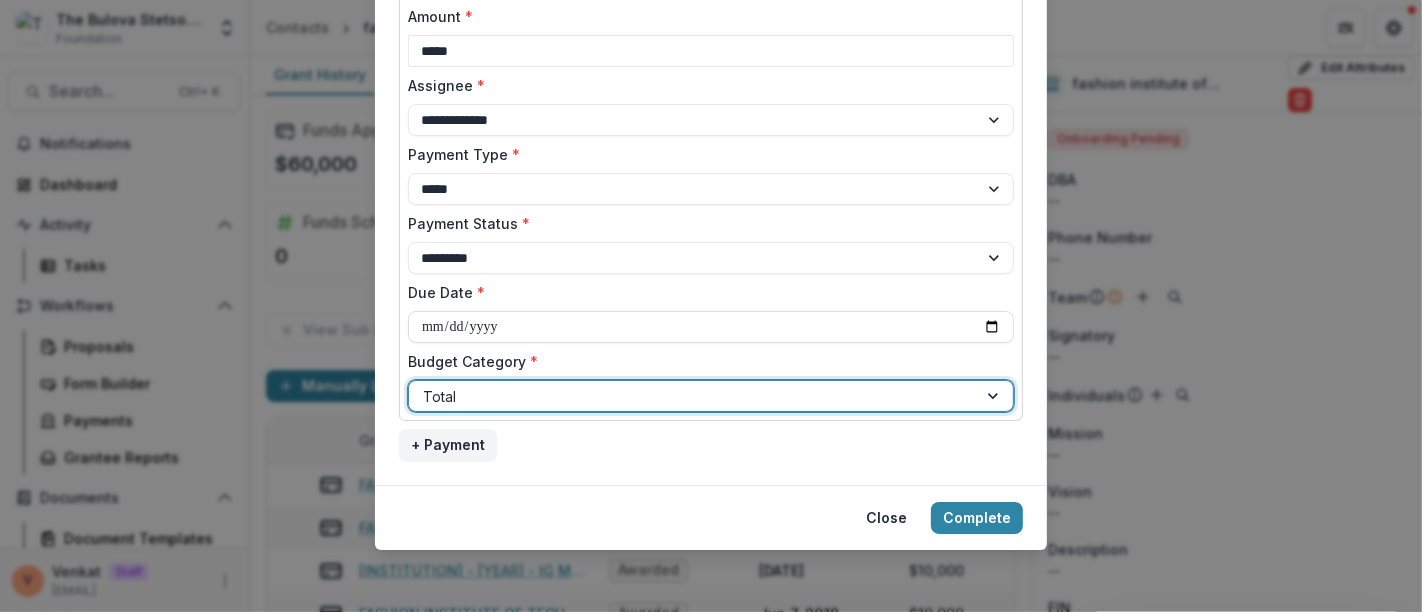 click on "**********" at bounding box center [711, 209] 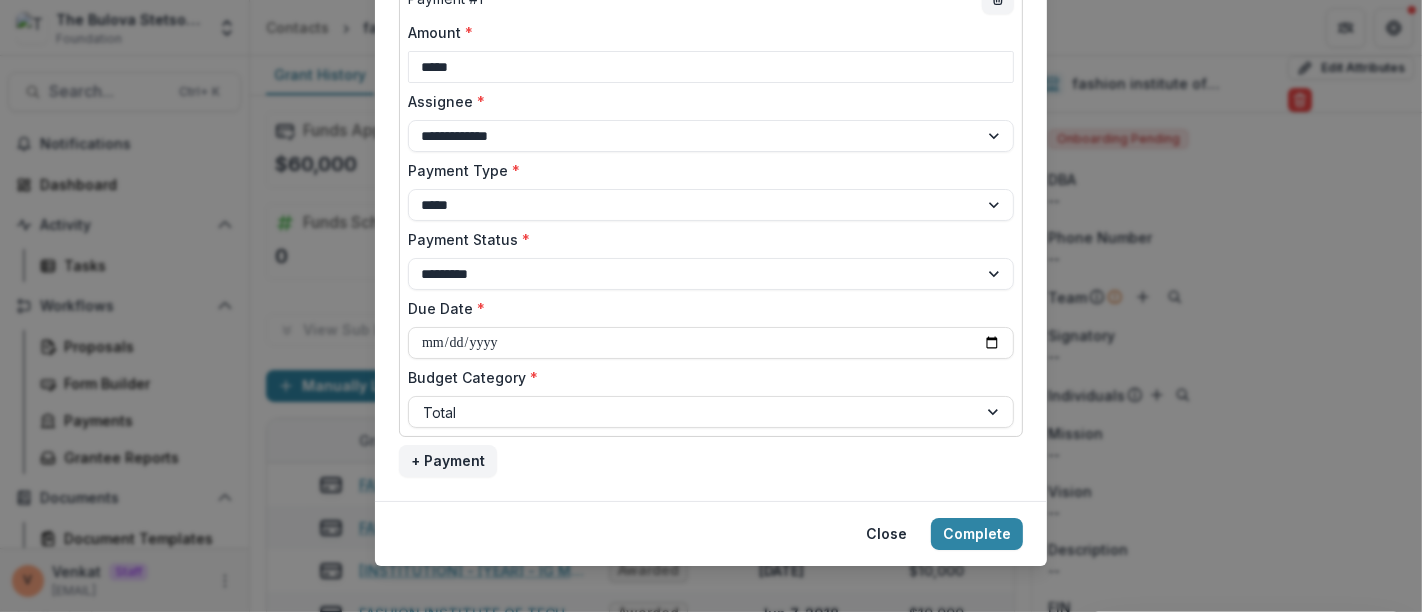 scroll, scrollTop: 1268, scrollLeft: 0, axis: vertical 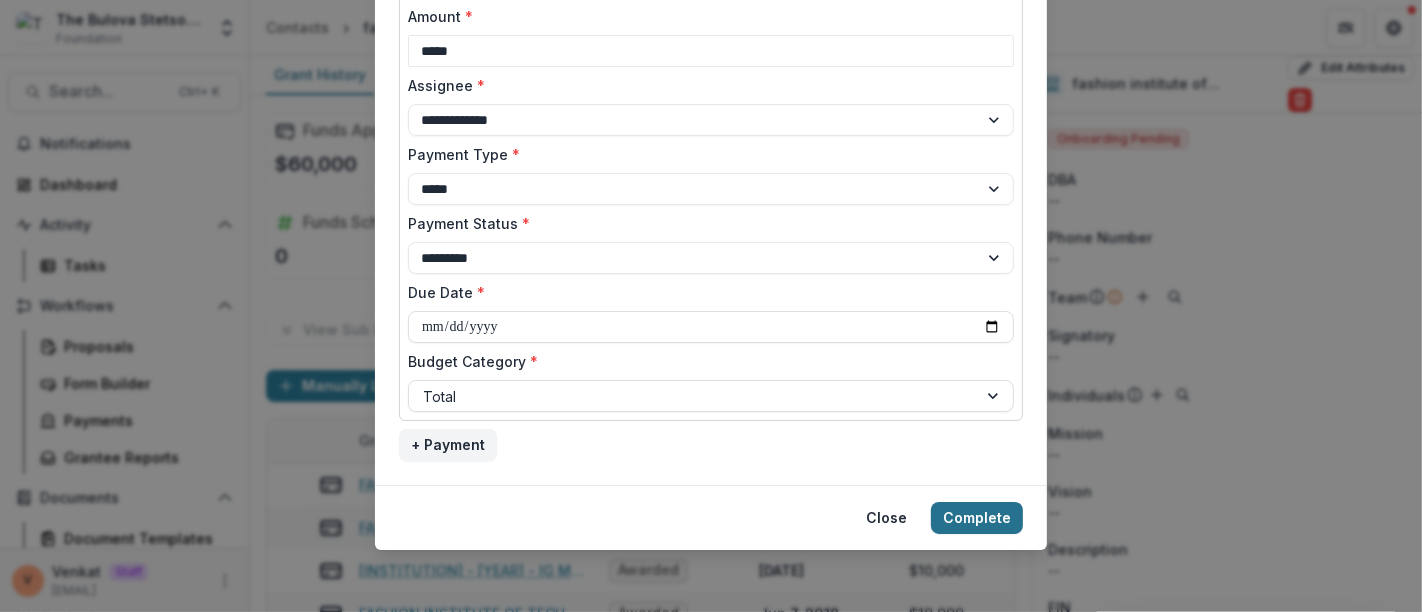 click on "Complete" at bounding box center (977, 518) 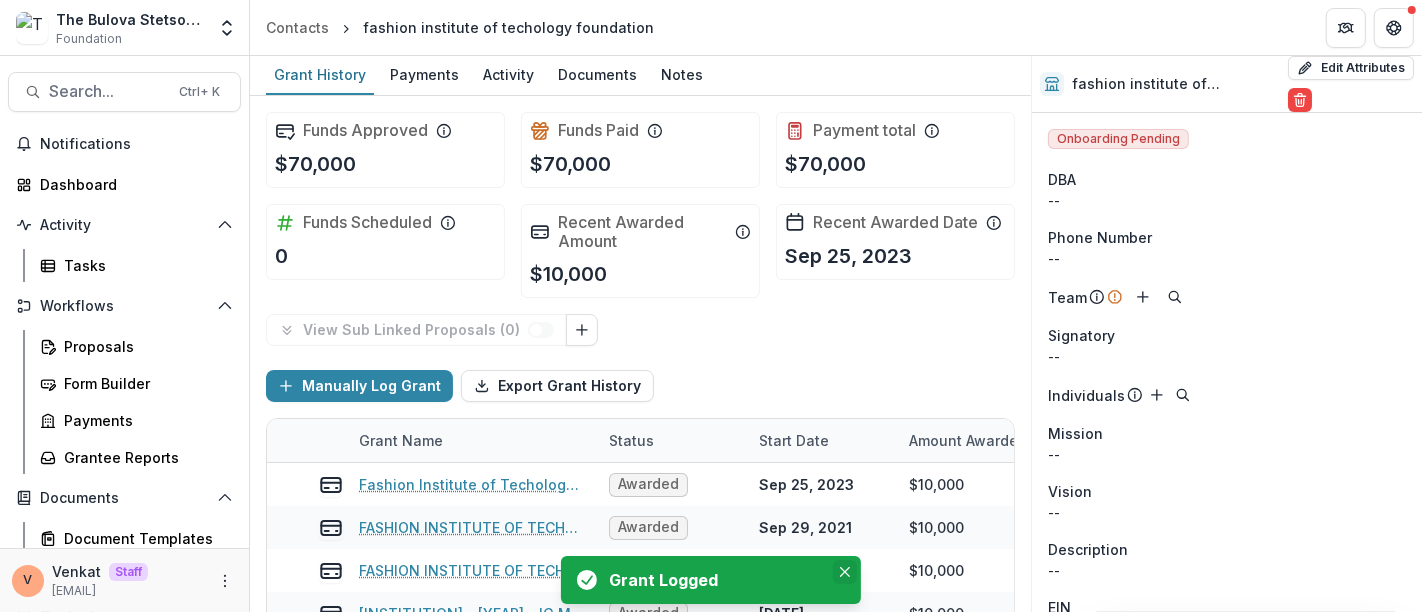 click 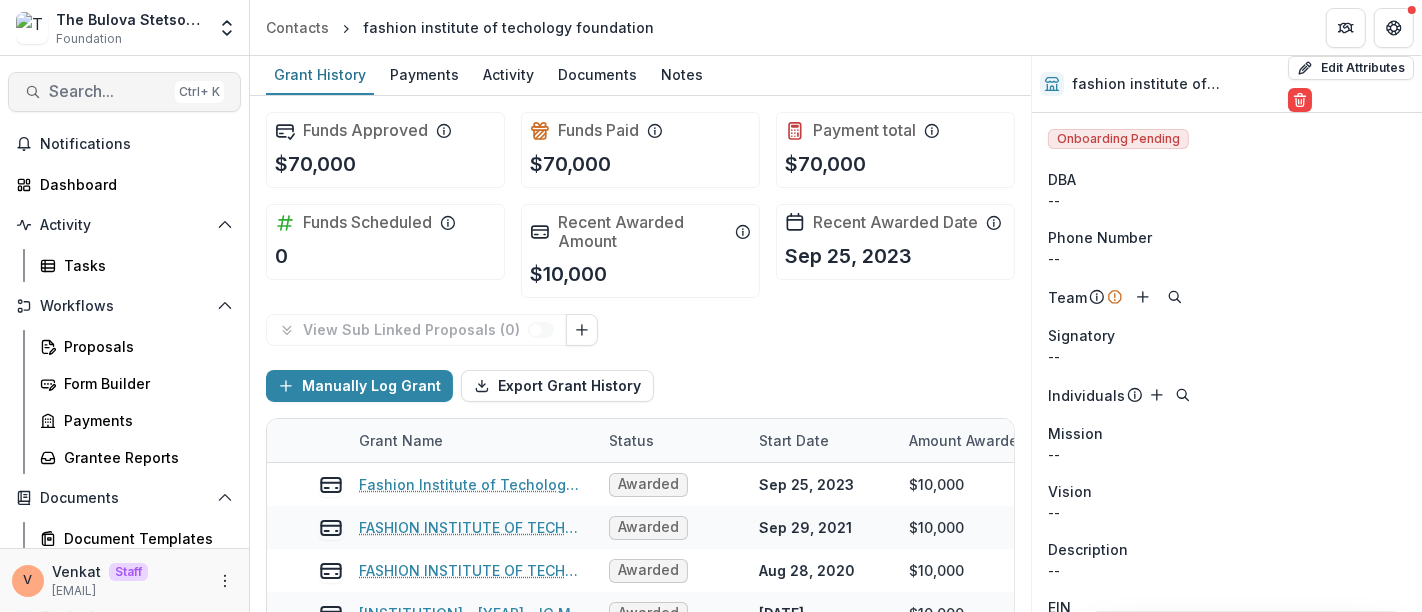 click on "Search..." at bounding box center (108, 91) 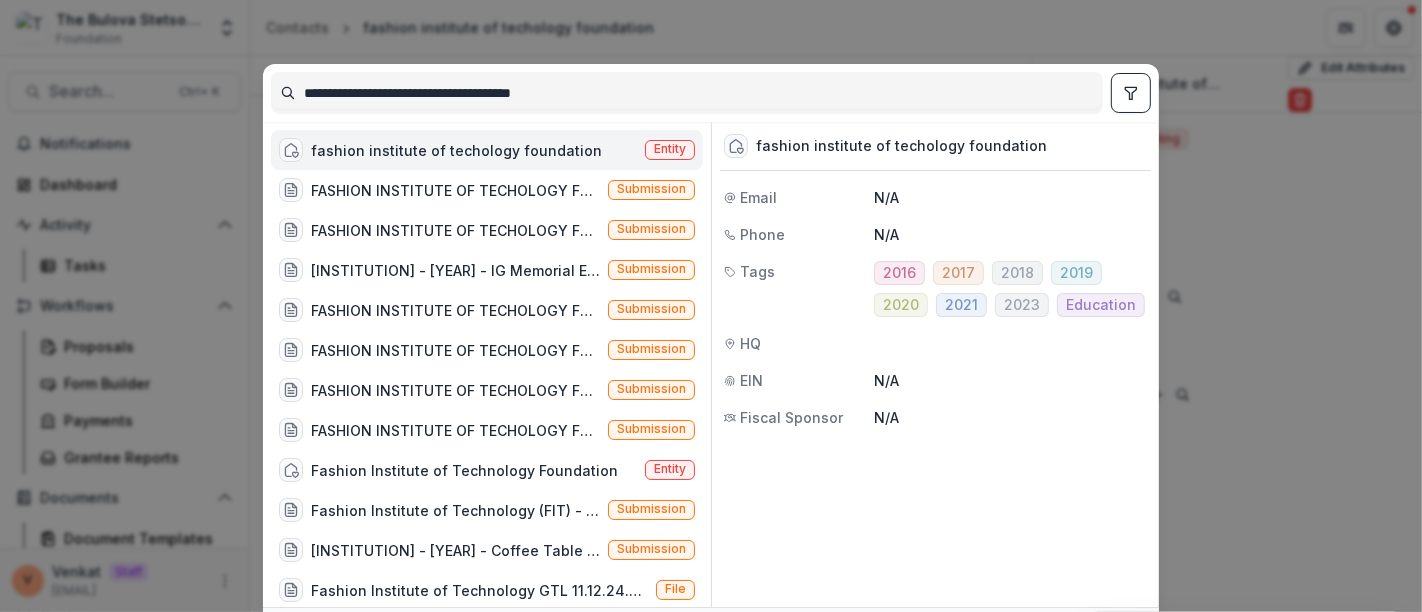 drag, startPoint x: 621, startPoint y: 82, endPoint x: 0, endPoint y: 95, distance: 621.13605 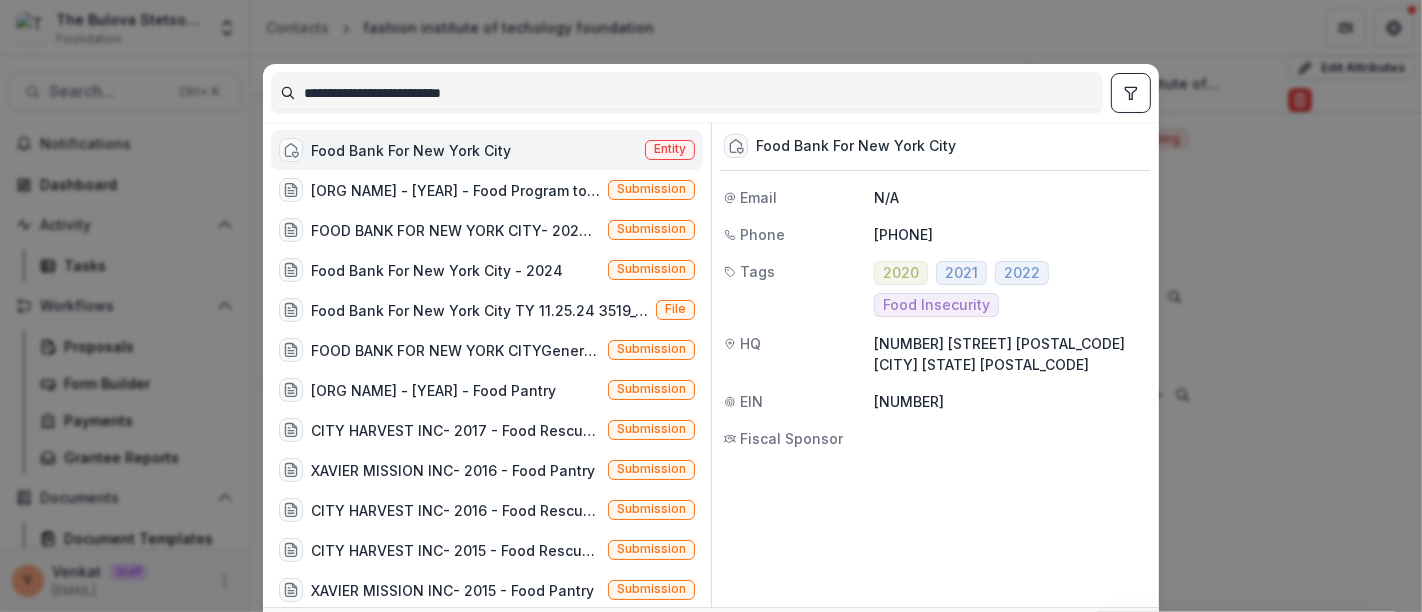 type on "**********" 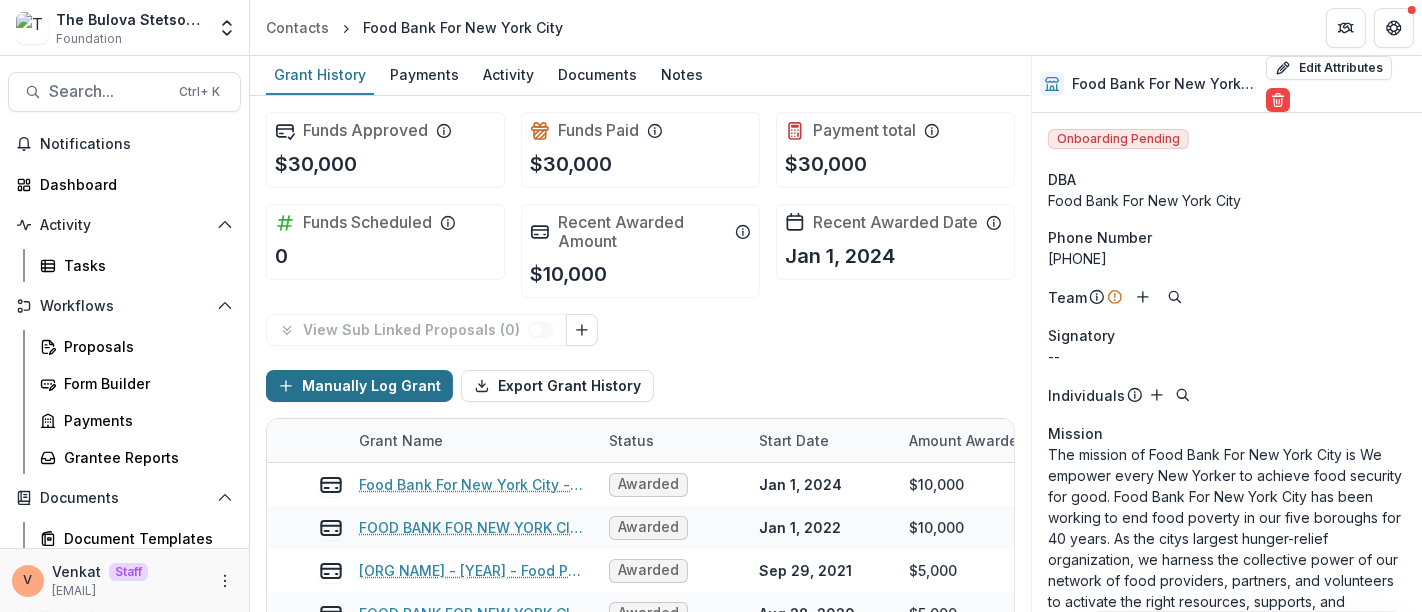 click on "Manually Log Grant" at bounding box center [359, 386] 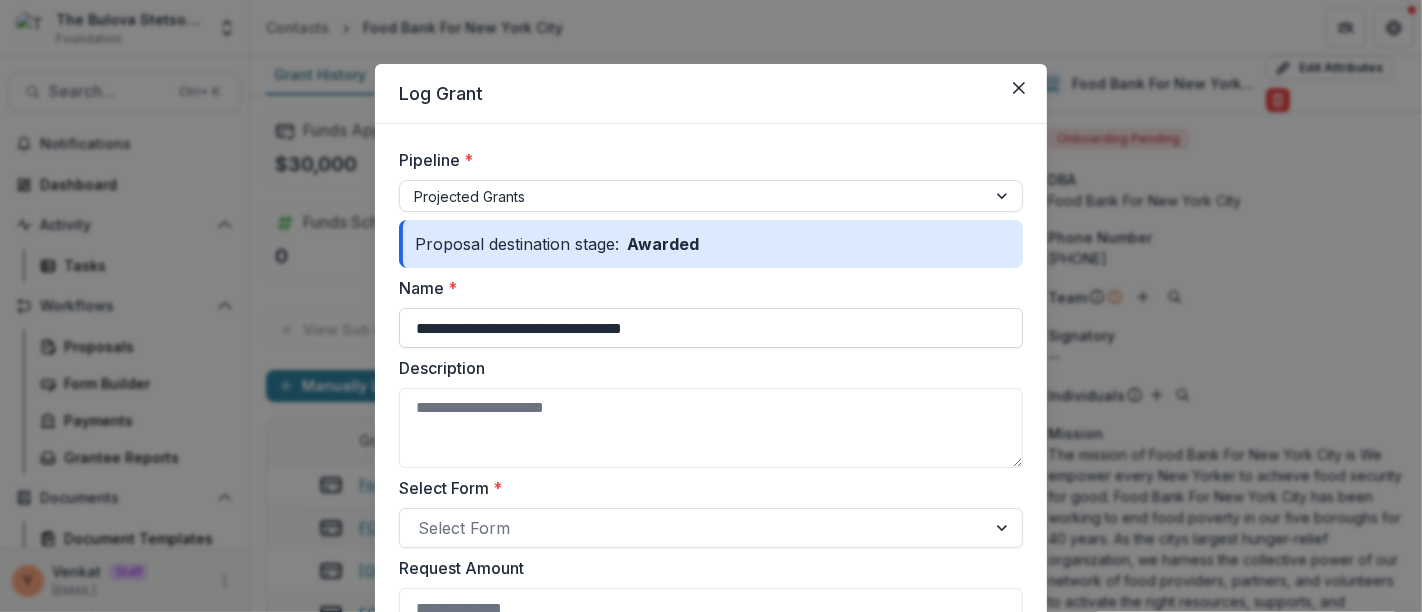 drag, startPoint x: 737, startPoint y: 331, endPoint x: 438, endPoint y: 323, distance: 299.107 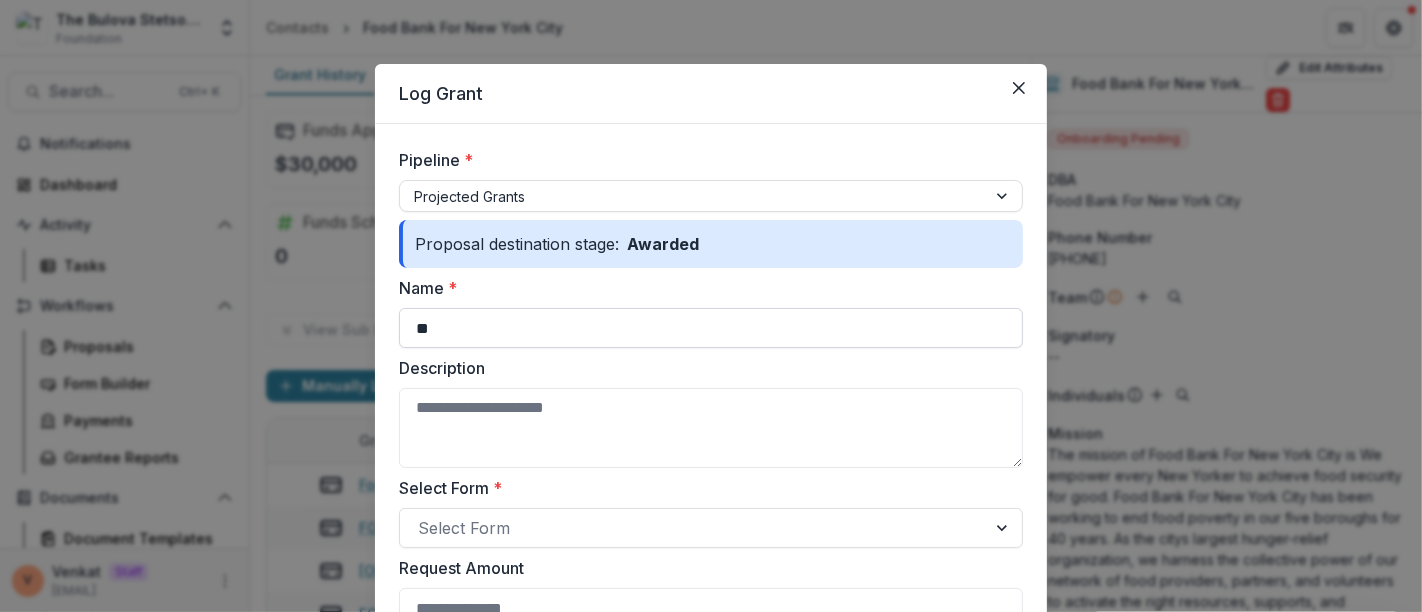type on "*" 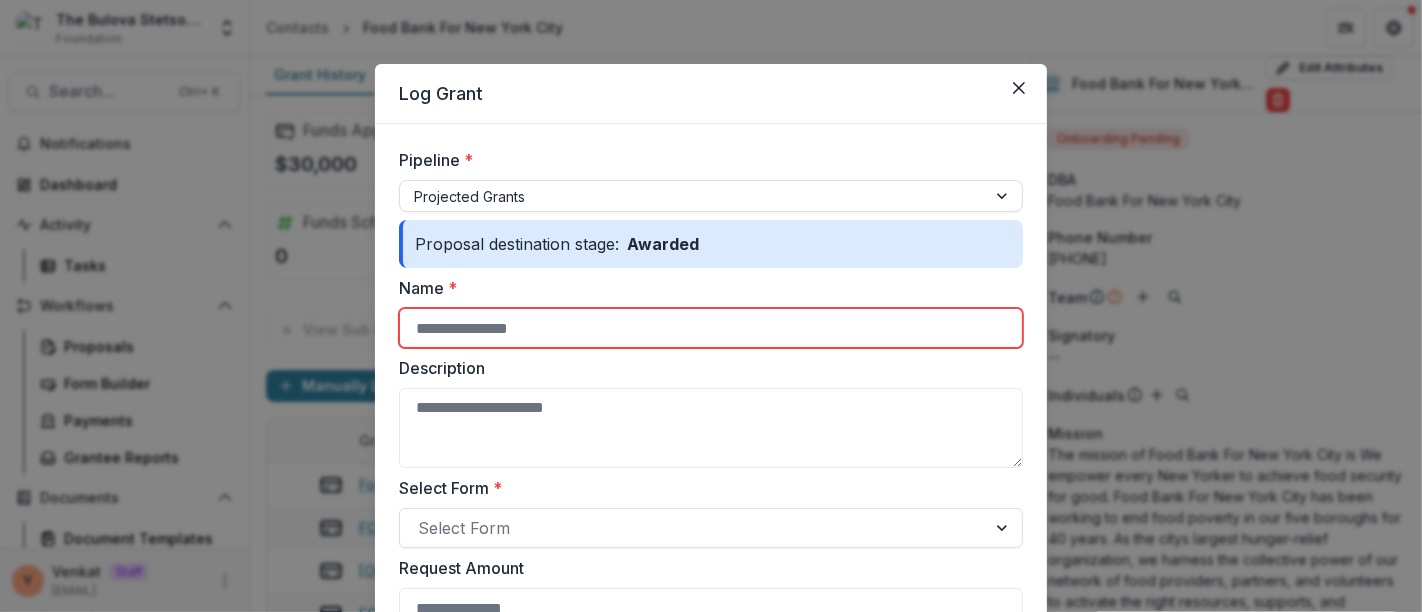 paste on "**********" 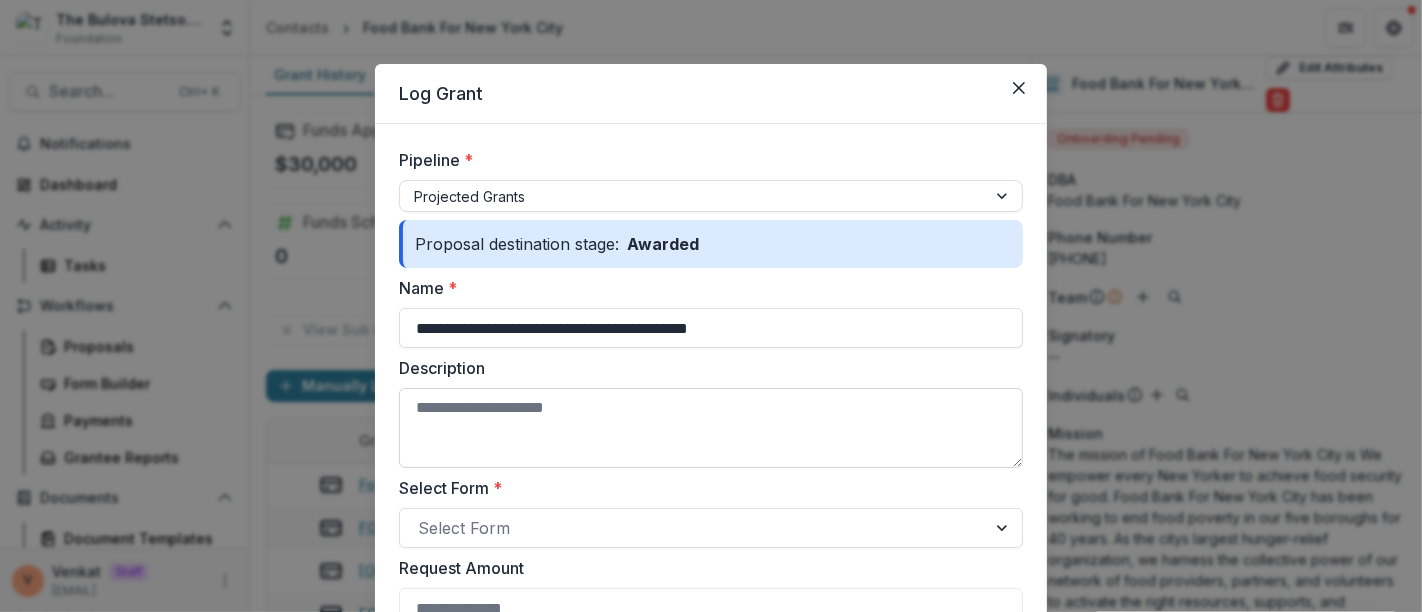 scroll, scrollTop: 222, scrollLeft: 0, axis: vertical 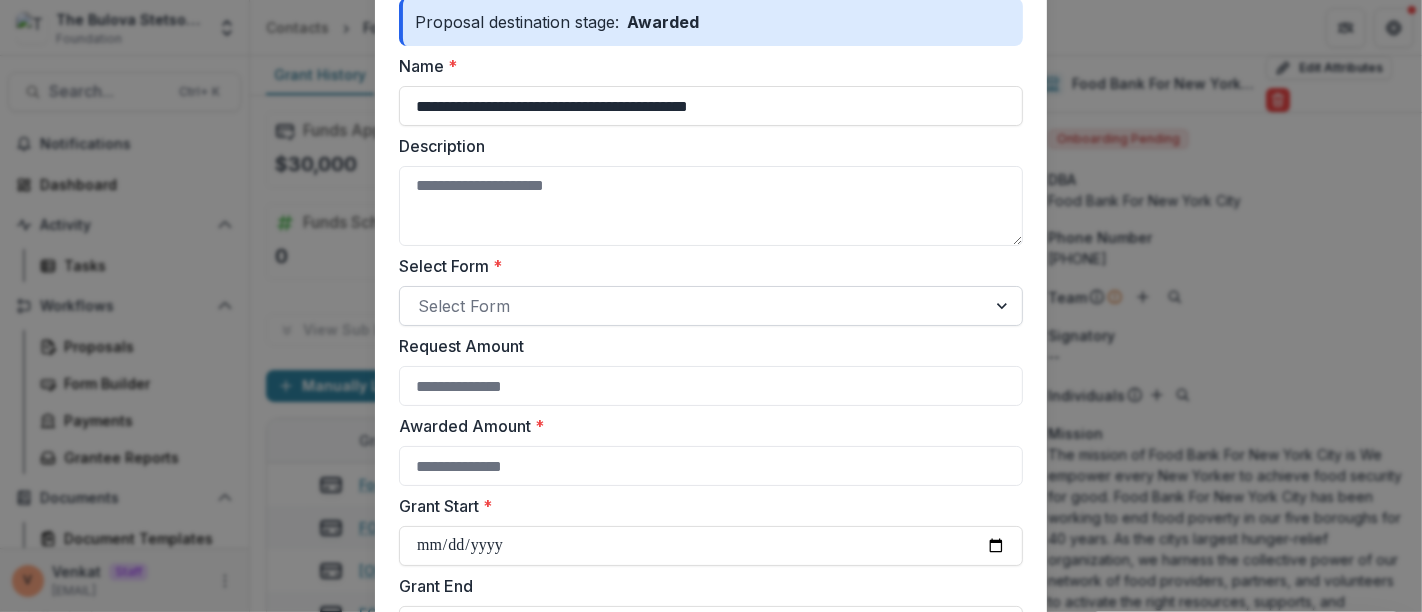 type on "**********" 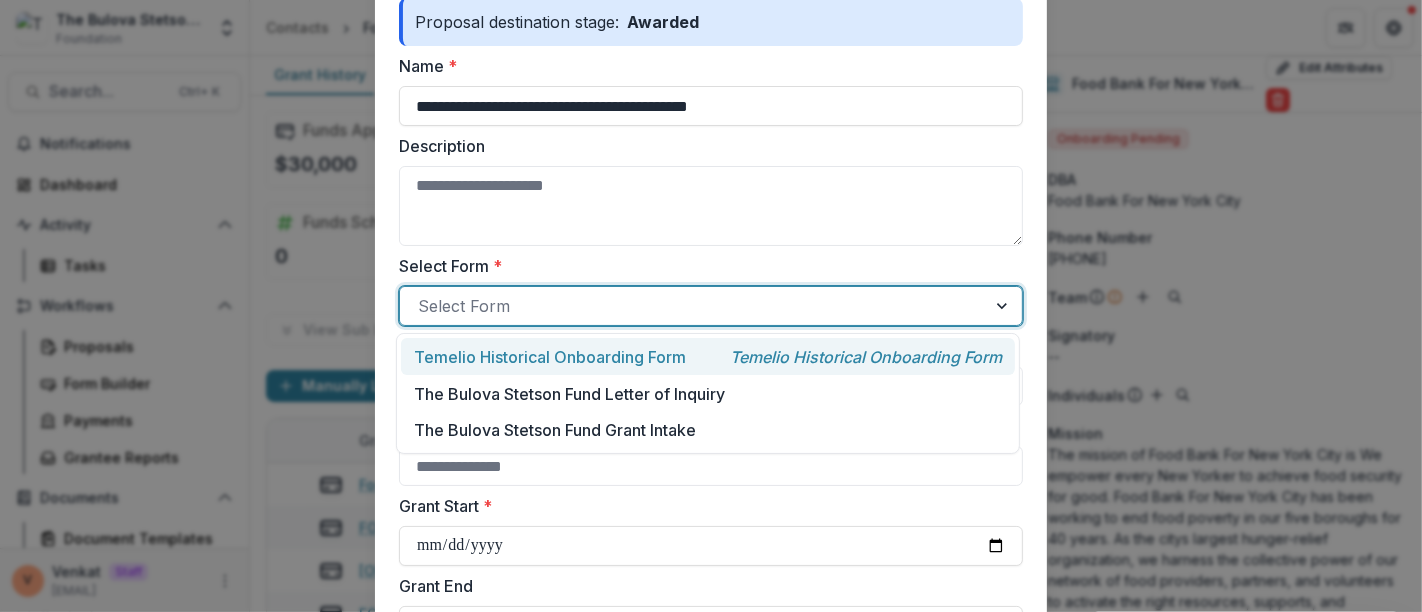 click on "Temelio Historical Onboarding Form" at bounding box center (550, 357) 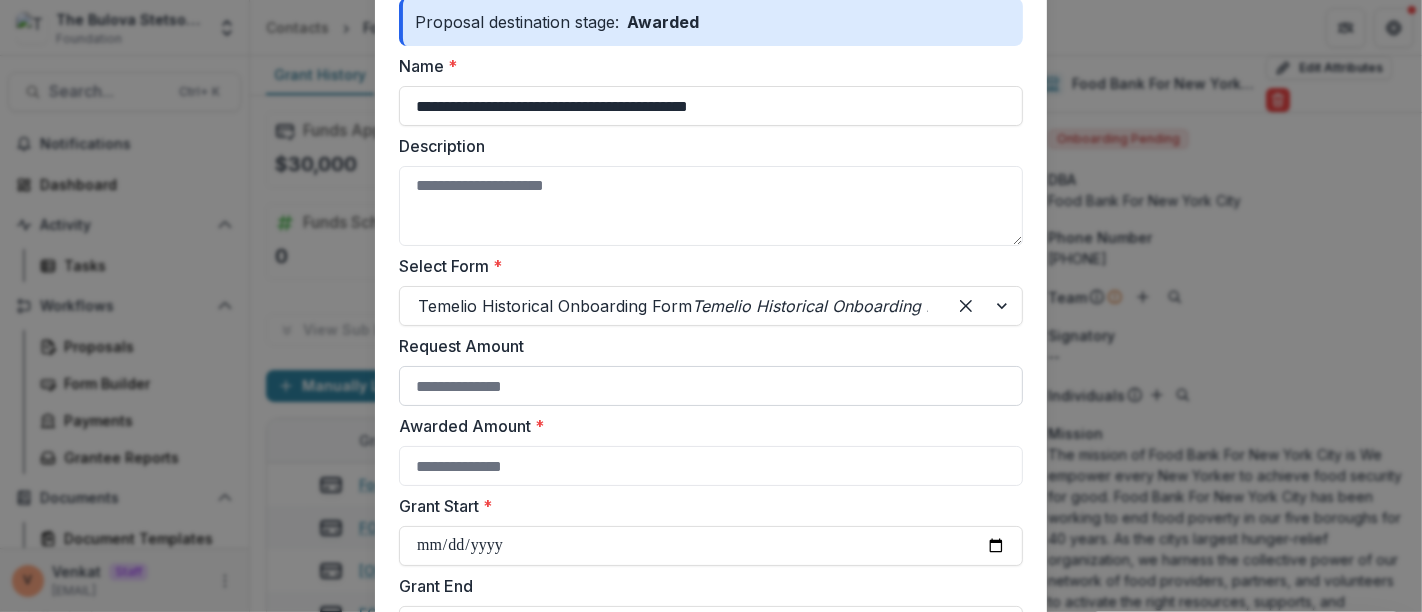 click on "Request Amount" at bounding box center (711, 386) 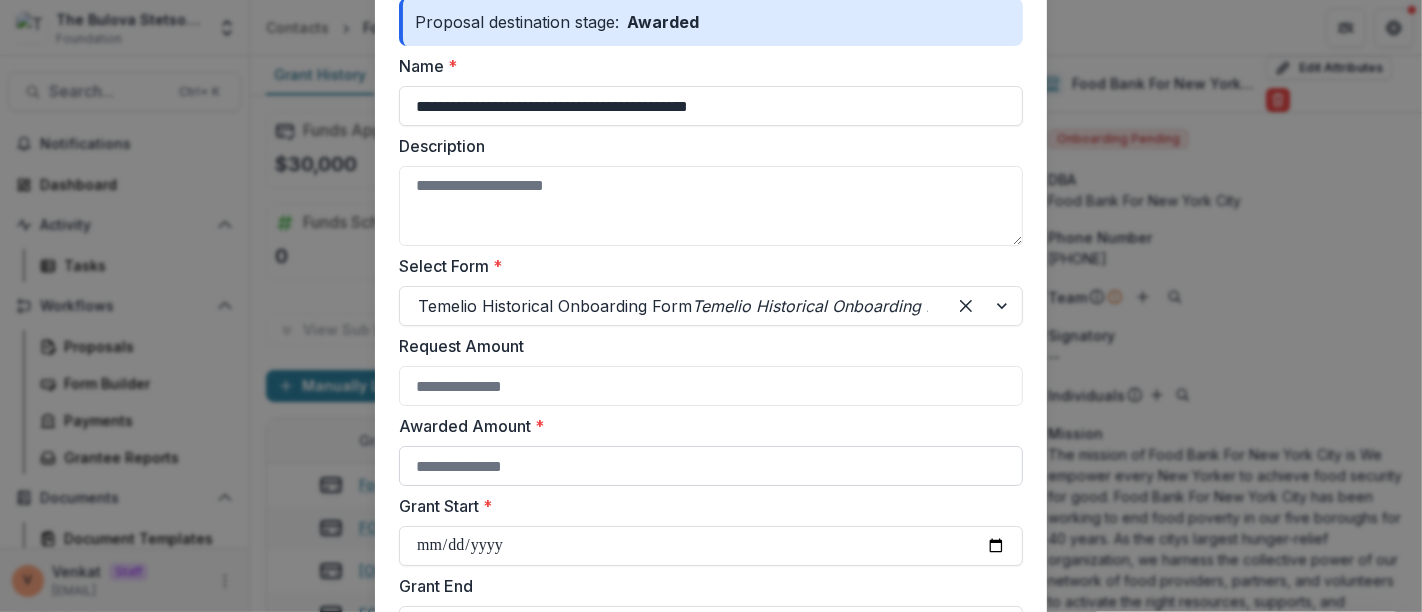 click on "Awarded Amount *" at bounding box center [711, 466] 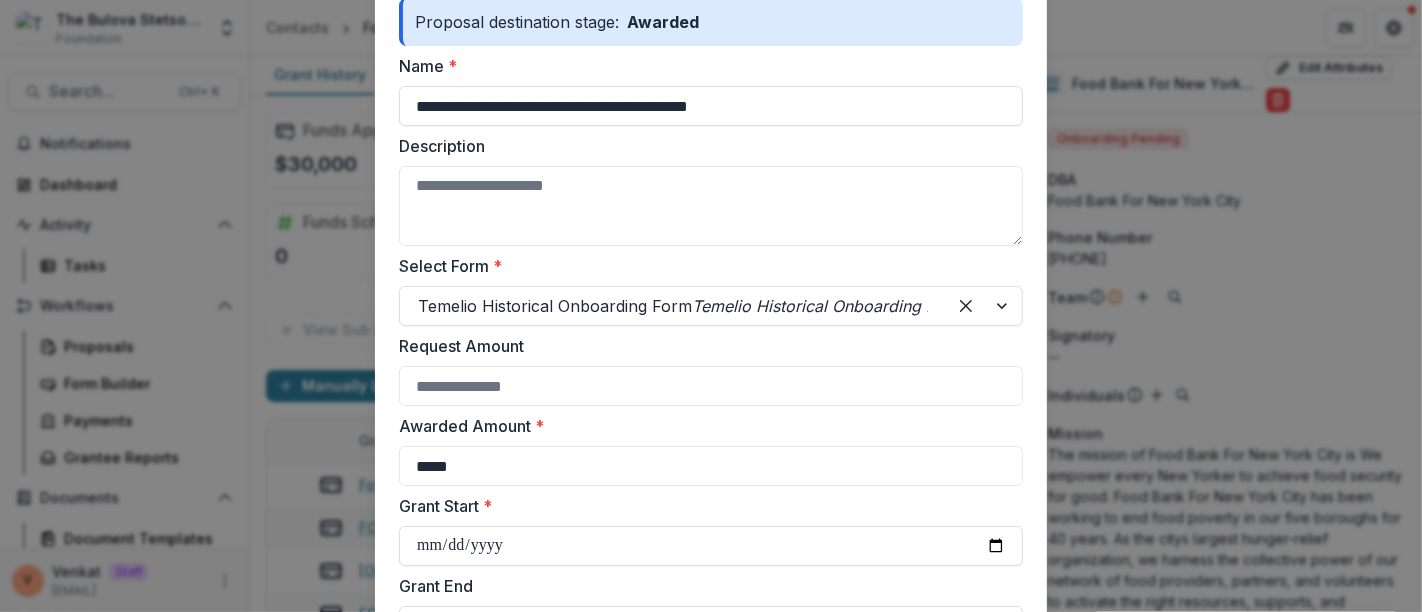 type on "*****" 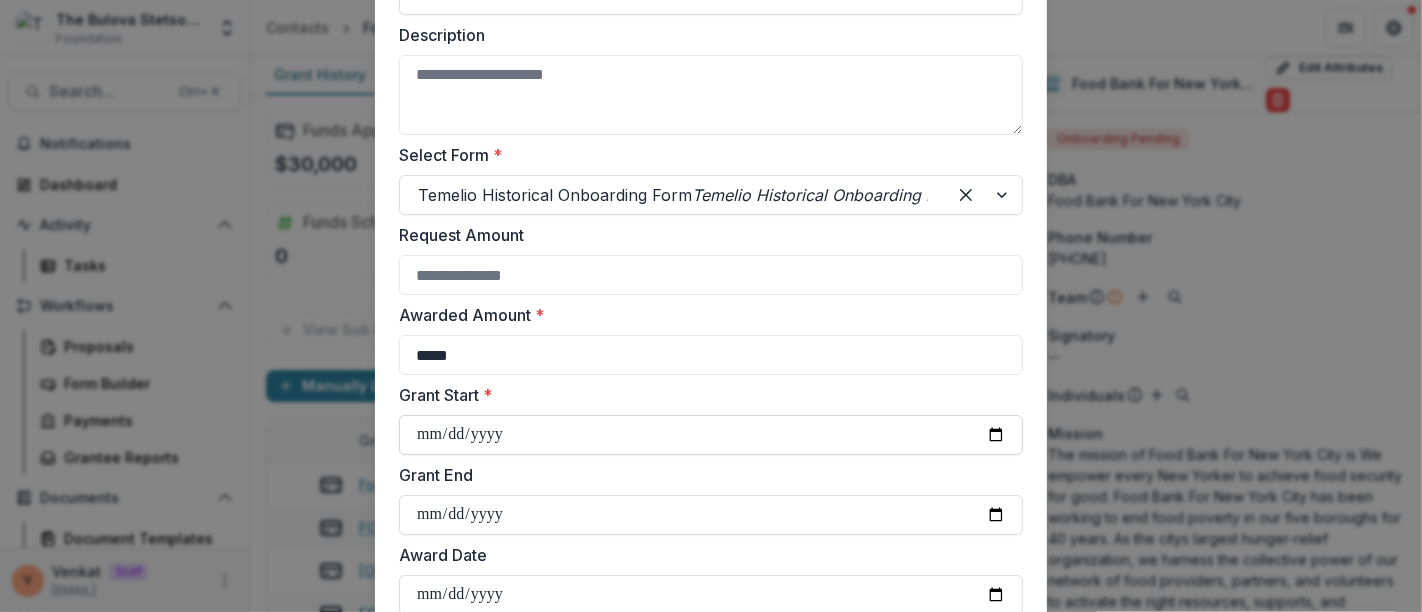 click on "Grant Start *" at bounding box center [711, 435] 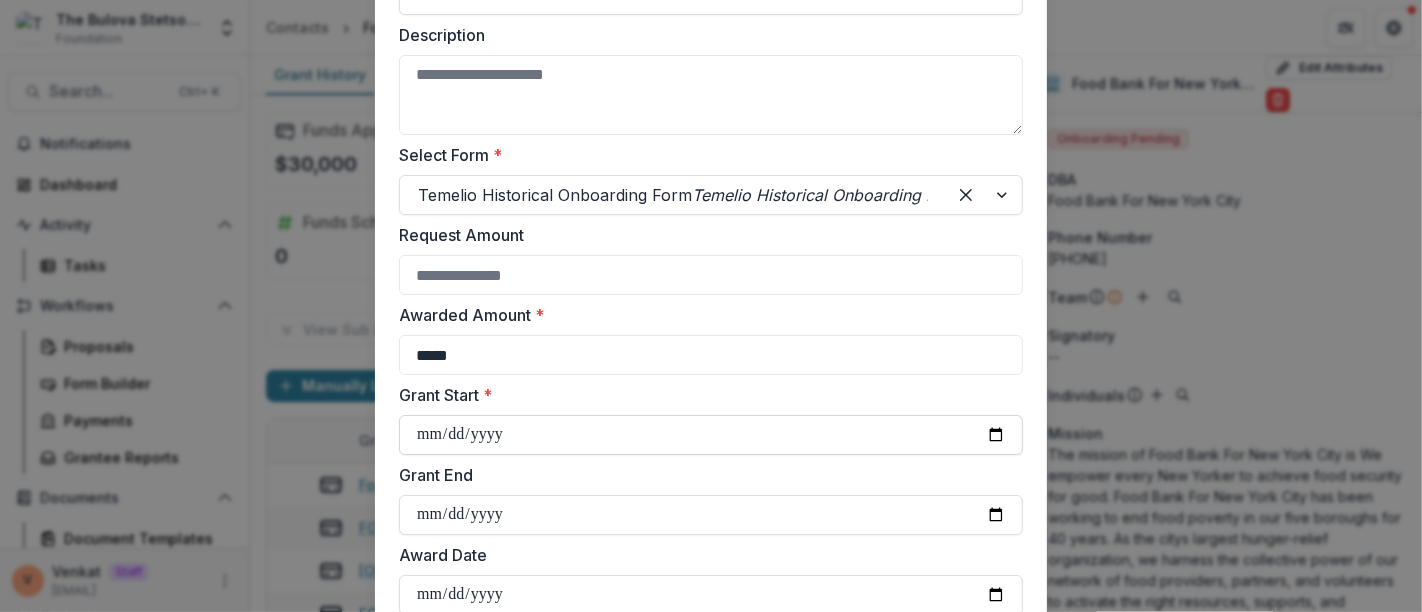 type on "**********" 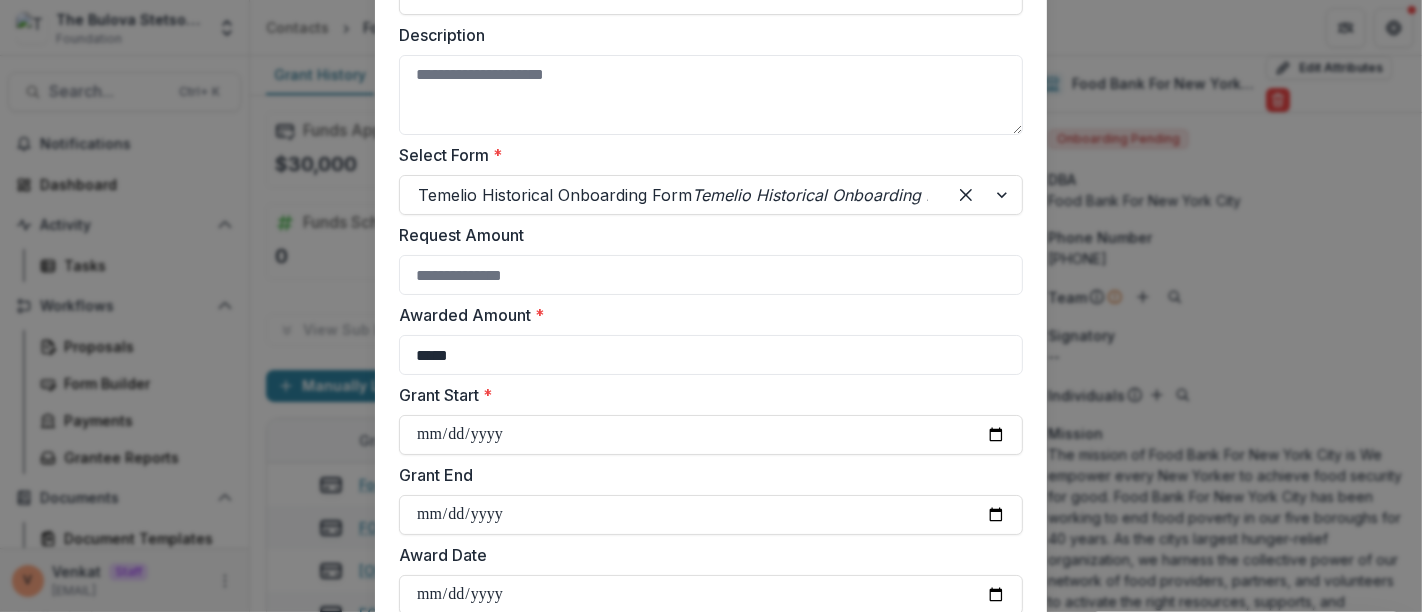 click on "**********" at bounding box center [711, 369] 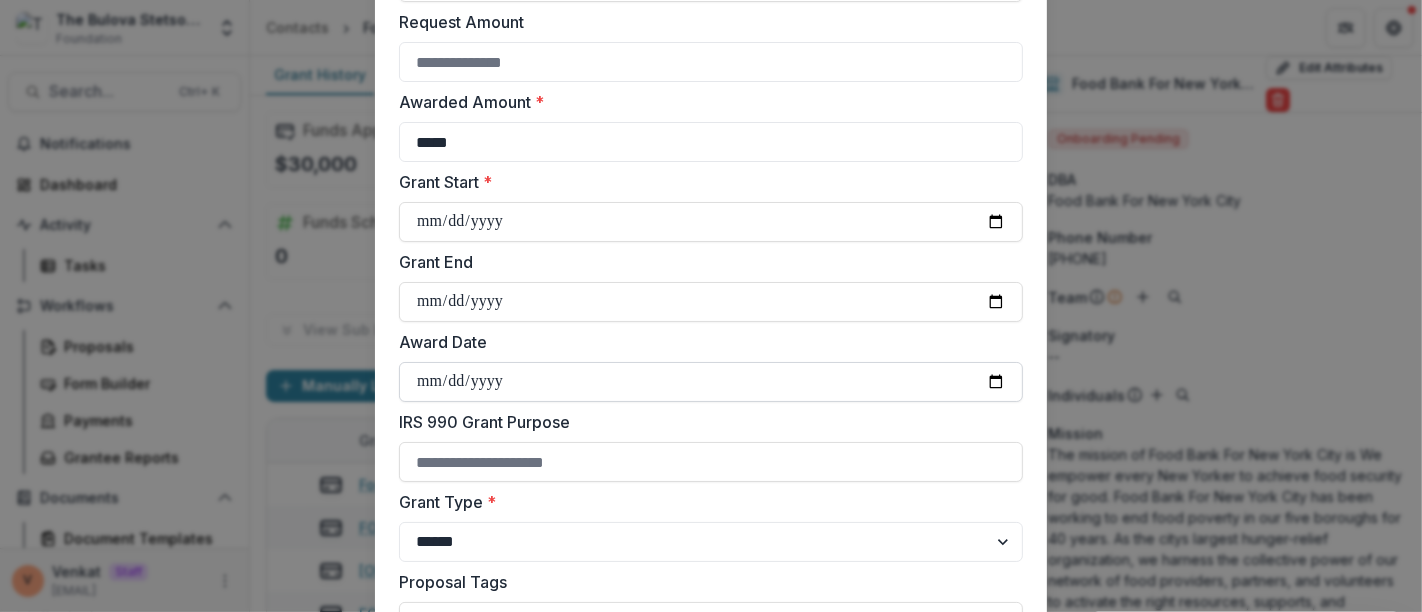 scroll, scrollTop: 555, scrollLeft: 0, axis: vertical 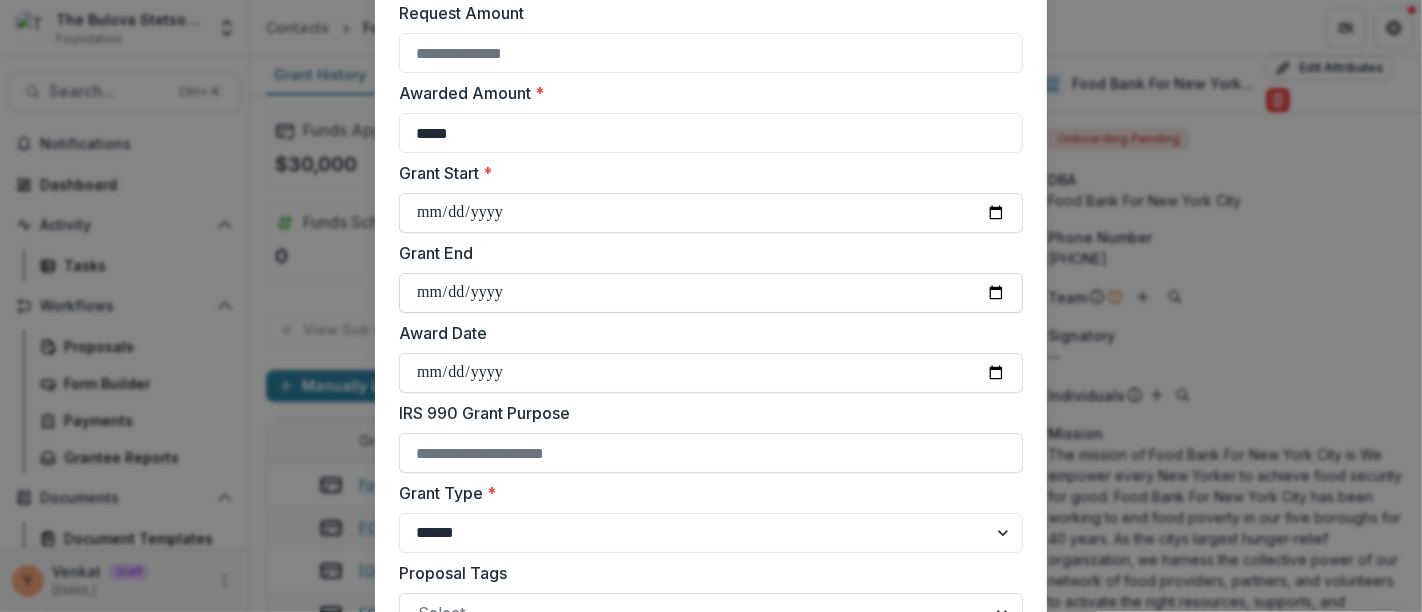 click on "Grant End" at bounding box center (711, 293) 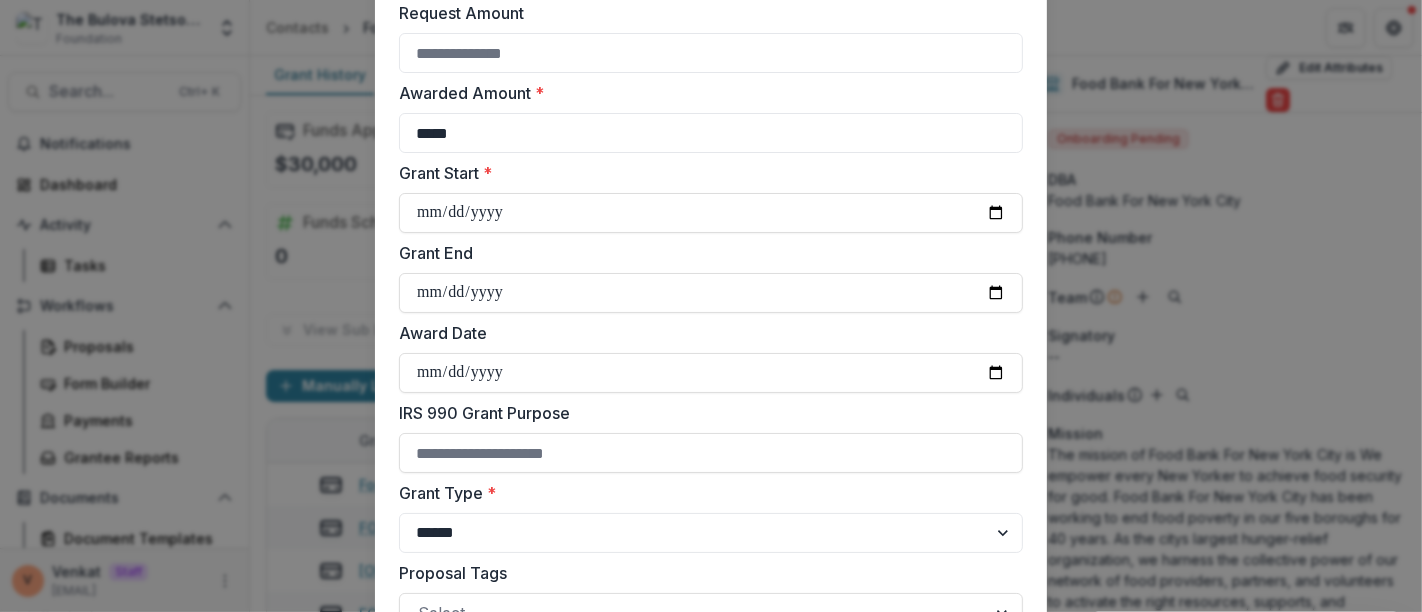click on "Award Date" at bounding box center [705, 333] 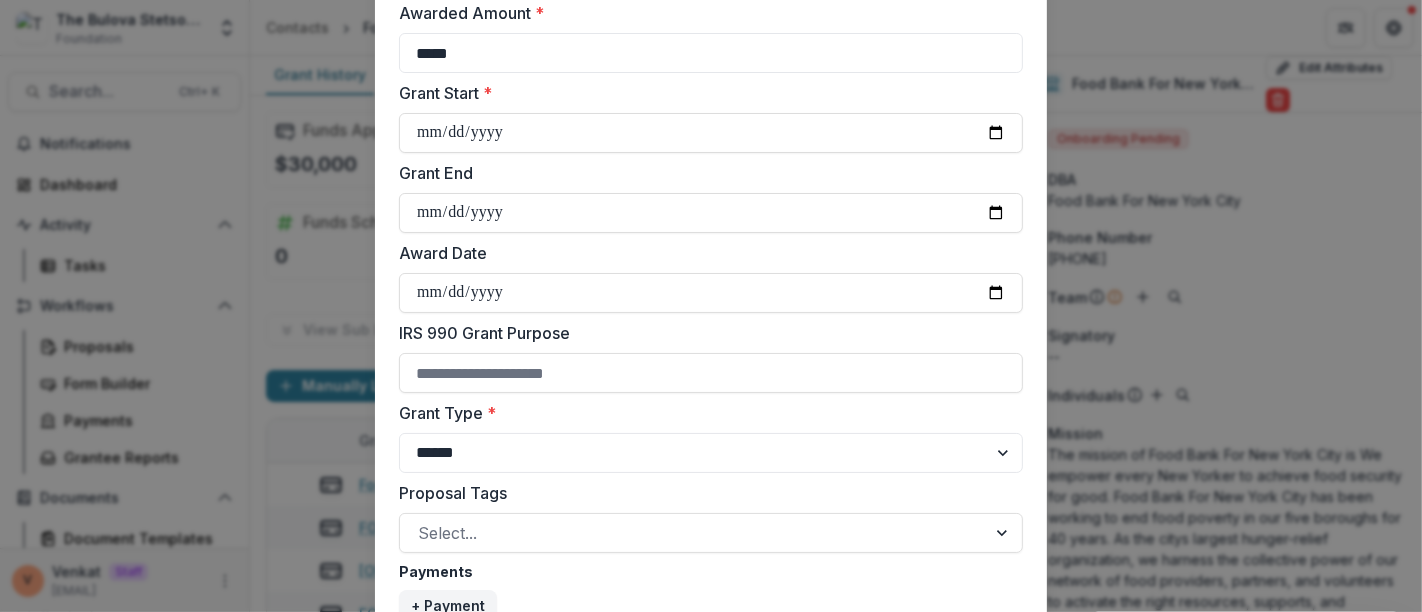 scroll, scrollTop: 666, scrollLeft: 0, axis: vertical 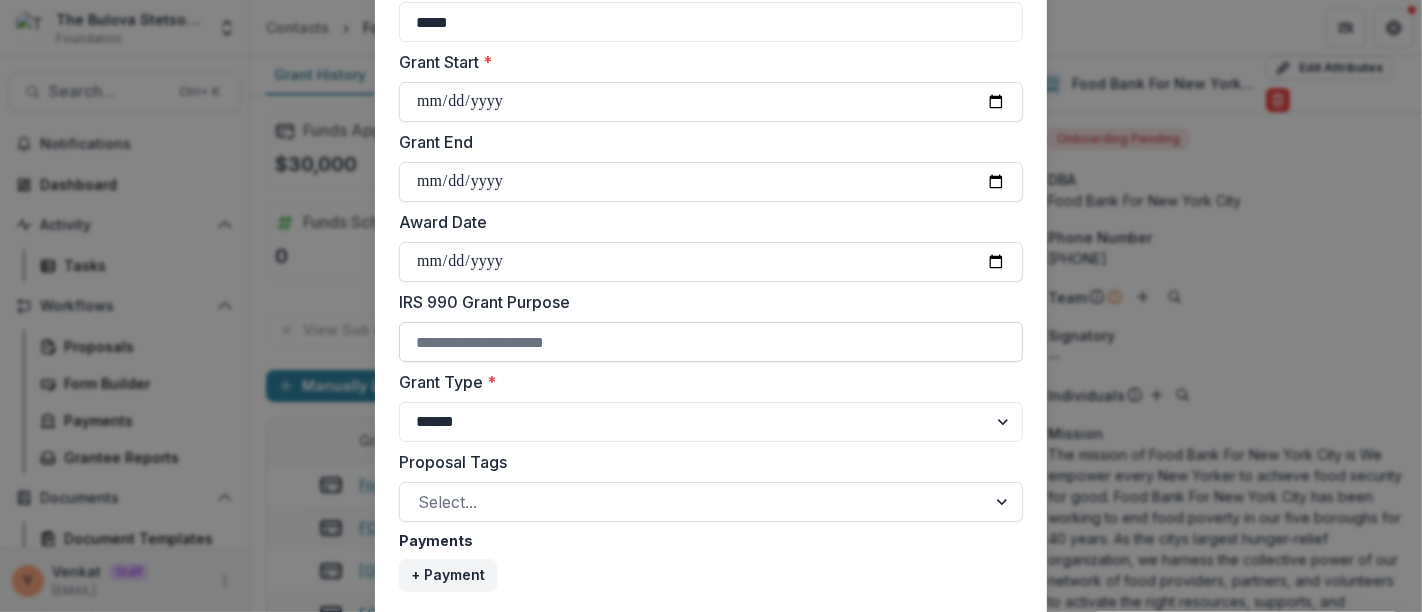 click on "IRS 990 Grant Purpose" at bounding box center (711, 342) 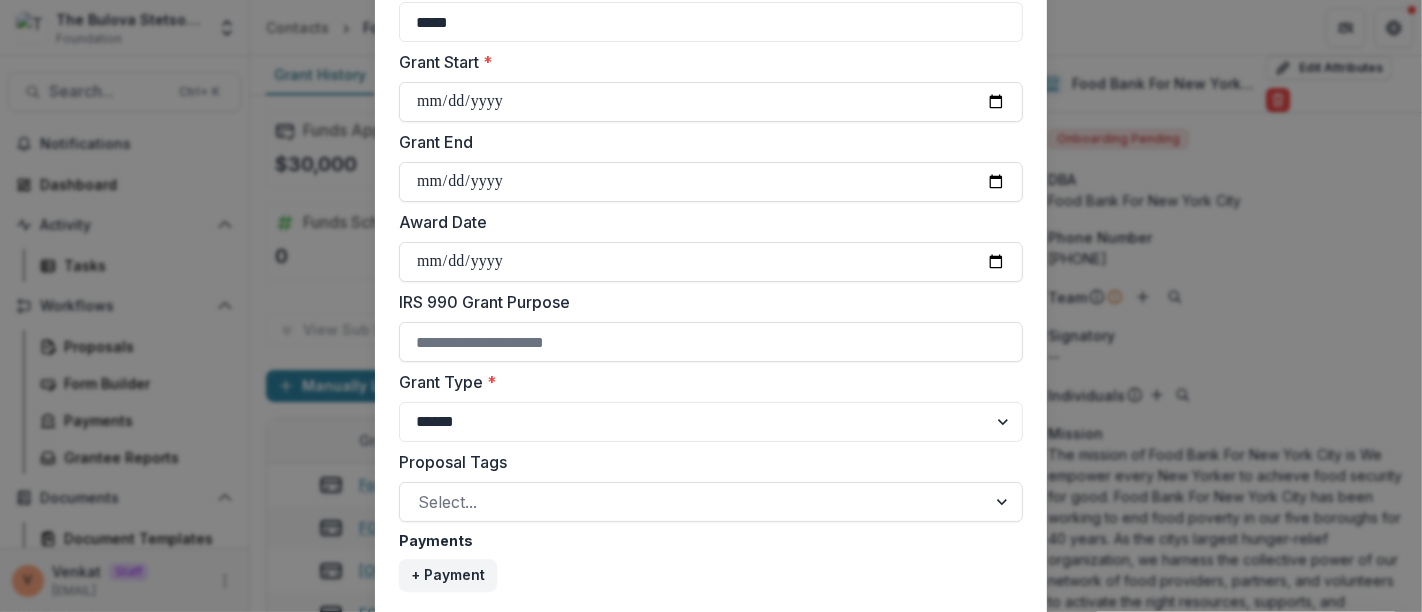 paste on "**********" 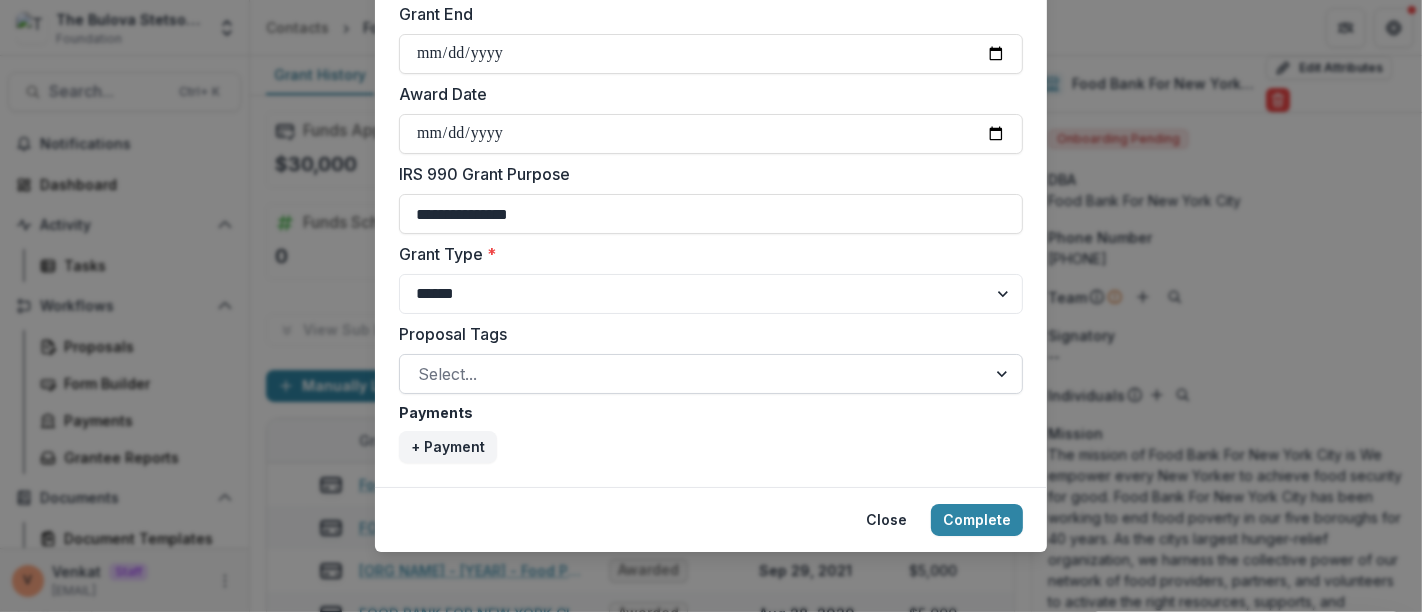 scroll, scrollTop: 796, scrollLeft: 0, axis: vertical 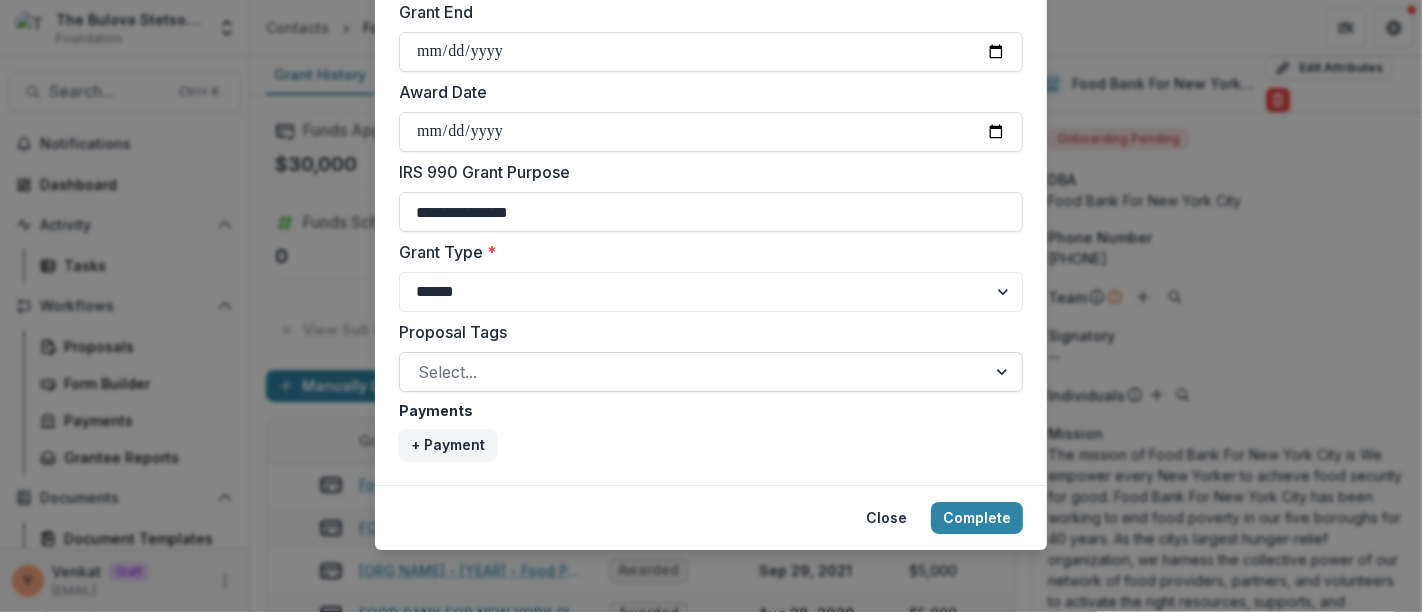 type on "**********" 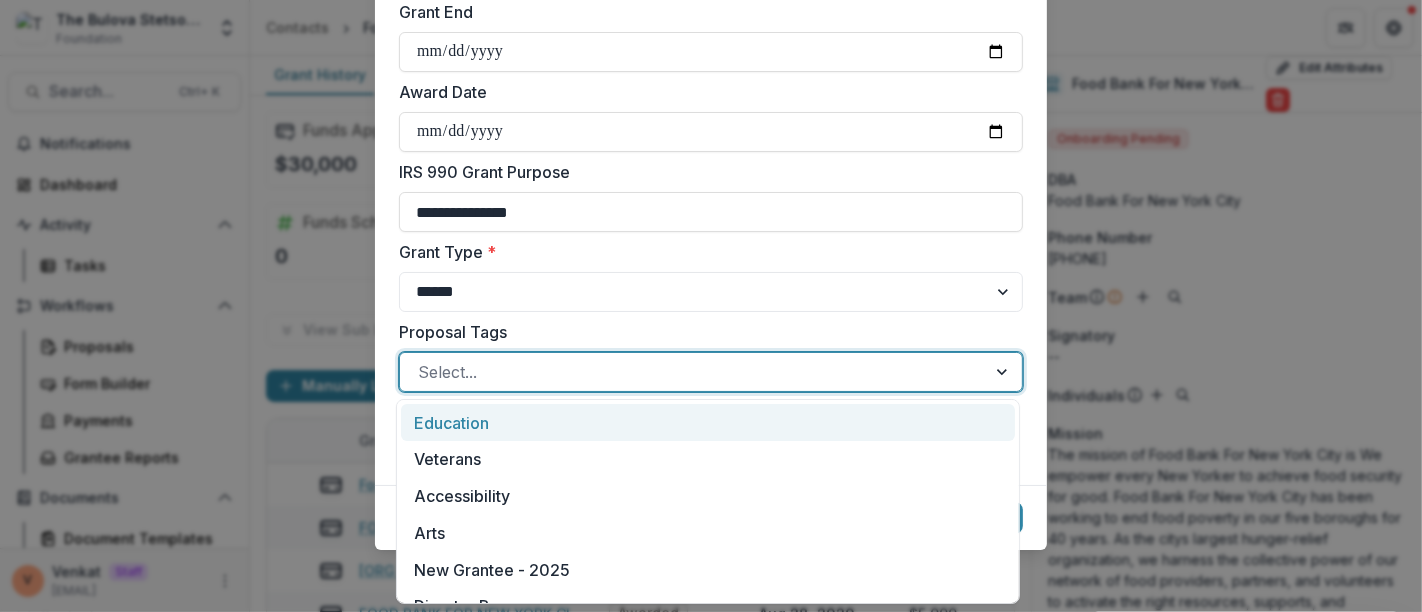 click at bounding box center (693, 372) 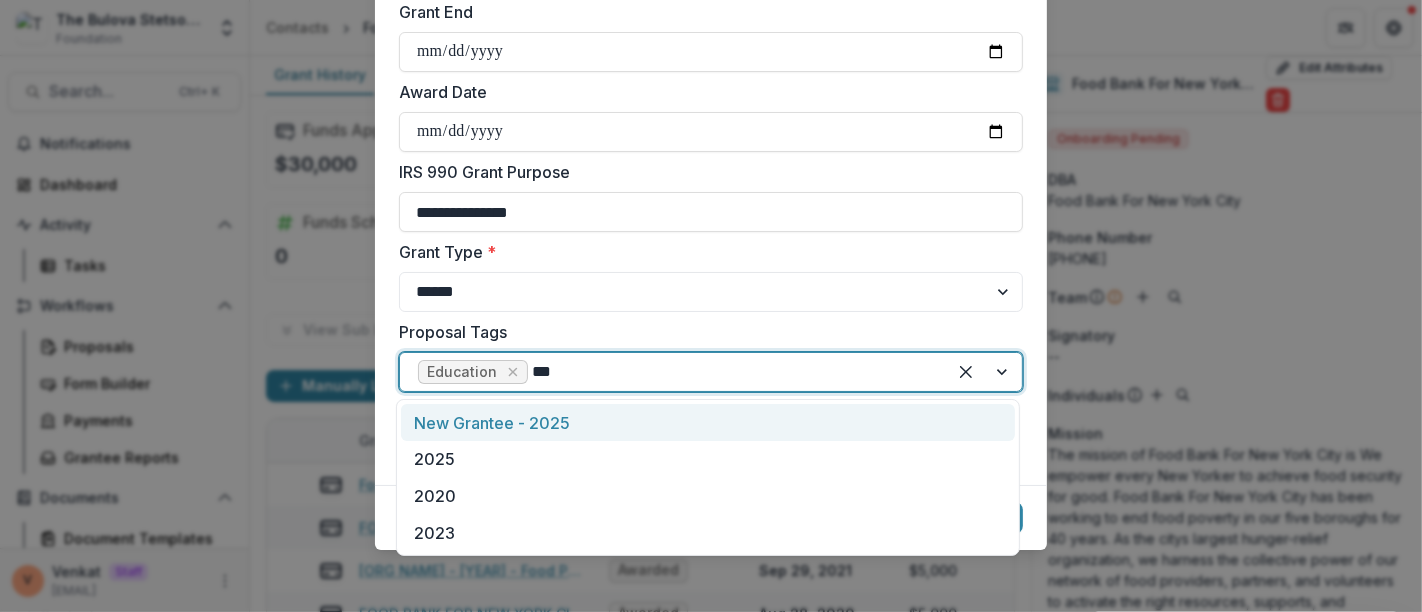 type on "****" 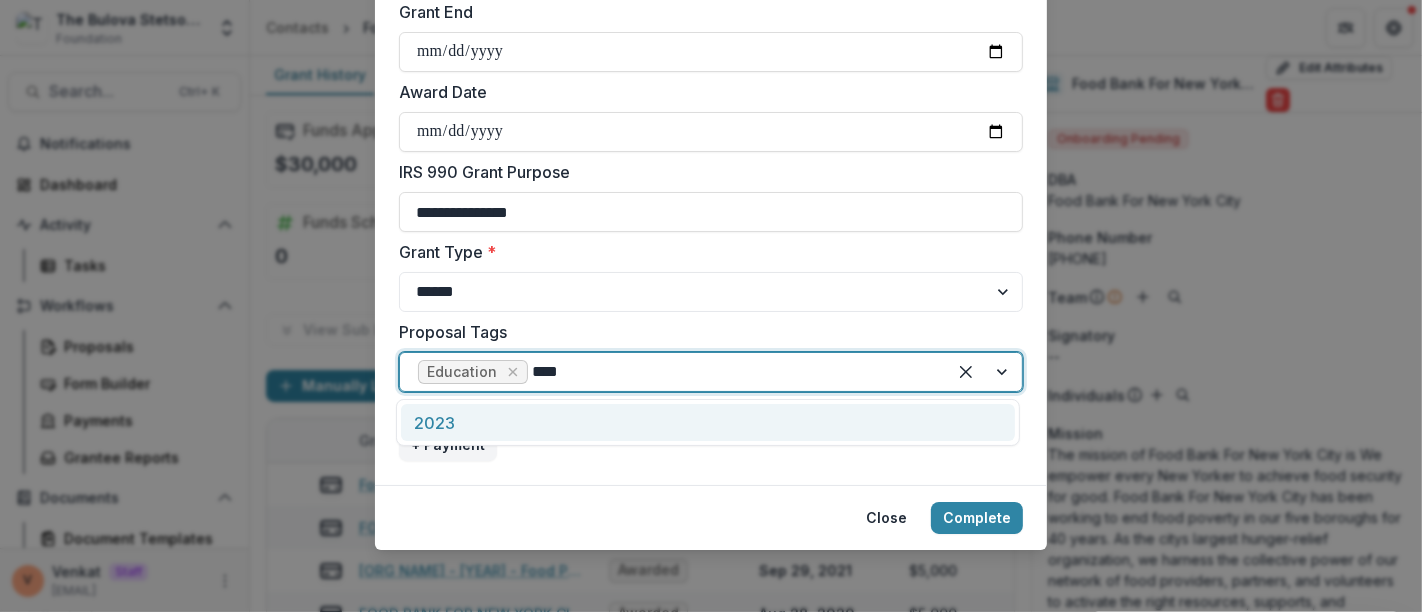 click on "2023" at bounding box center [708, 422] 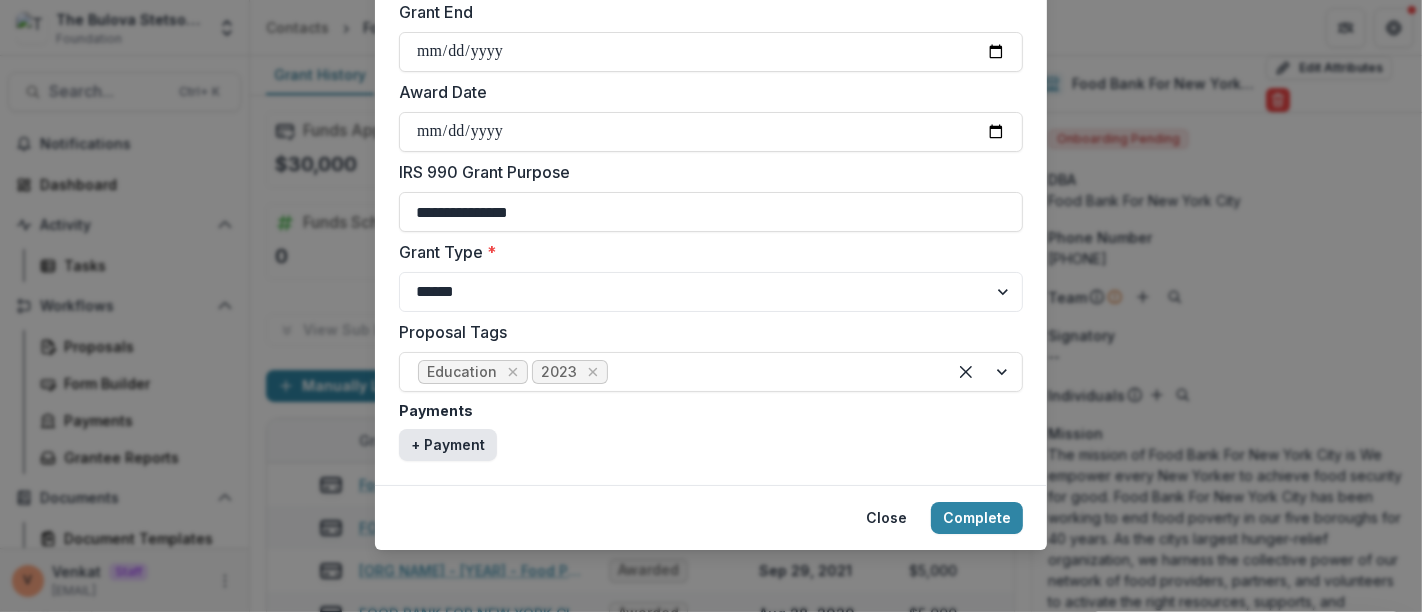 click on "+ Payment" at bounding box center (448, 445) 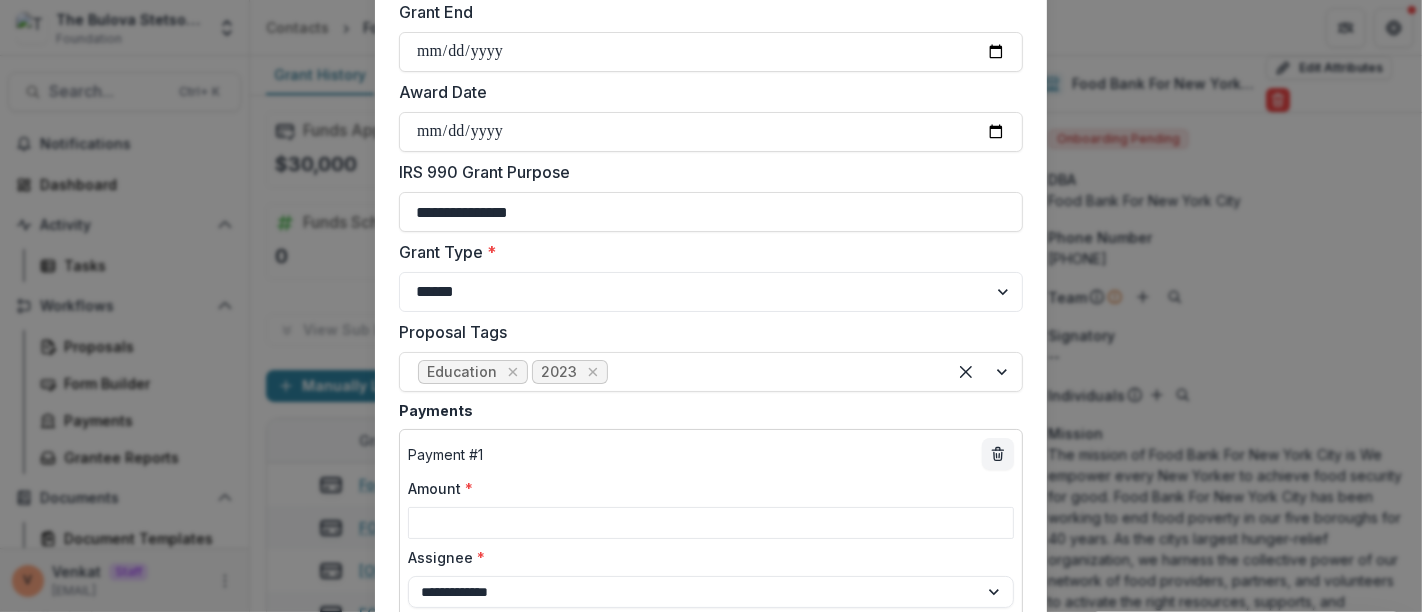 scroll, scrollTop: 907, scrollLeft: 0, axis: vertical 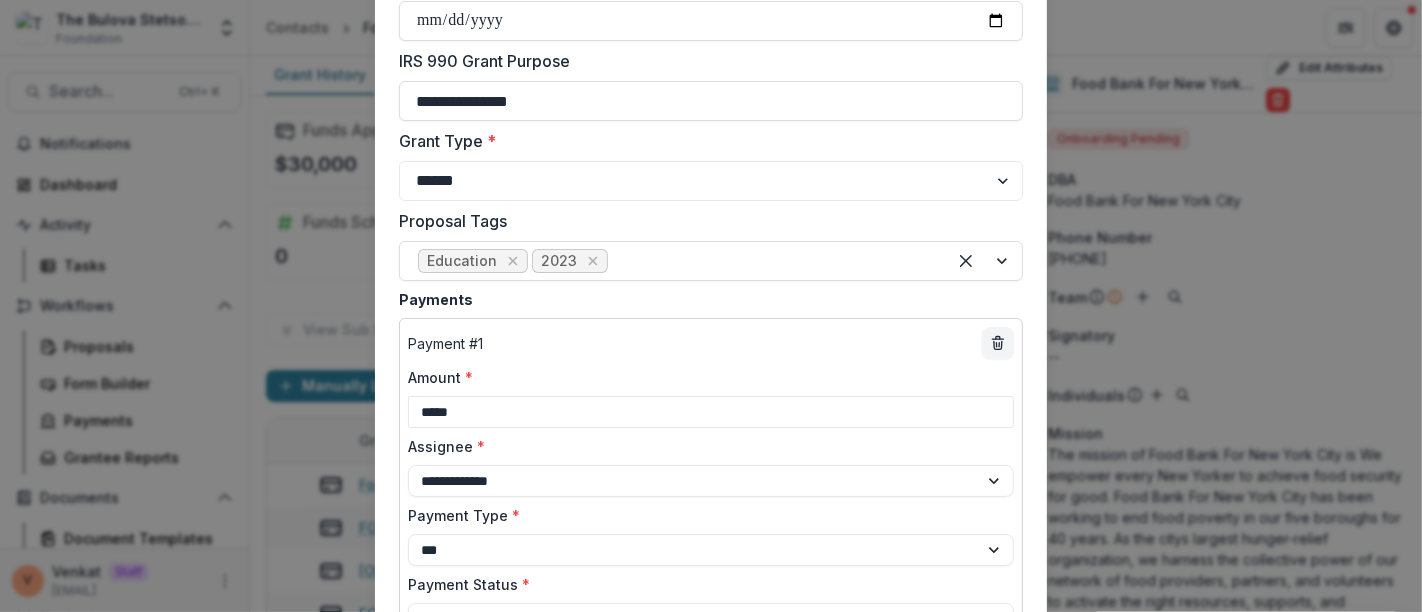 type on "*****" 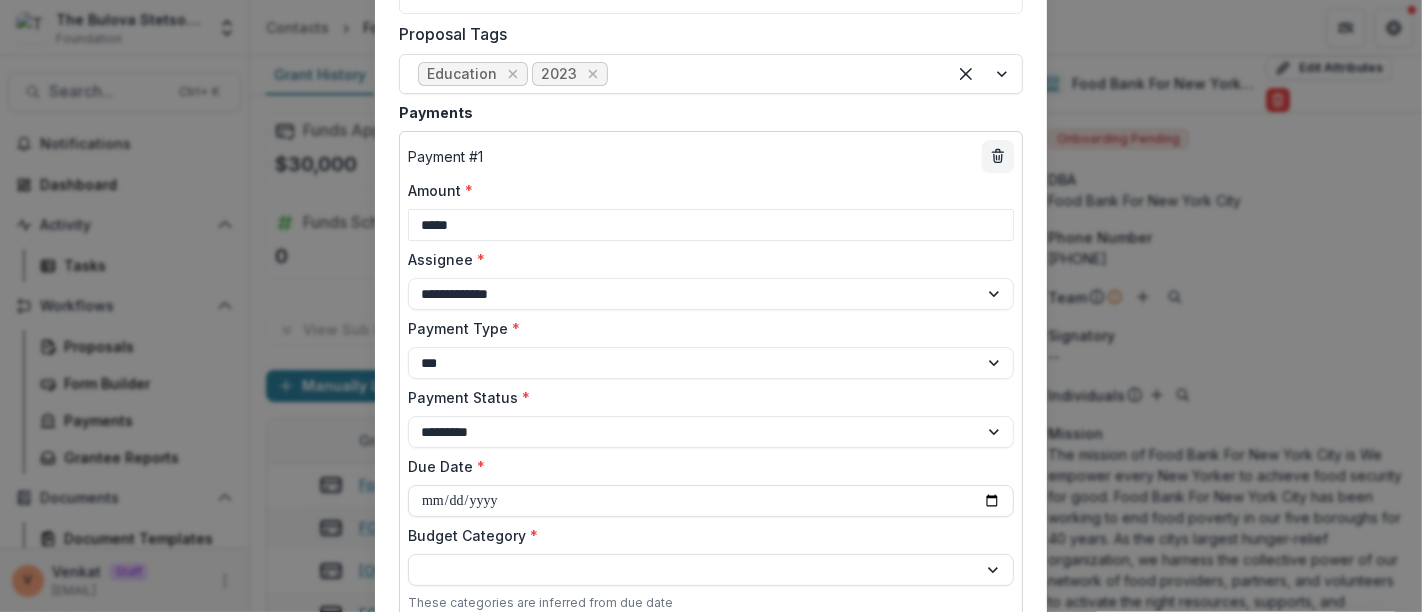 scroll, scrollTop: 1129, scrollLeft: 0, axis: vertical 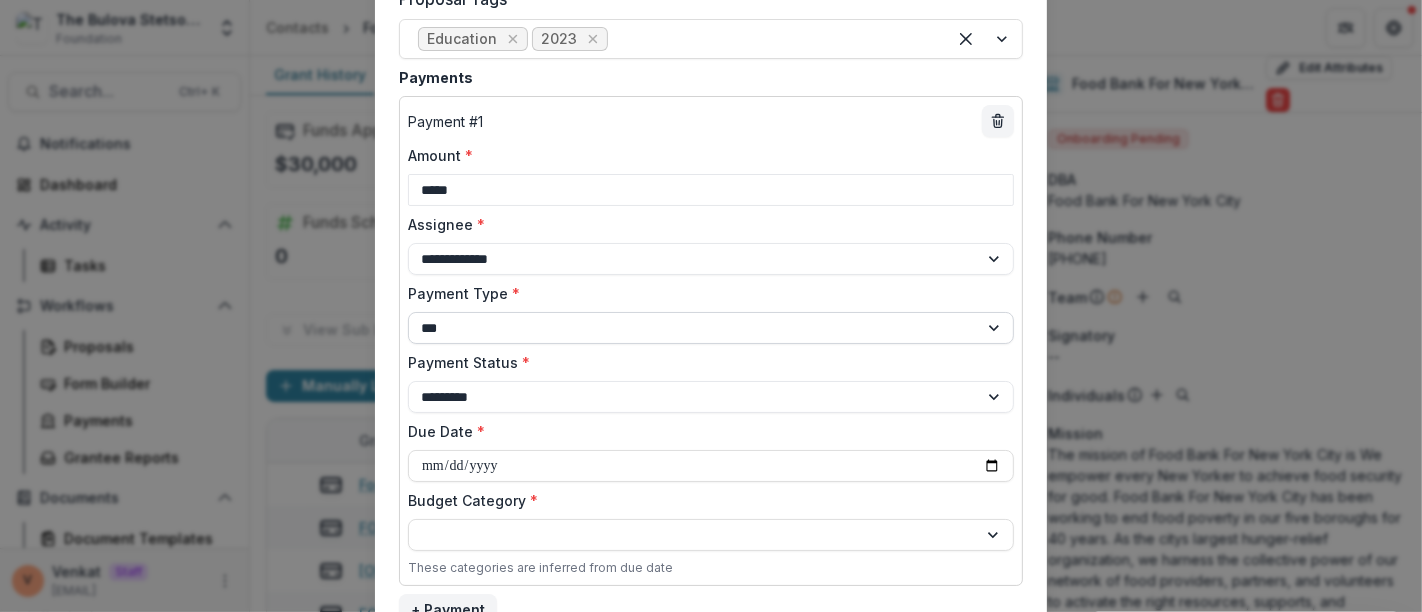 click on "**********" at bounding box center [711, 328] 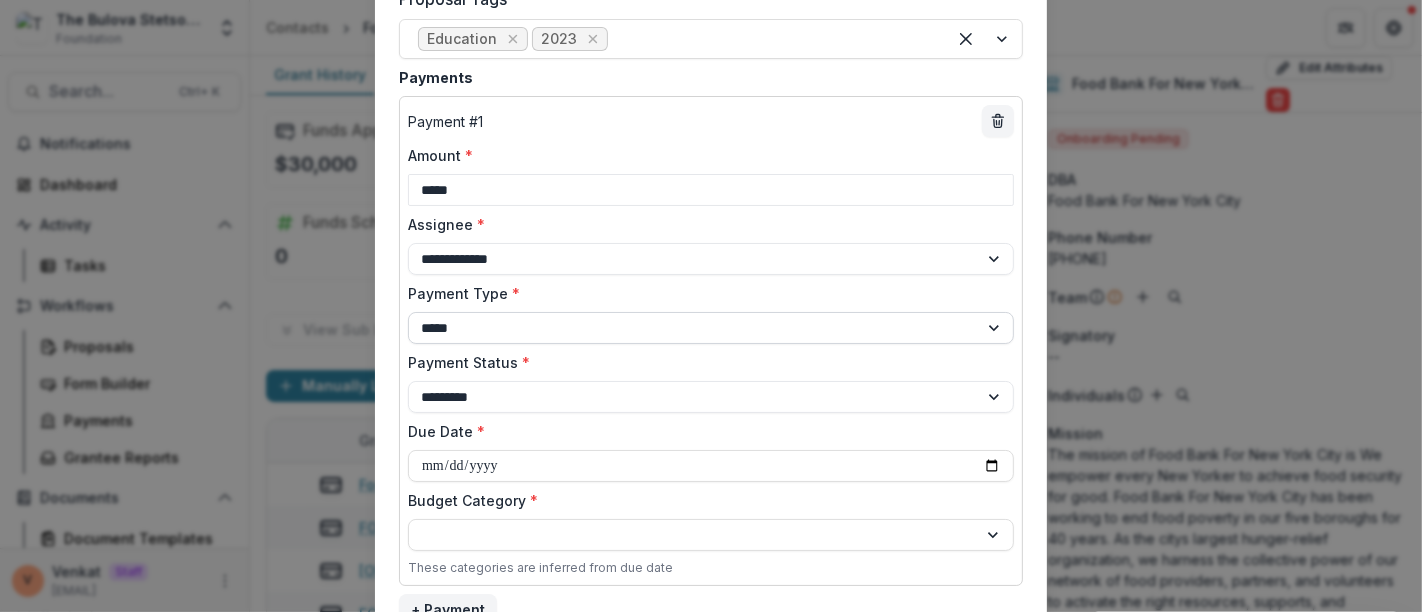 click on "**********" at bounding box center (711, 328) 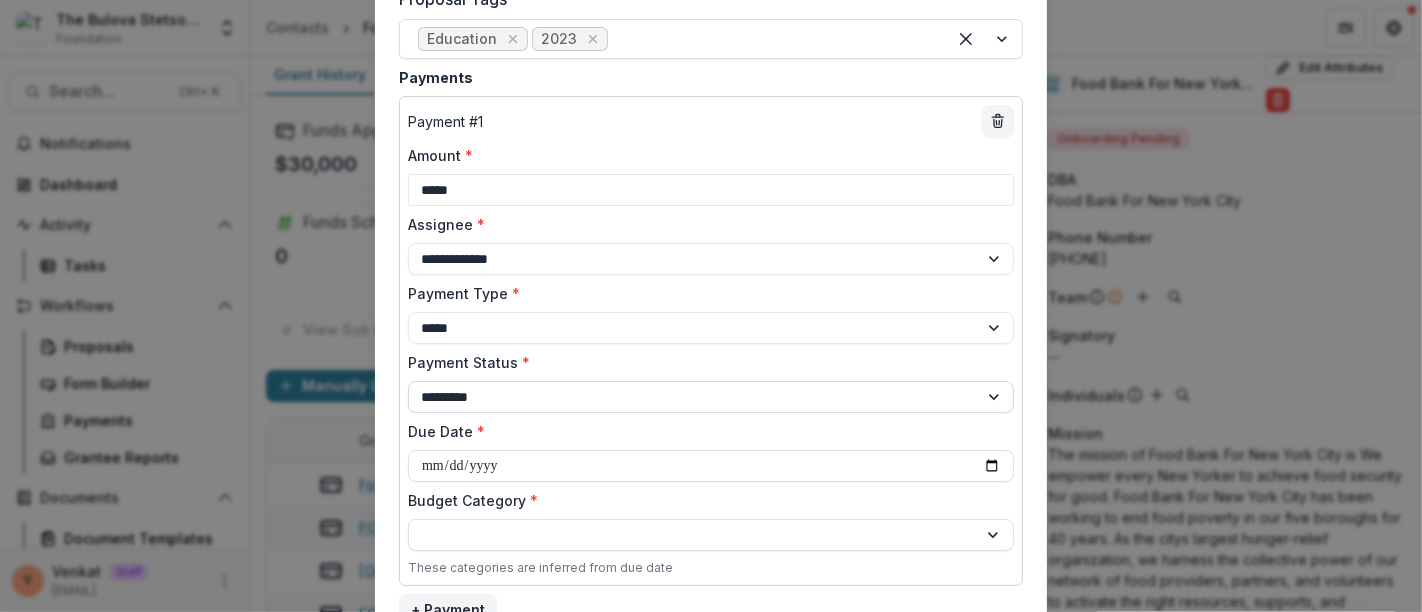 scroll, scrollTop: 1240, scrollLeft: 0, axis: vertical 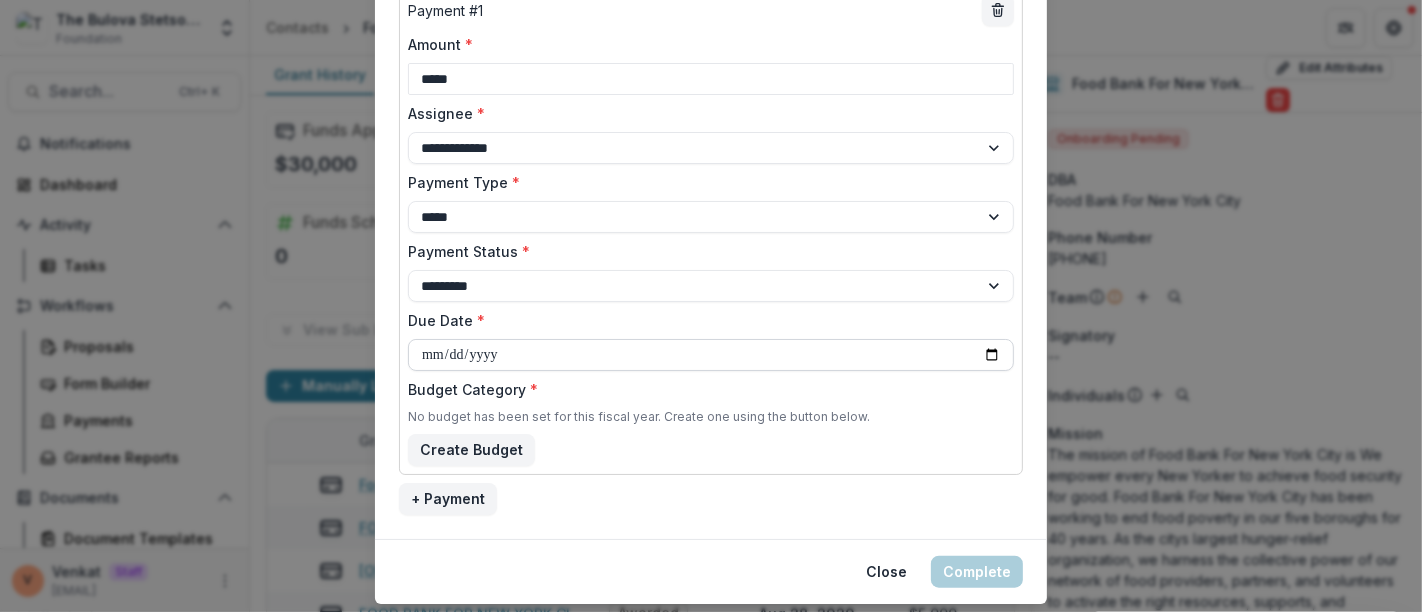 type on "**********" 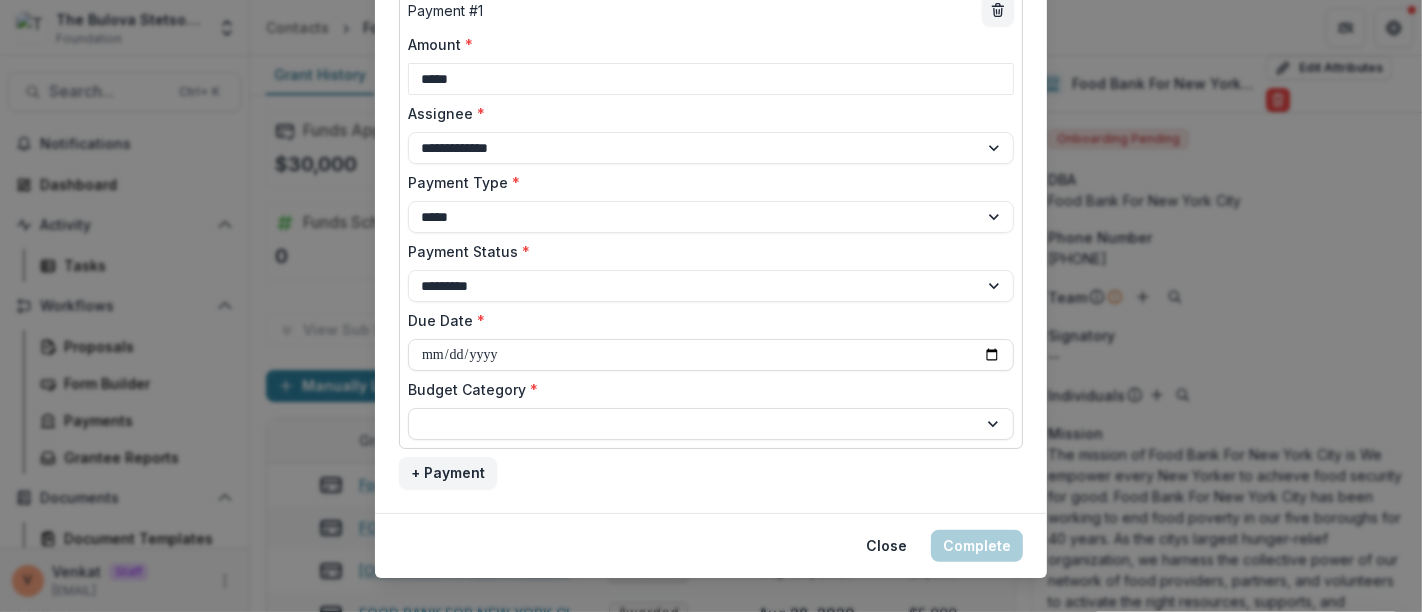 click on "**********" at bounding box center [711, 217] 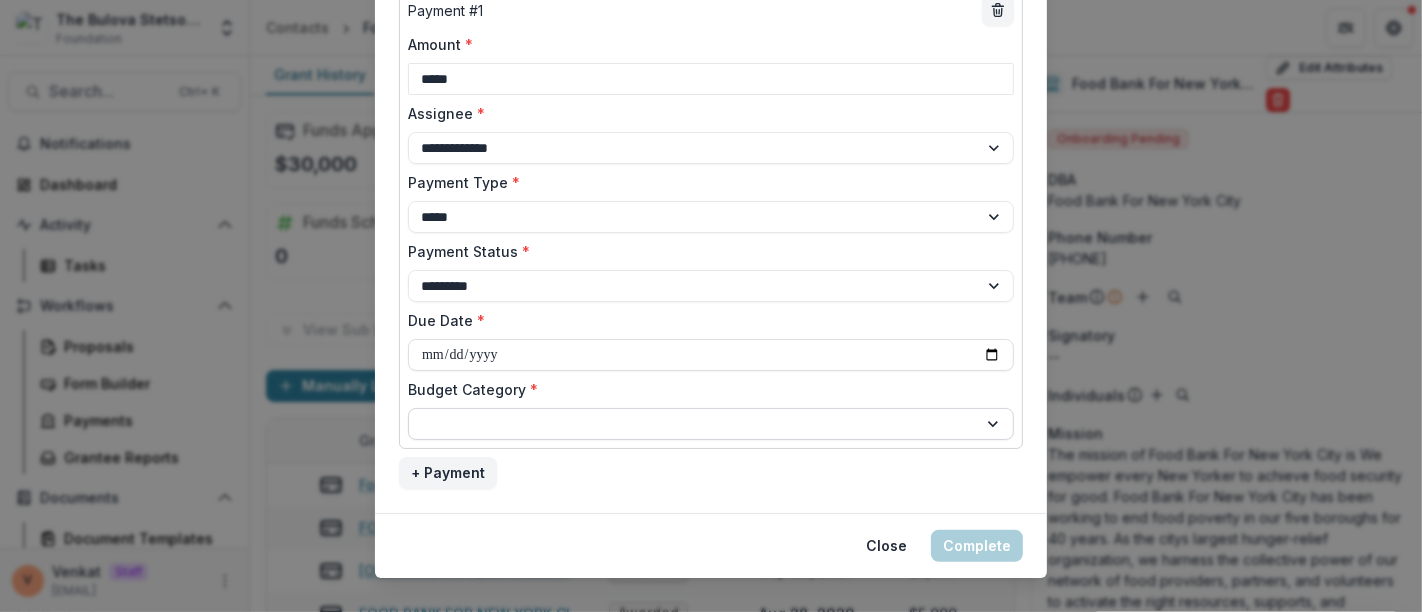click at bounding box center (693, 424) 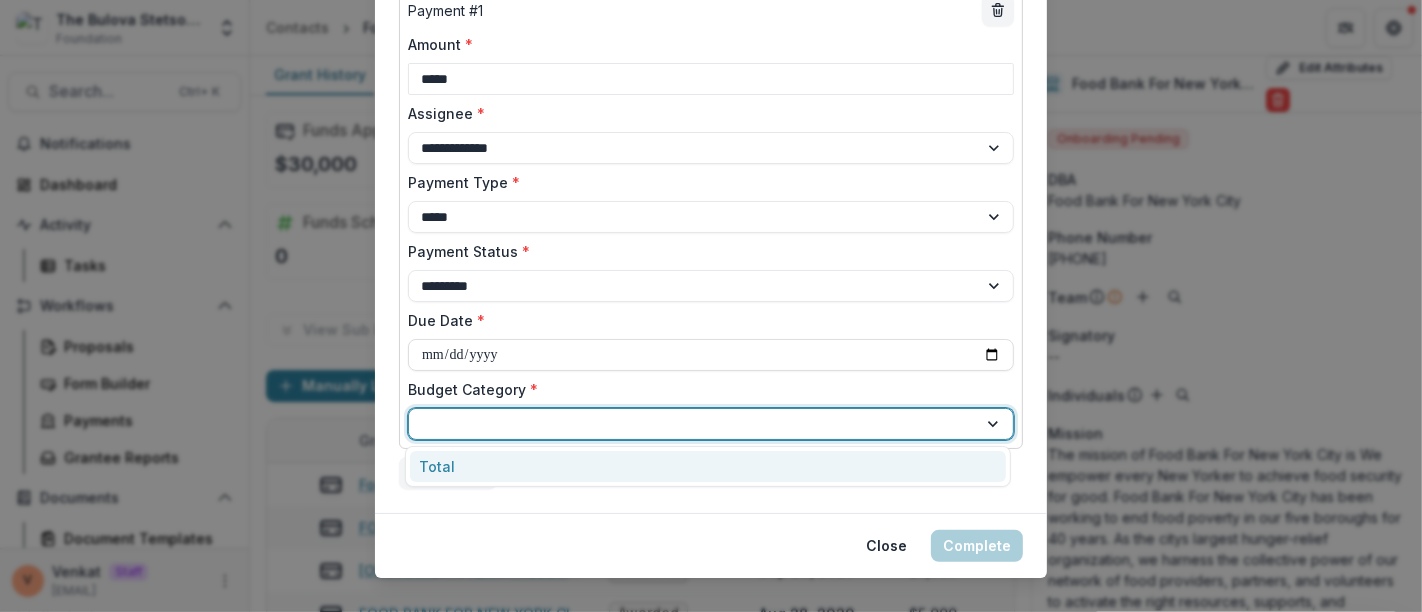 click on "Total" at bounding box center (708, 466) 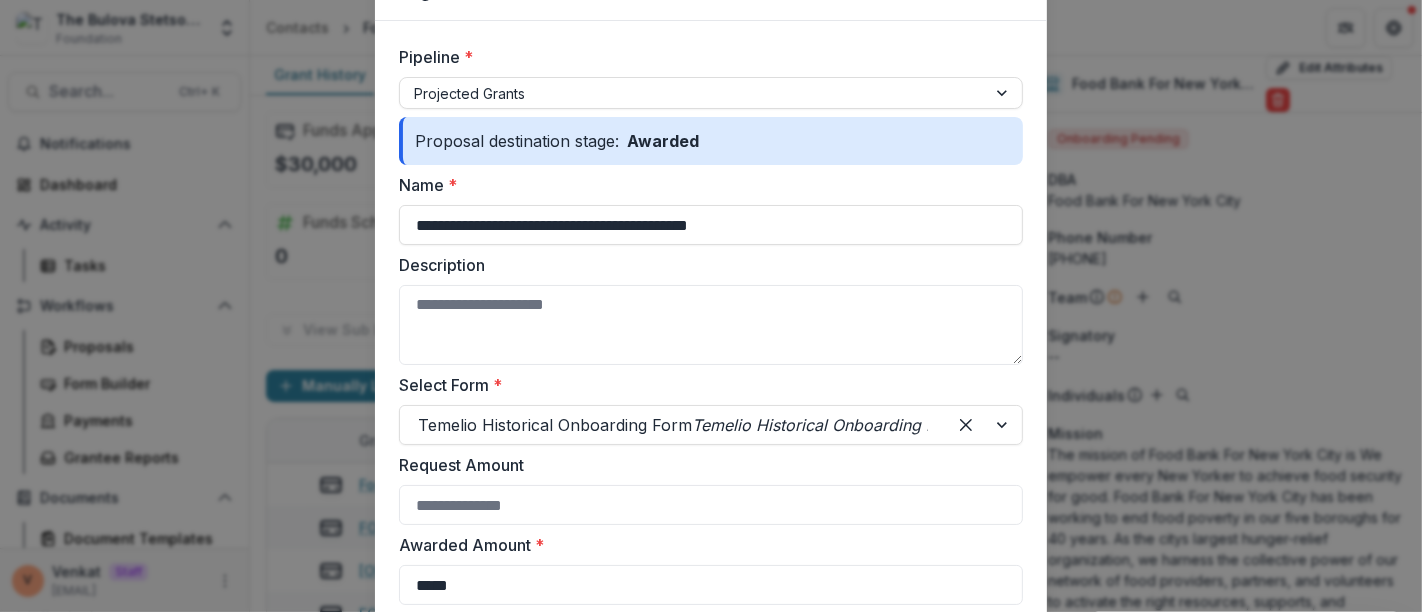 scroll, scrollTop: 0, scrollLeft: 0, axis: both 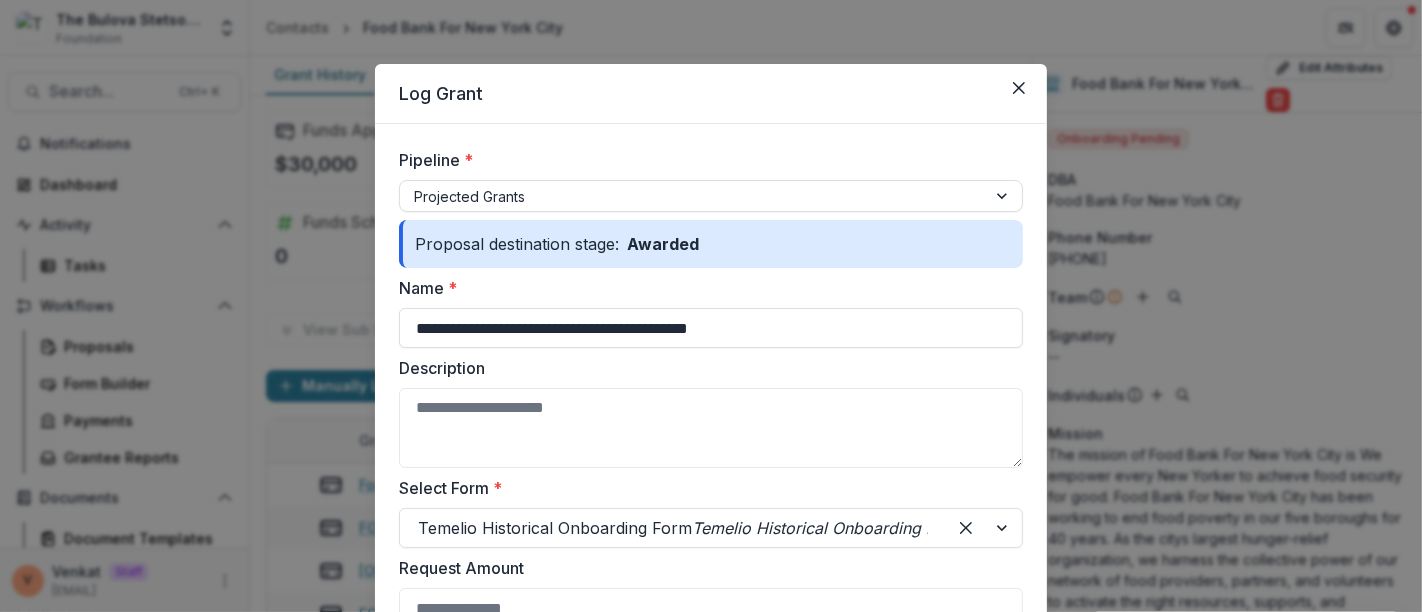 click on "Name *" at bounding box center [705, 288] 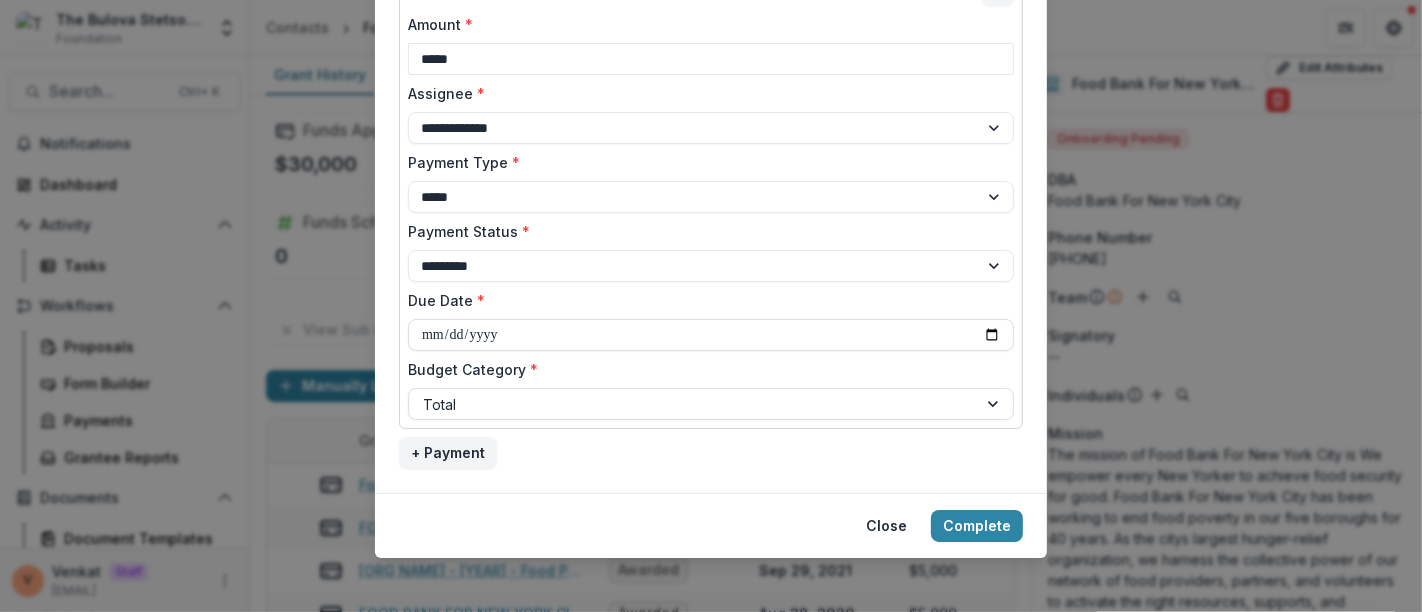 scroll, scrollTop: 1268, scrollLeft: 0, axis: vertical 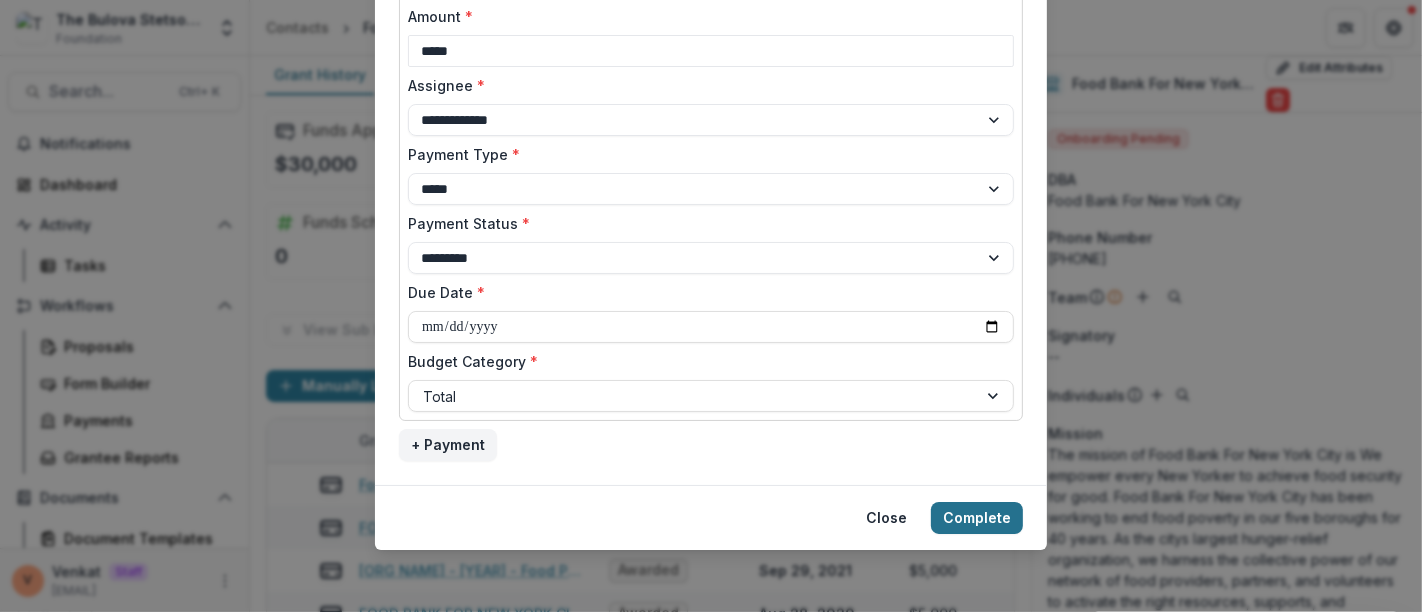 click on "Complete" at bounding box center [977, 518] 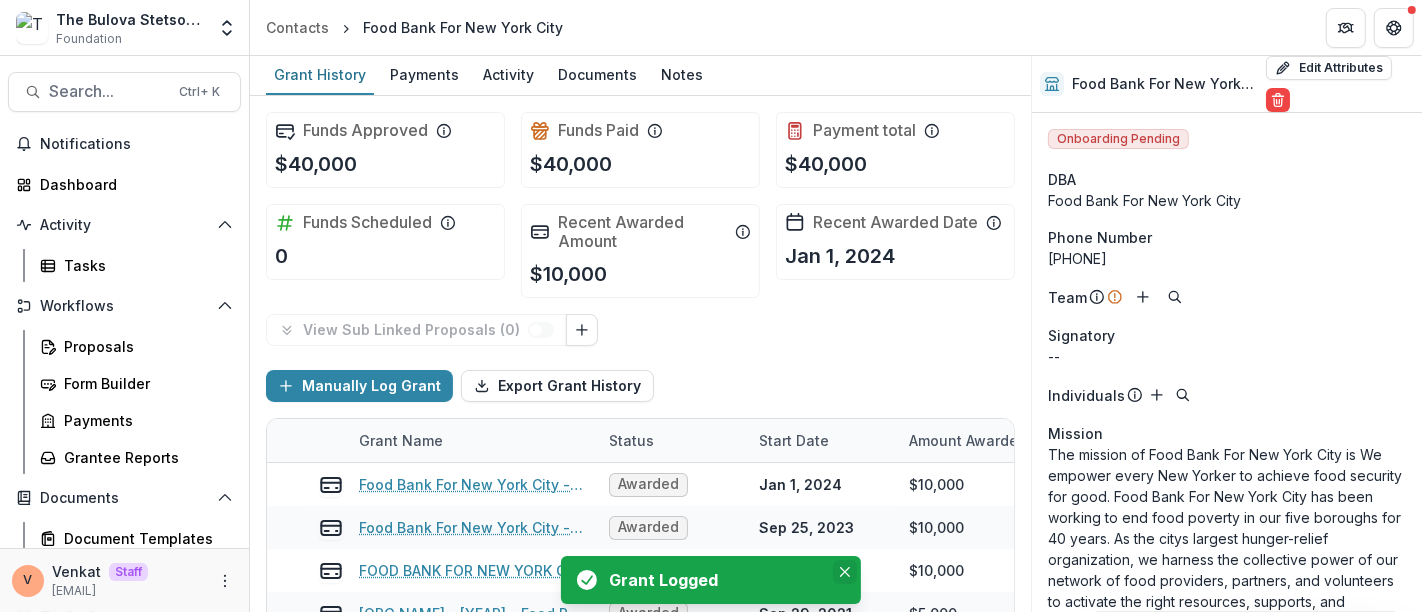 click 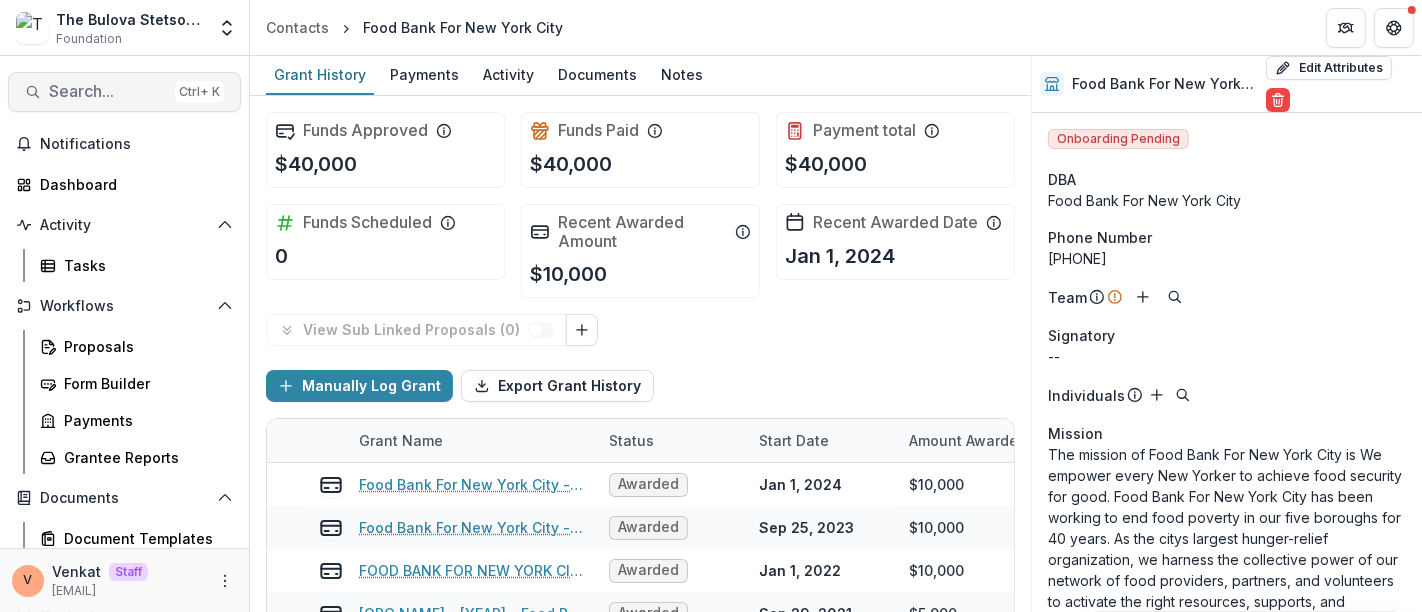 click on "Search..." at bounding box center (108, 91) 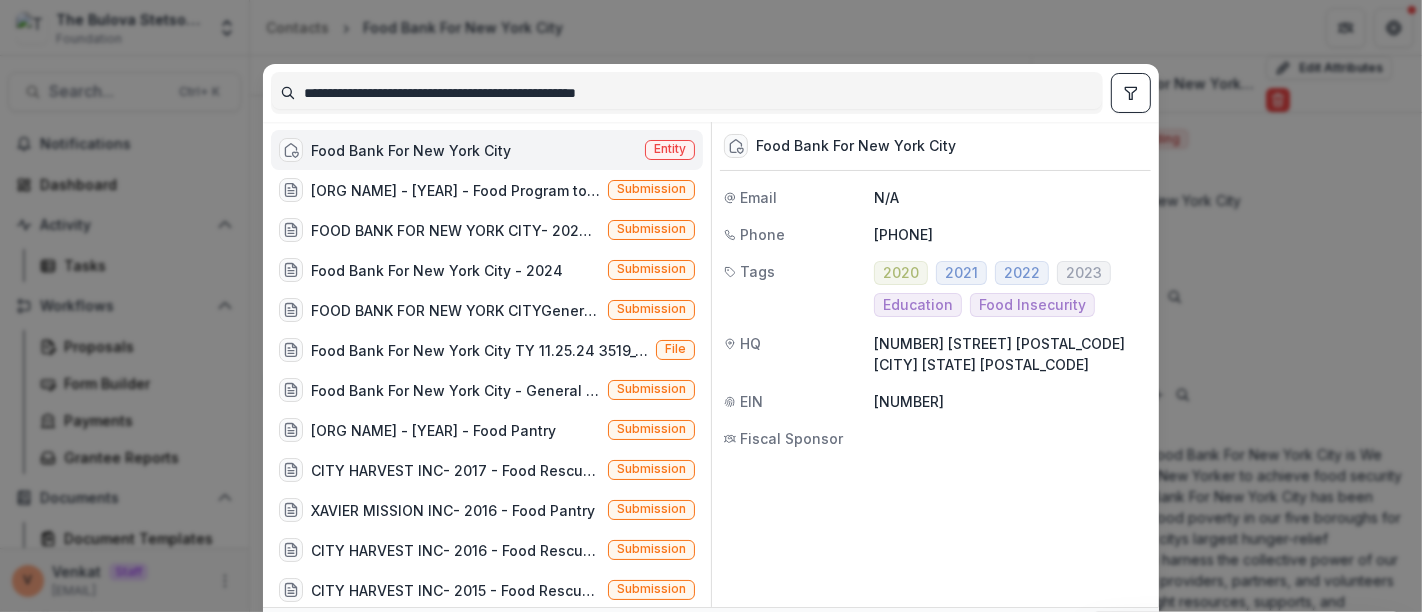 drag, startPoint x: 704, startPoint y: 91, endPoint x: 155, endPoint y: 87, distance: 549.0146 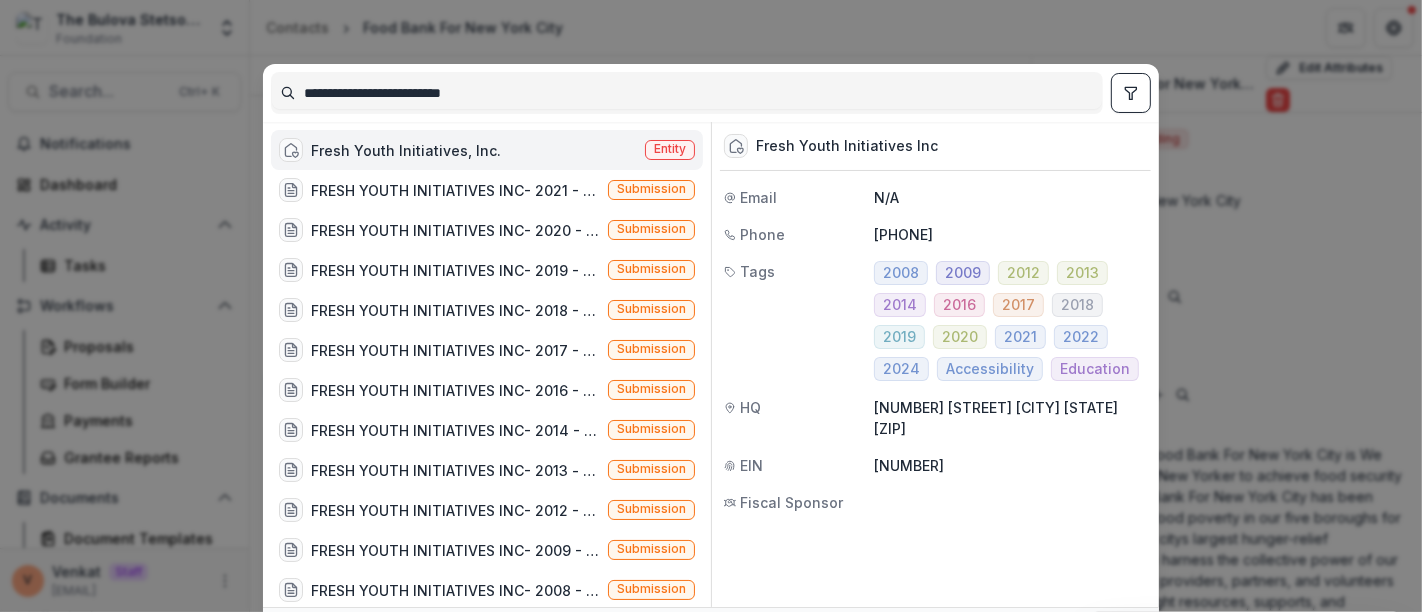 type on "**********" 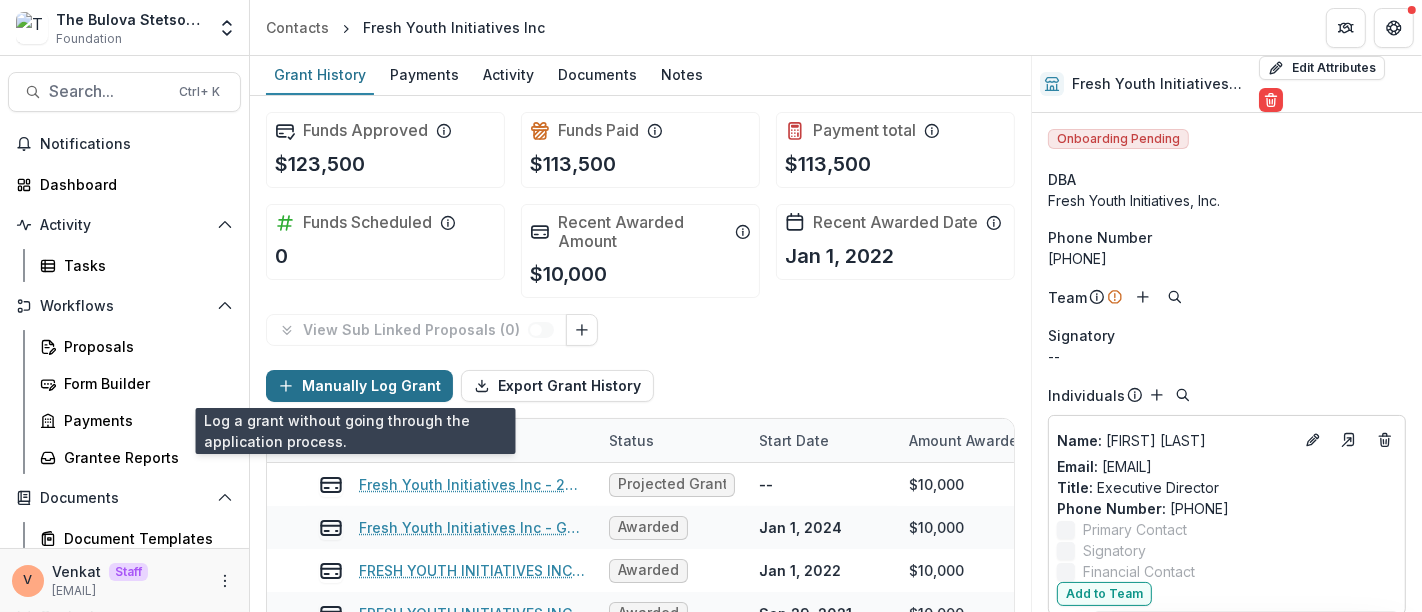 click on "Manually Log Grant" at bounding box center [359, 386] 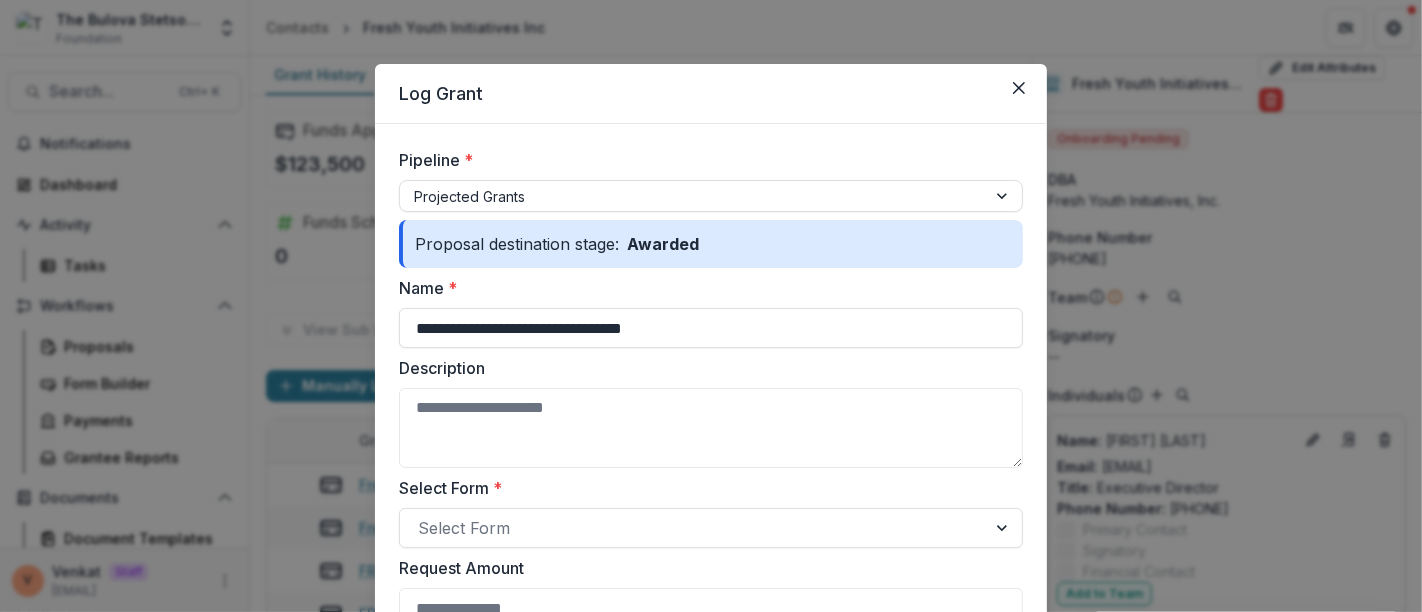 drag, startPoint x: 185, startPoint y: 335, endPoint x: 160, endPoint y: 334, distance: 25.019993 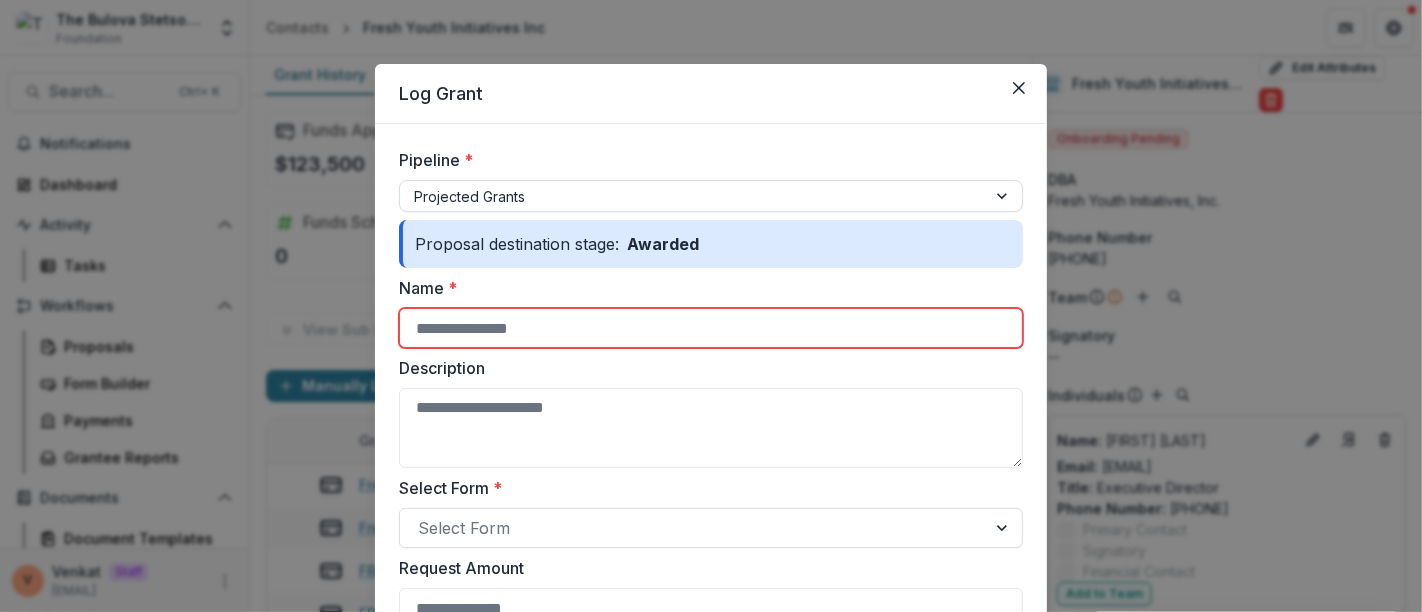 paste on "**********" 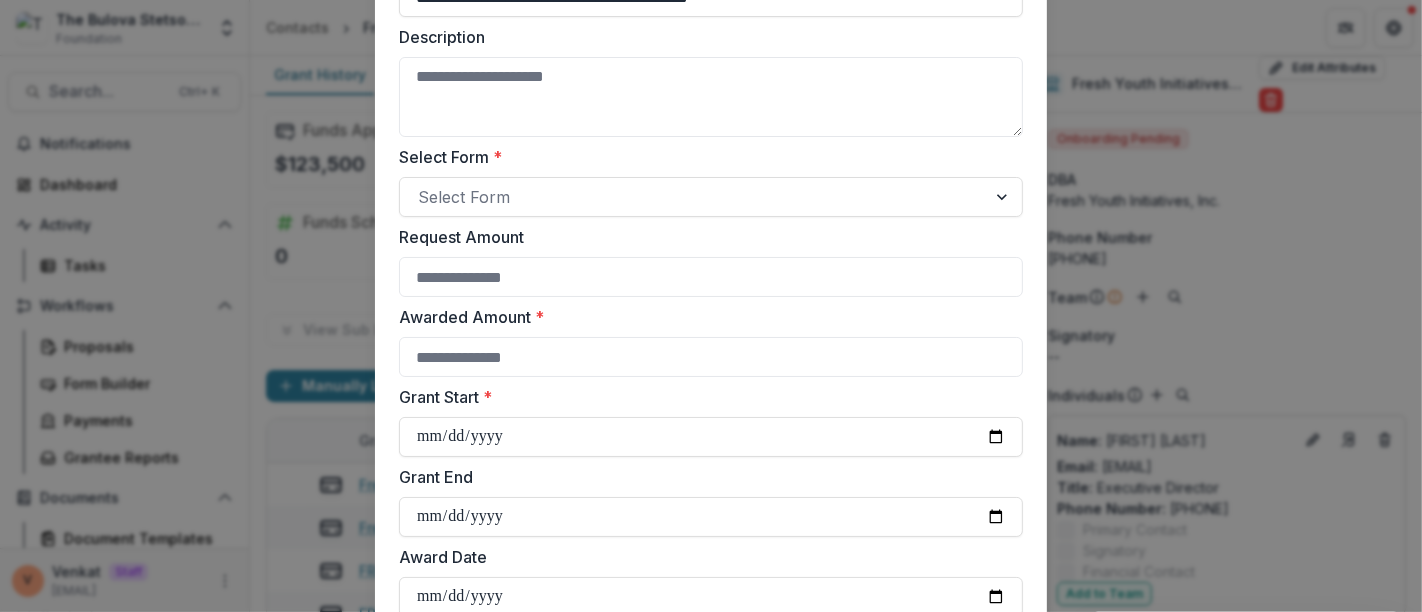 scroll, scrollTop: 333, scrollLeft: 0, axis: vertical 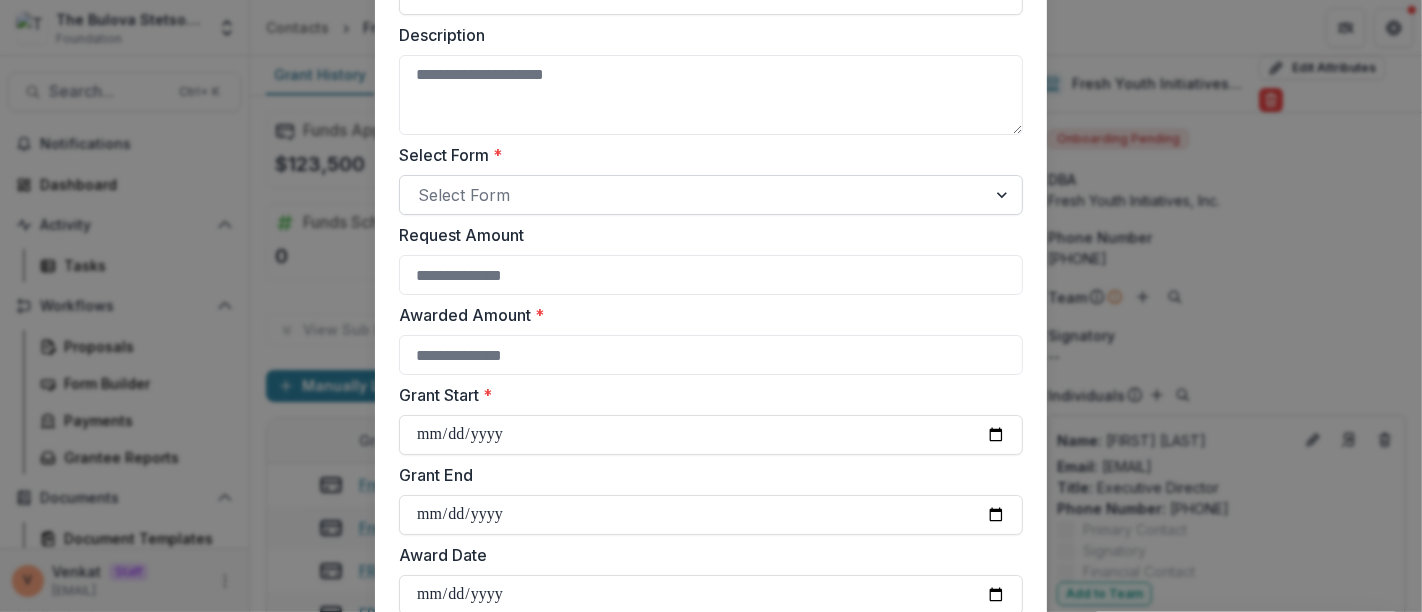 type on "**********" 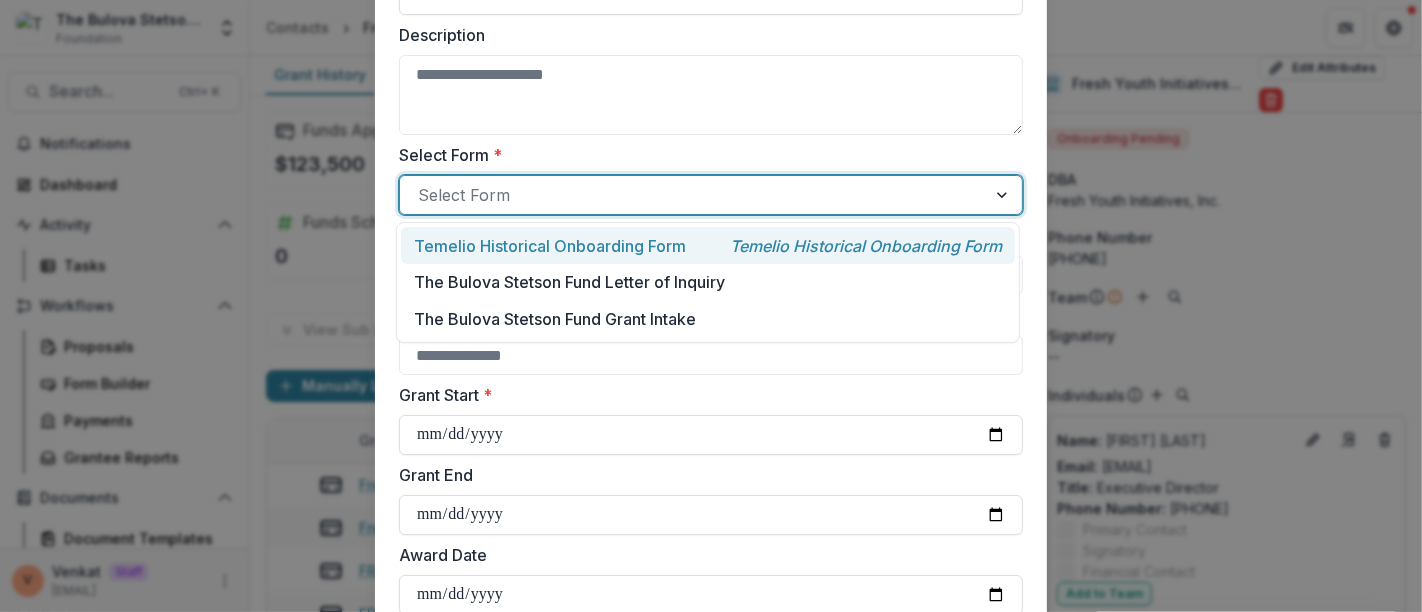 click on "Temelio Historical Onboarding Form" at bounding box center [550, 246] 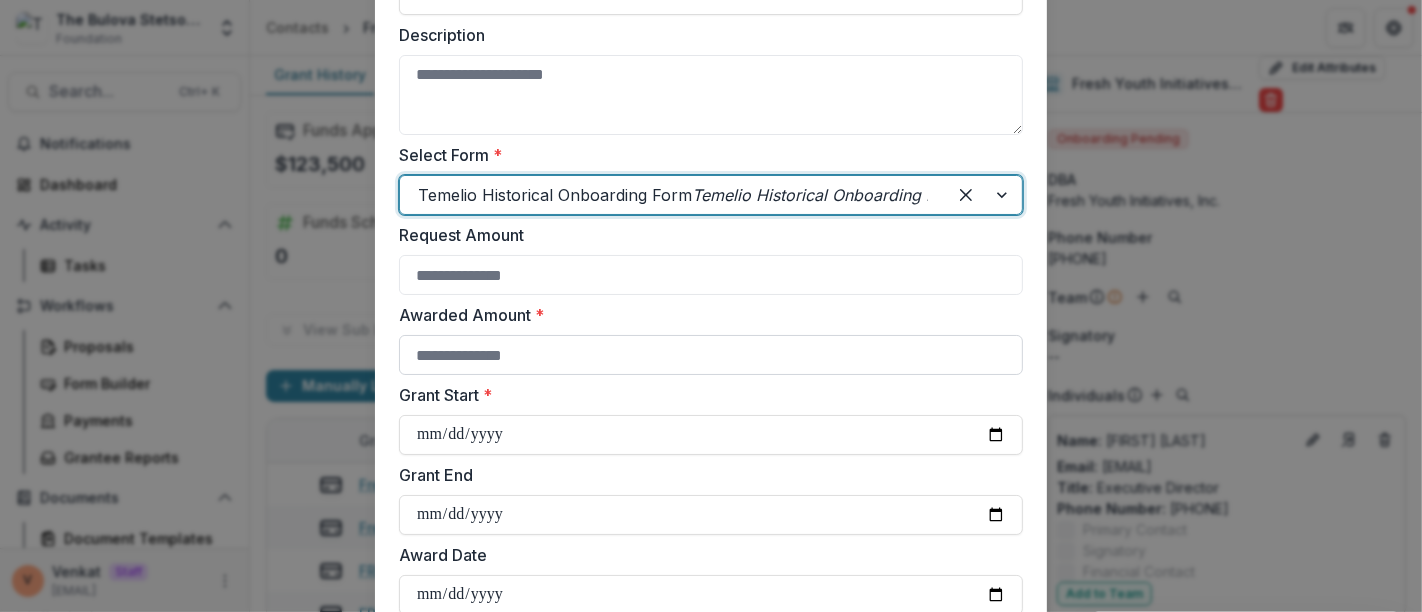 click on "Awarded Amount *" at bounding box center (711, 355) 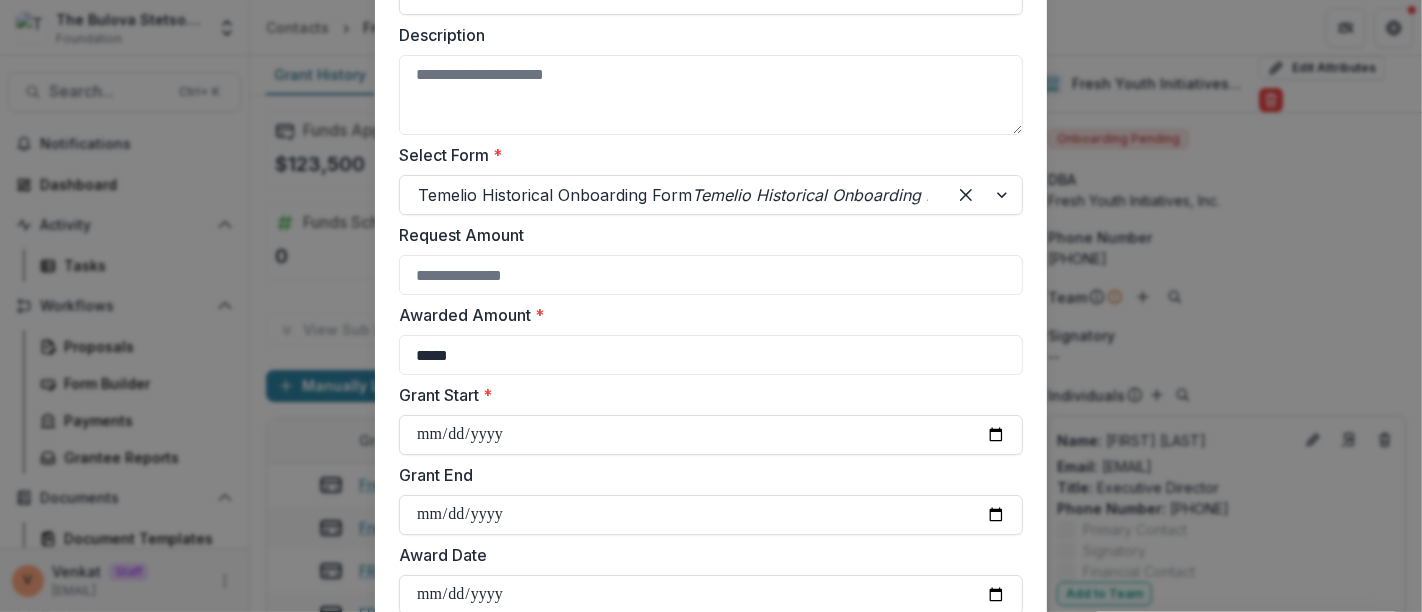 type on "*****" 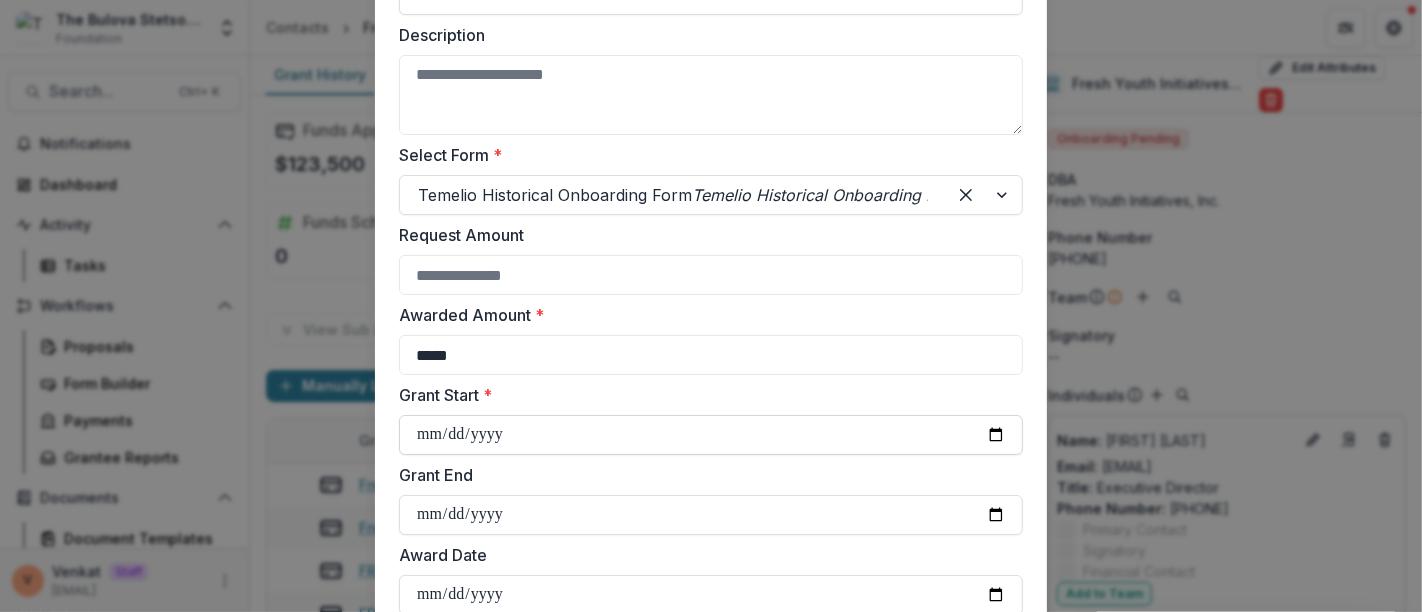 type on "**********" 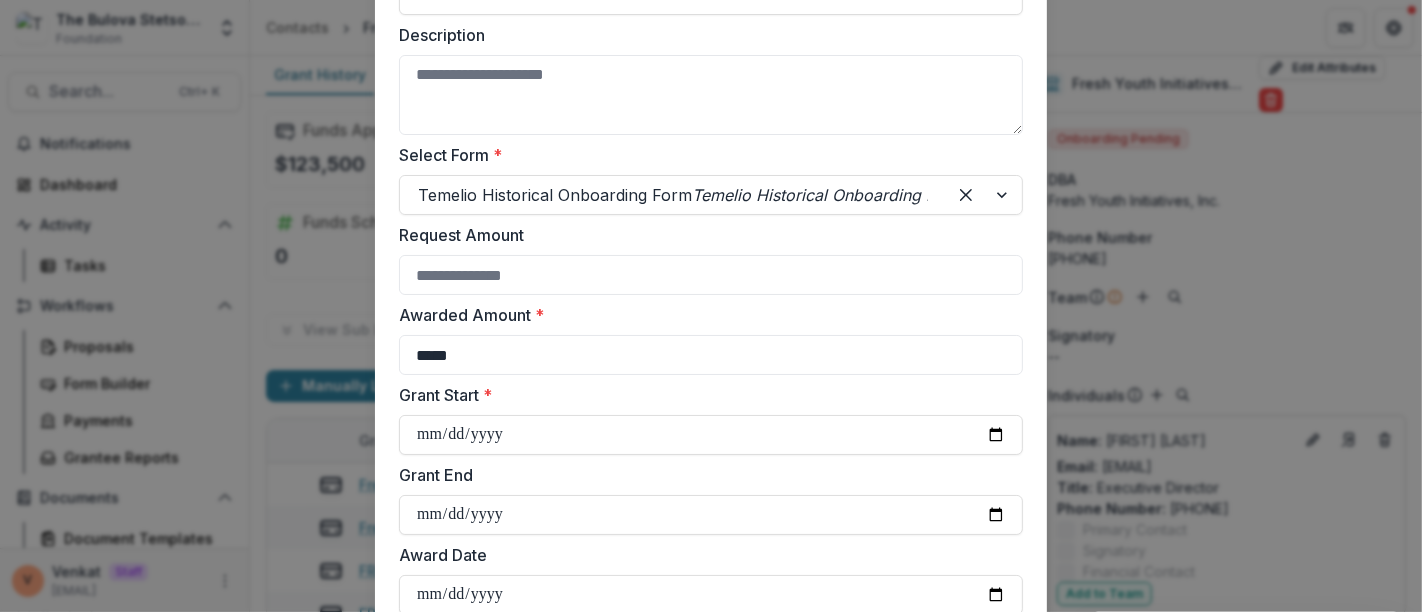 click on "Grant Start *" at bounding box center (705, 395) 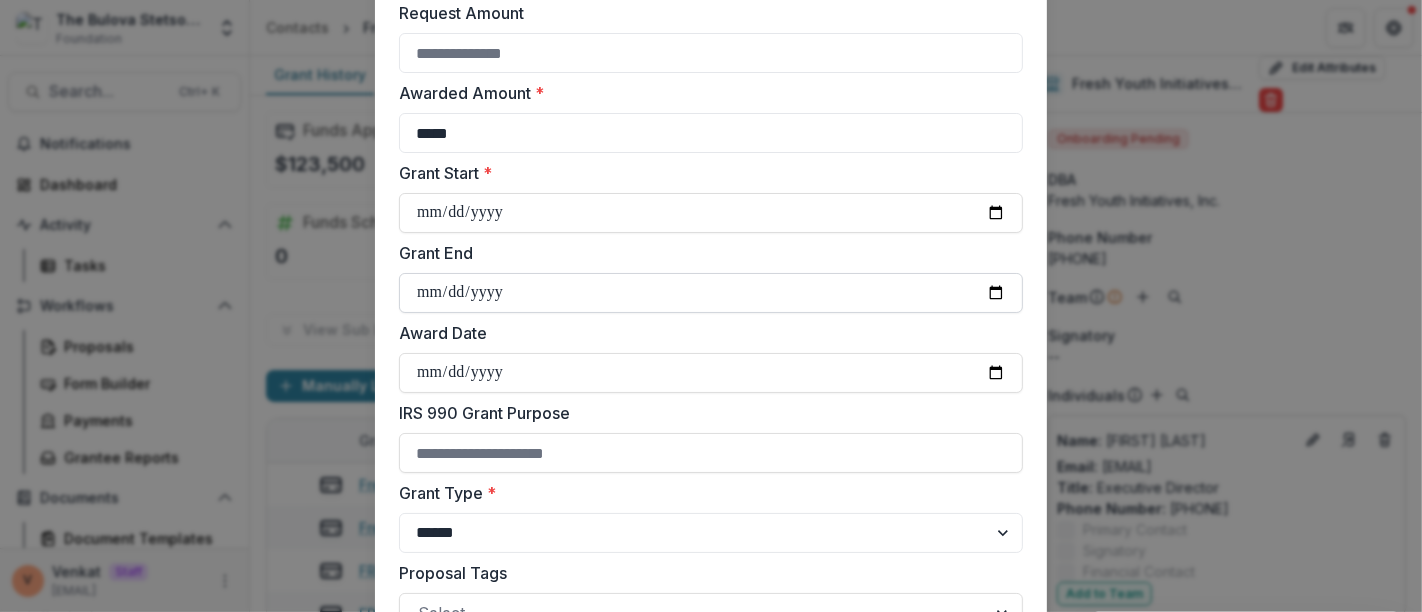click on "Grant End" at bounding box center [711, 293] 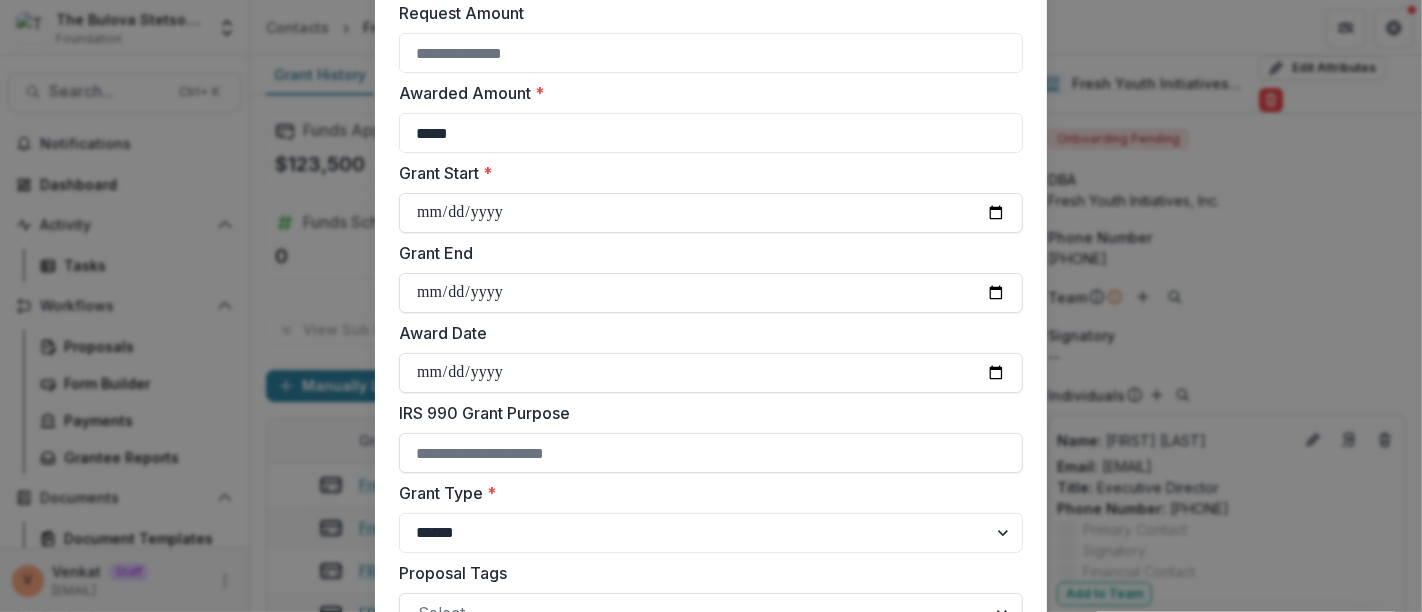 click on "Award Date" at bounding box center (705, 333) 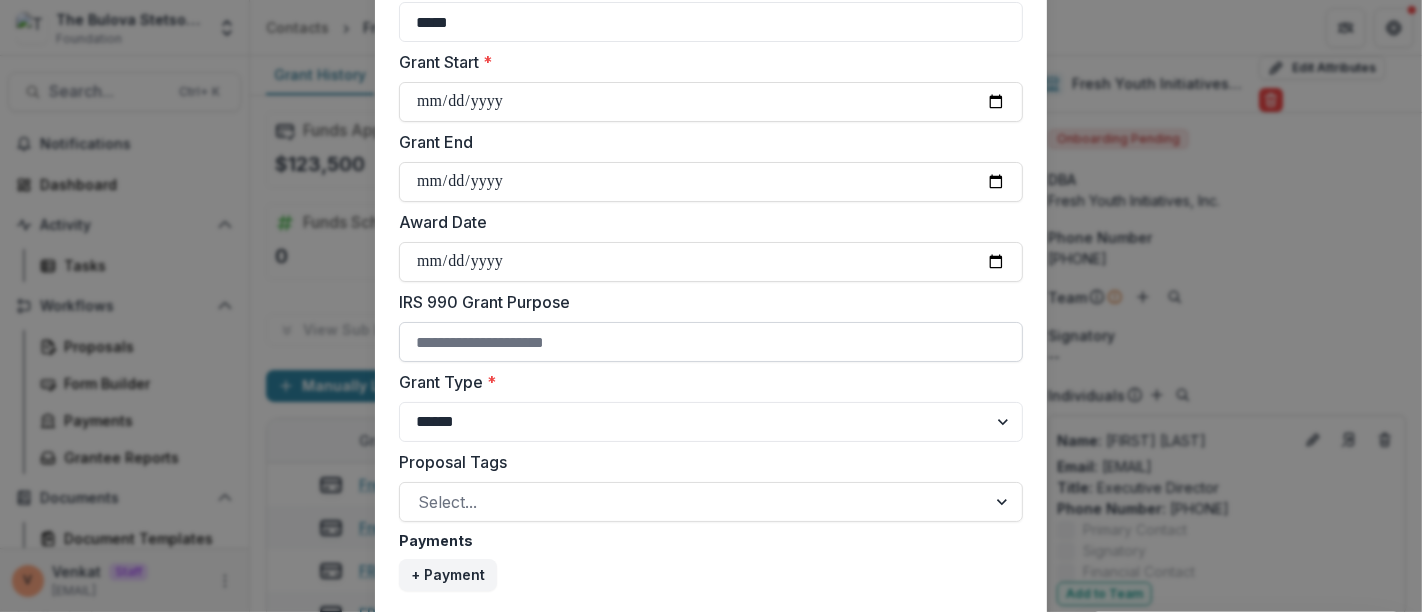 type on "**********" 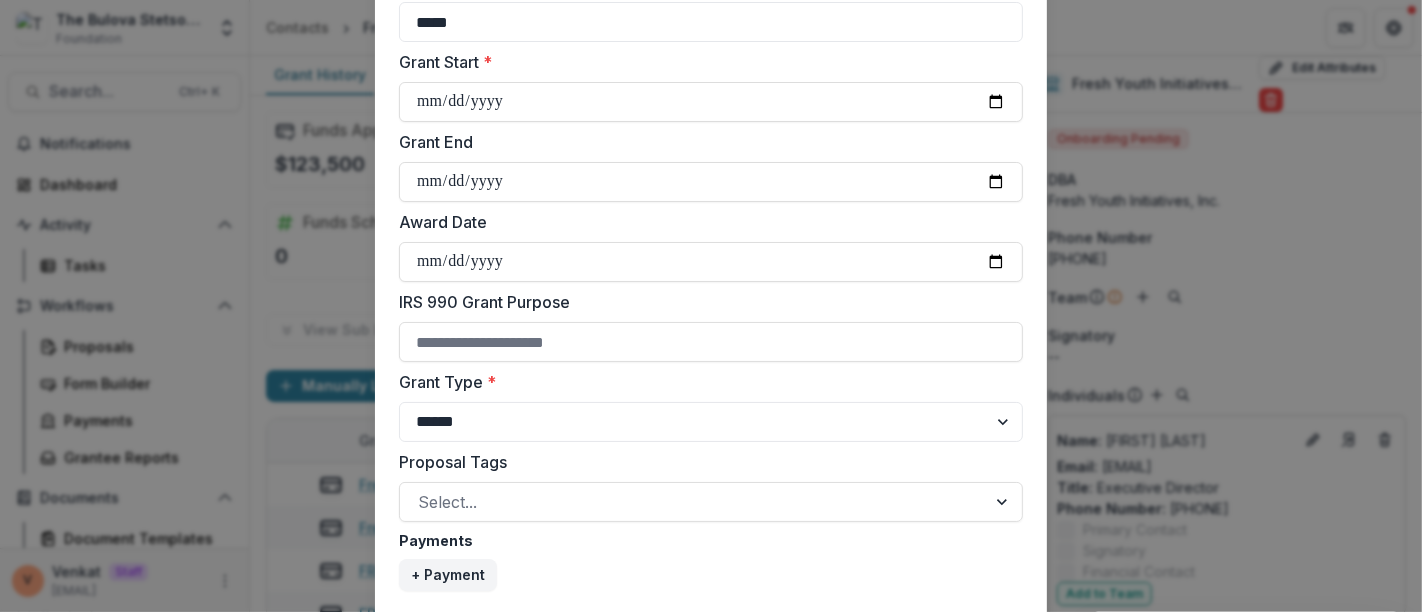 click on "IRS 990 Grant Purpose" at bounding box center [705, 302] 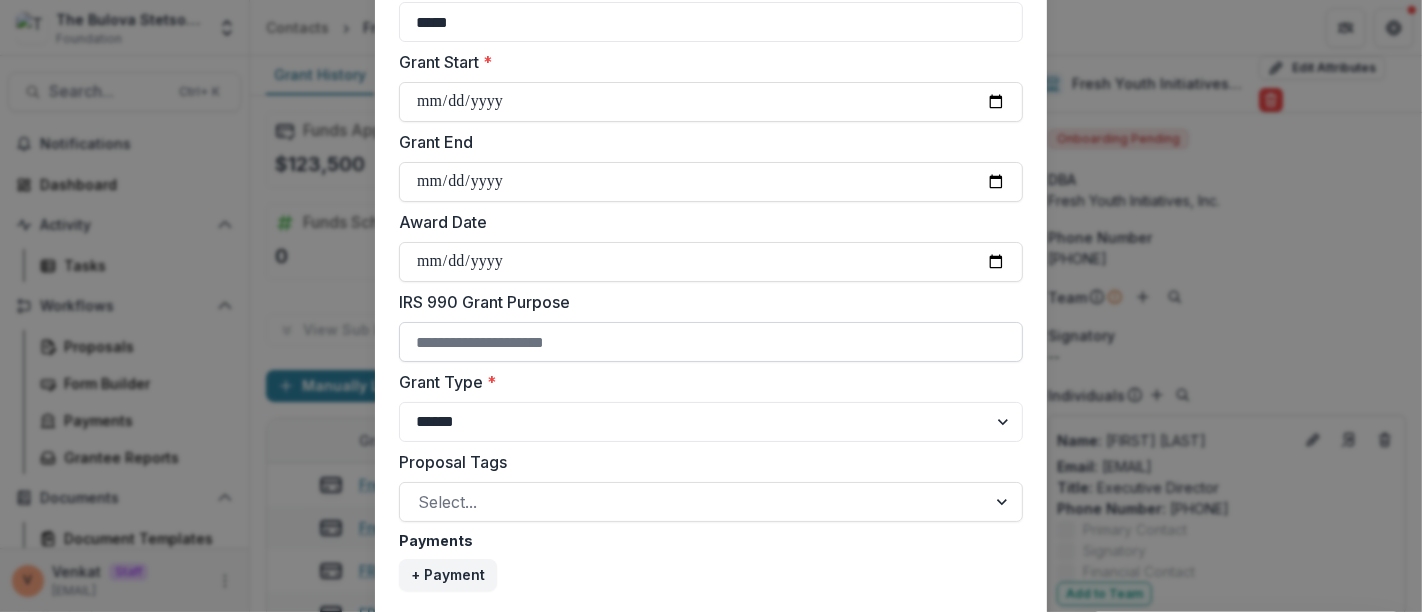click on "IRS 990 Grant Purpose" at bounding box center (711, 342) 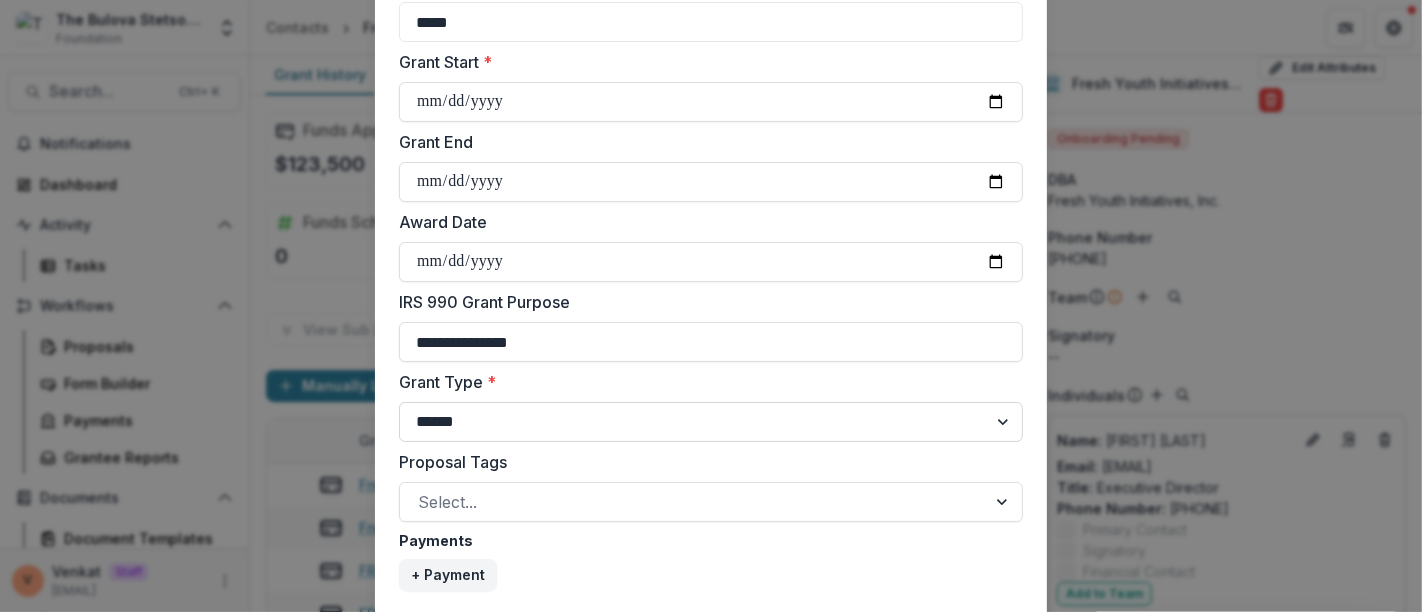 type on "**********" 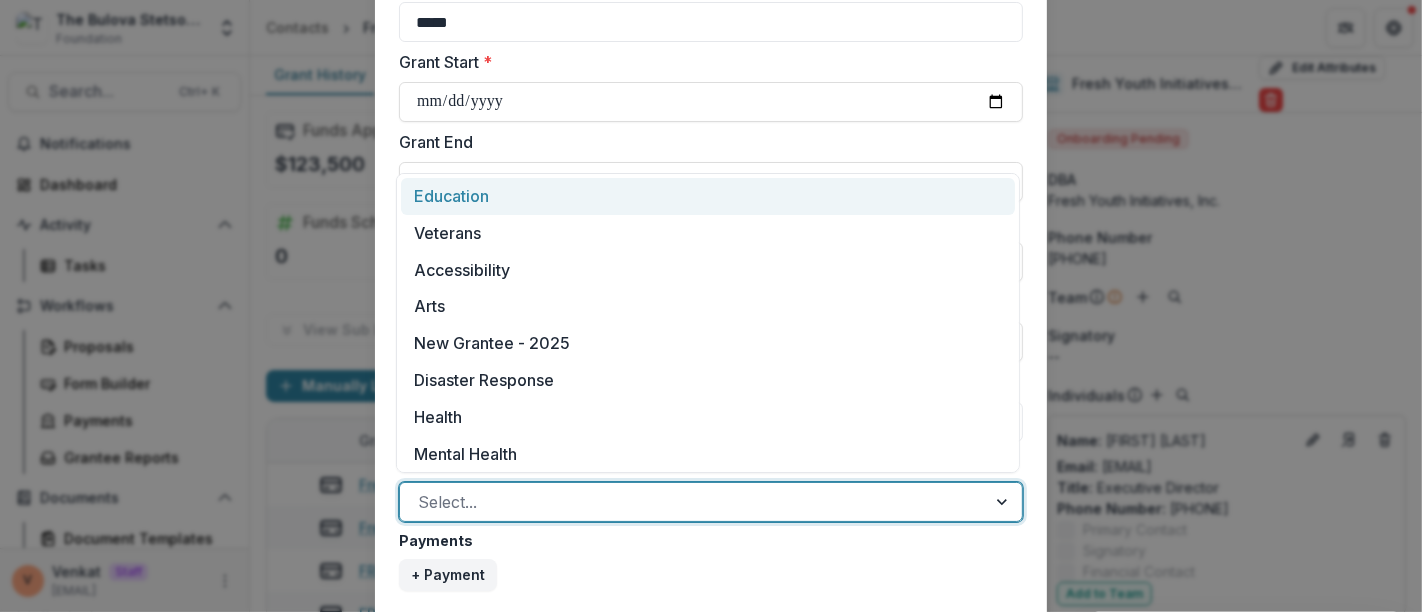 click at bounding box center [693, 502] 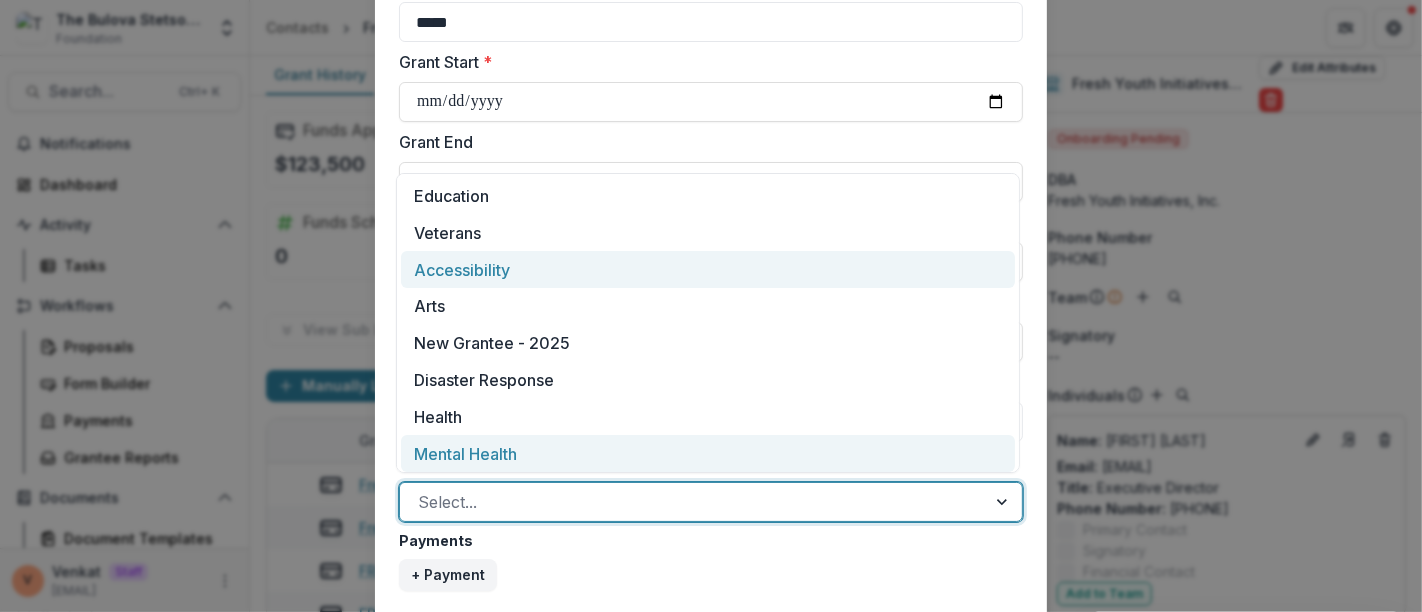 scroll, scrollTop: 10, scrollLeft: 0, axis: vertical 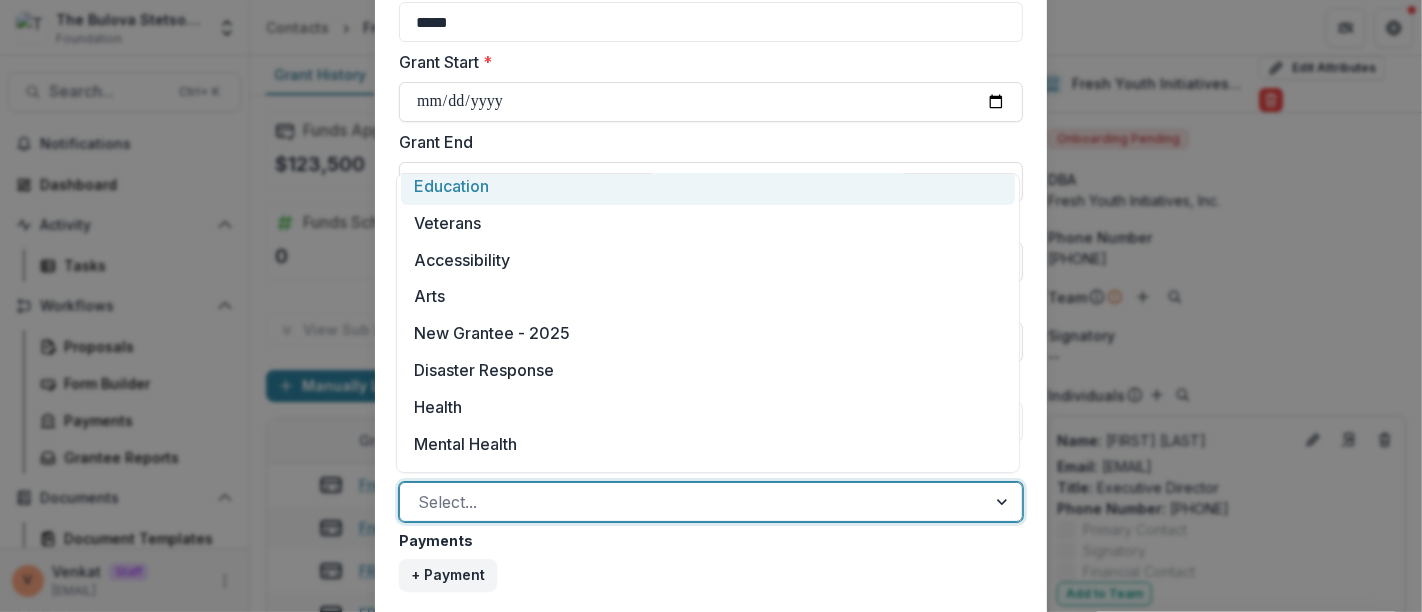 click on "Education" at bounding box center (708, 186) 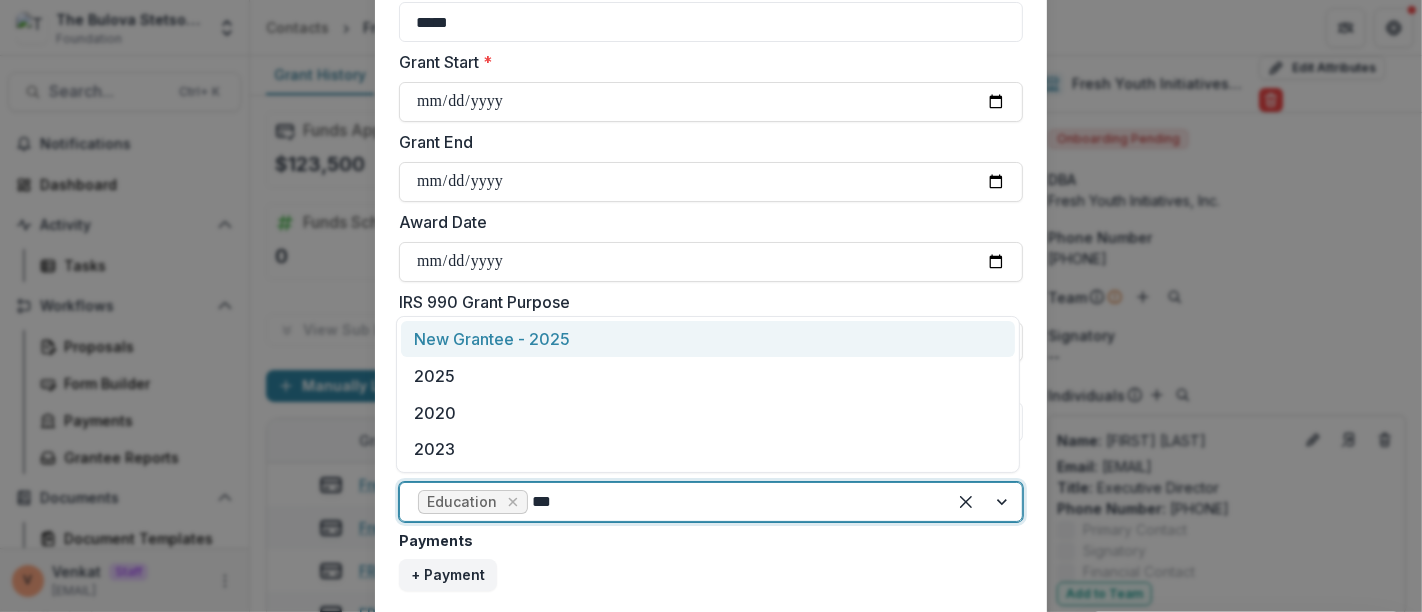 type on "****" 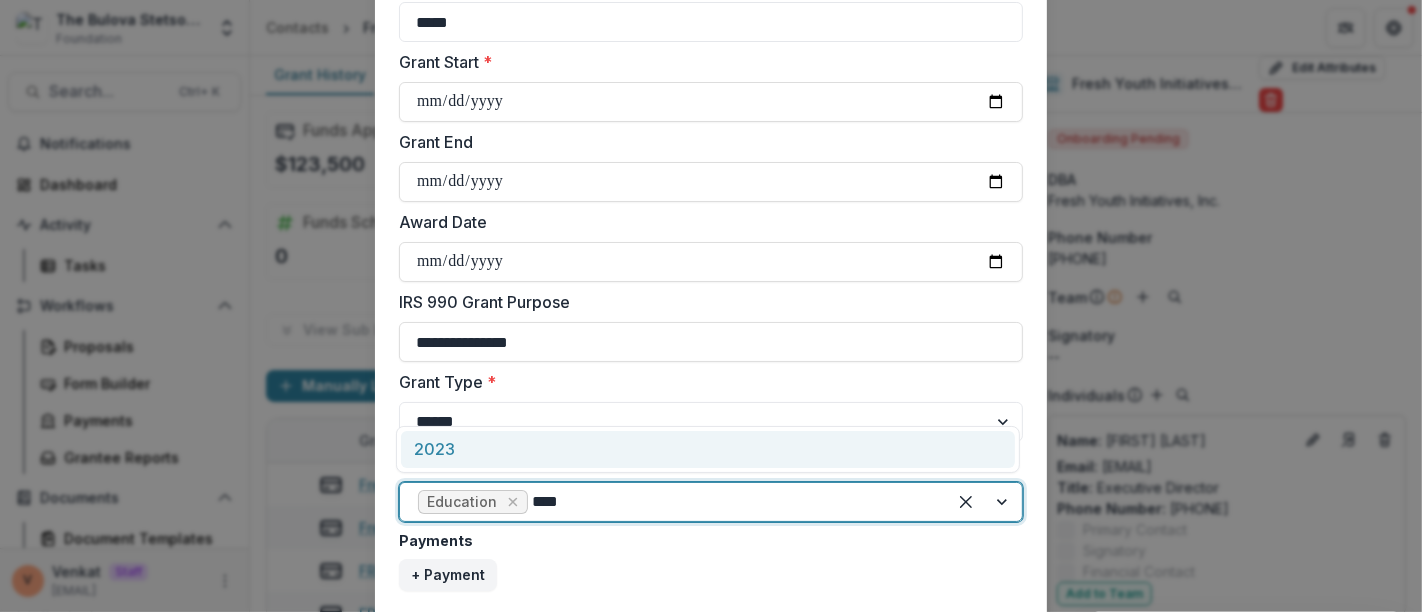 click on "2023" at bounding box center (708, 449) 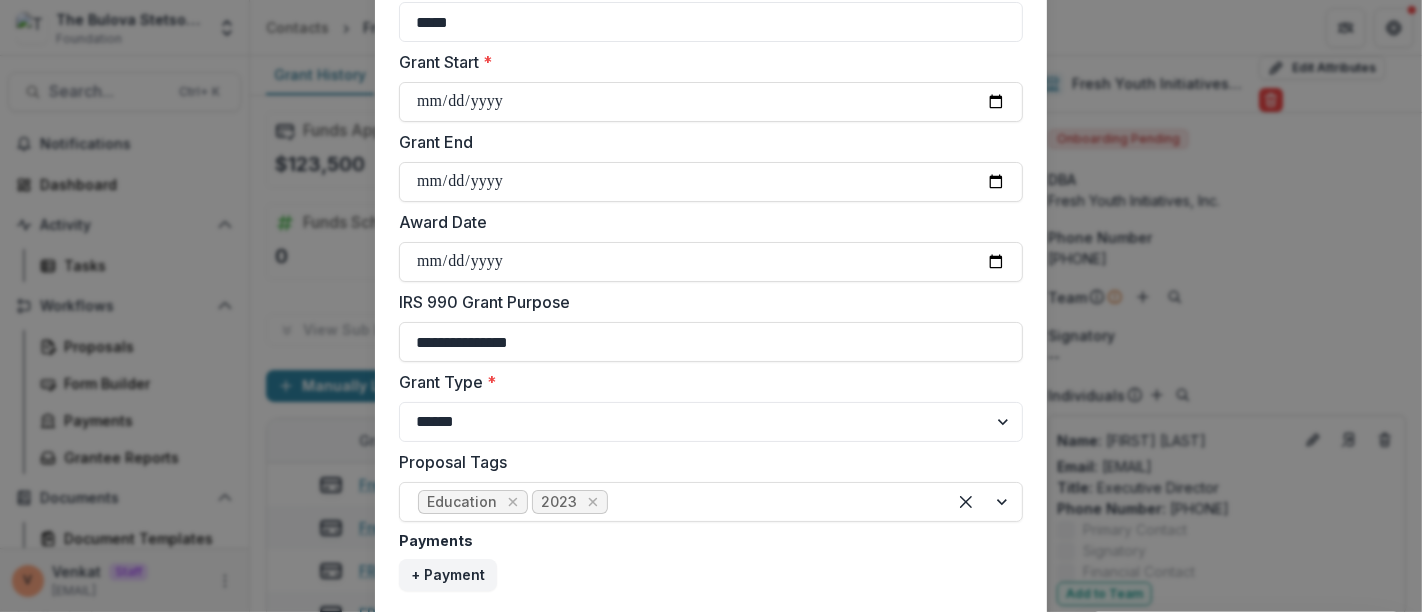 click on "Payments" at bounding box center (705, 540) 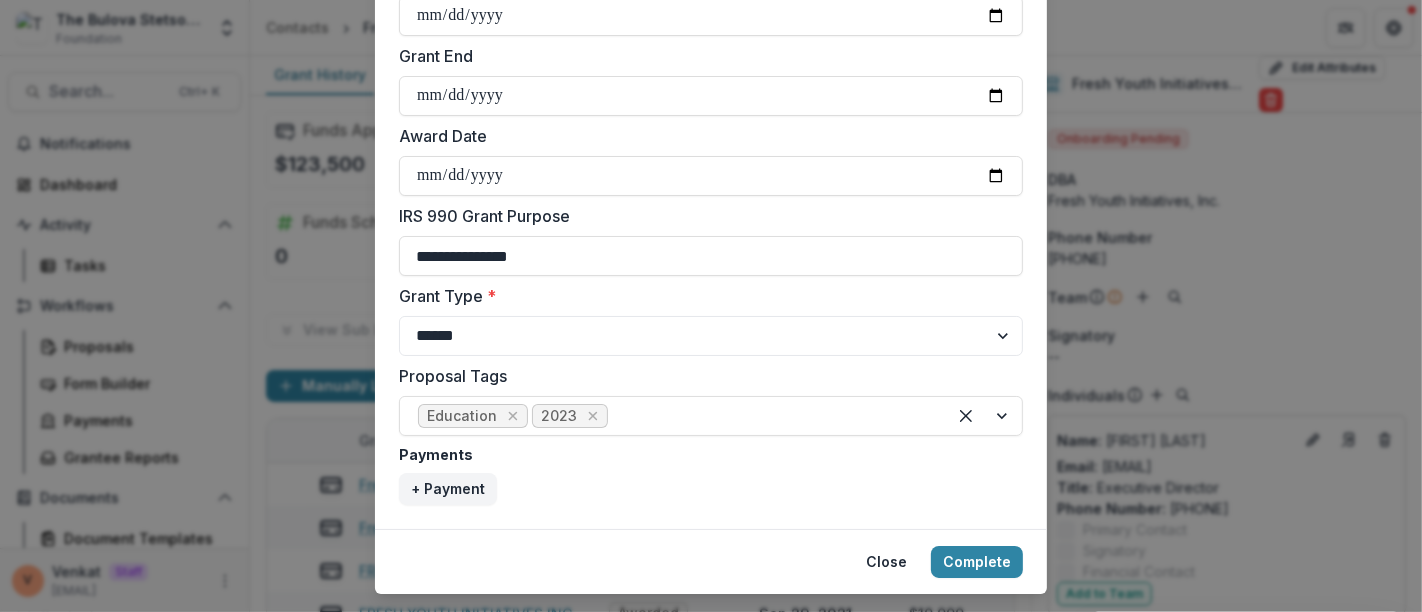 scroll, scrollTop: 777, scrollLeft: 0, axis: vertical 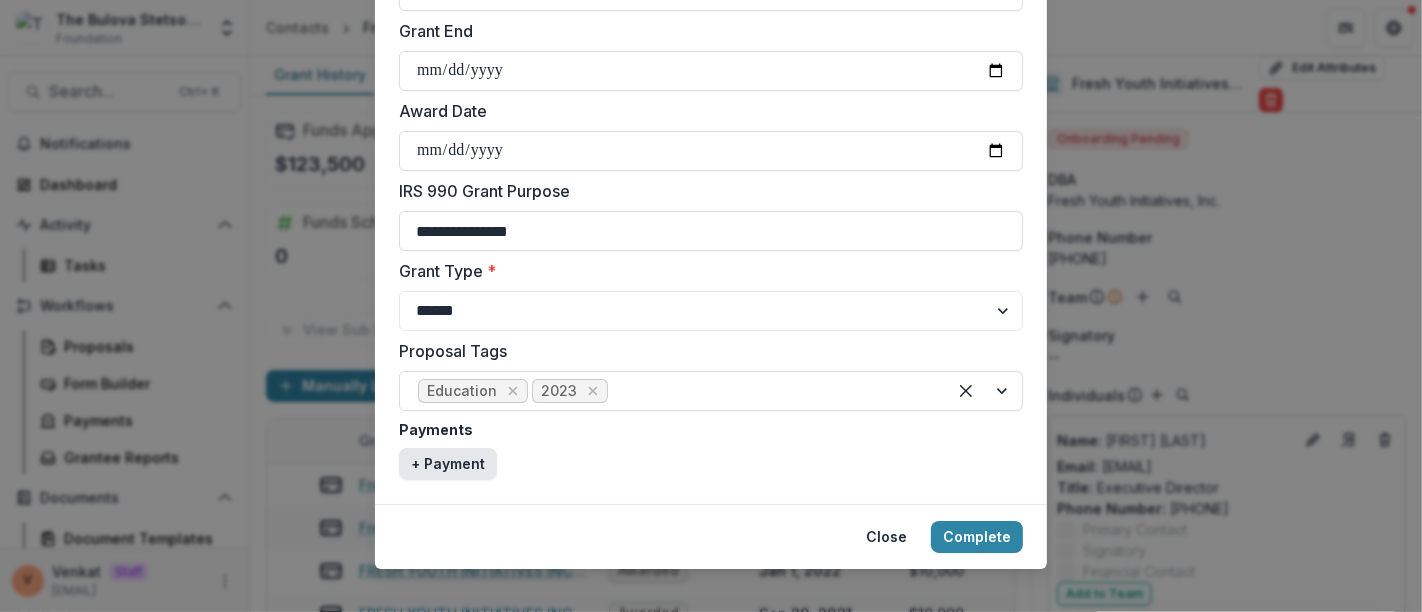 click on "+ Payment" at bounding box center [448, 464] 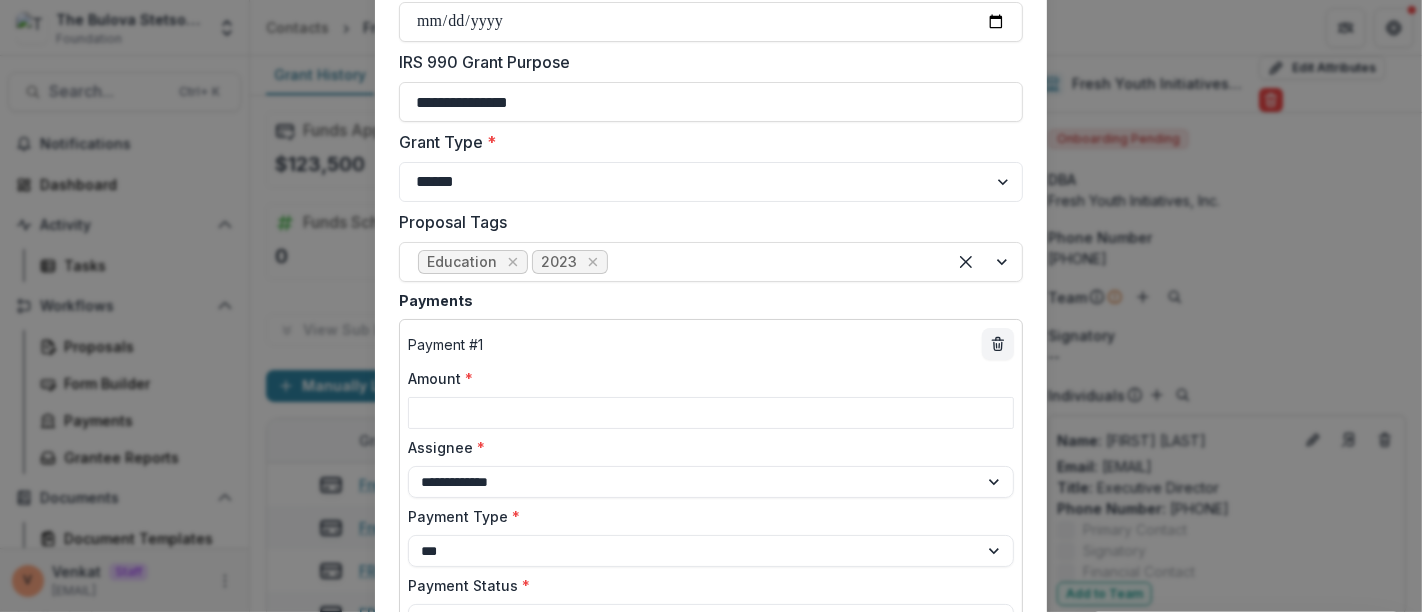 scroll, scrollTop: 1111, scrollLeft: 0, axis: vertical 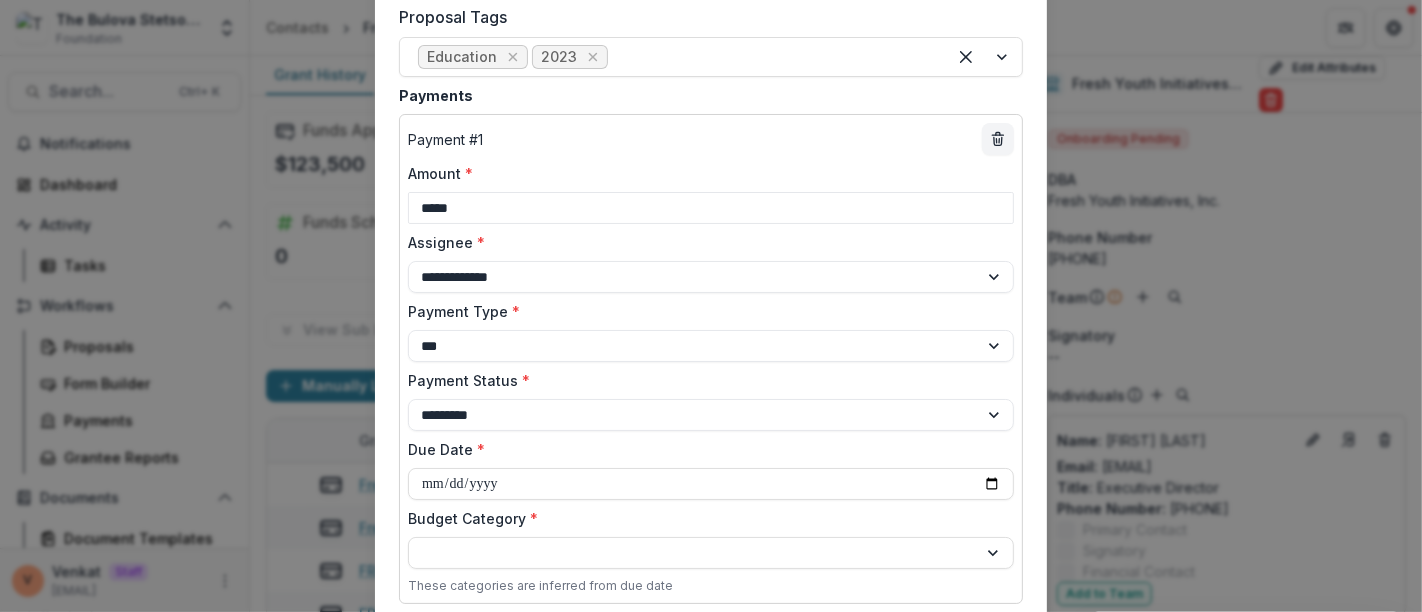type on "*****" 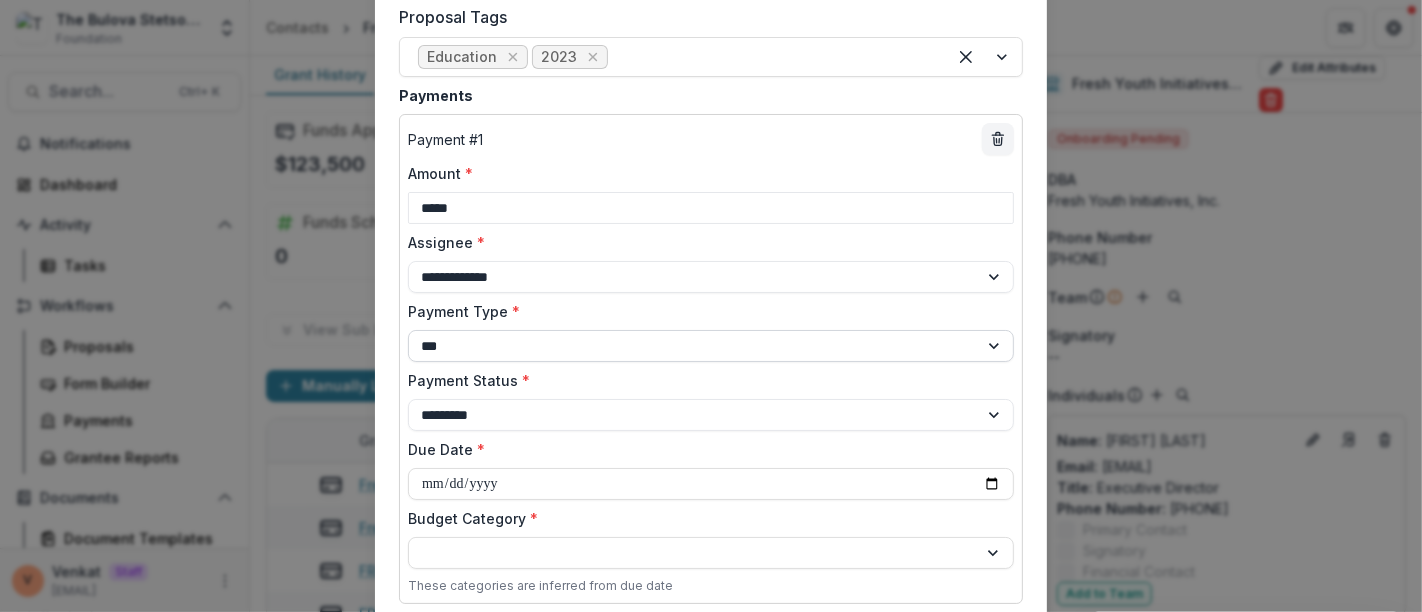 click on "**********" at bounding box center (711, 346) 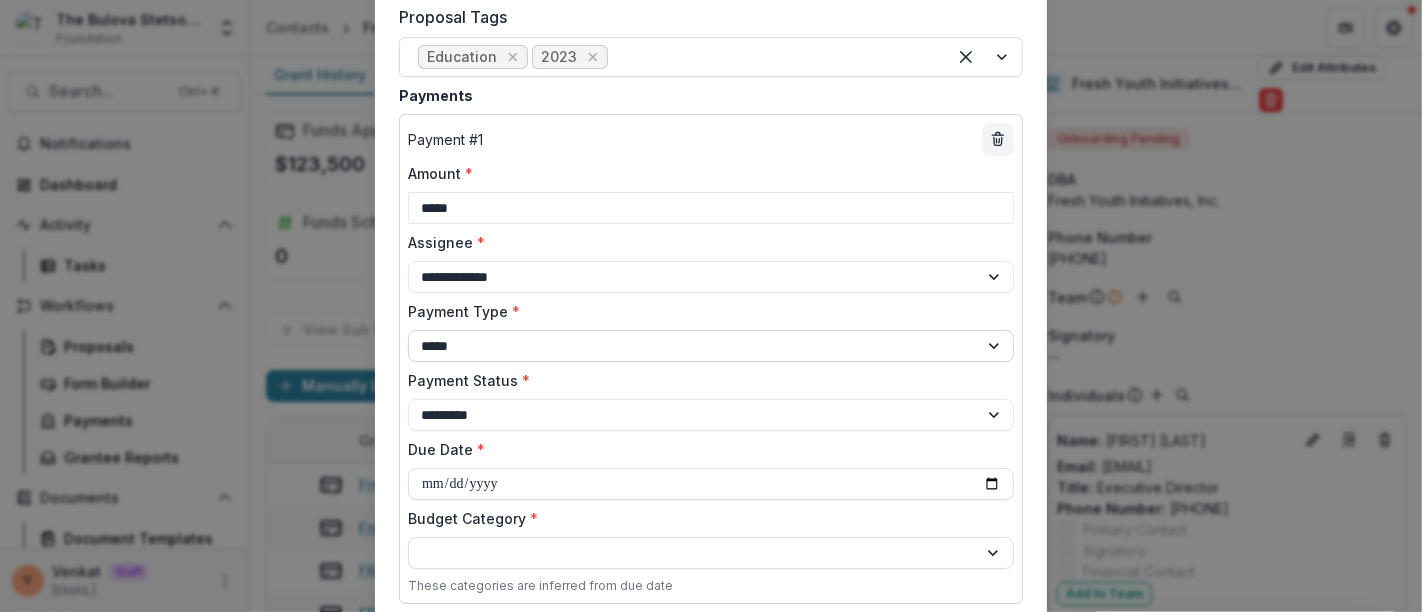 click on "**********" at bounding box center (711, 346) 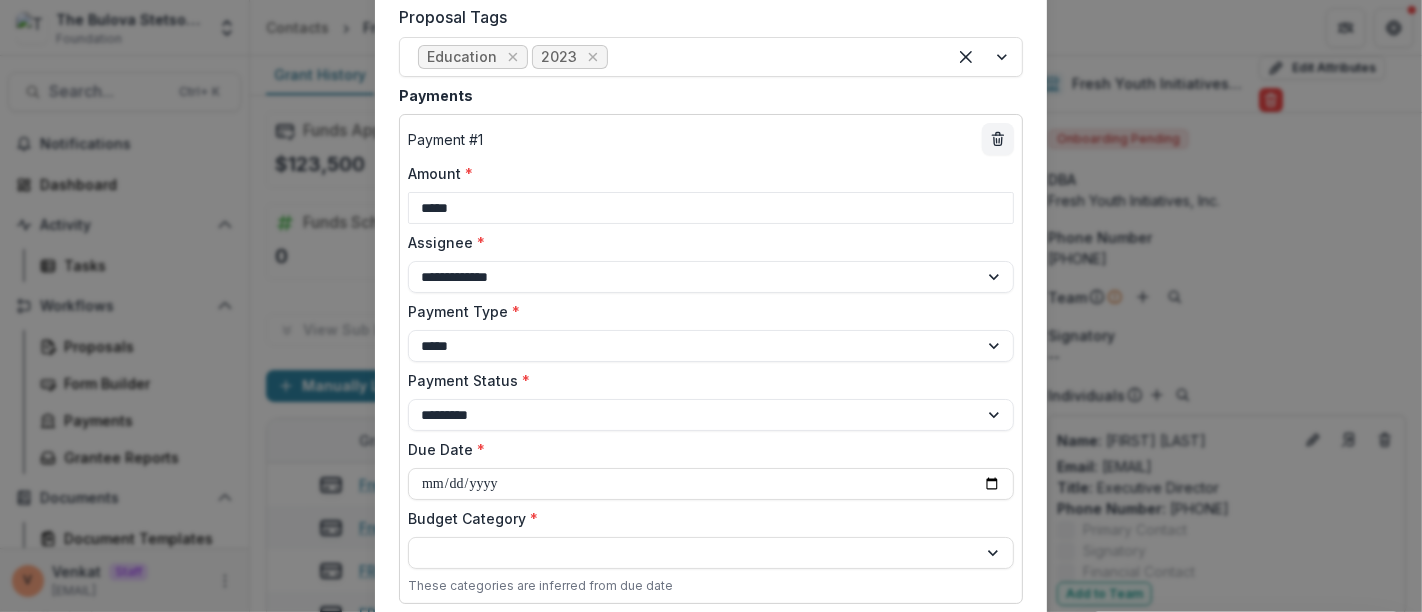 scroll, scrollTop: 1222, scrollLeft: 0, axis: vertical 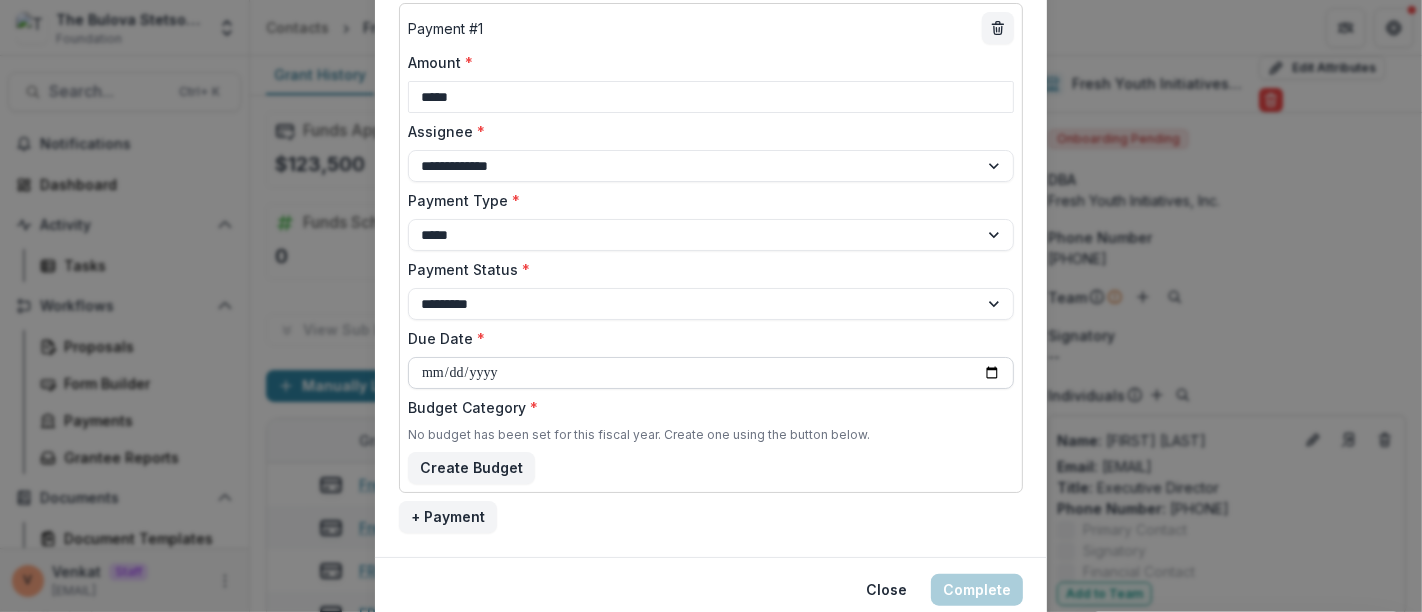 type on "**********" 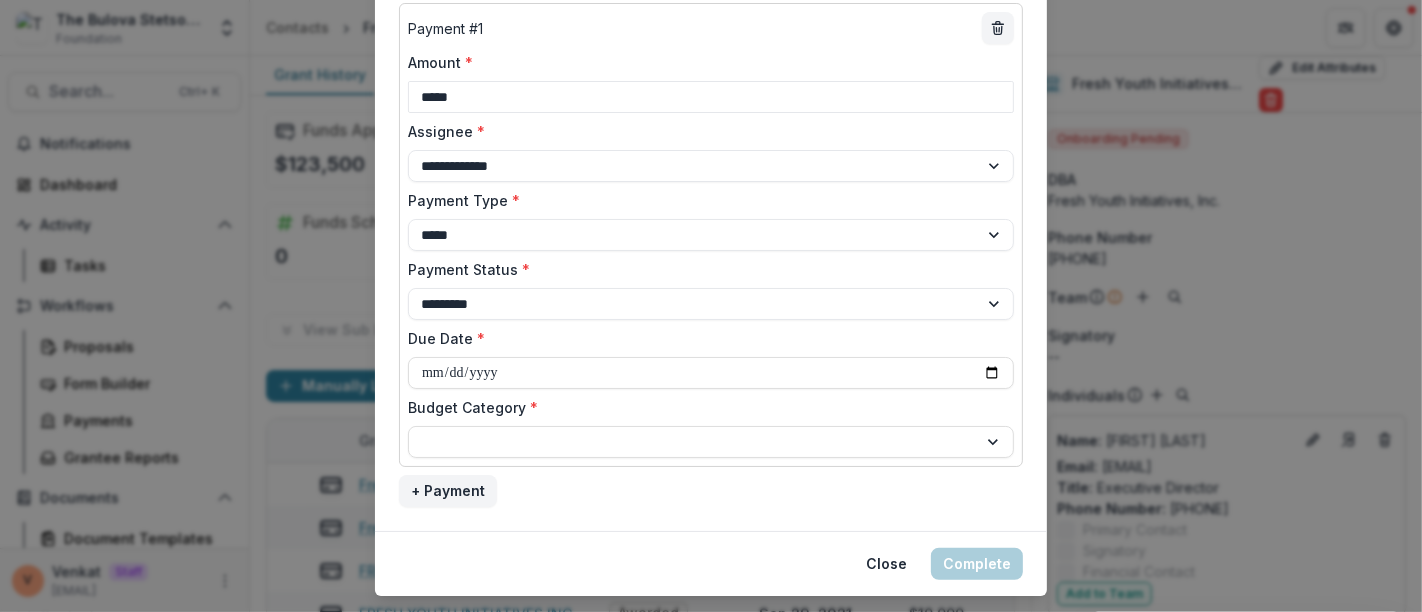 click on "Budget Category *" at bounding box center [705, 407] 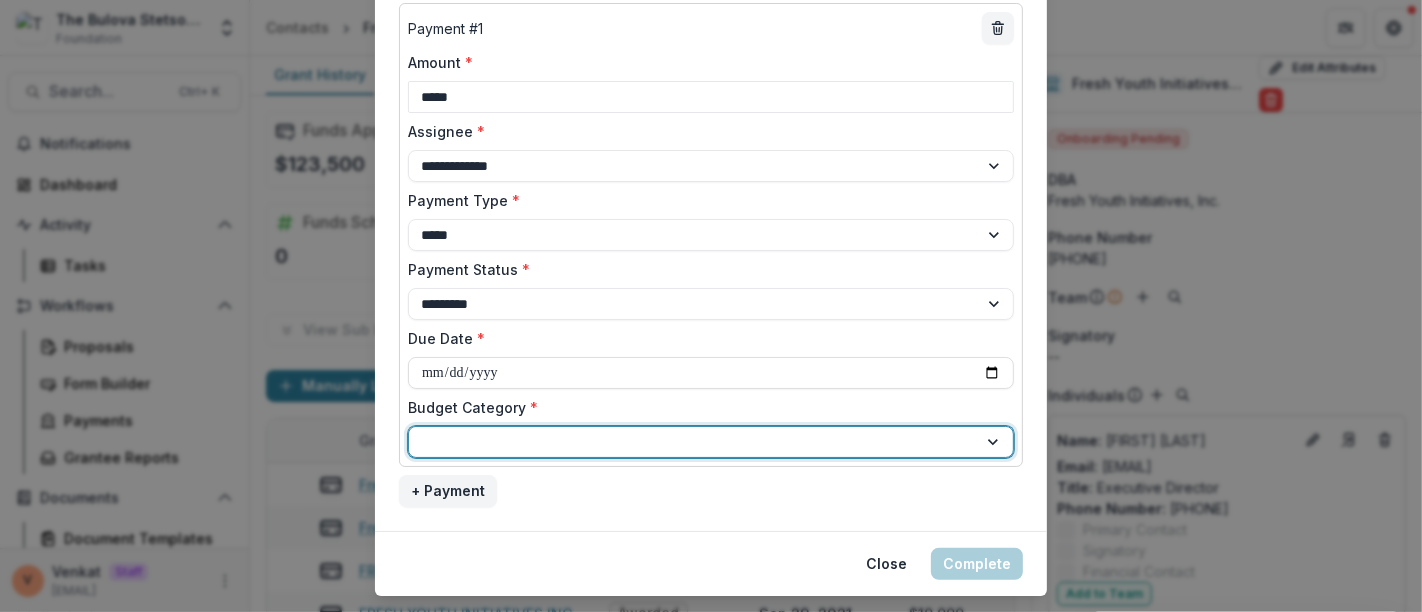 click at bounding box center [693, 442] 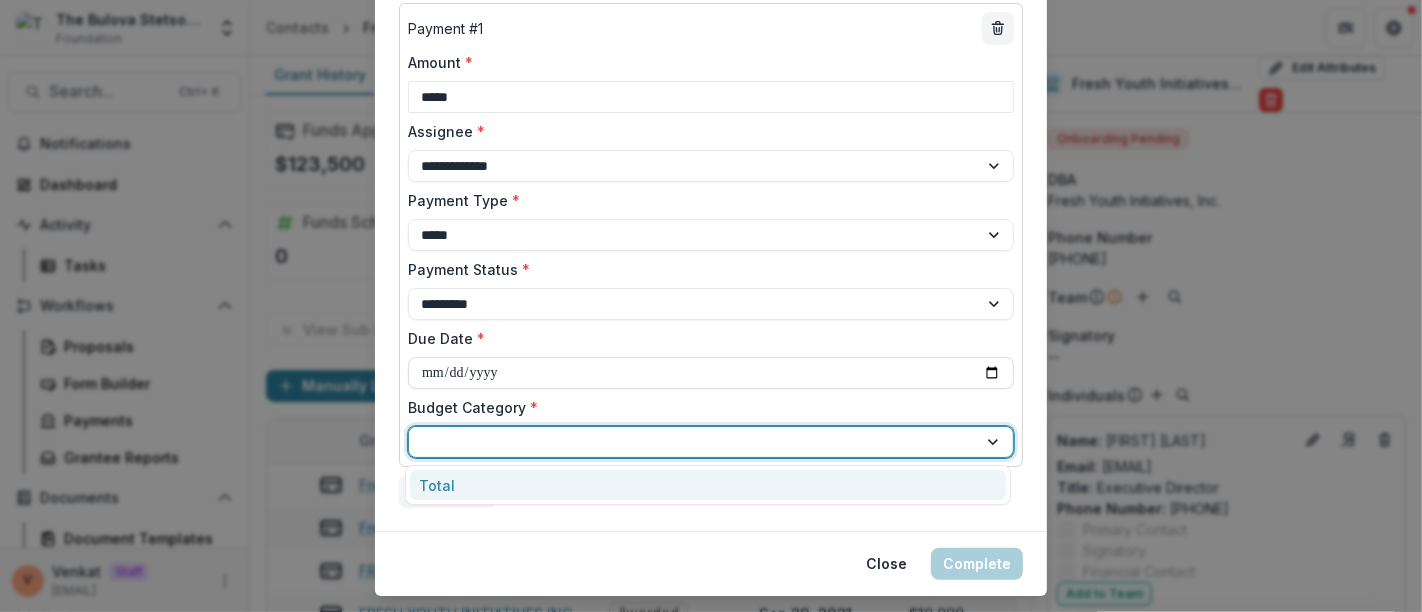 click on "Total" at bounding box center (708, 485) 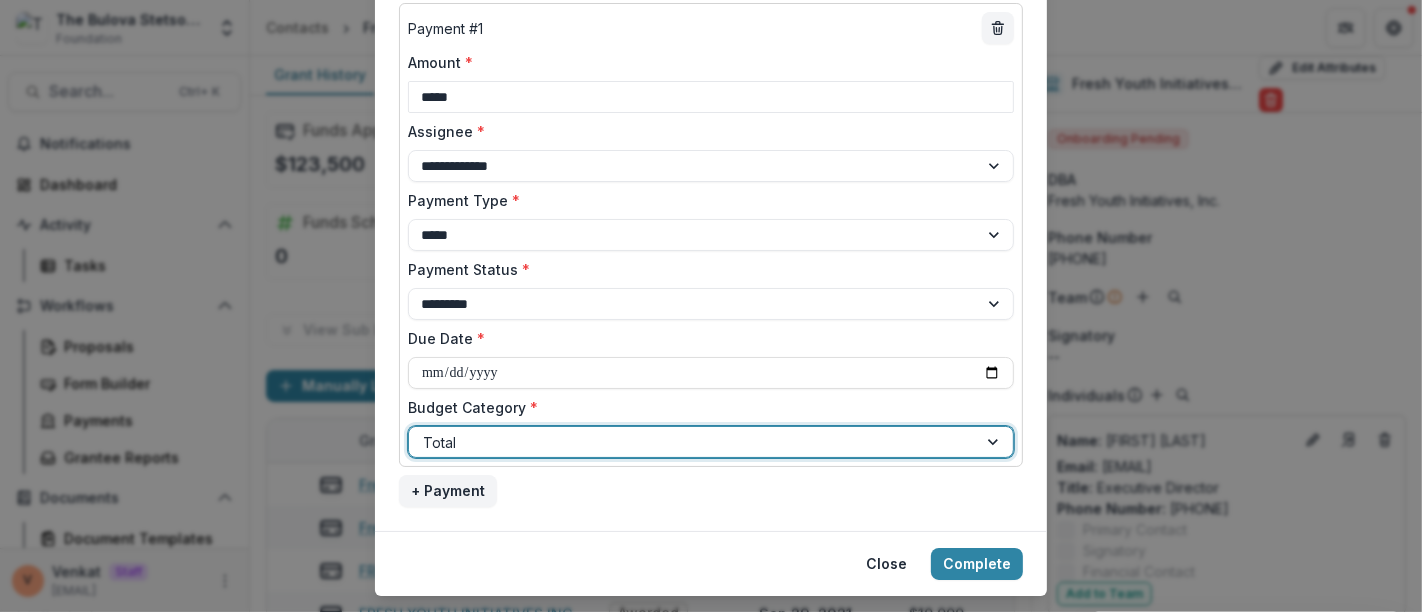 click on "**********" at bounding box center (711, 255) 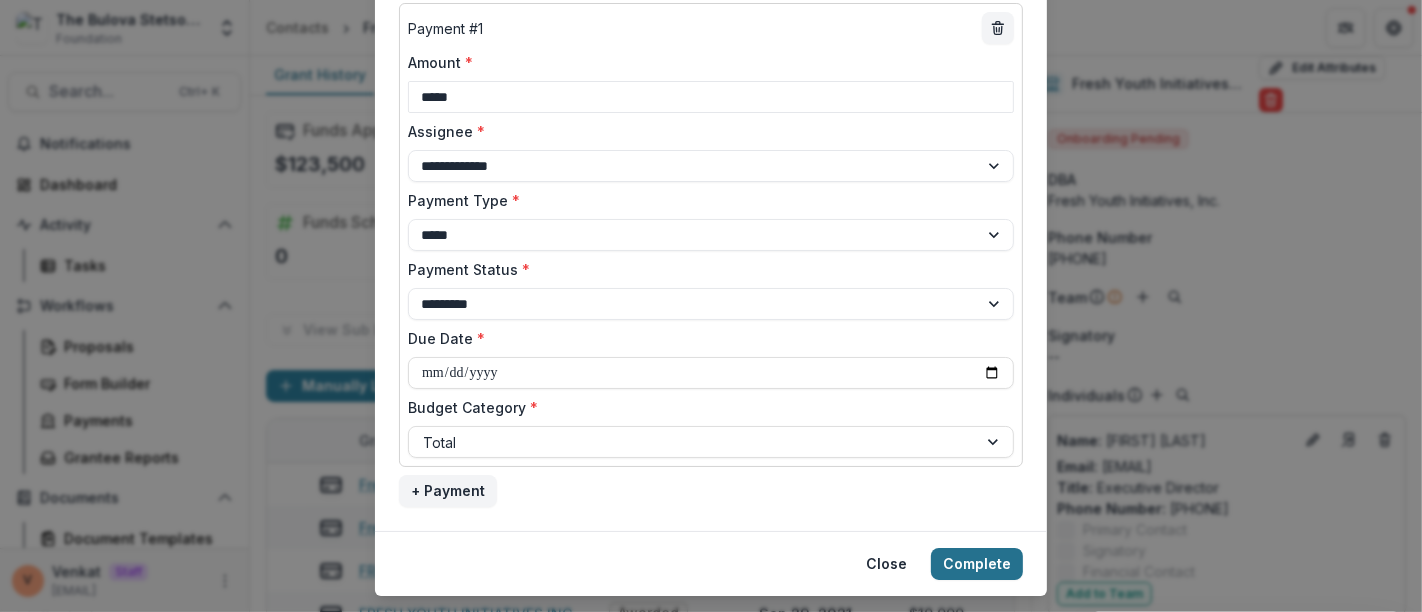 click on "Complete" at bounding box center (977, 564) 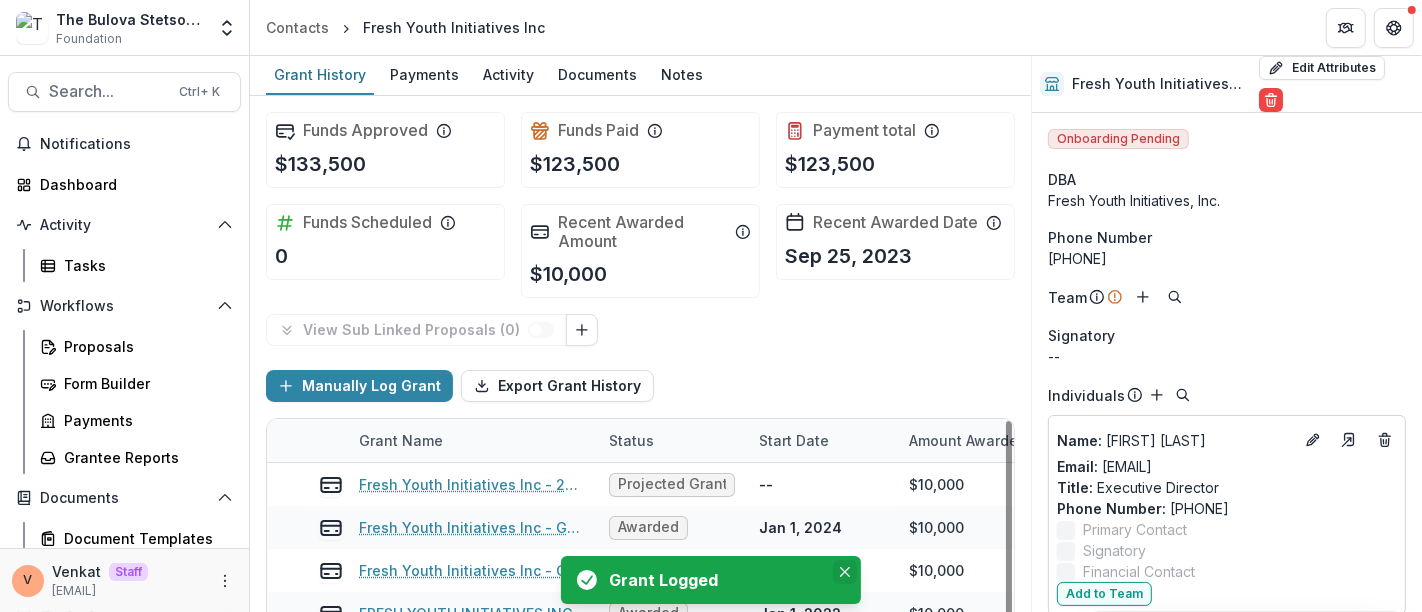 click at bounding box center [845, 572] 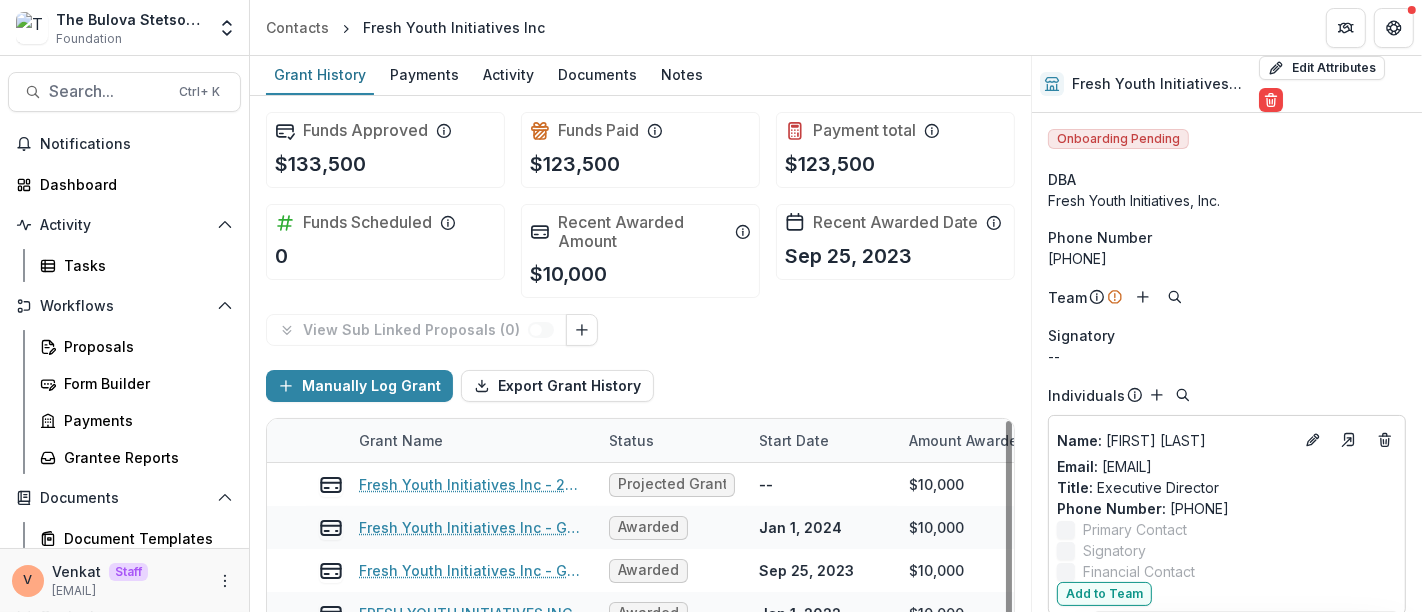 click on "View Sub Linked Proposals ( 0 )" at bounding box center (640, 330) 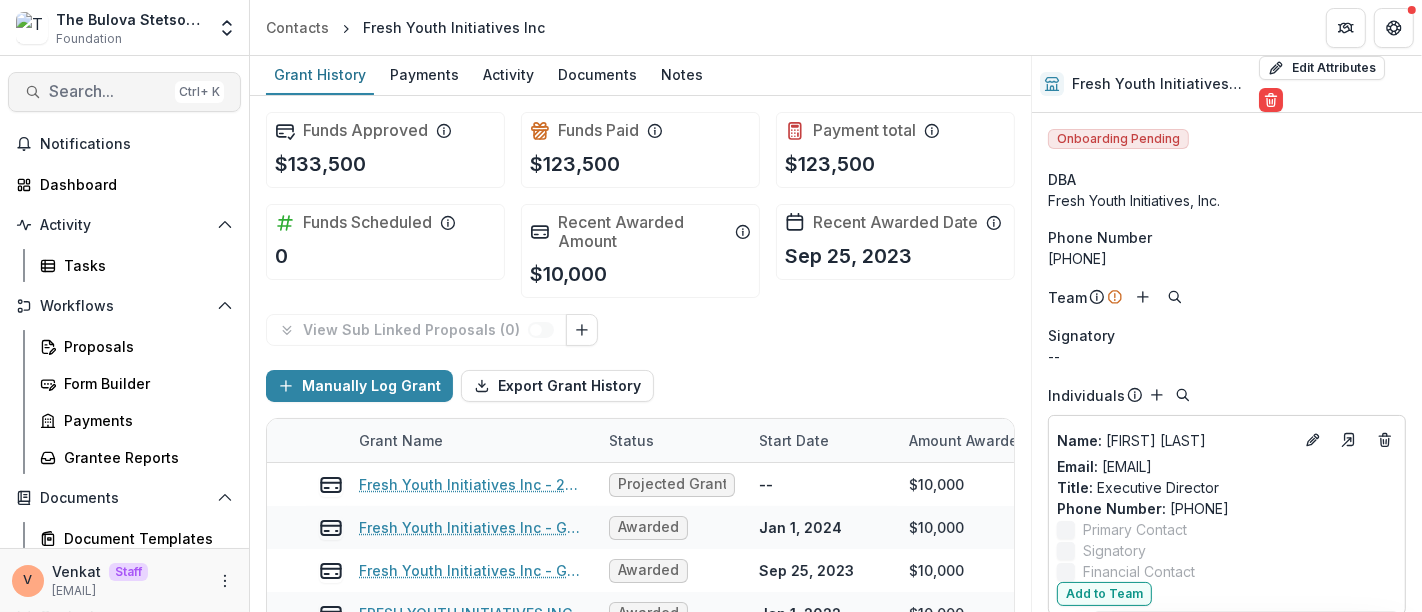 click on "Search..." at bounding box center [108, 91] 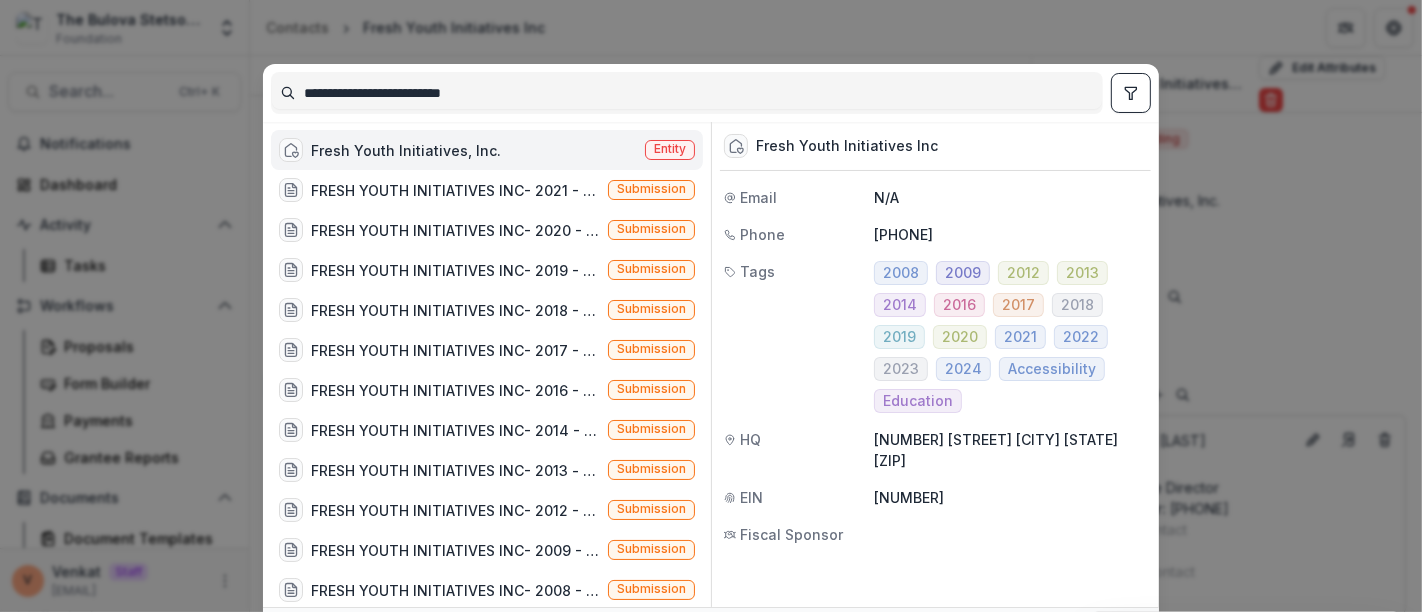 drag, startPoint x: 471, startPoint y: 95, endPoint x: 108, endPoint y: 114, distance: 363.49692 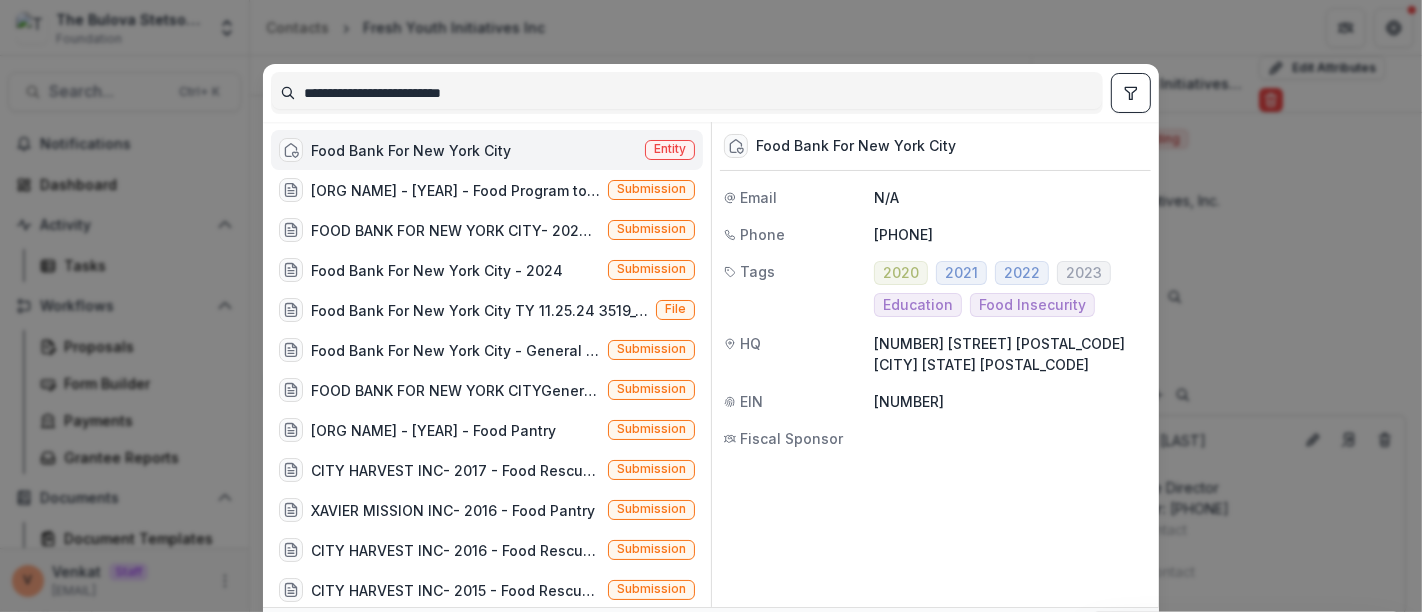 type on "**********" 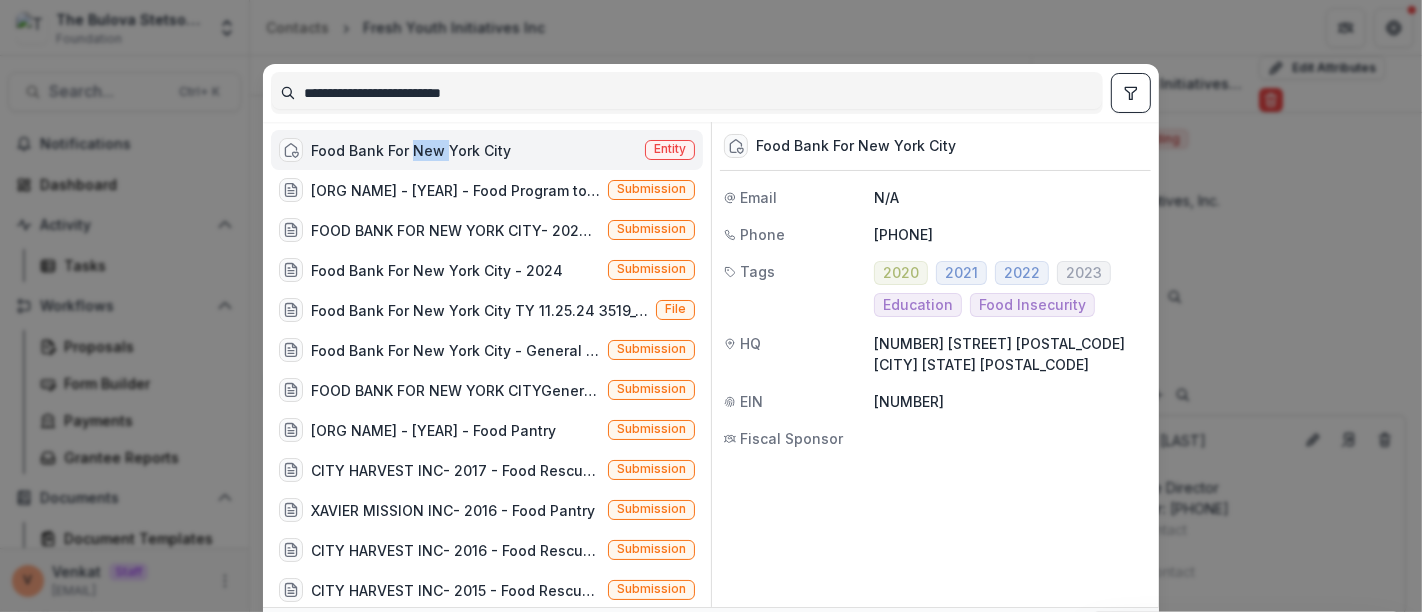 click on "Food Bank For New York City" at bounding box center [411, 150] 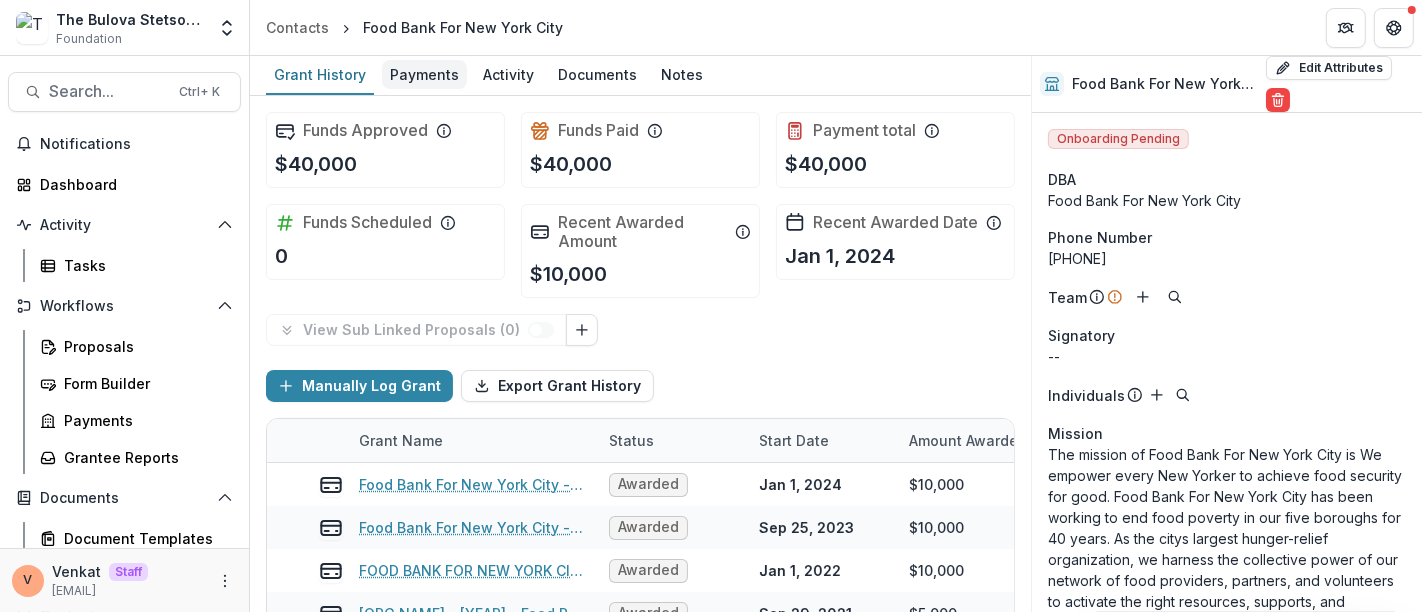 click on "Payments" at bounding box center (424, 74) 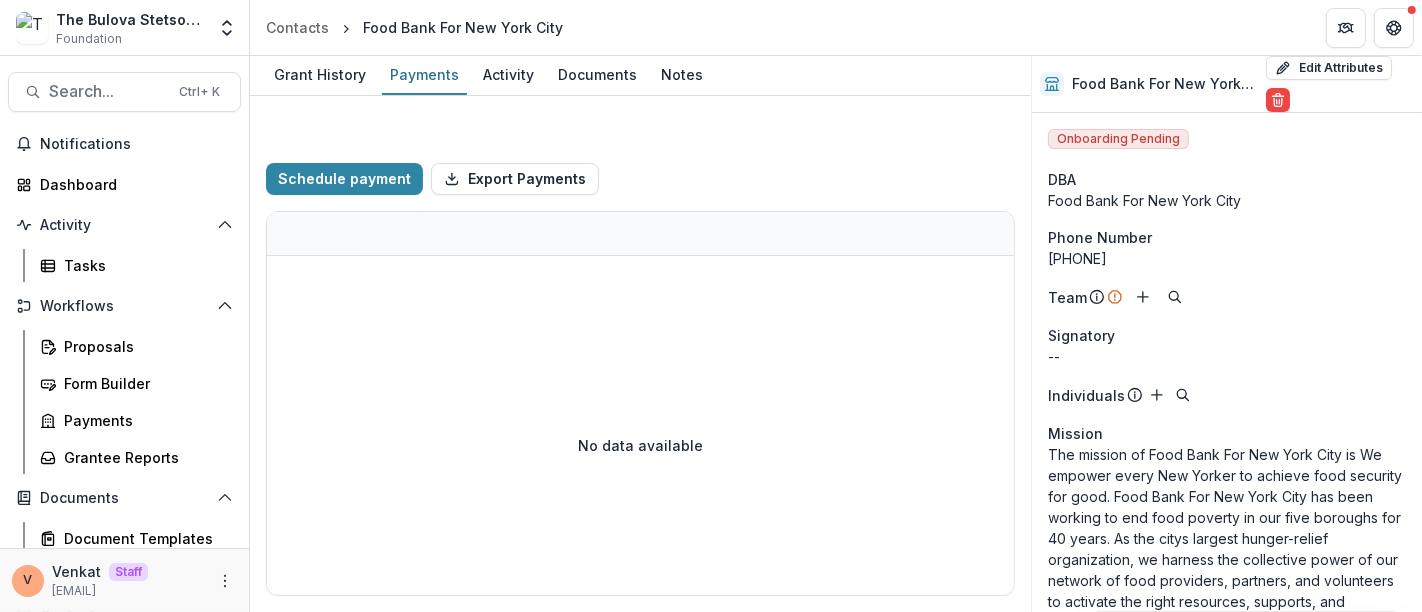 select on "****" 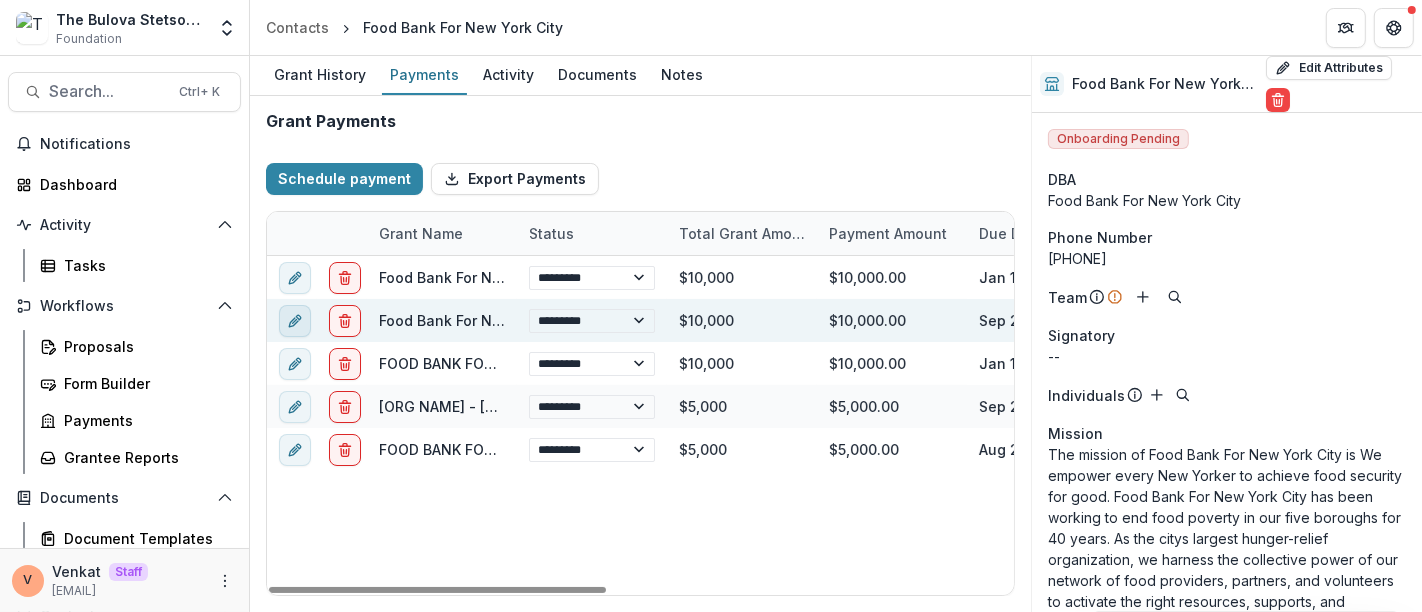 click 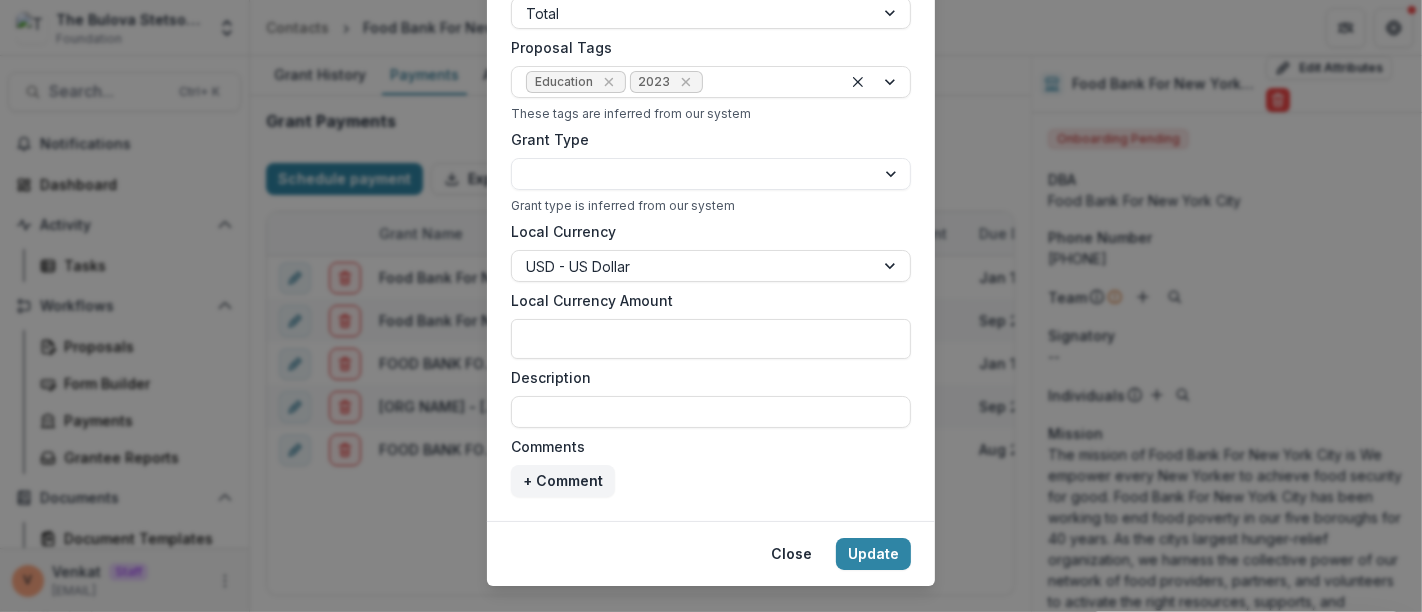 scroll, scrollTop: 776, scrollLeft: 0, axis: vertical 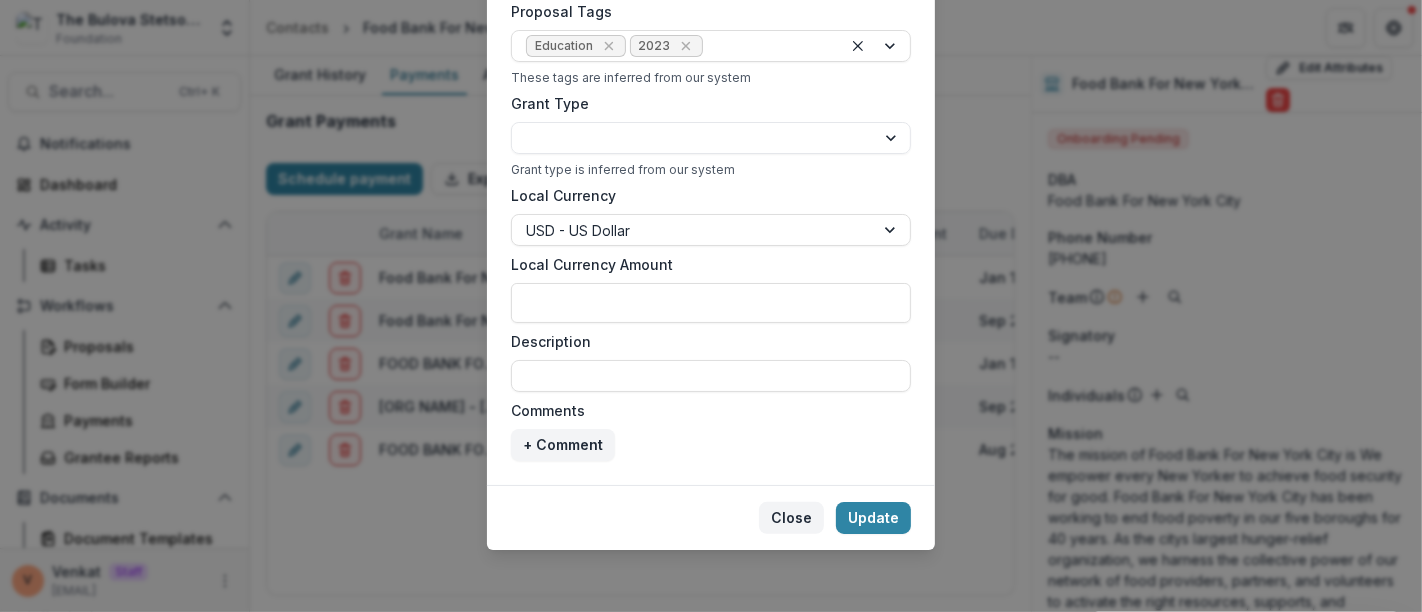 click on "Close" at bounding box center (791, 518) 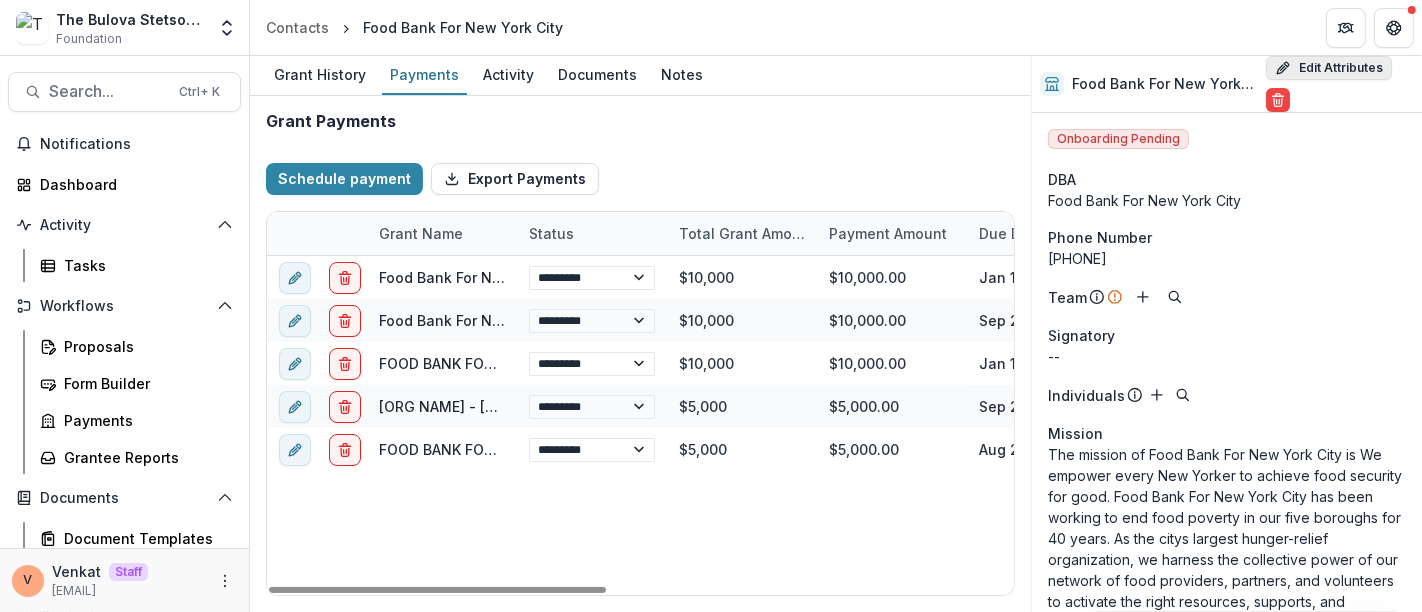 click on "Edit Attributes" at bounding box center [1329, 68] 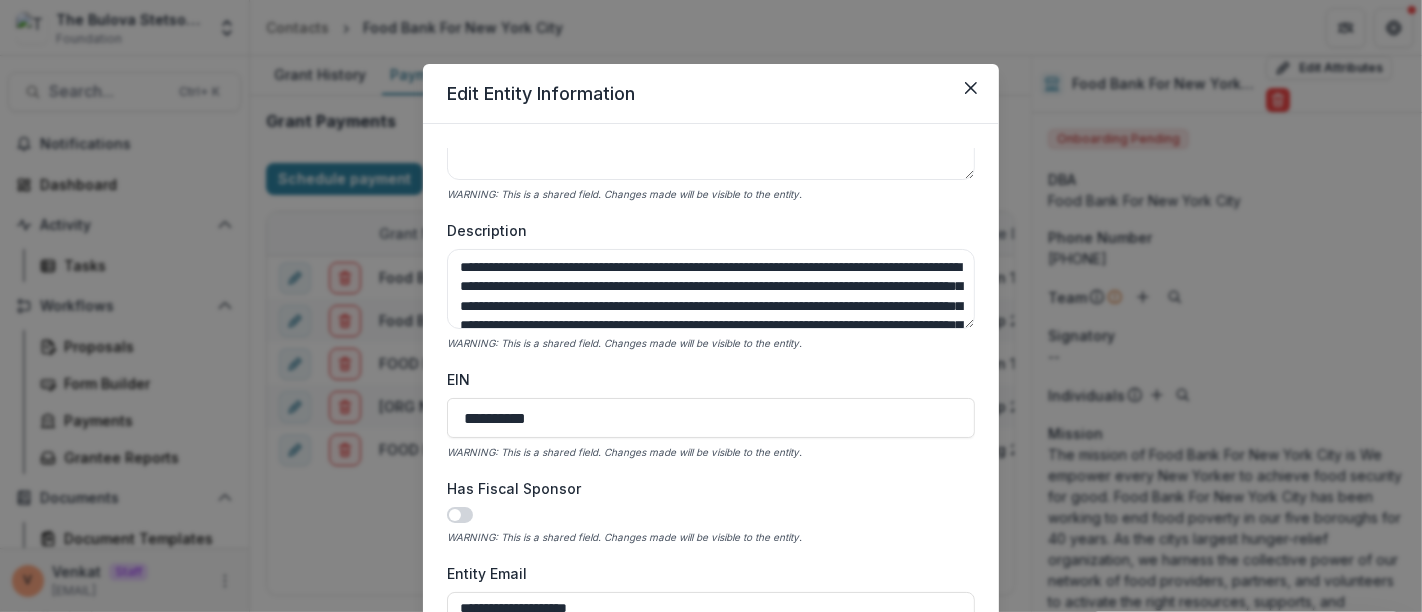 scroll, scrollTop: 555, scrollLeft: 0, axis: vertical 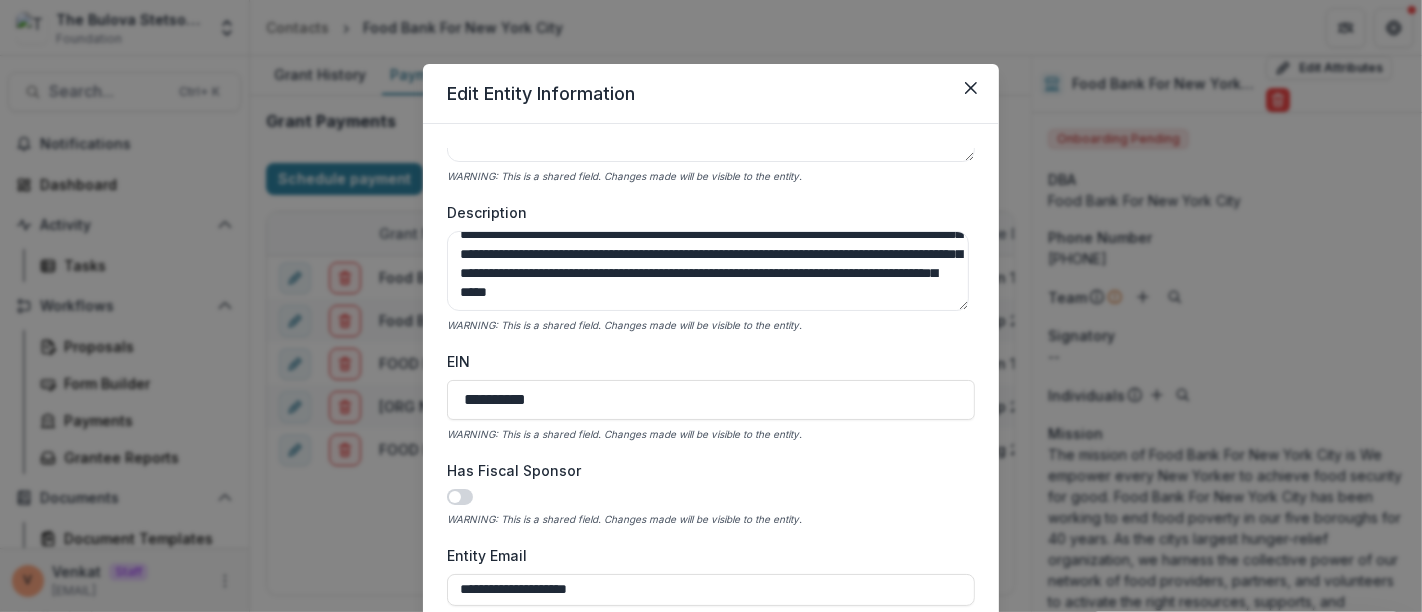 select on "****" 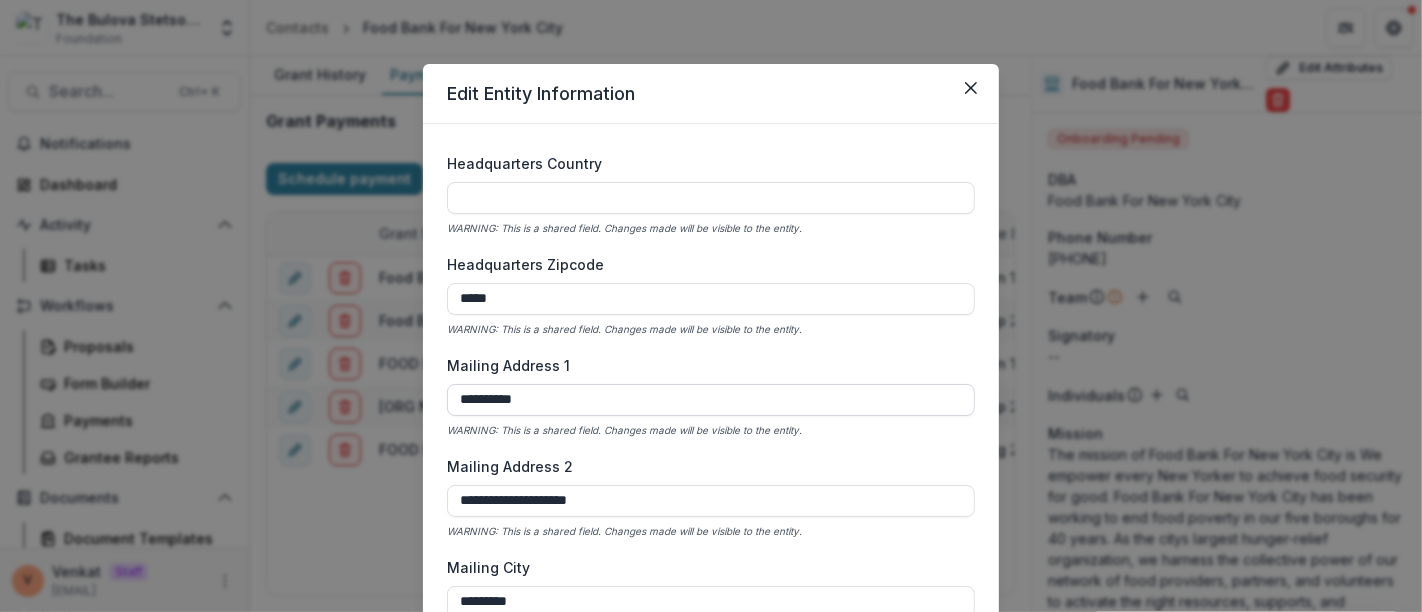 scroll, scrollTop: 1555, scrollLeft: 0, axis: vertical 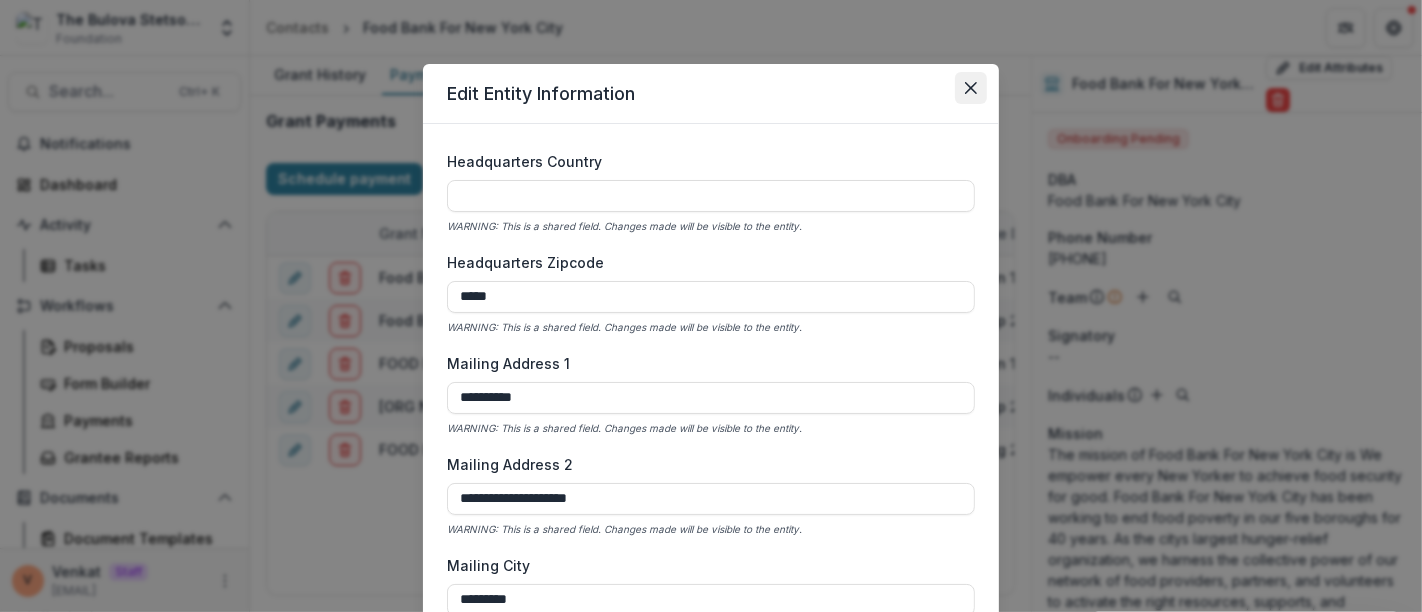click 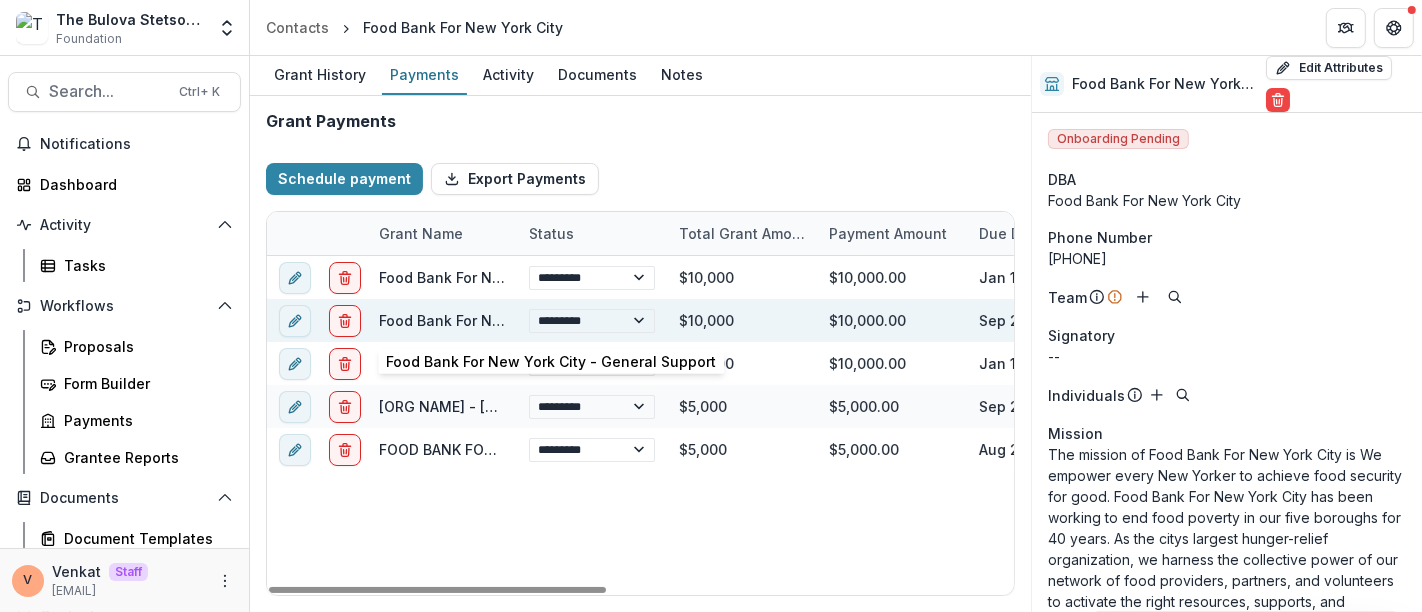 click on "Food Bank For New York City - General Support" at bounding box center (544, 320) 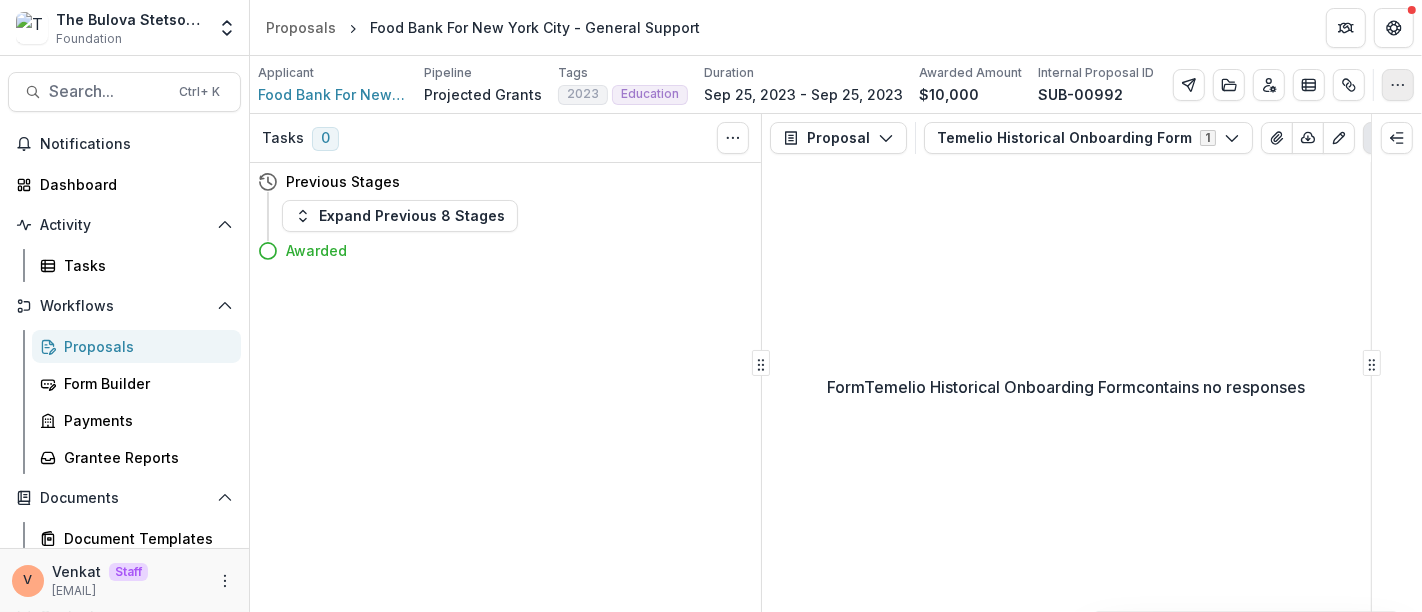 click 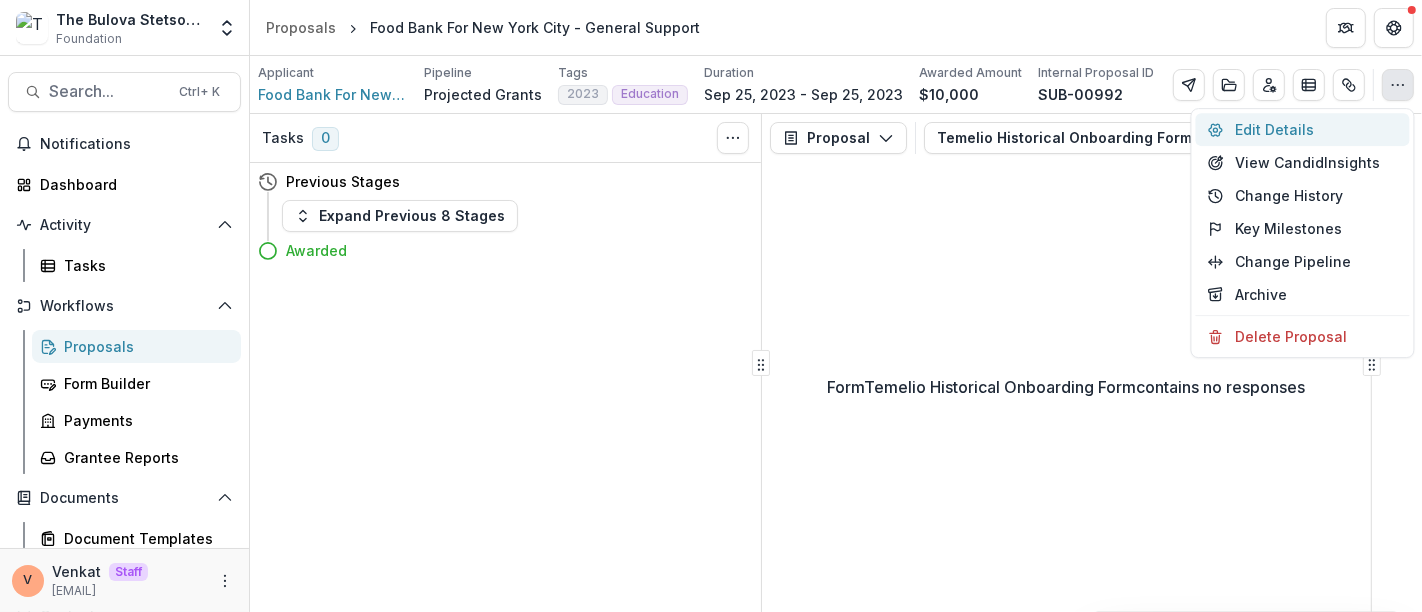 click on "Edit Details" at bounding box center (1303, 129) 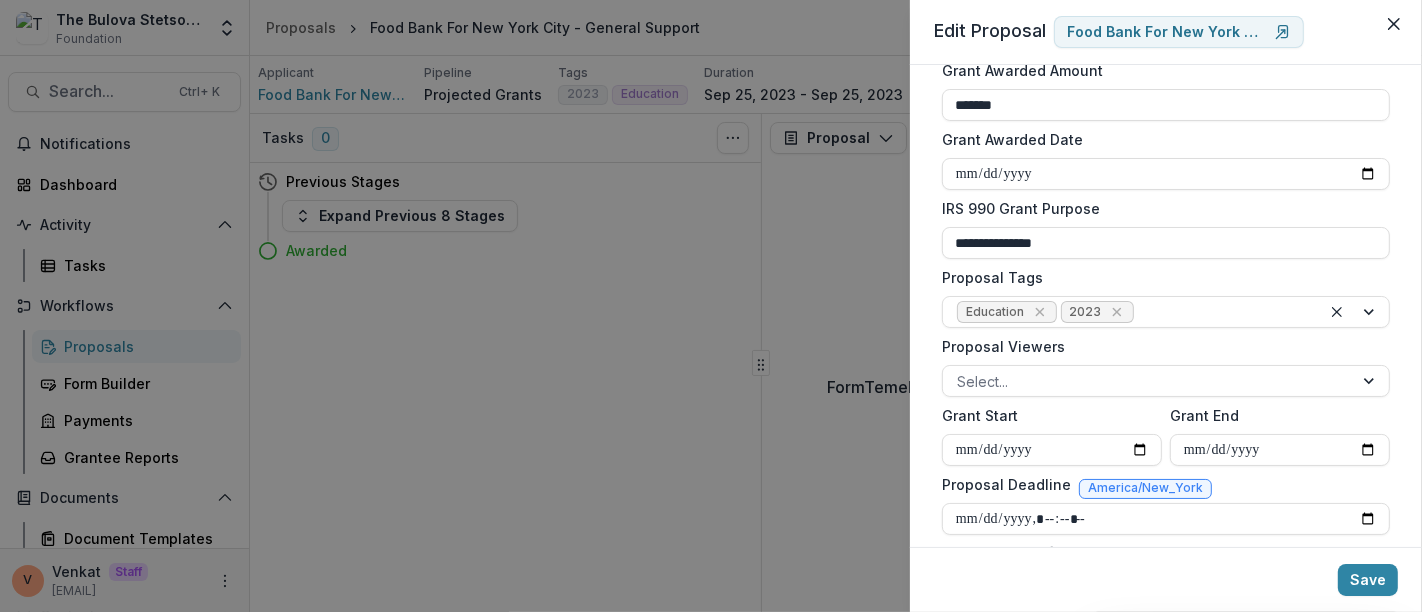 scroll, scrollTop: 666, scrollLeft: 0, axis: vertical 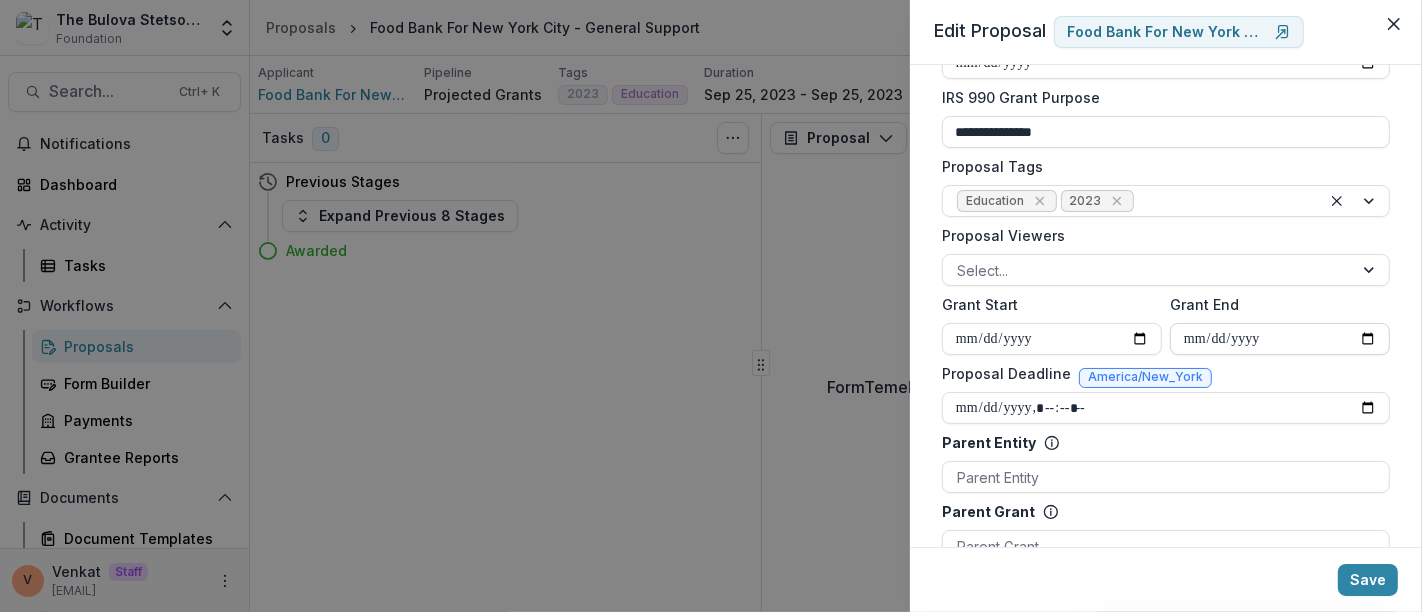 click on "**********" at bounding box center [1280, 339] 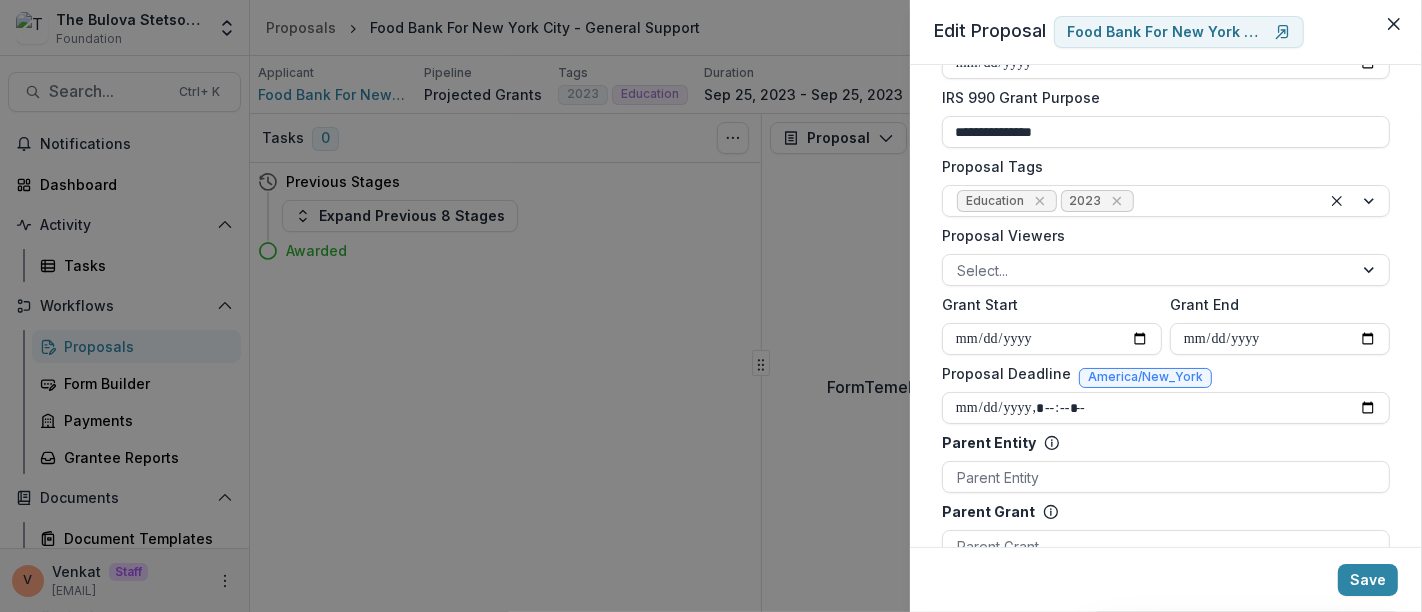 click on "Proposal Deadline America/New_York" at bounding box center [1166, 377] 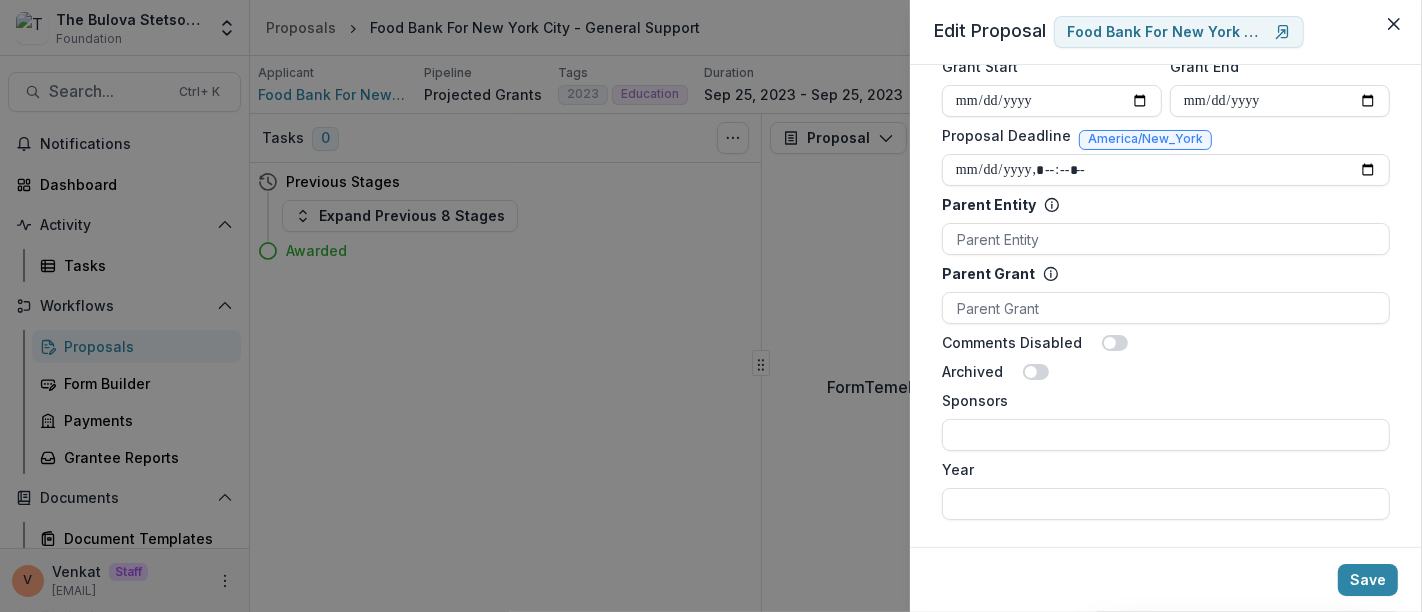 scroll, scrollTop: 906, scrollLeft: 0, axis: vertical 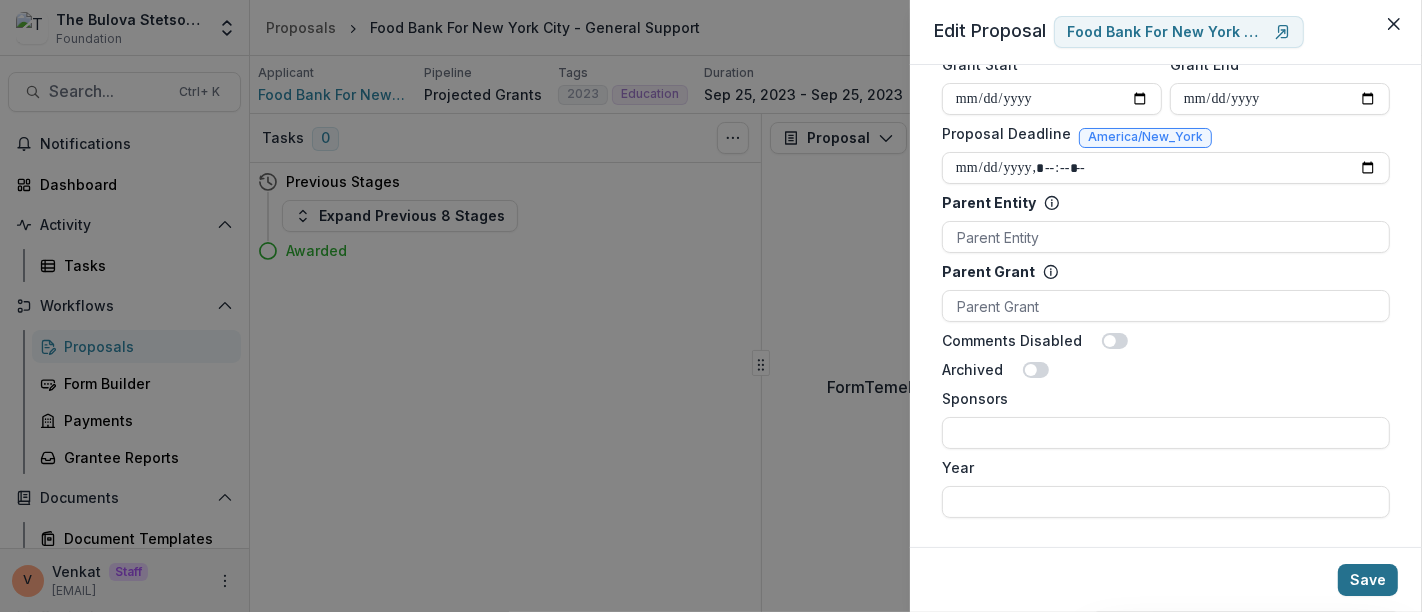 click on "Save" at bounding box center [1368, 580] 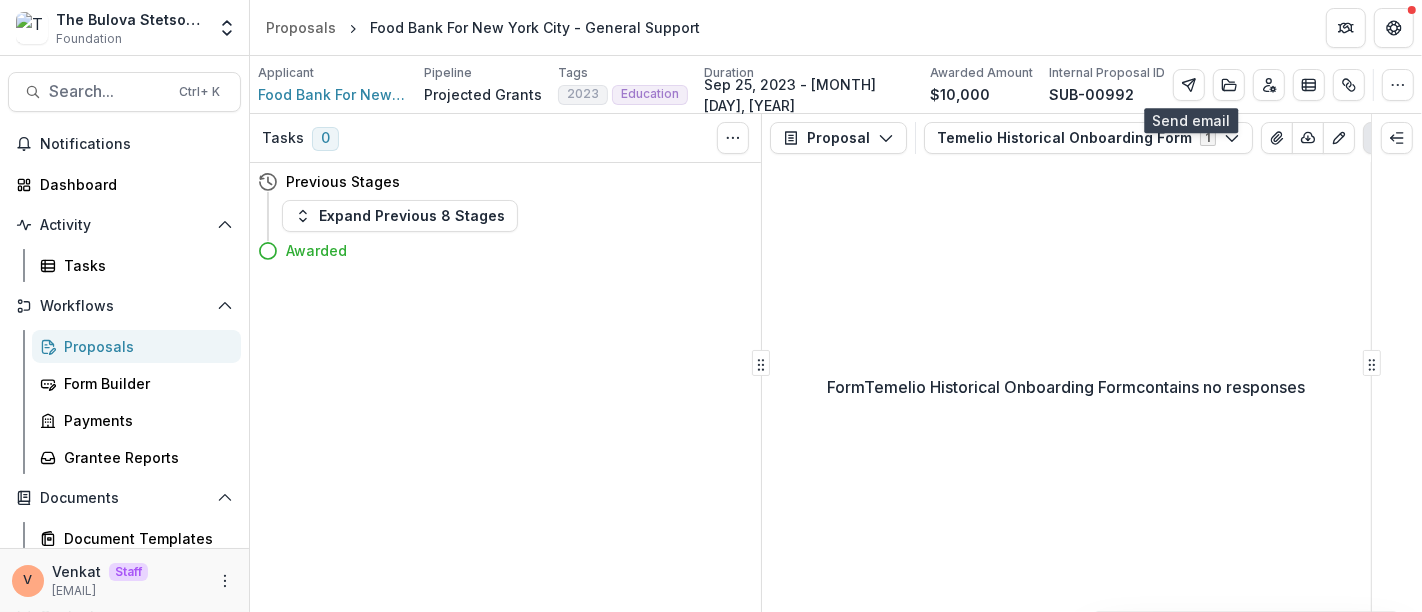 type 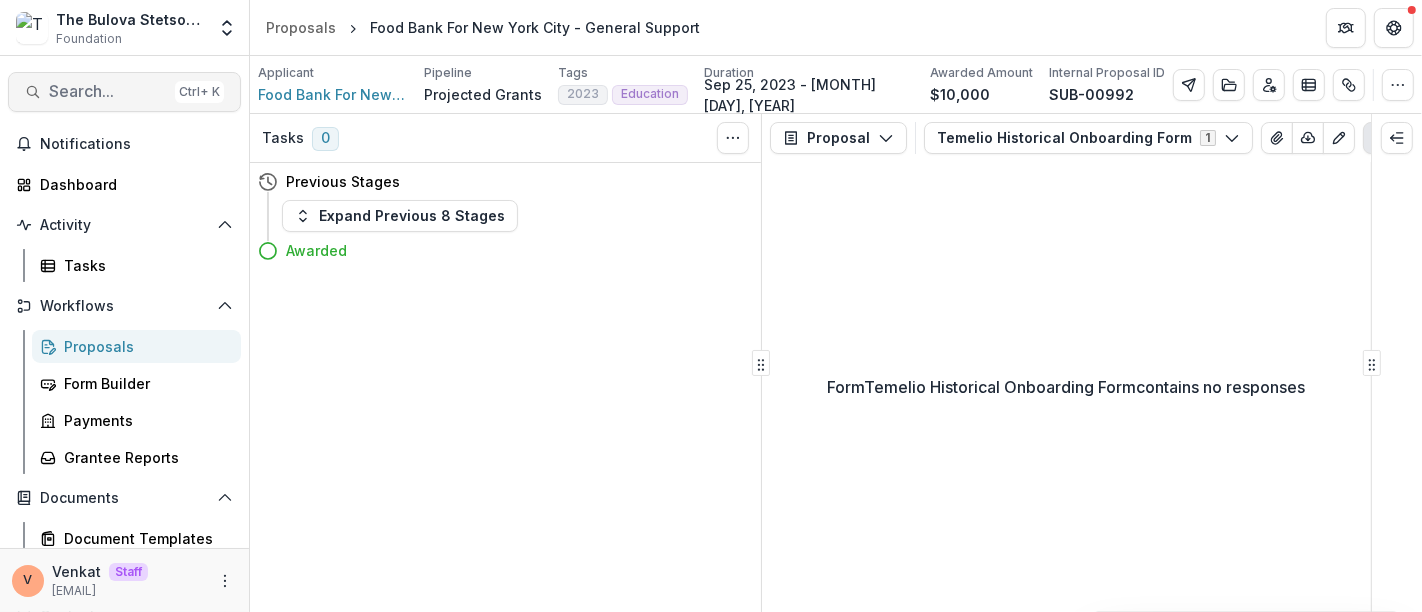 click on "Search..." at bounding box center [108, 91] 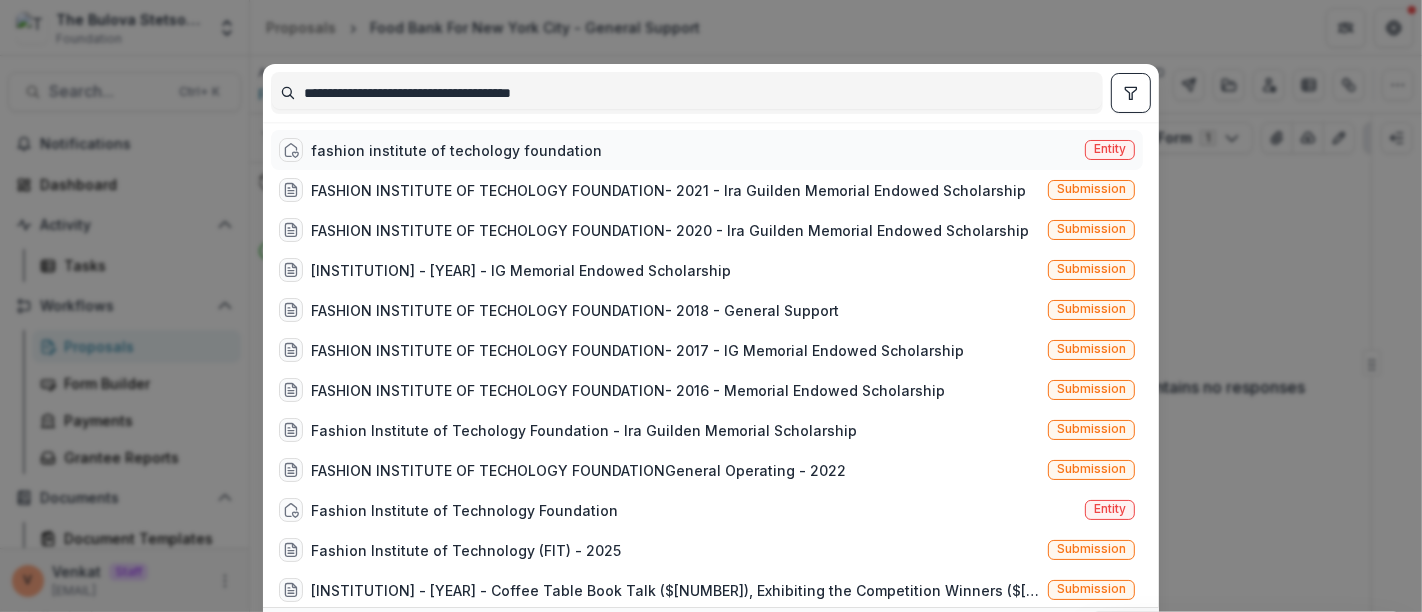 type on "**********" 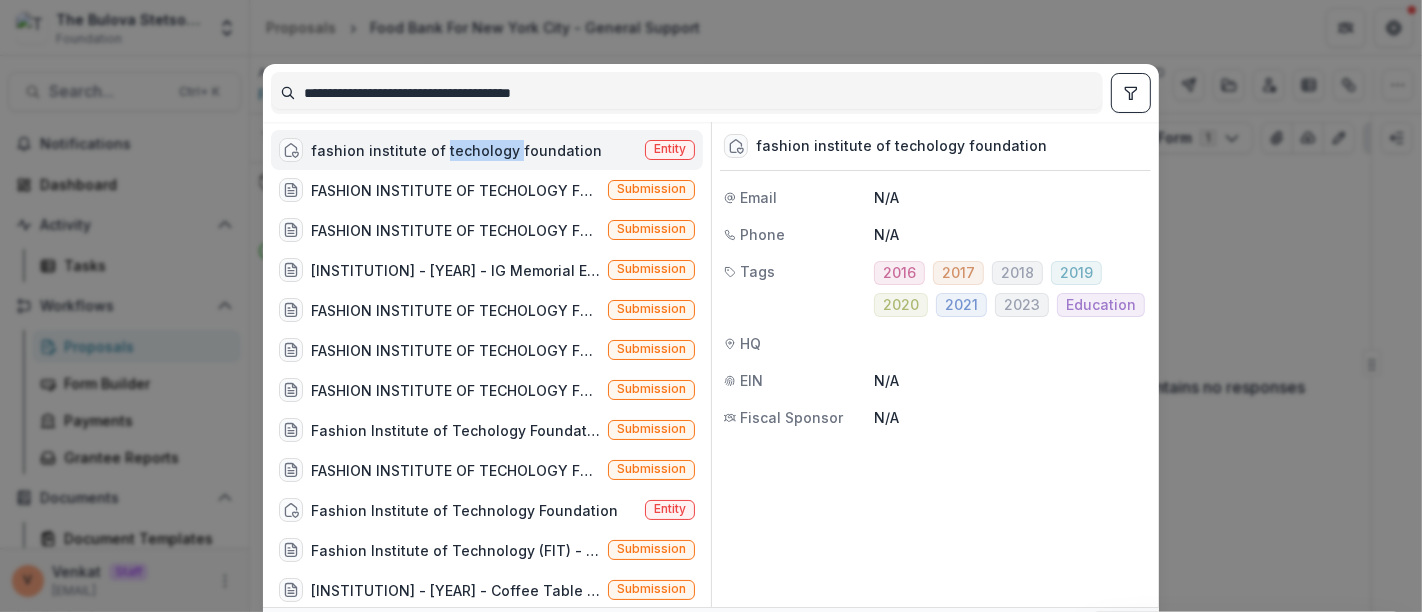 click on "fashion institute of techology foundation" at bounding box center [456, 150] 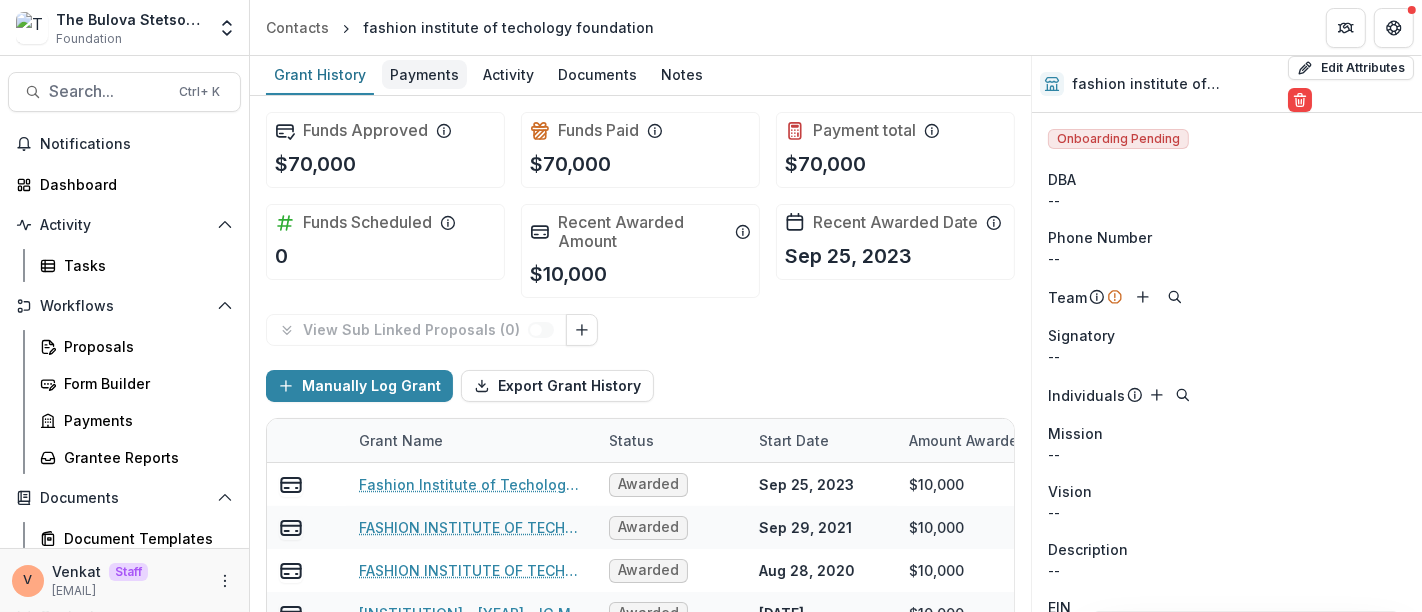 click on "Payments" at bounding box center [424, 74] 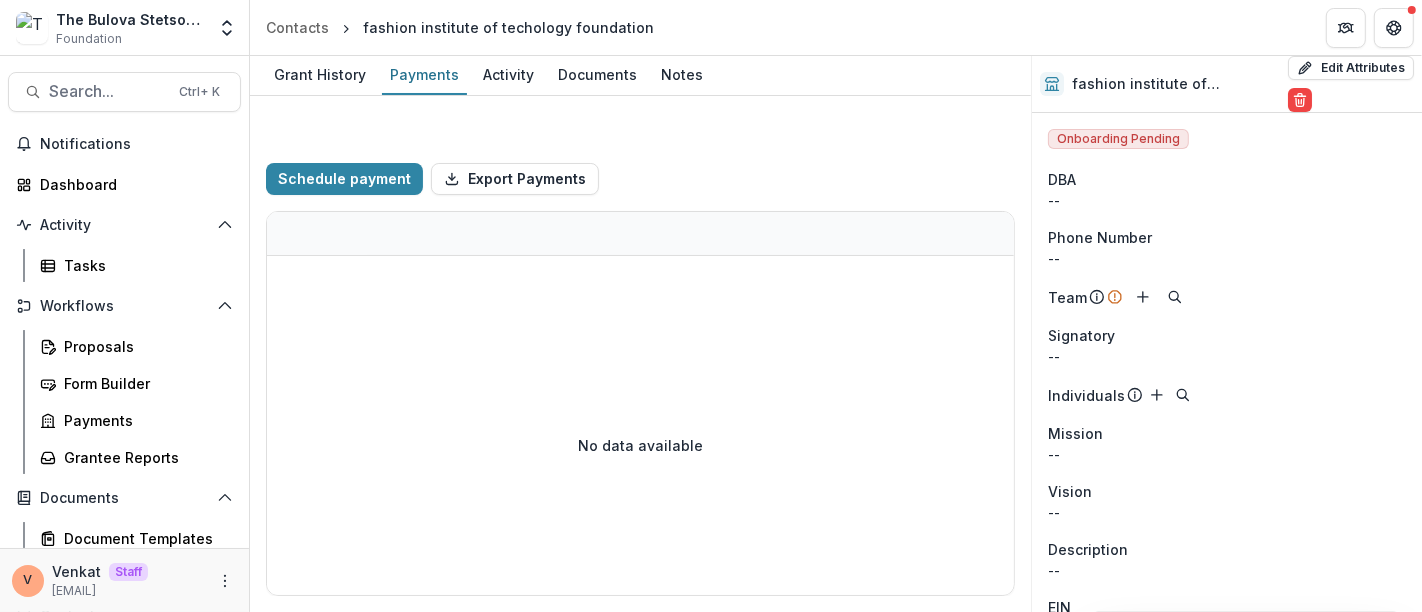select on "****" 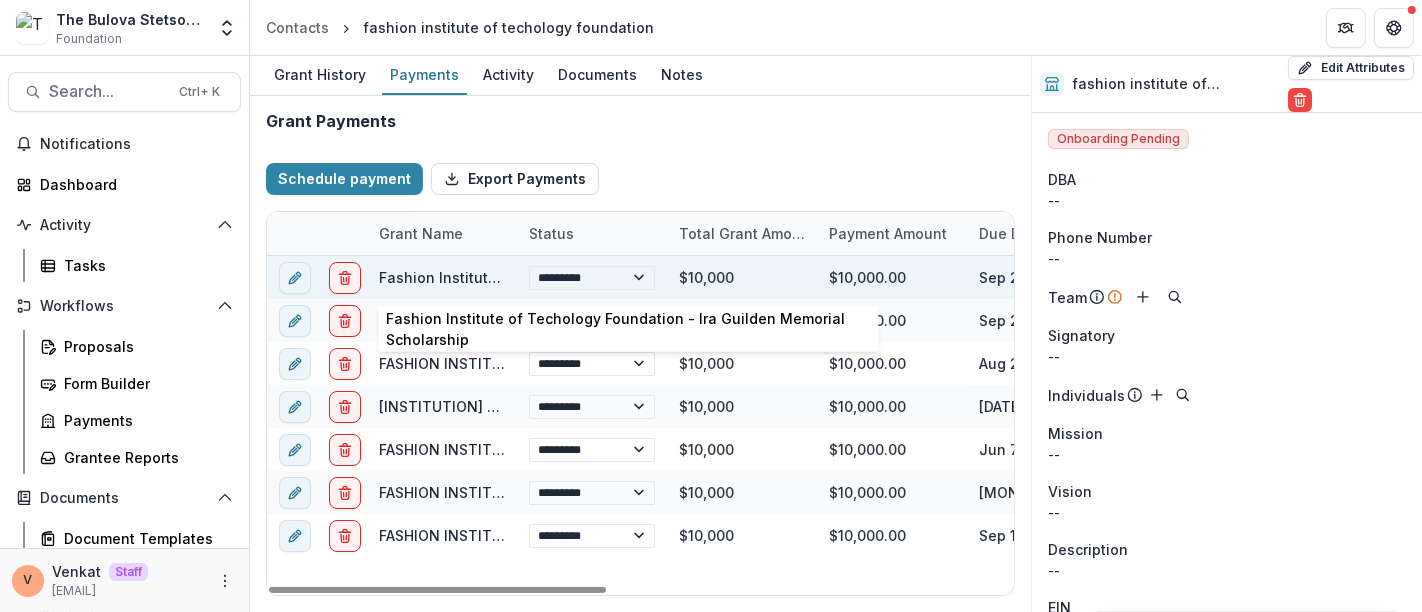 select on "****" 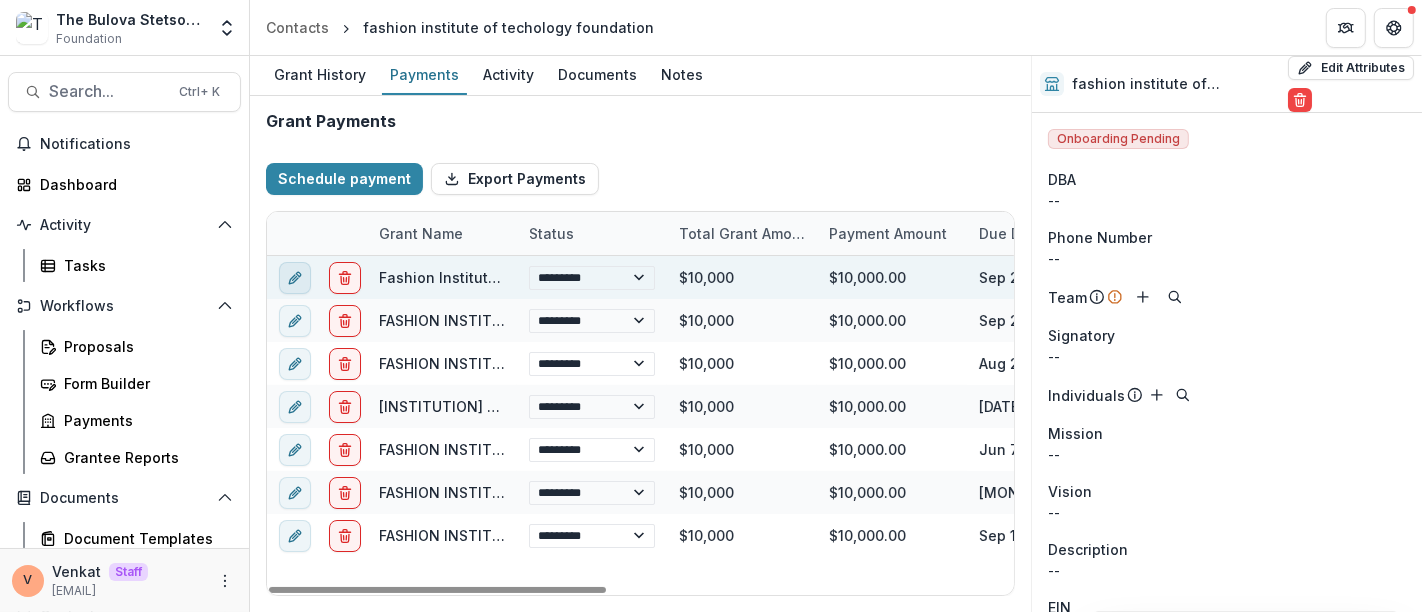 click 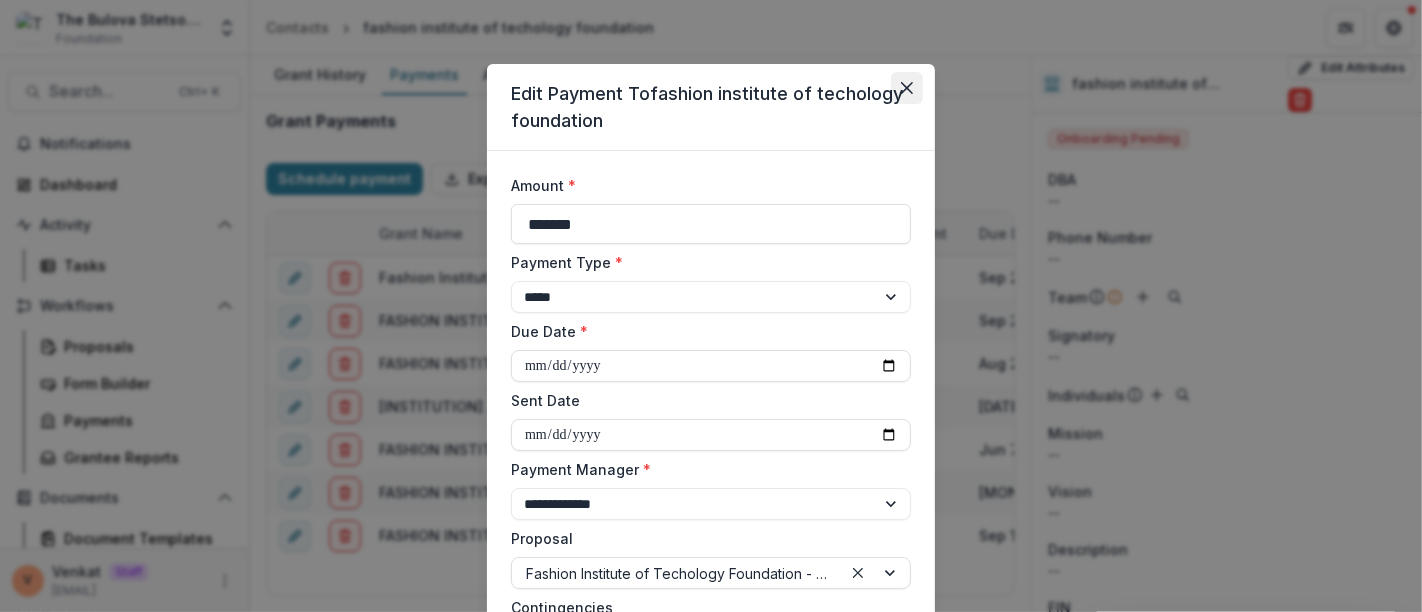 click 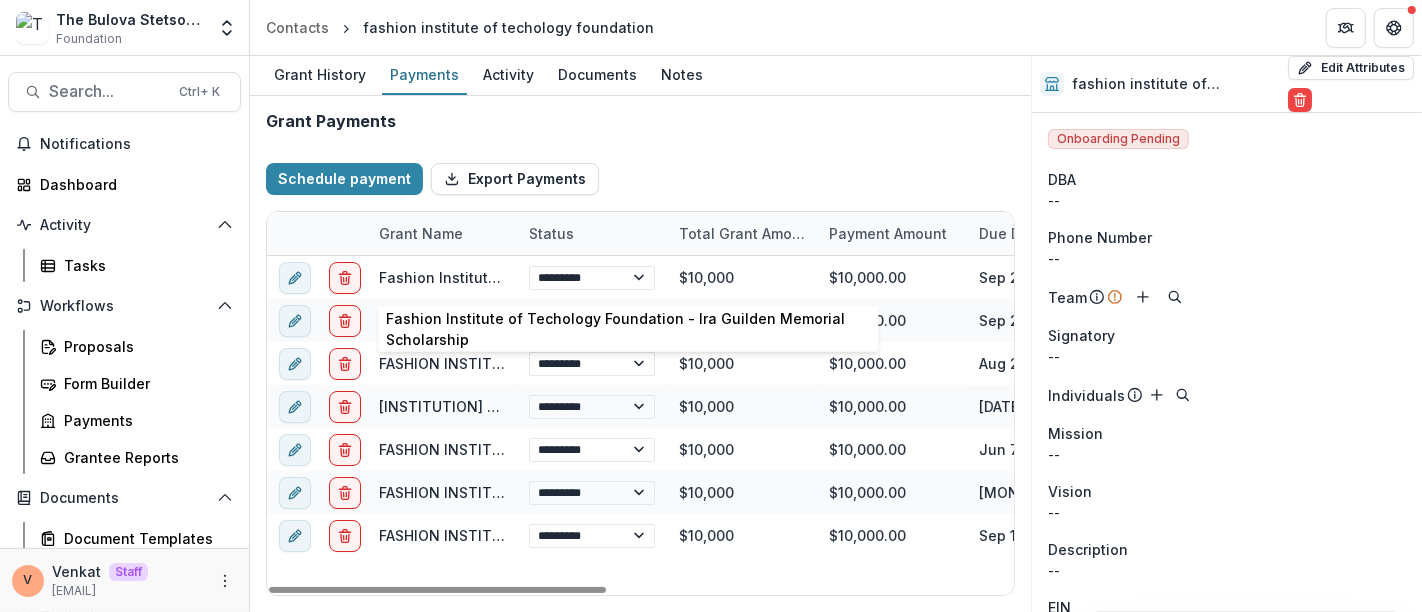 click on "Fashion Institute of Techology Foundation - Ira Guilden Memorial Scholarship" at bounding box center [652, 277] 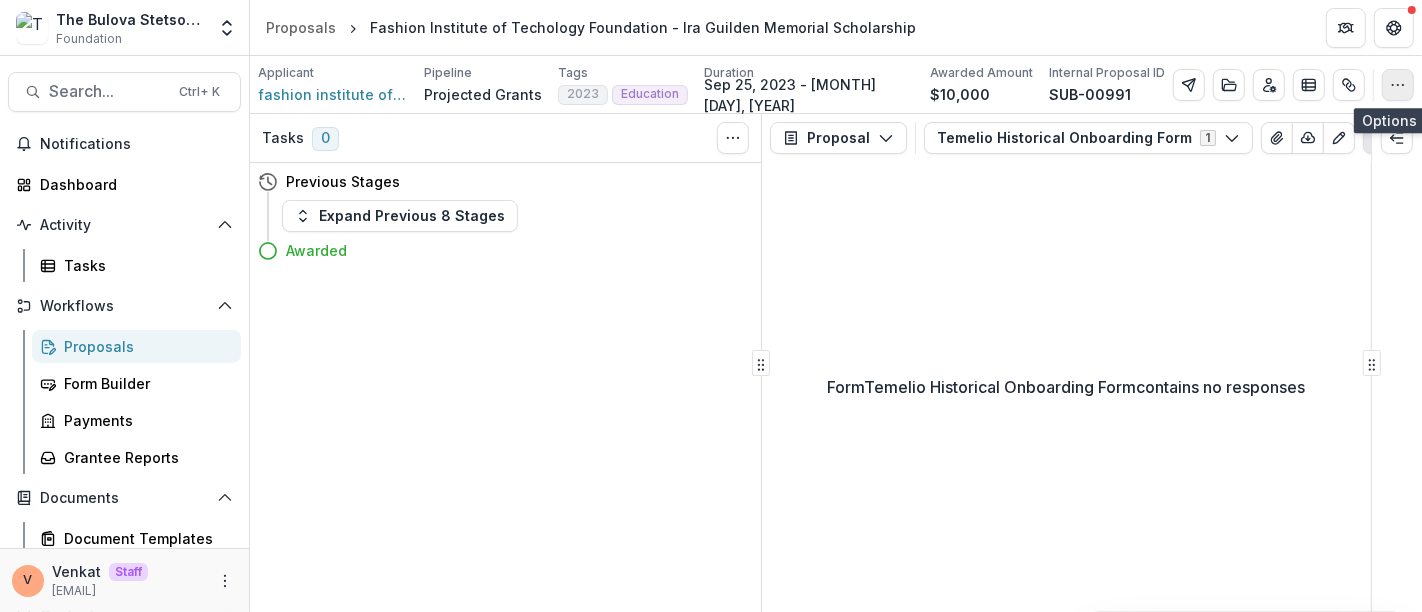 click 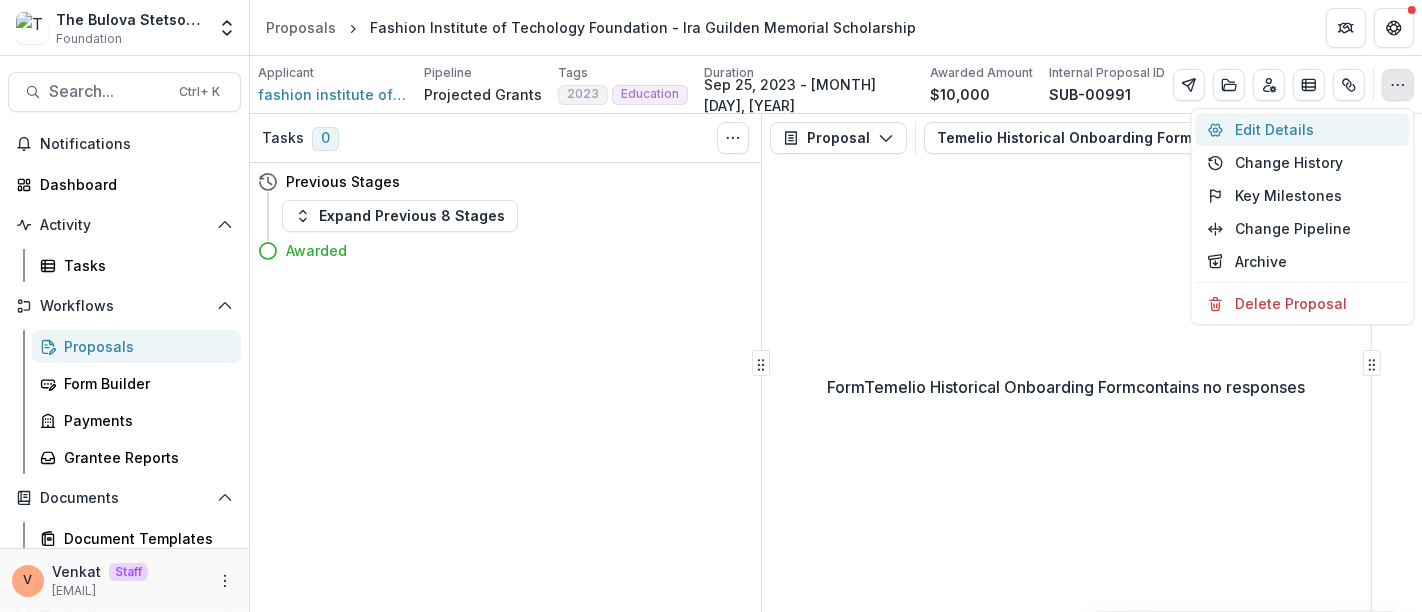 click on "Edit Details" at bounding box center (1303, 129) 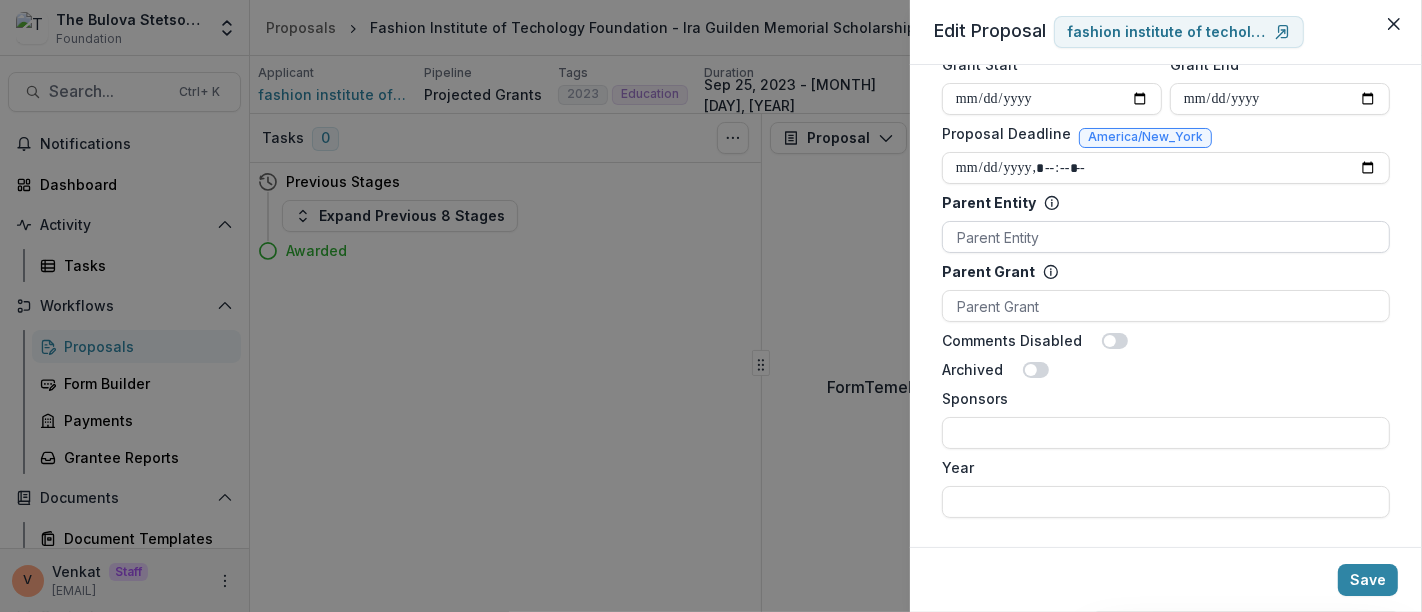 scroll, scrollTop: 795, scrollLeft: 0, axis: vertical 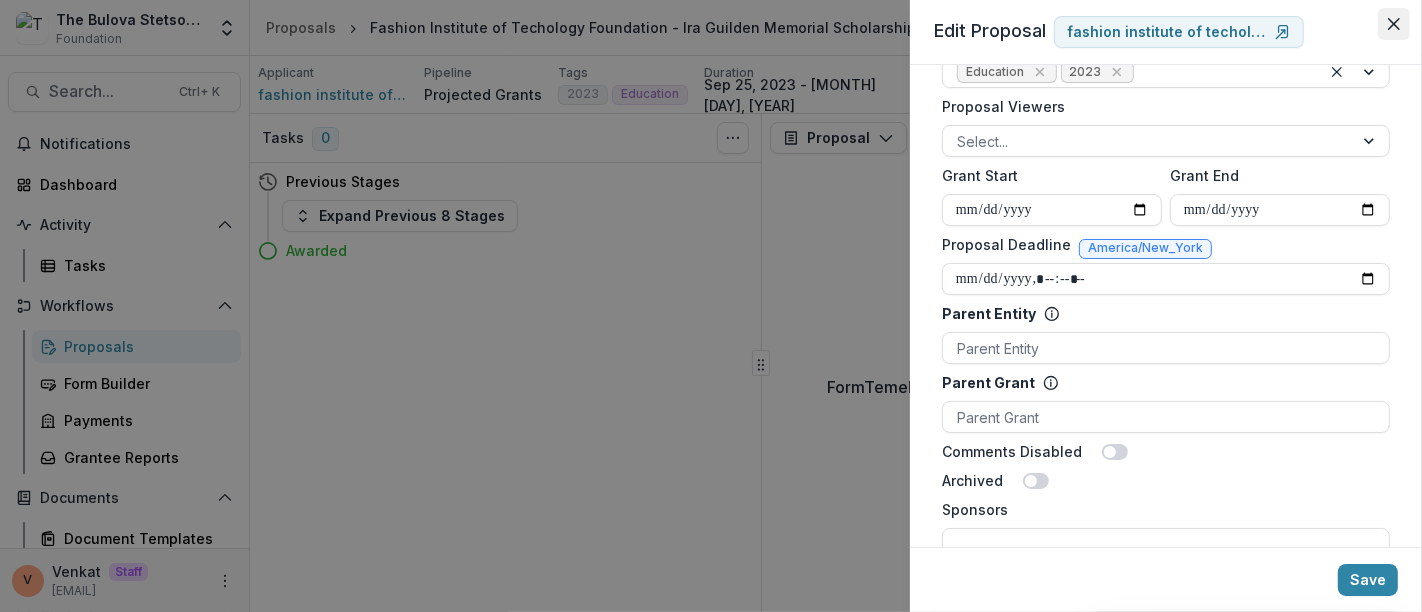 click 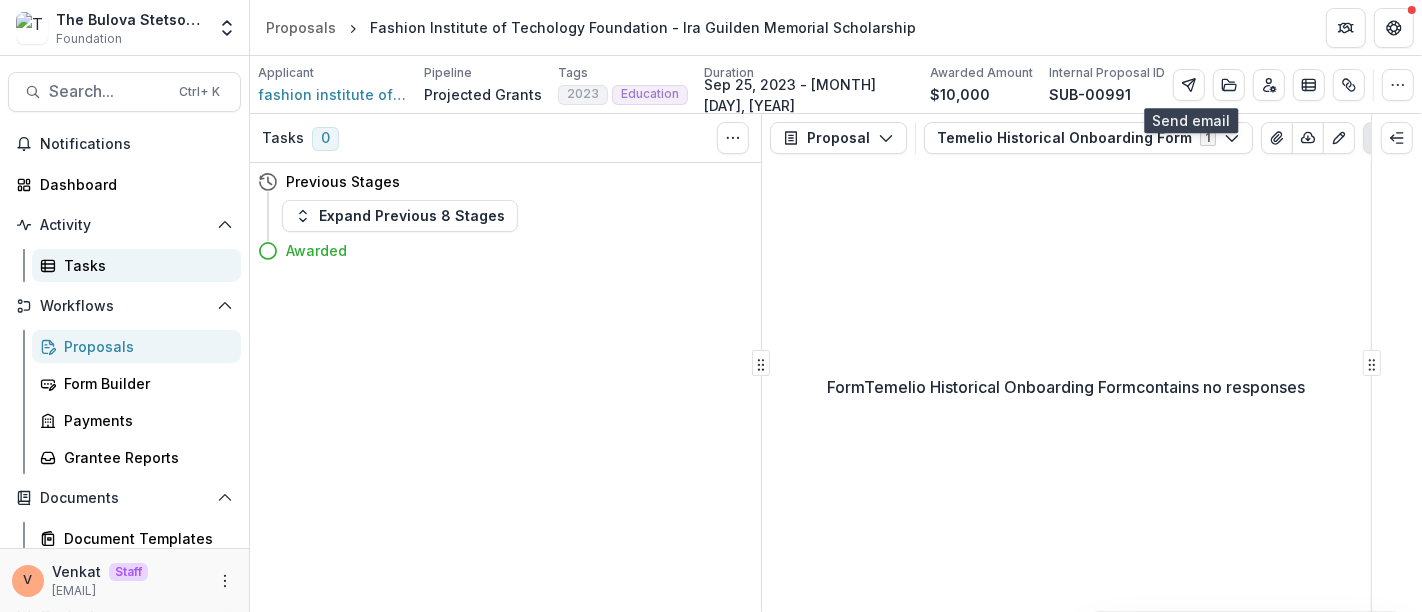 type 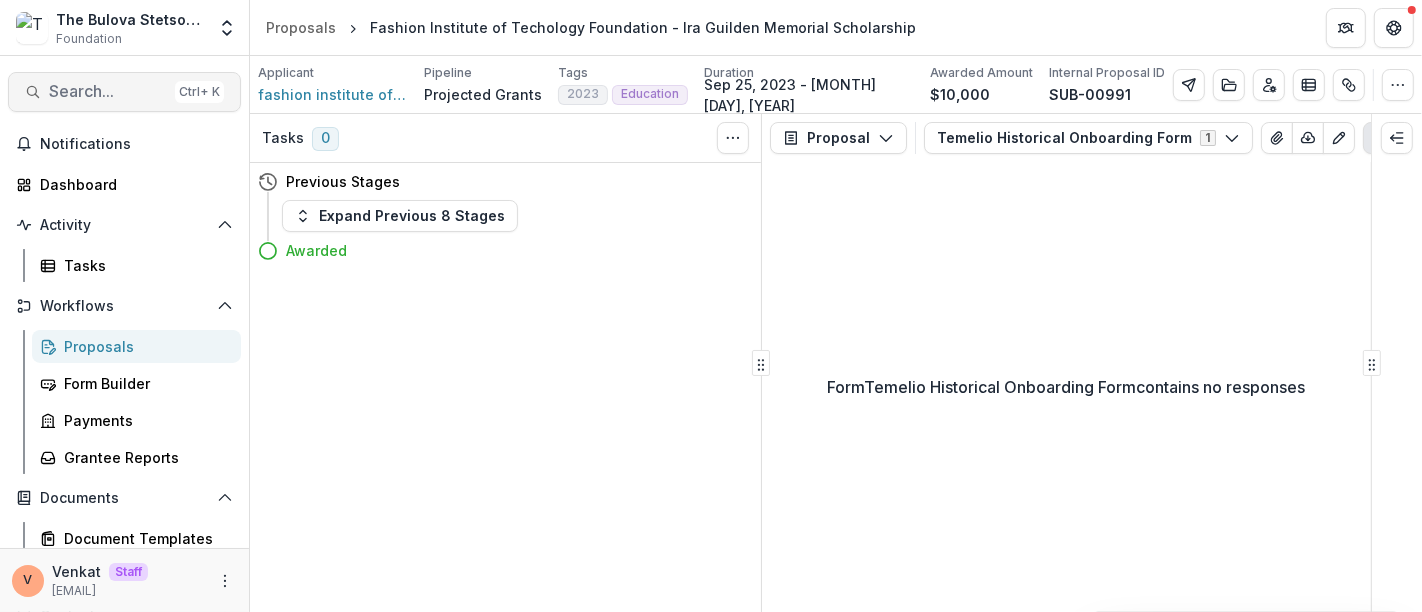 click on "Search..." at bounding box center (108, 91) 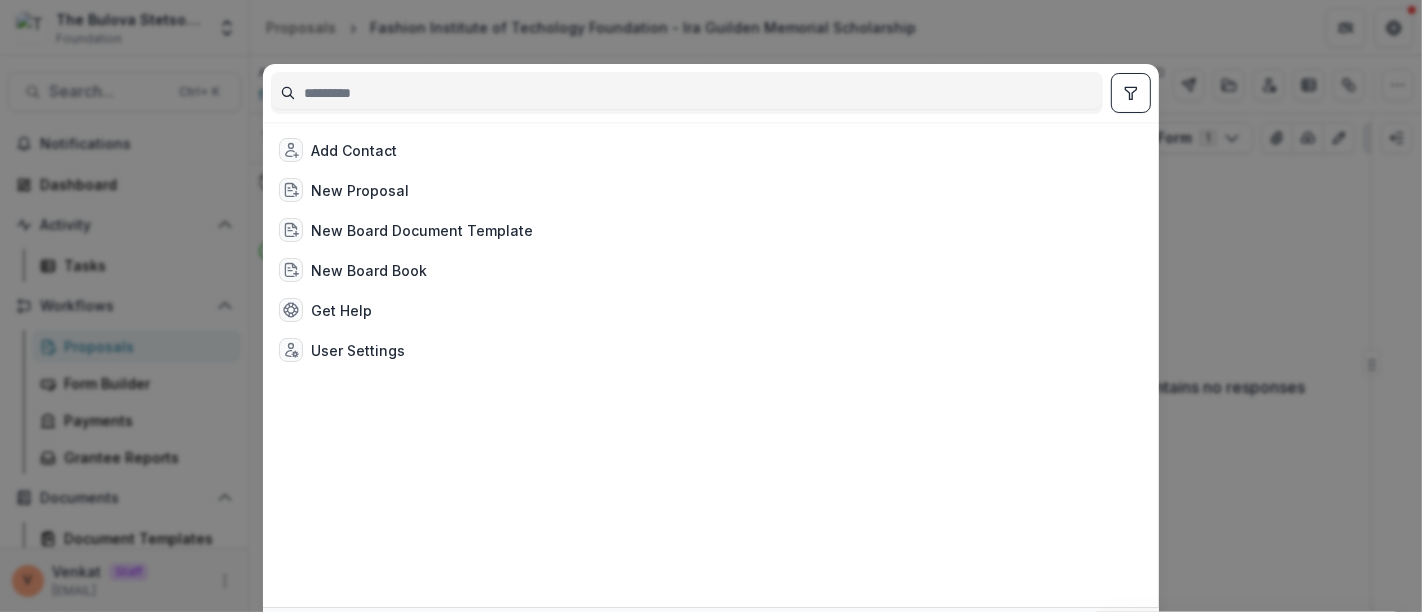 click at bounding box center [687, 93] 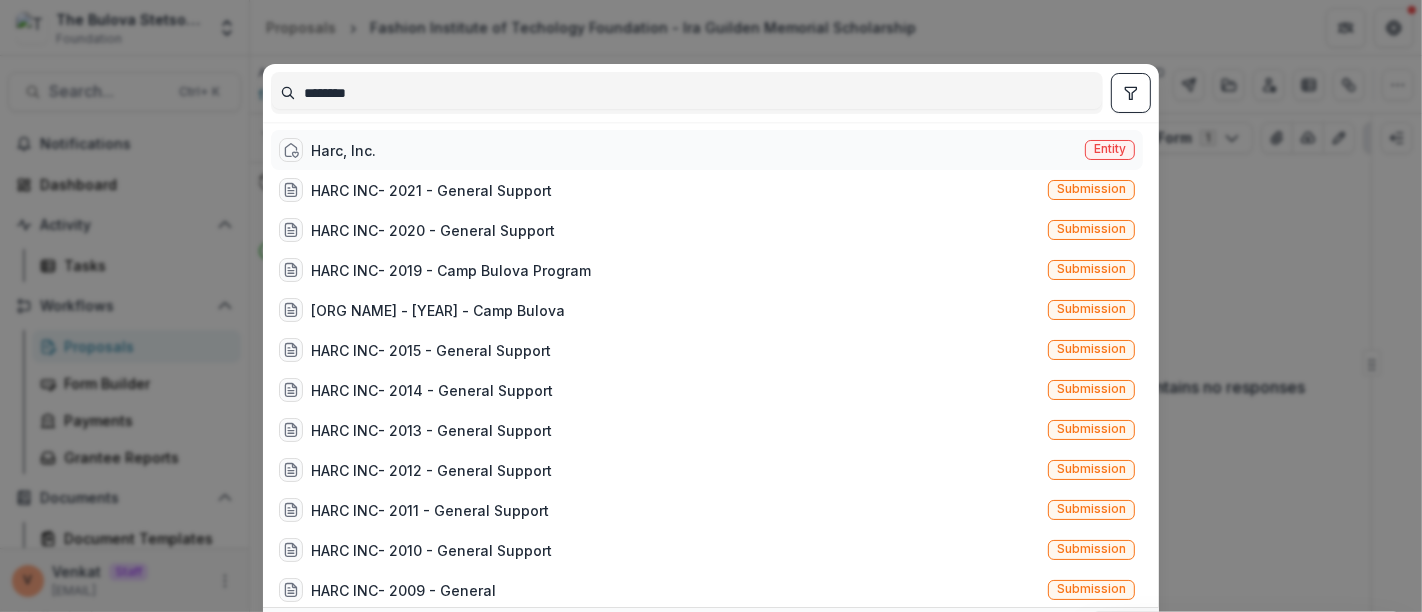 type on "********" 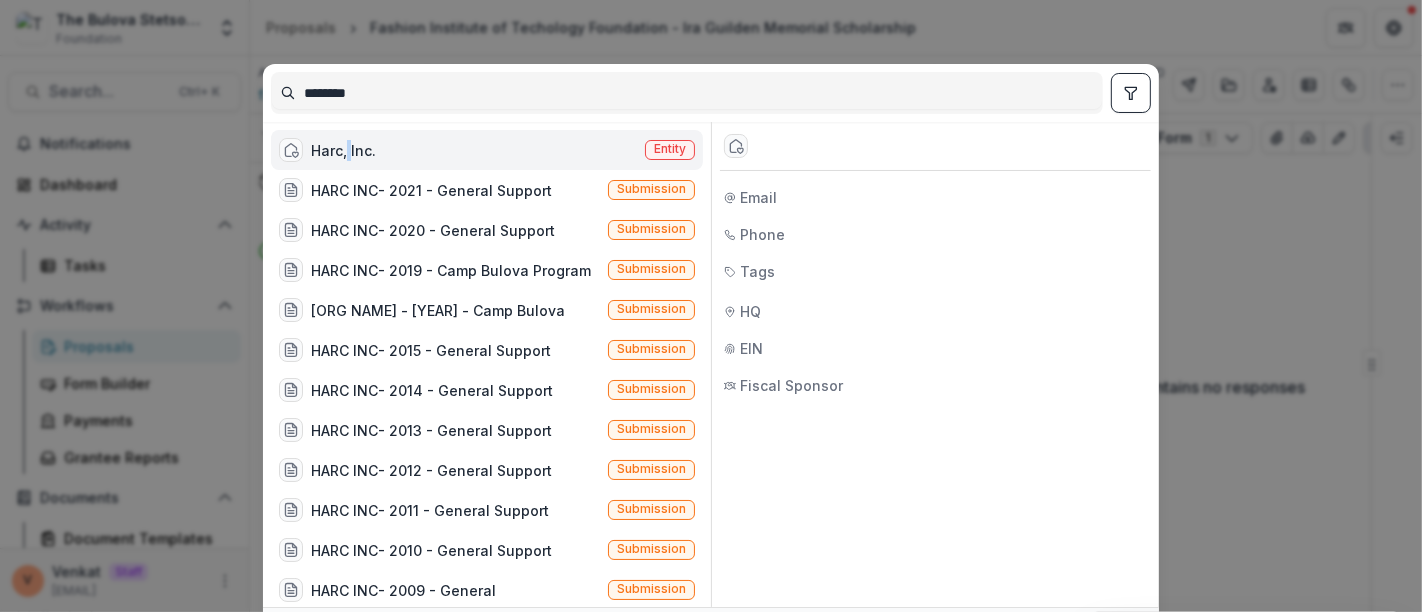 click on "Harc, Inc." at bounding box center [343, 150] 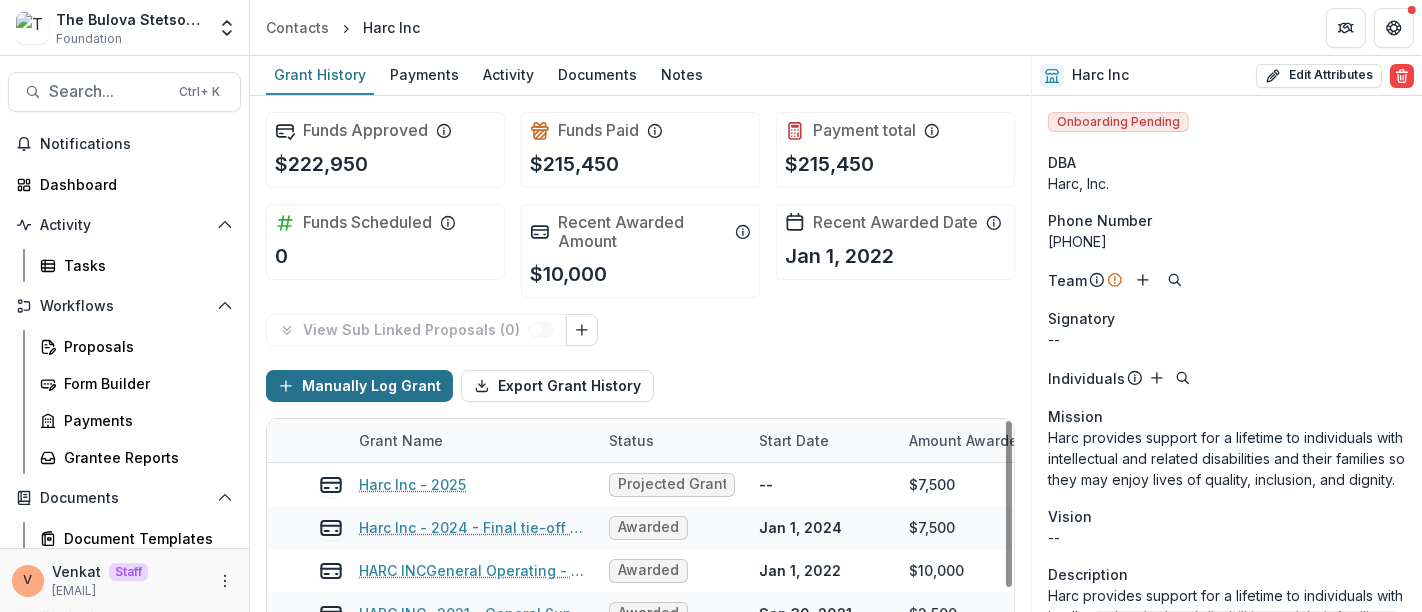 click on "Manually Log Grant" at bounding box center [359, 386] 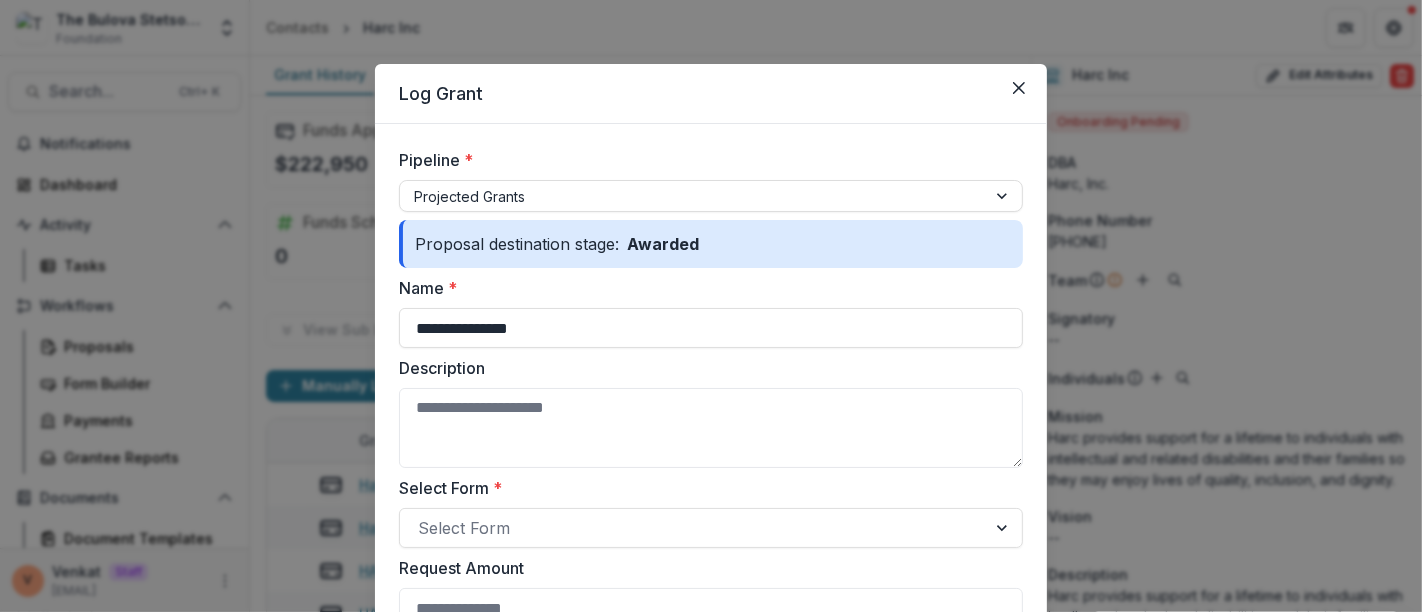 drag, startPoint x: 568, startPoint y: 317, endPoint x: 185, endPoint y: 320, distance: 383.01175 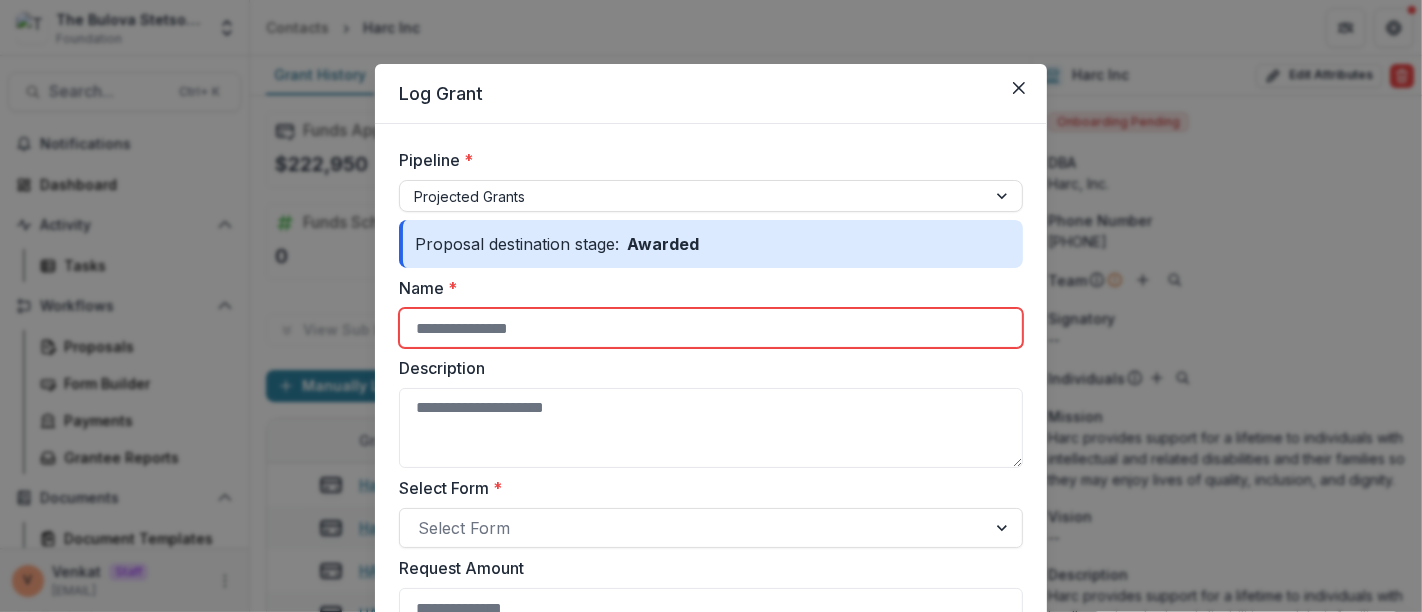 paste on "**********" 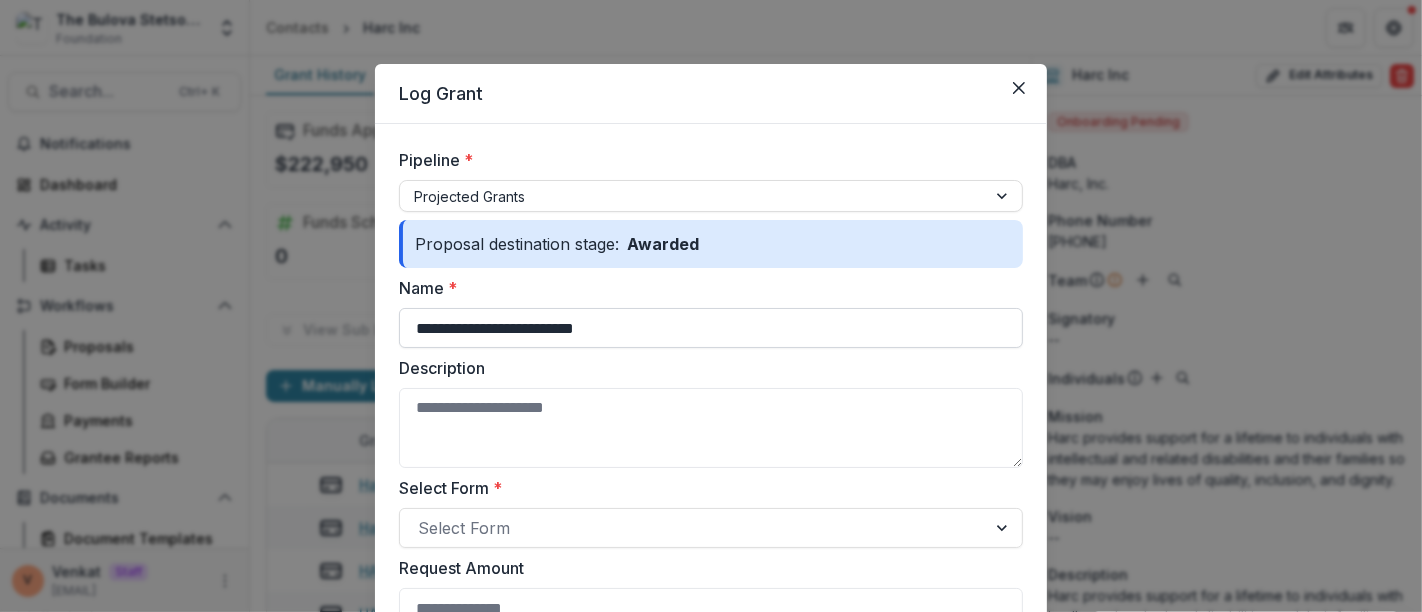 scroll, scrollTop: 222, scrollLeft: 0, axis: vertical 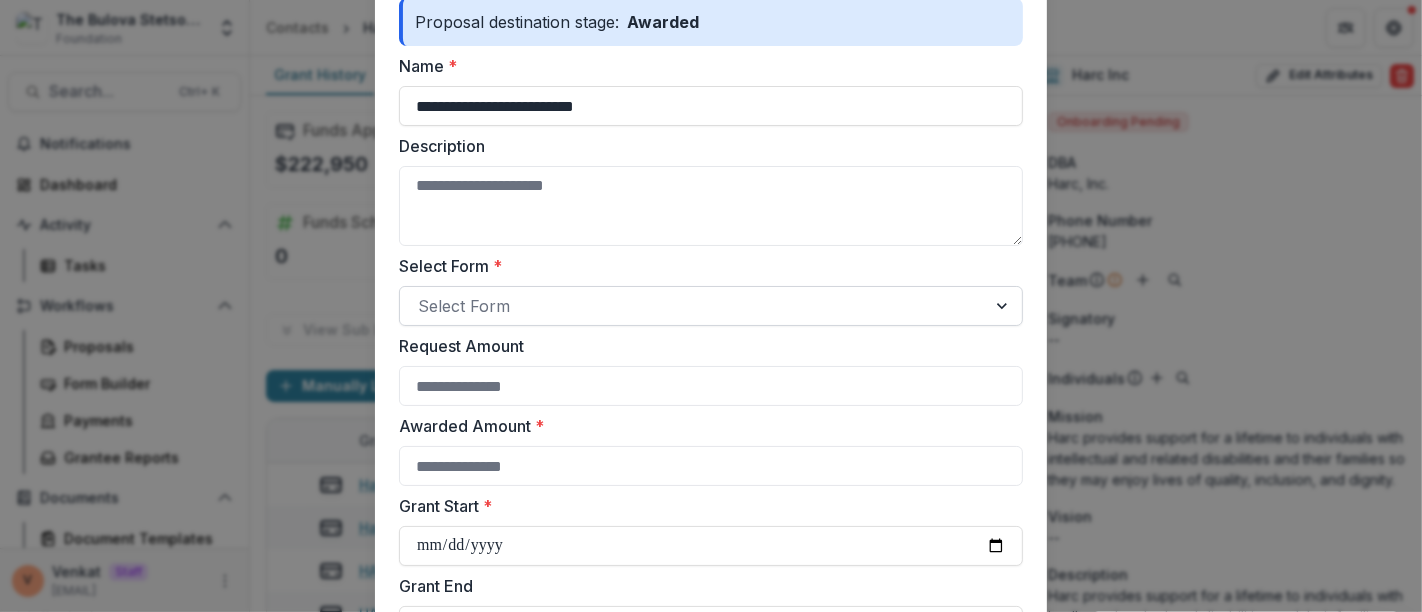 type on "**********" 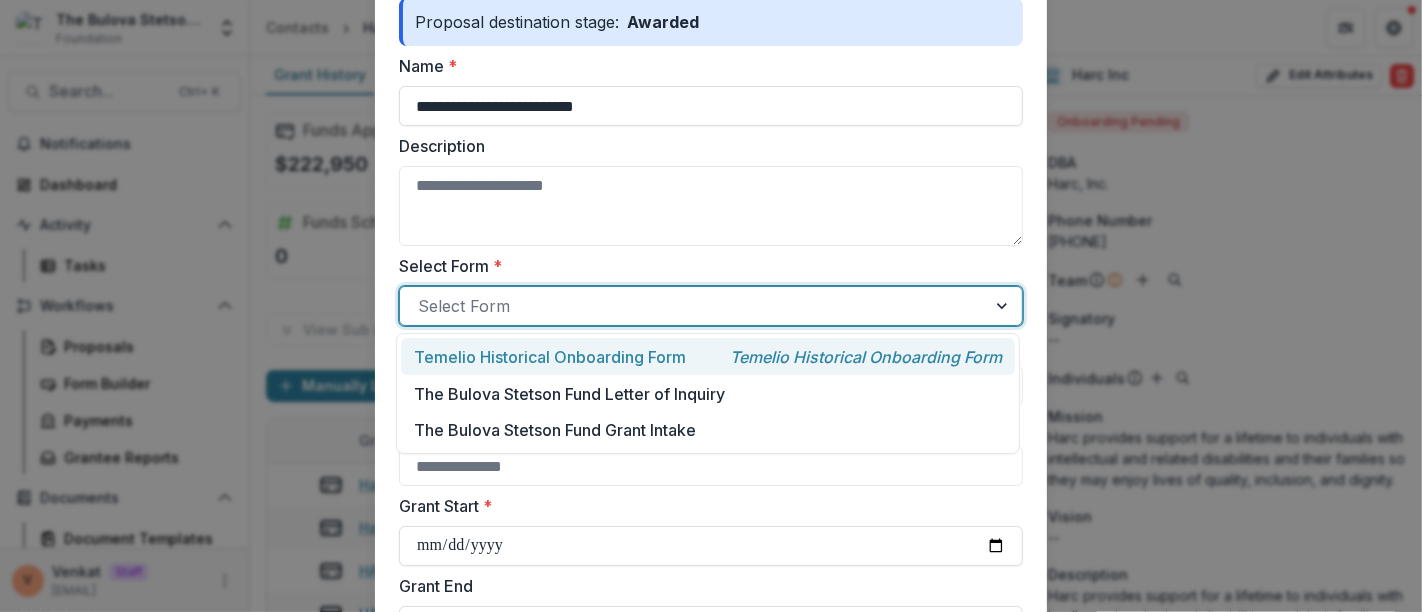 click on "Temelio Historical Onboarding Form" at bounding box center [550, 357] 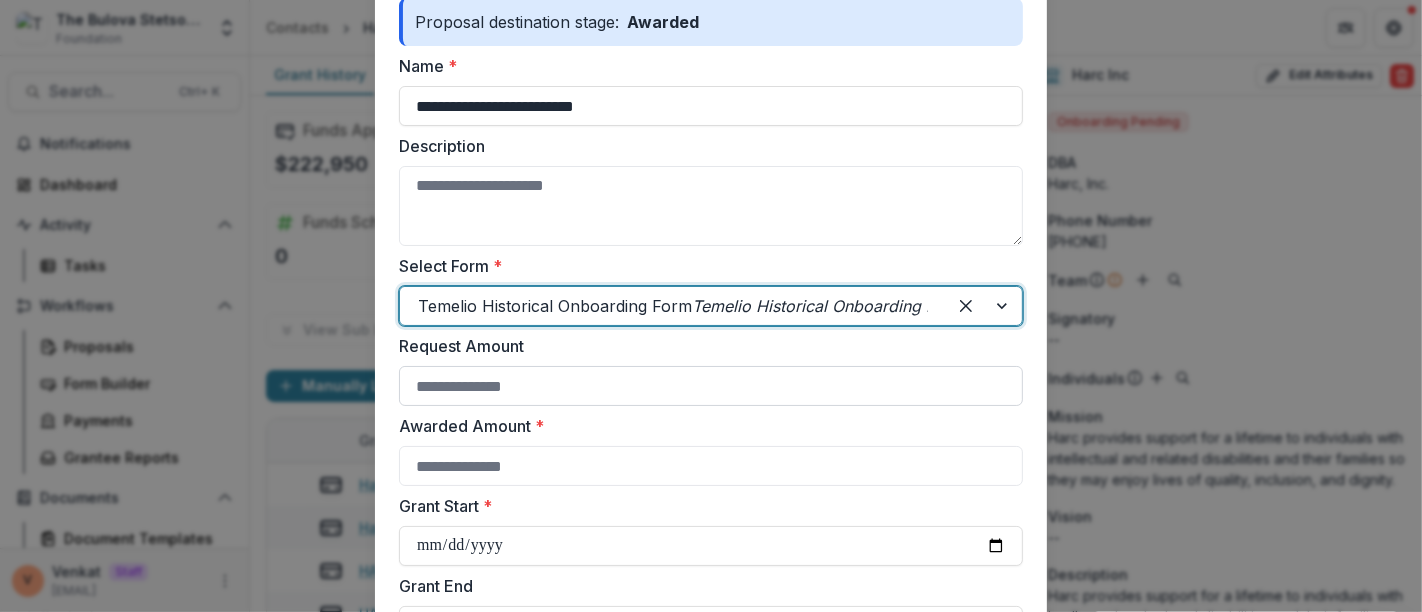 click on "Request Amount" at bounding box center (711, 386) 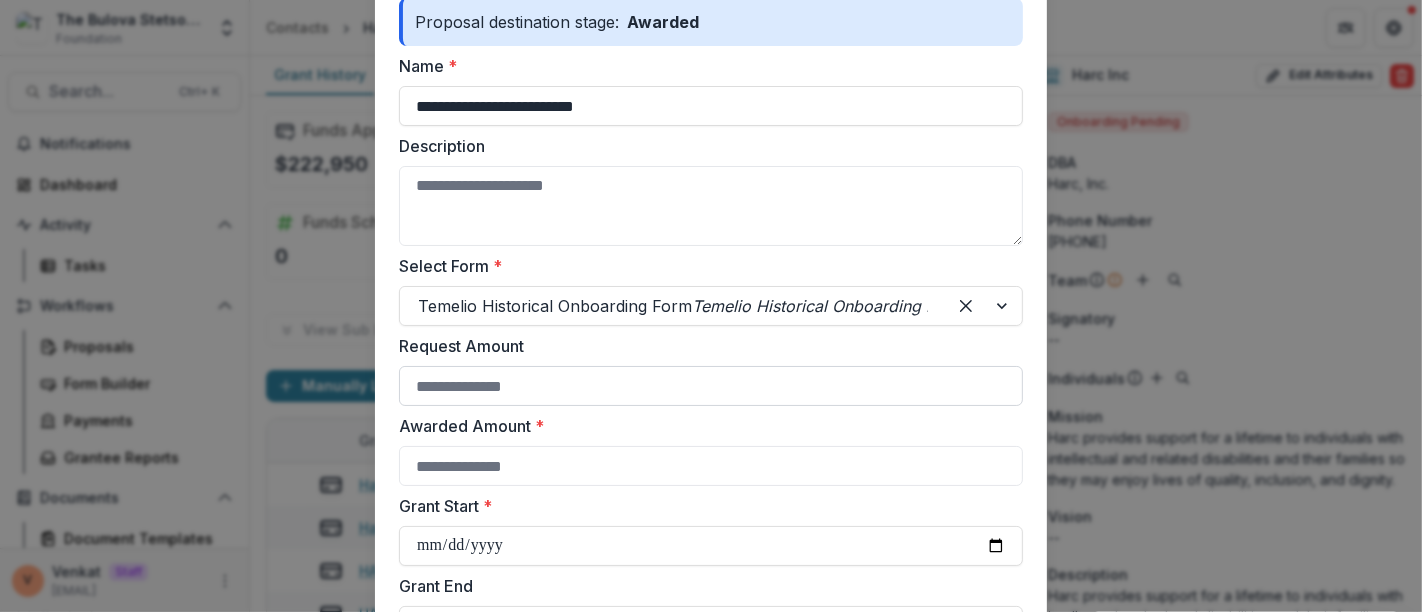 scroll, scrollTop: 444, scrollLeft: 0, axis: vertical 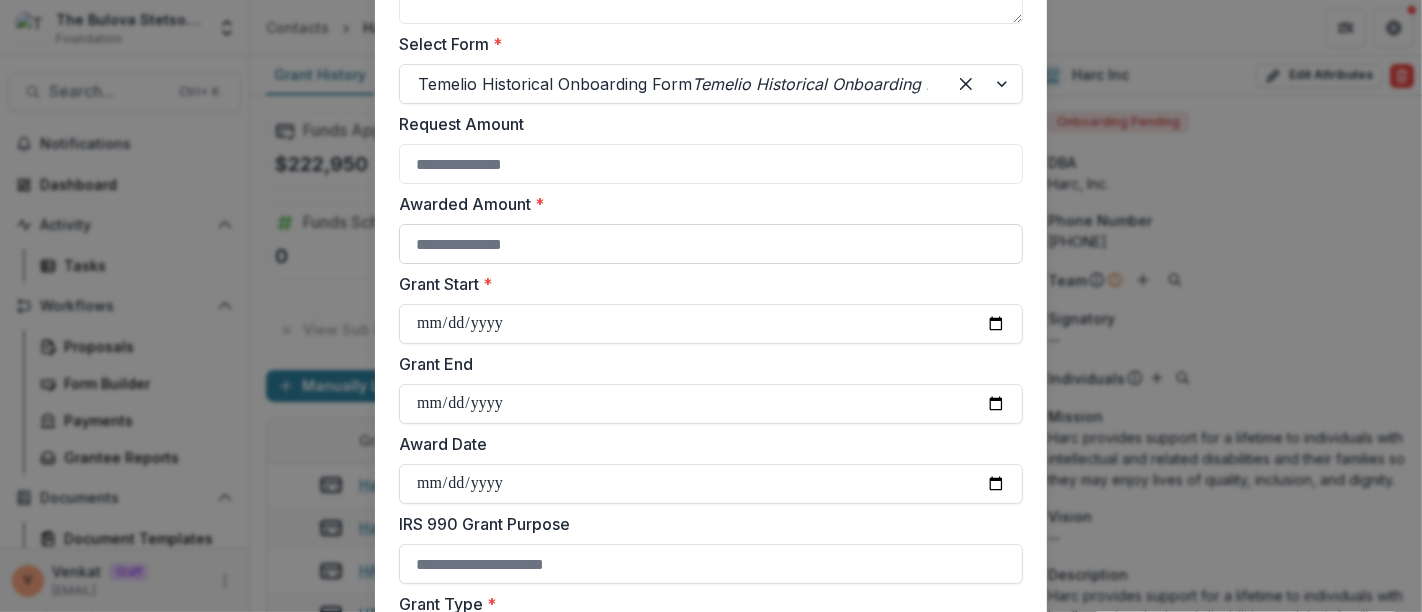 click on "Awarded Amount *" at bounding box center (711, 244) 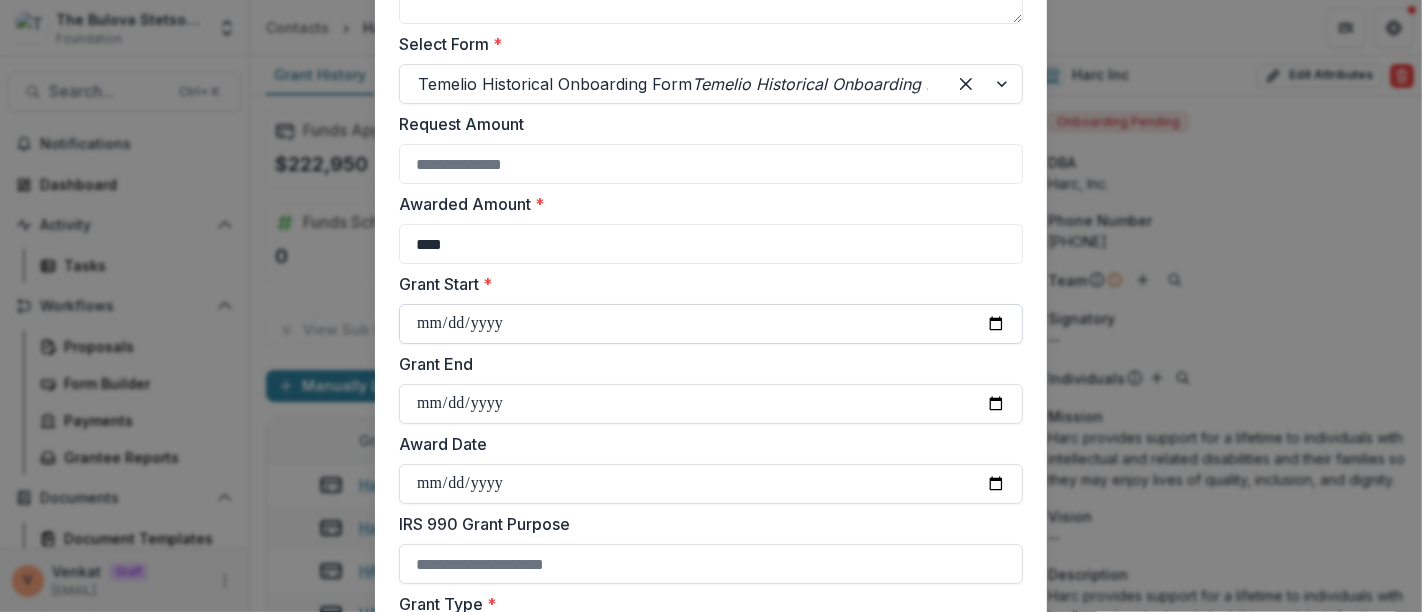 type on "****" 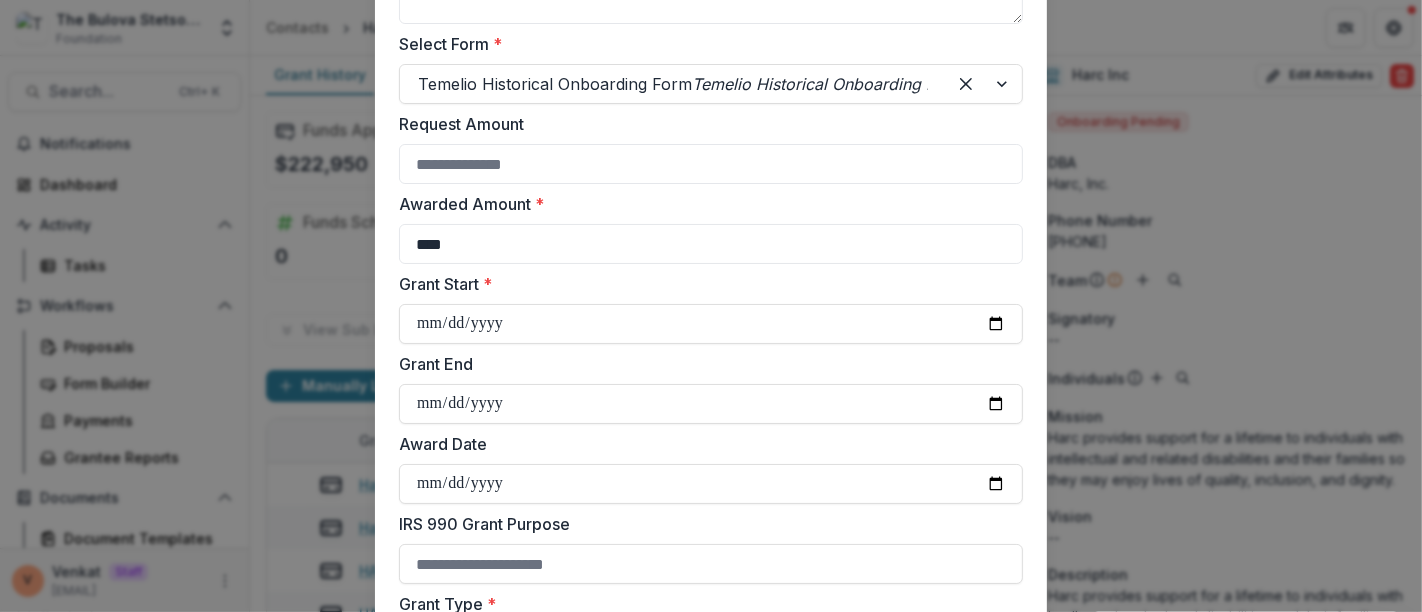 click on "Grant End" at bounding box center (705, 364) 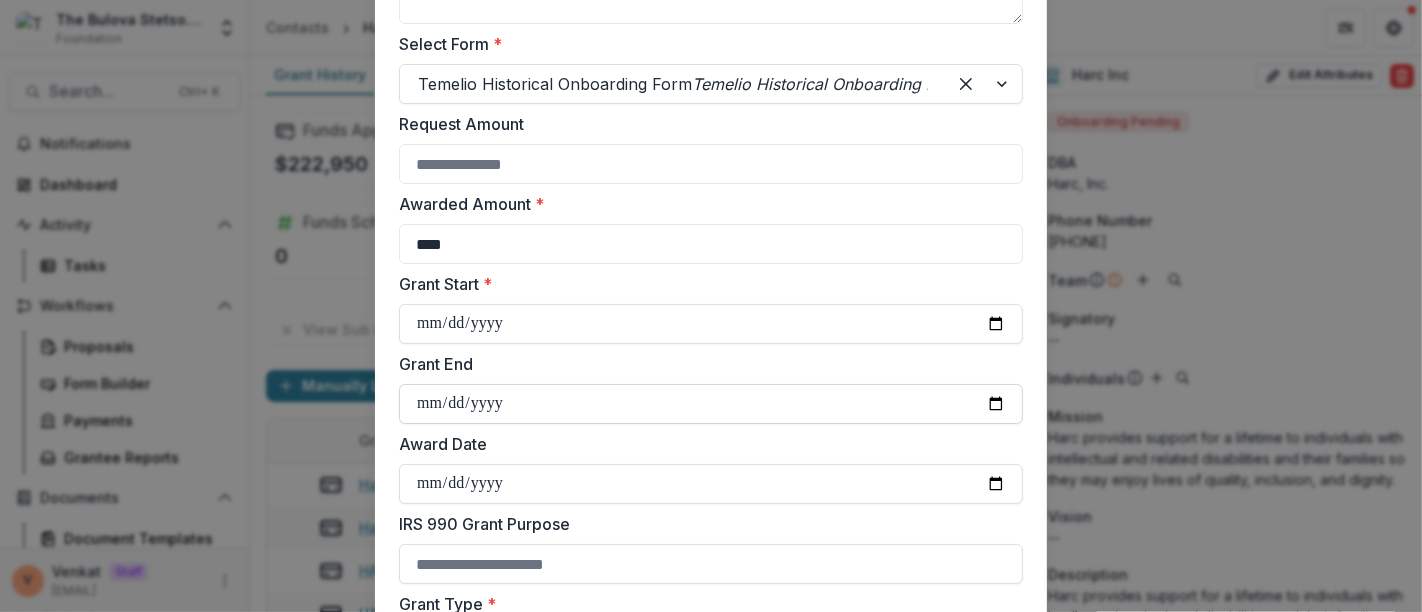 type on "**********" 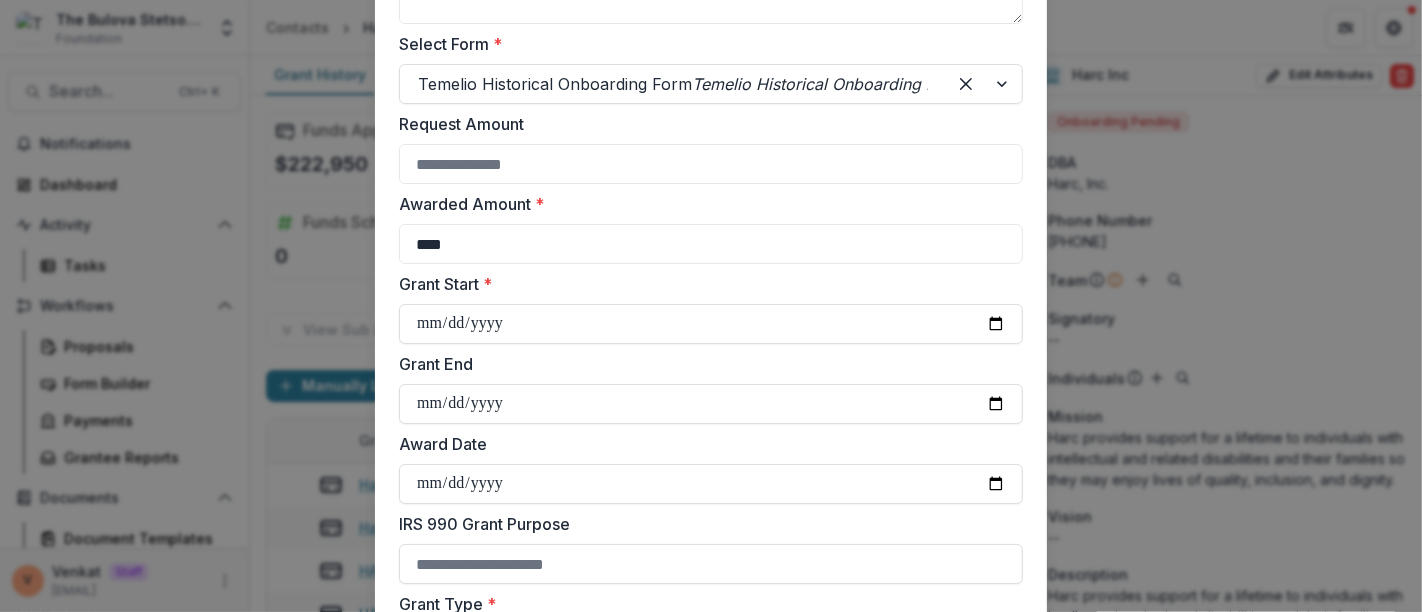 click on "Award Date" at bounding box center [705, 444] 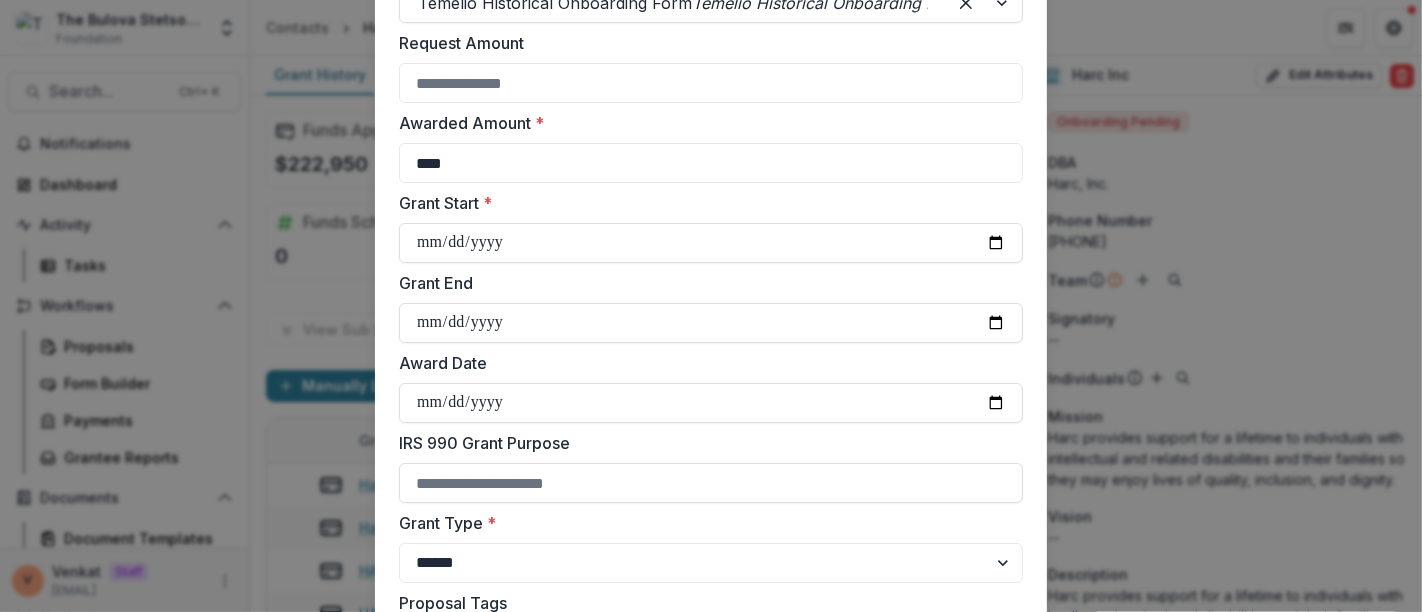scroll, scrollTop: 555, scrollLeft: 0, axis: vertical 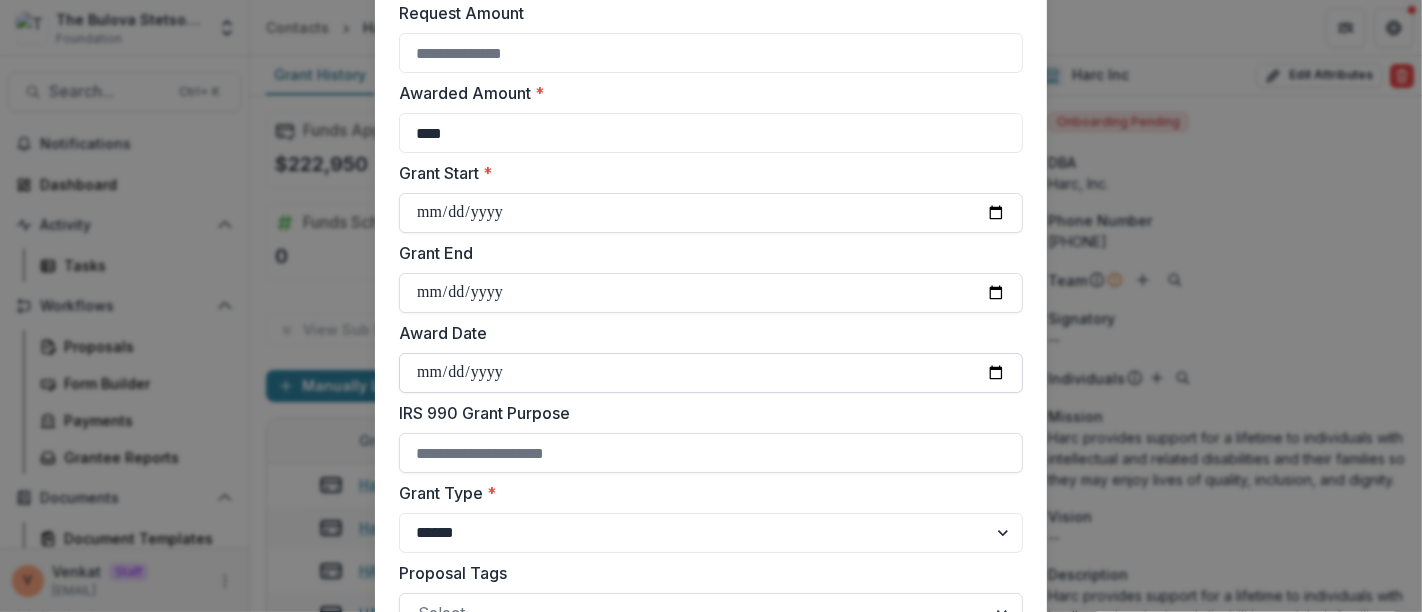 click on "Award Date" at bounding box center [711, 373] 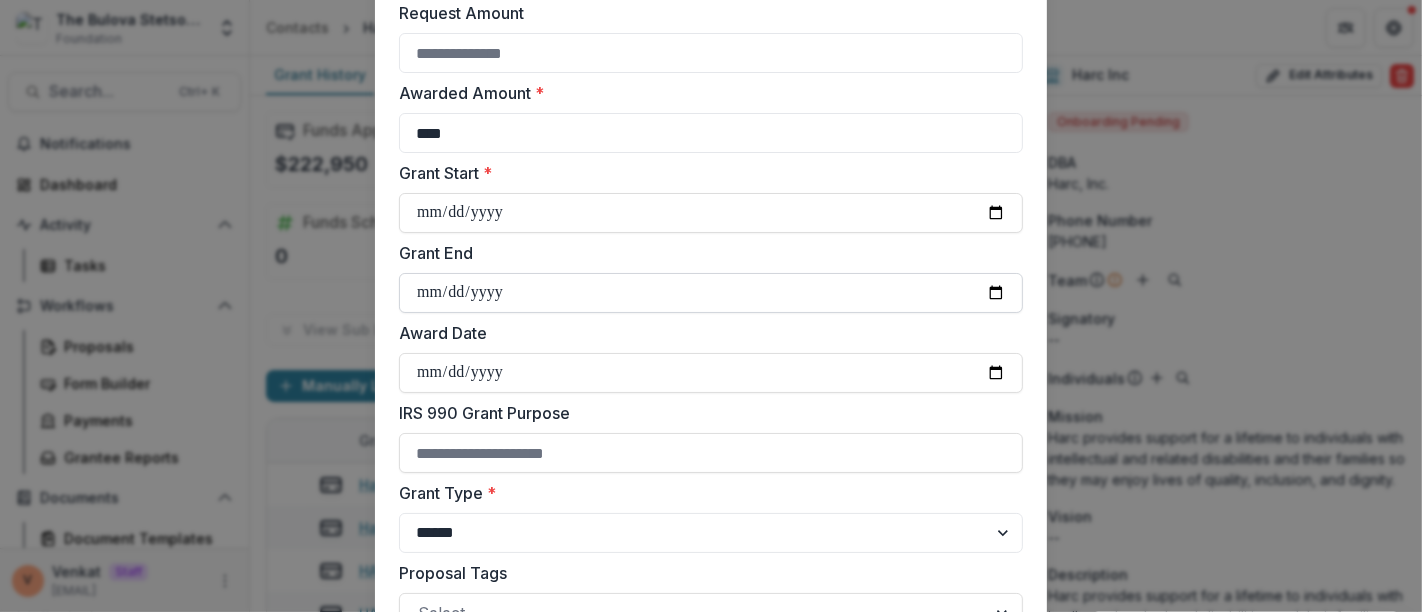 type on "**********" 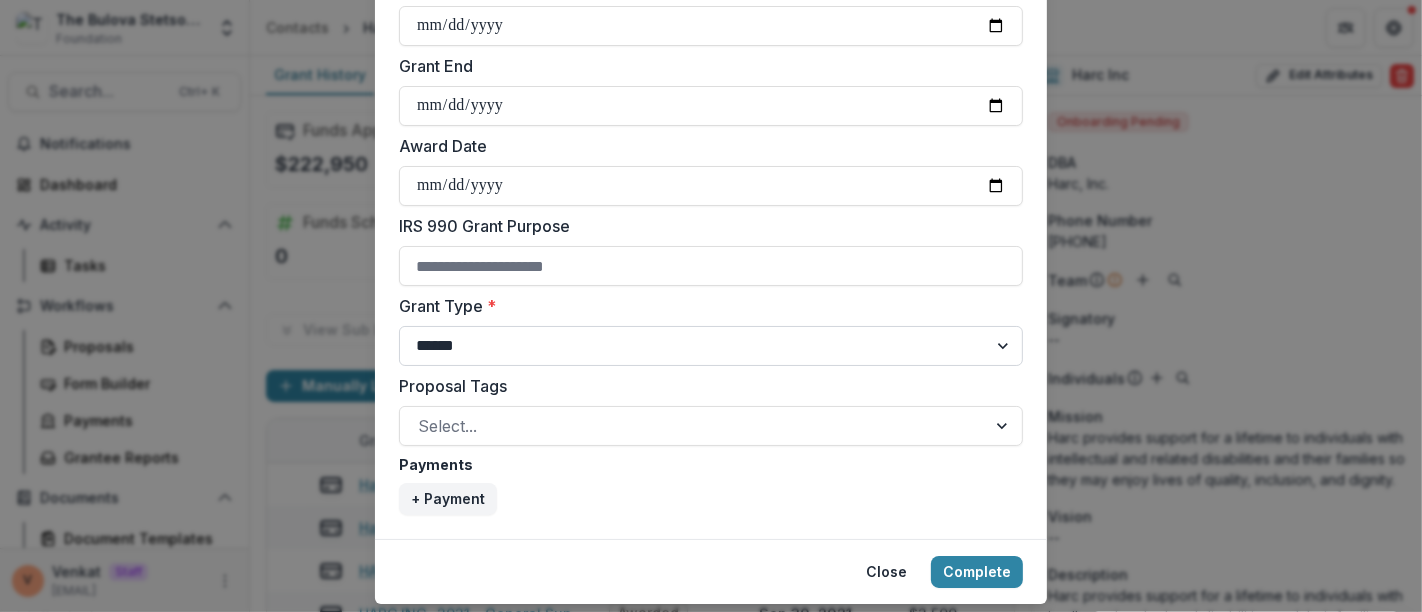 scroll, scrollTop: 777, scrollLeft: 0, axis: vertical 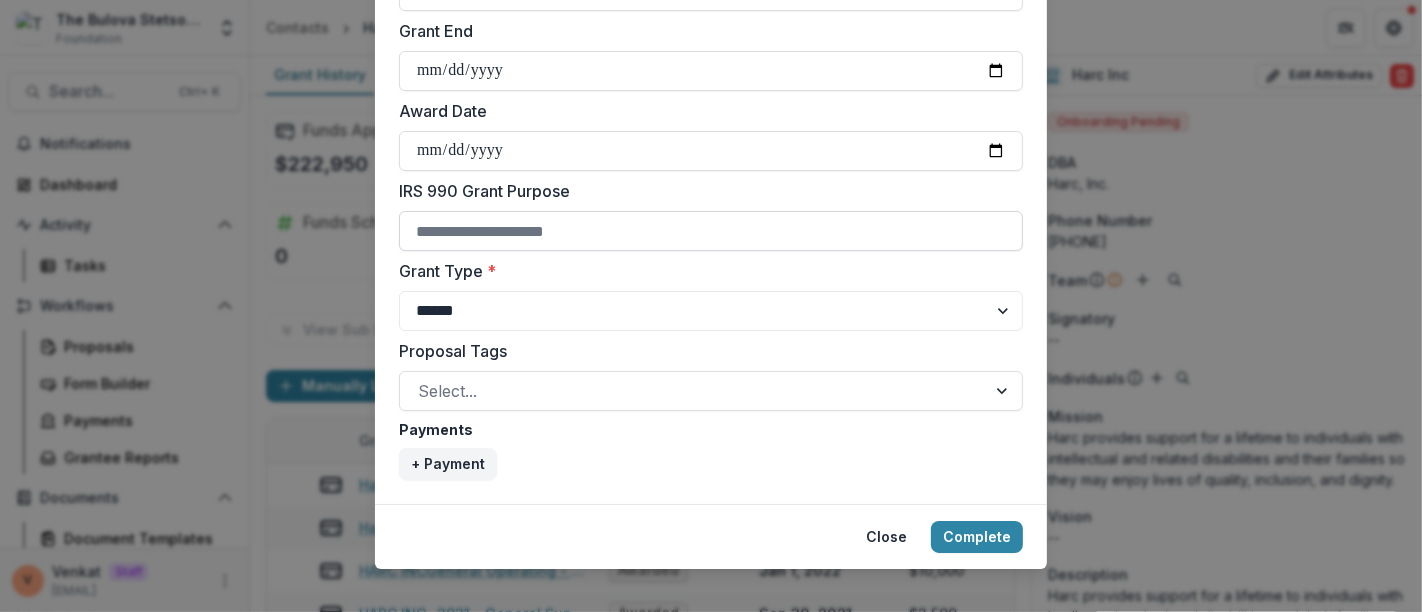 click on "IRS 990 Grant Purpose" at bounding box center [711, 231] 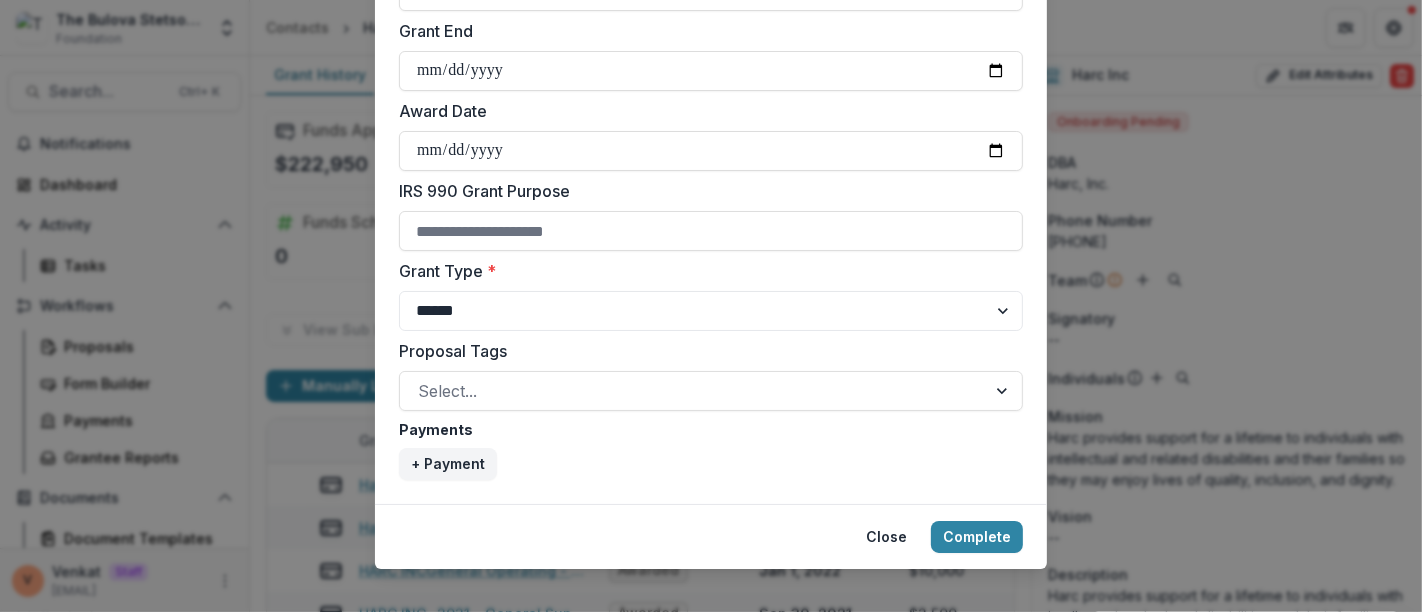 paste on "**********" 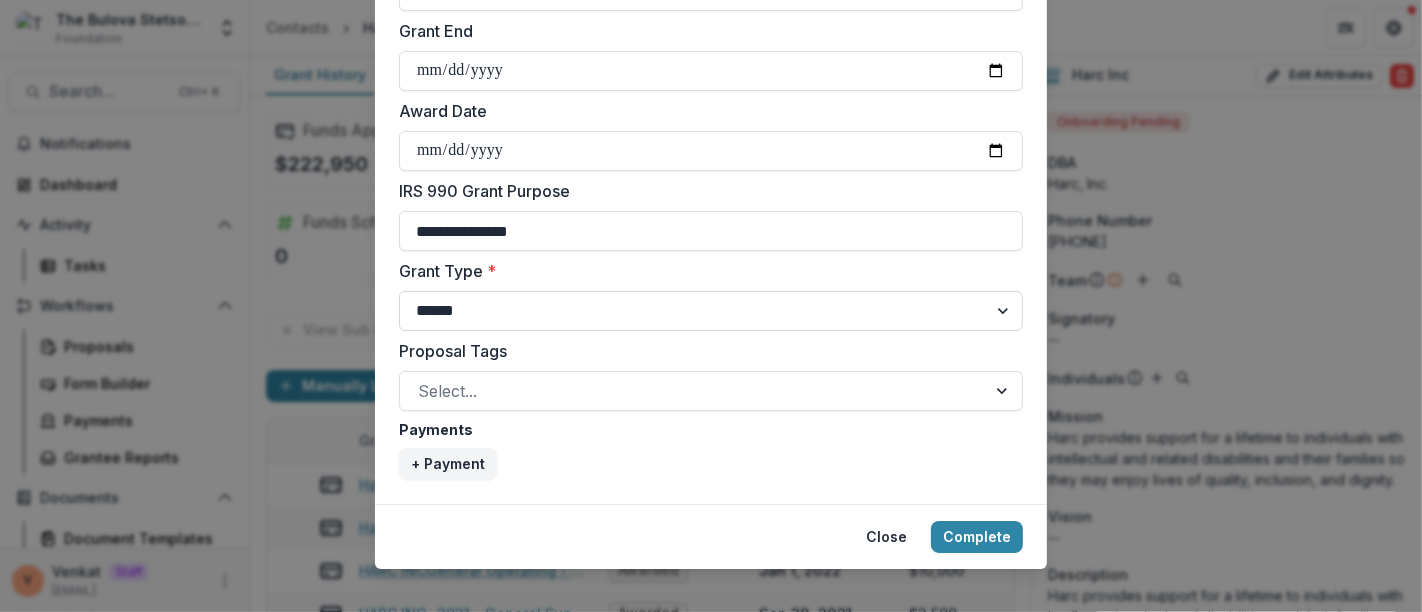 type on "**********" 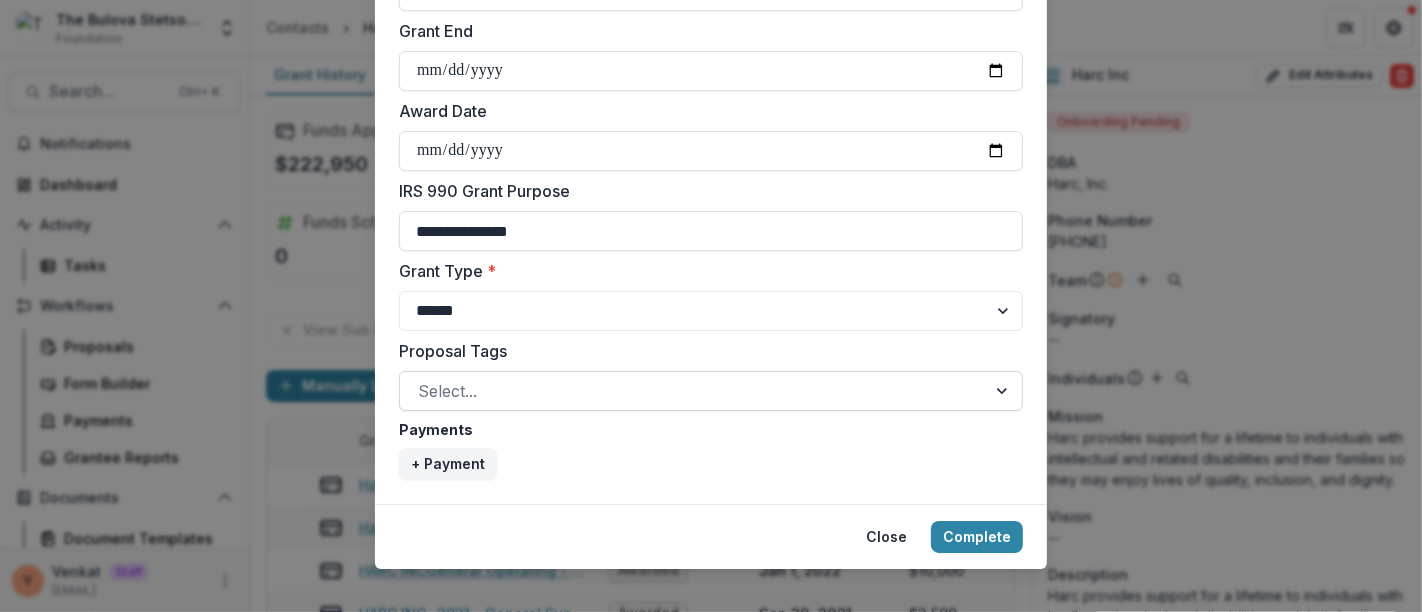 click at bounding box center (693, 391) 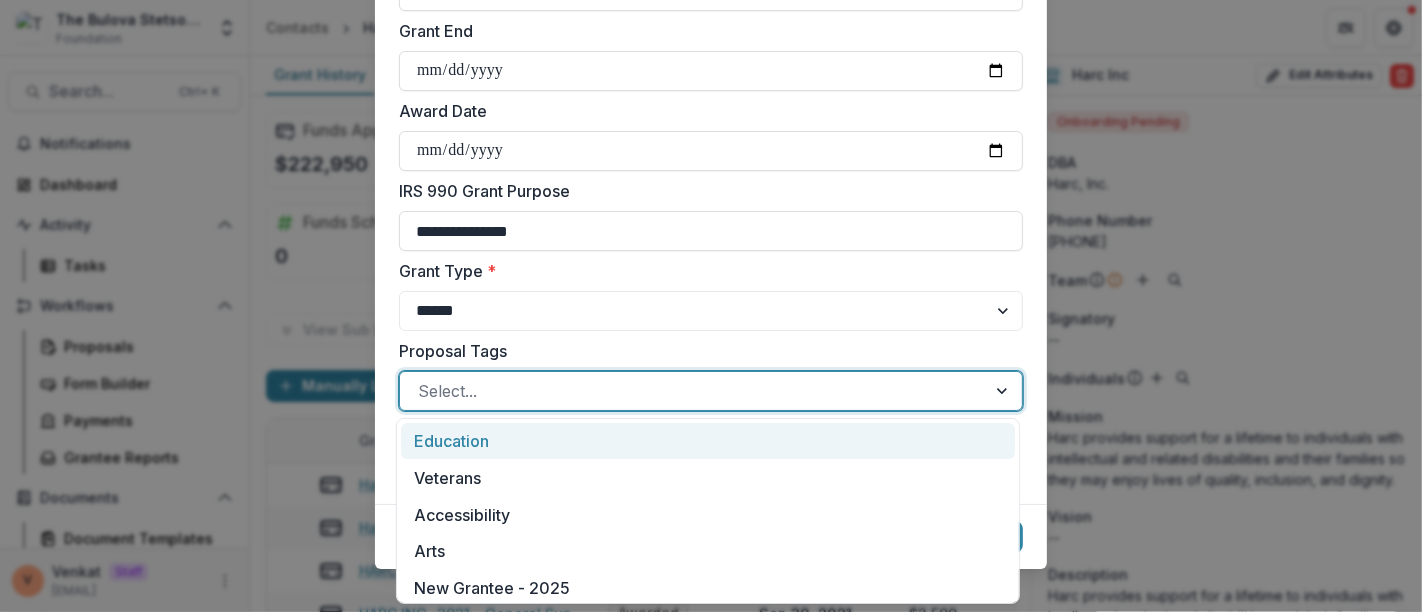 click on "Education" at bounding box center [708, 441] 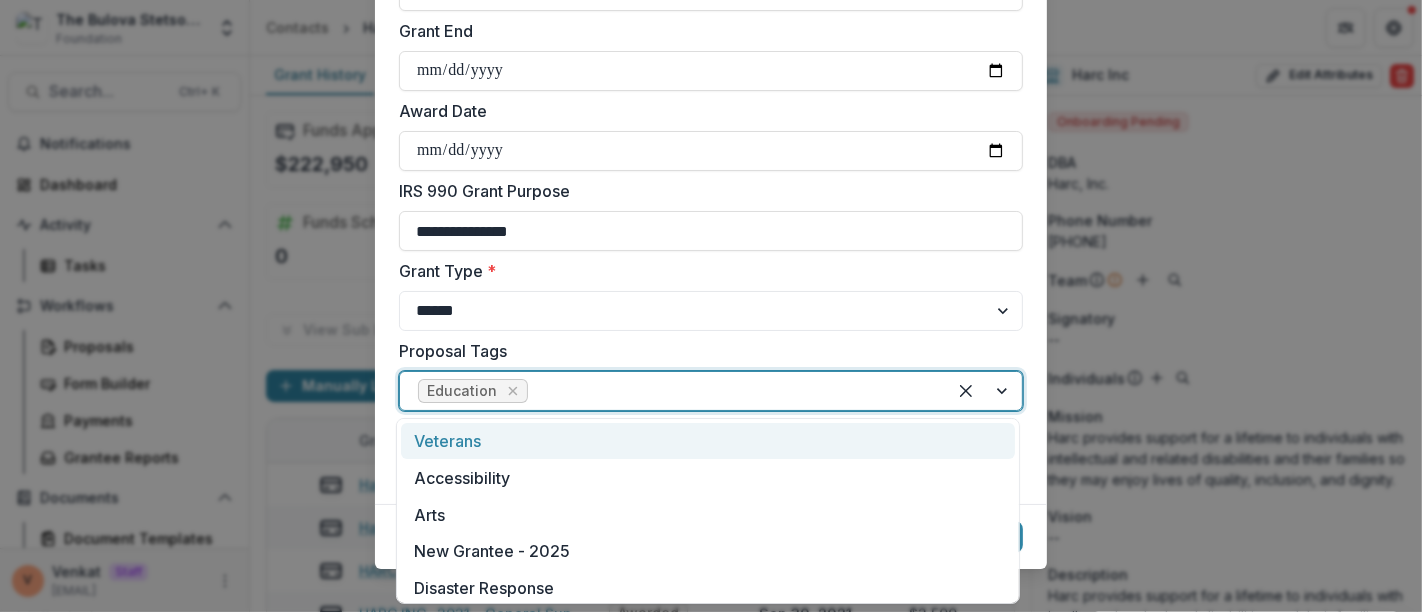 click at bounding box center (730, 391) 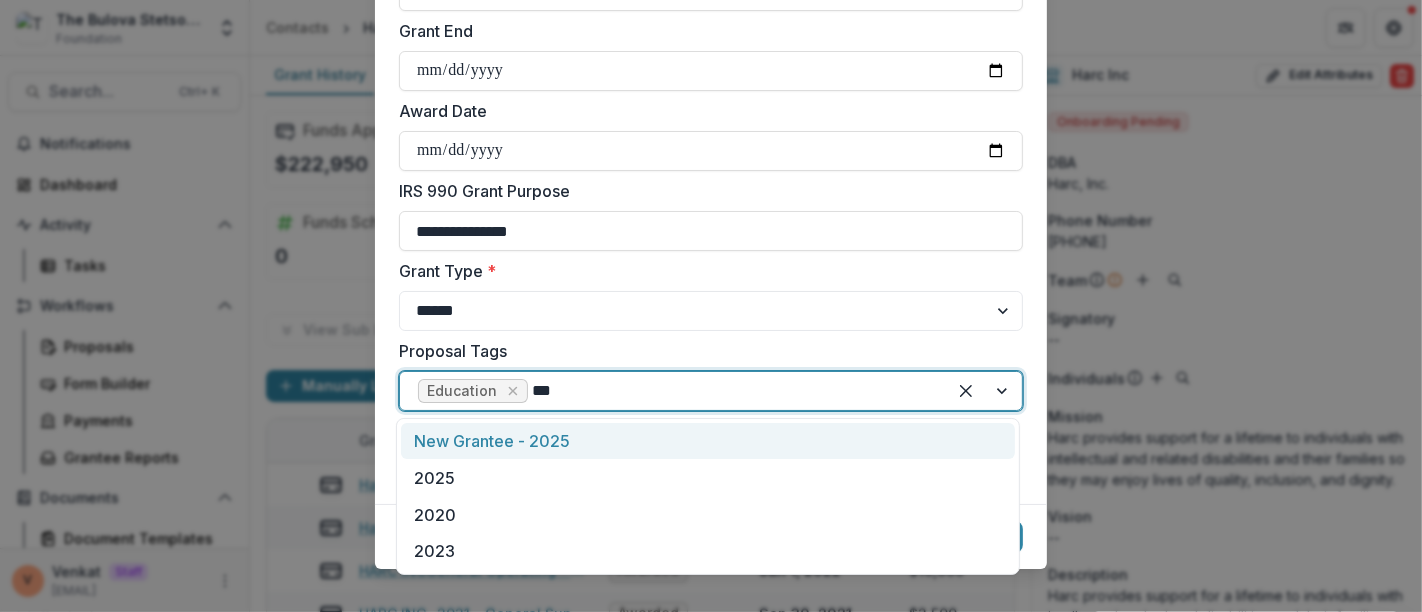 type on "****" 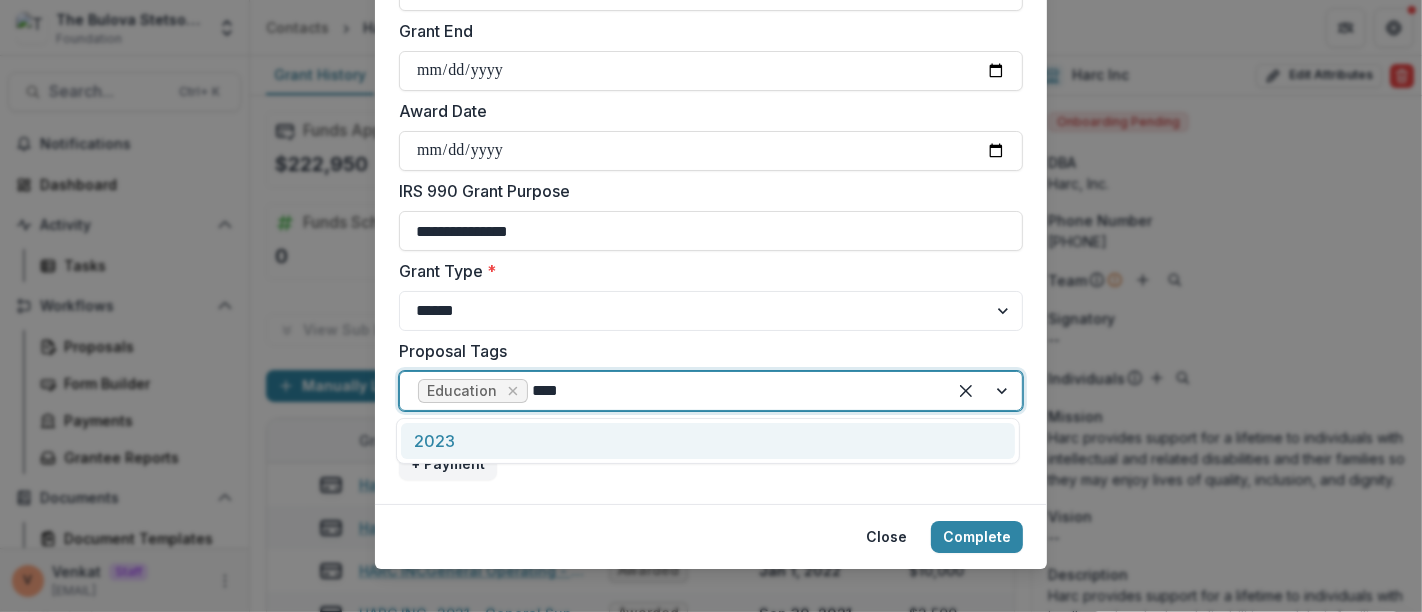 click on "2023" at bounding box center [708, 441] 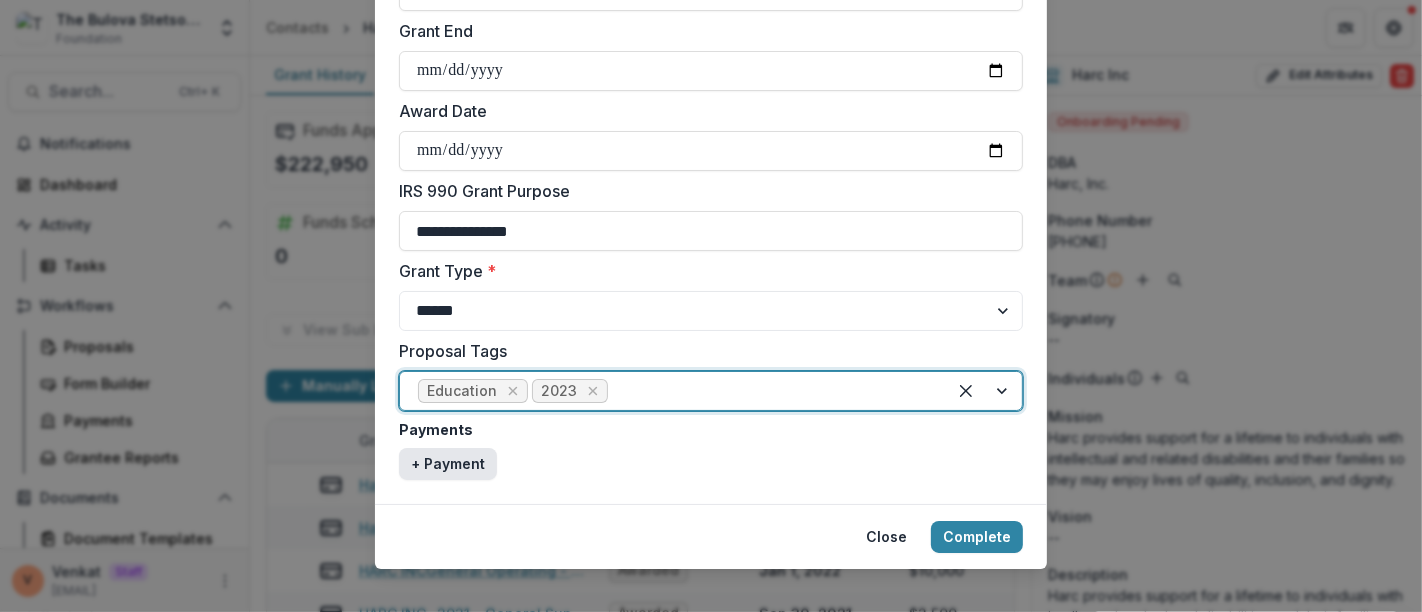 click on "+ Payment" at bounding box center (448, 464) 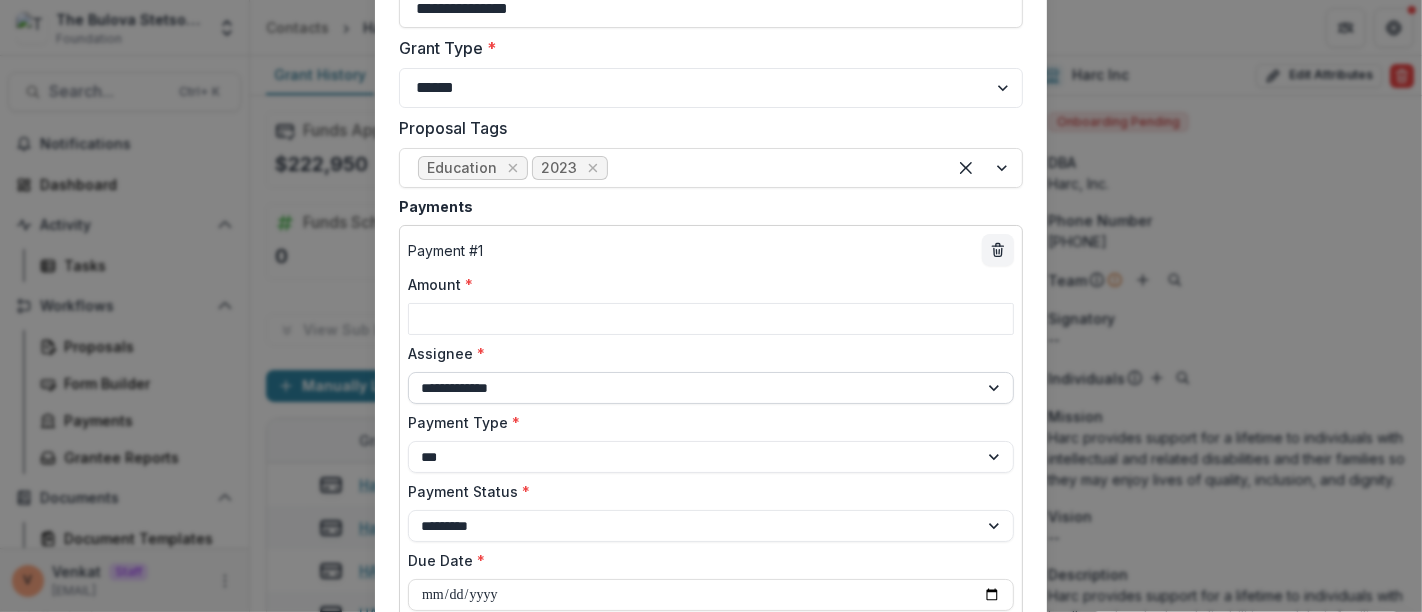 scroll, scrollTop: 1078, scrollLeft: 0, axis: vertical 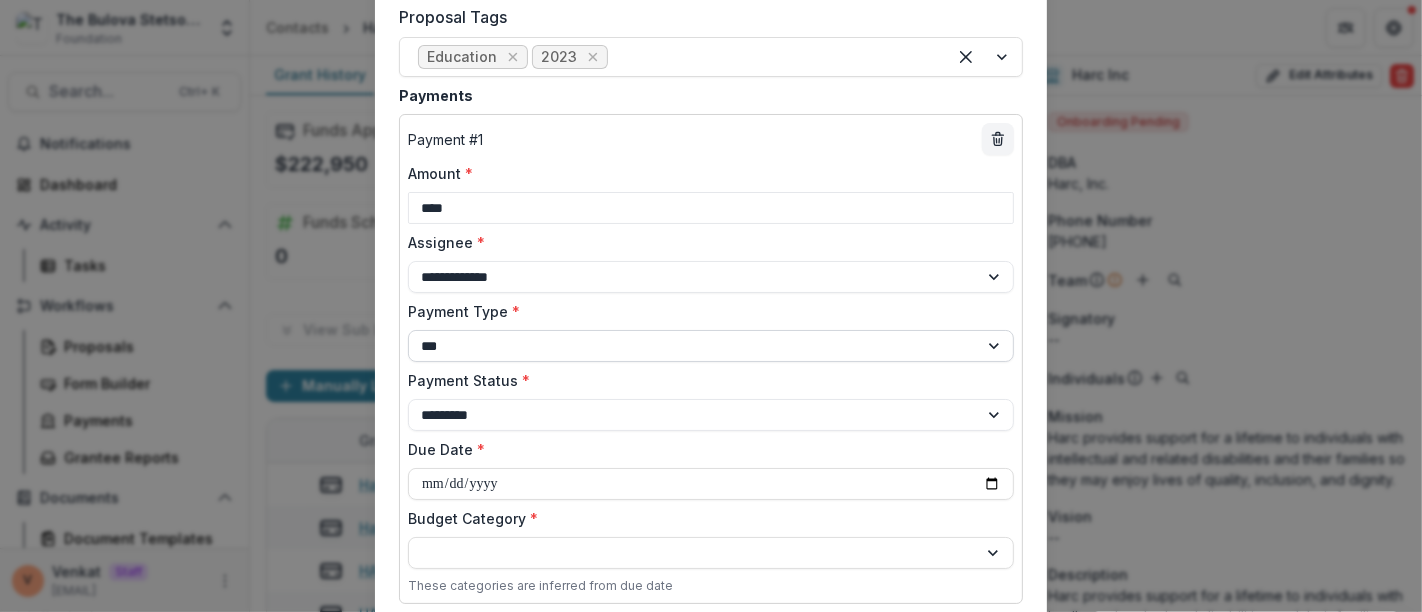 type on "****" 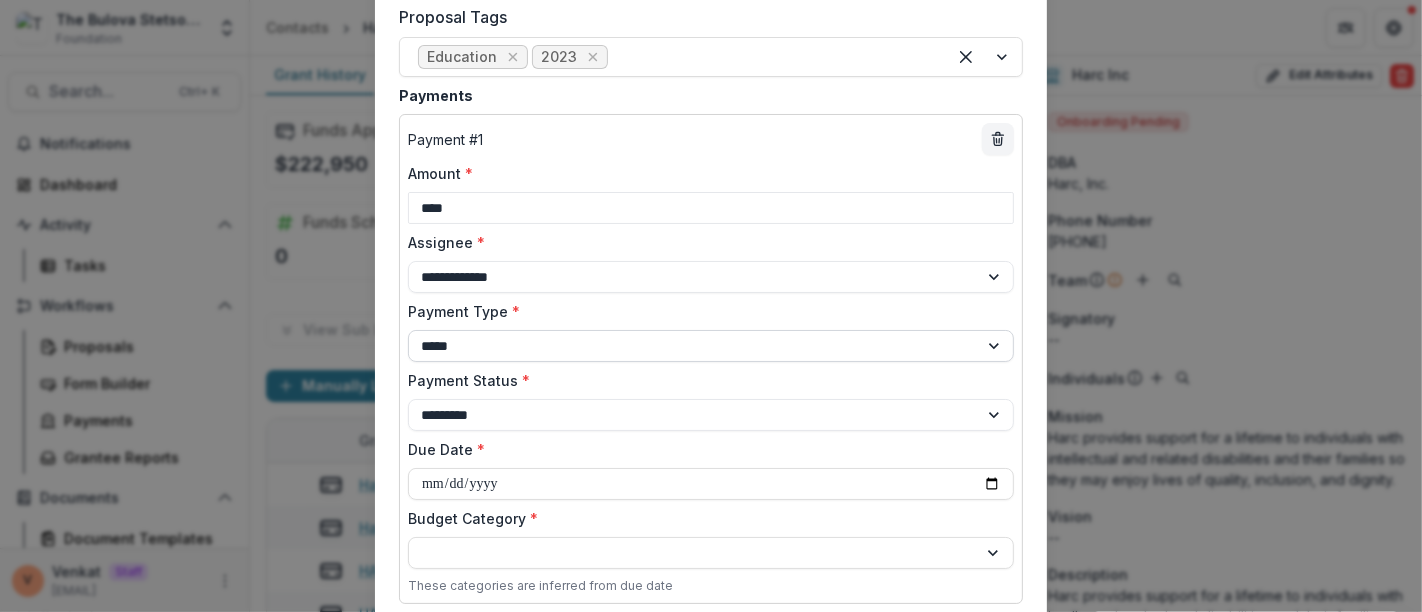 click on "**********" at bounding box center [711, 346] 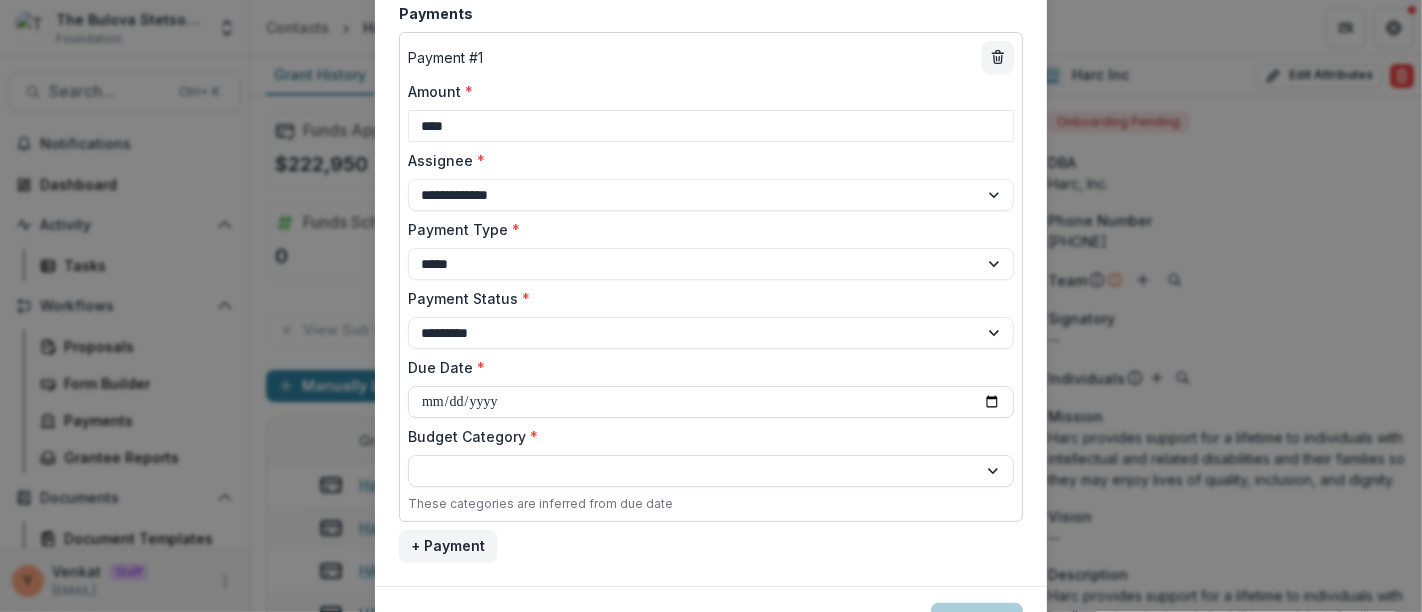 scroll, scrollTop: 1222, scrollLeft: 0, axis: vertical 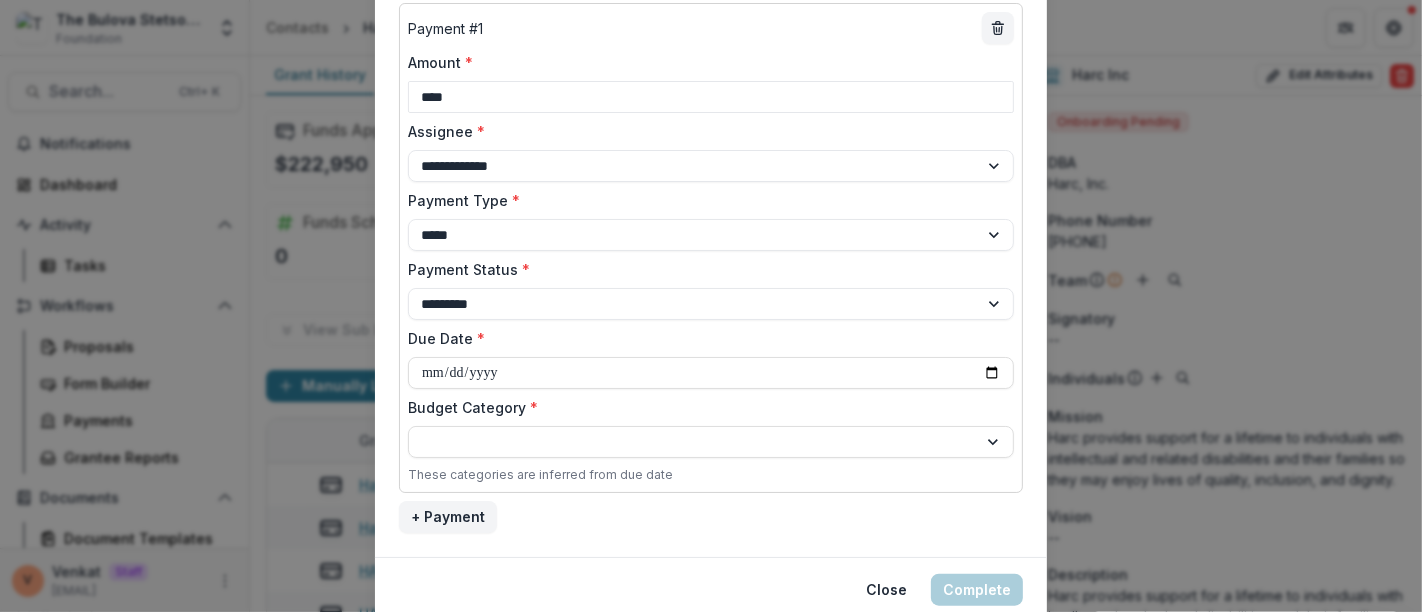 click on "Due Date *" at bounding box center (705, 338) 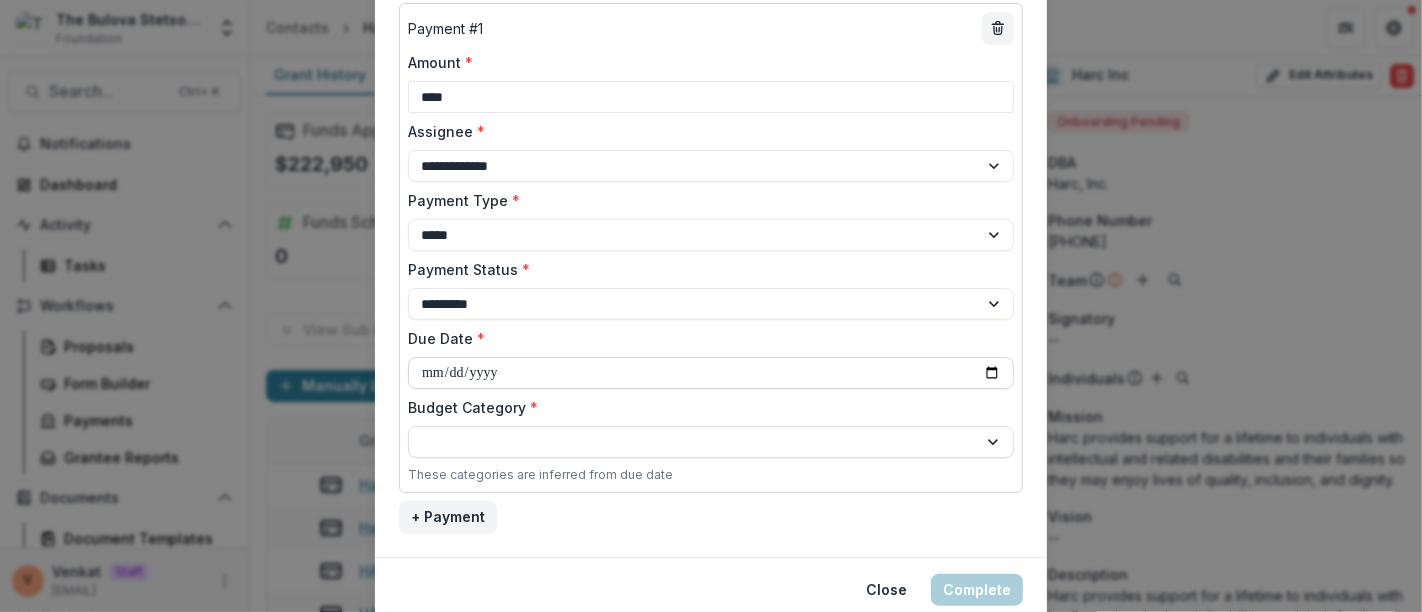 click on "Due Date *" at bounding box center [711, 373] 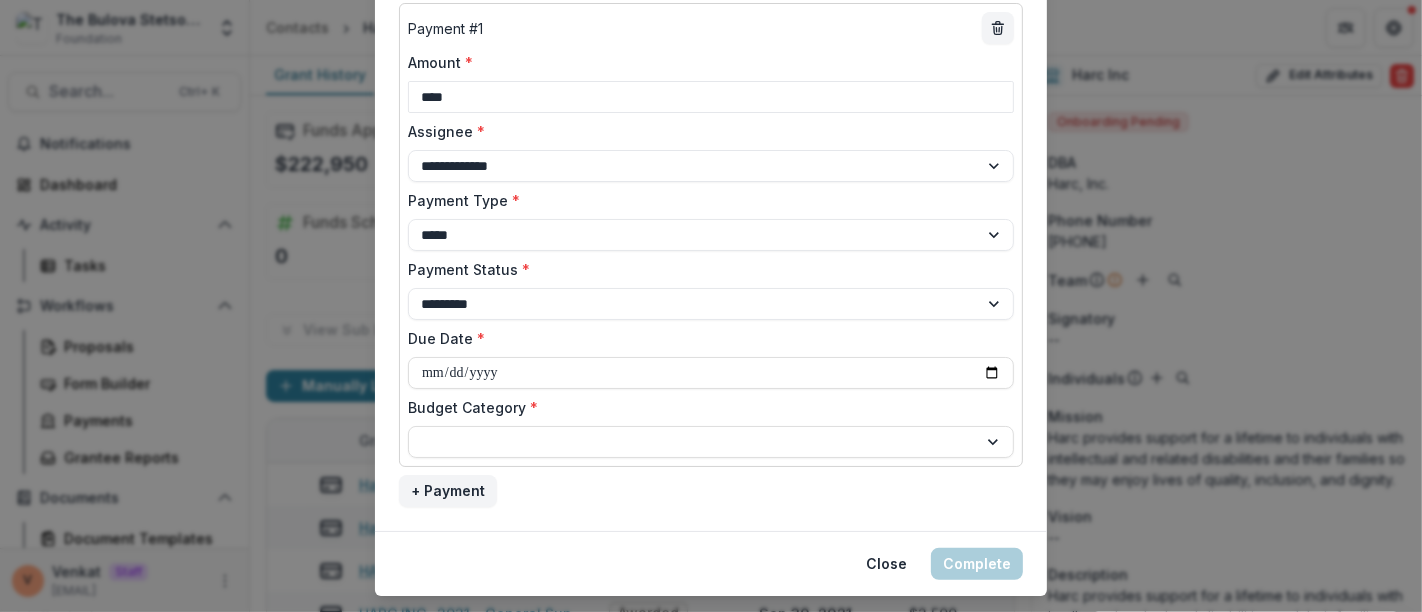 type on "**********" 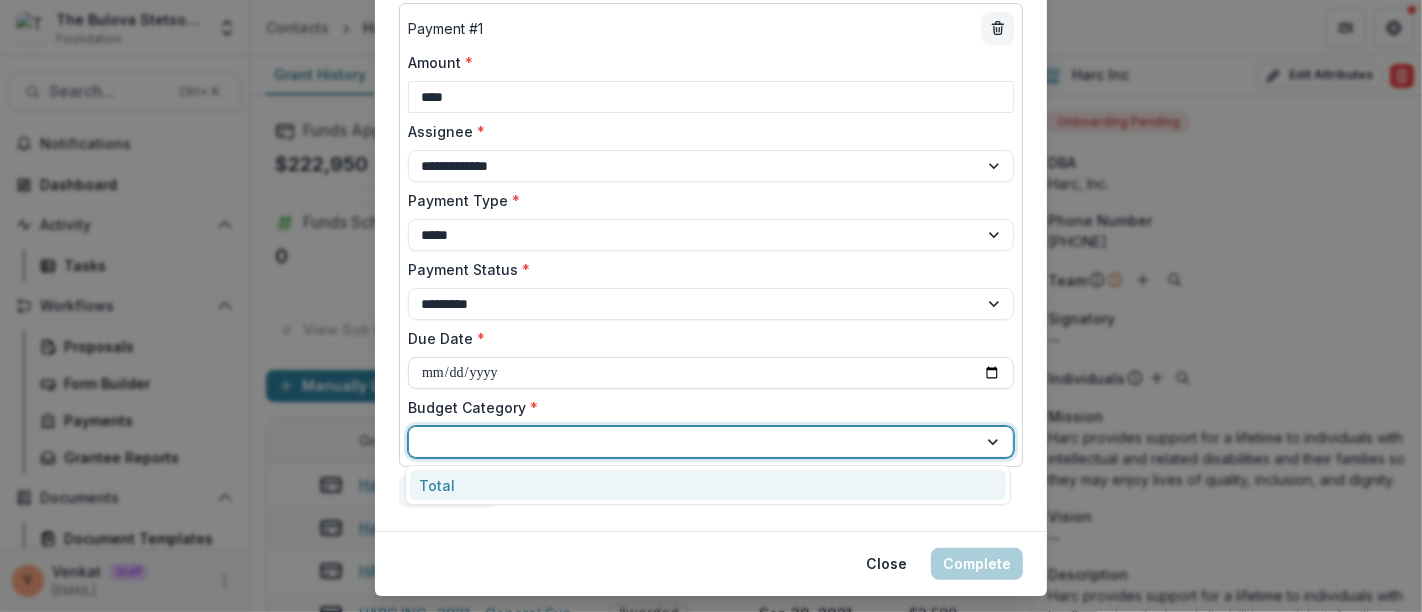 click at bounding box center (693, 442) 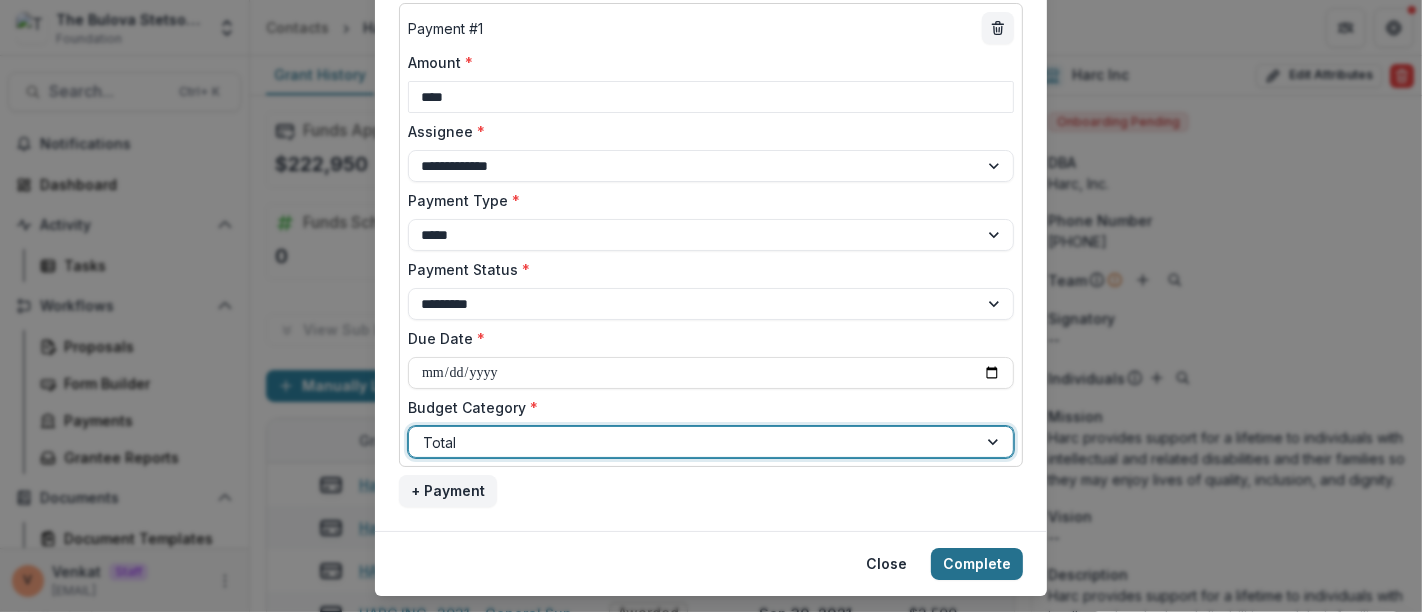 click on "Complete" at bounding box center [977, 564] 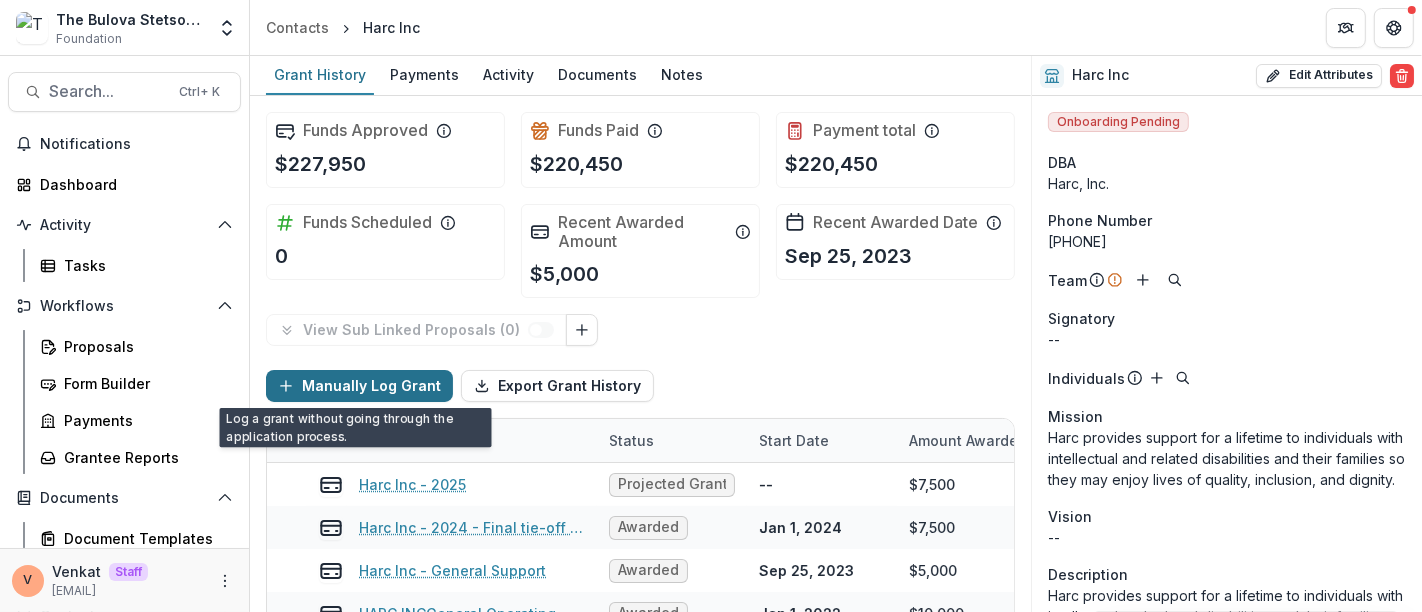 type 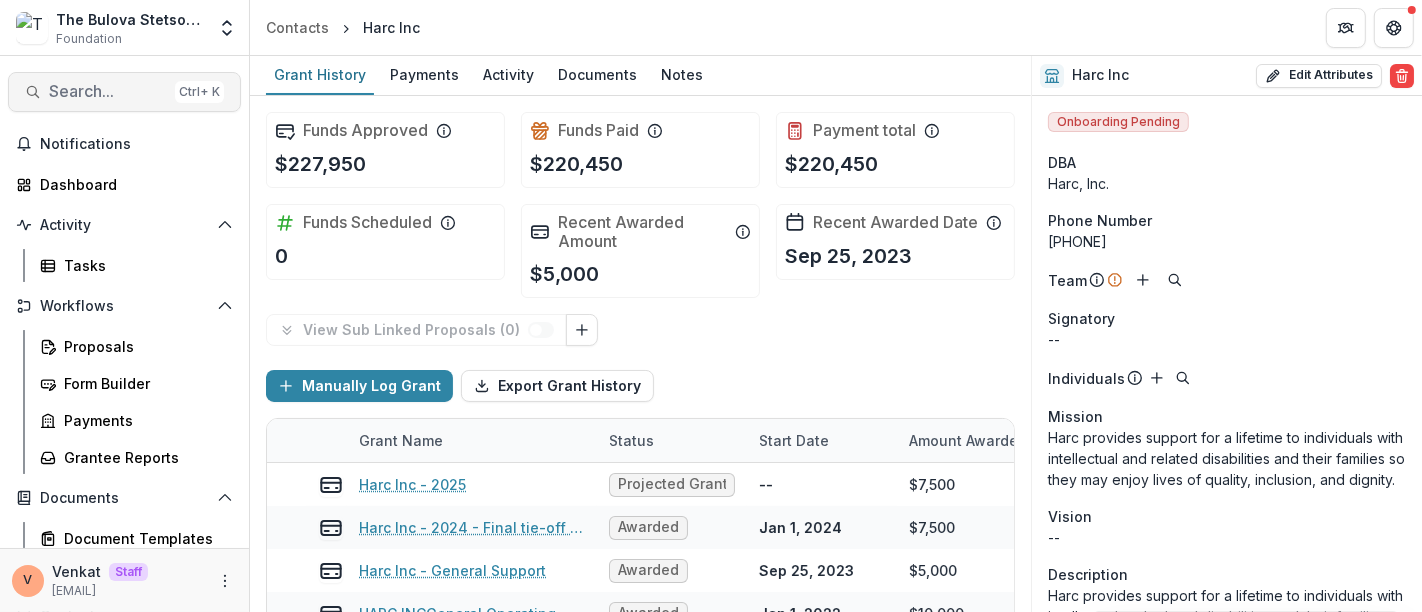 click on "Search..." at bounding box center (108, 91) 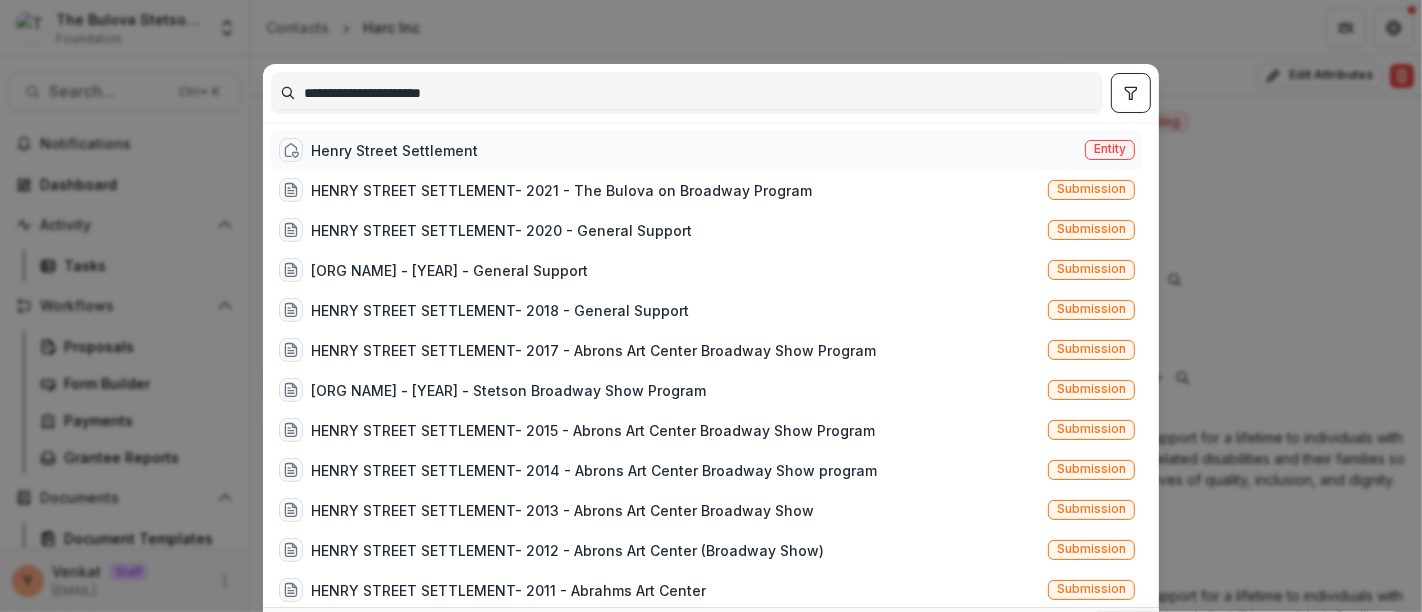 type on "**********" 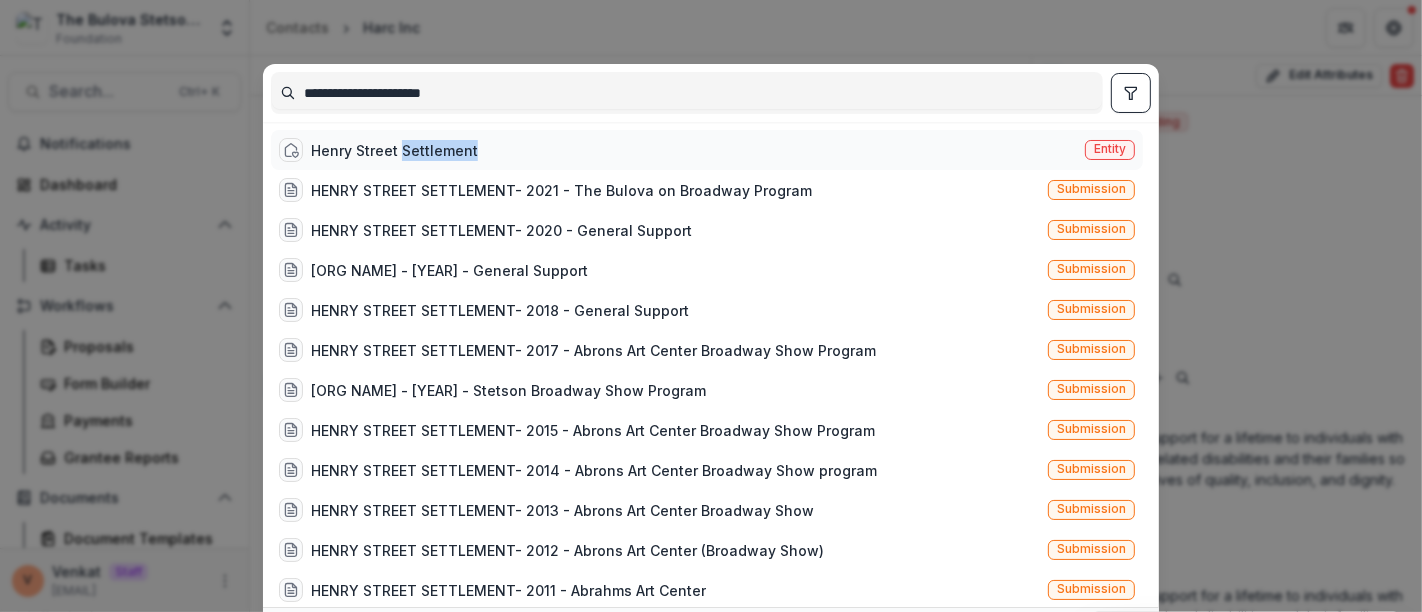 click on "Henry Street Settlement" at bounding box center [394, 150] 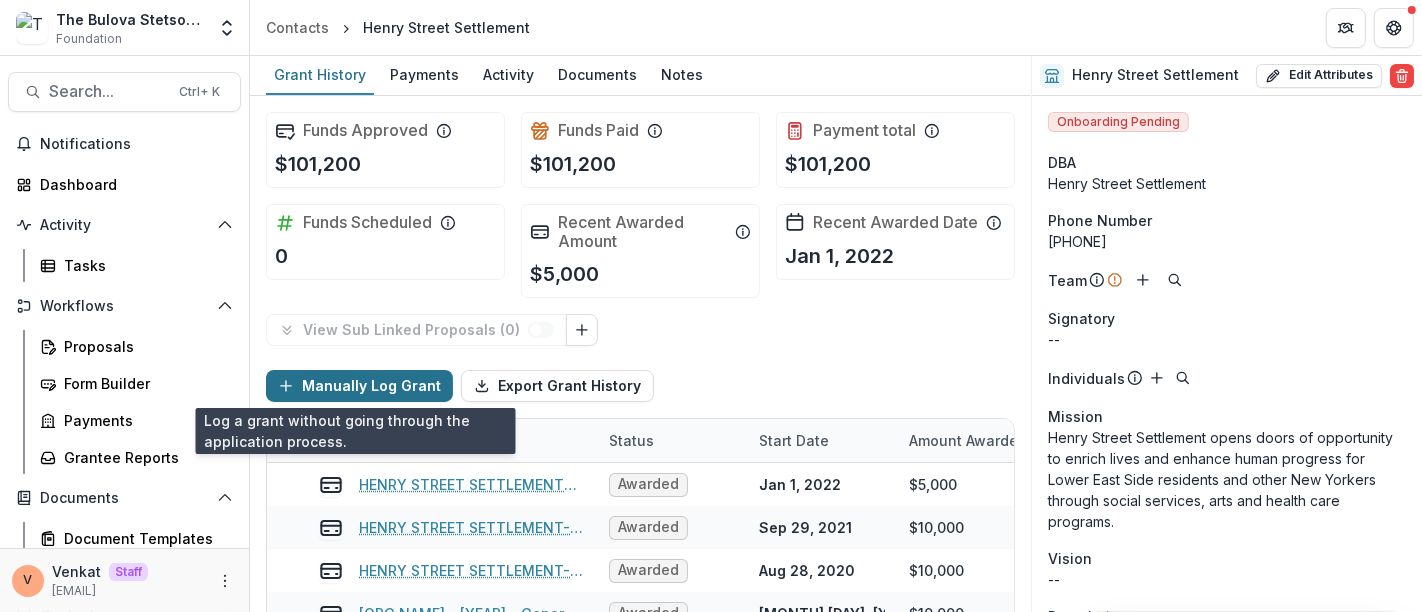 click on "Manually Log Grant" at bounding box center (359, 386) 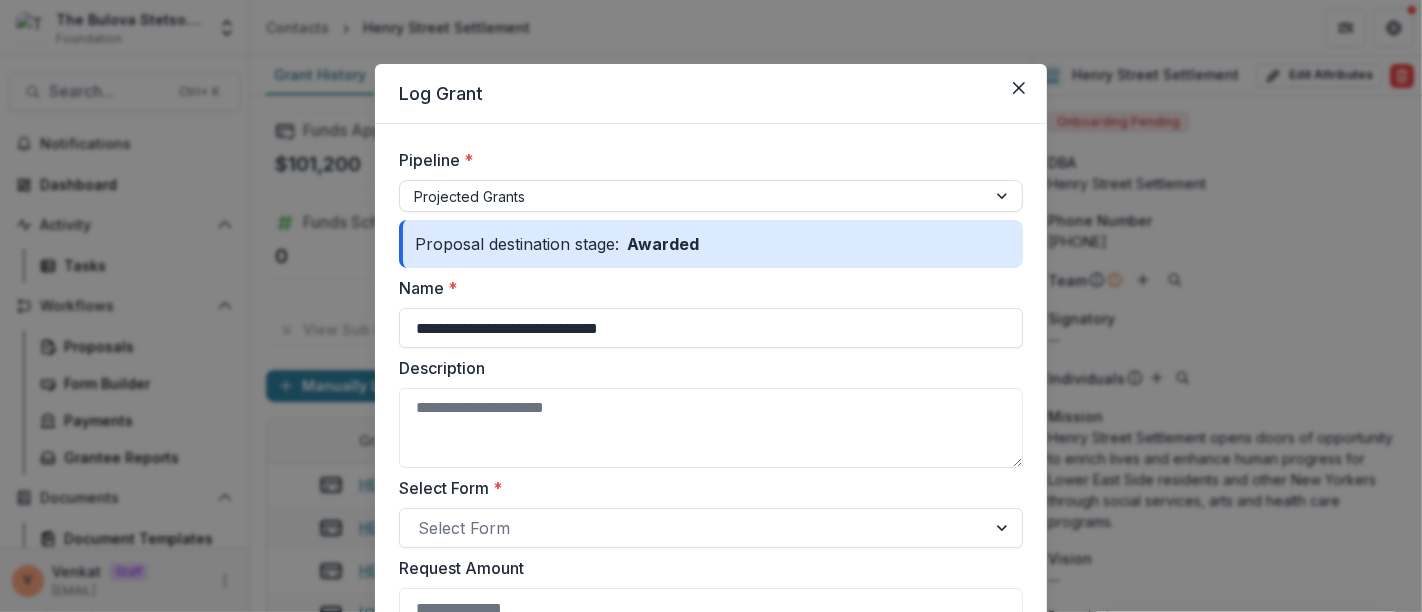 drag, startPoint x: 678, startPoint y: 323, endPoint x: 348, endPoint y: 321, distance: 330.00607 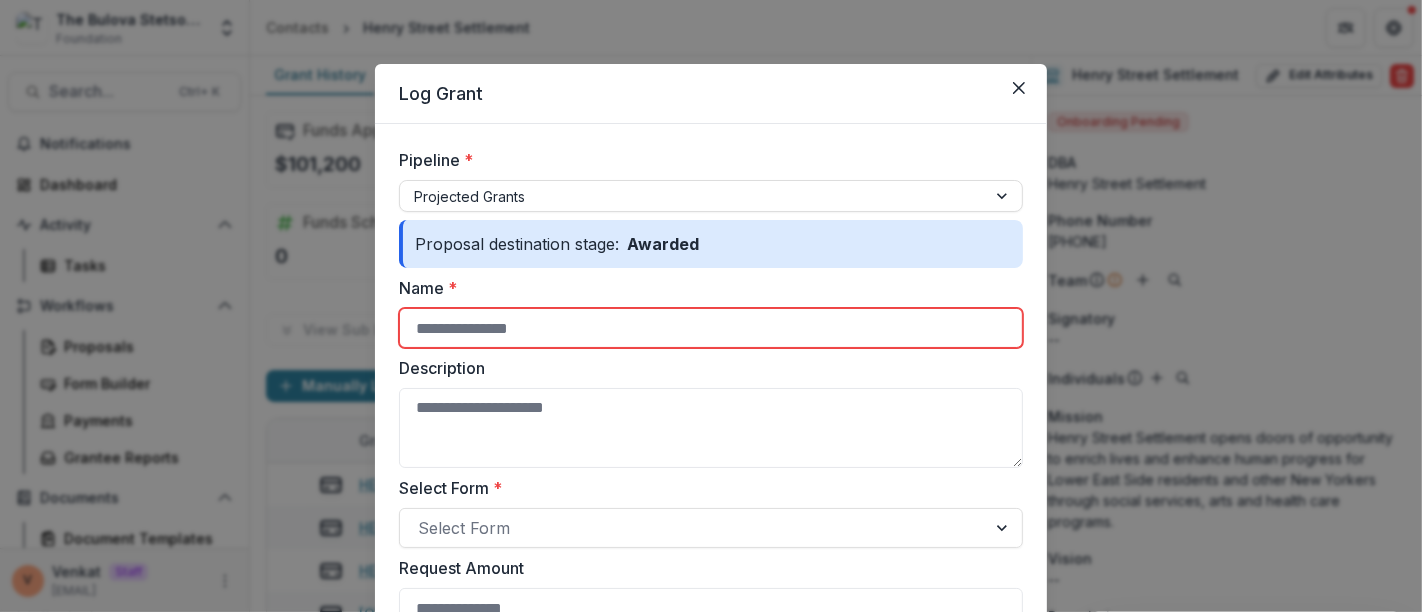 paste on "**********" 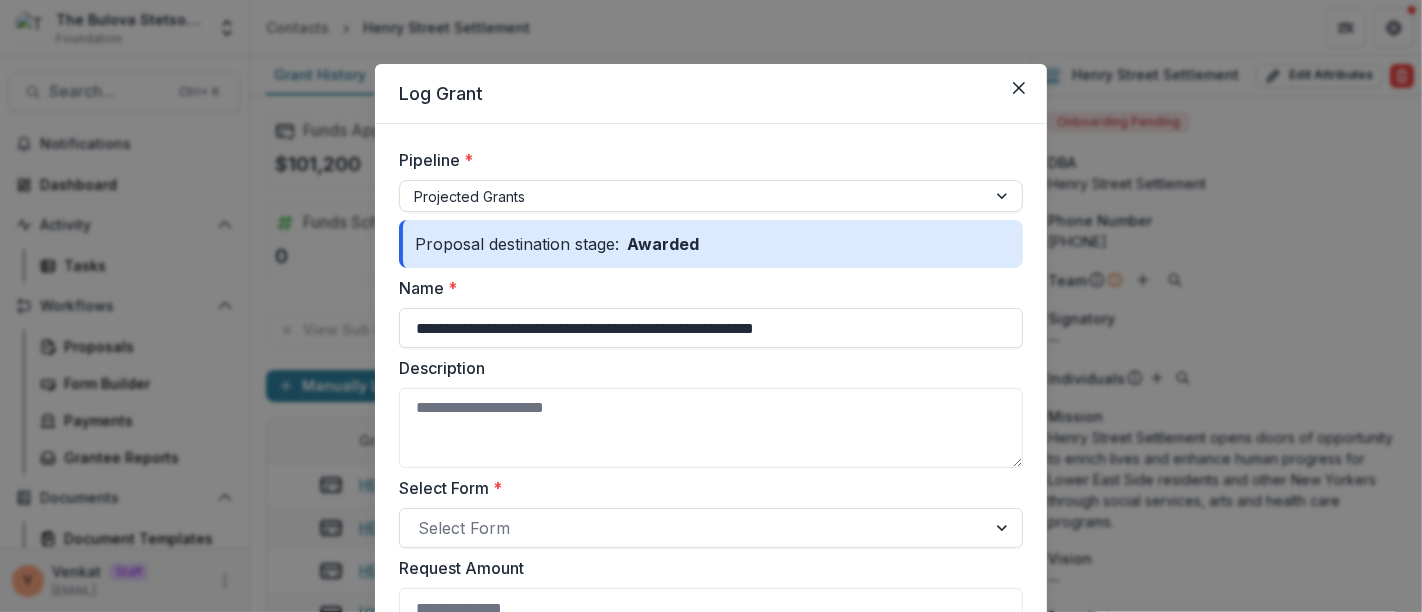scroll, scrollTop: 222, scrollLeft: 0, axis: vertical 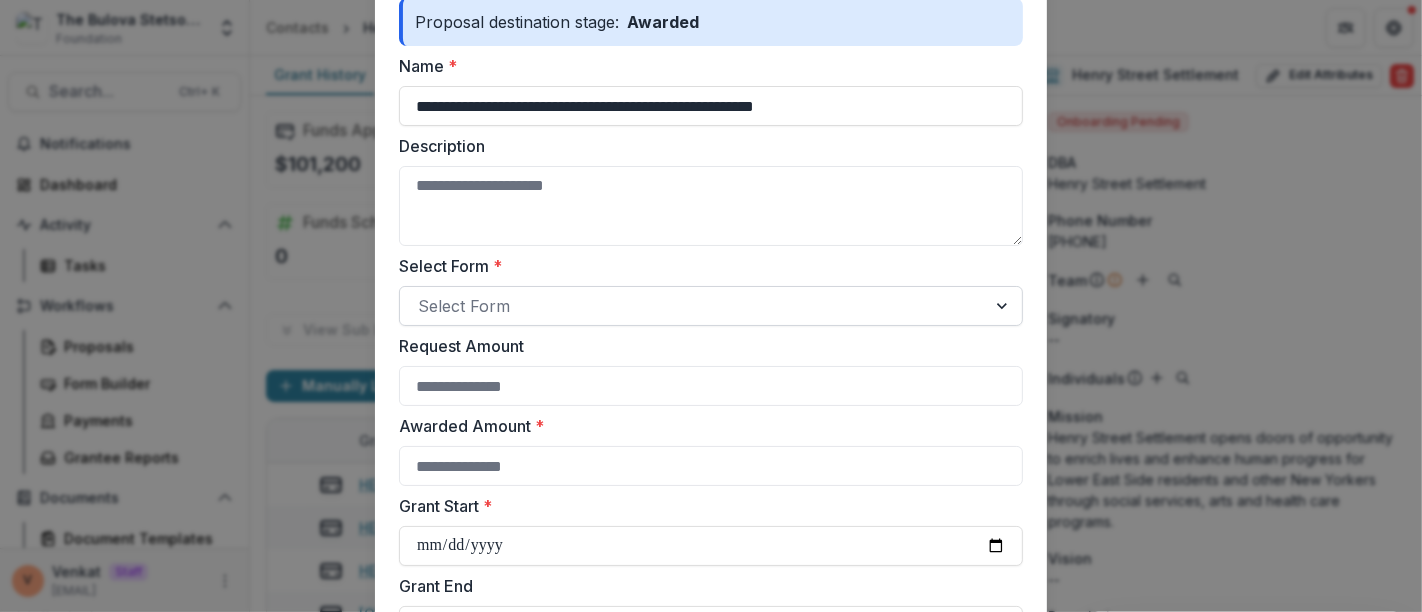 type on "**********" 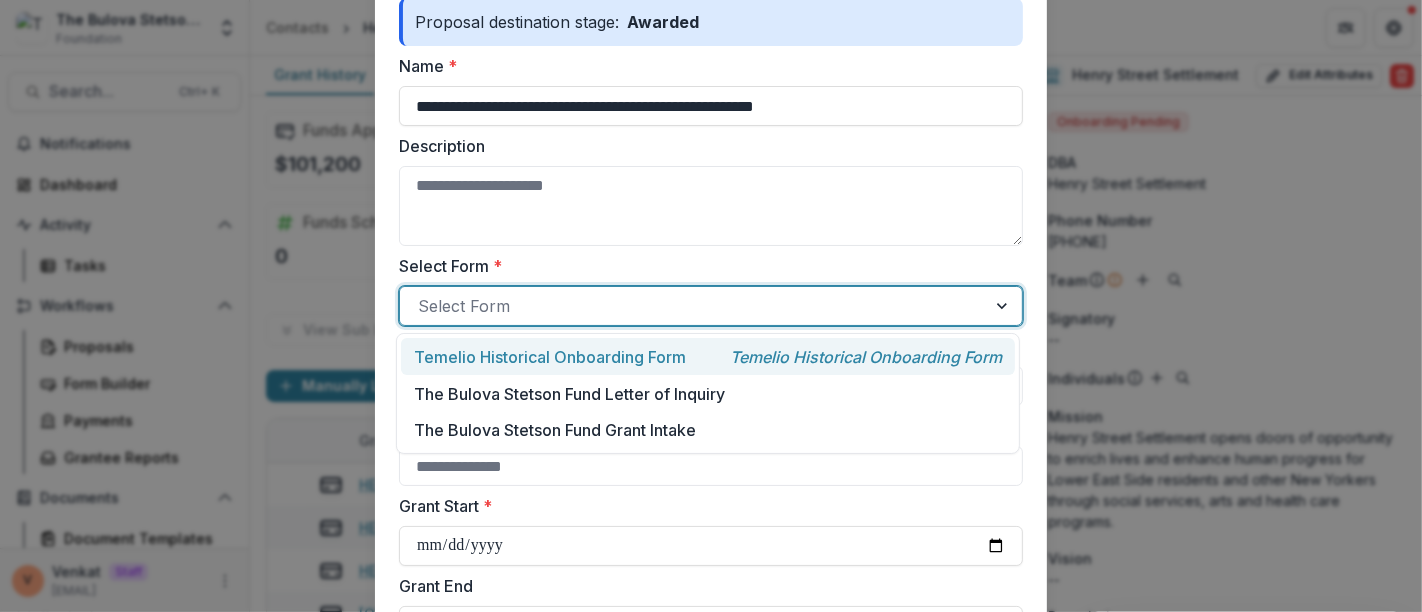 click on "Temelio Historical Onboarding Form Temelio Historical Onboarding Form" at bounding box center [708, 356] 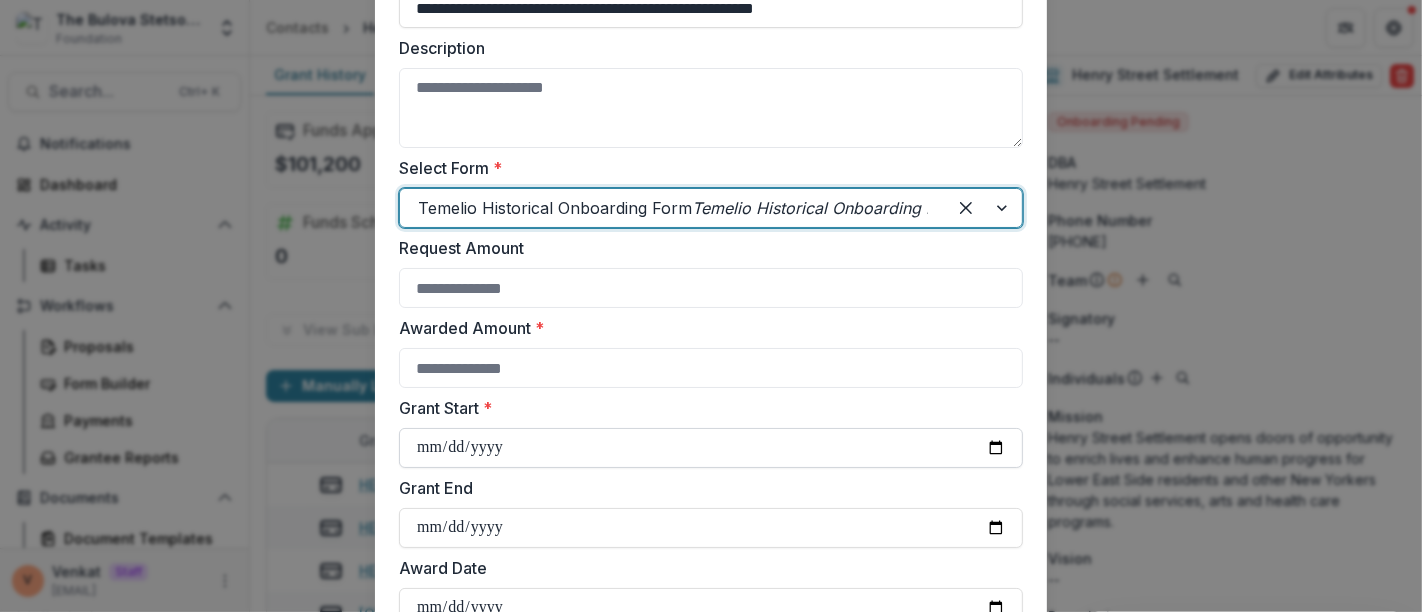 scroll, scrollTop: 444, scrollLeft: 0, axis: vertical 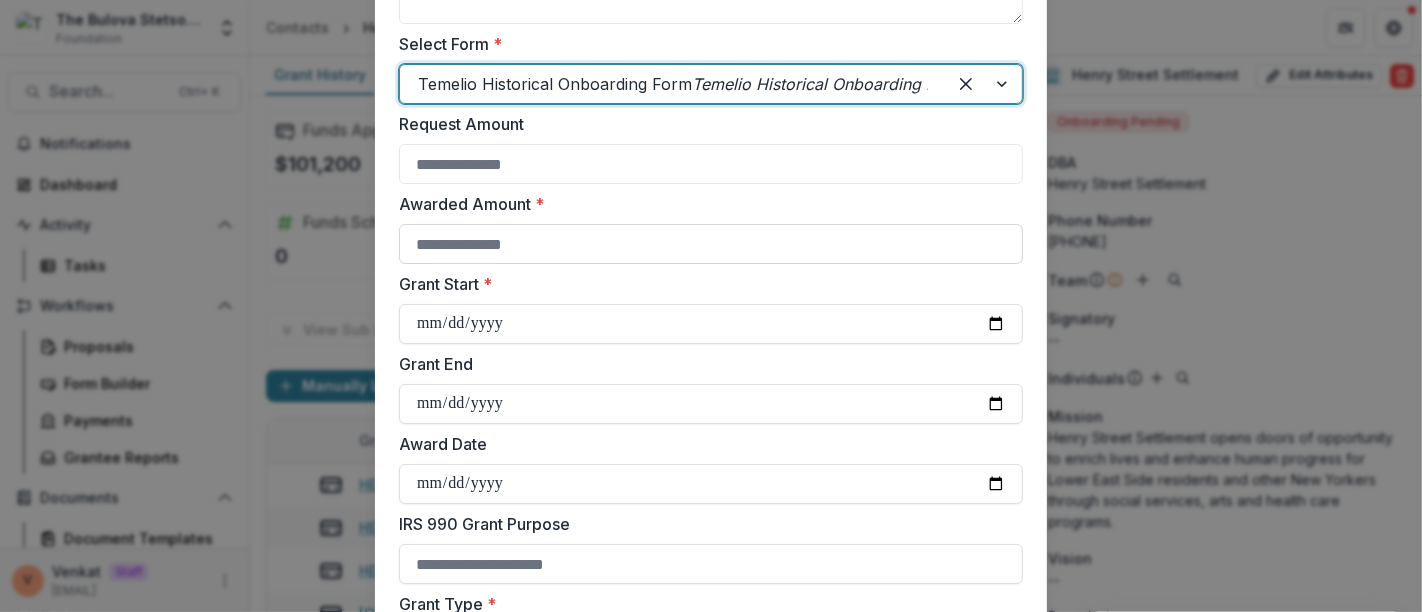 click on "Awarded Amount *" at bounding box center (711, 244) 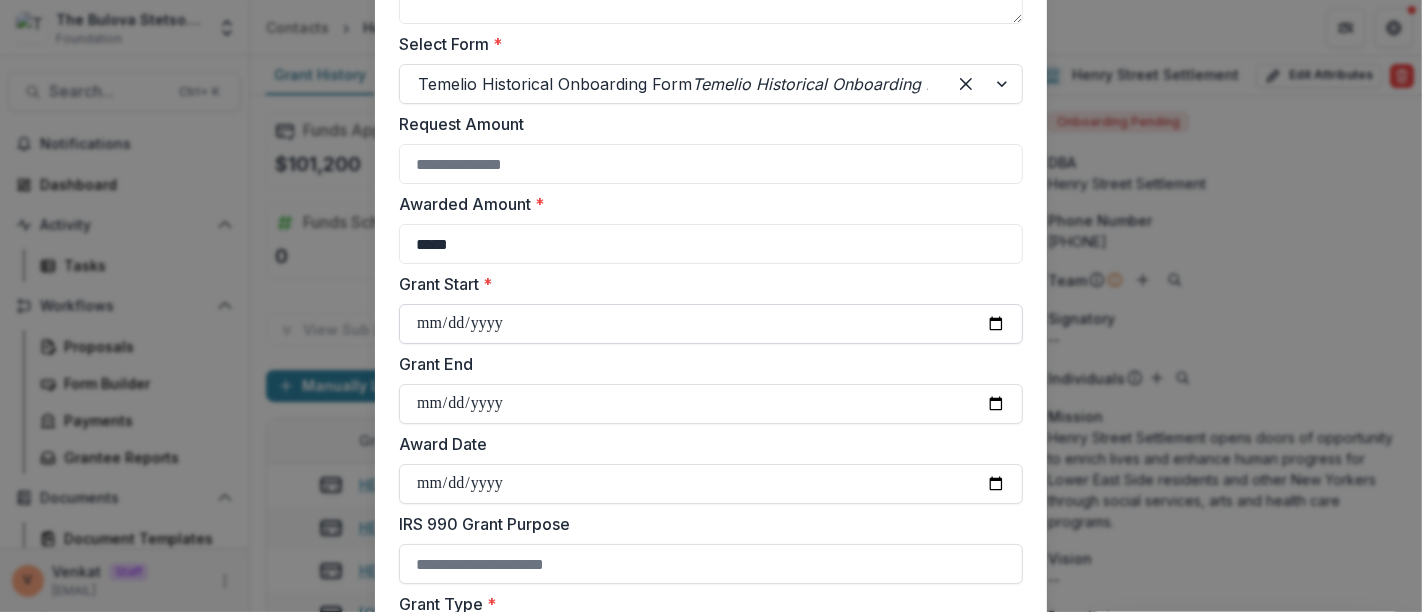type on "*****" 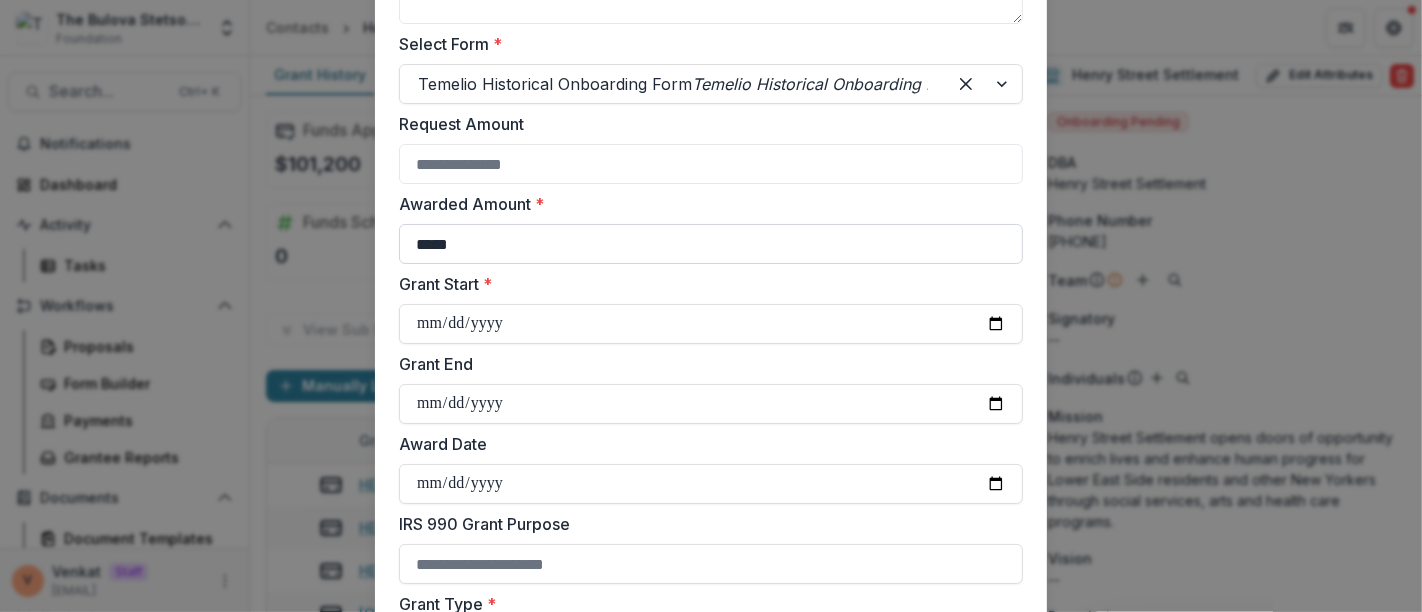 type on "**********" 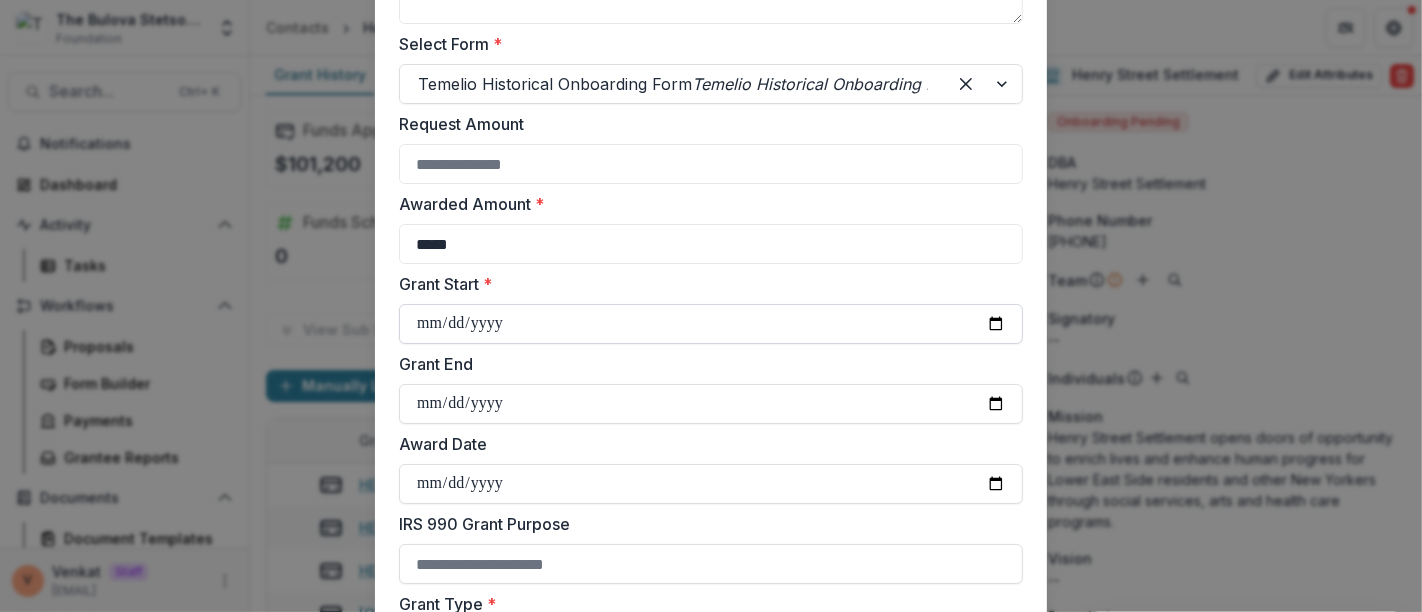 scroll, scrollTop: 666, scrollLeft: 0, axis: vertical 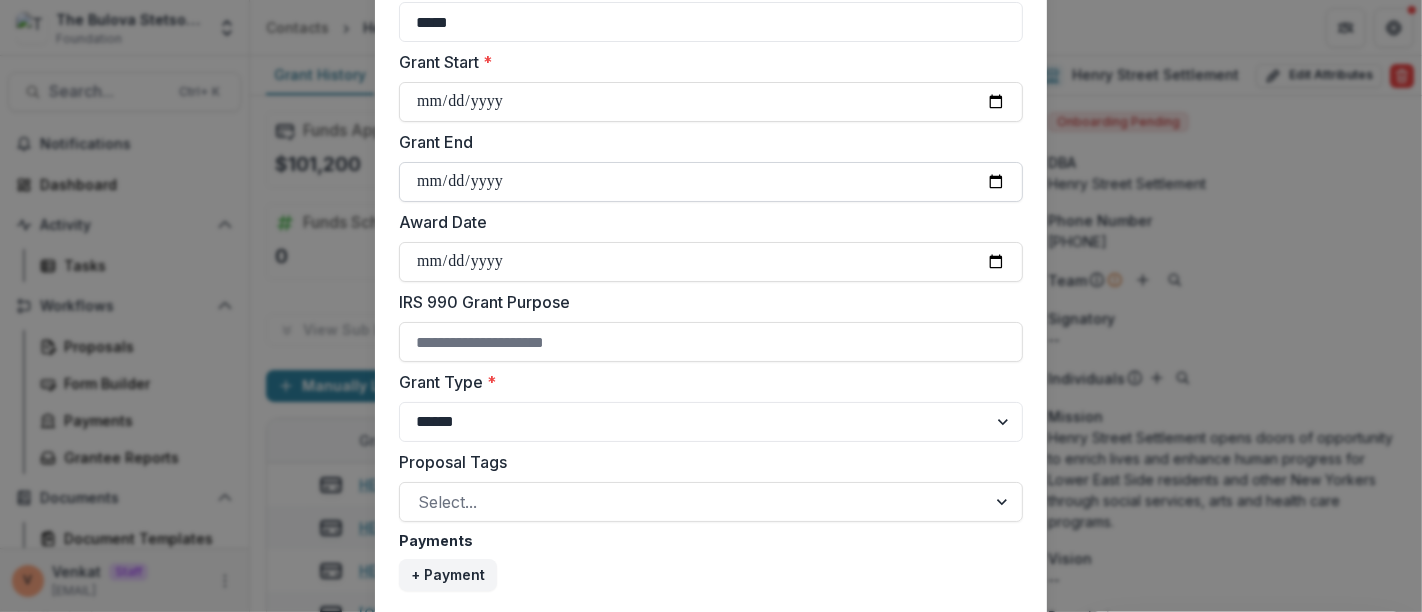 click on "Grant End" at bounding box center (711, 182) 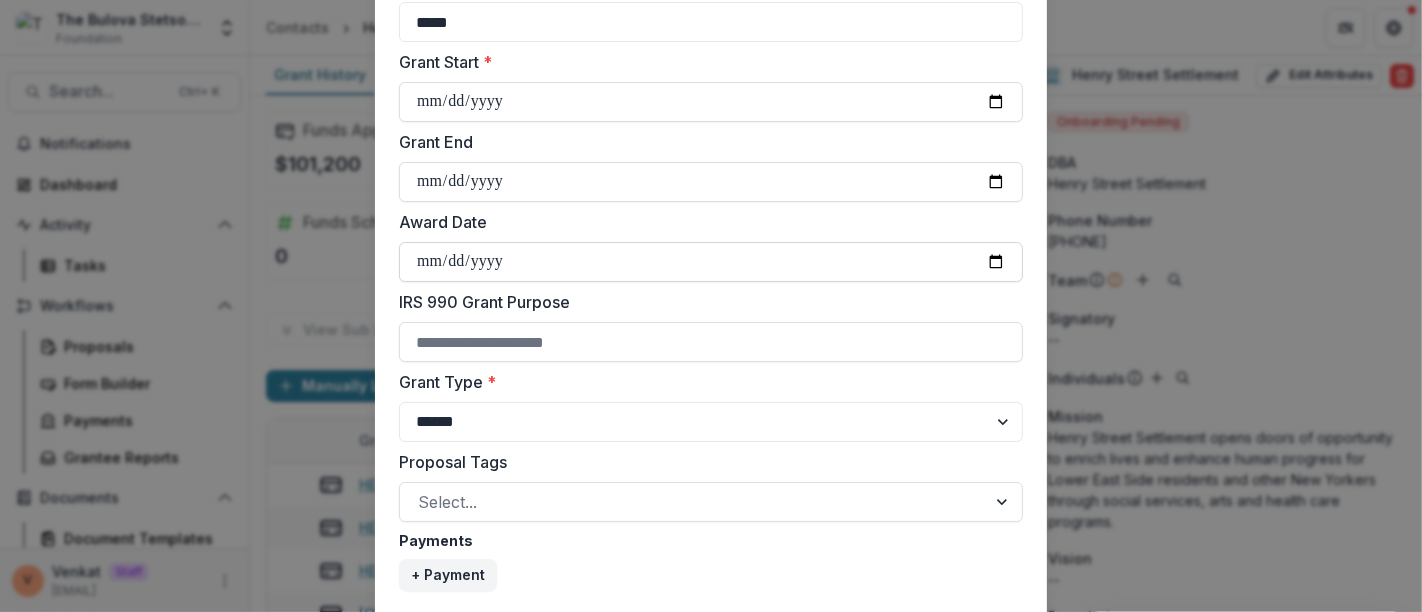 click on "Award Date" at bounding box center [711, 262] 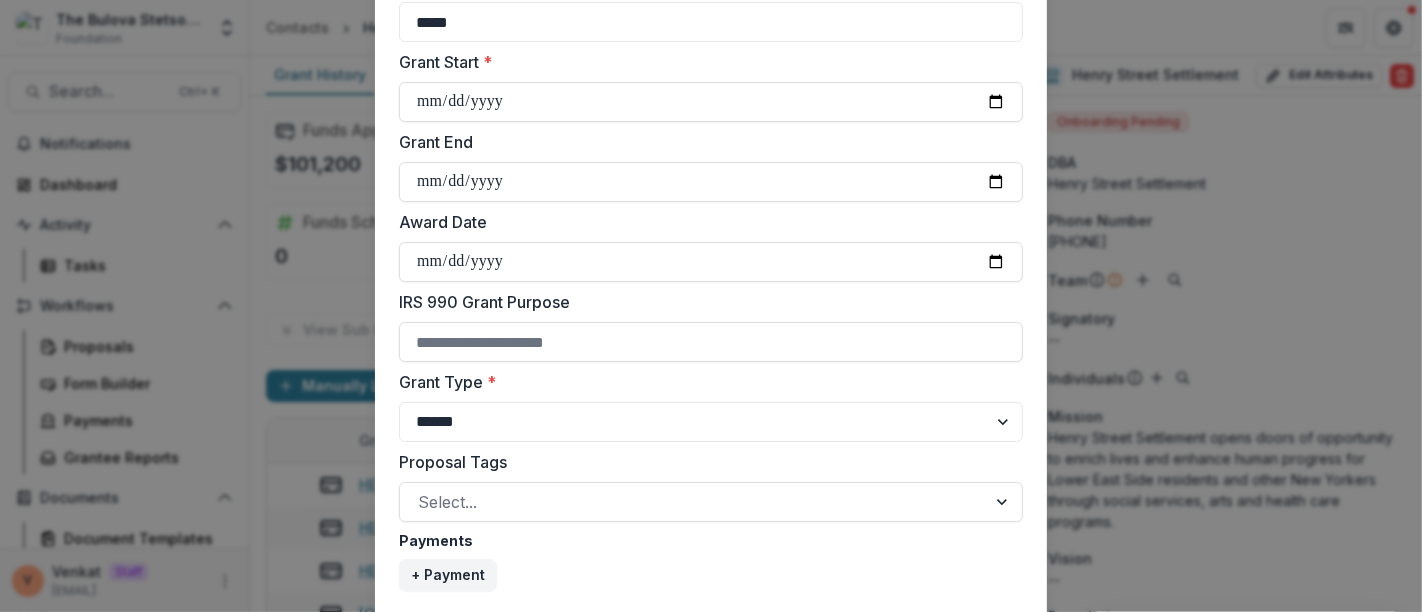 type on "**********" 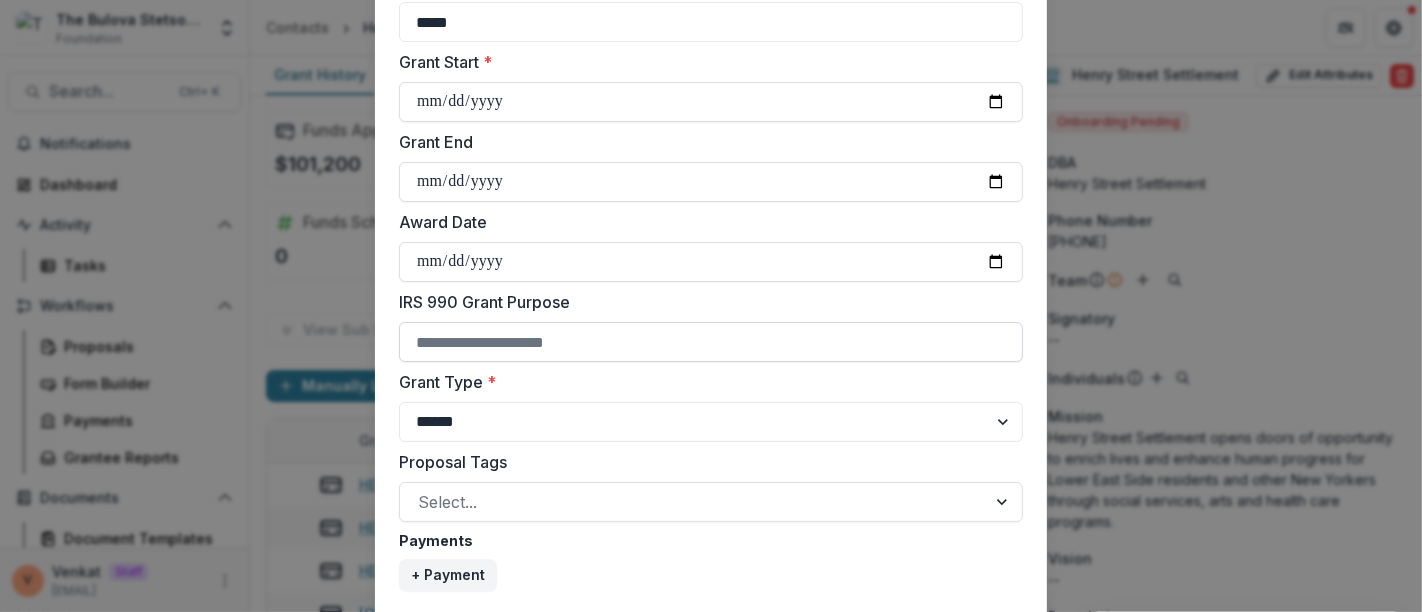 click on "IRS 990 Grant Purpose" at bounding box center [711, 342] 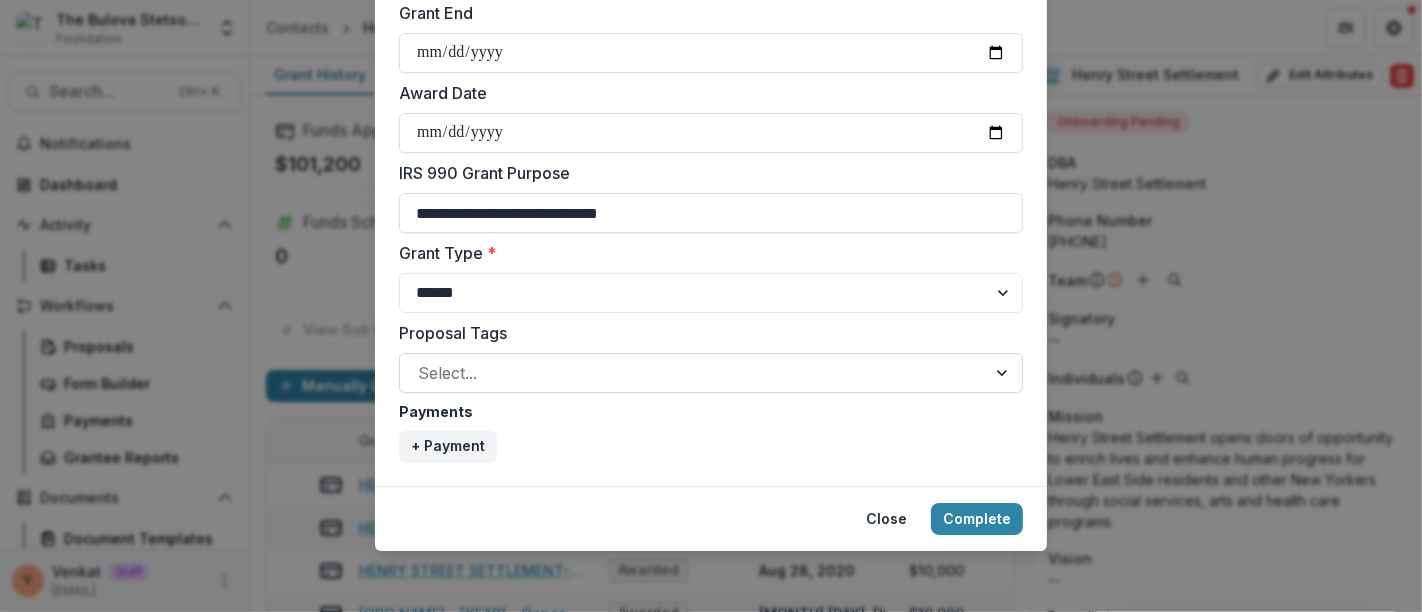 scroll, scrollTop: 796, scrollLeft: 0, axis: vertical 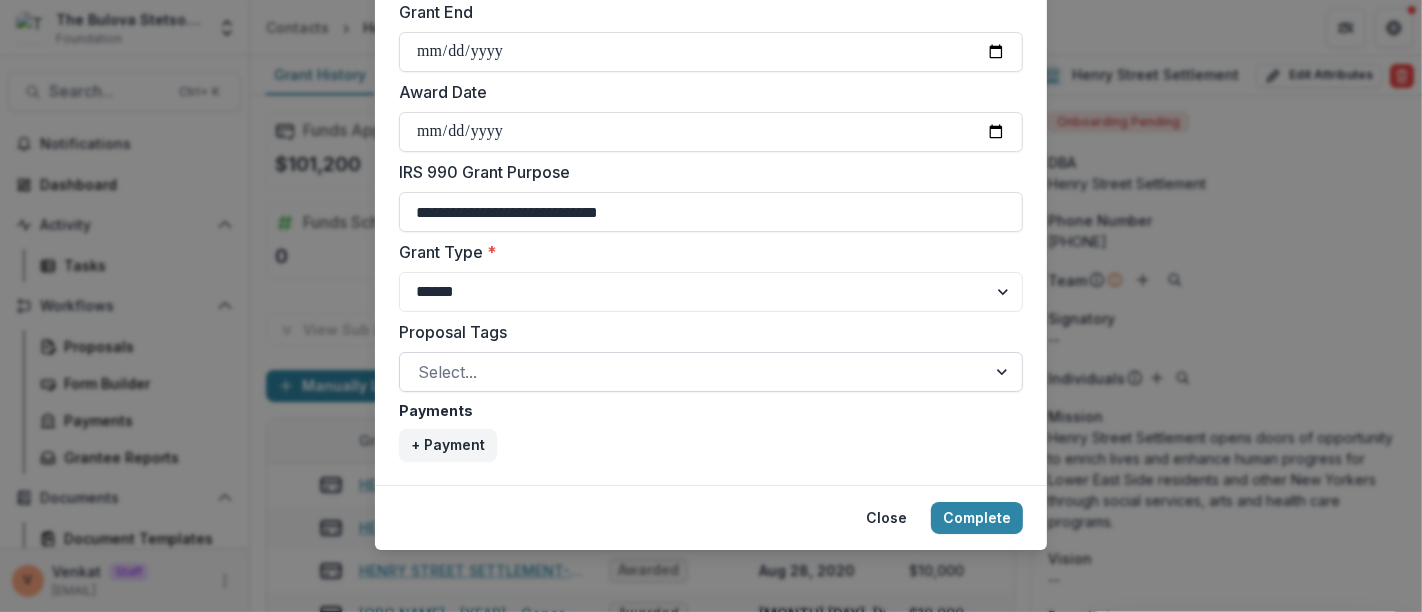 type on "**********" 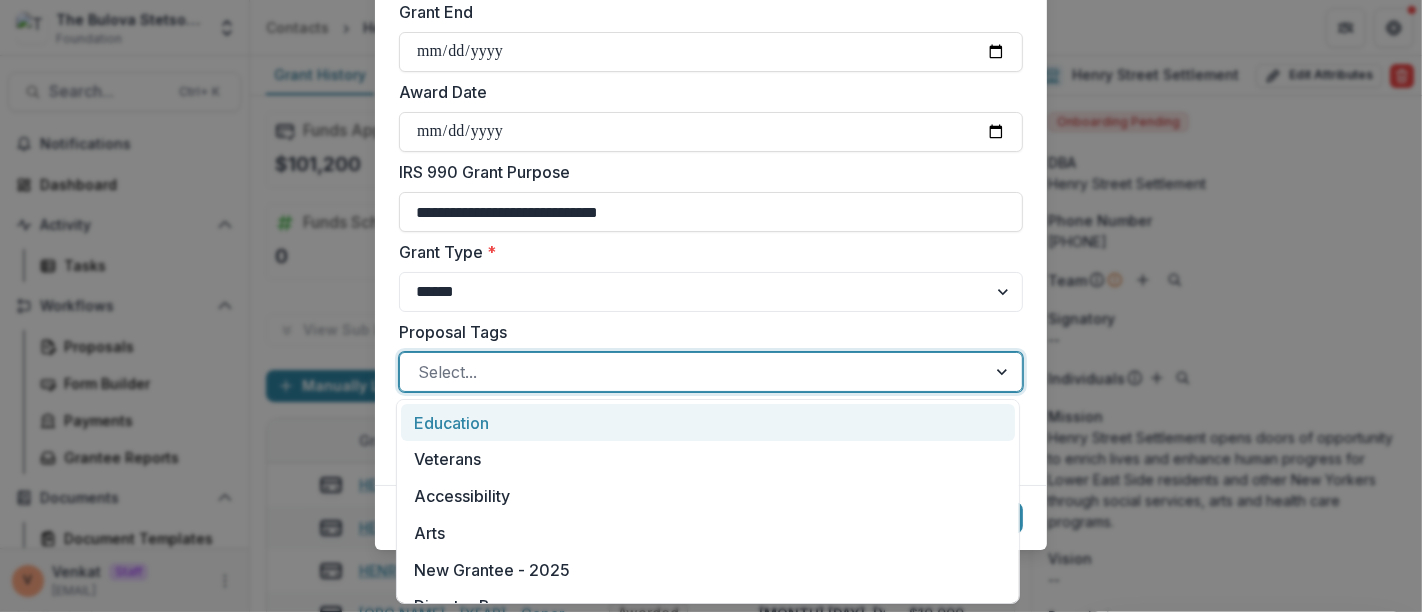 click at bounding box center (693, 372) 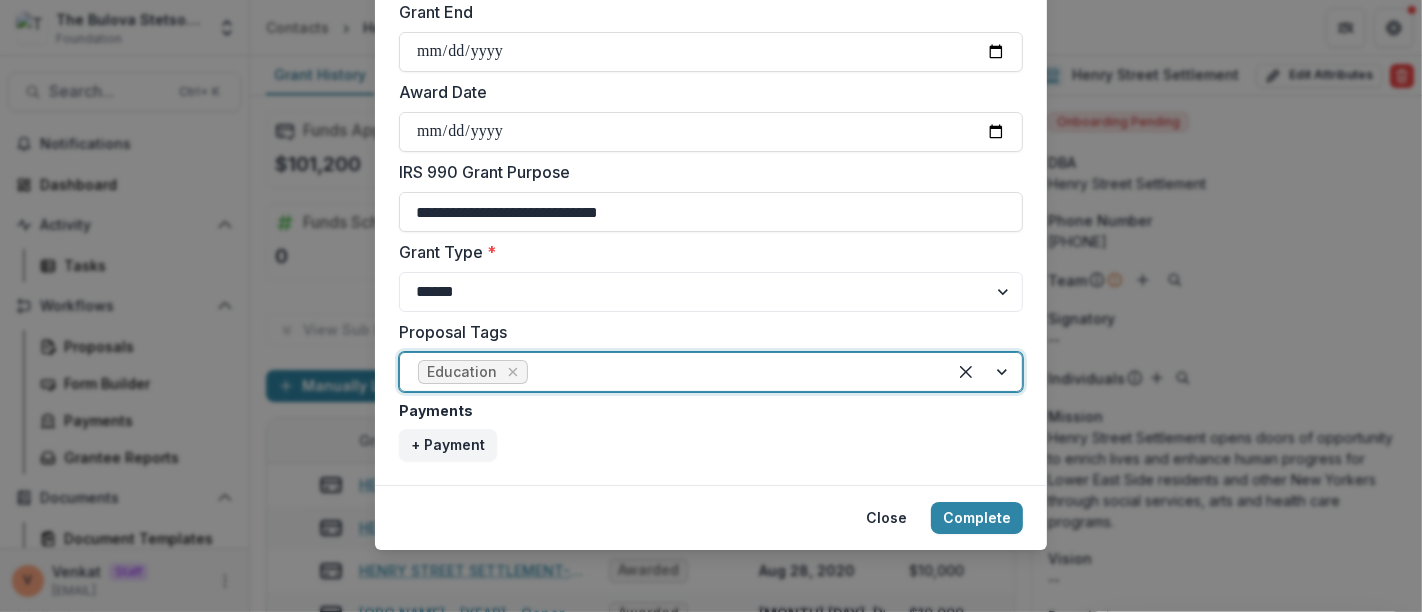 click at bounding box center (730, 372) 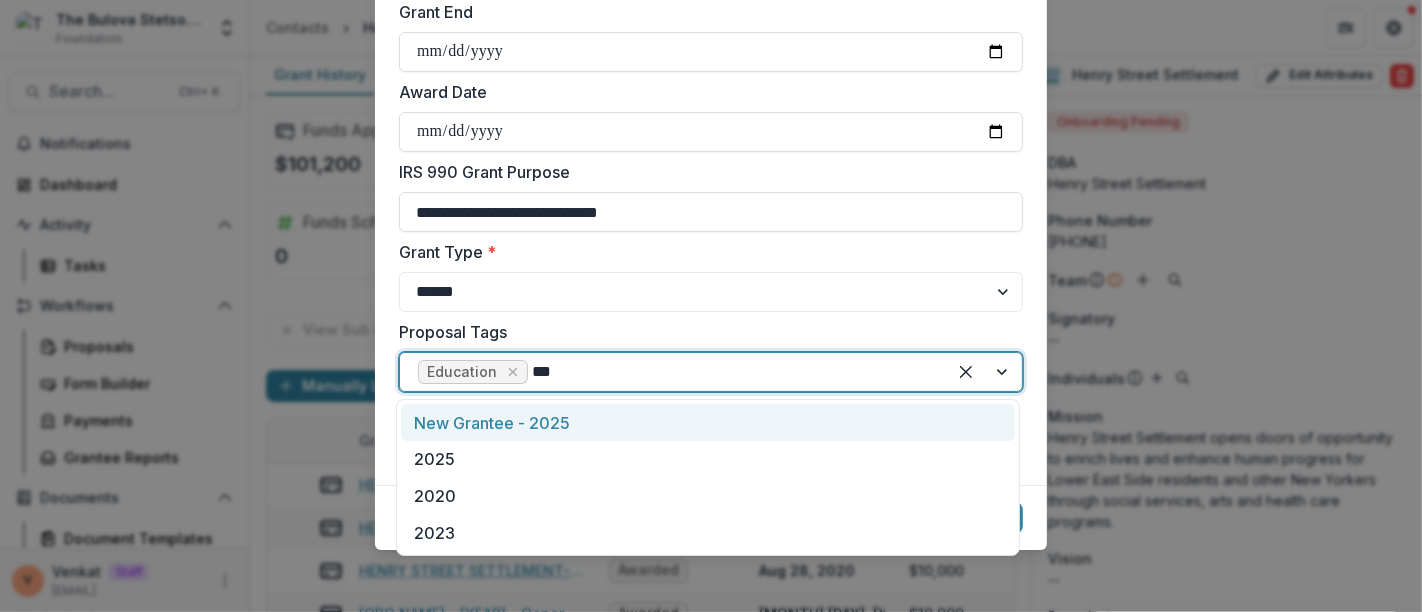 type on "****" 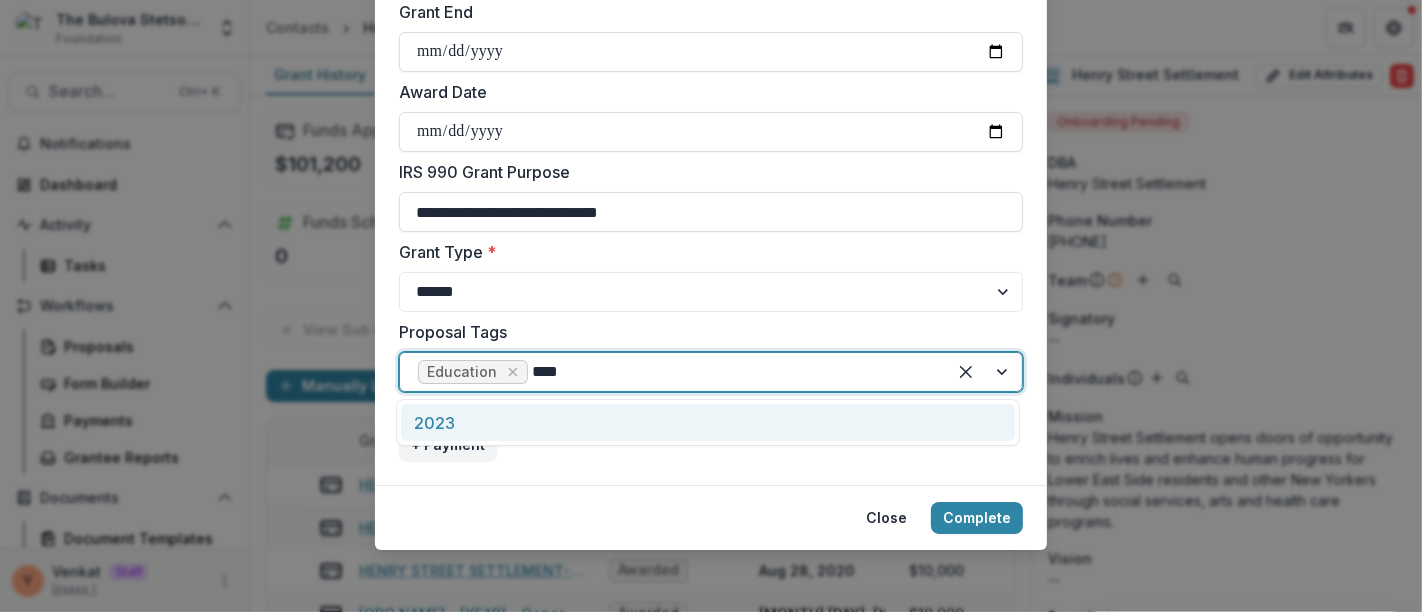 click on "2023" at bounding box center [708, 422] 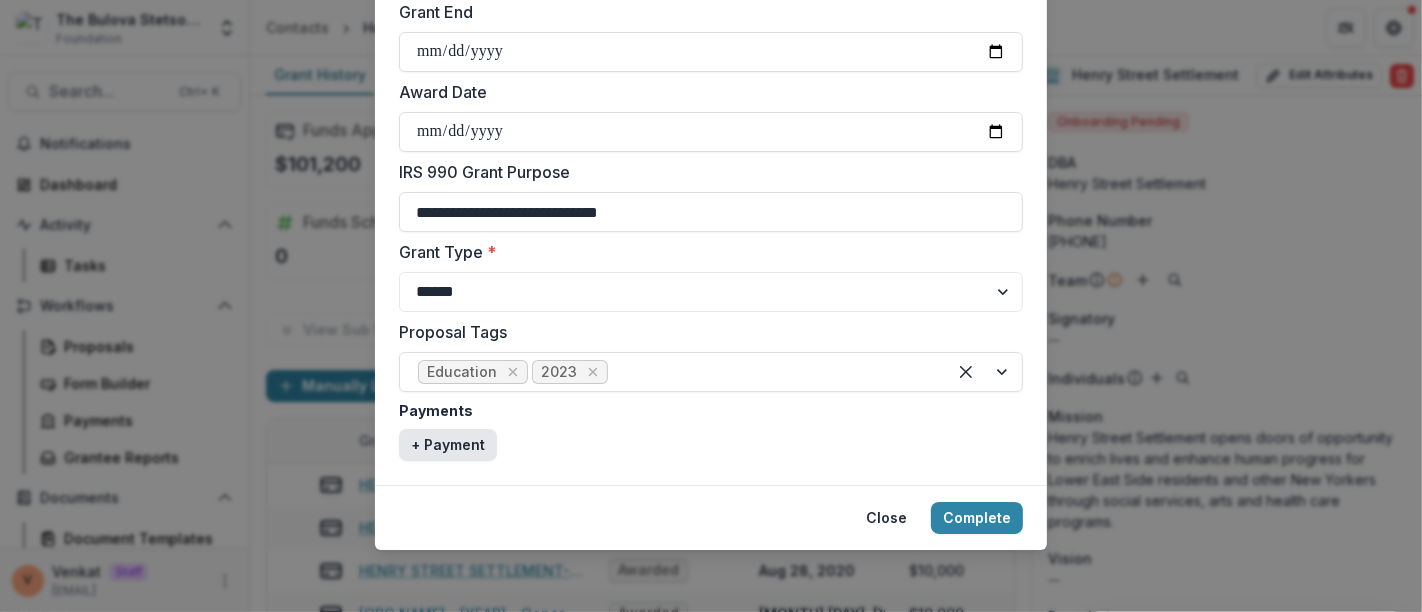 click on "+ Payment" at bounding box center [448, 445] 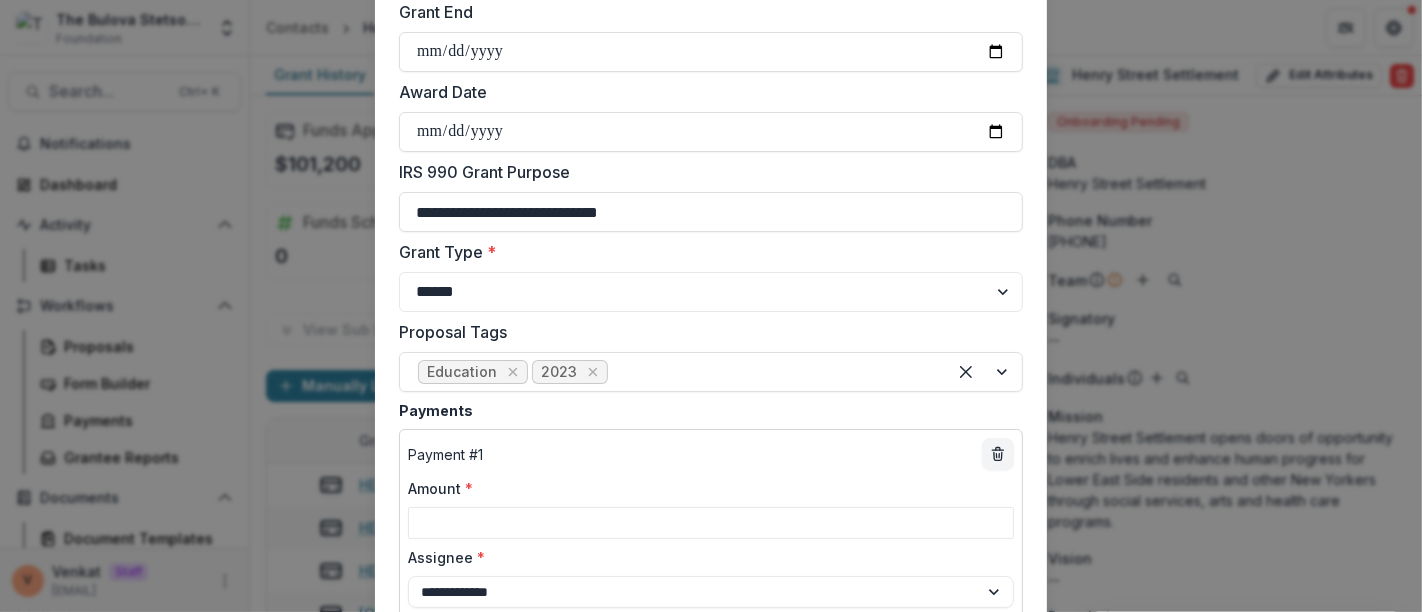 scroll, scrollTop: 907, scrollLeft: 0, axis: vertical 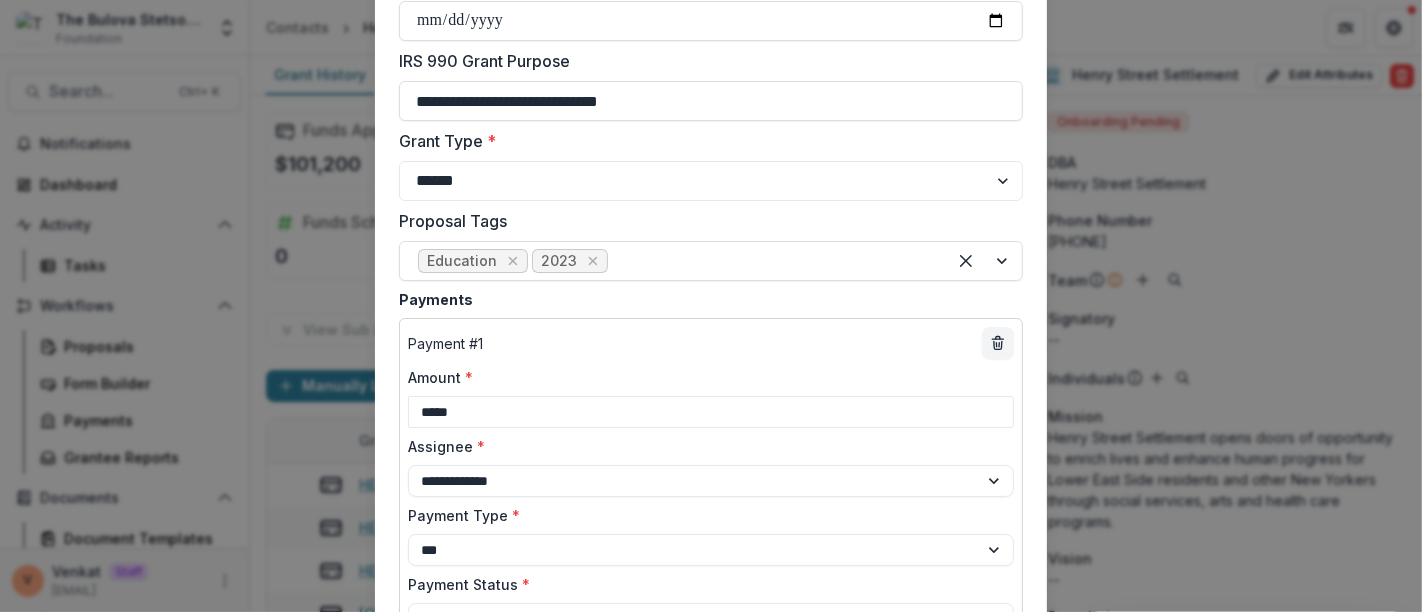 type on "*****" 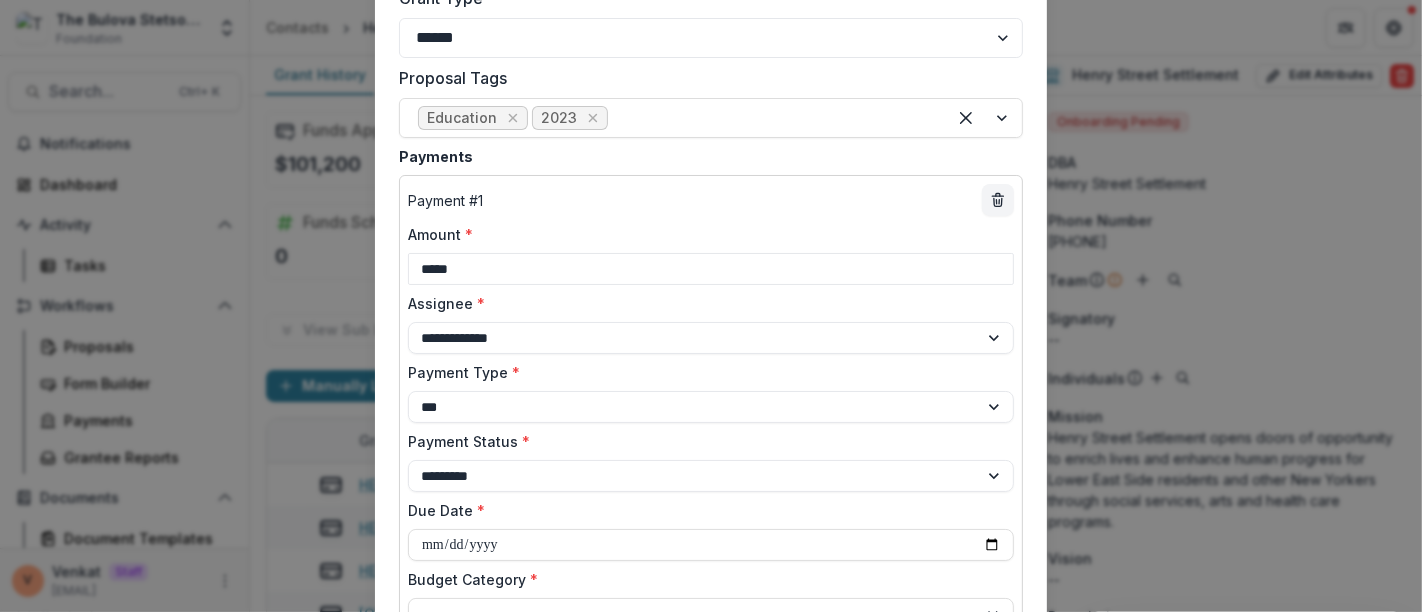 scroll, scrollTop: 1129, scrollLeft: 0, axis: vertical 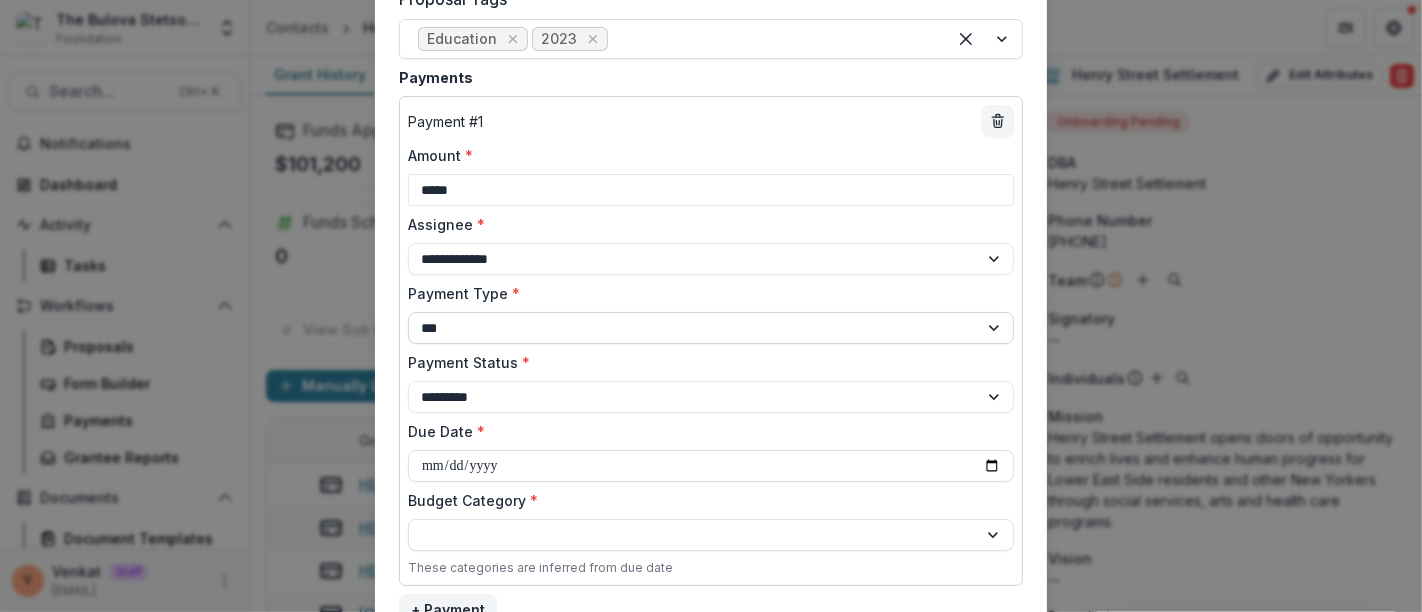 drag, startPoint x: 531, startPoint y: 324, endPoint x: 519, endPoint y: 337, distance: 17.691807 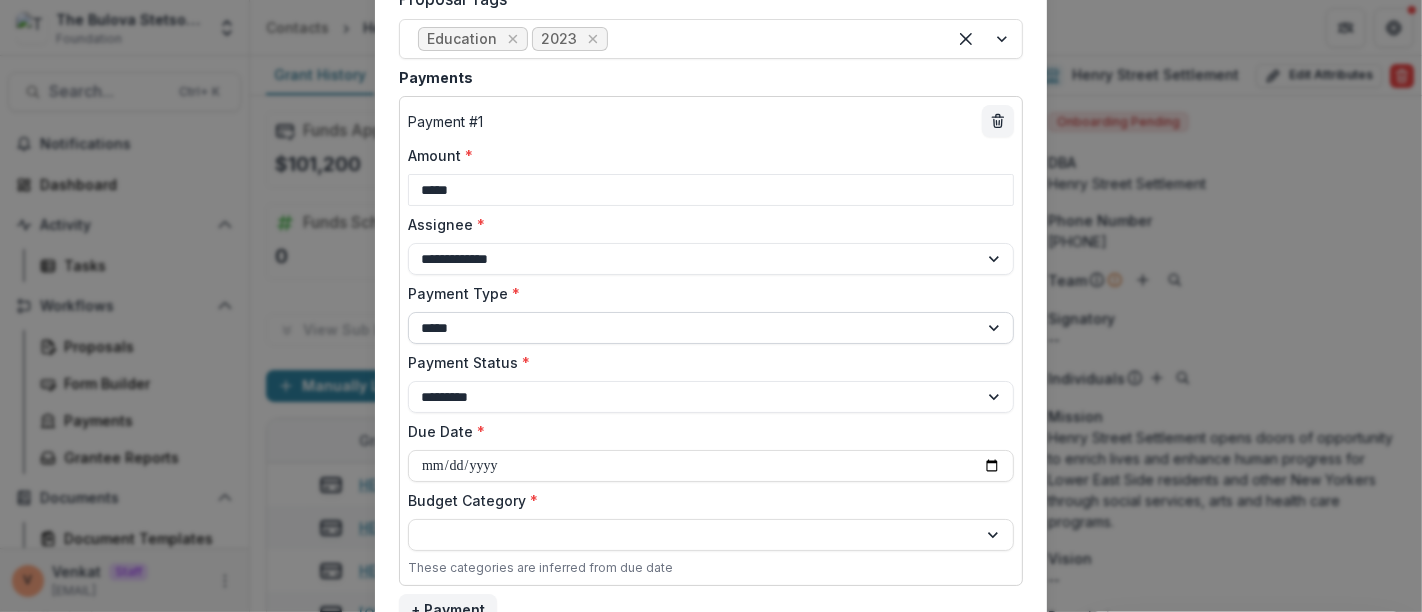 click on "**********" at bounding box center [711, 328] 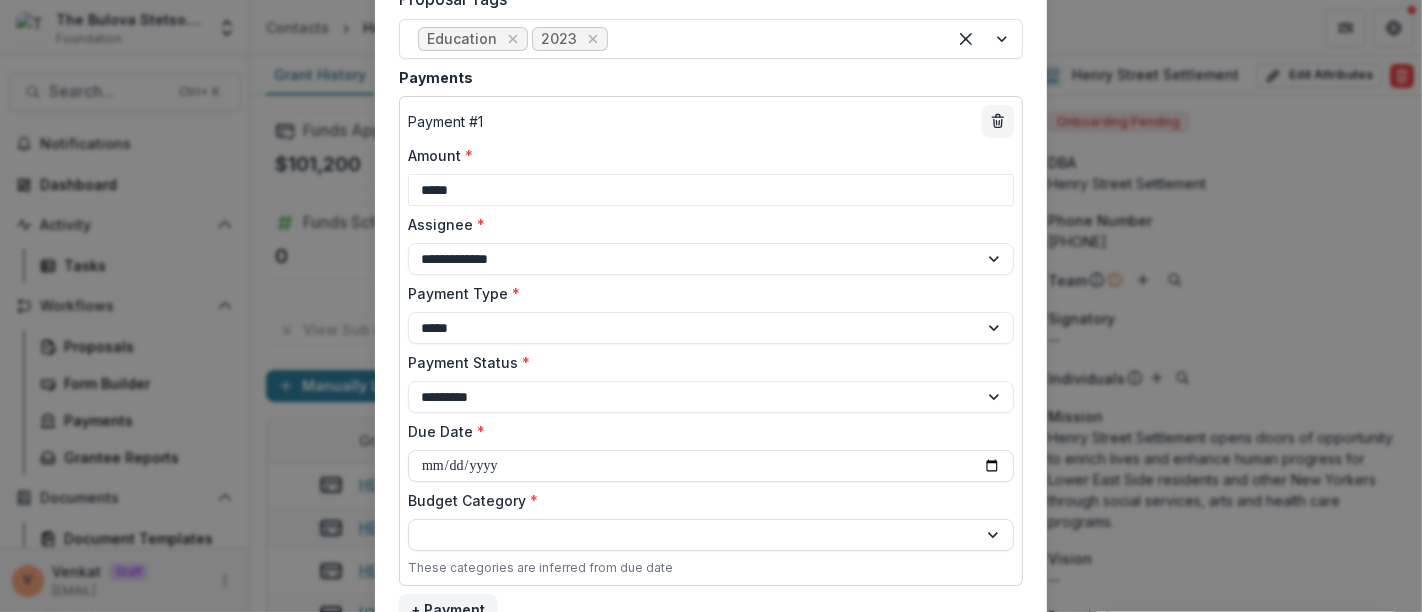 click on "**********" at bounding box center [711, 341] 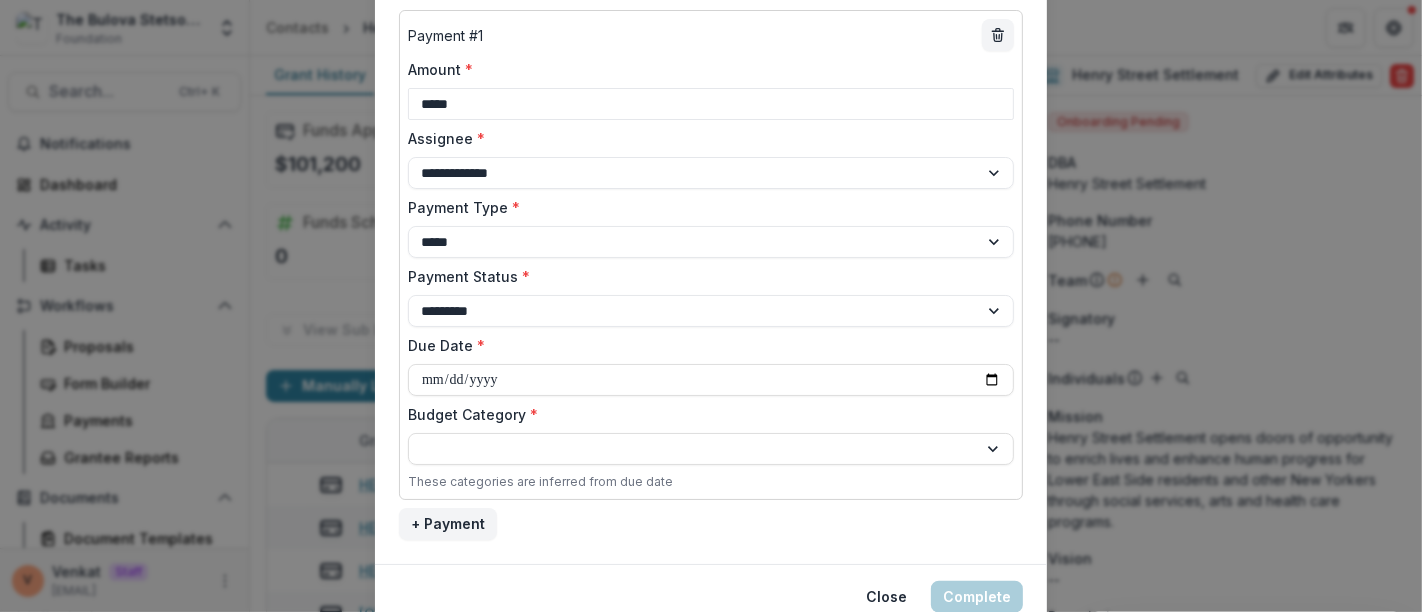 scroll, scrollTop: 1240, scrollLeft: 0, axis: vertical 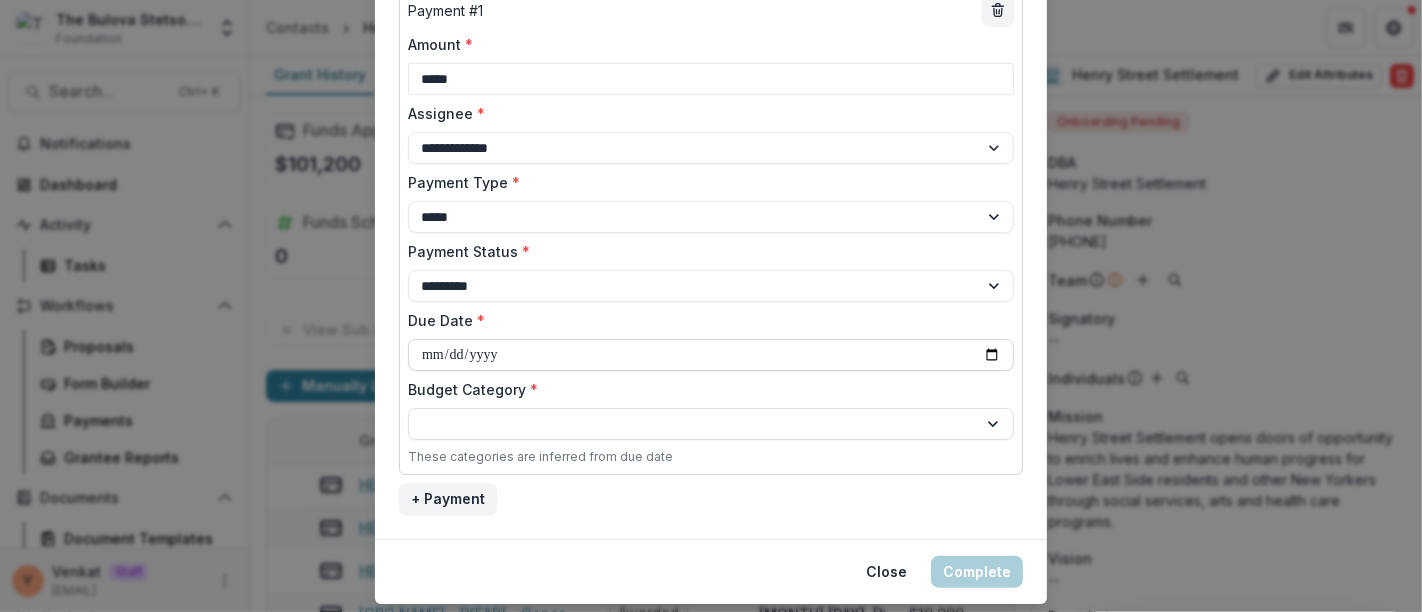 click on "Due Date *" at bounding box center (711, 355) 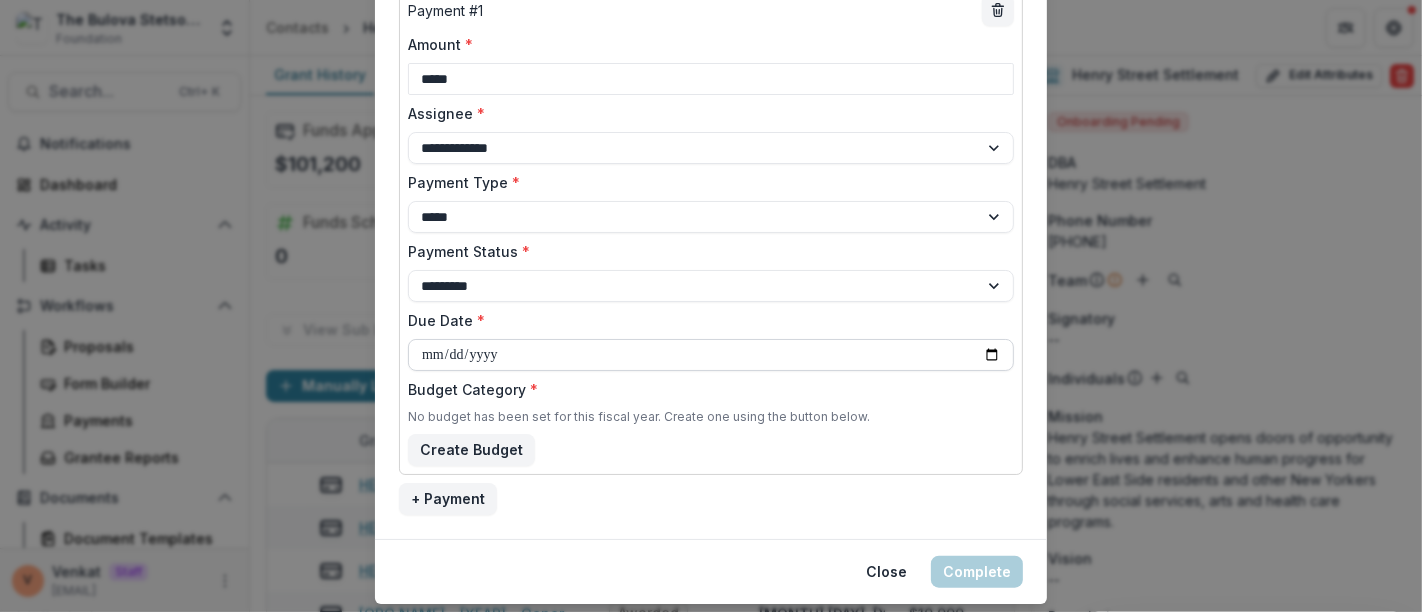 type on "**********" 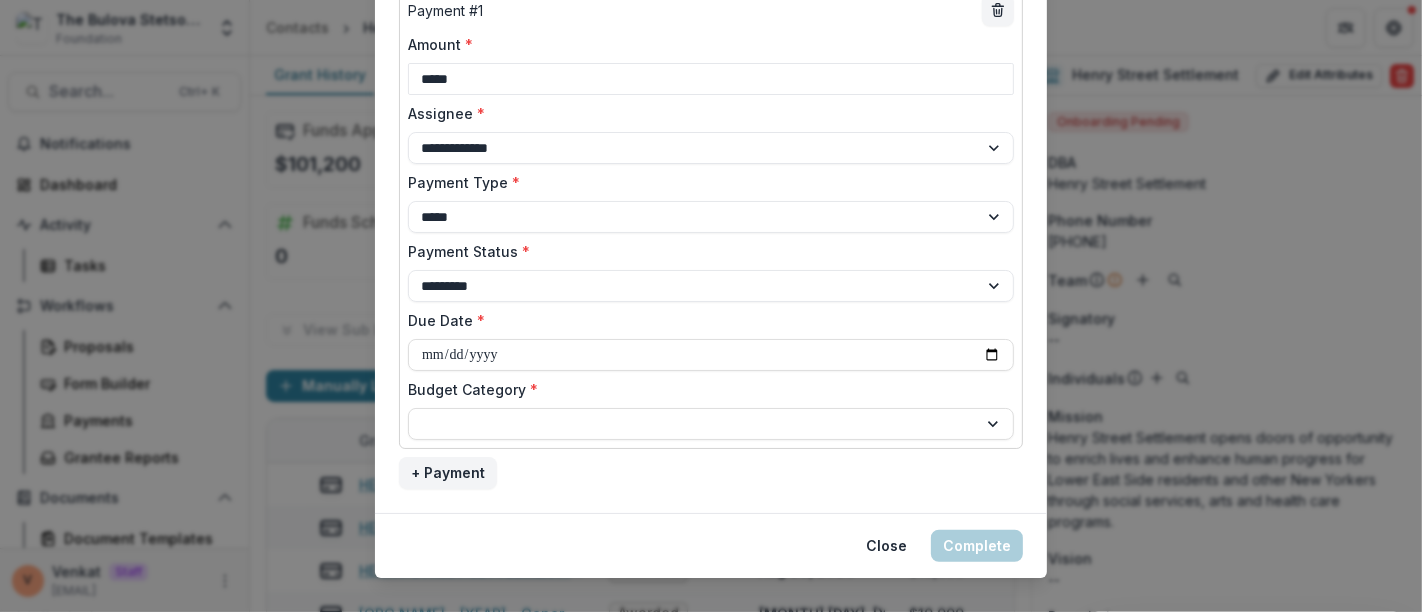 click on "**********" at bounding box center (711, 217) 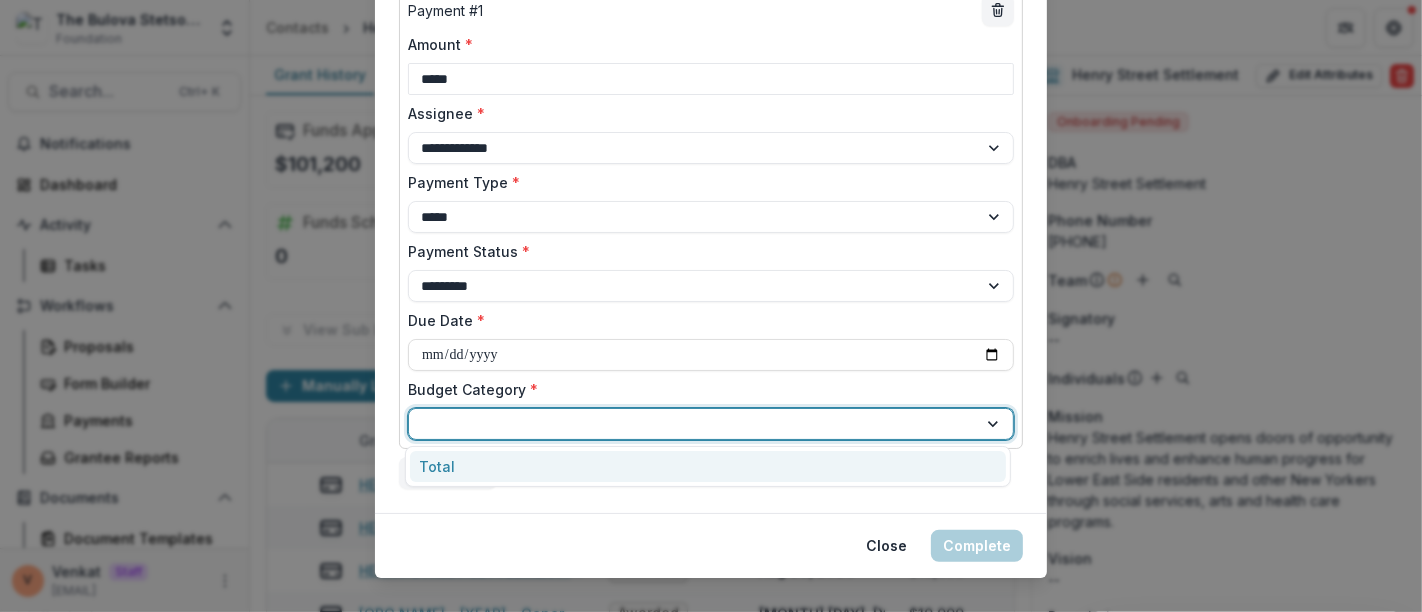 click at bounding box center [693, 424] 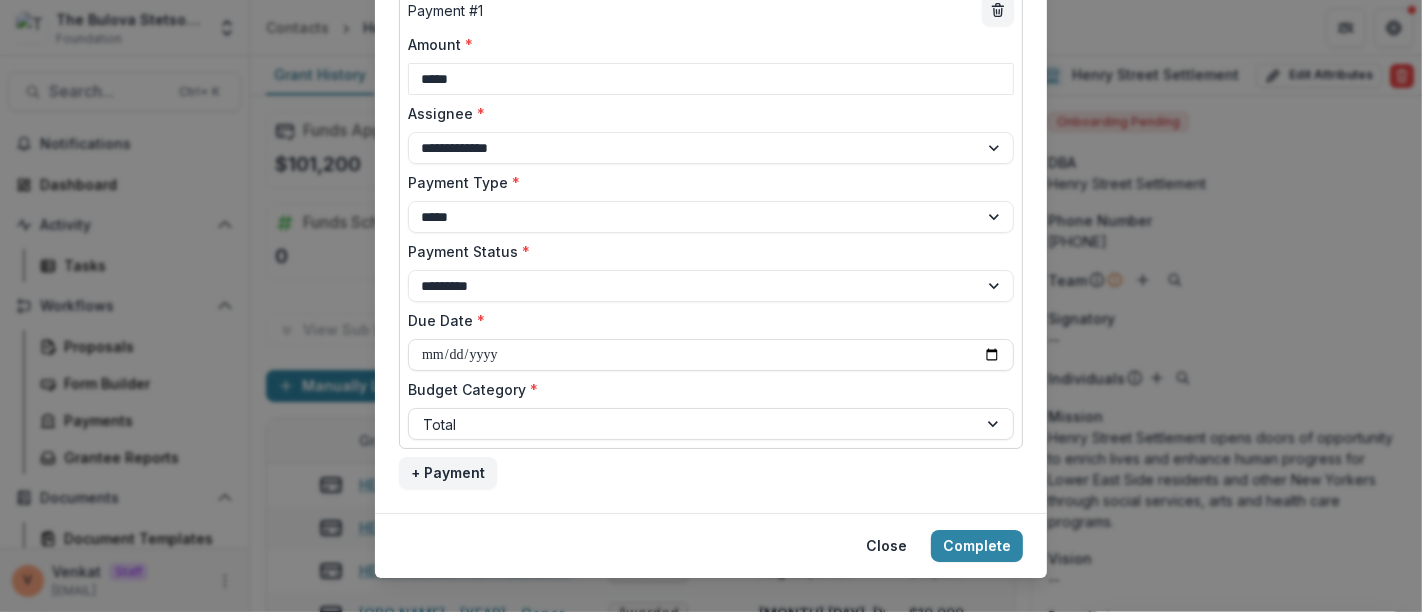 click on "**********" at bounding box center [711, -302] 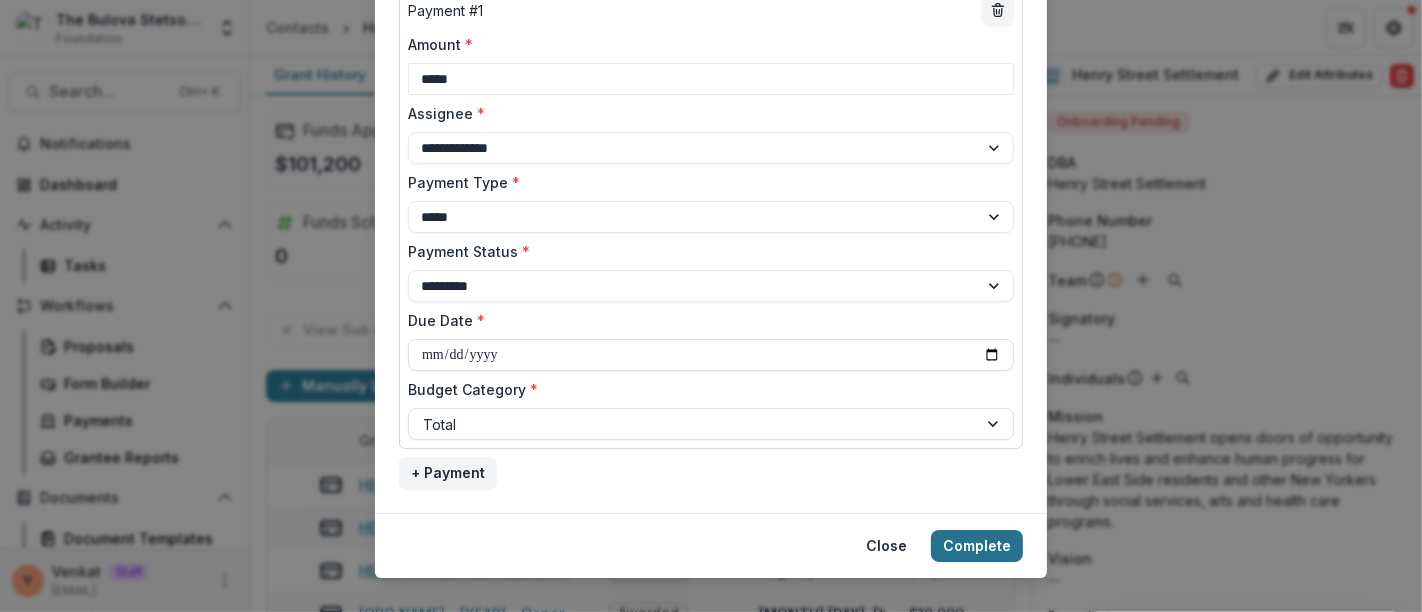 drag, startPoint x: 984, startPoint y: 559, endPoint x: 970, endPoint y: 558, distance: 14.035668 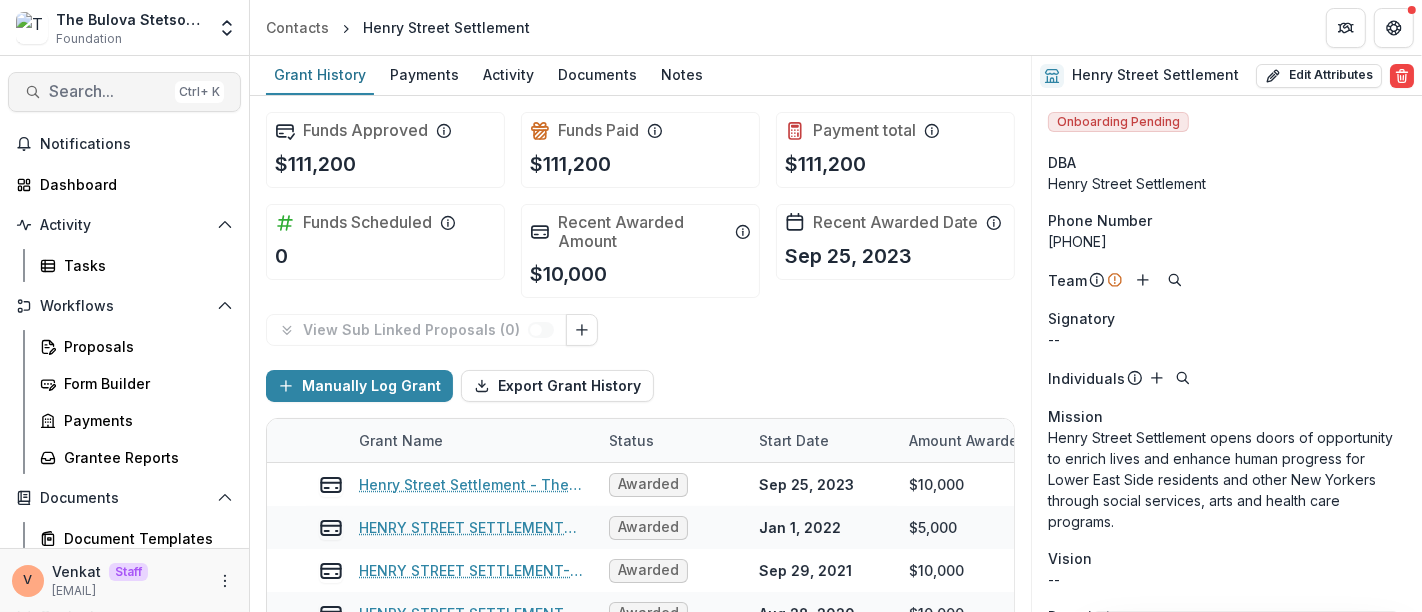 click on "Search..." at bounding box center [108, 91] 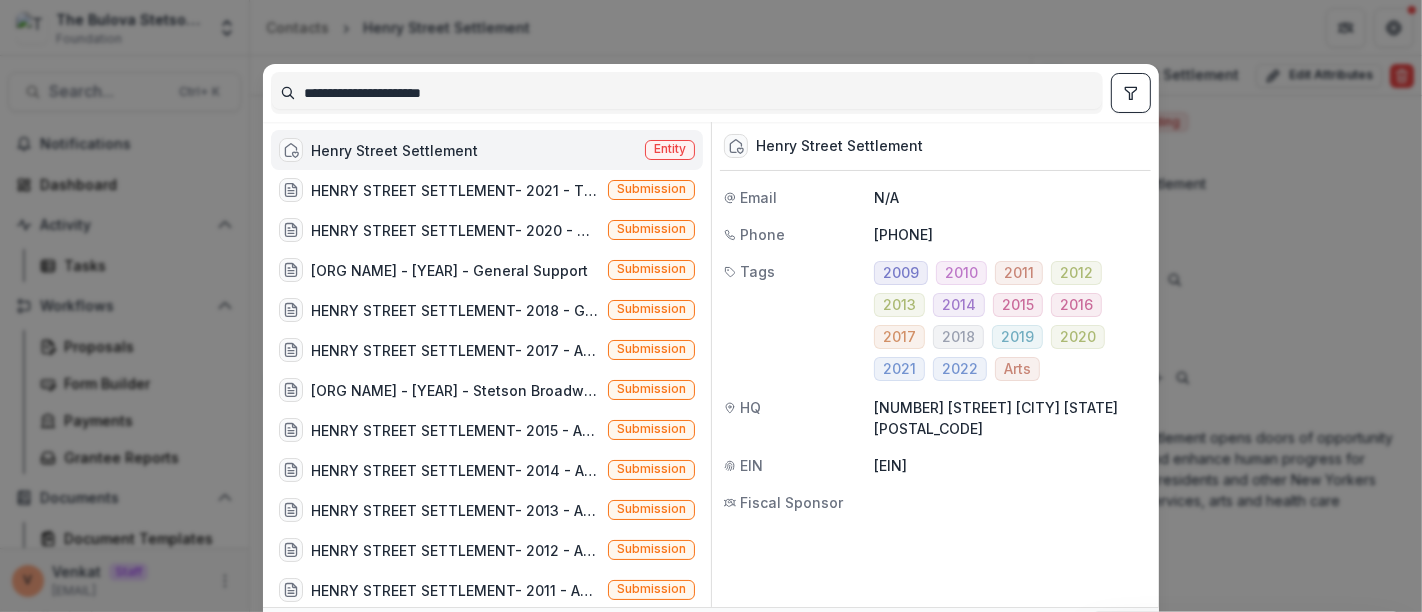 drag, startPoint x: 520, startPoint y: 90, endPoint x: 141, endPoint y: 85, distance: 379.033 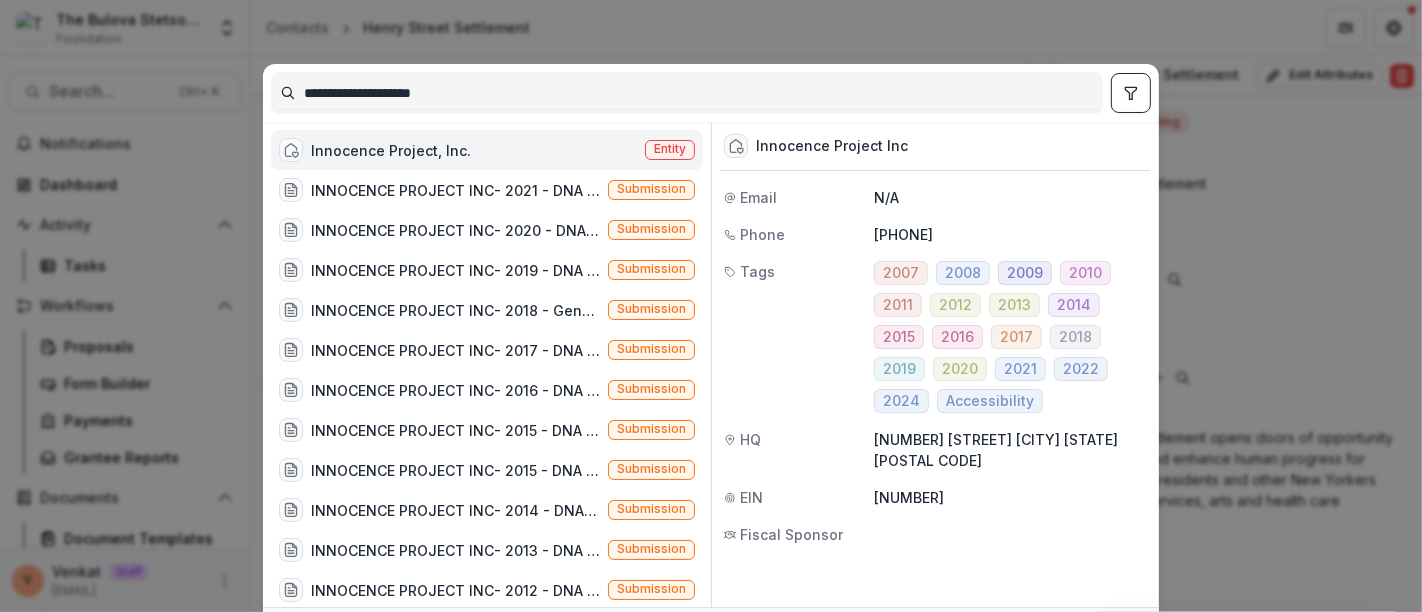 type on "**********" 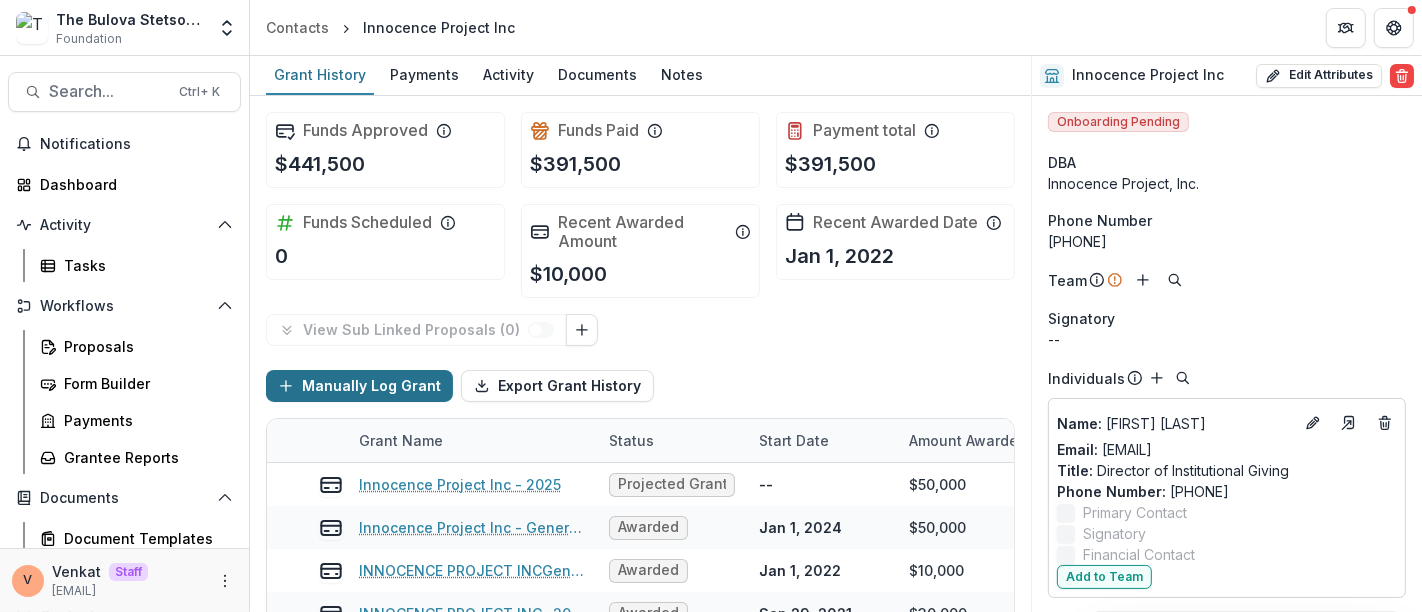 click on "Manually Log Grant" at bounding box center (359, 386) 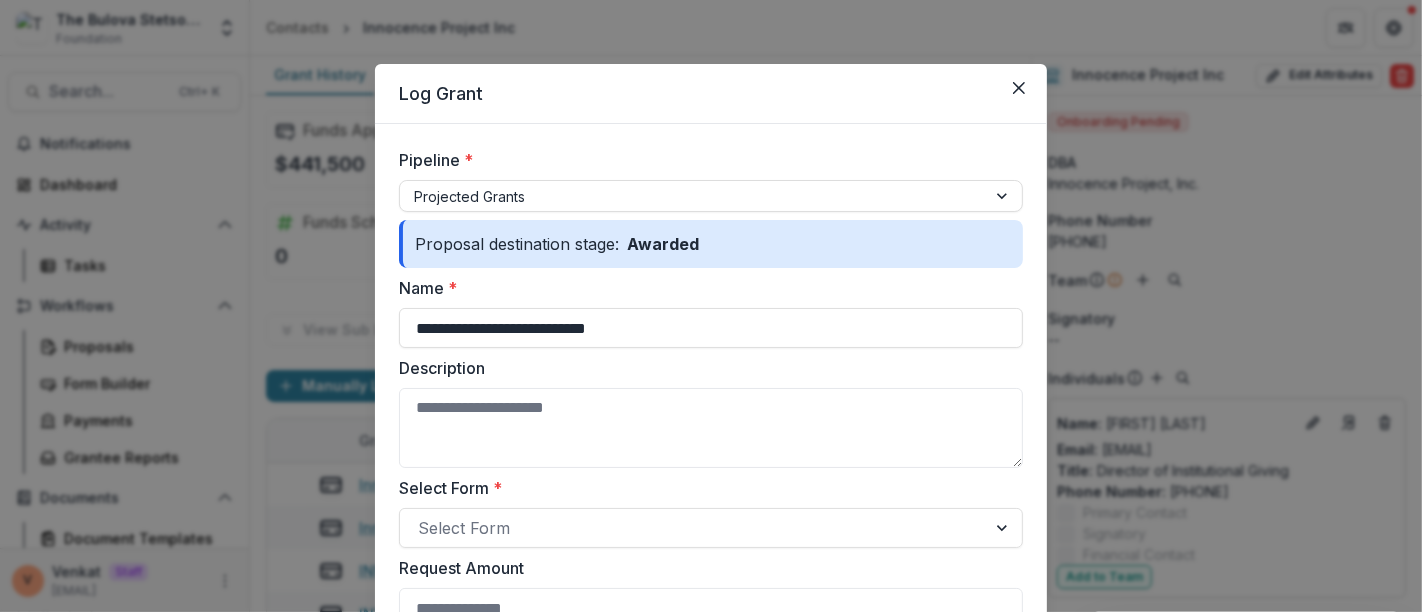 drag, startPoint x: 697, startPoint y: 321, endPoint x: 210, endPoint y: 322, distance: 487.00104 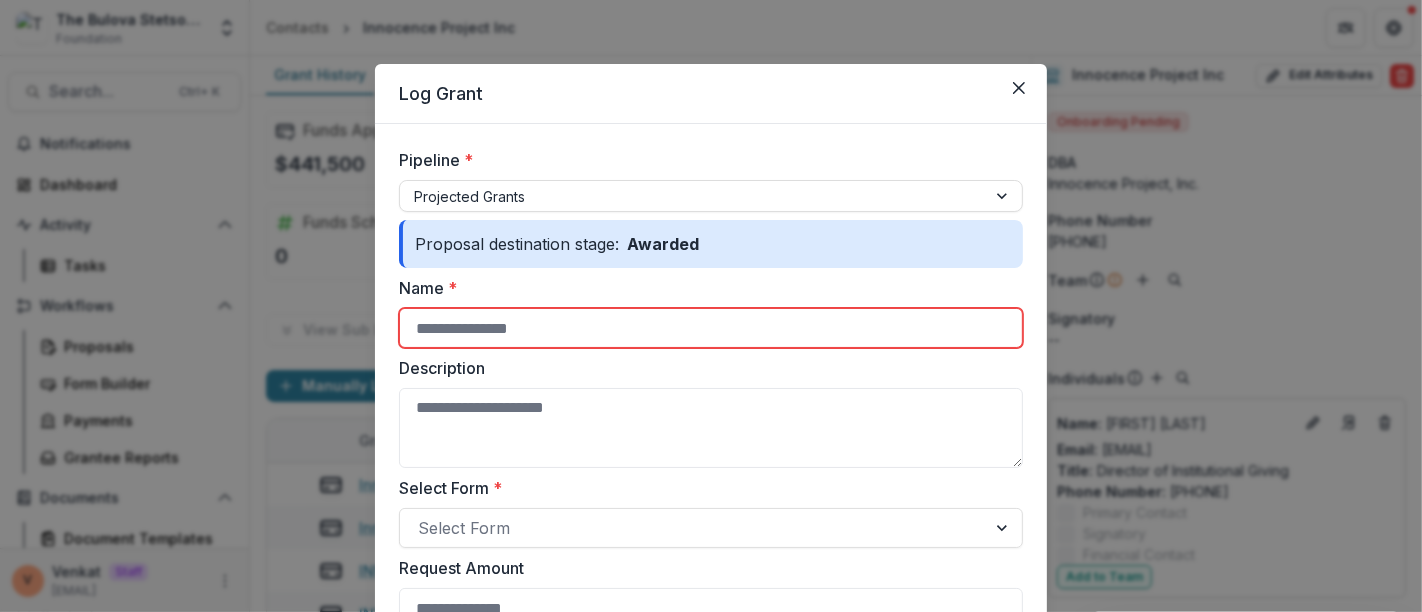 paste on "**********" 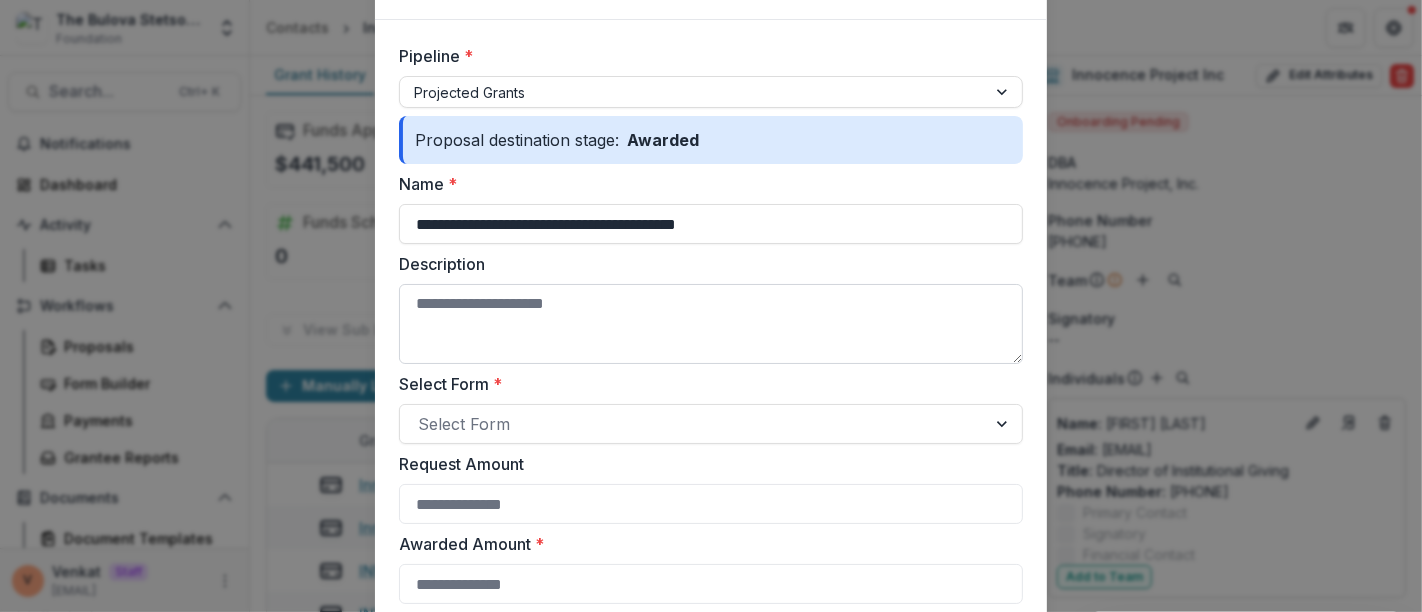 scroll, scrollTop: 333, scrollLeft: 0, axis: vertical 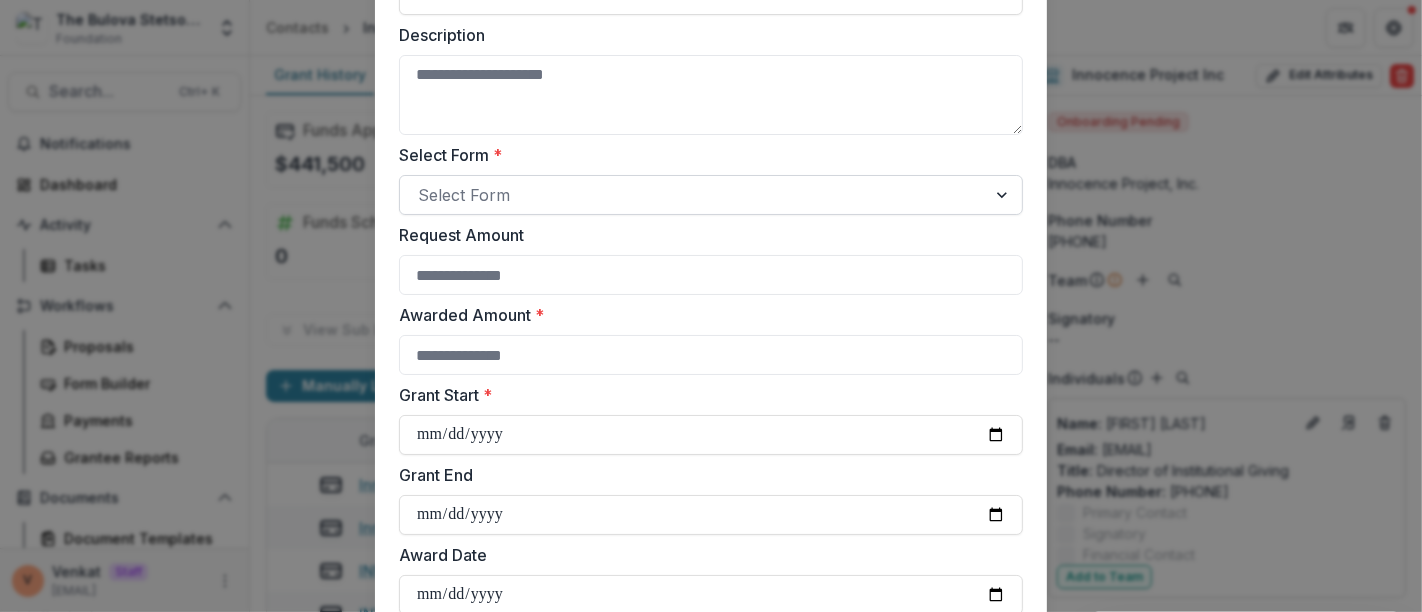 type on "**********" 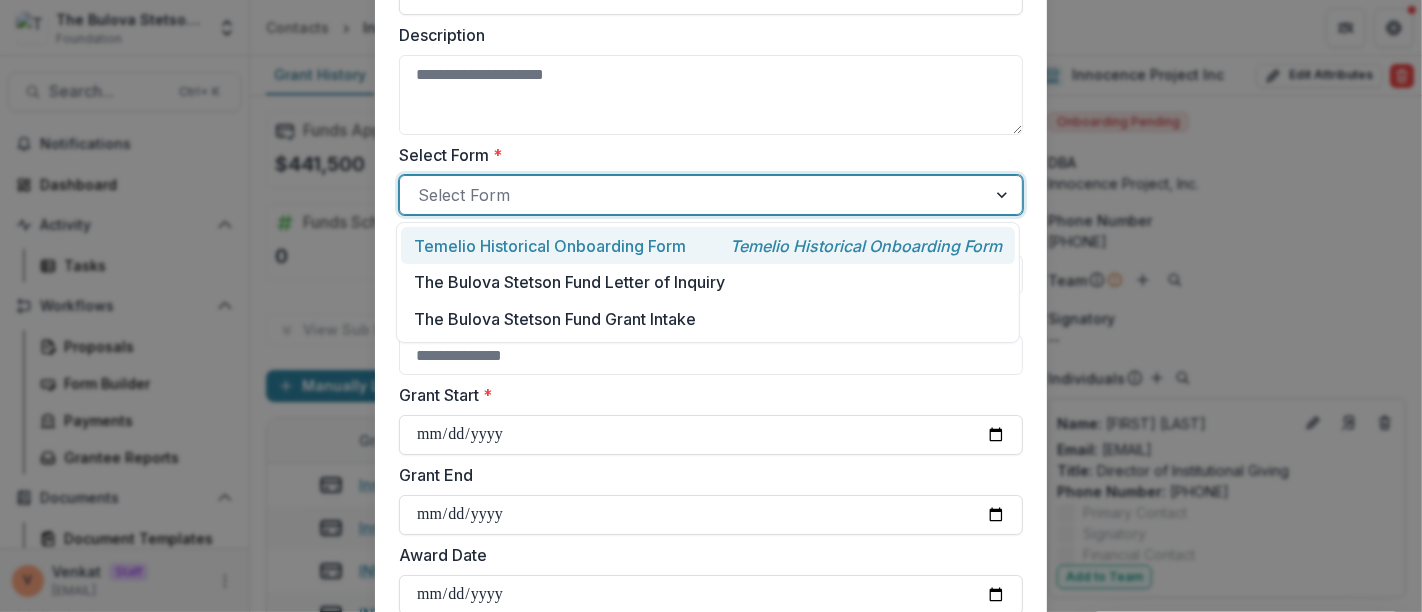 click on "Temelio Historical Onboarding Form" at bounding box center (550, 246) 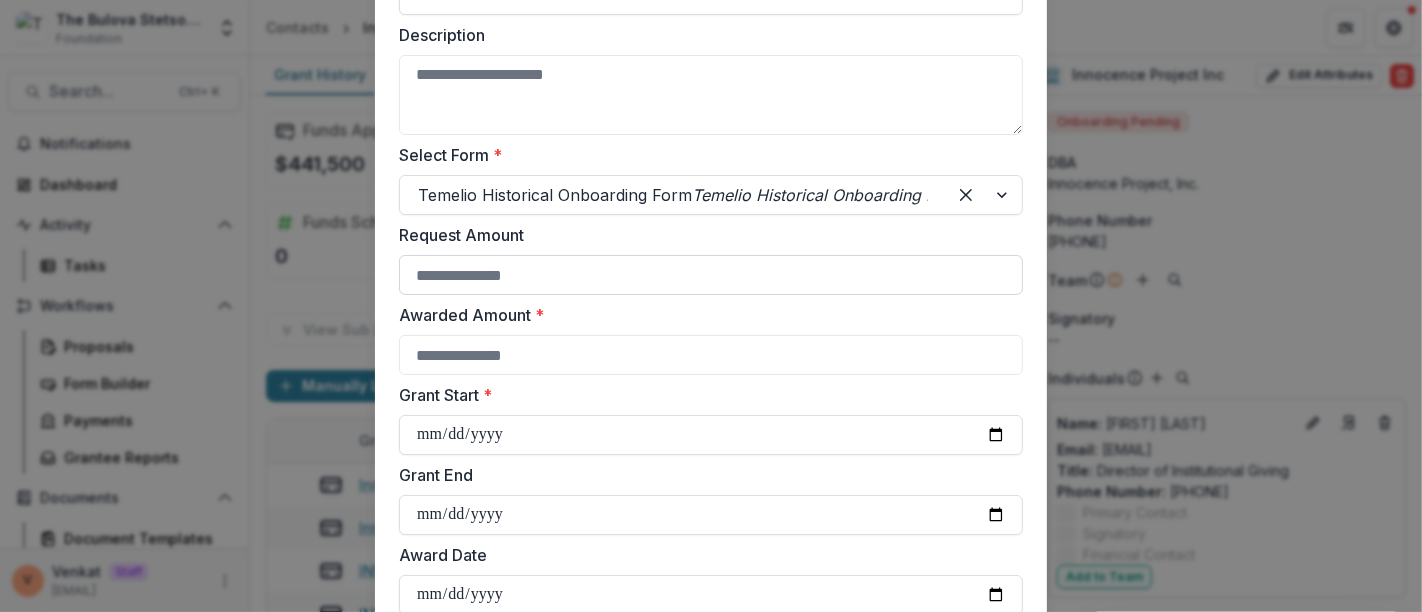 click on "Request Amount" at bounding box center [711, 275] 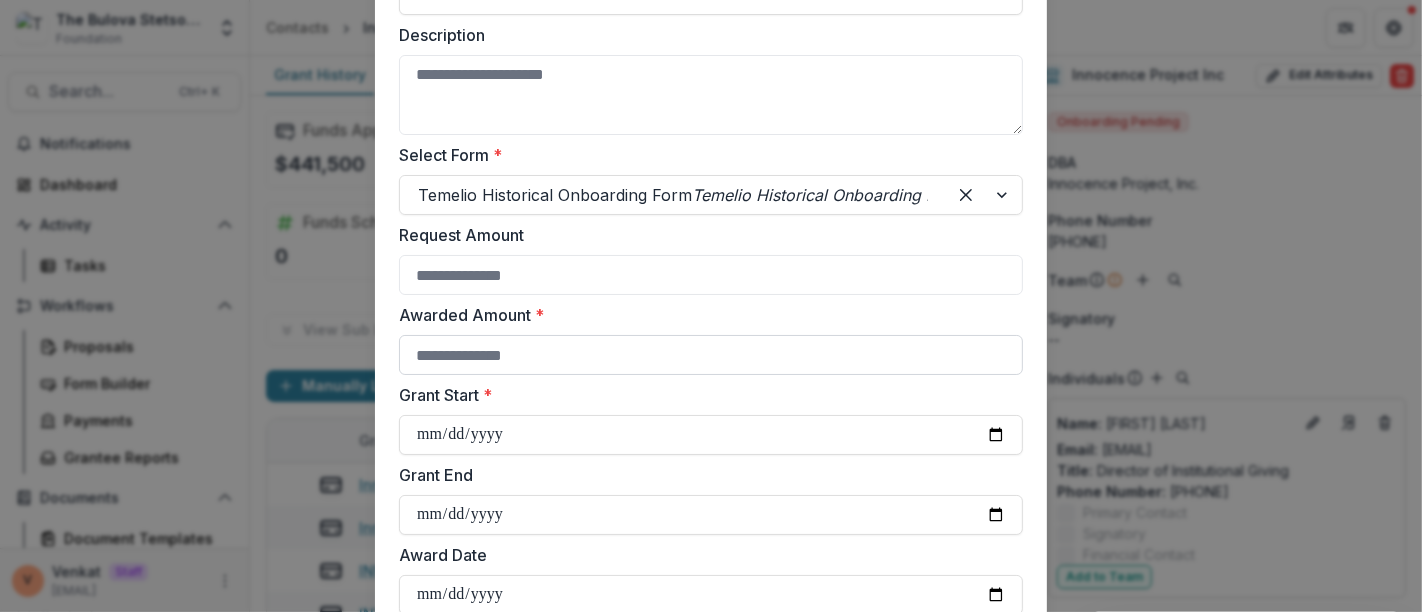 click on "Awarded Amount *" at bounding box center (711, 355) 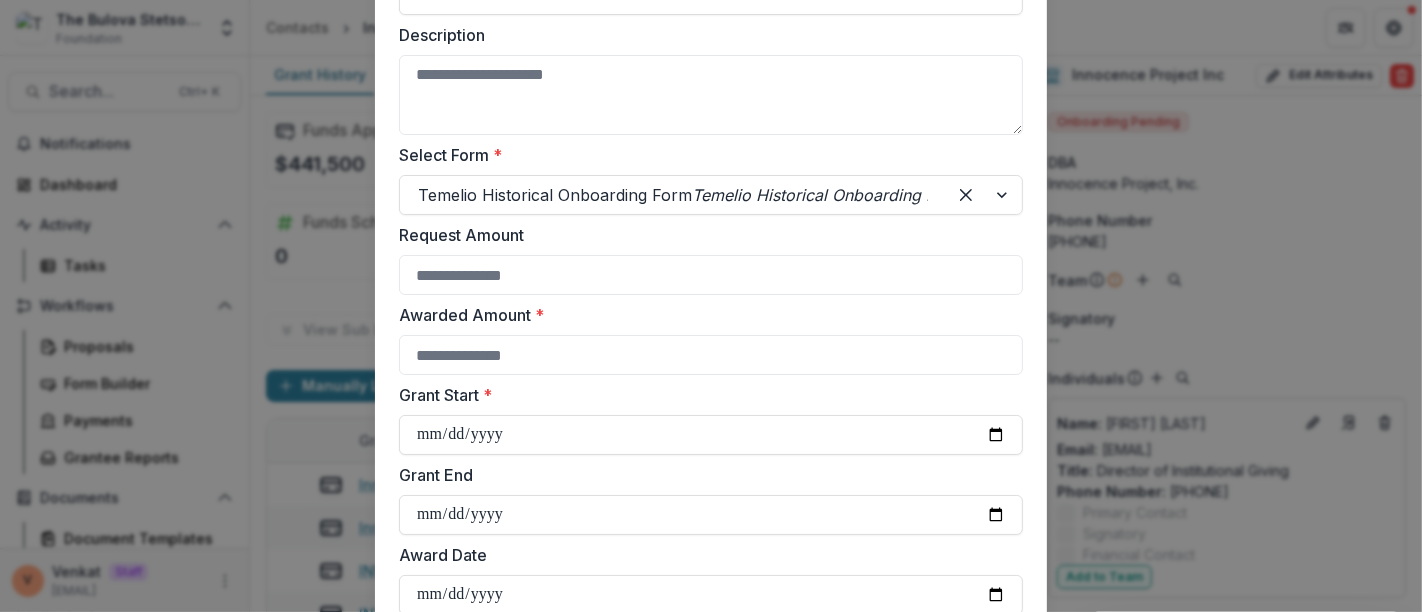 paste on "*****" 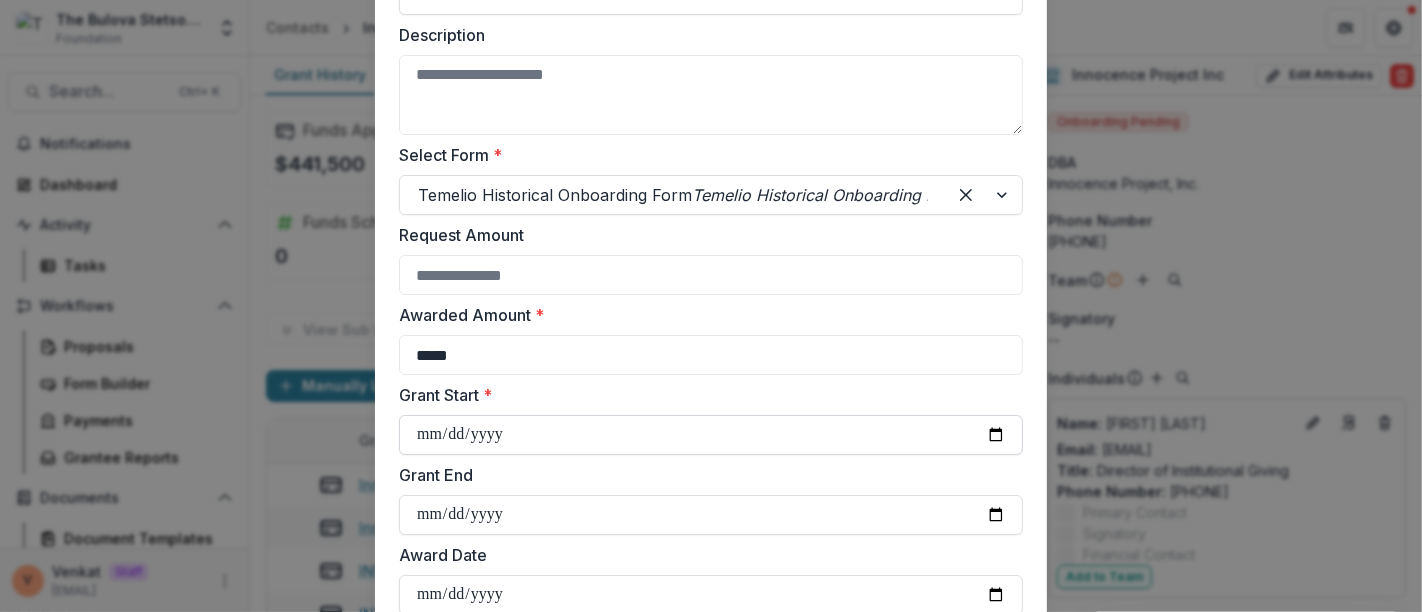 type on "*****" 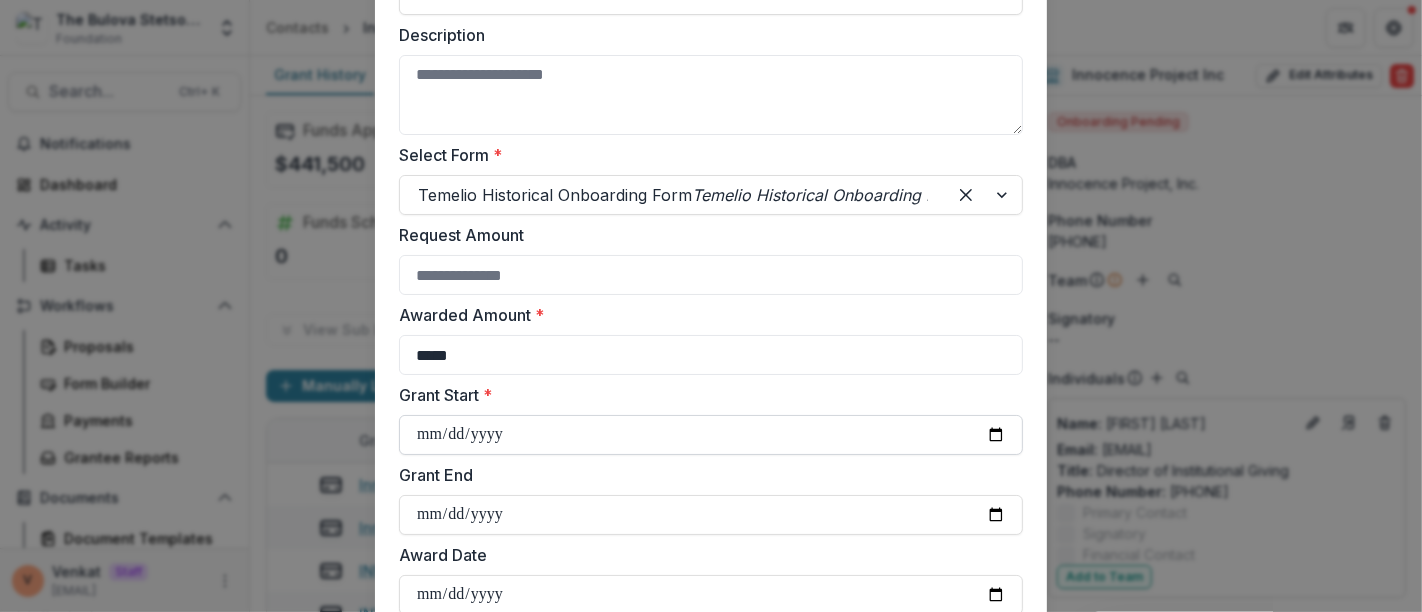 type on "**********" 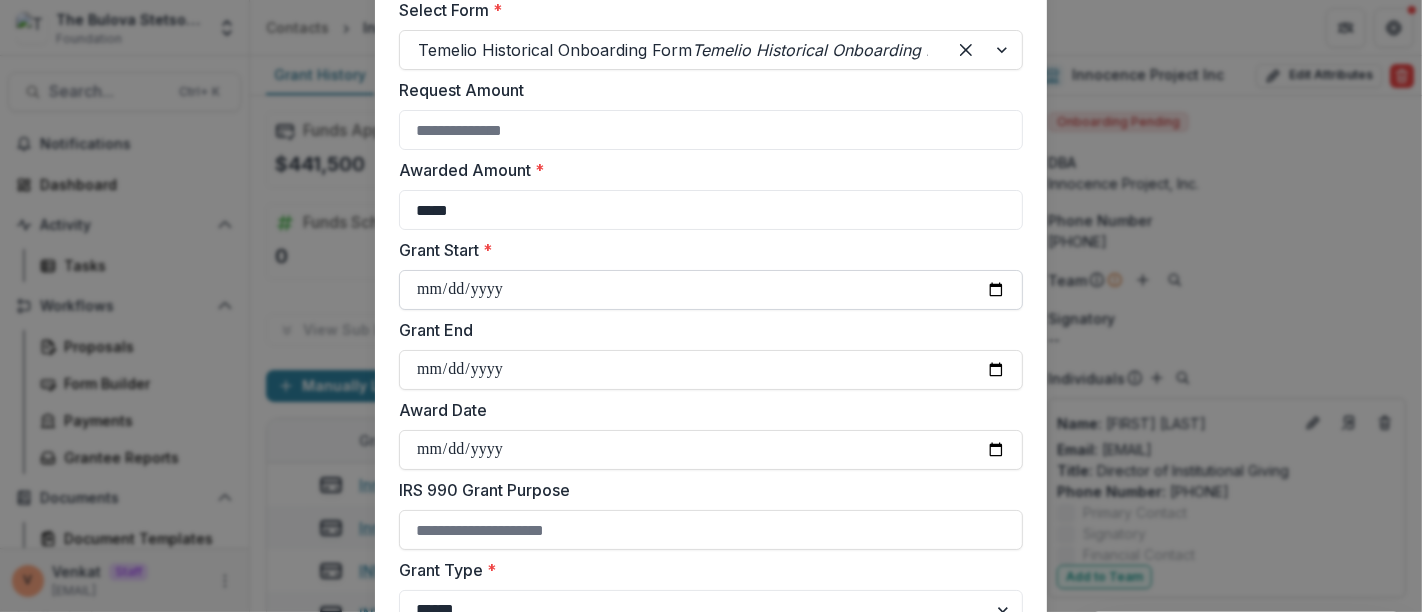 scroll, scrollTop: 555, scrollLeft: 0, axis: vertical 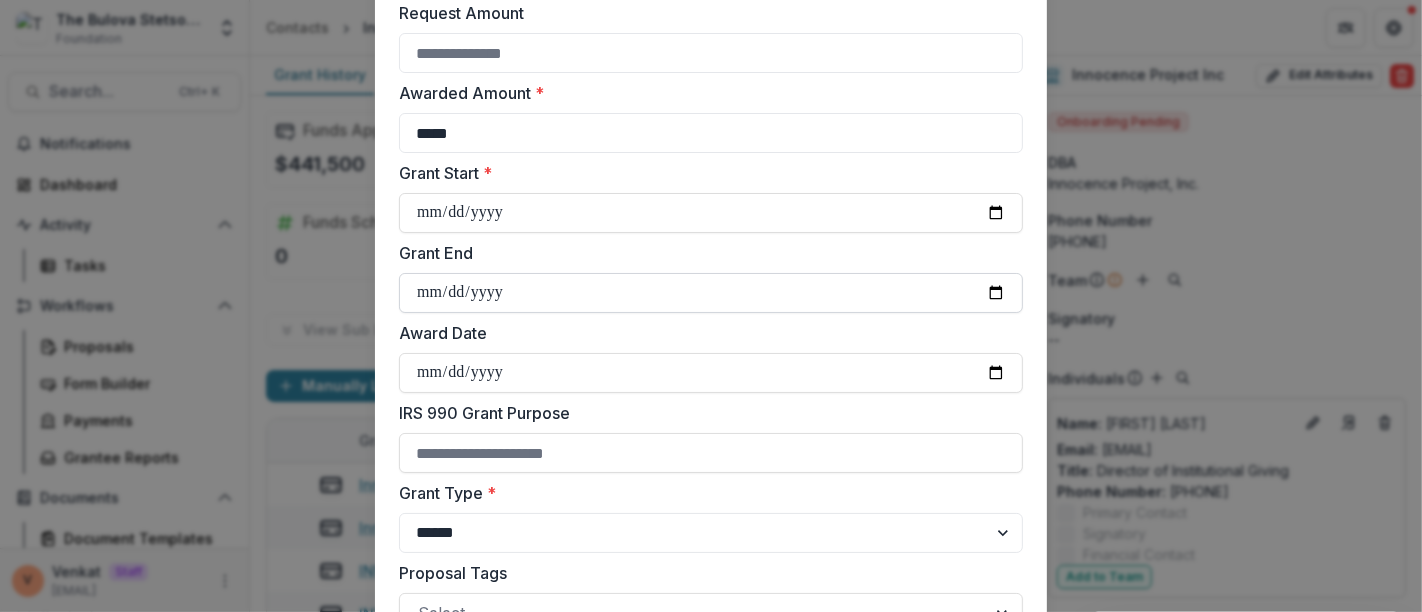 click on "Grant End" at bounding box center (711, 293) 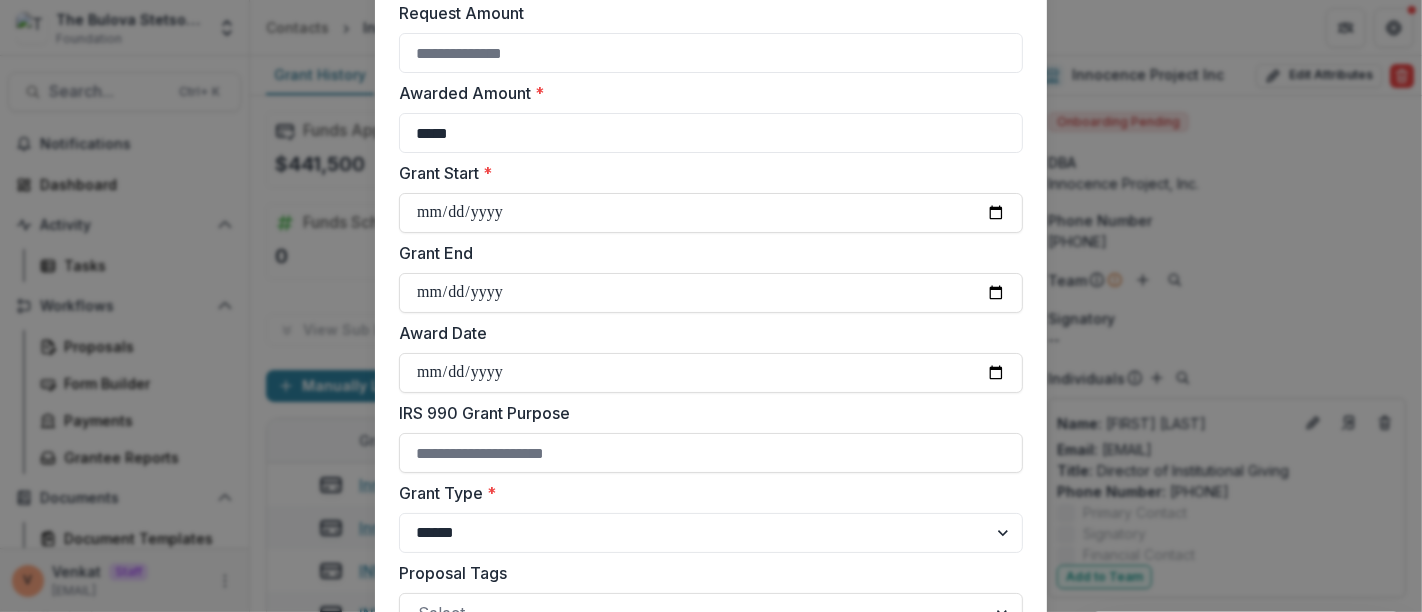 click on "Award Date" at bounding box center [705, 333] 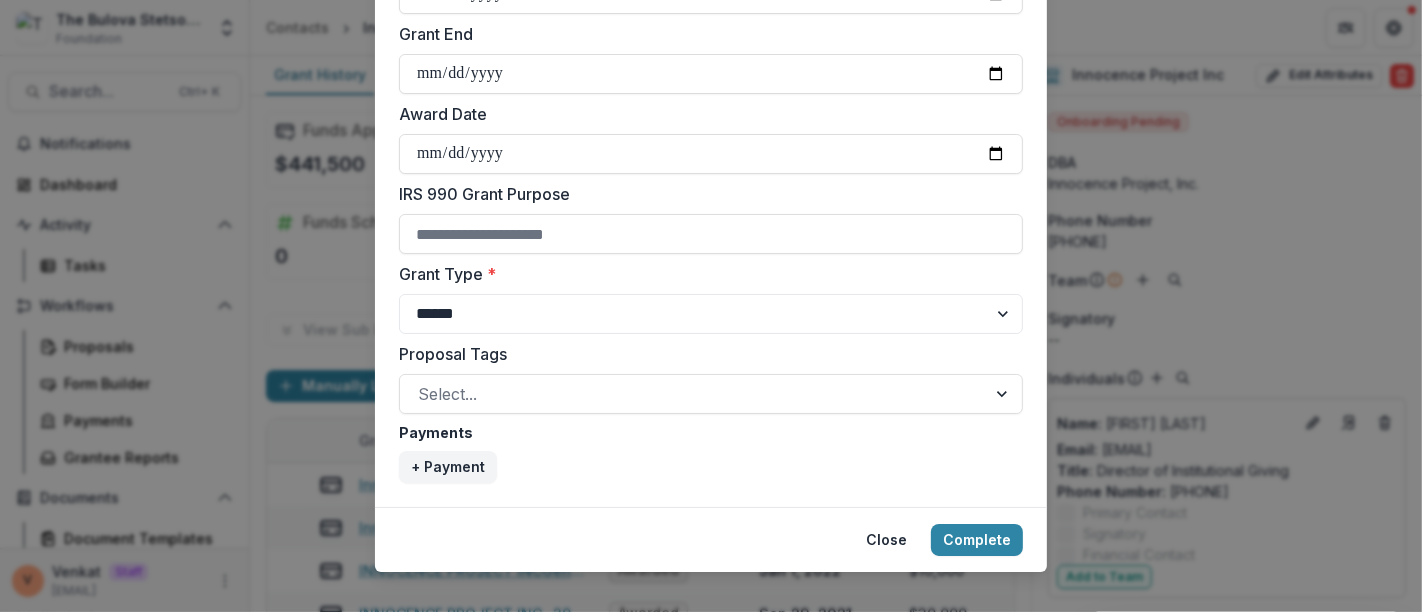 scroll, scrollTop: 777, scrollLeft: 0, axis: vertical 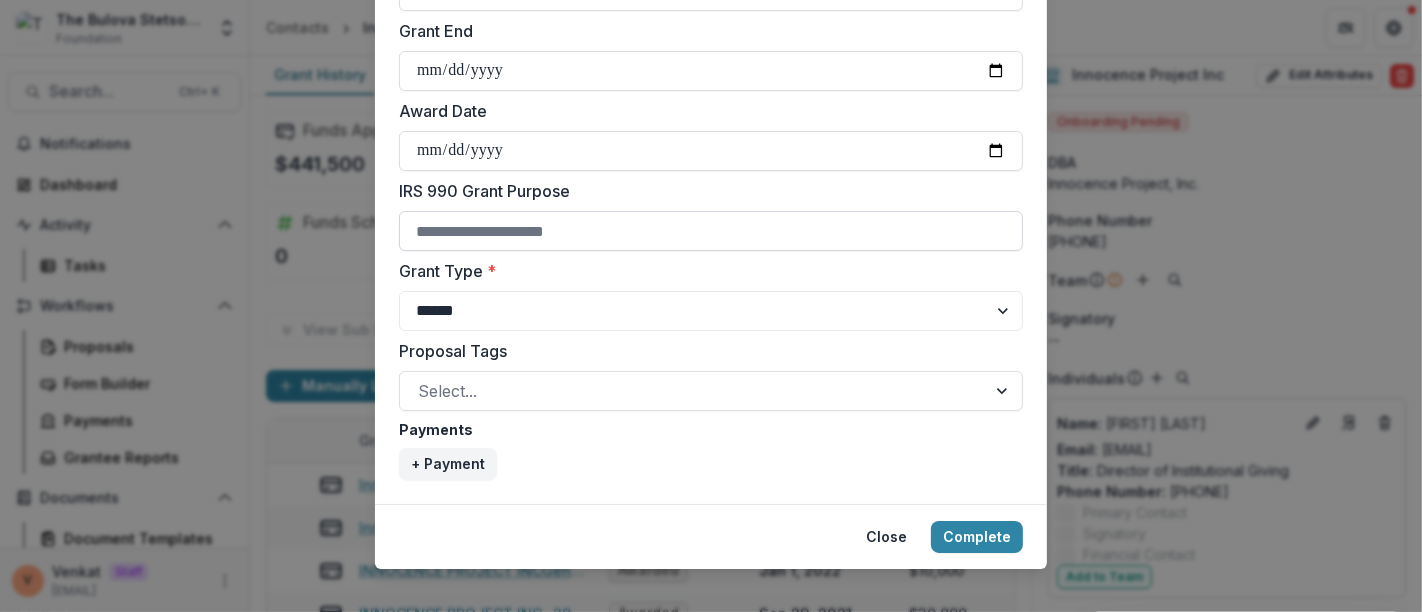 click on "IRS 990 Grant Purpose" at bounding box center [711, 231] 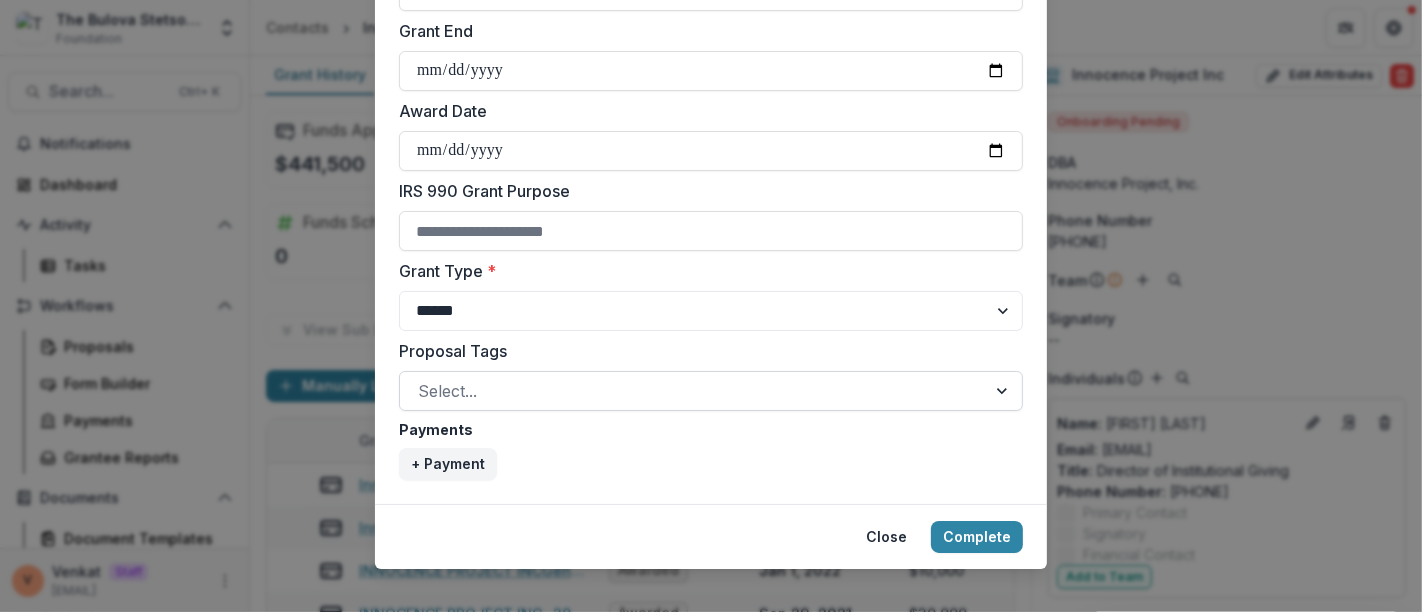 paste on "**********" 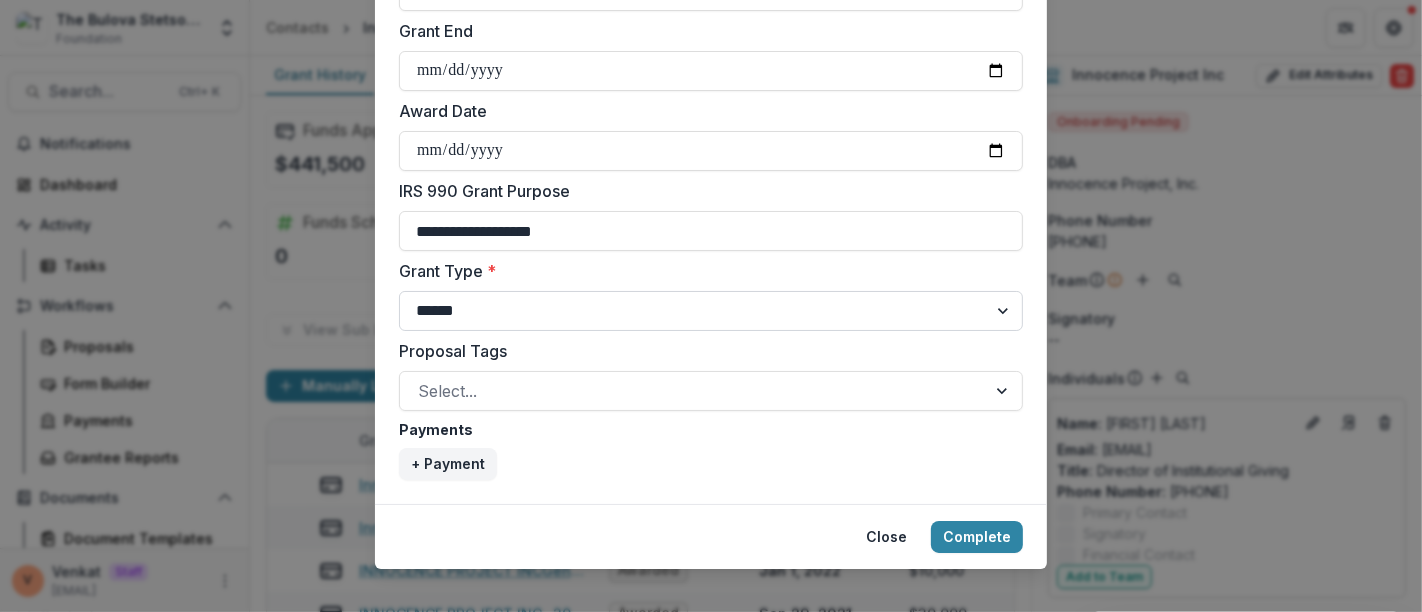 type on "**********" 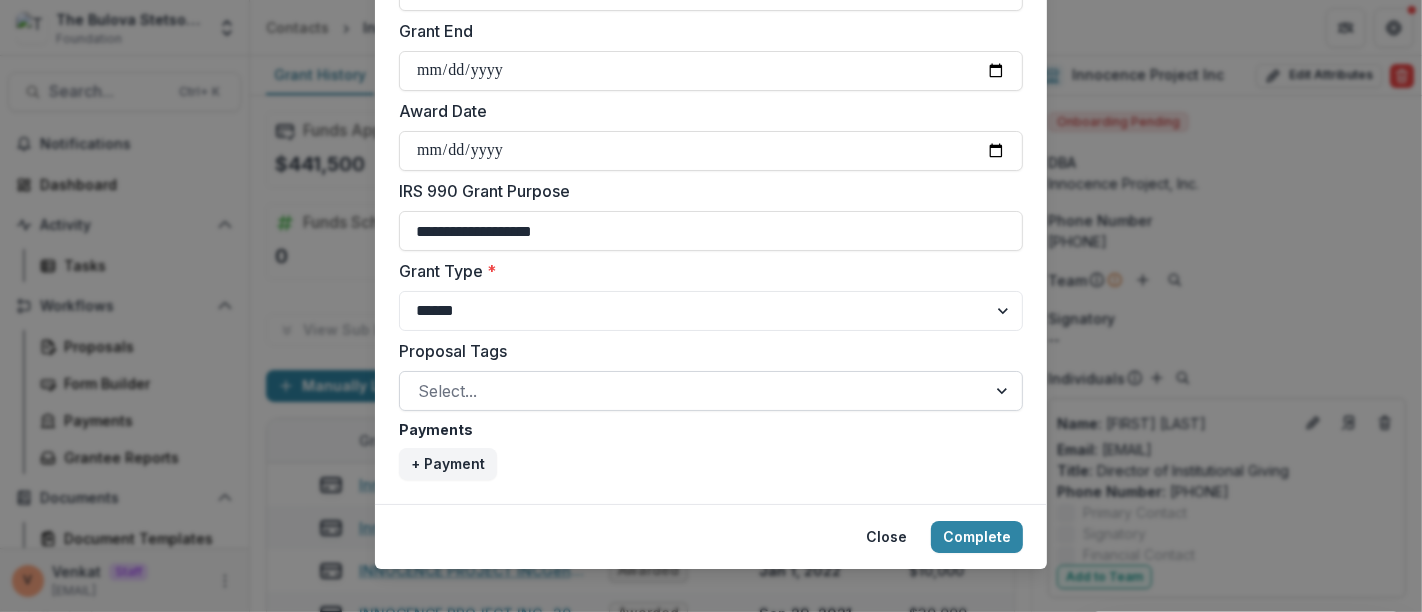 click at bounding box center (693, 391) 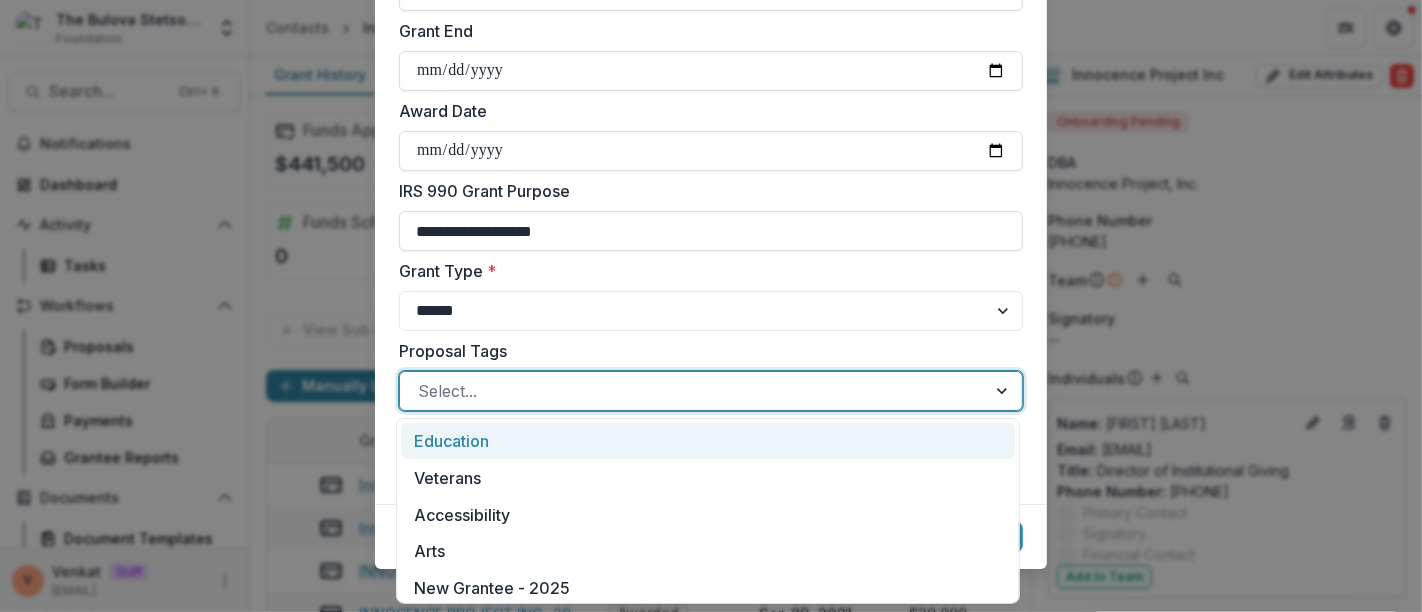 click on "Education" at bounding box center [708, 441] 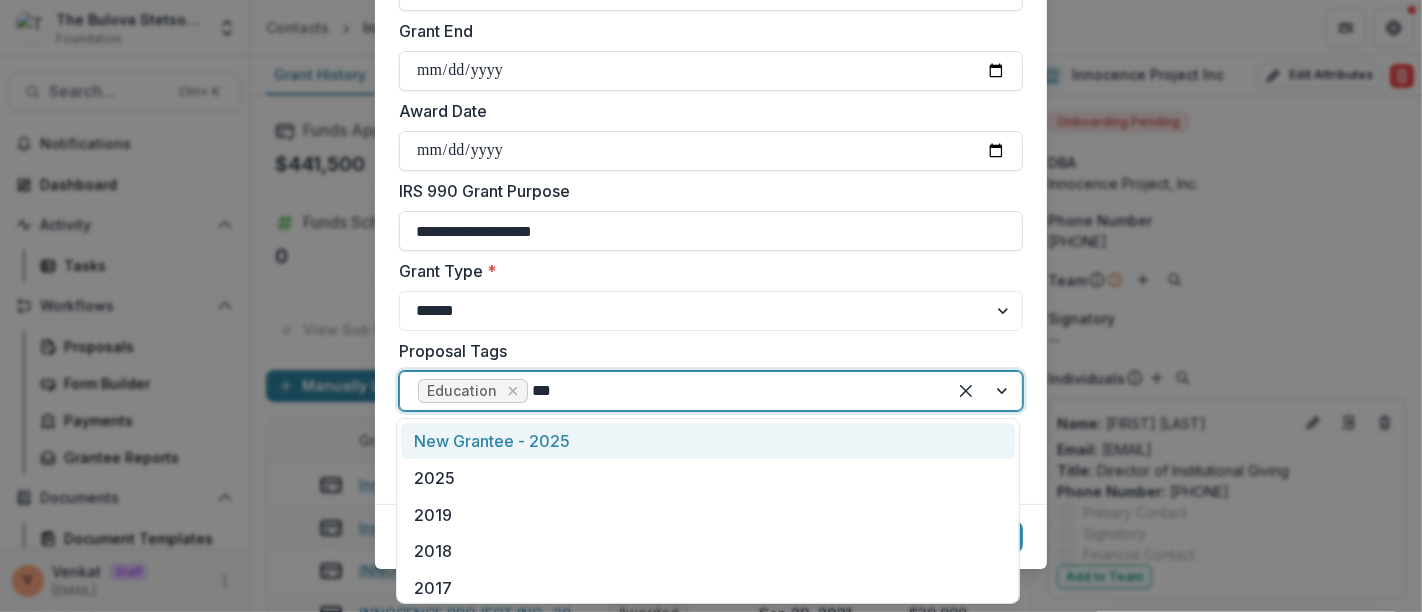 type on "****" 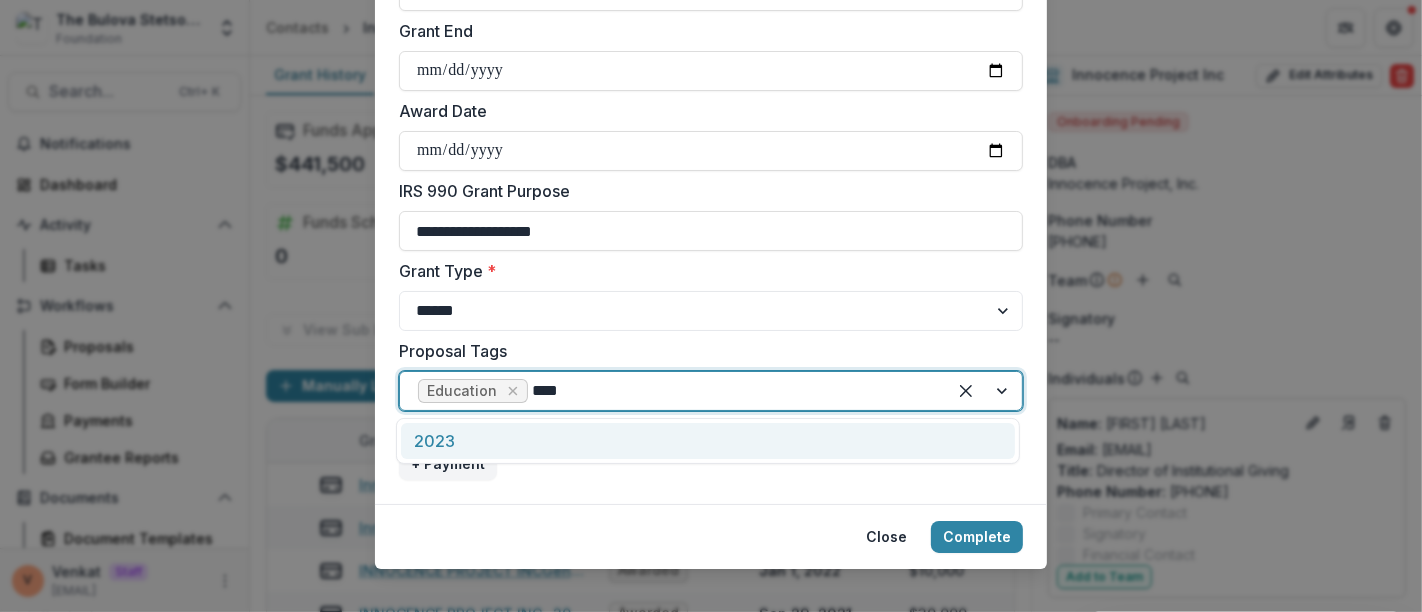 click on "2023" at bounding box center (708, 441) 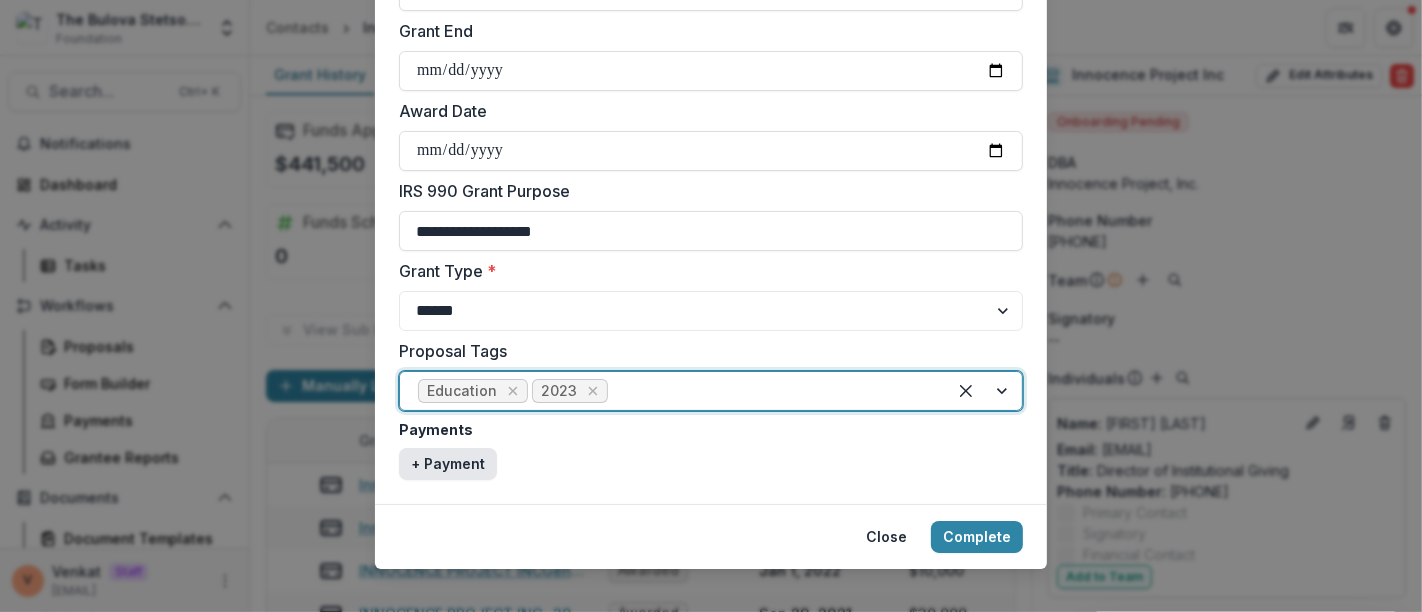 click on "+ Payment" at bounding box center (448, 464) 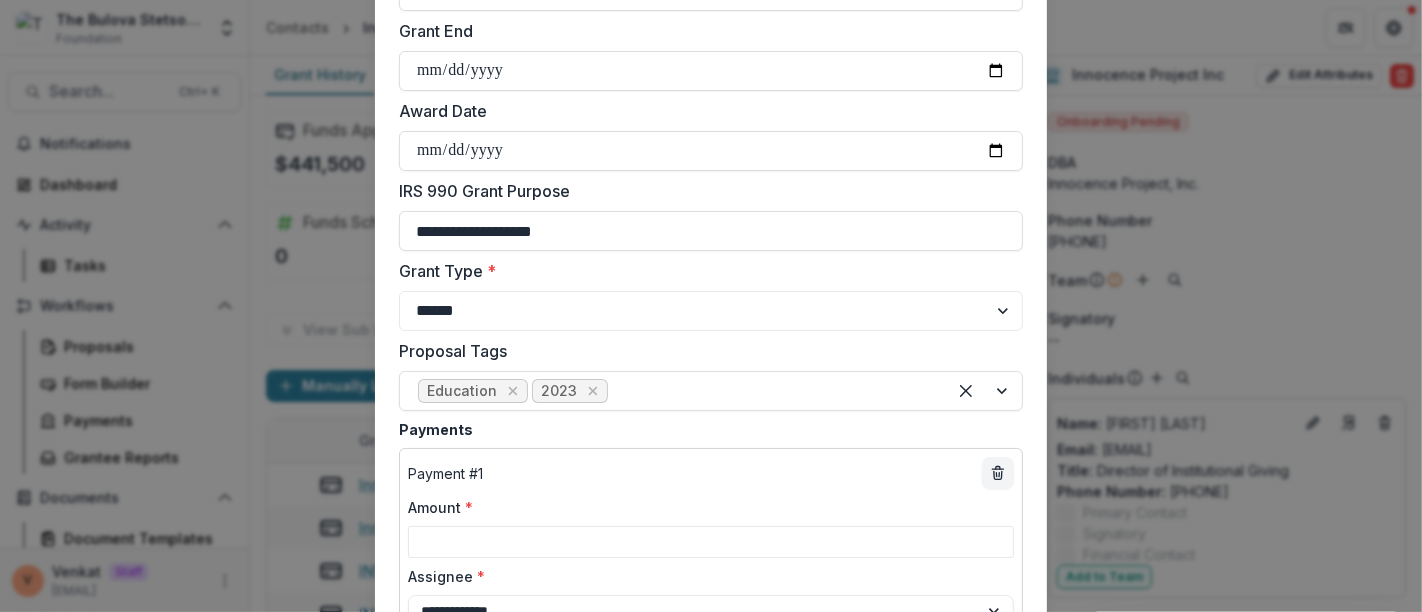 paste on "*****" 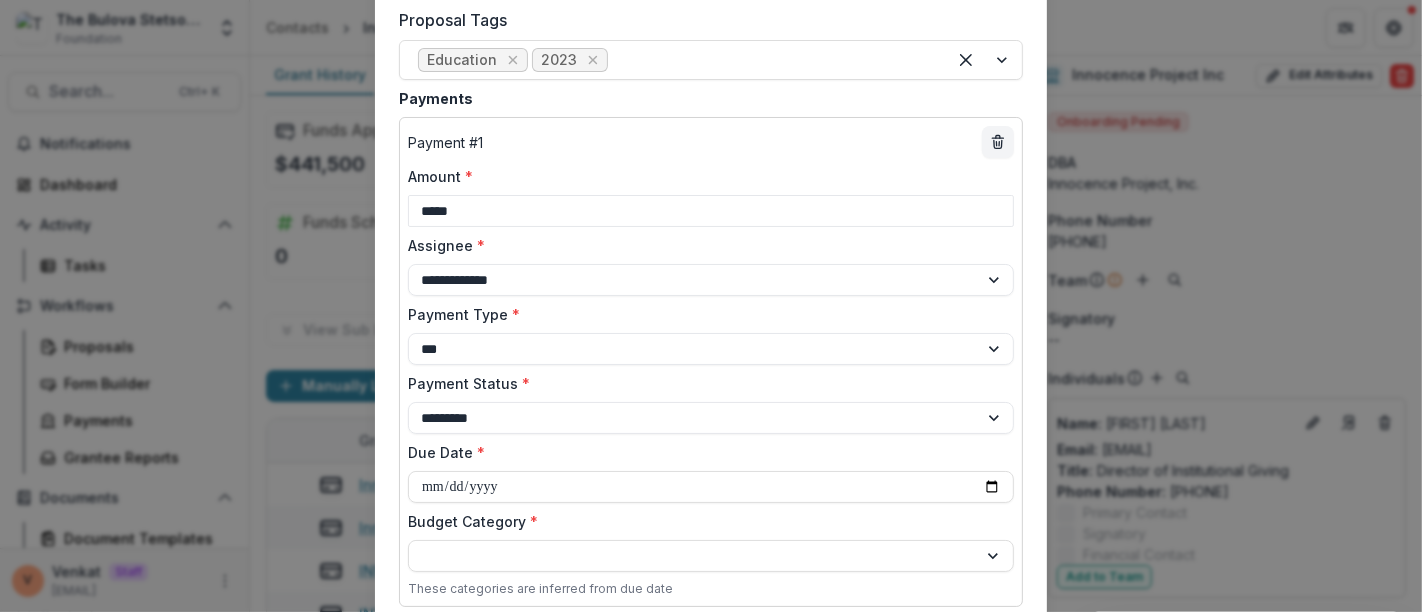 scroll, scrollTop: 1111, scrollLeft: 0, axis: vertical 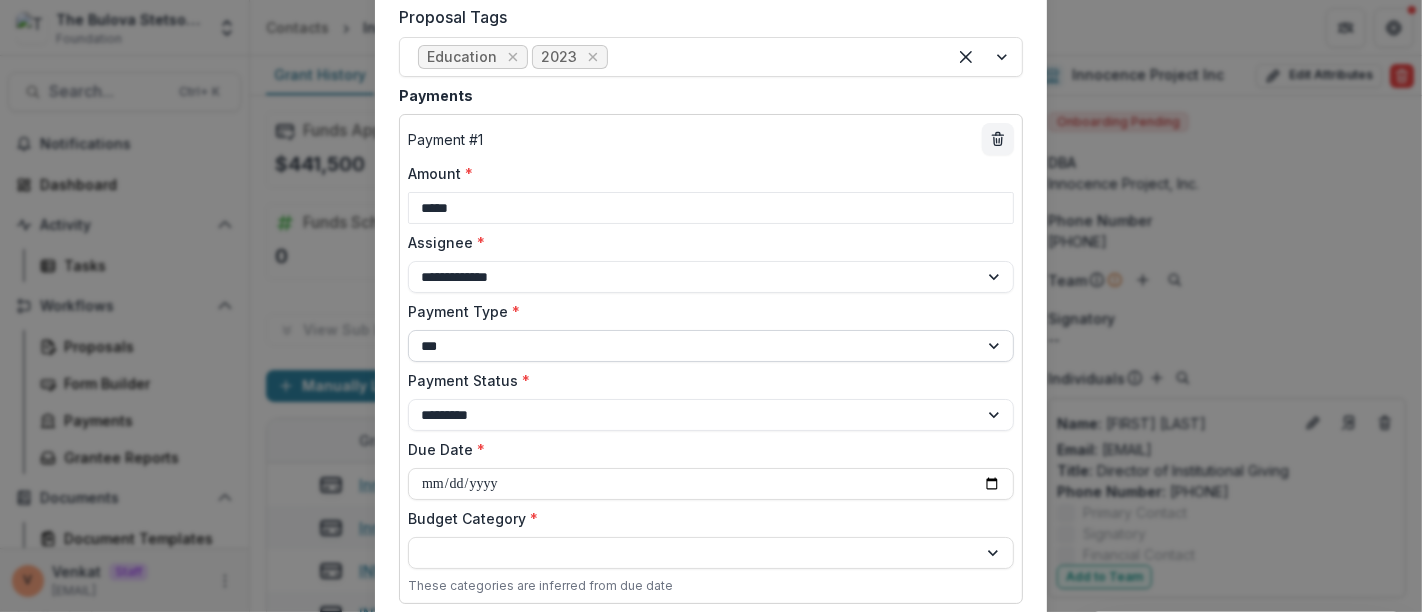 type on "*****" 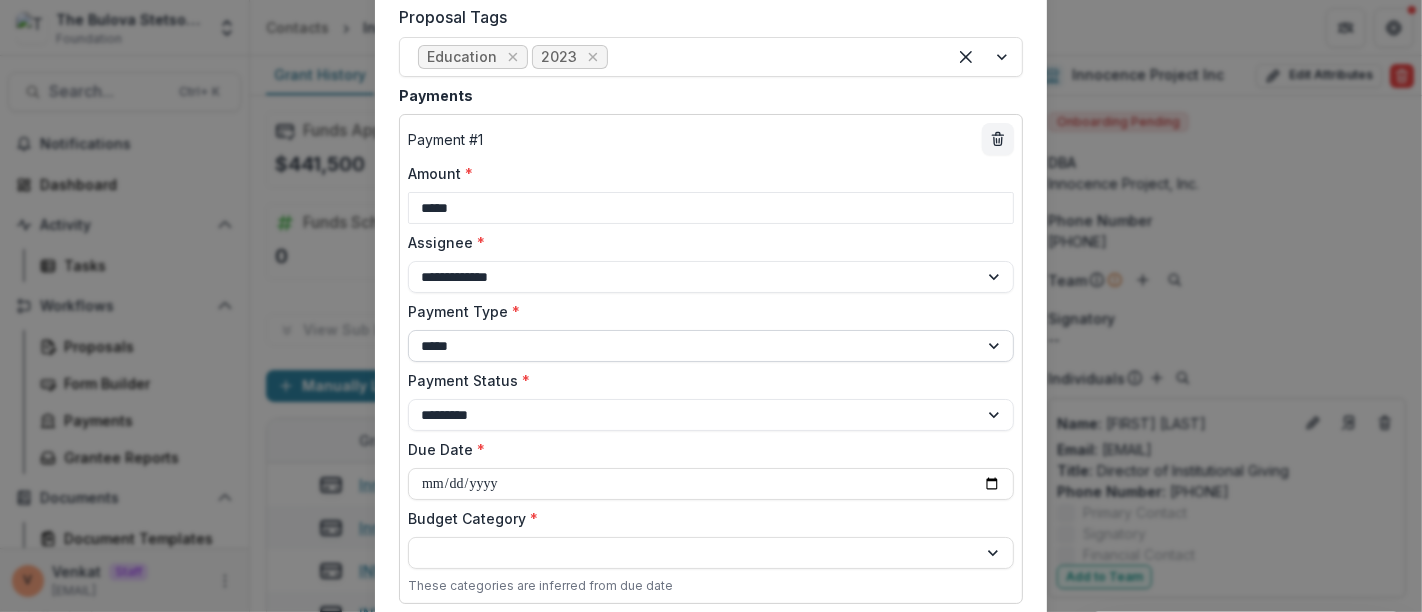 click on "**********" at bounding box center (711, 346) 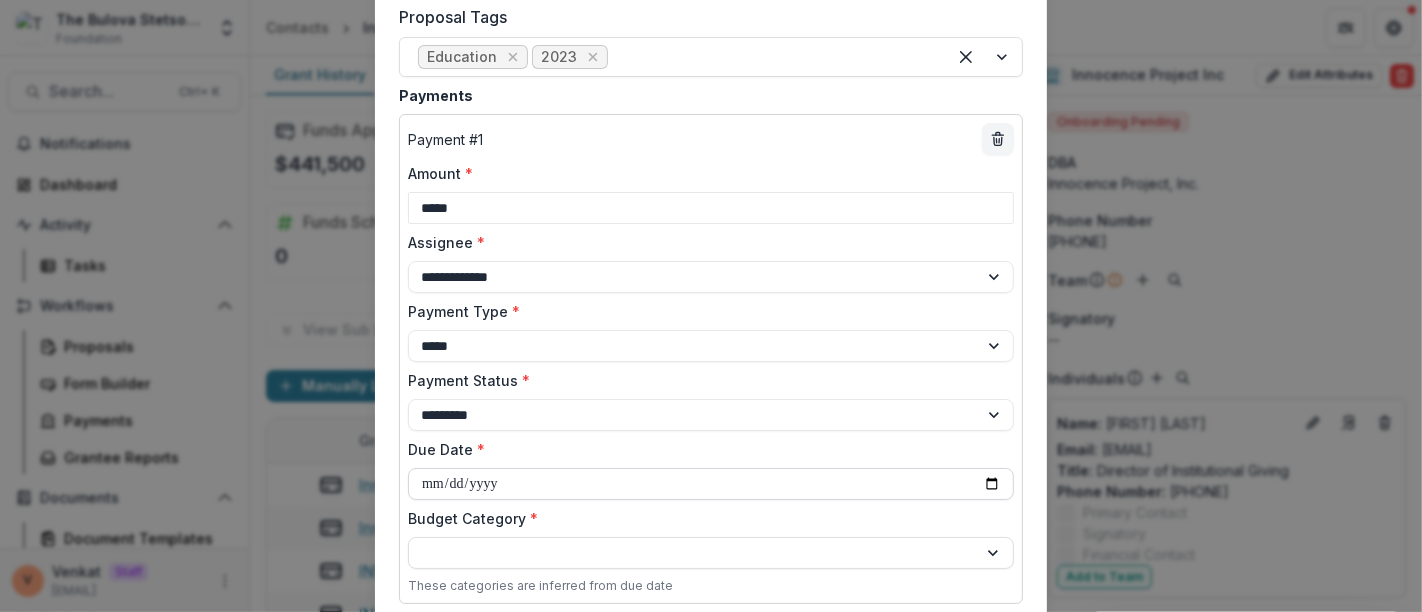 click on "Due Date *" at bounding box center (711, 484) 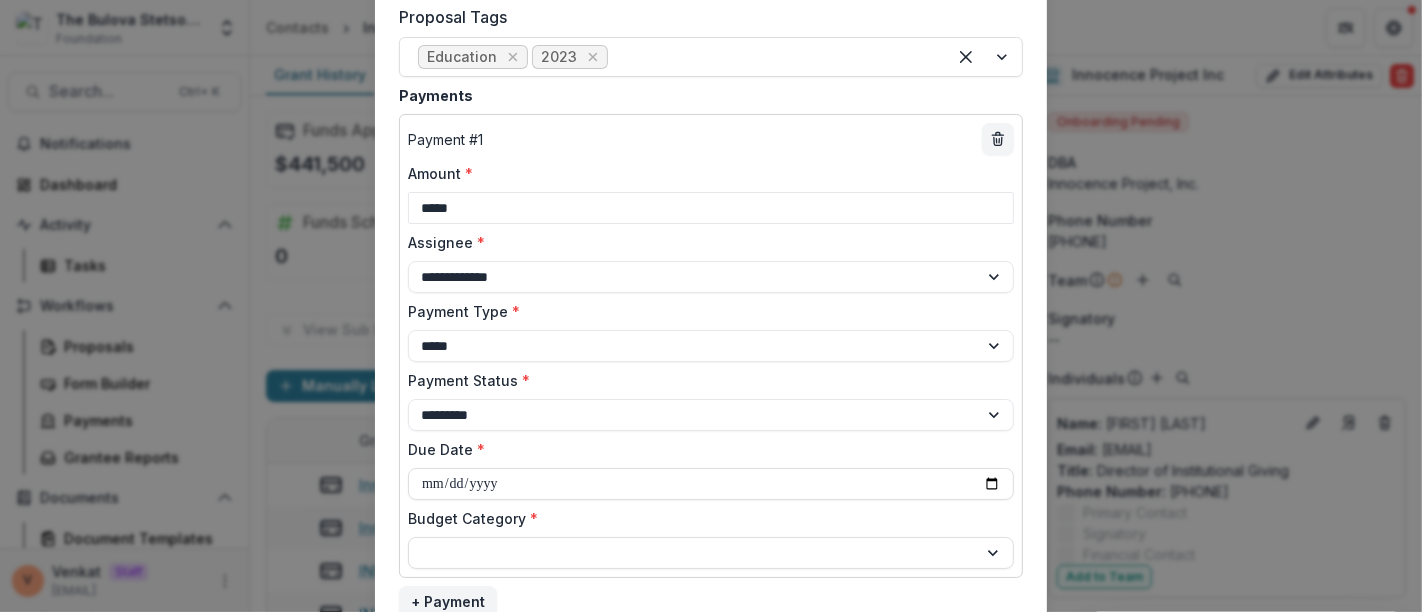 click on "Due Date *" at bounding box center [705, 449] 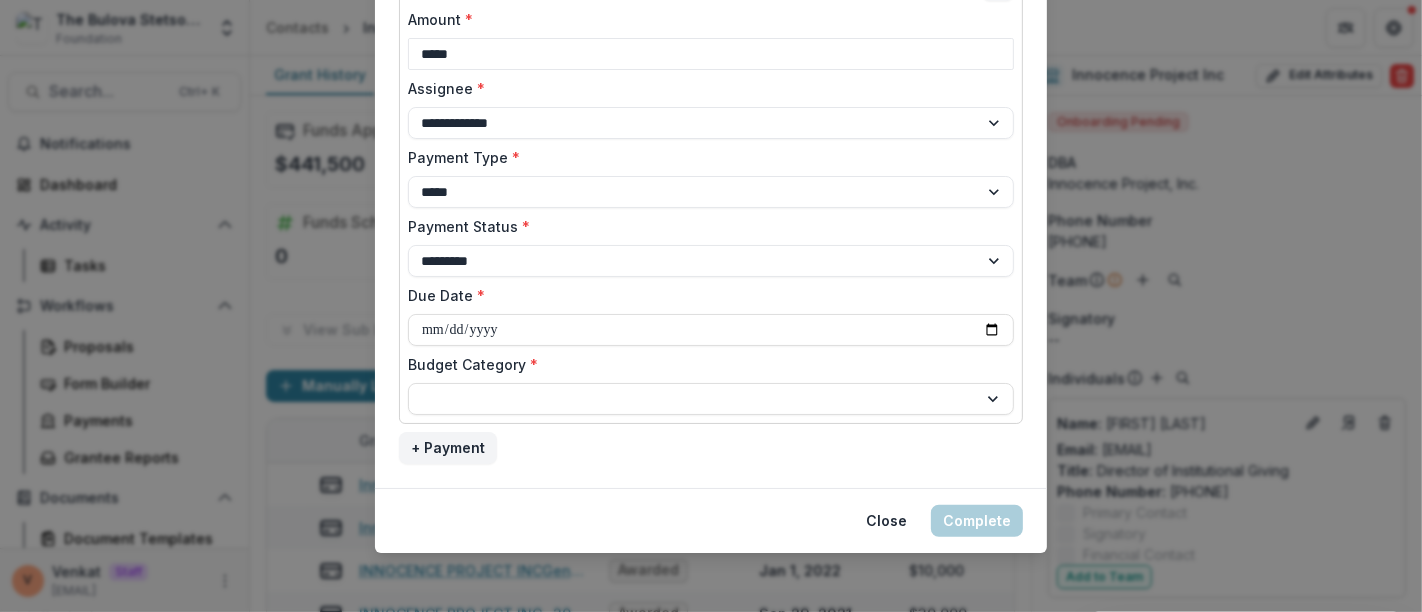 scroll, scrollTop: 1268, scrollLeft: 0, axis: vertical 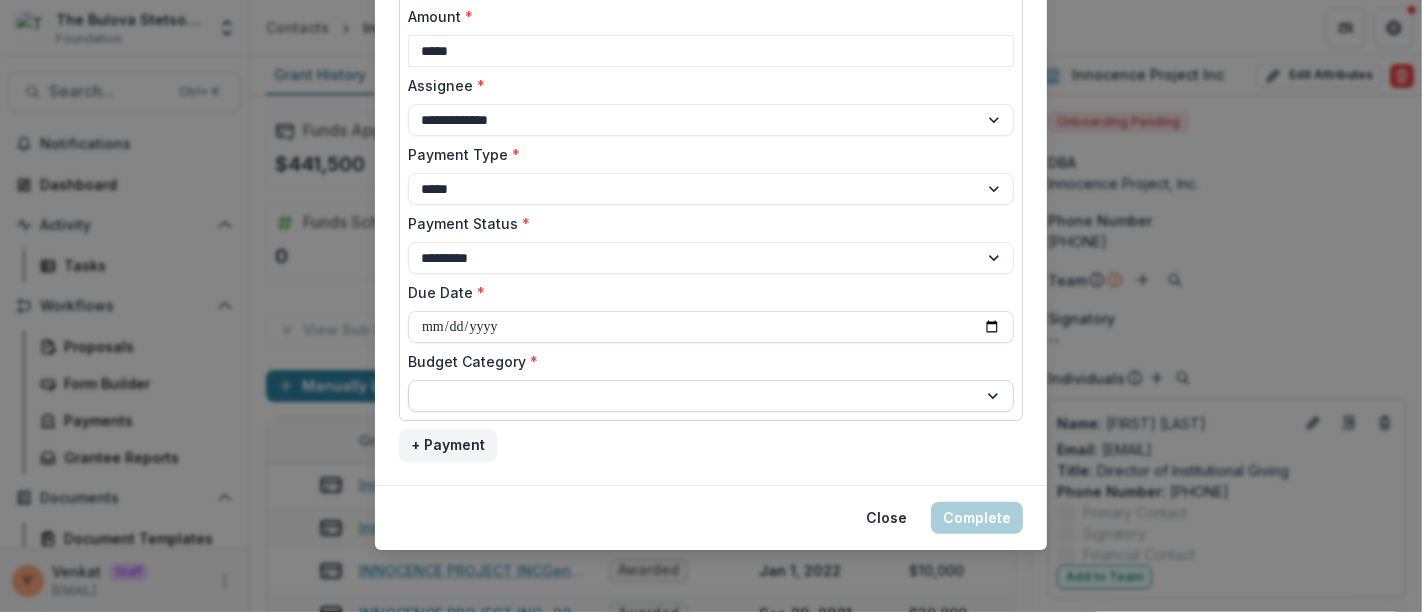 click at bounding box center (693, 396) 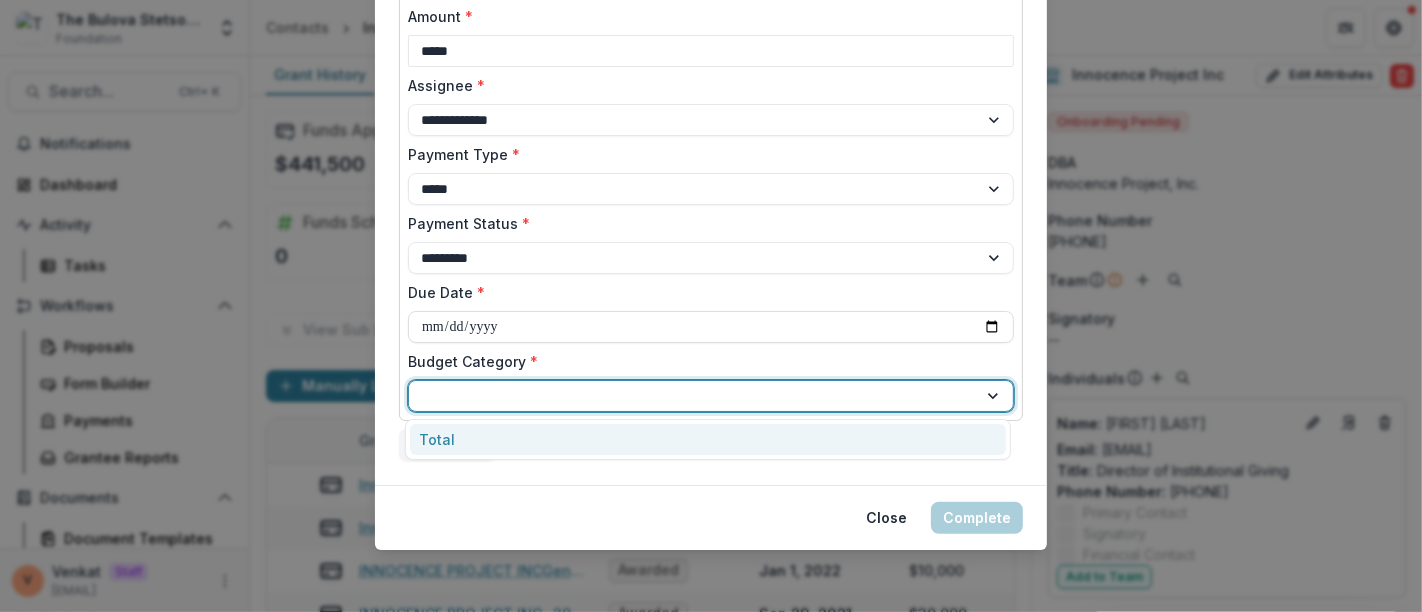 click on "Total" at bounding box center [708, 439] 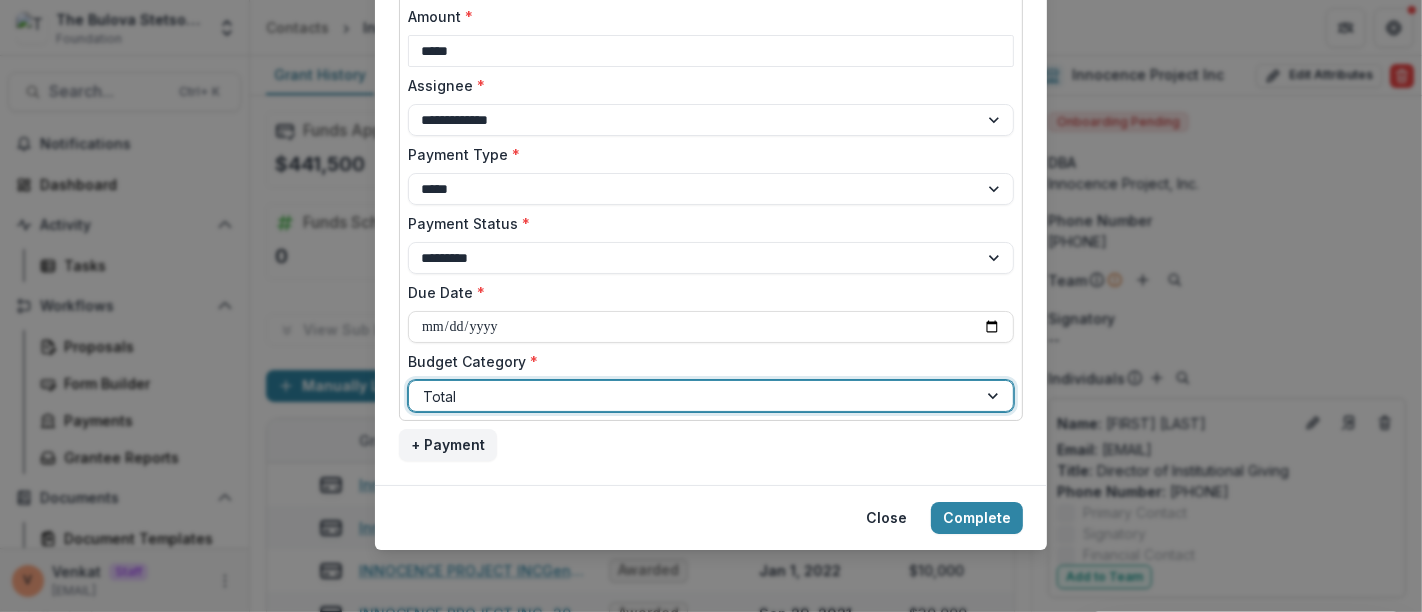 click on "**********" at bounding box center [711, 209] 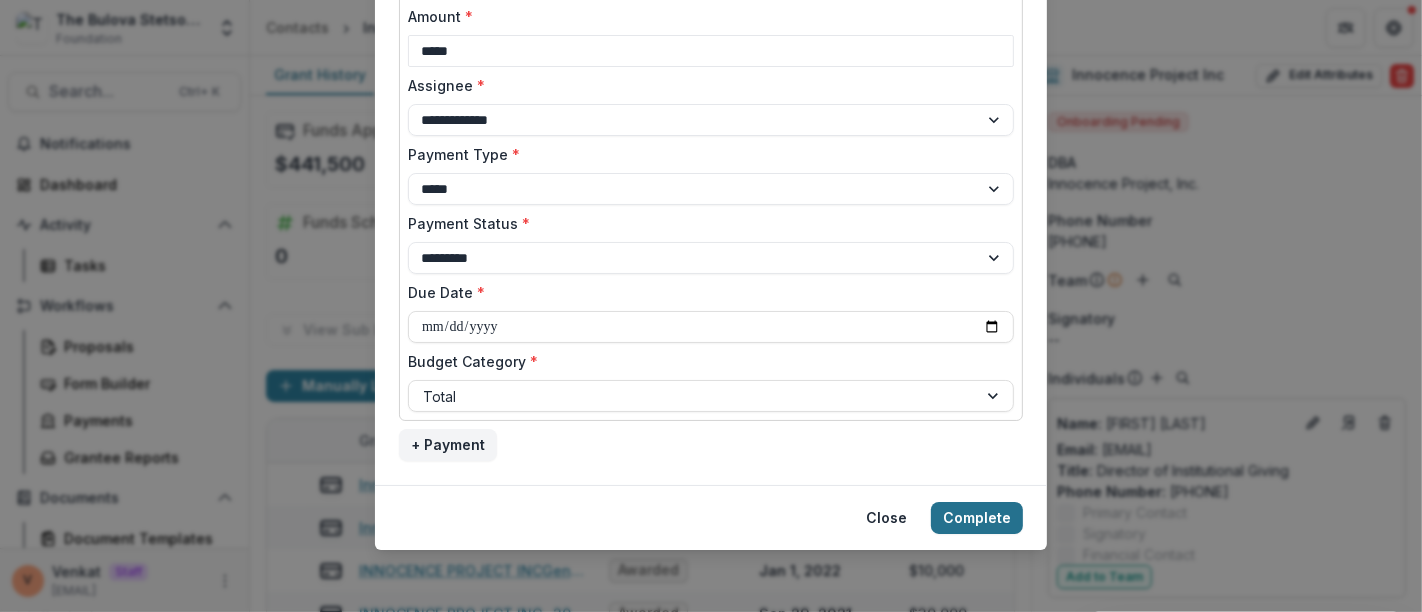 click on "Complete" at bounding box center (977, 518) 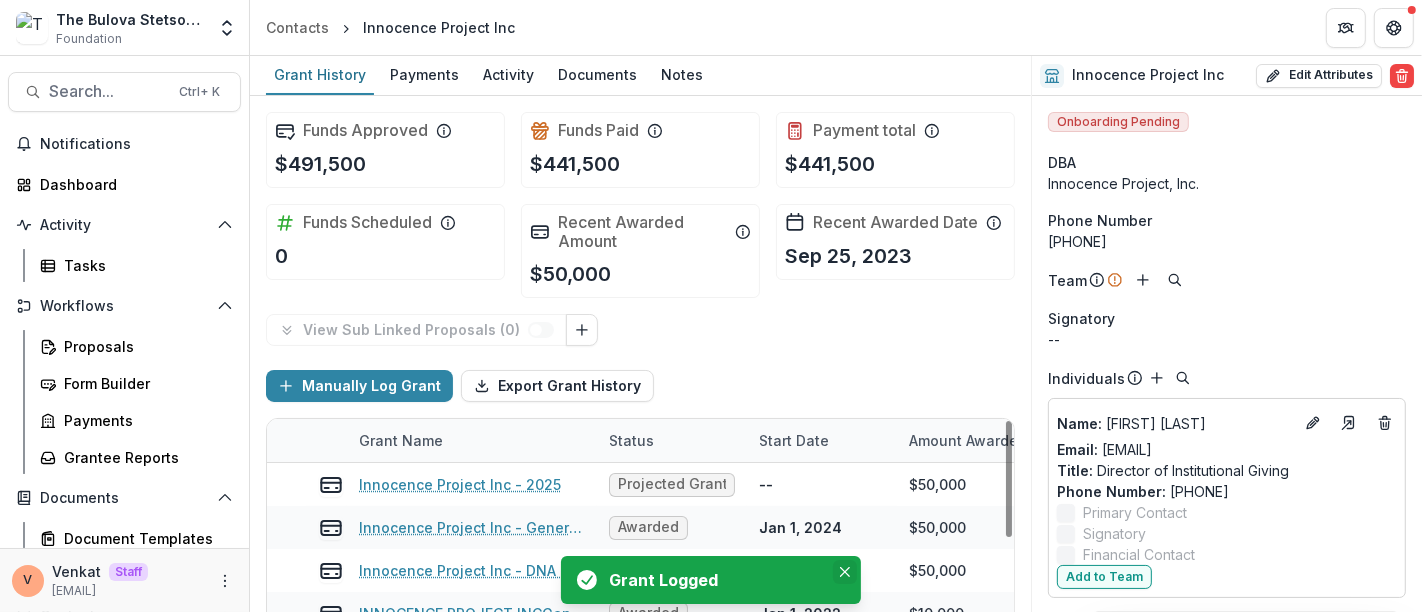 click 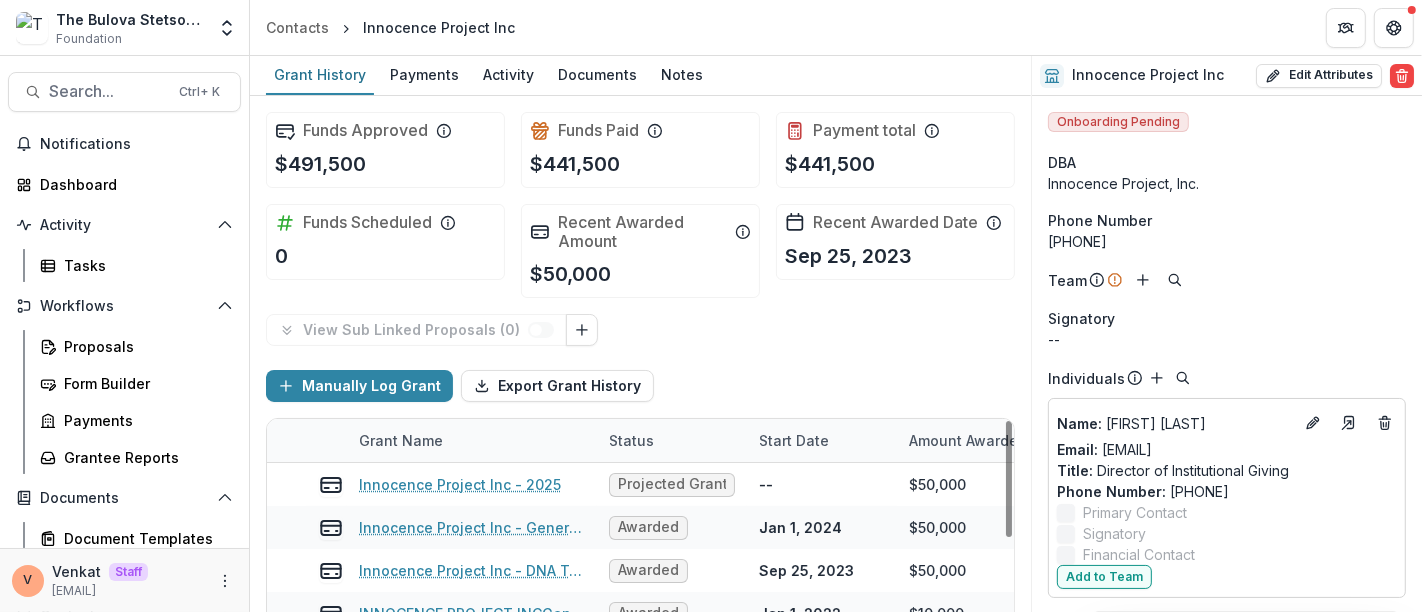click on "Manually Log Grant Export Grant History" at bounding box center [640, 386] 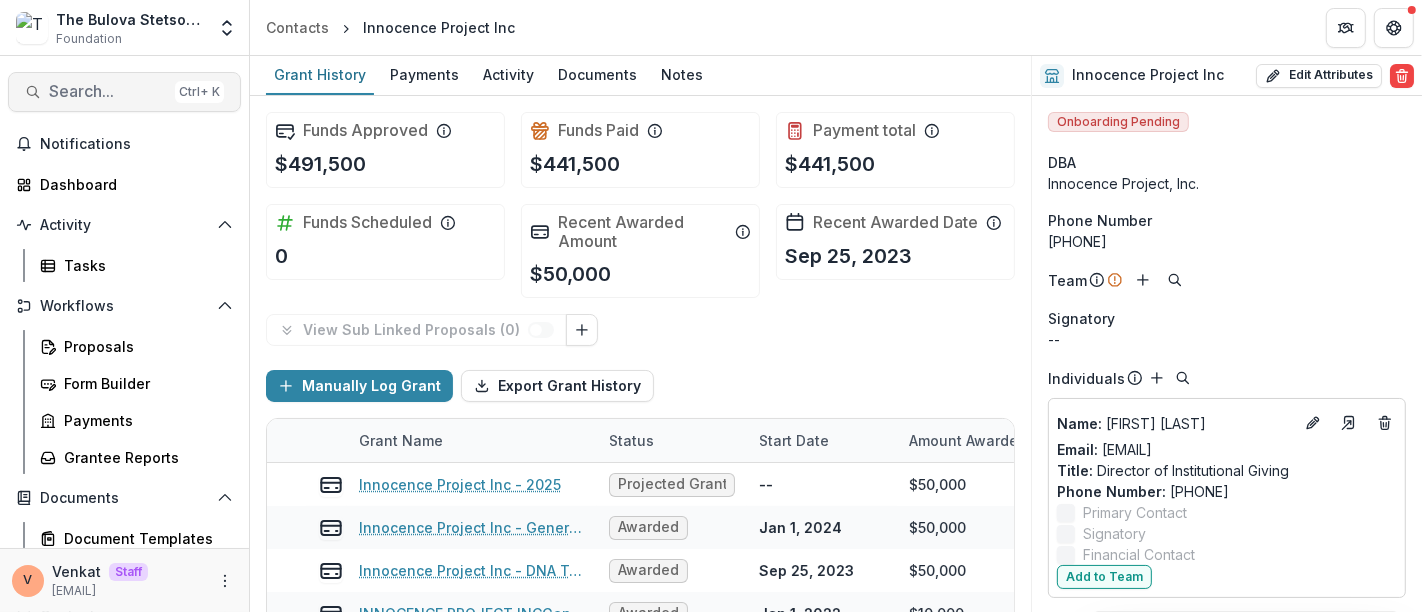 click on "Search..." at bounding box center [108, 91] 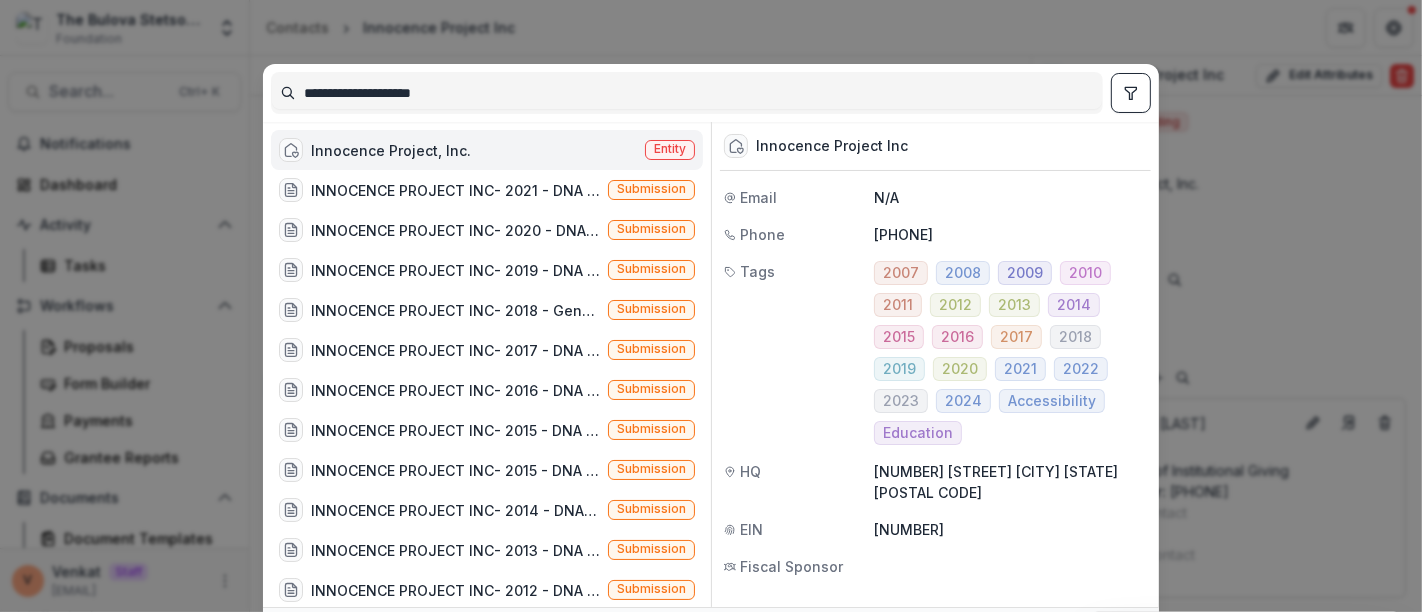 drag, startPoint x: 339, startPoint y: 81, endPoint x: 123, endPoint y: 83, distance: 216.00926 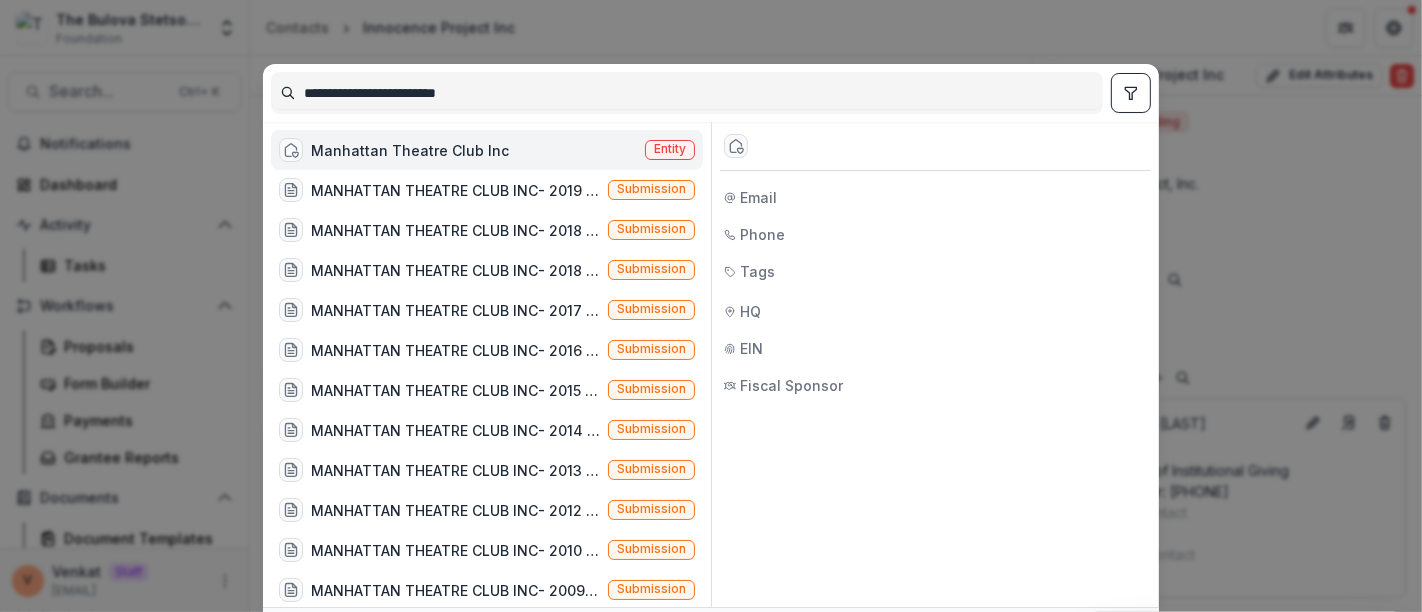 type on "**********" 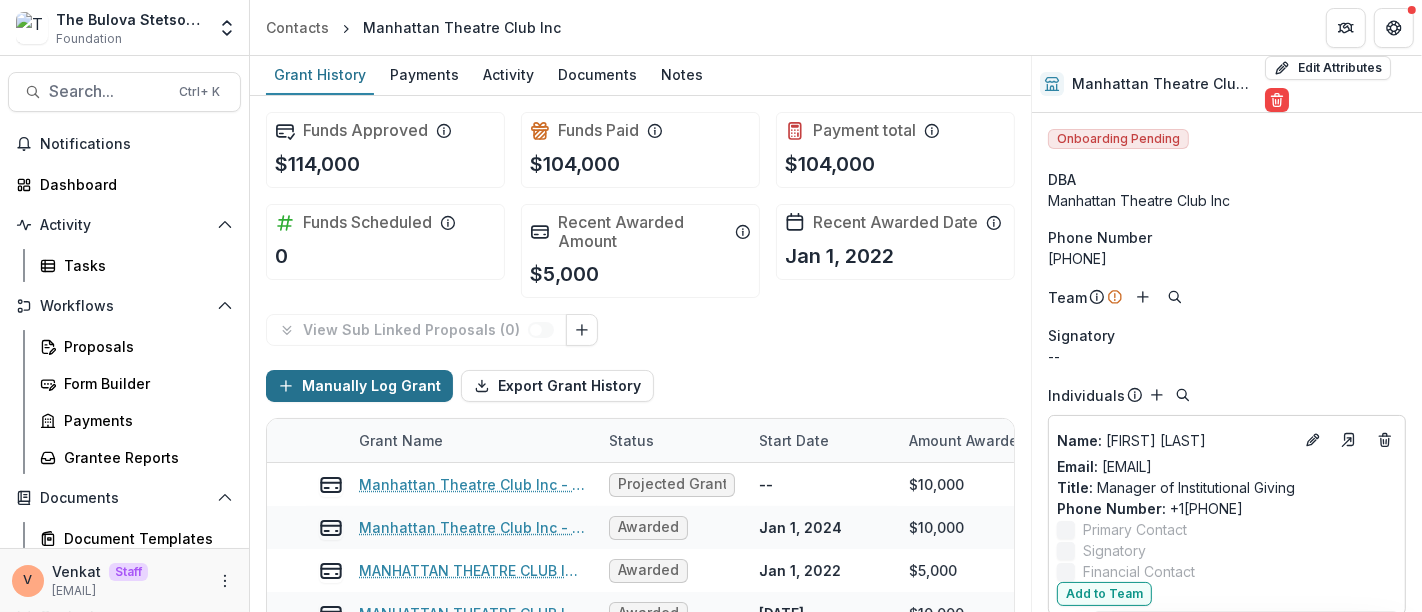 click on "Manually Log Grant" at bounding box center [359, 386] 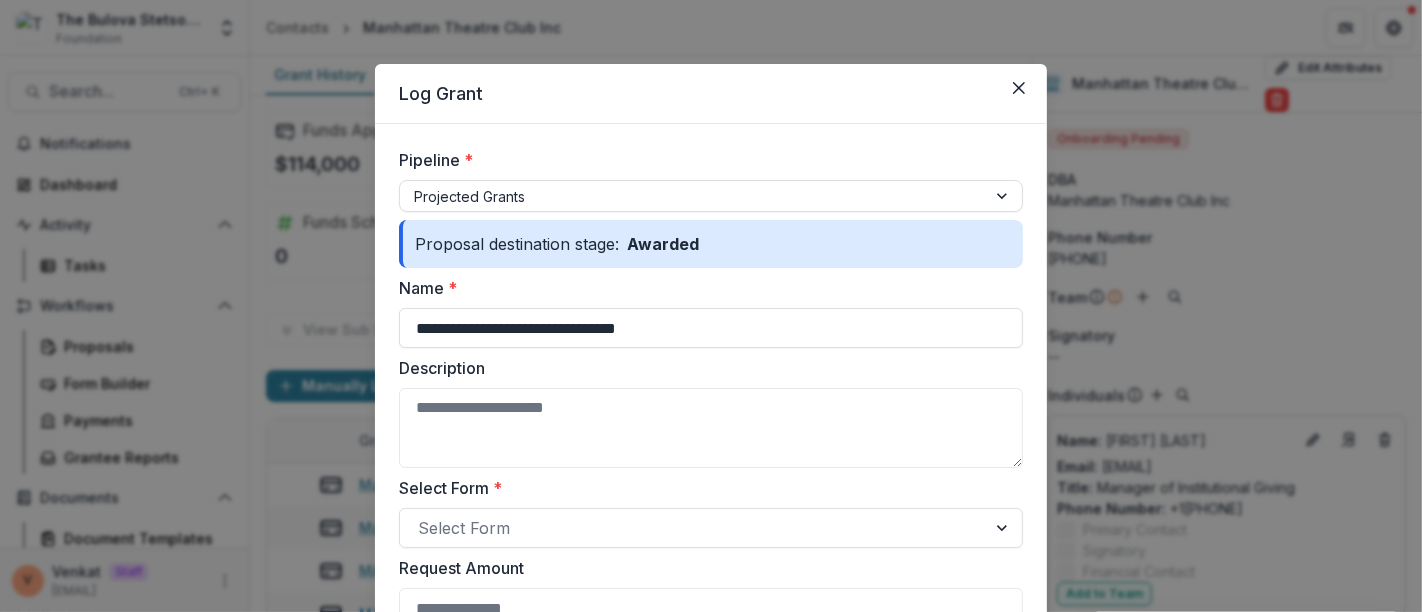 drag, startPoint x: 715, startPoint y: 324, endPoint x: 241, endPoint y: 310, distance: 474.2067 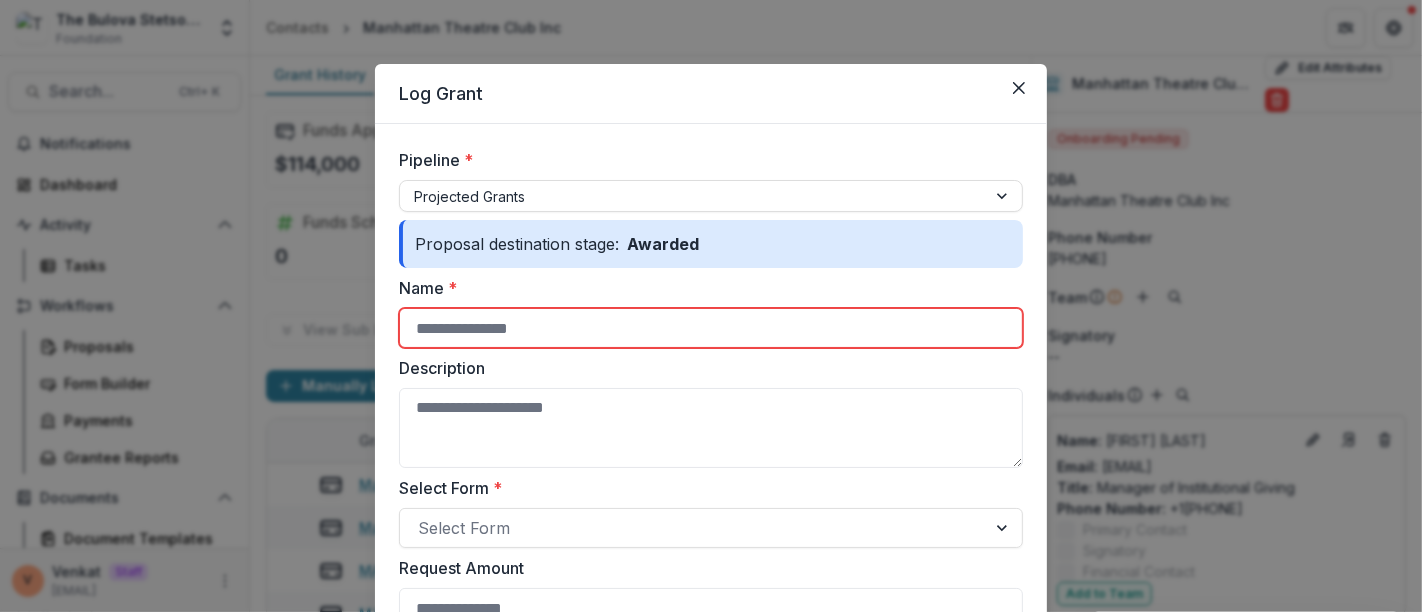 paste on "**********" 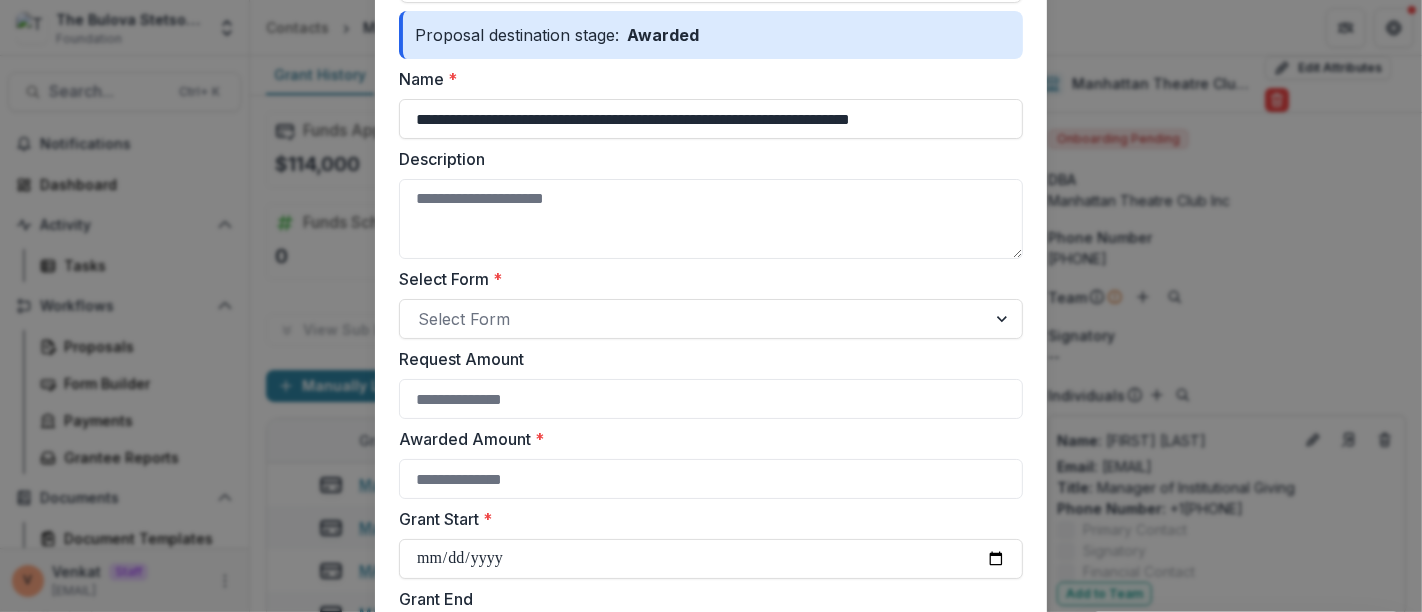 scroll, scrollTop: 222, scrollLeft: 0, axis: vertical 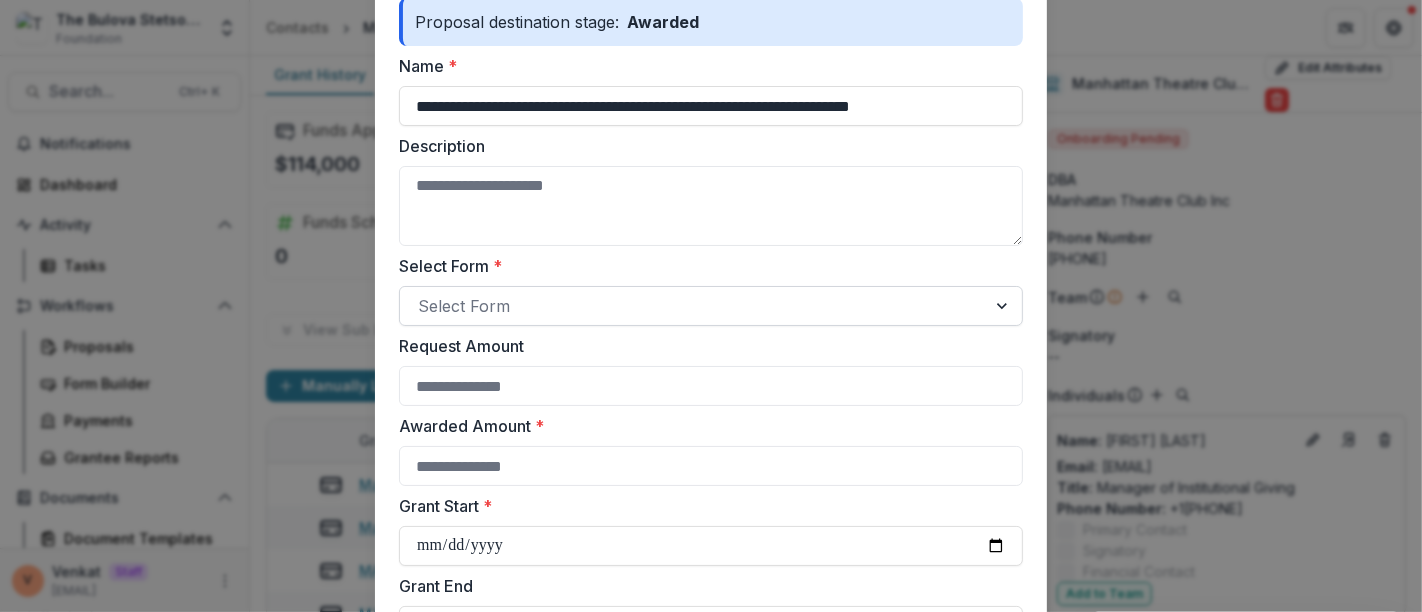 type on "**********" 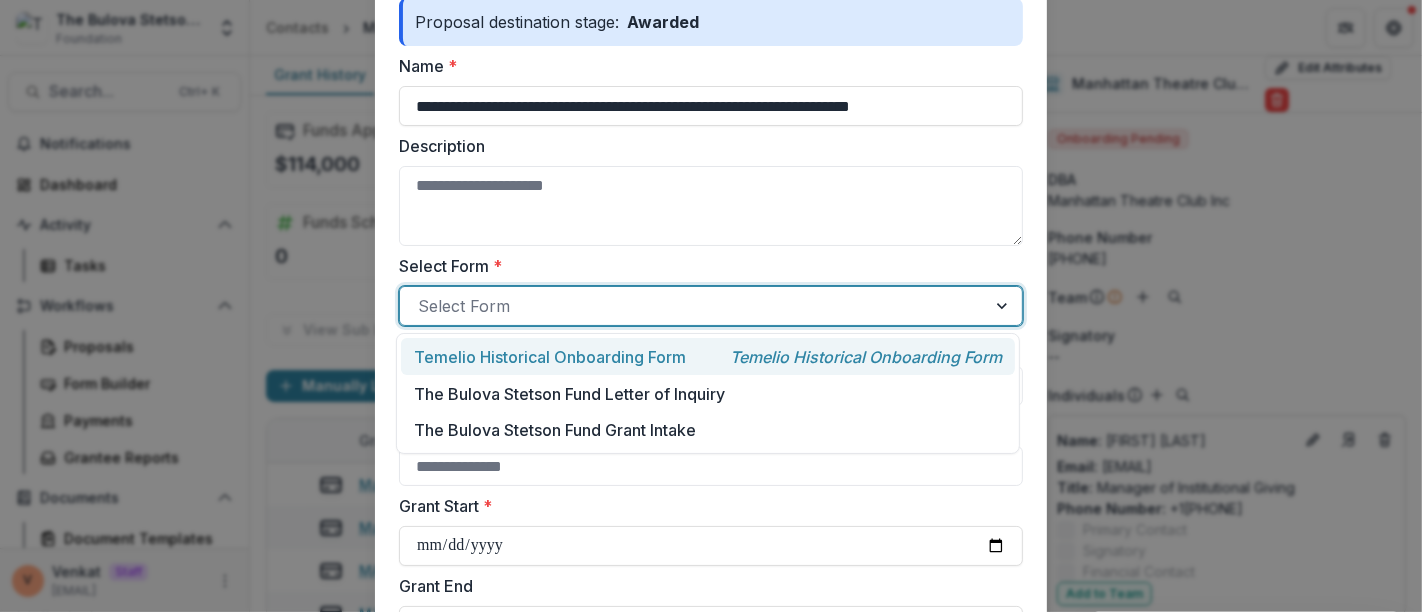 click on "Temelio Historical Onboarding Form" at bounding box center [550, 357] 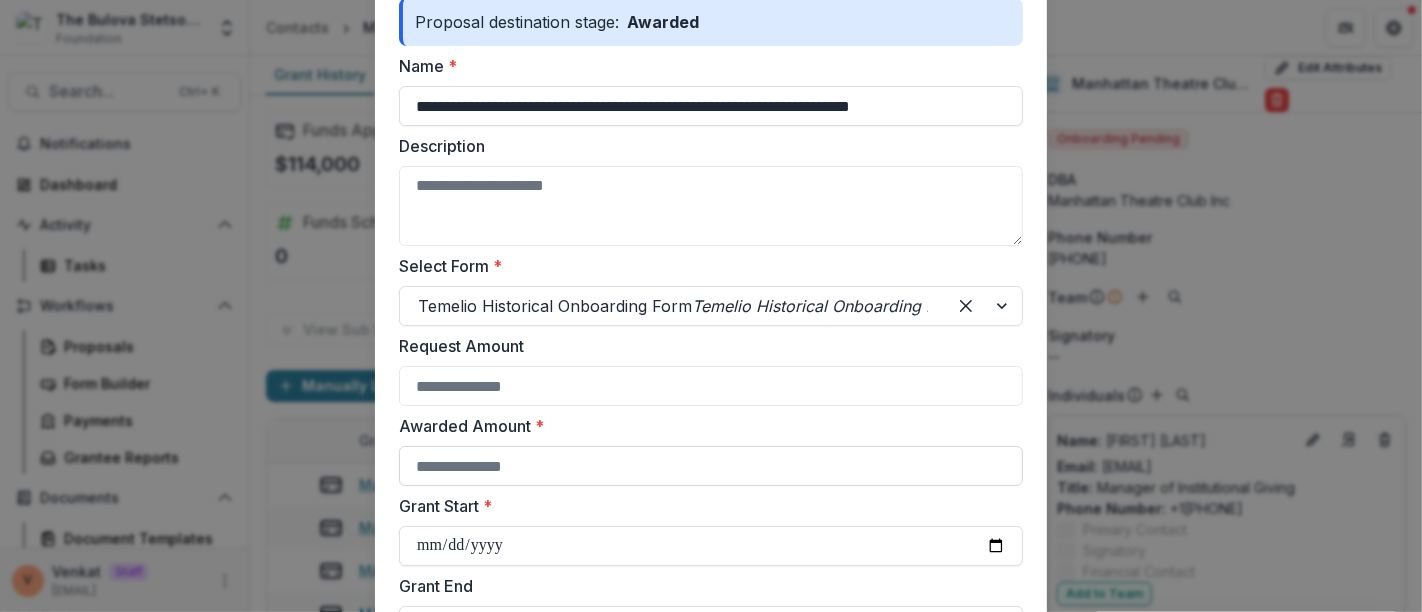 click on "Awarded Amount *" at bounding box center [711, 466] 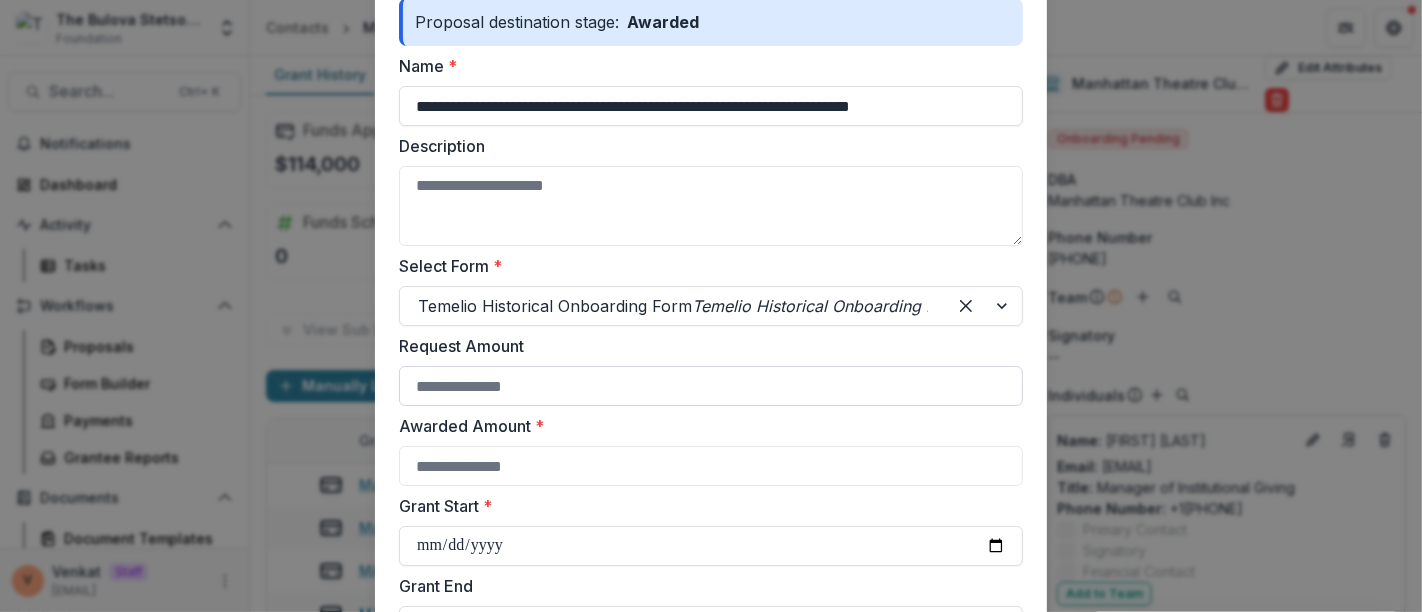 paste on "****" 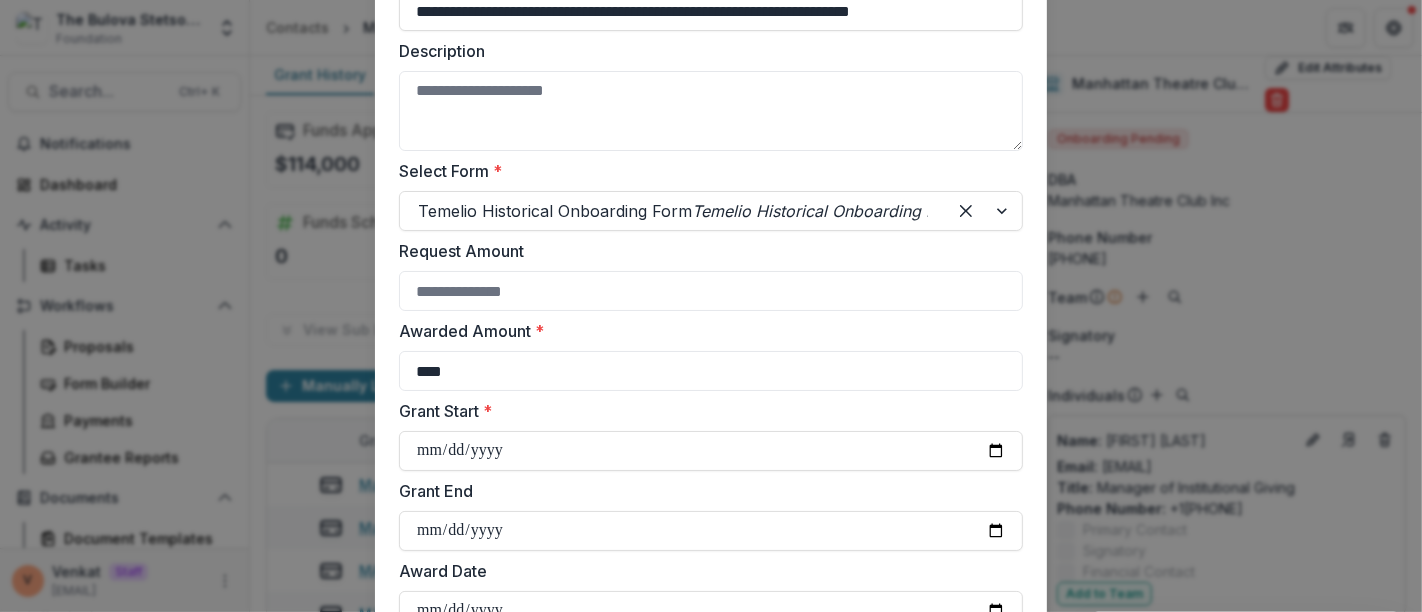 scroll, scrollTop: 444, scrollLeft: 0, axis: vertical 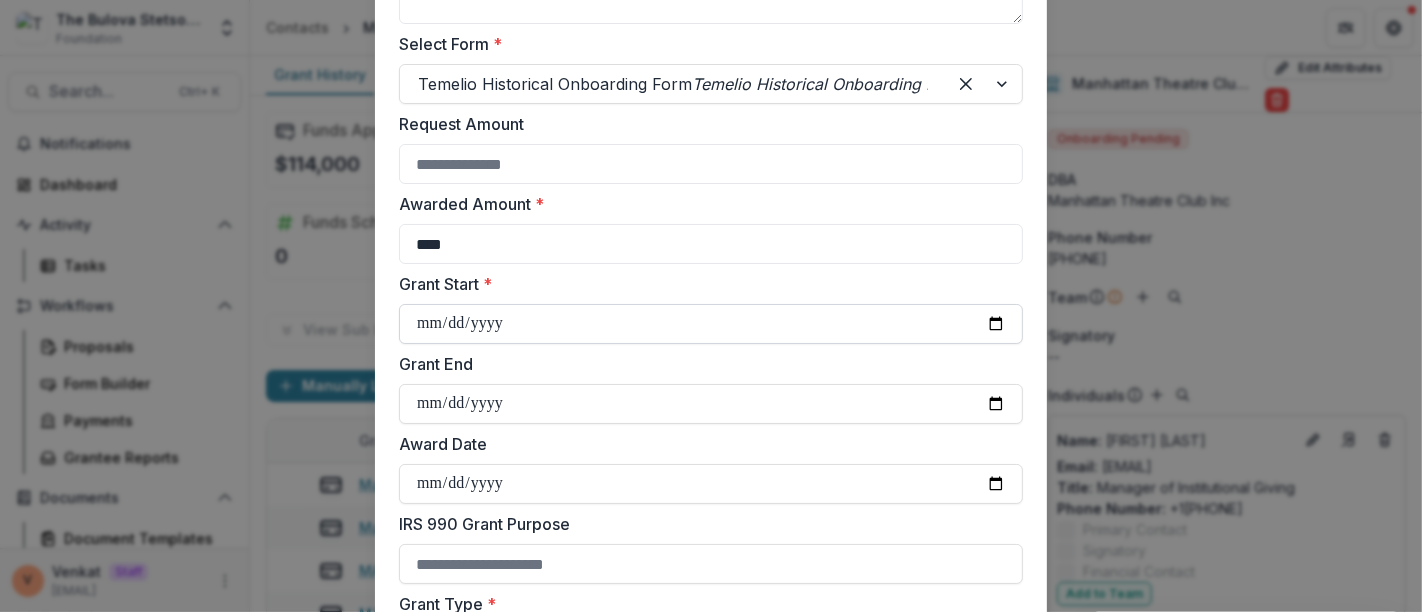 type on "****" 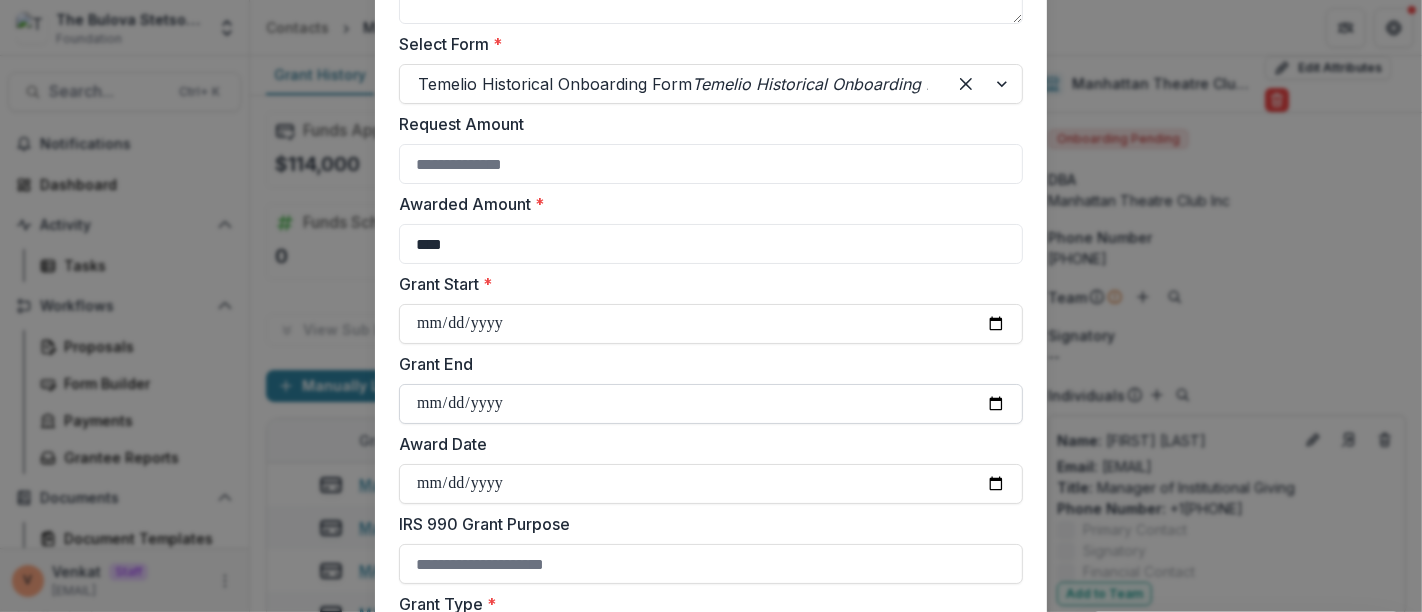 click on "Grant End" at bounding box center [711, 404] 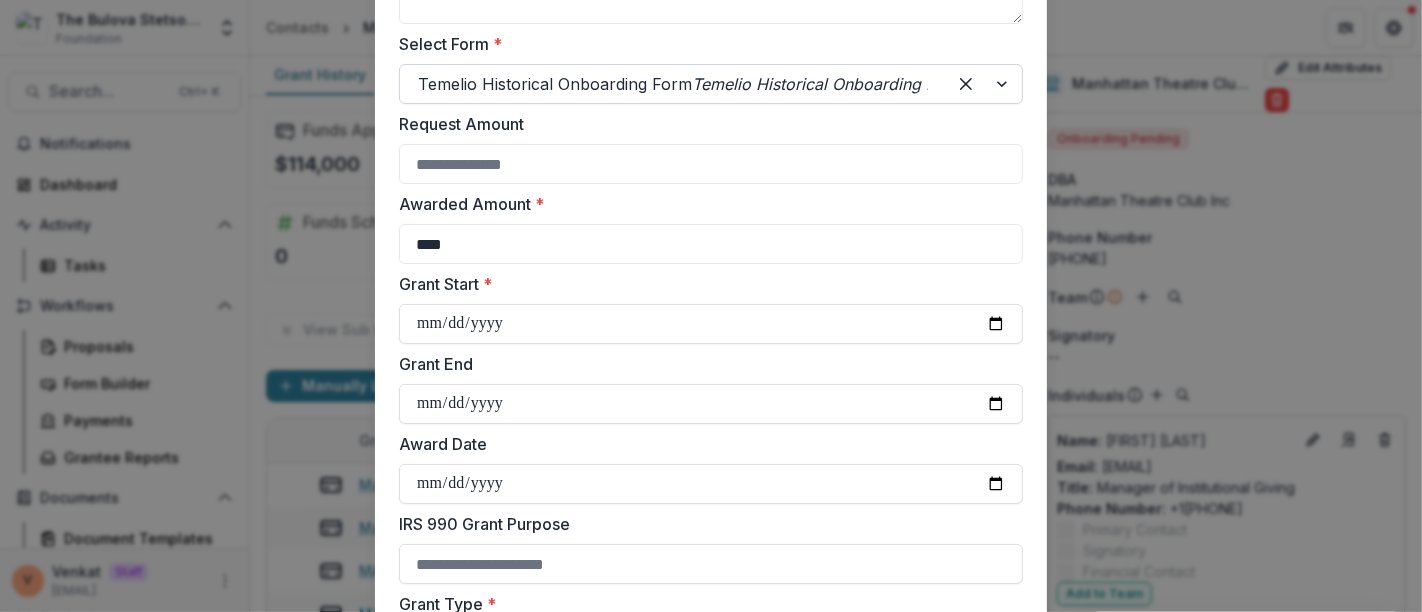 type on "**********" 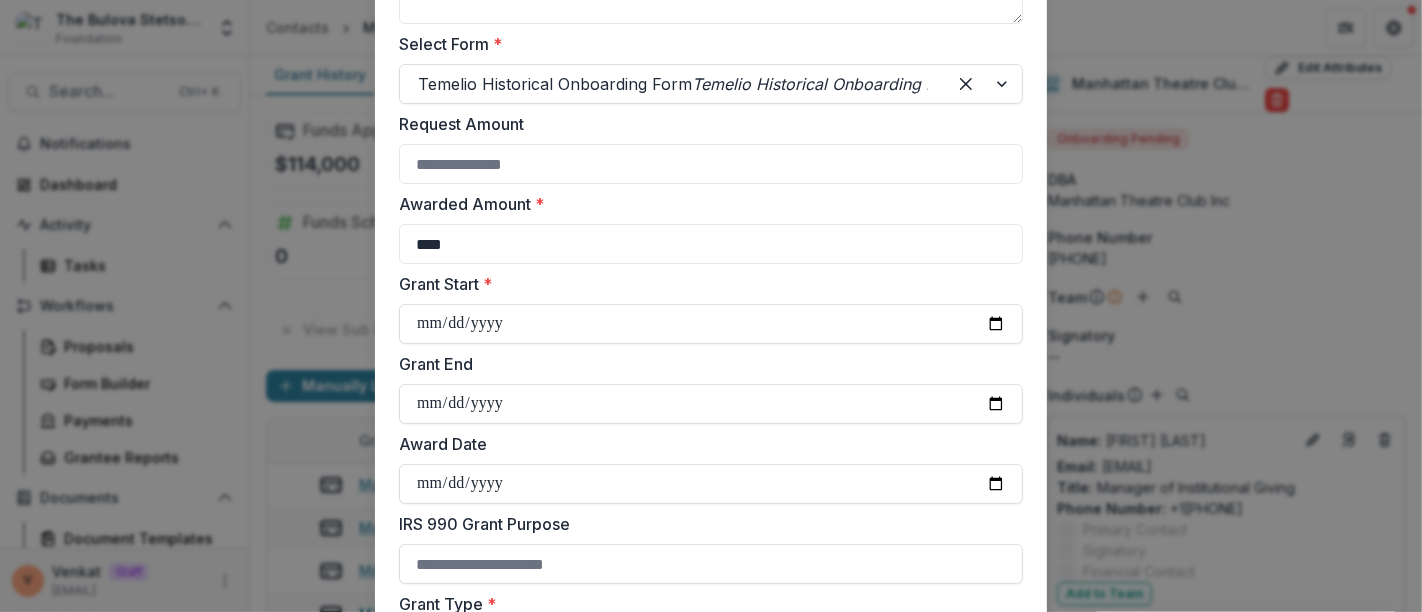 click on "Award Date" at bounding box center (705, 444) 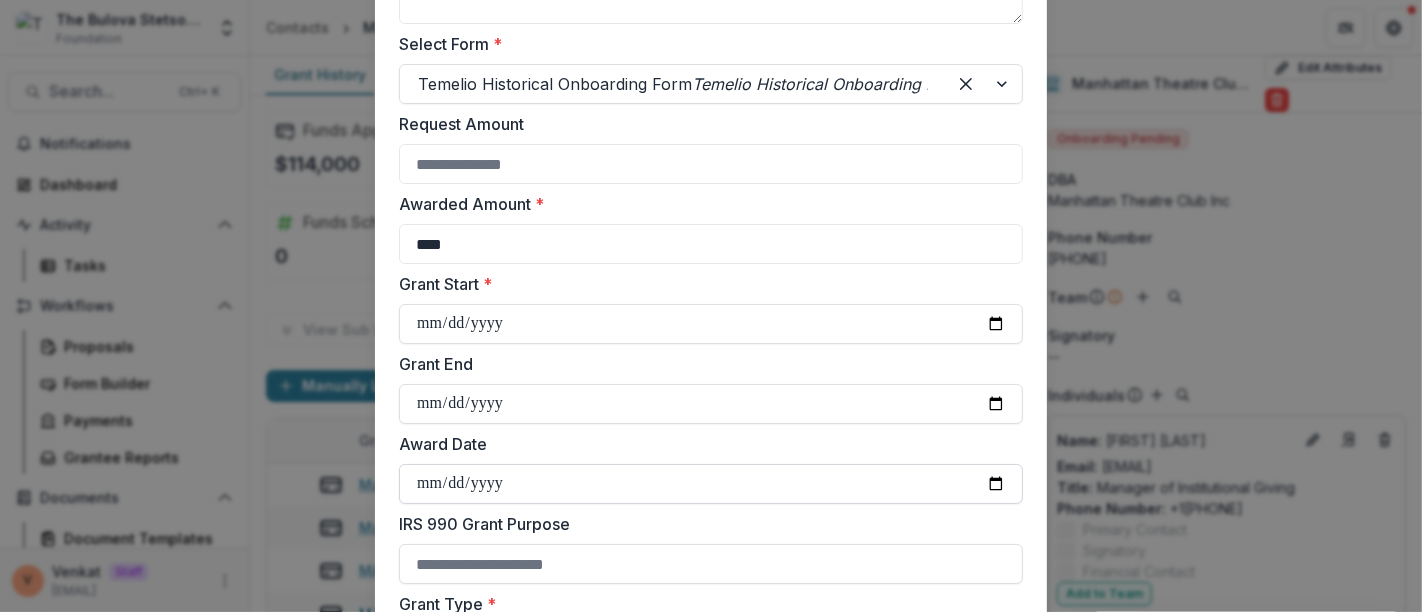 type on "**********" 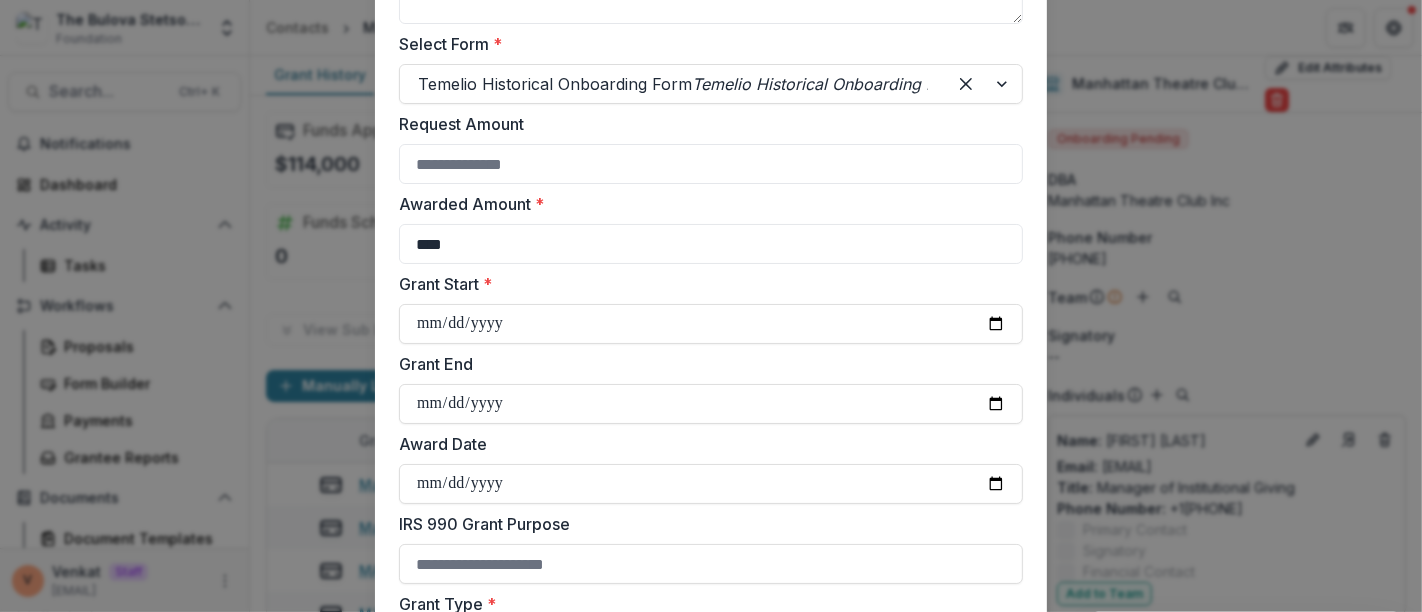 click on "Award Date" at bounding box center [705, 444] 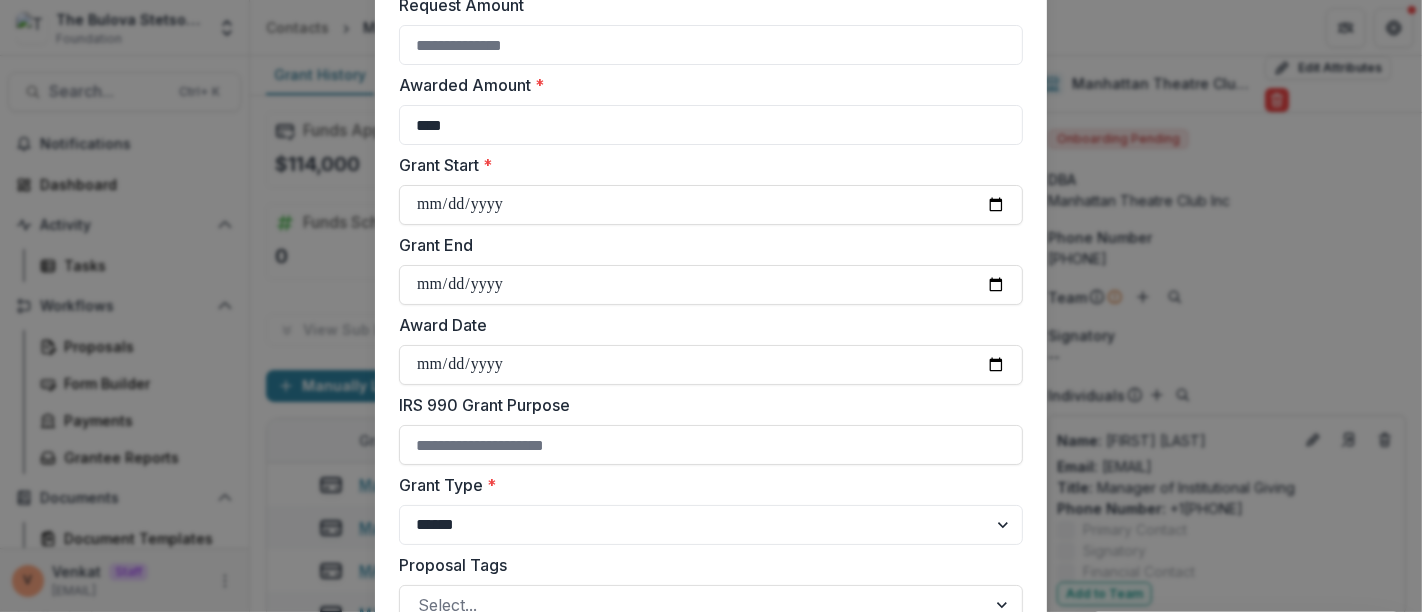 scroll, scrollTop: 666, scrollLeft: 0, axis: vertical 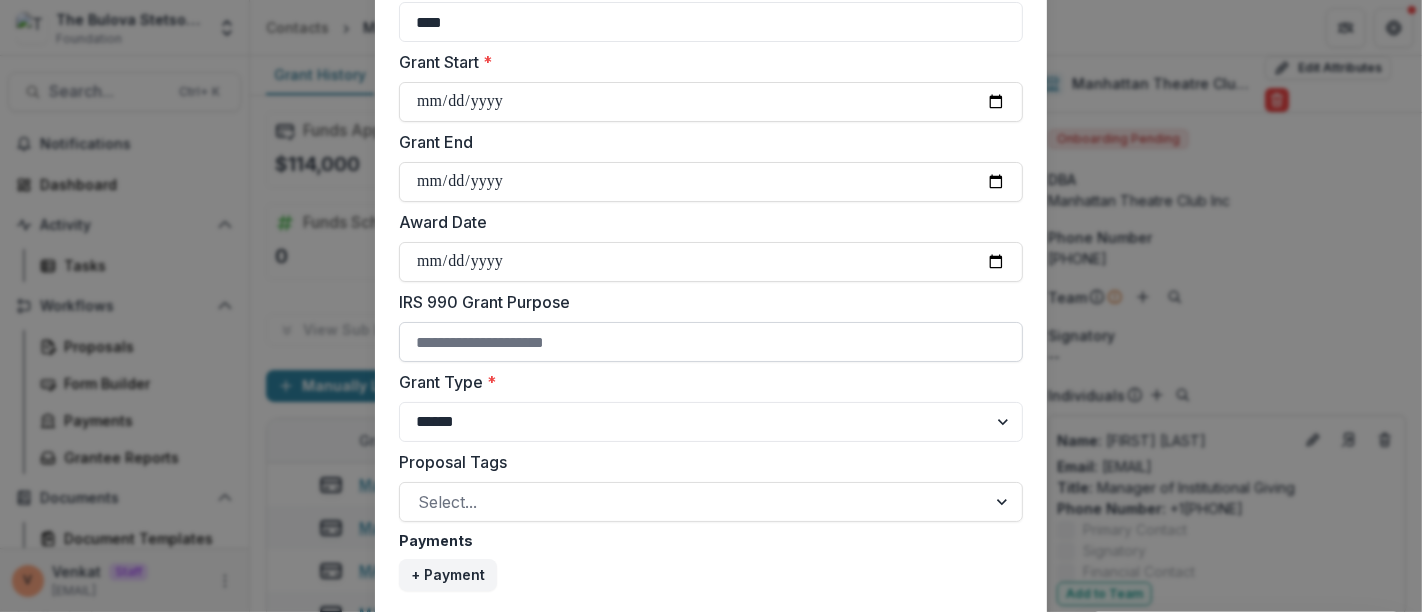 click on "IRS 990 Grant Purpose" at bounding box center (711, 342) 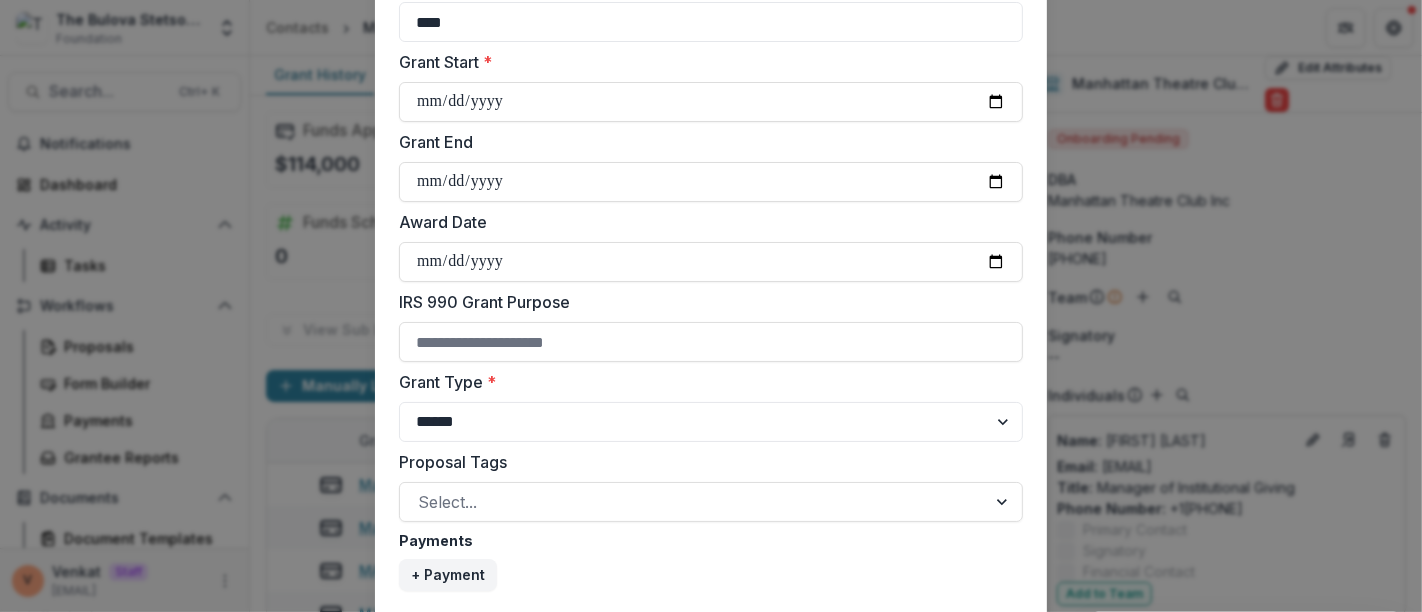 paste on "**********" 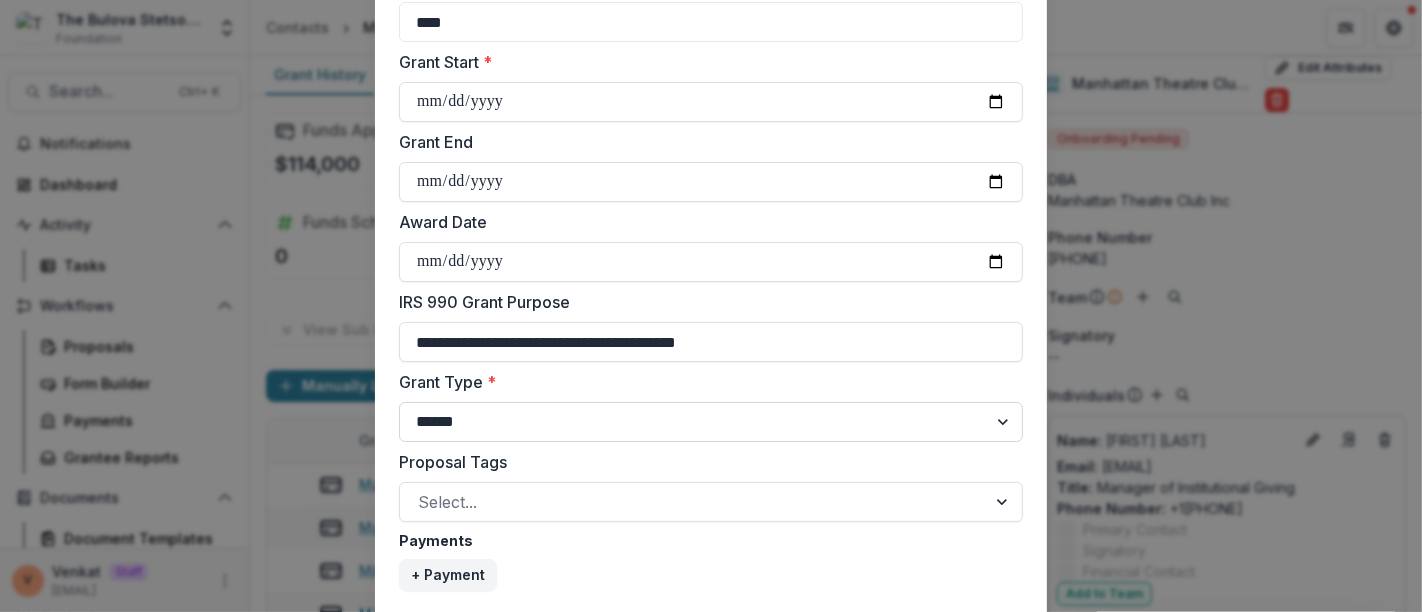 type on "**********" 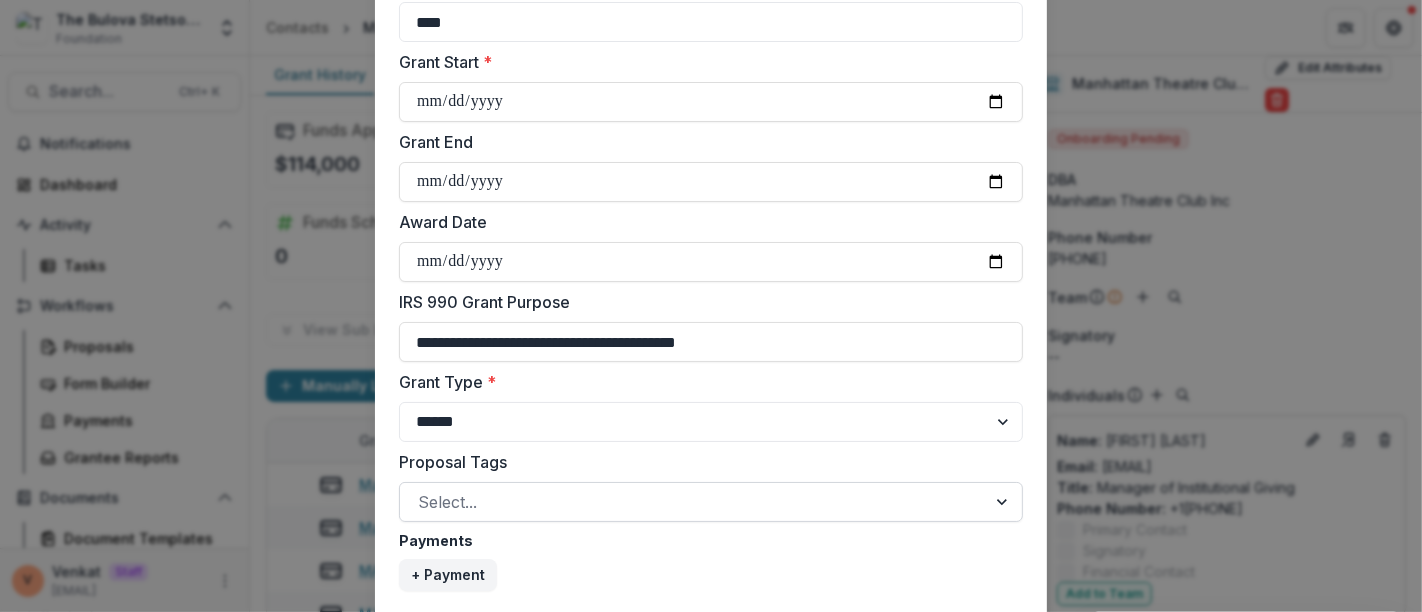 click at bounding box center [693, 502] 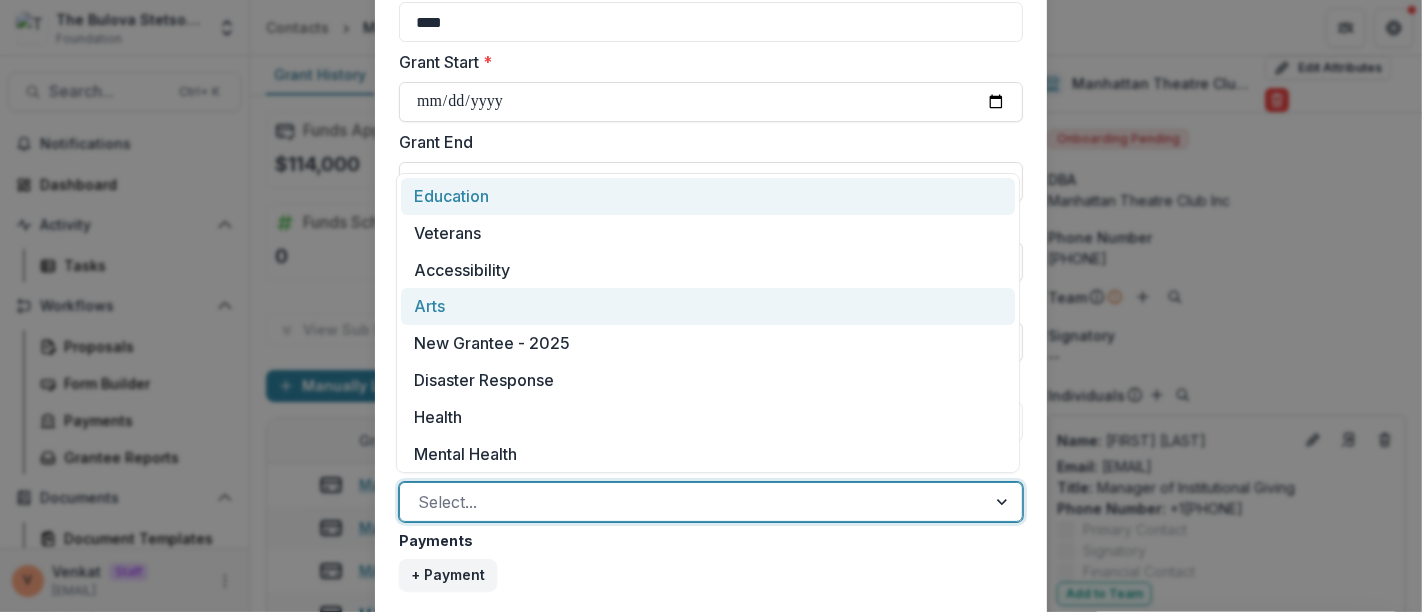 scroll, scrollTop: 10, scrollLeft: 0, axis: vertical 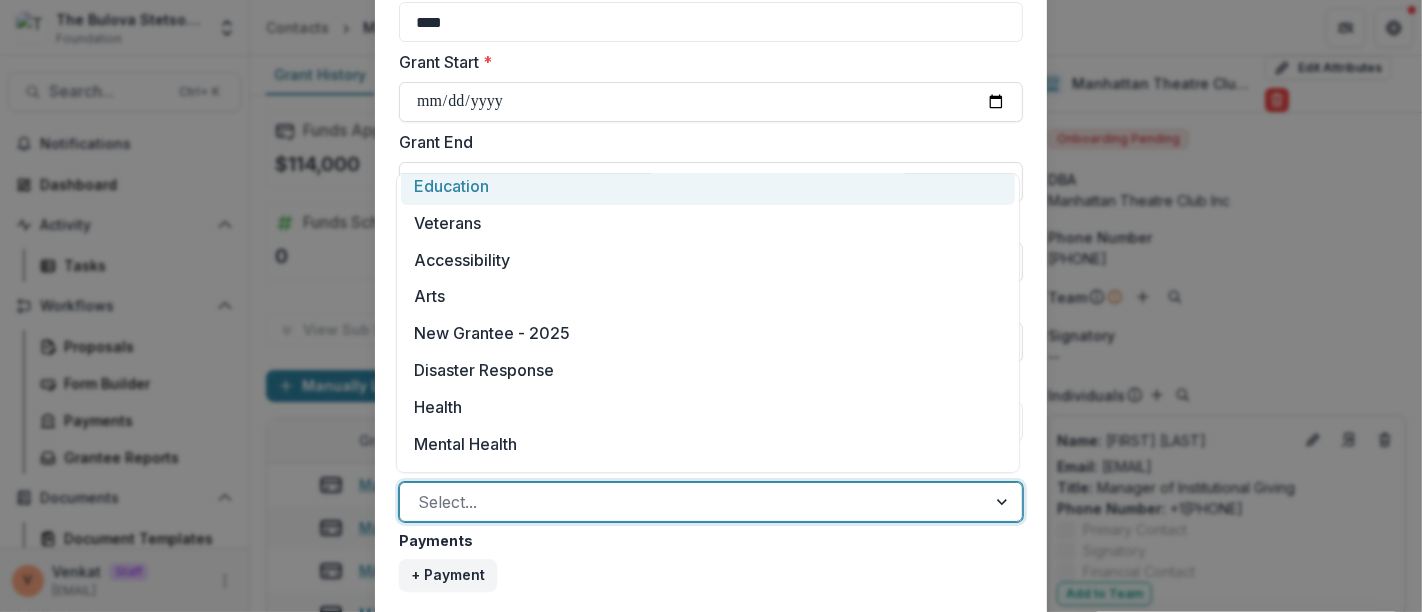 click on "Education" at bounding box center [708, 186] 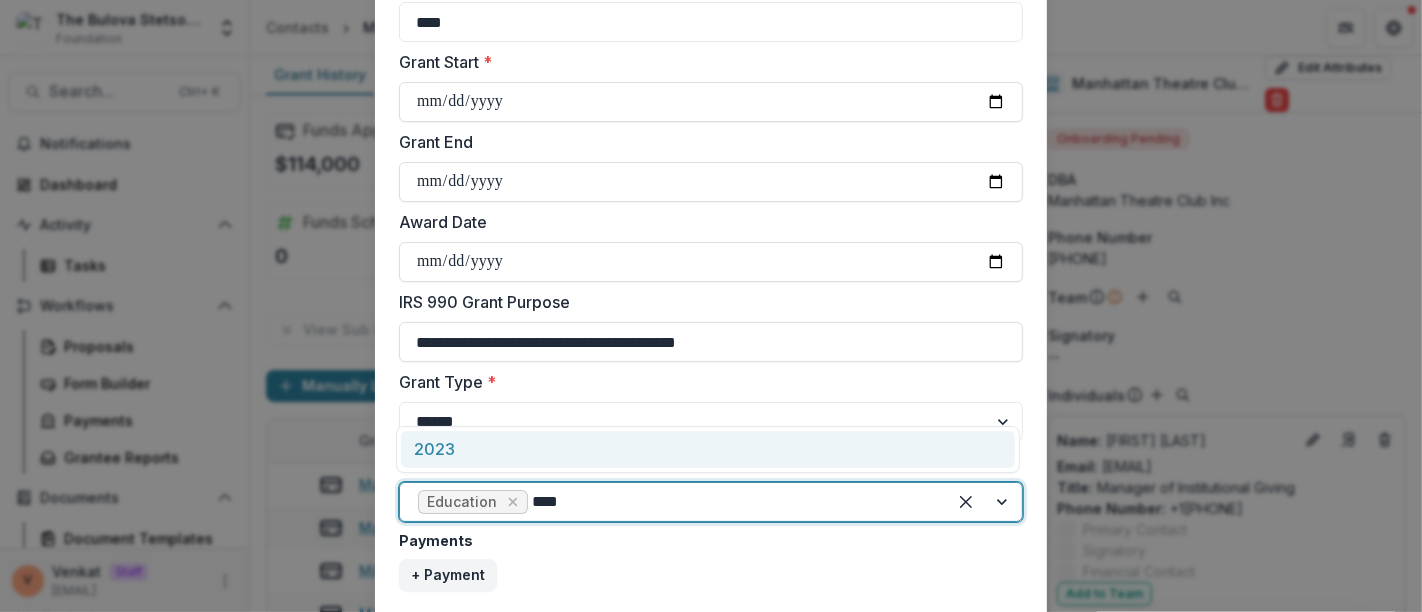 type on "****" 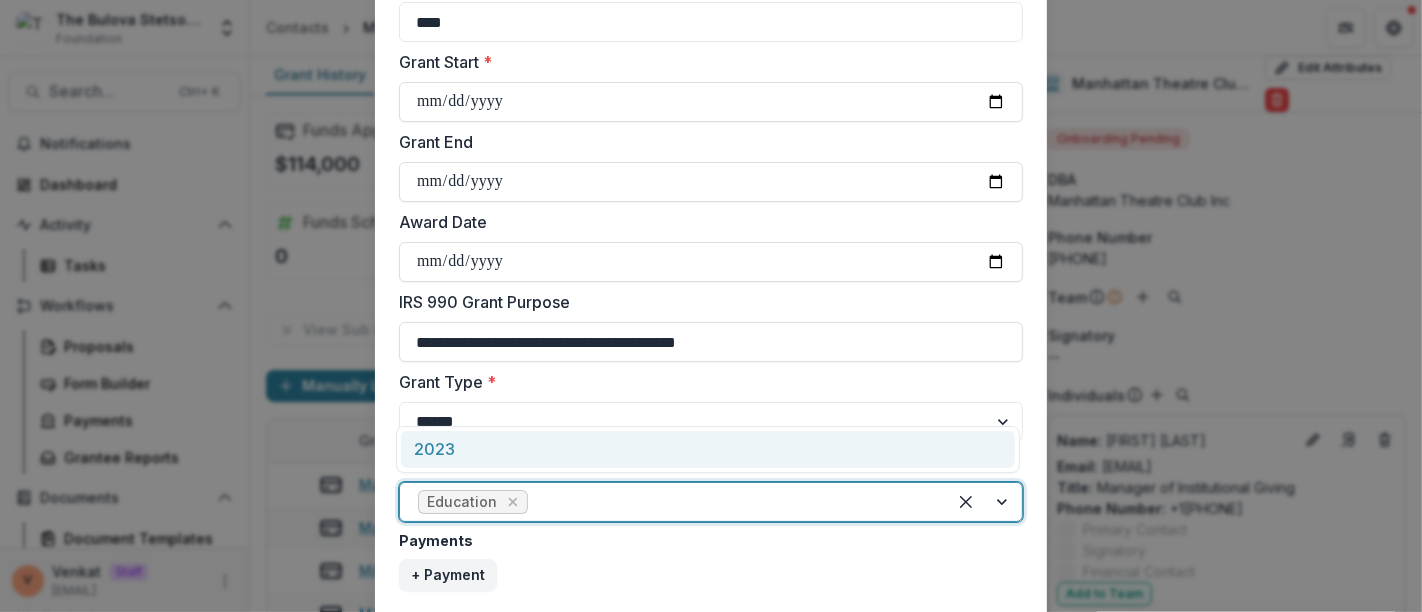 click on "Payments + Payment" at bounding box center [711, 560] 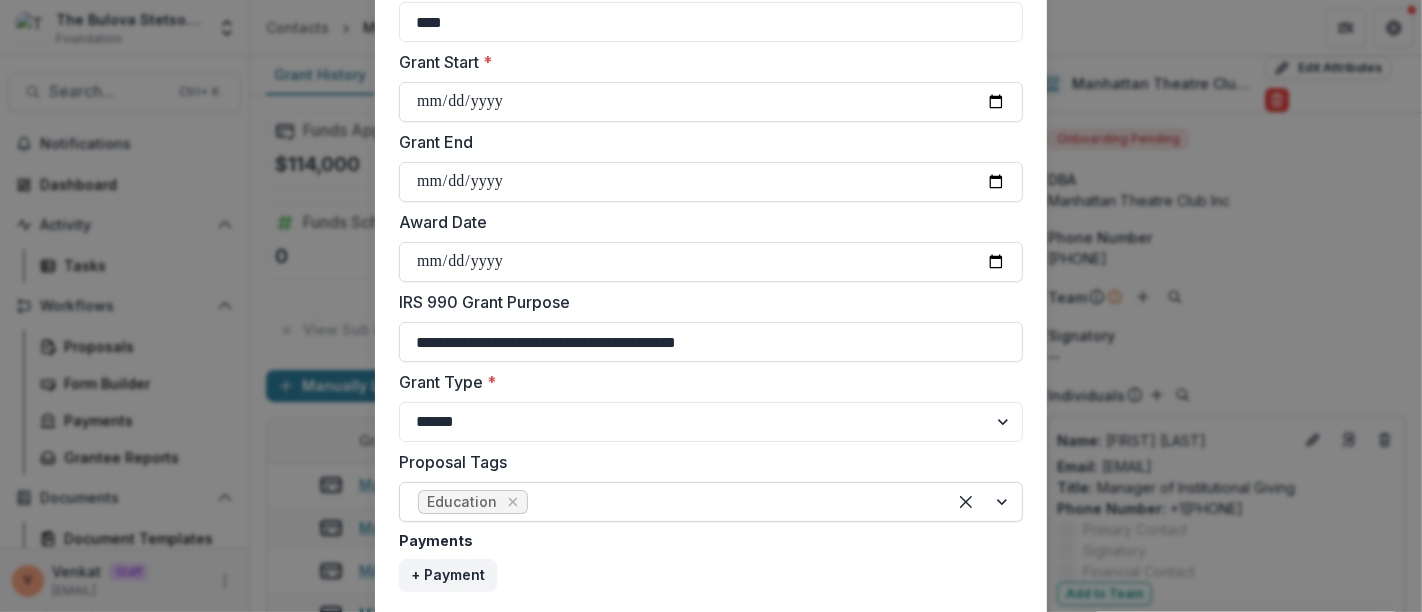 click at bounding box center (730, 502) 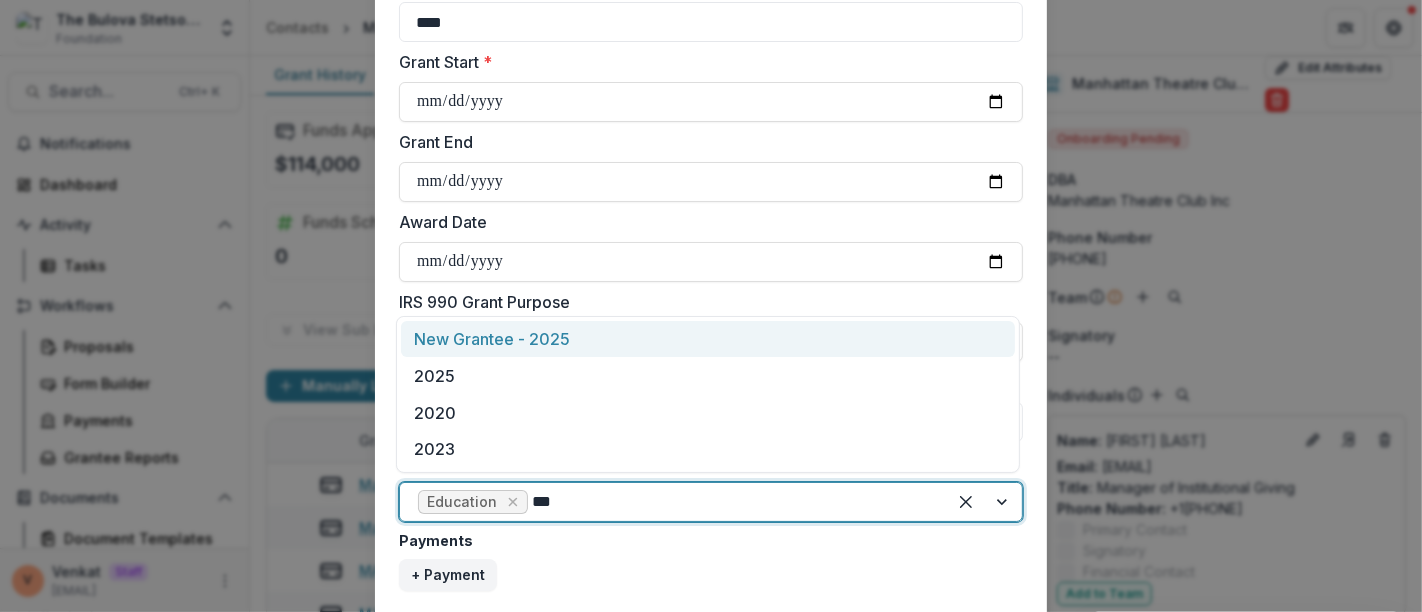 type on "****" 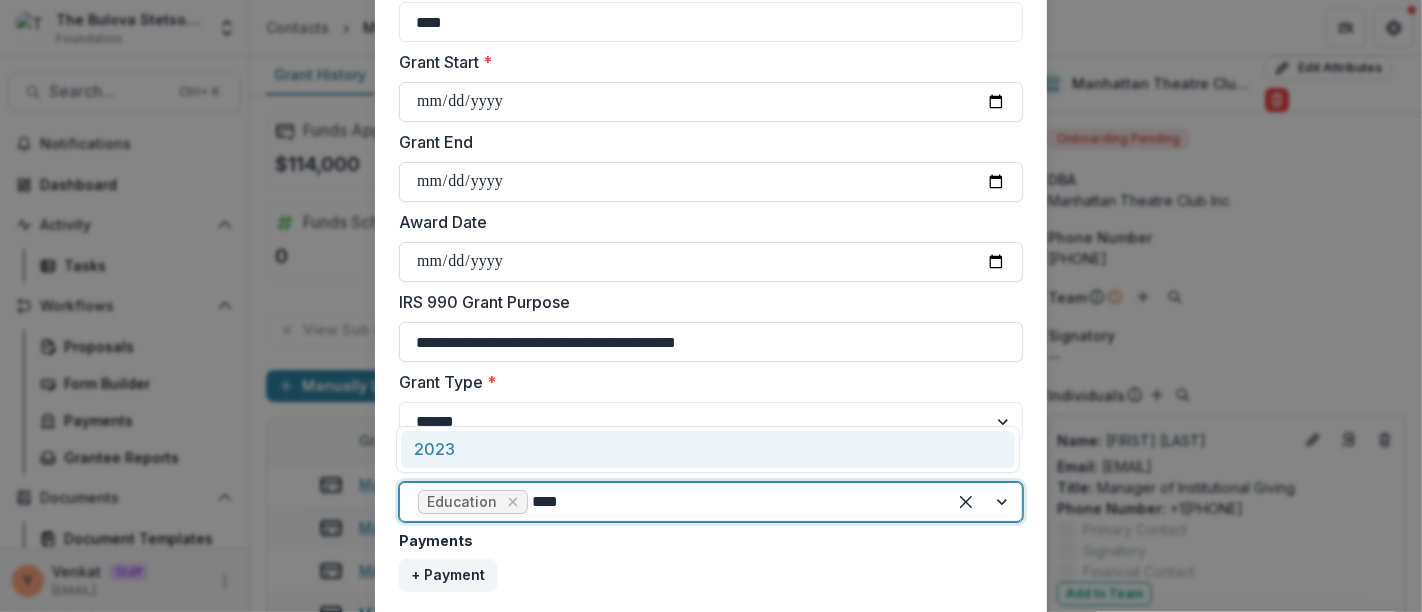 click on "2023" at bounding box center [708, 449] 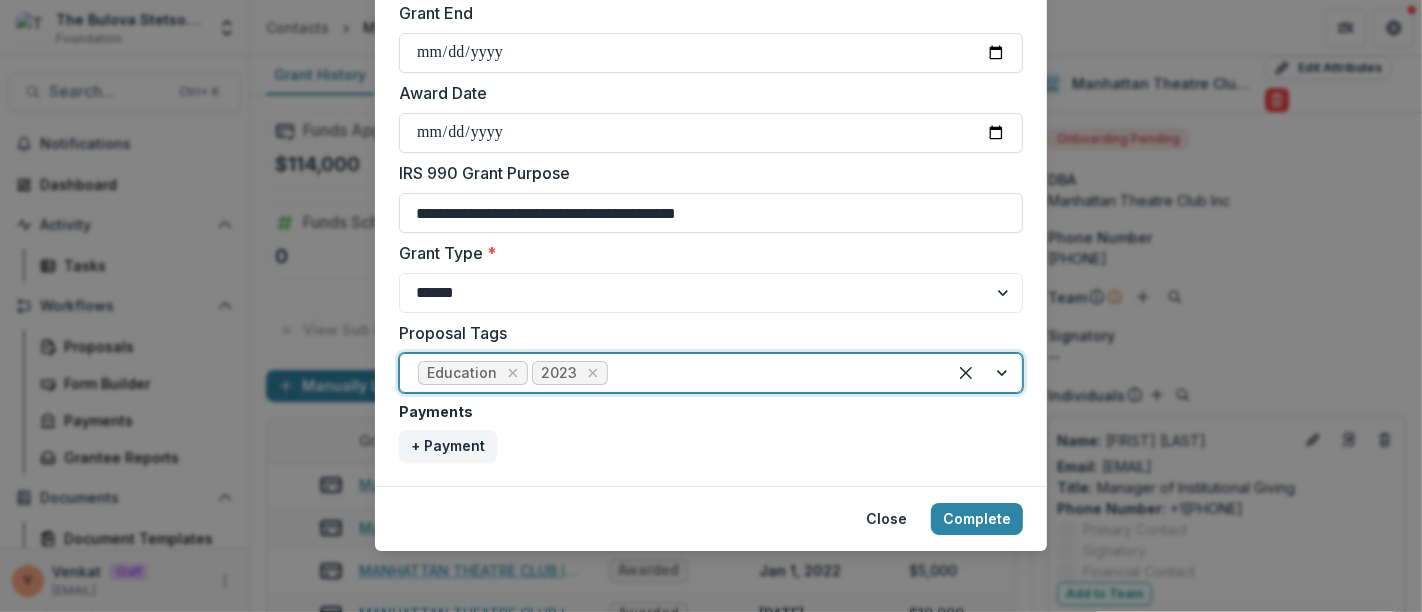 scroll, scrollTop: 796, scrollLeft: 0, axis: vertical 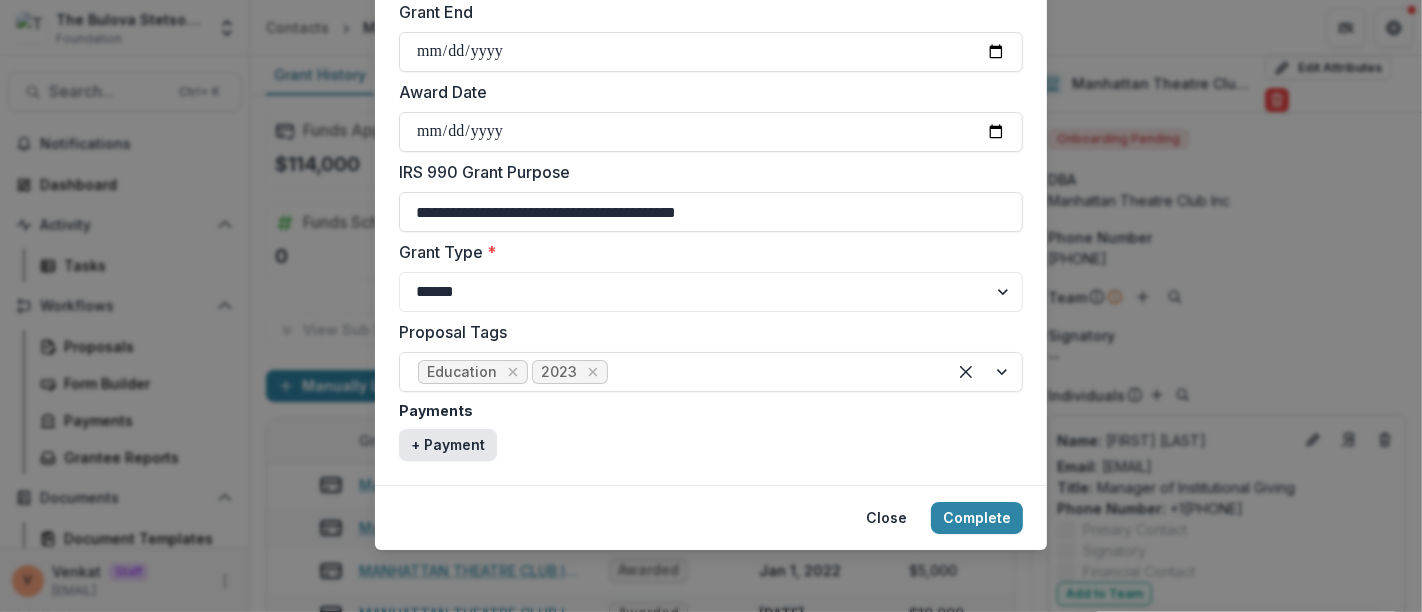 click on "+ Payment" at bounding box center [448, 445] 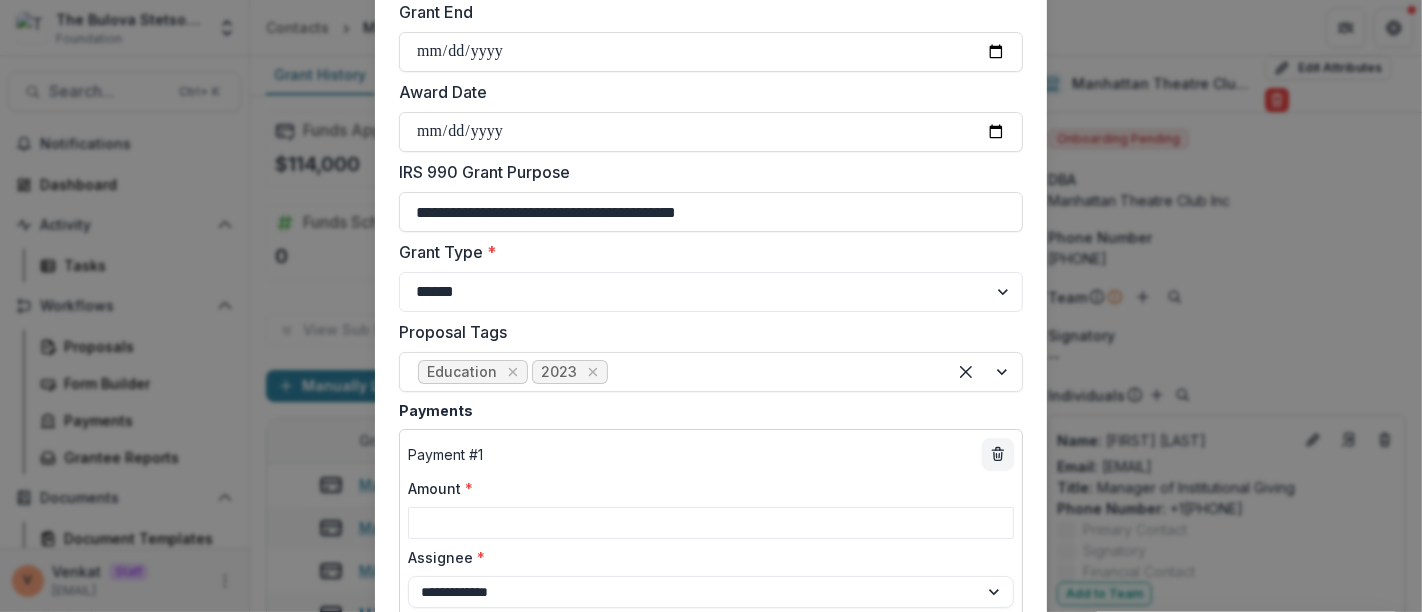 paste on "****" 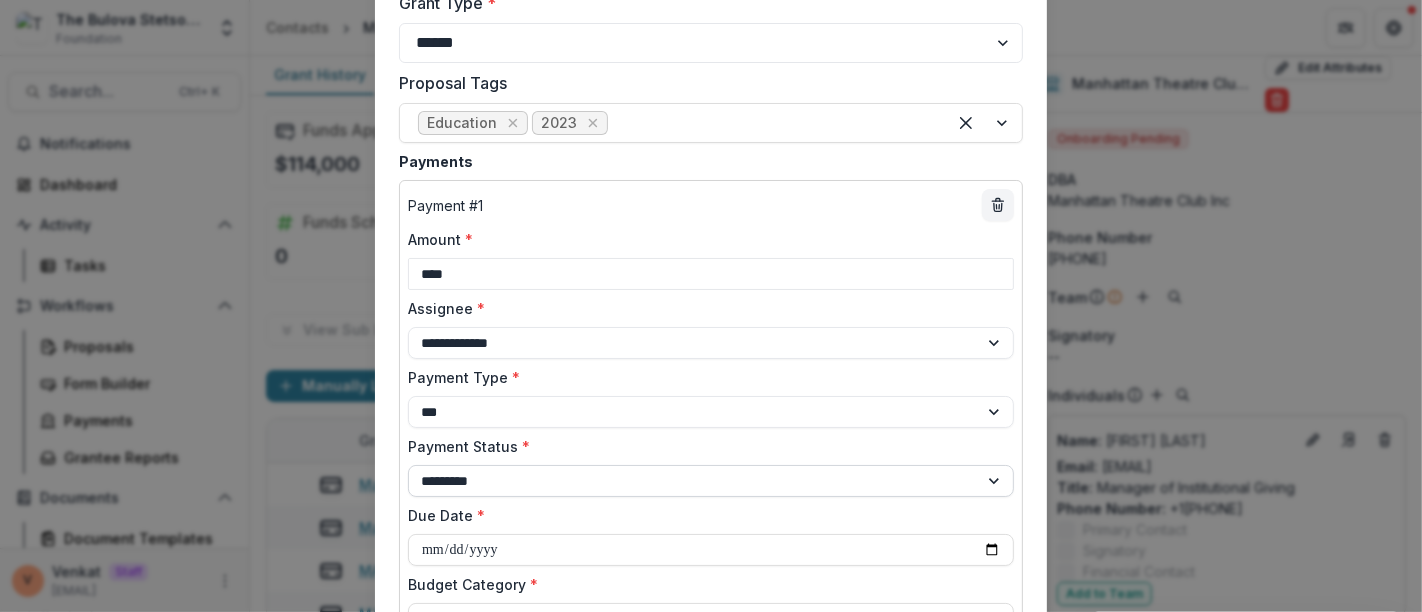 scroll, scrollTop: 1129, scrollLeft: 0, axis: vertical 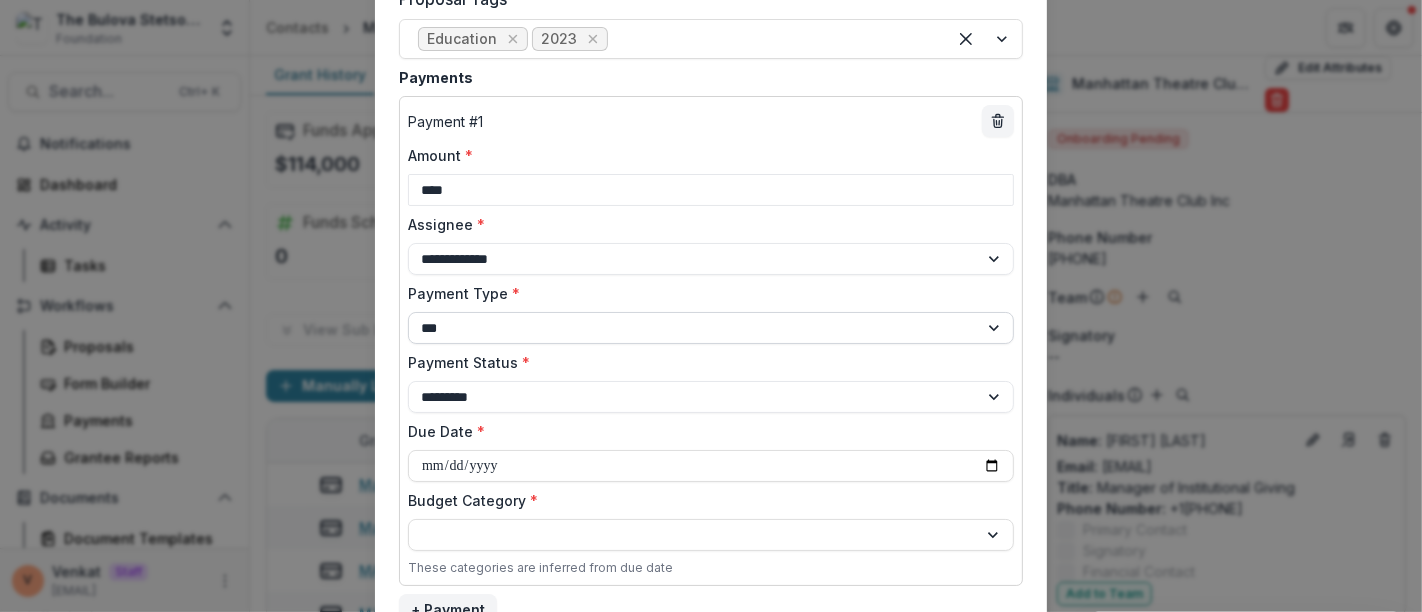 type on "****" 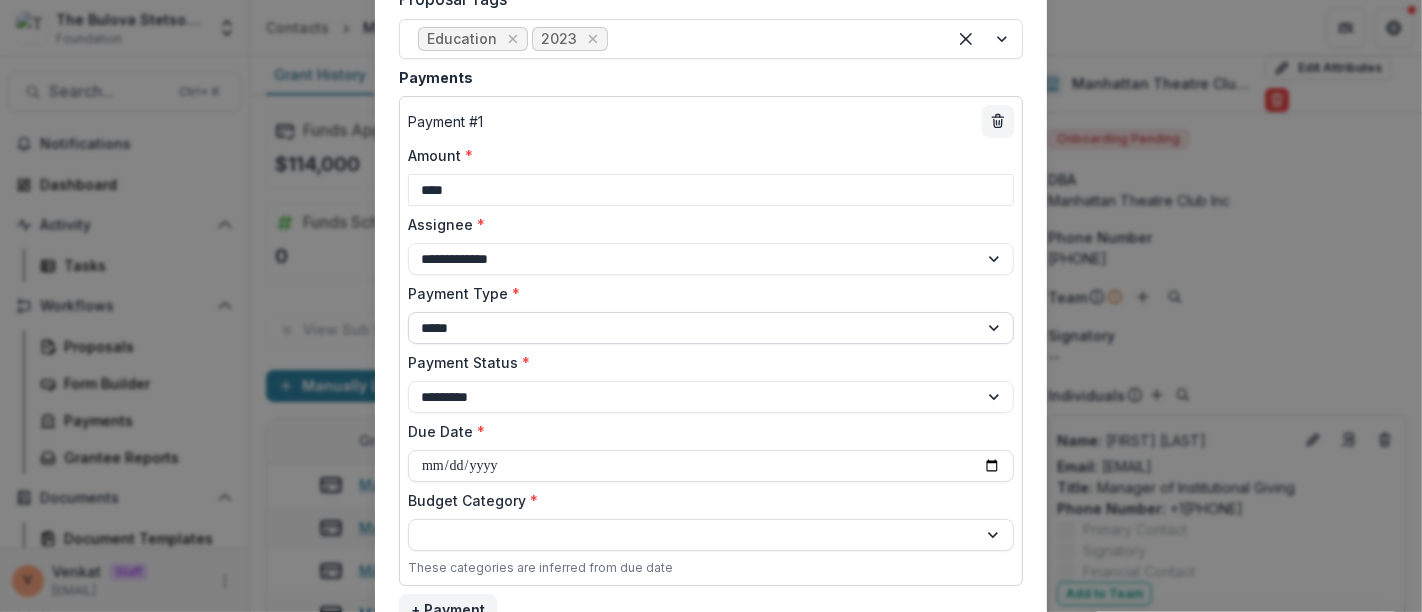 click on "**********" at bounding box center [711, 328] 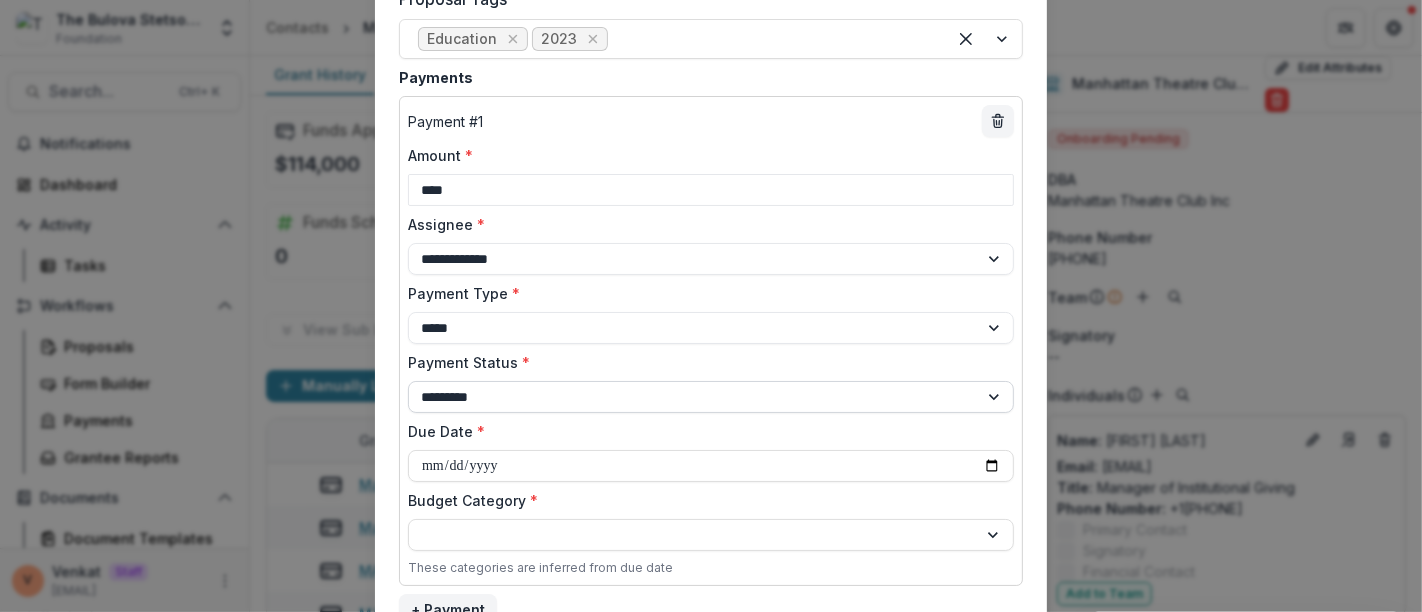 click on "**********" at bounding box center [711, 397] 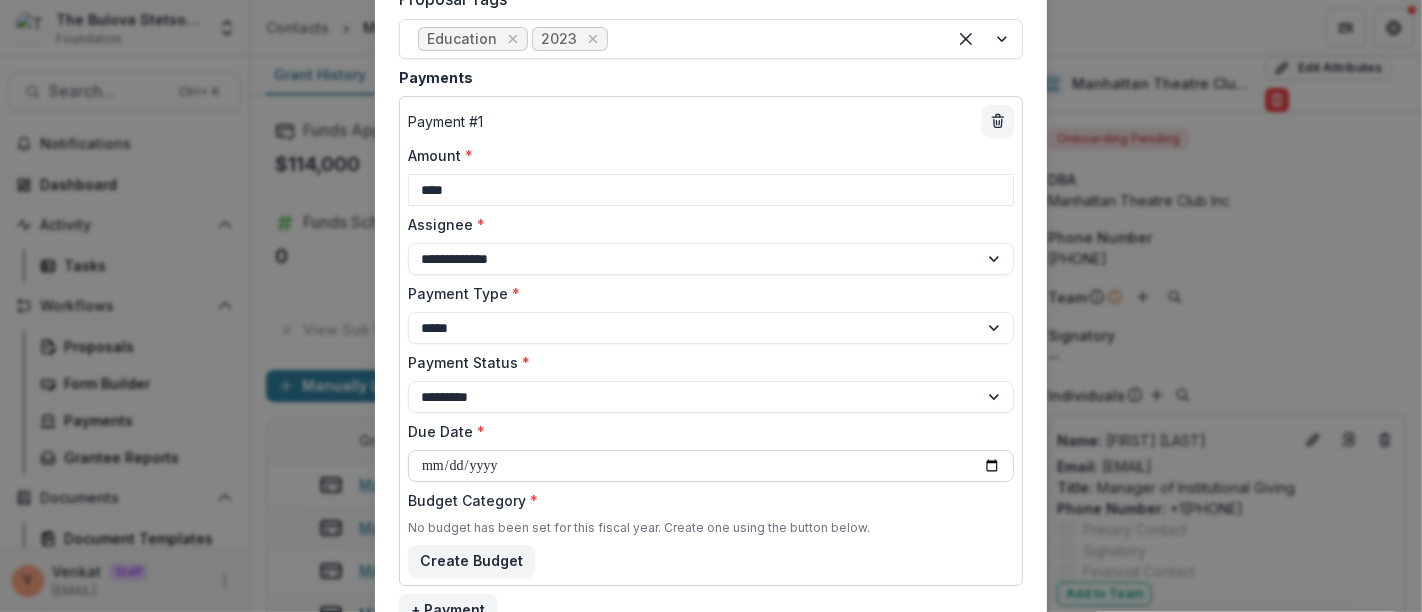 type on "**********" 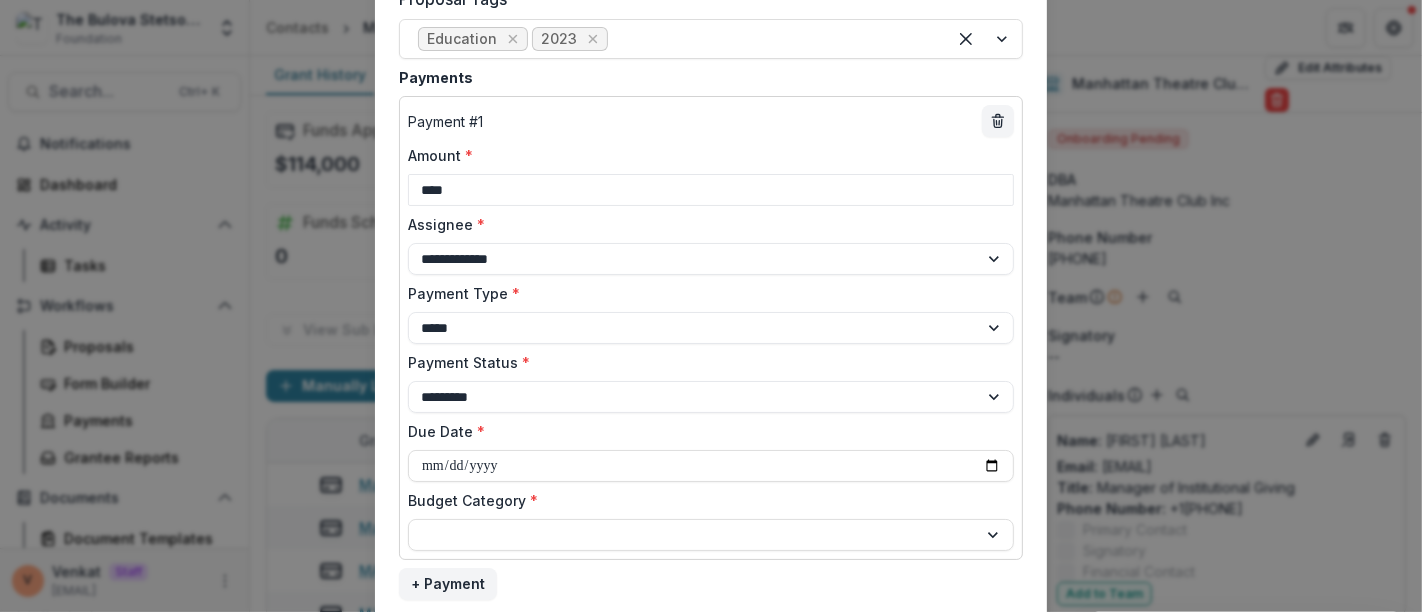 click on "Due Date *" at bounding box center [705, 431] 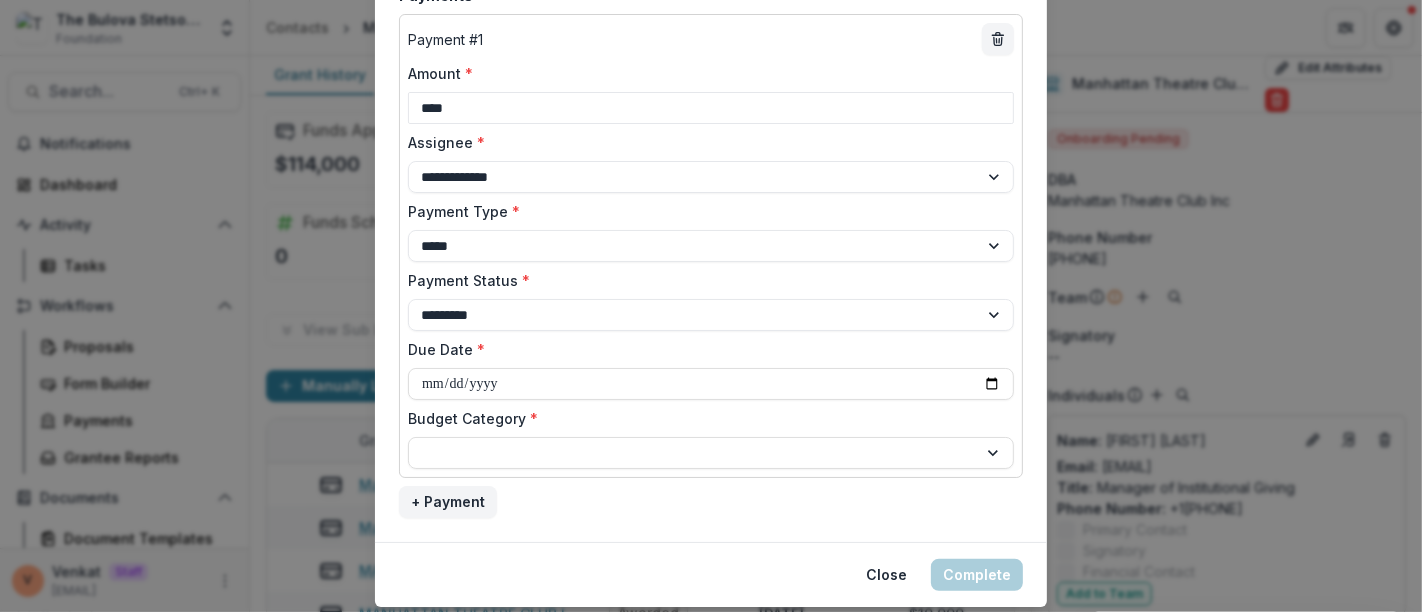 scroll, scrollTop: 1240, scrollLeft: 0, axis: vertical 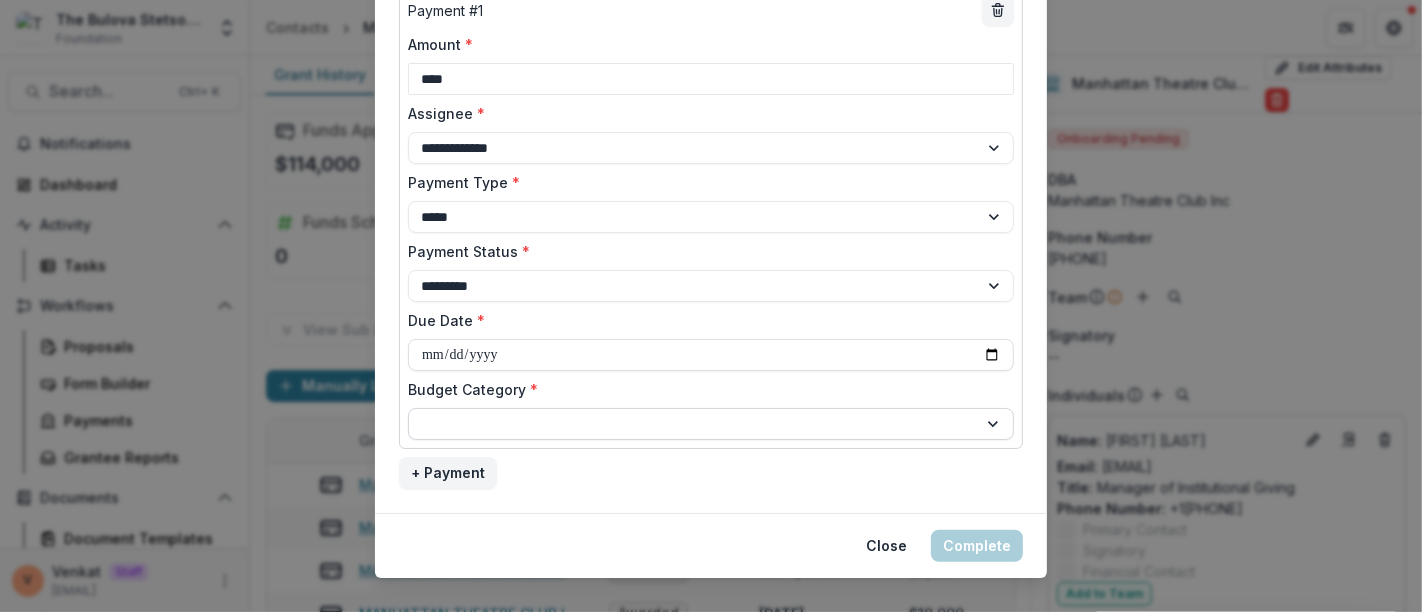 click at bounding box center (693, 424) 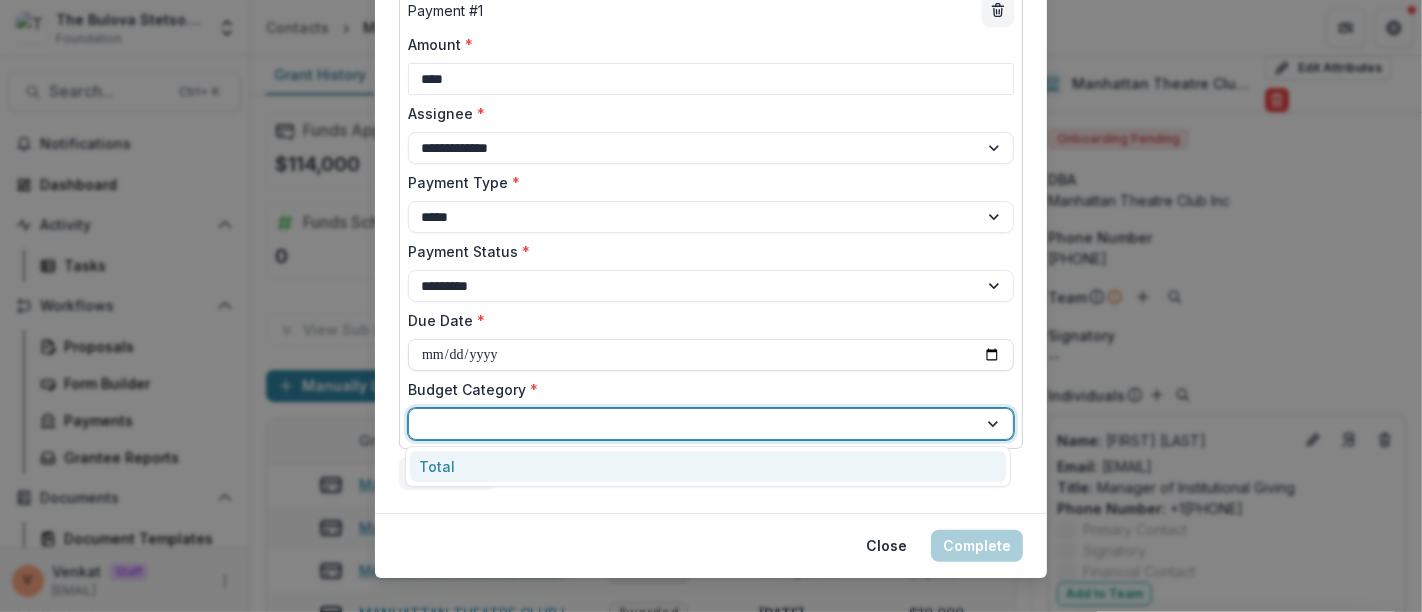 click on "Total" at bounding box center [708, 466] 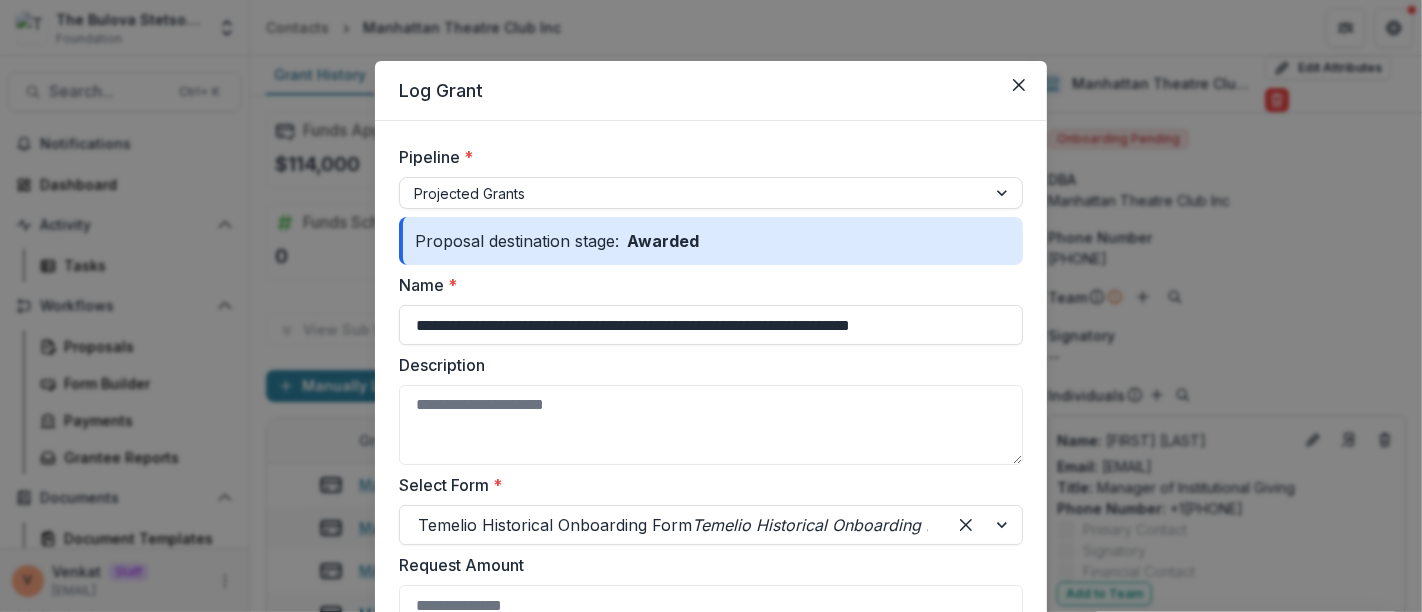 scroll, scrollTop: 0, scrollLeft: 0, axis: both 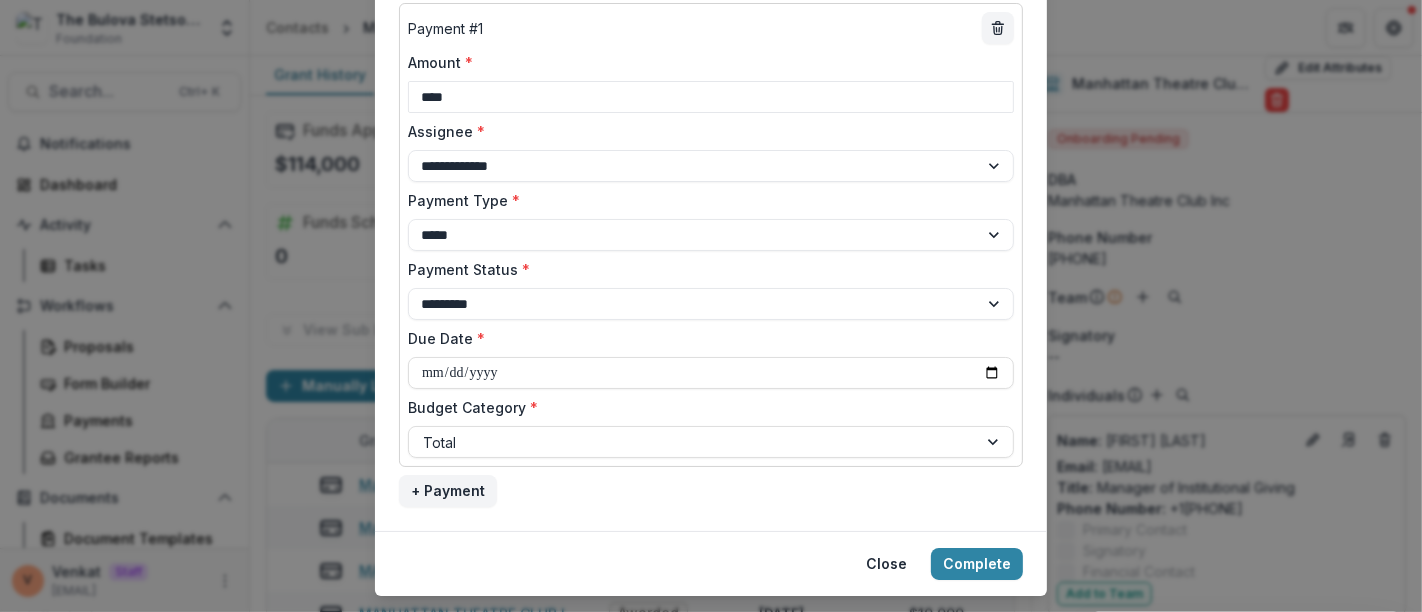 click on "**********" at bounding box center (711, -284) 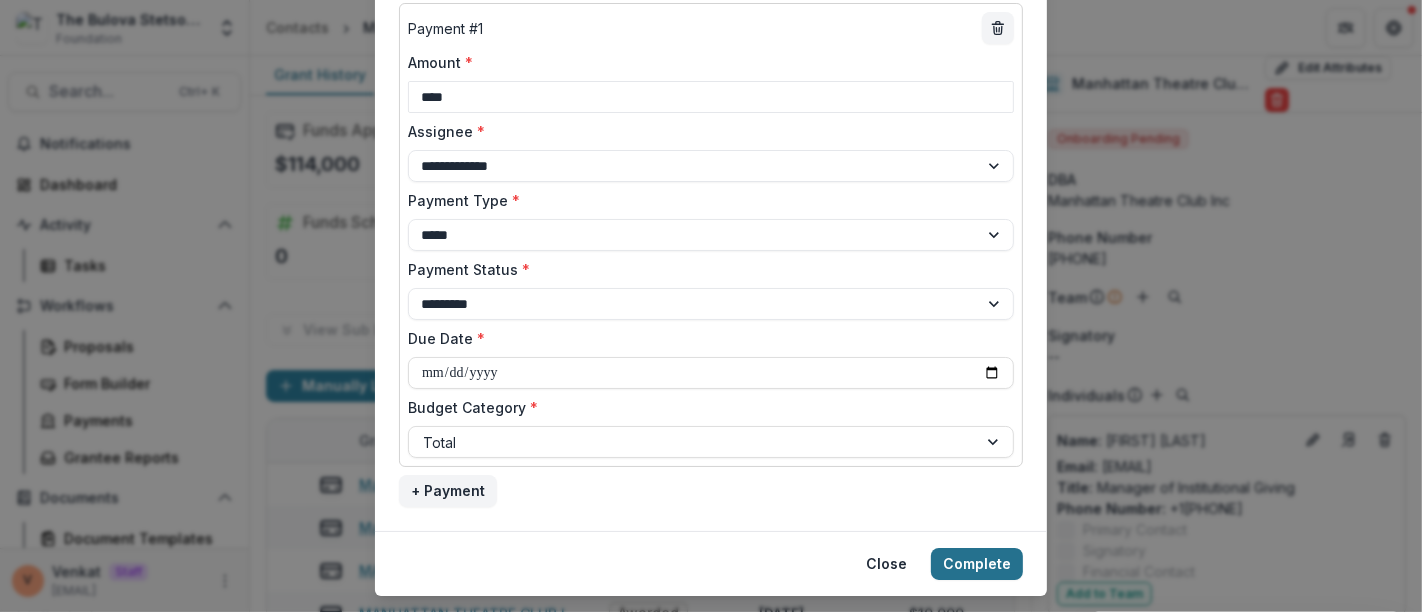 click on "Complete" at bounding box center [977, 564] 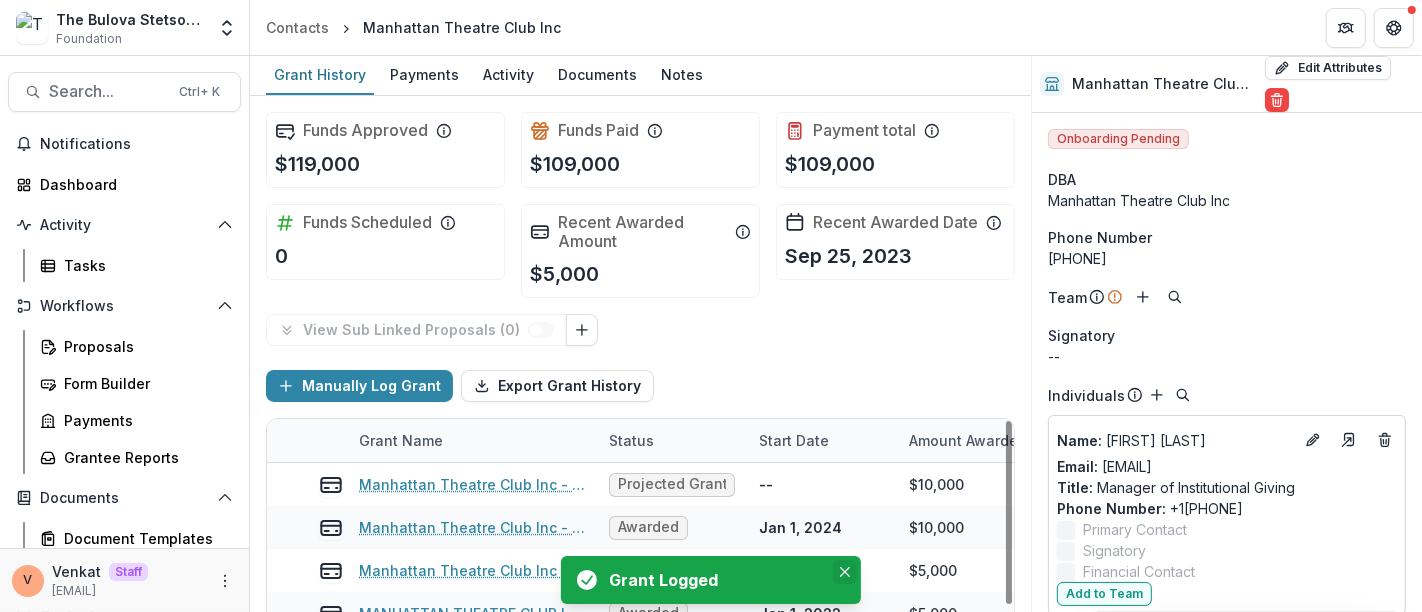 click 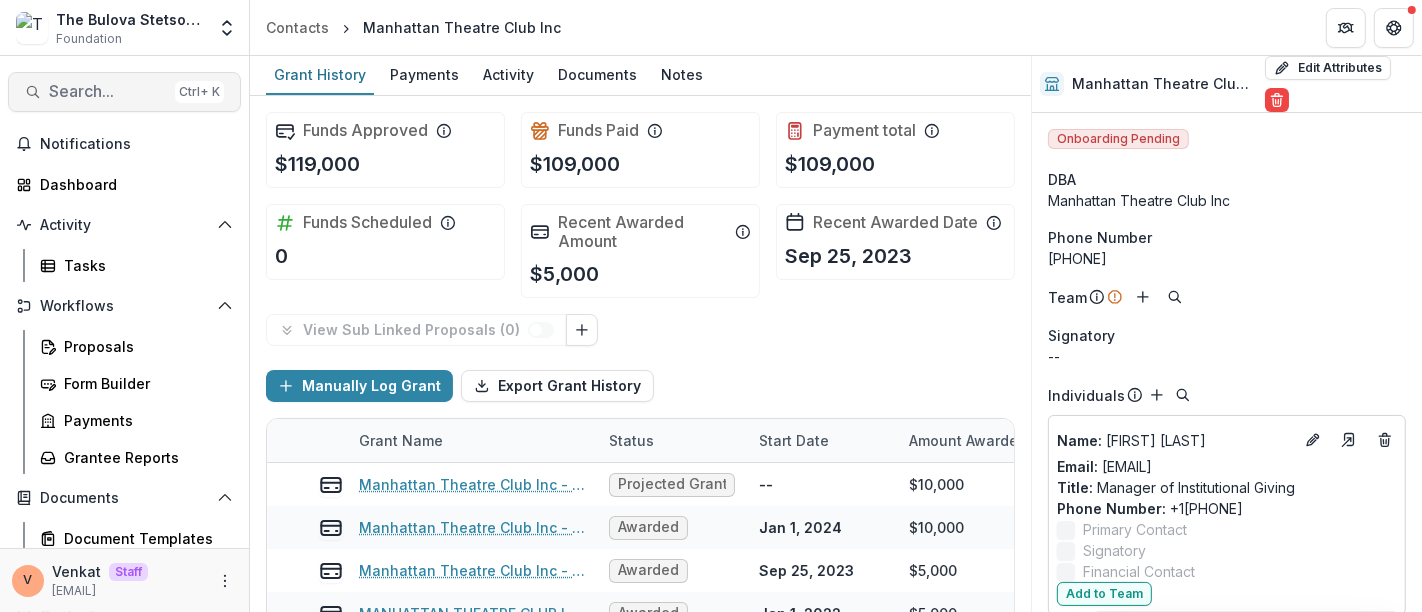 click on "Search..." at bounding box center [108, 91] 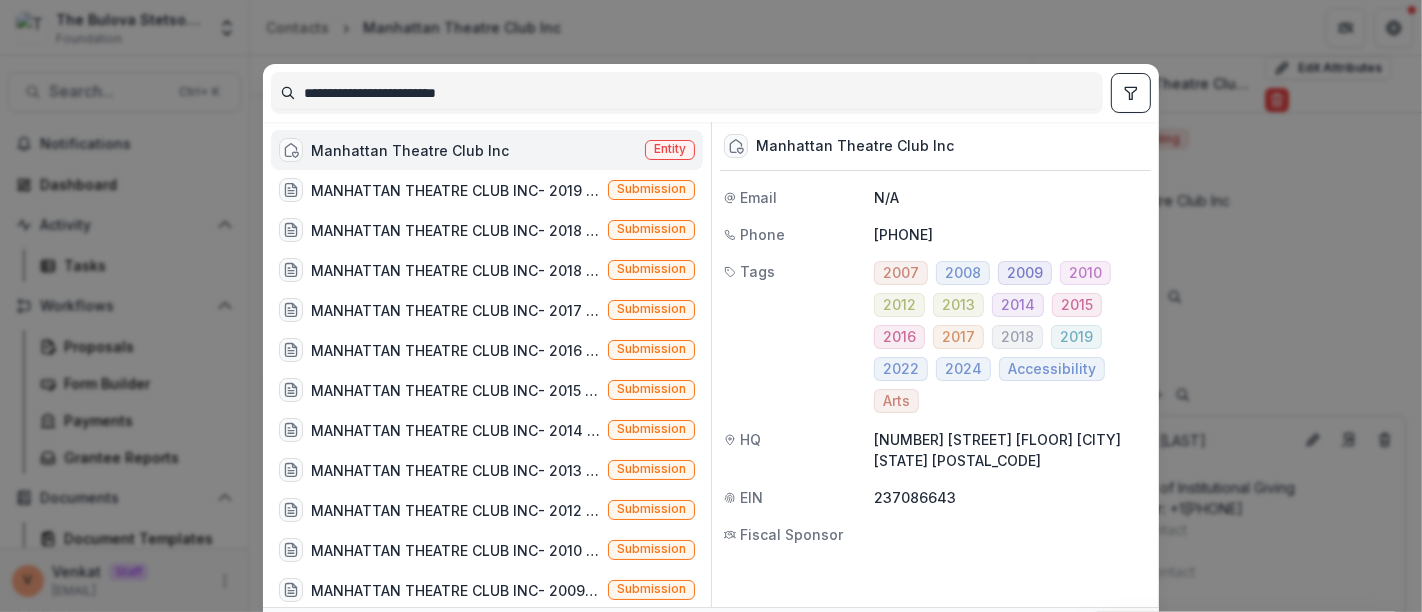 drag, startPoint x: 251, startPoint y: 88, endPoint x: 47, endPoint y: 105, distance: 204.7071 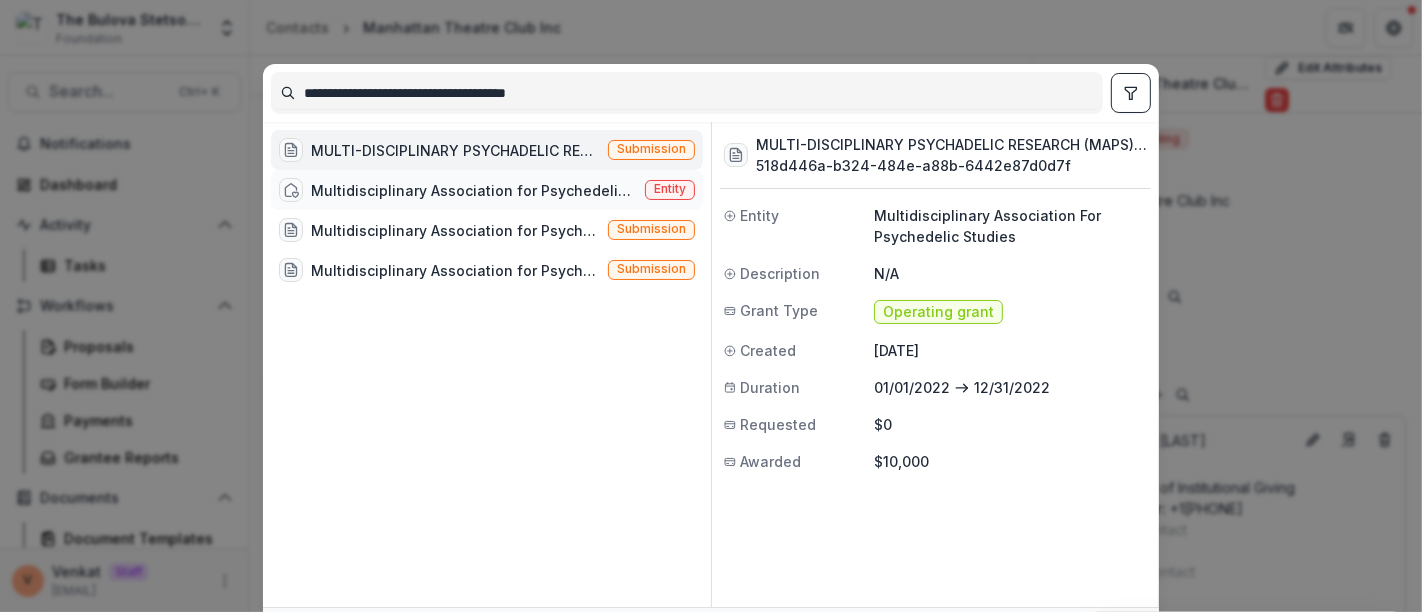 type on "**********" 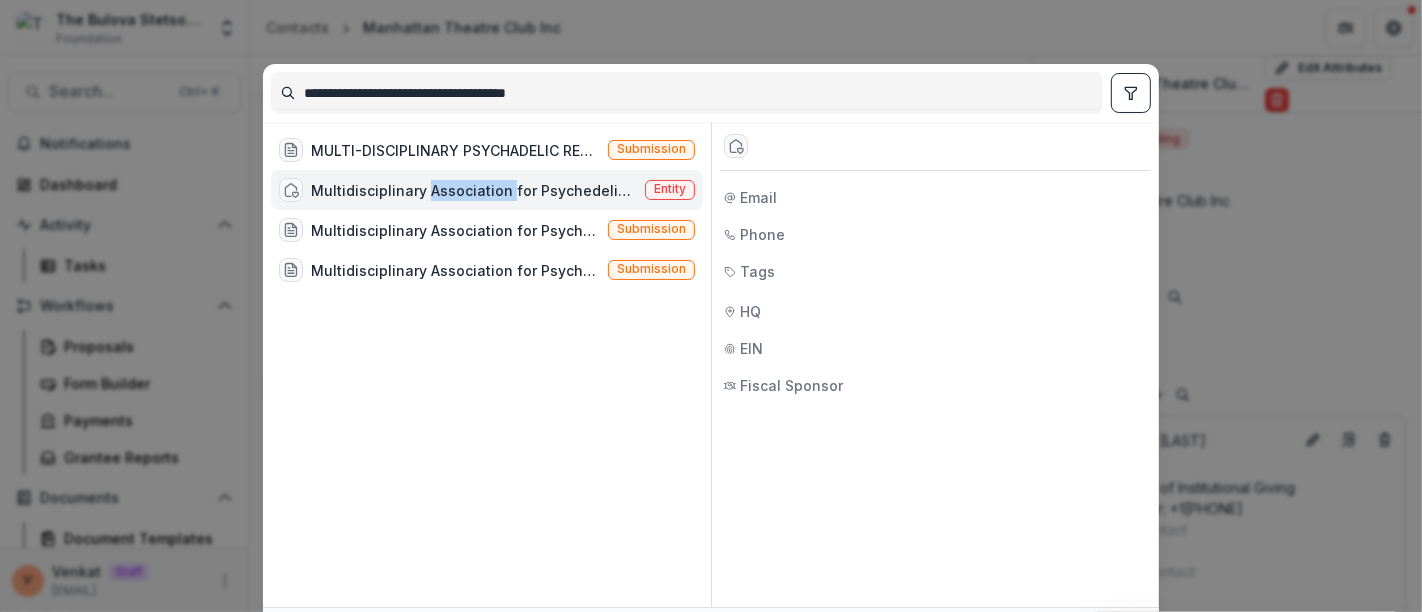 click on "Multidisciplinary Association for Psychedelic Studies" at bounding box center [474, 190] 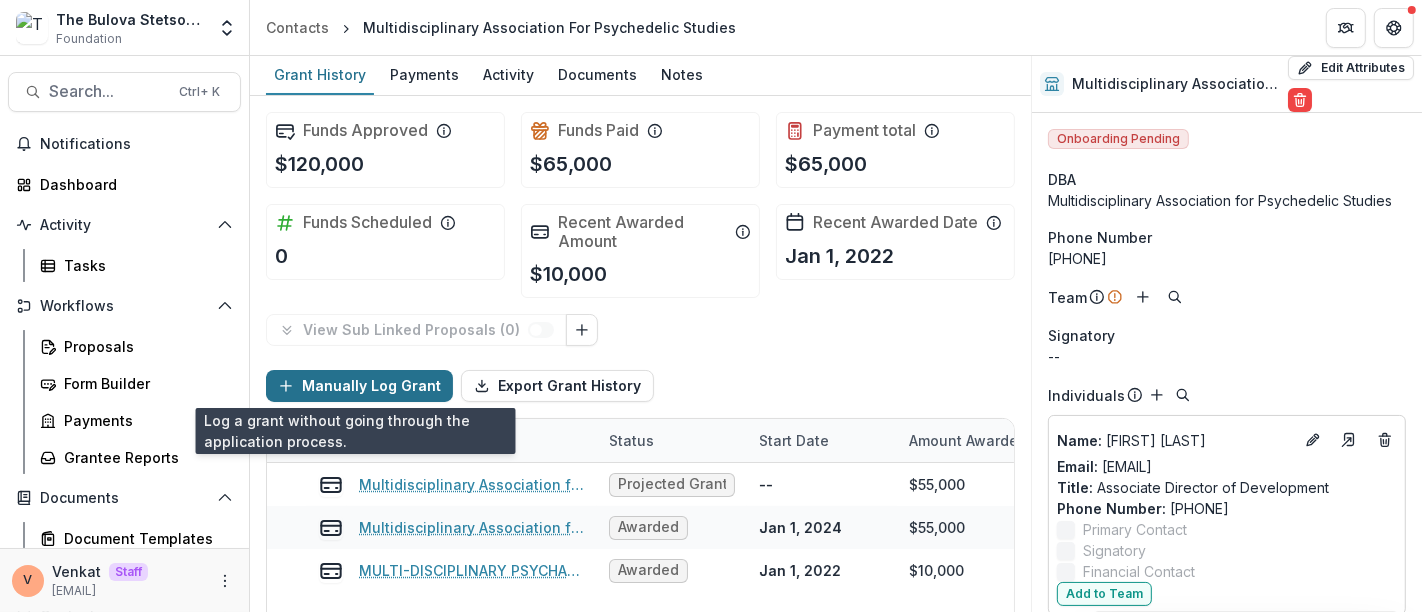 click on "Manually Log Grant" at bounding box center [359, 386] 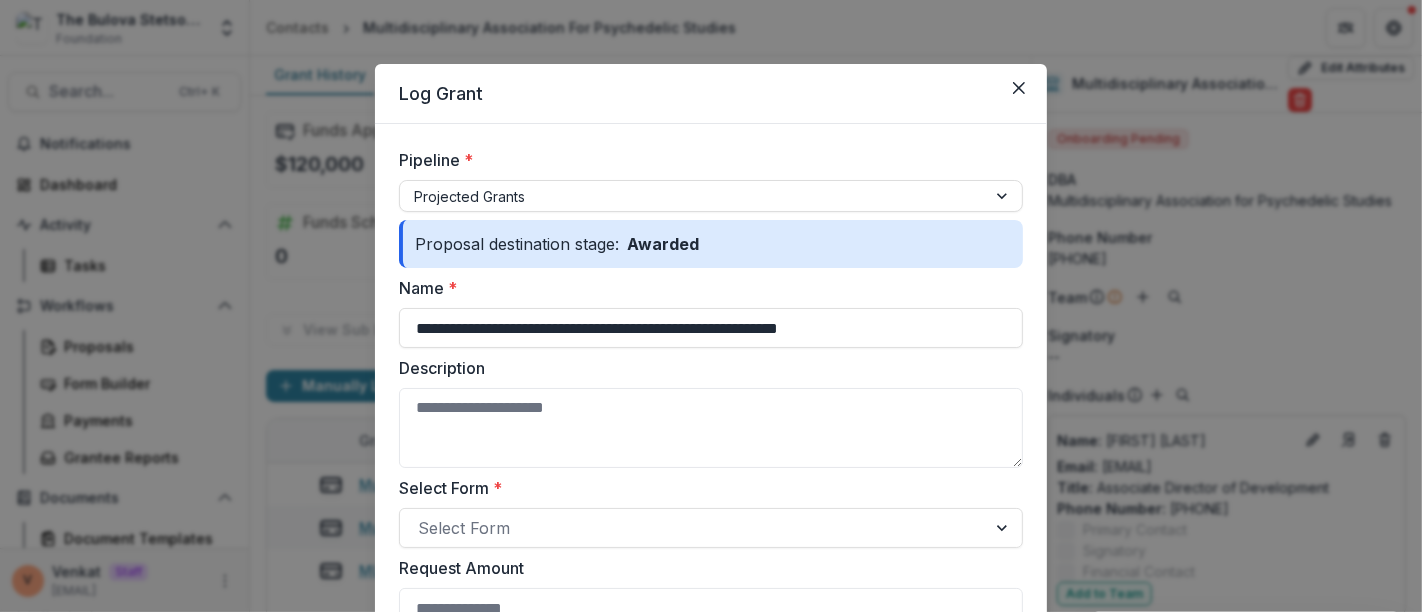 drag, startPoint x: 725, startPoint y: 310, endPoint x: 71, endPoint y: 307, distance: 654.0069 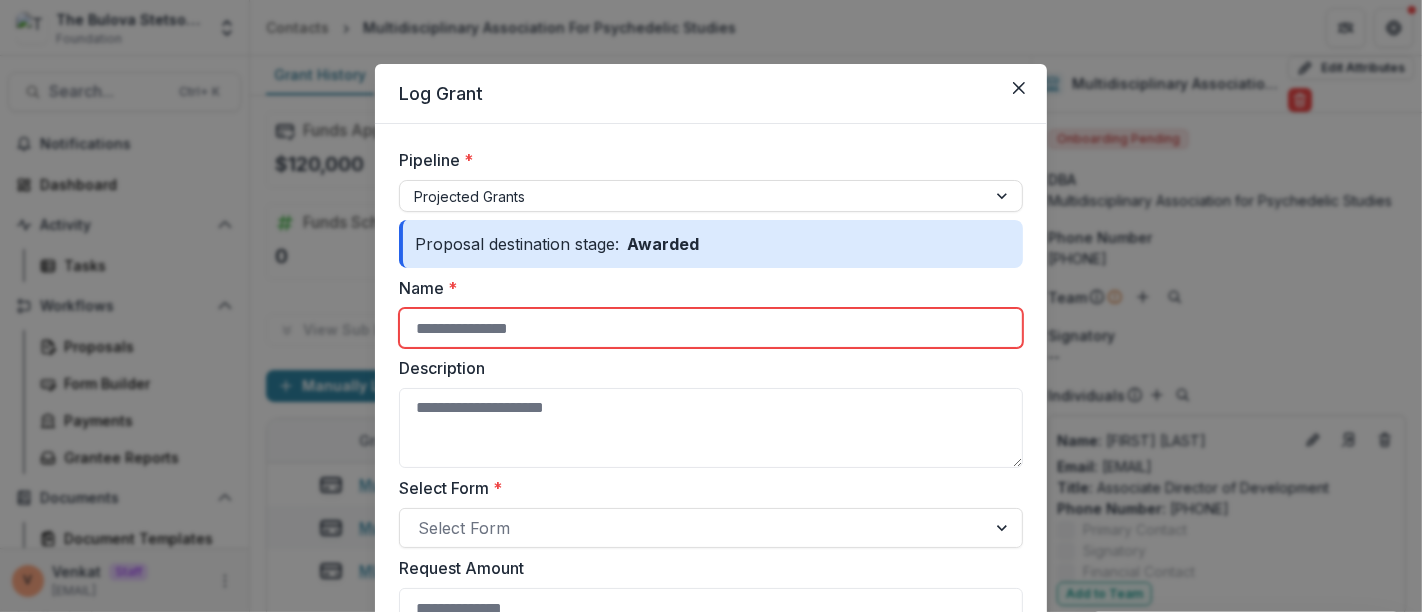 paste on "**********" 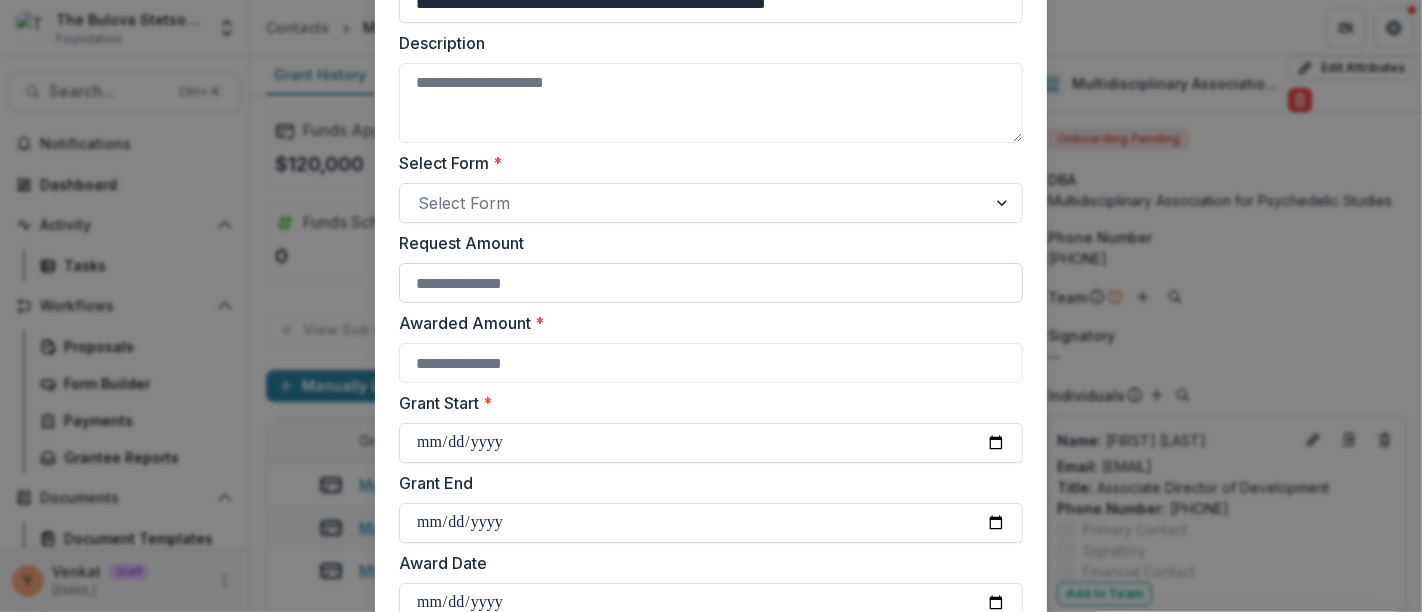 scroll, scrollTop: 333, scrollLeft: 0, axis: vertical 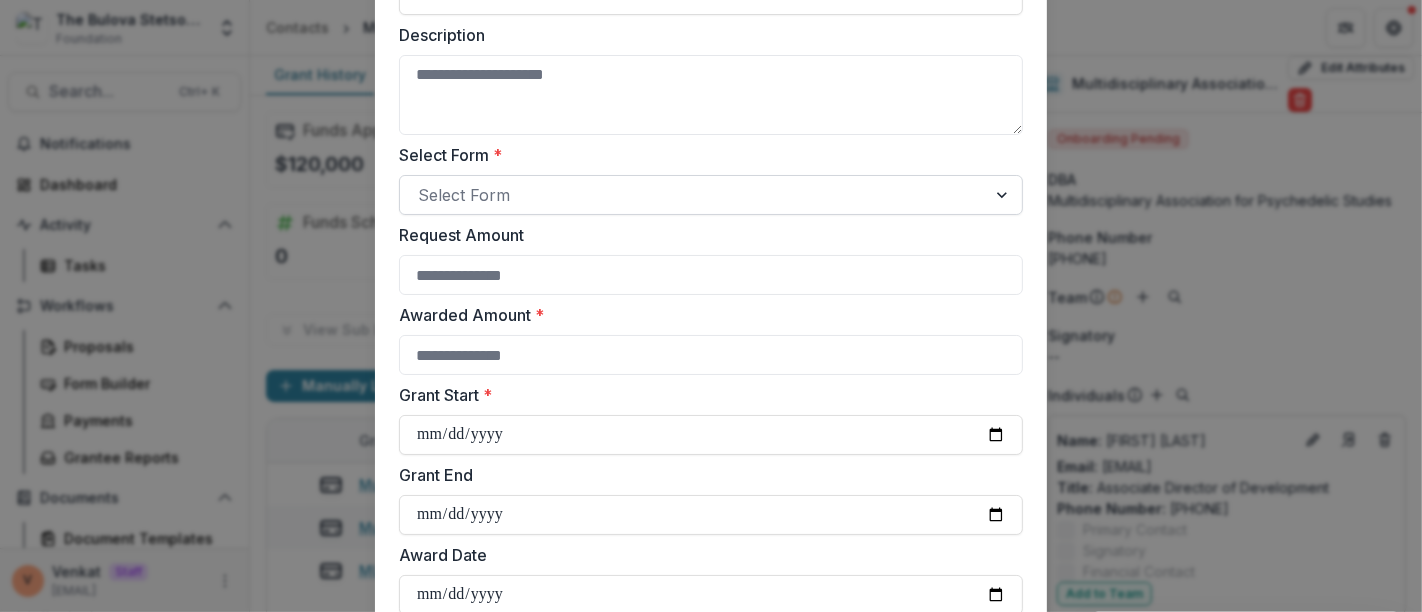 type on "**********" 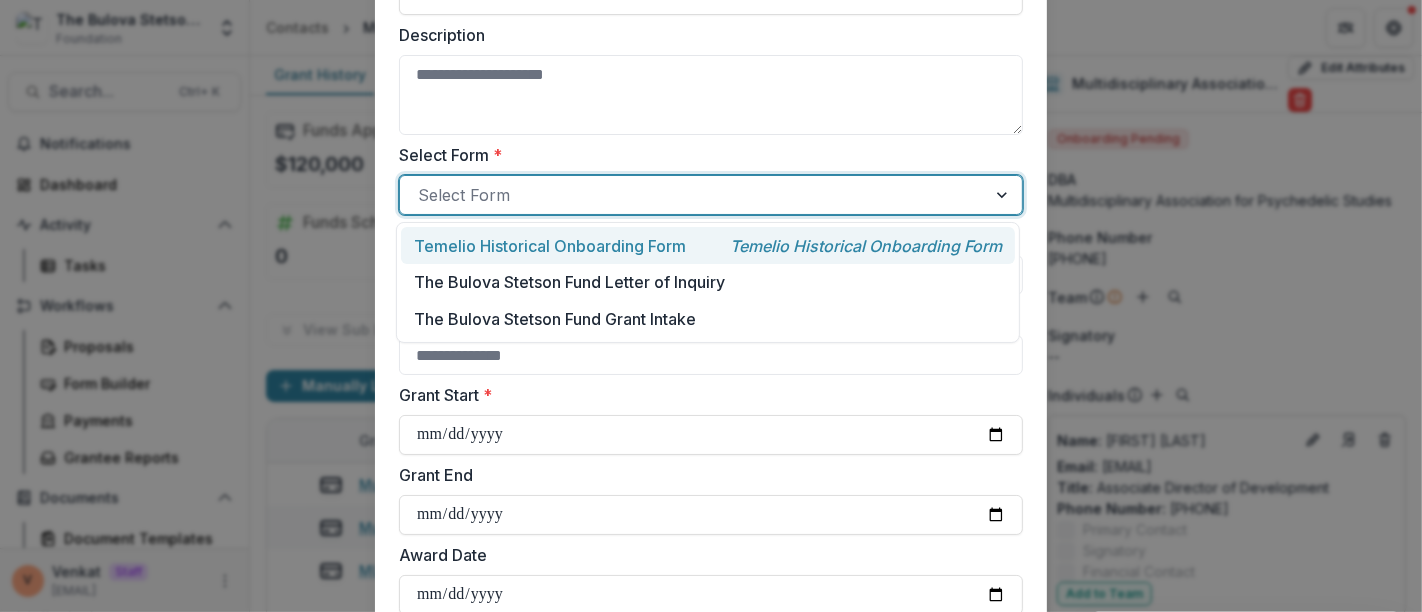 click on "Temelio Historical Onboarding Form" at bounding box center [550, 246] 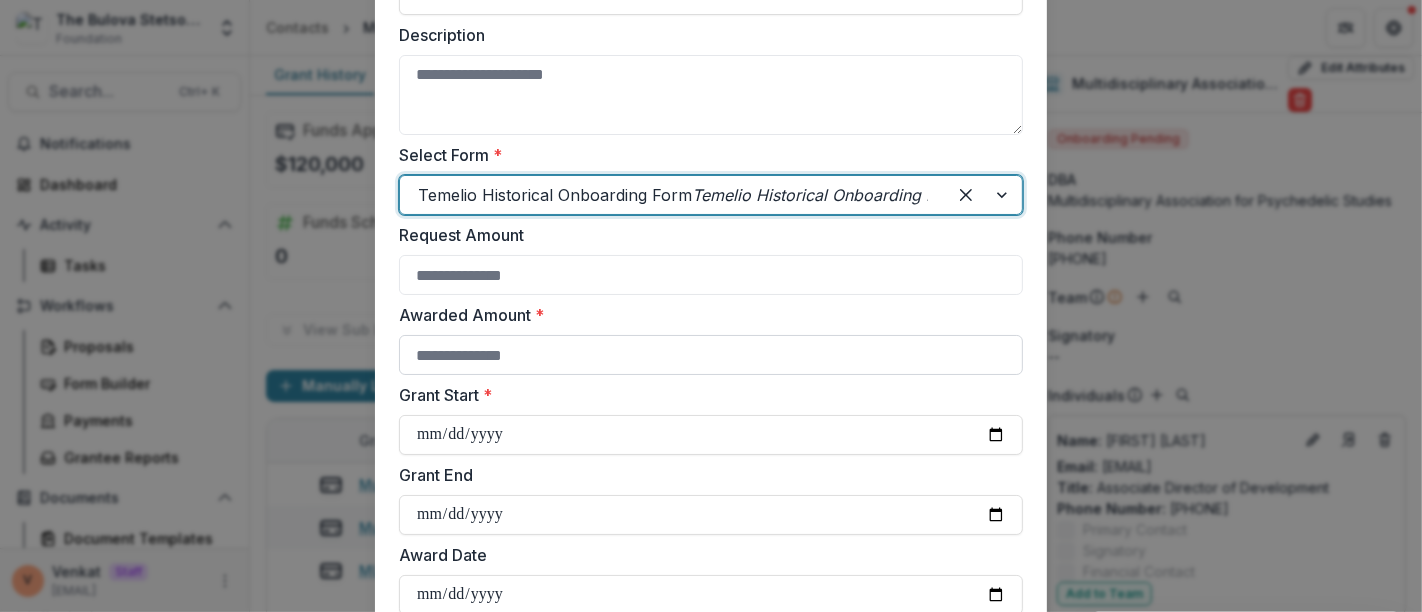 click on "Awarded Amount *" at bounding box center [711, 355] 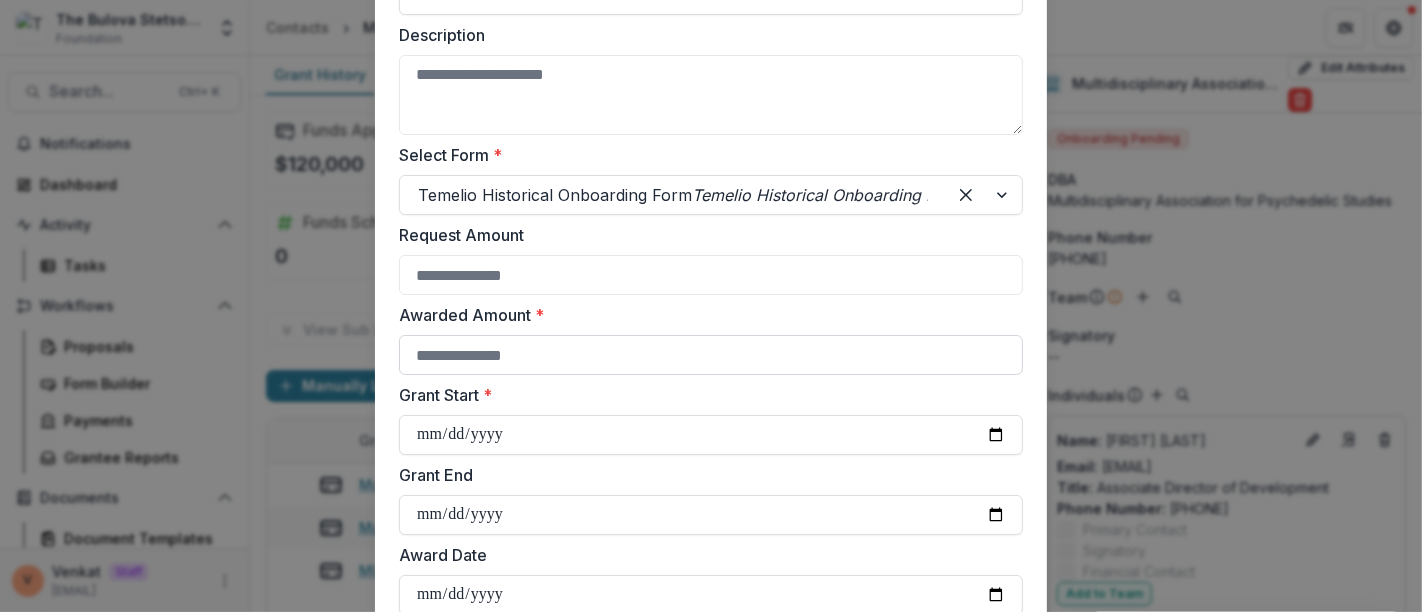 paste on "*****" 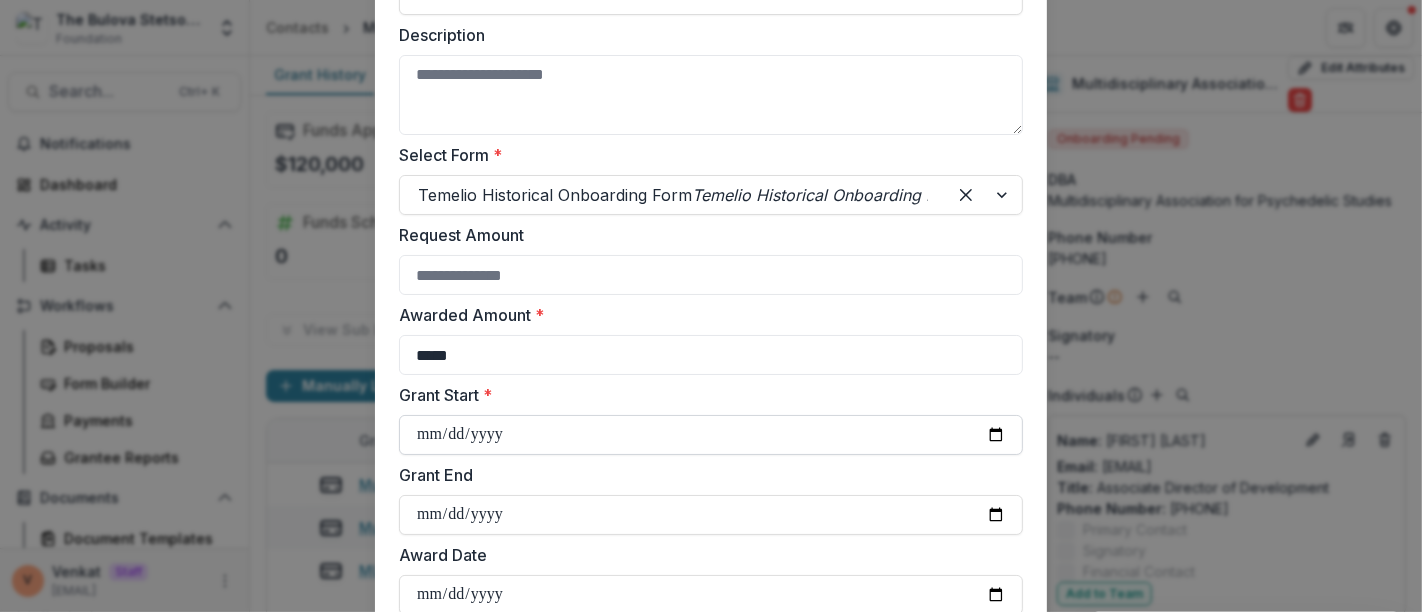 type on "*****" 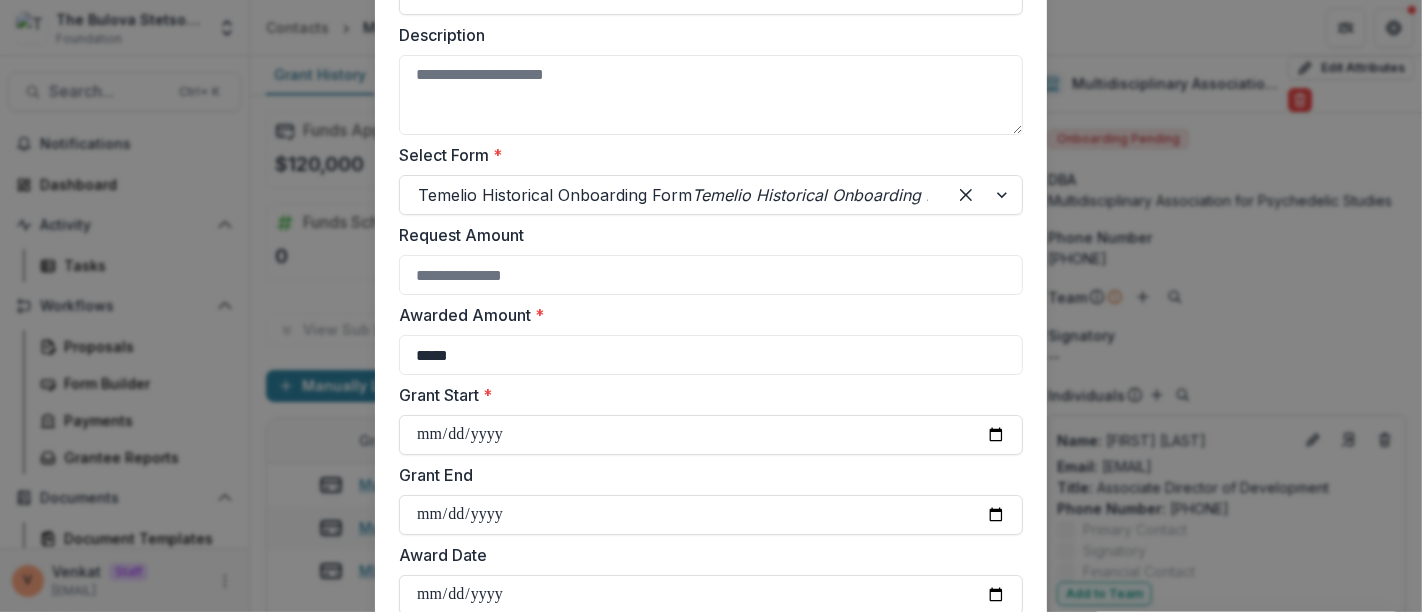 click on "Grant Start *" at bounding box center [705, 395] 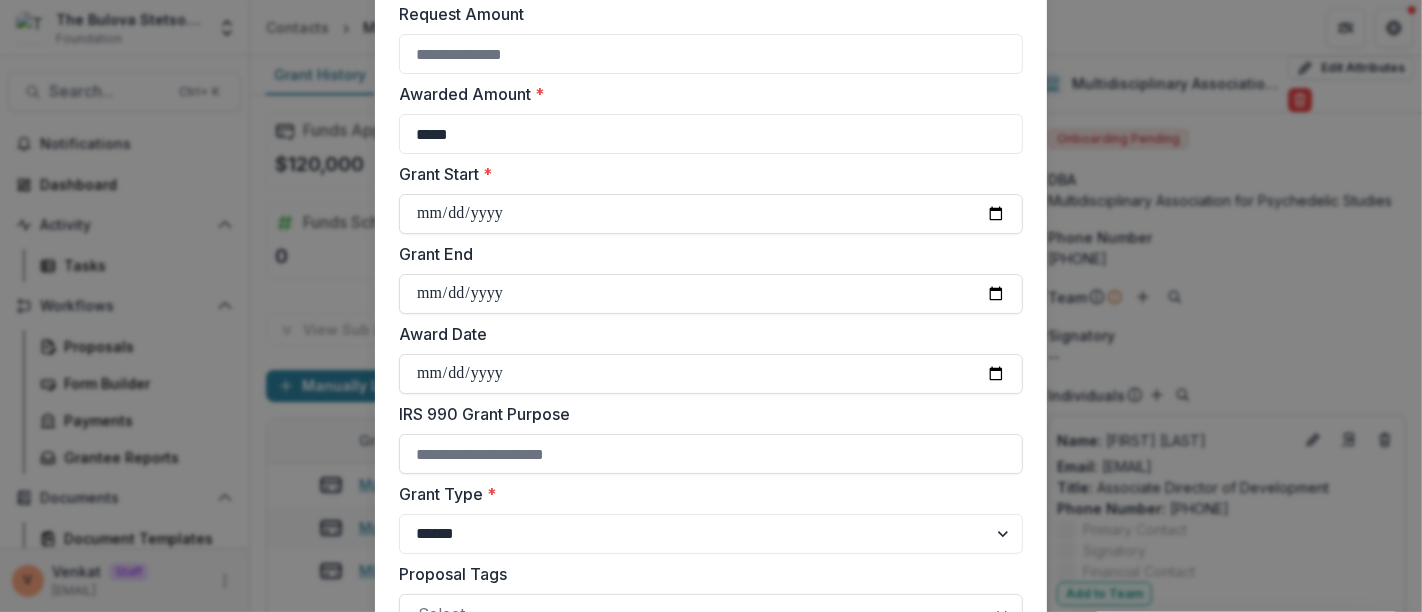 scroll, scrollTop: 555, scrollLeft: 0, axis: vertical 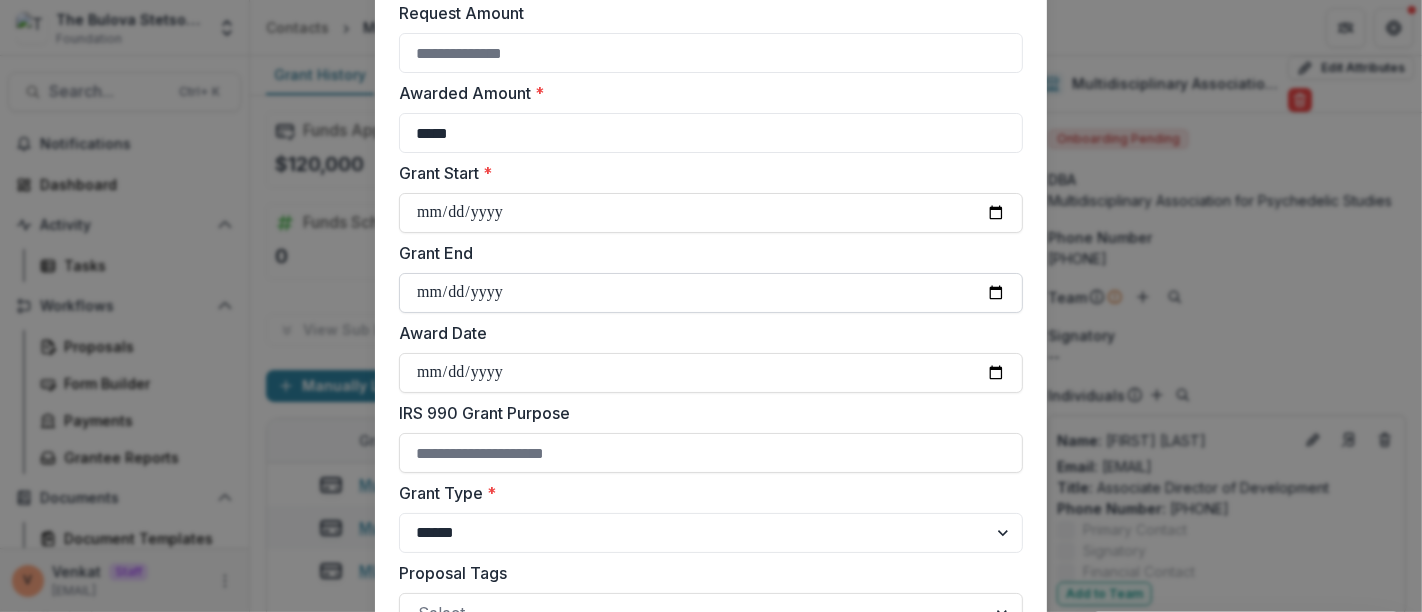 click on "Grant End" at bounding box center (711, 293) 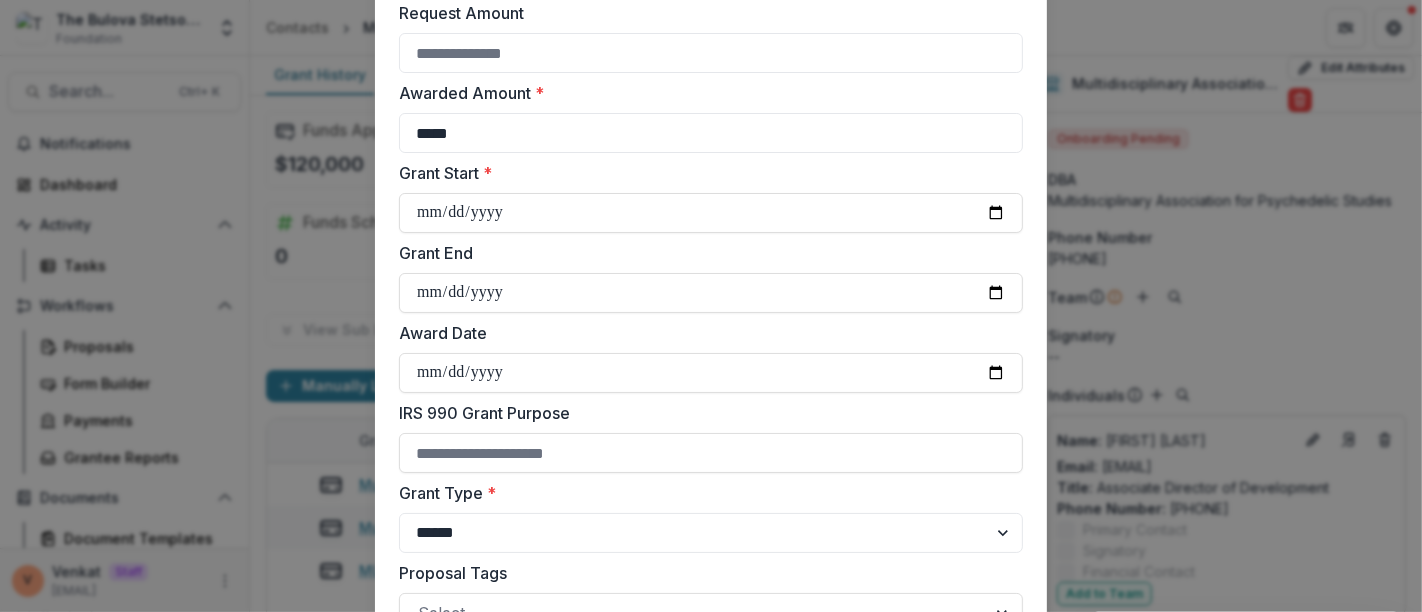 click on "Award Date" at bounding box center [705, 333] 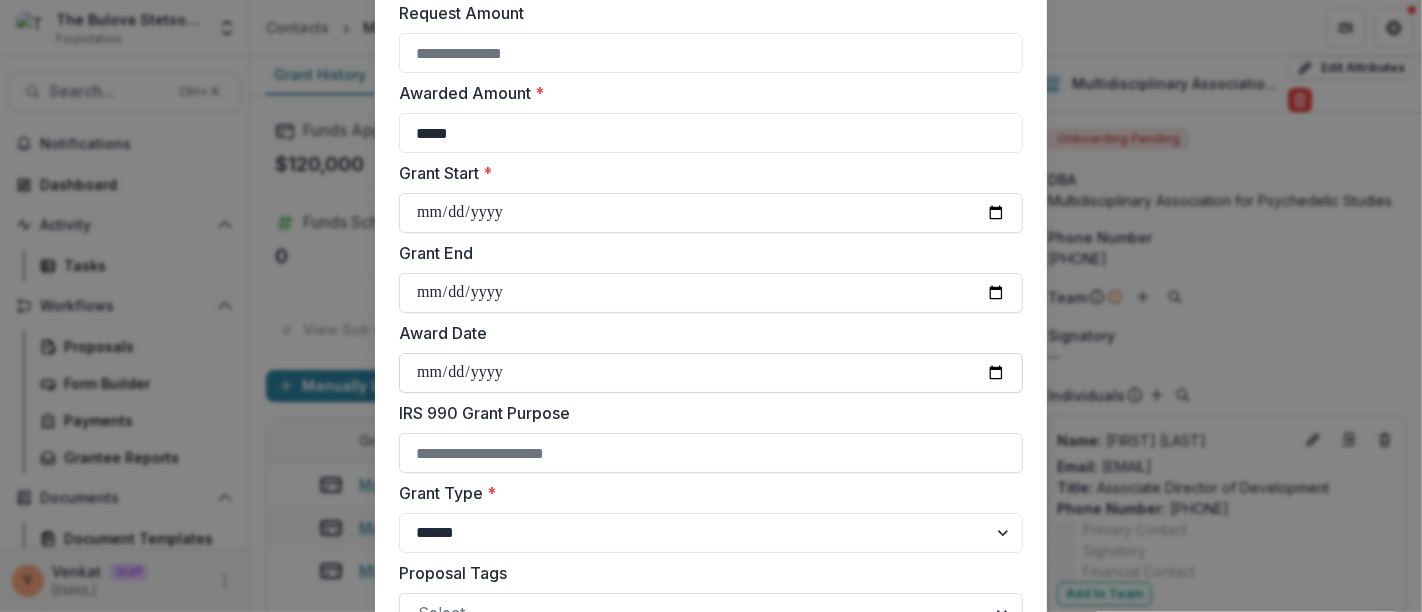 type on "**********" 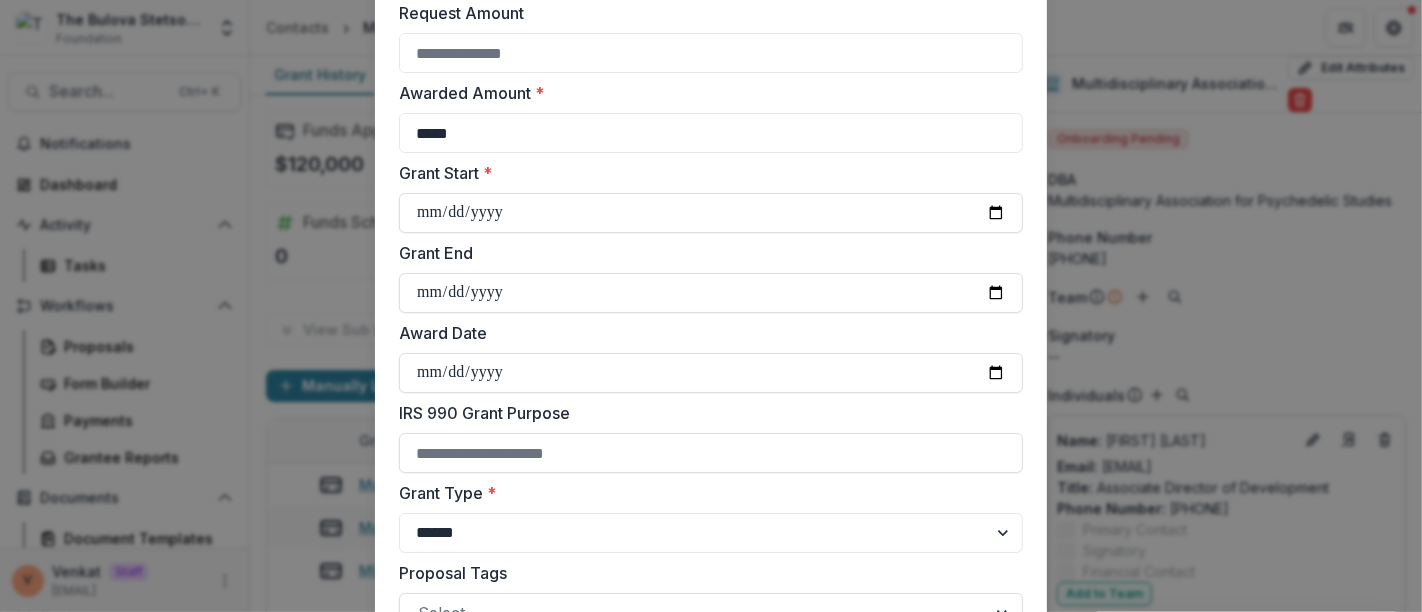 click on "Award Date" at bounding box center (705, 333) 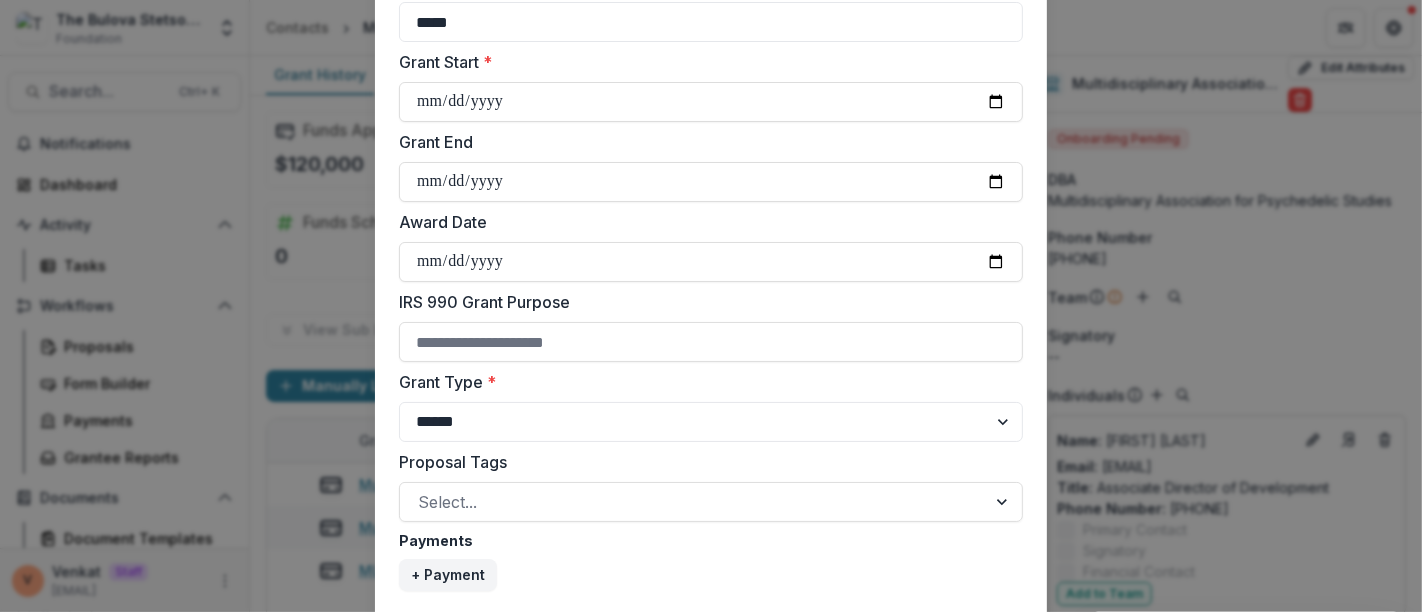 scroll, scrollTop: 777, scrollLeft: 0, axis: vertical 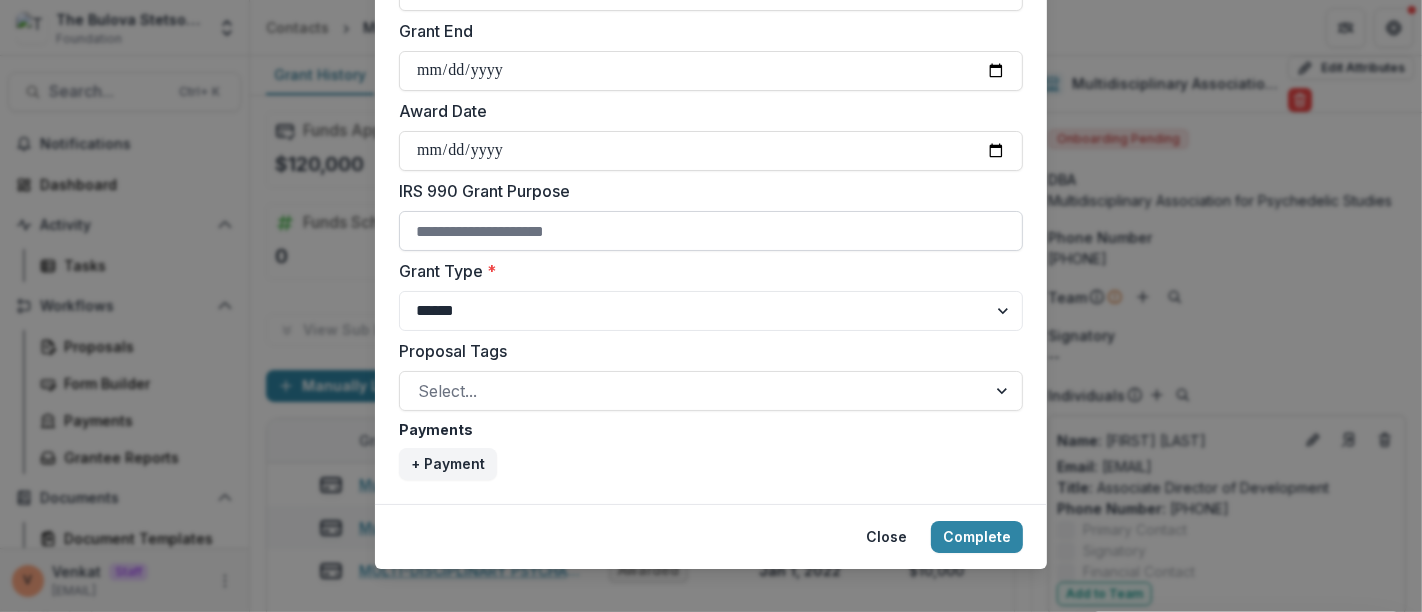 click on "IRS 990 Grant Purpose" at bounding box center (711, 231) 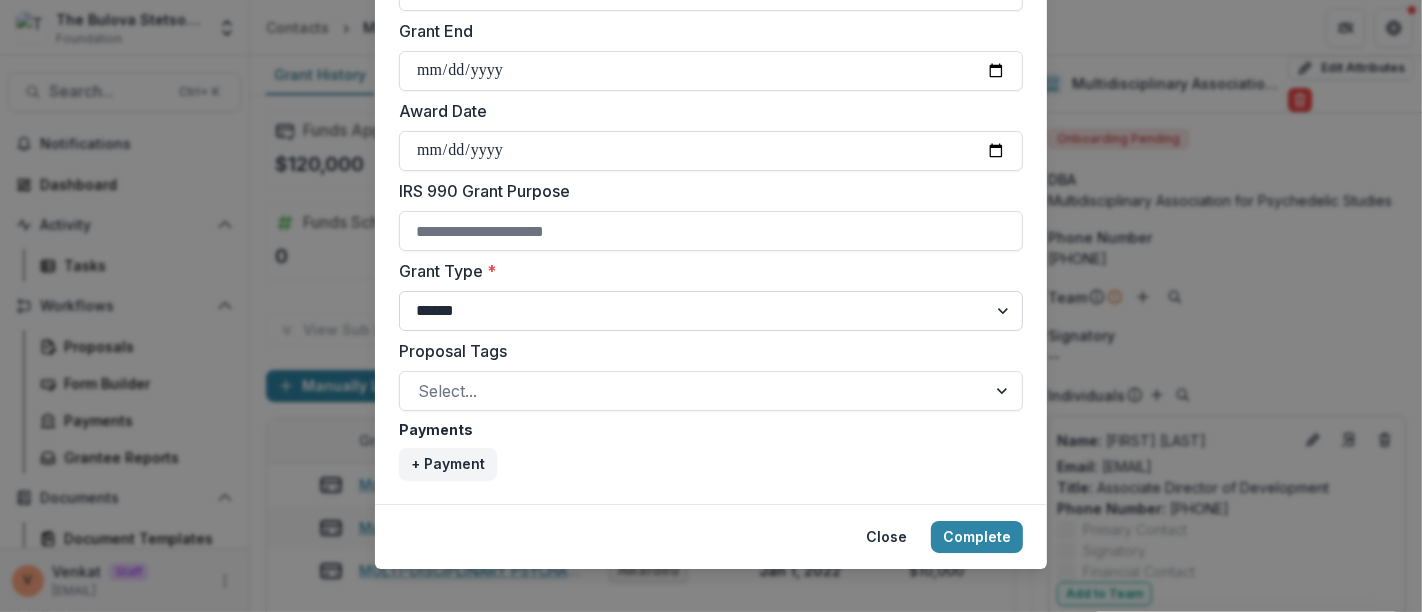 paste on "**********" 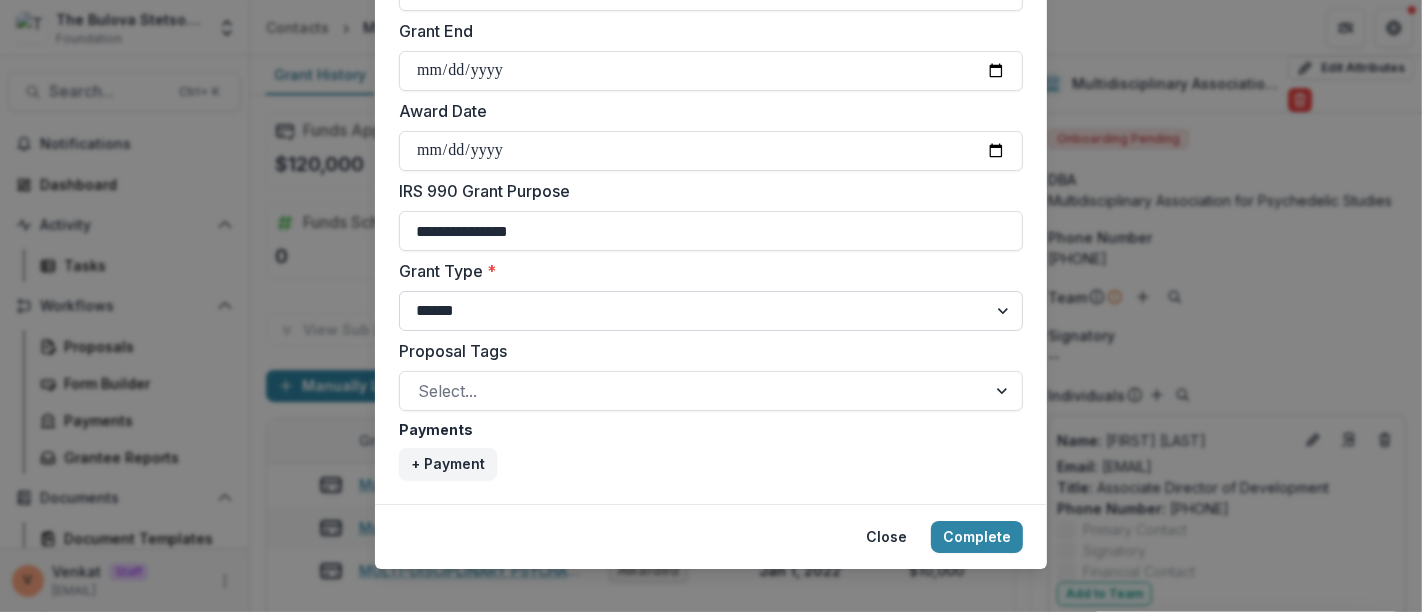 type on "**********" 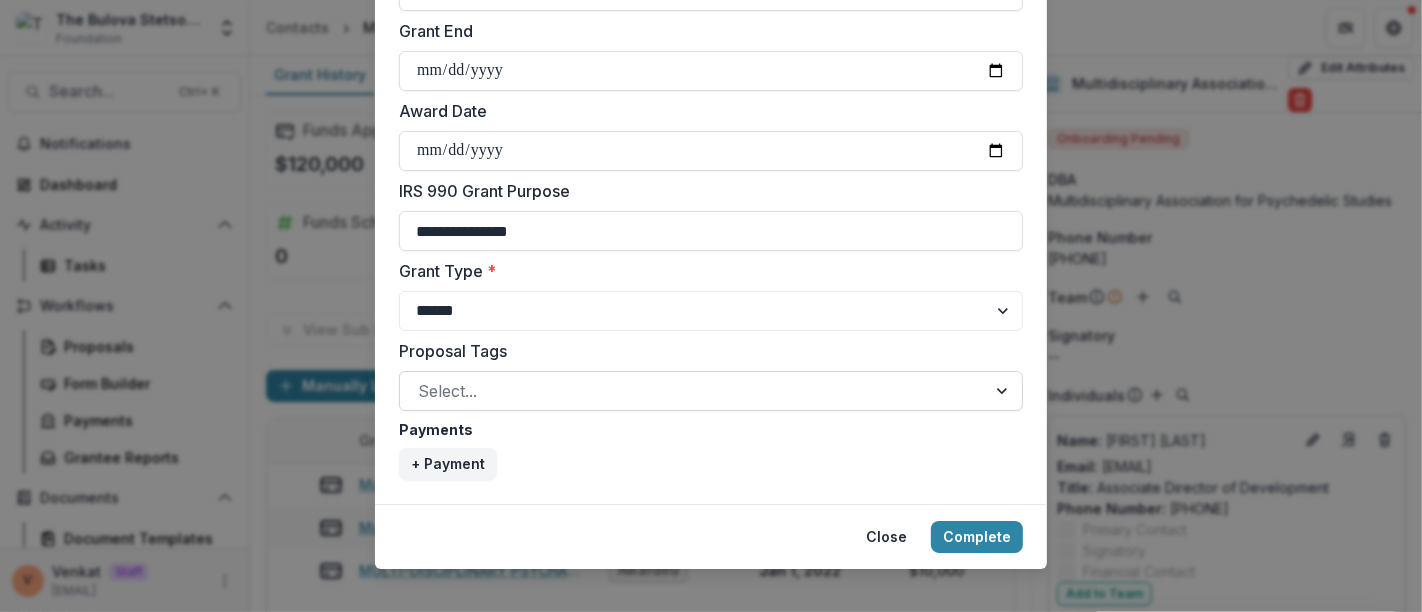 click at bounding box center [693, 391] 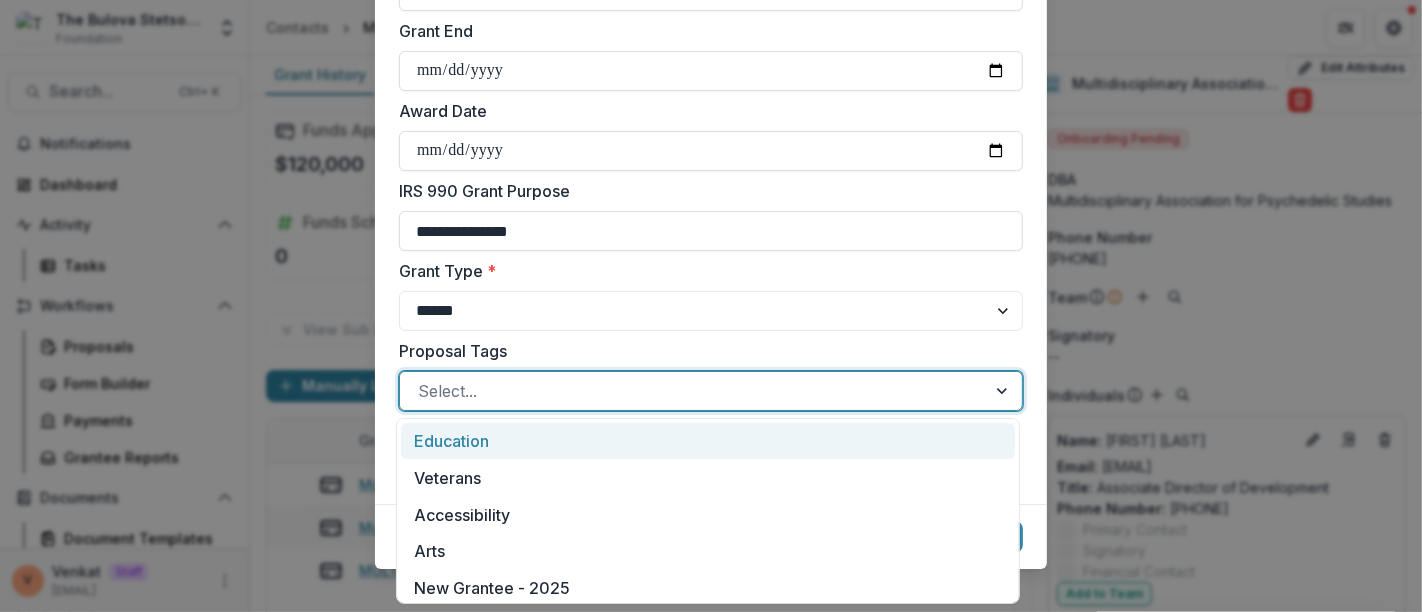 click on "Education" at bounding box center (708, 441) 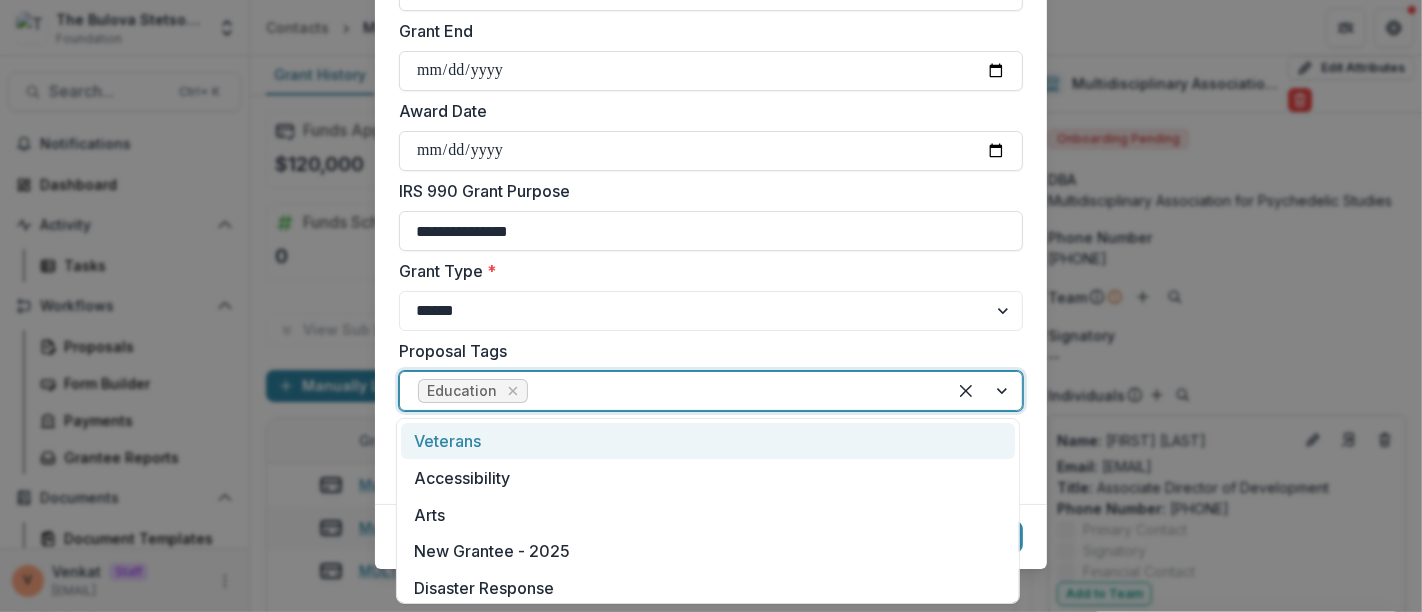 click at bounding box center (730, 391) 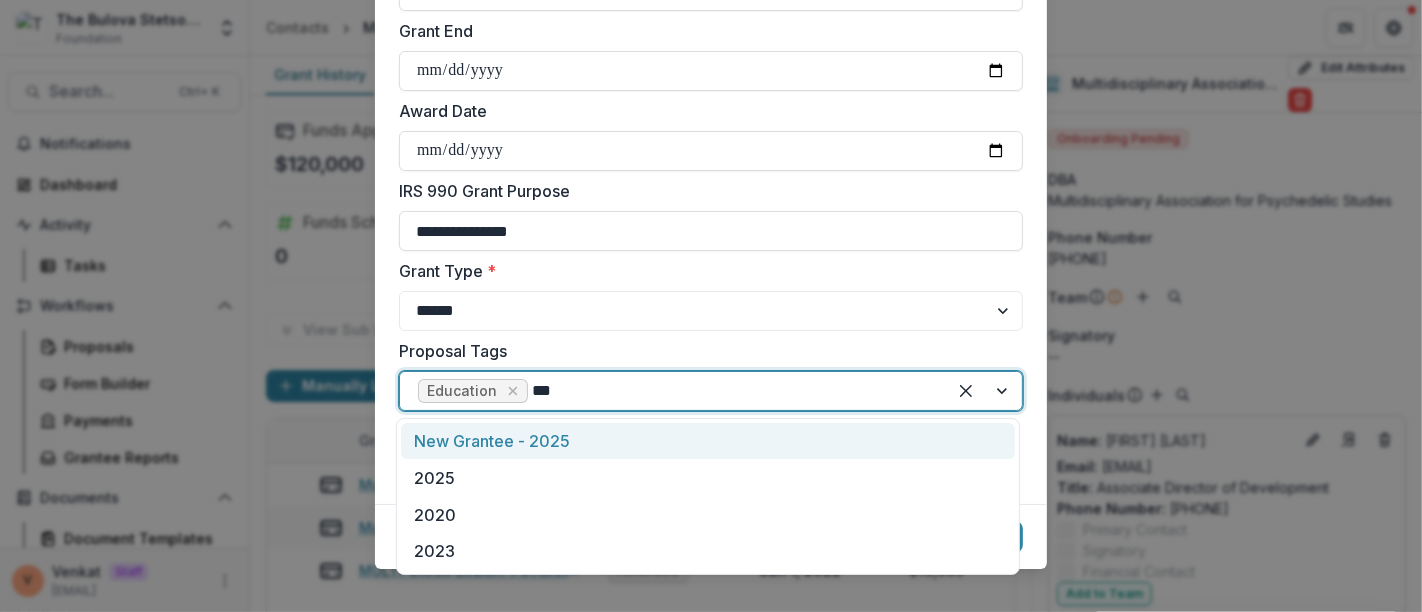 type on "****" 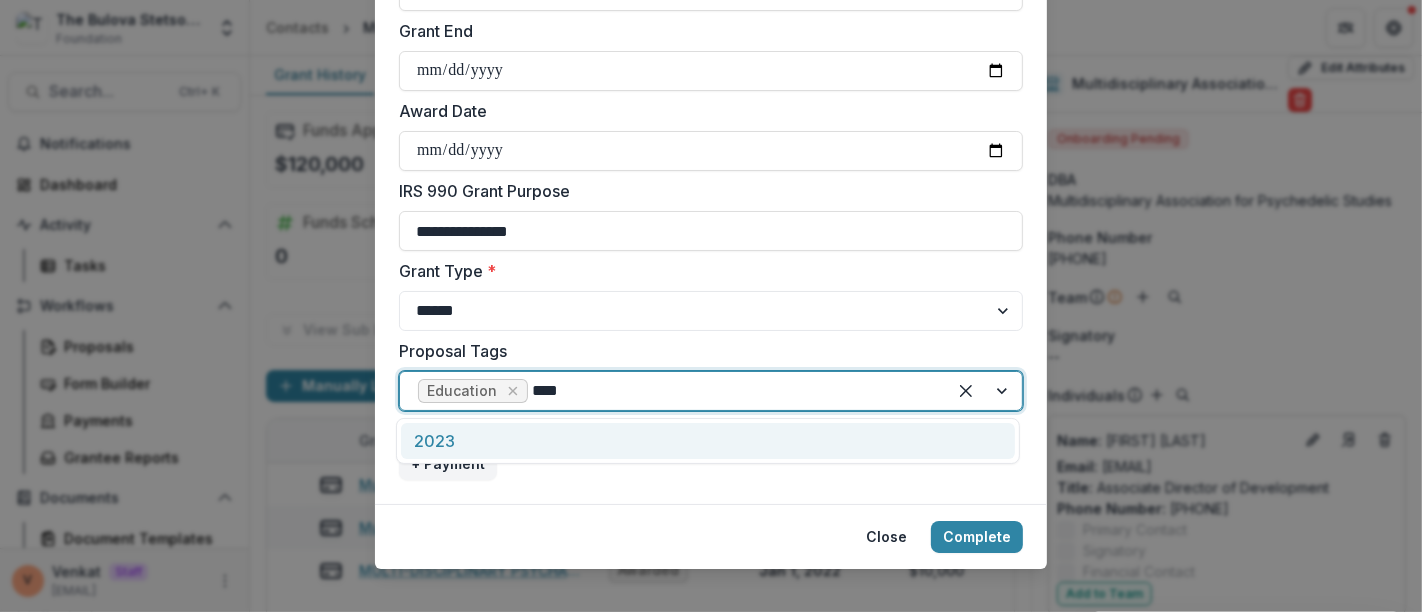 click on "2023" at bounding box center (708, 441) 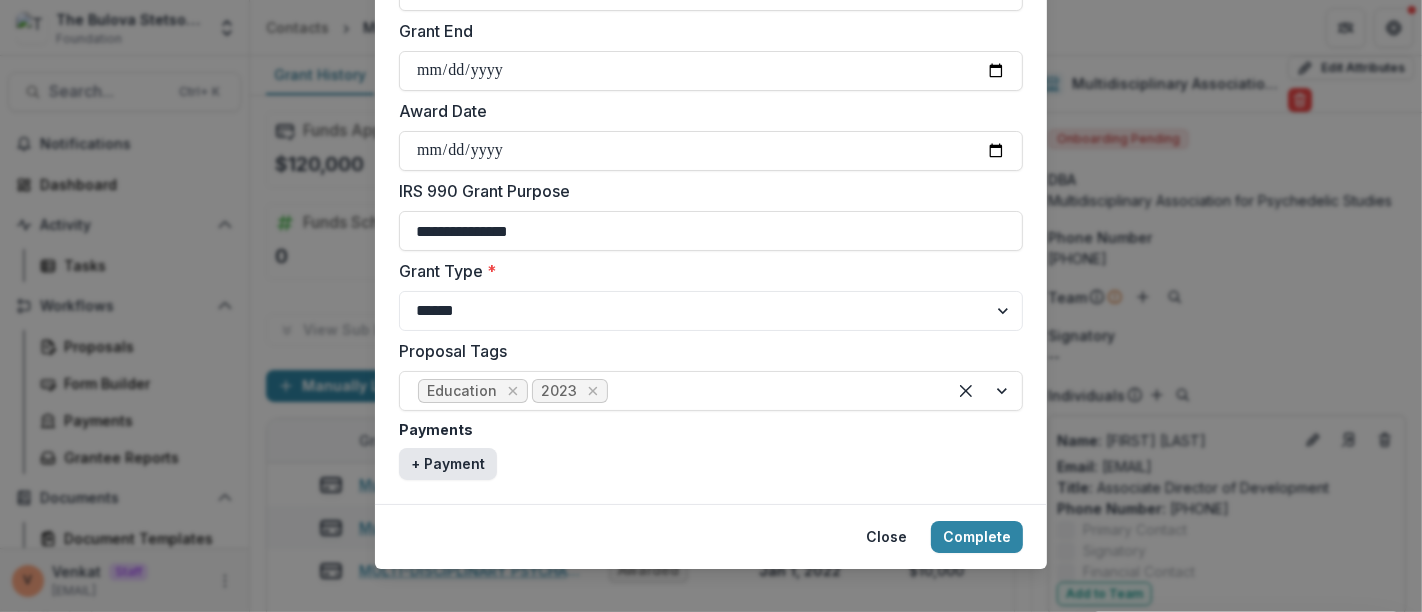 click on "+ Payment" at bounding box center (448, 464) 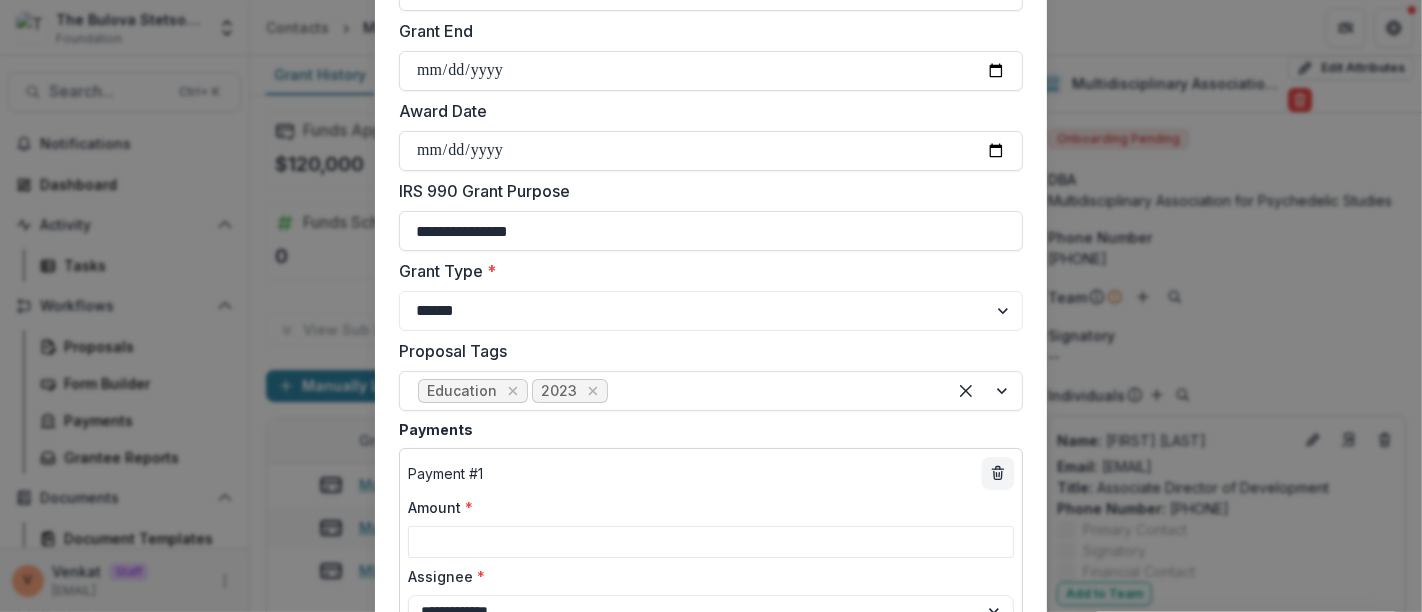 paste on "*****" 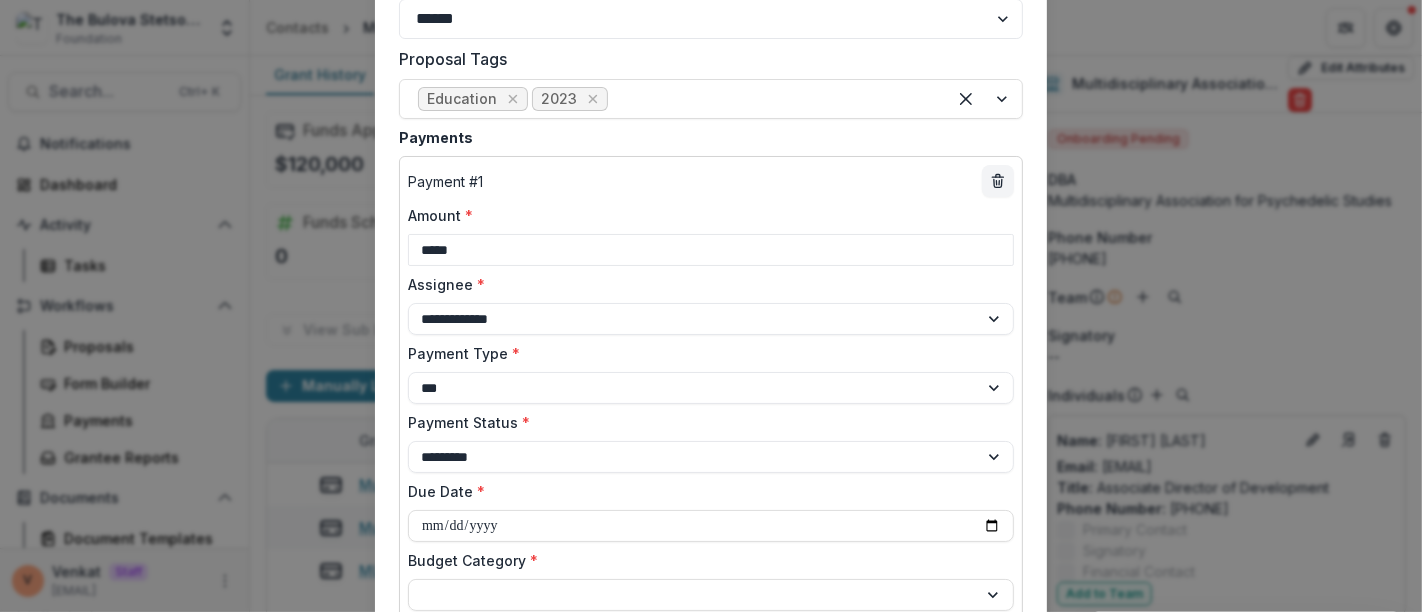 scroll, scrollTop: 1111, scrollLeft: 0, axis: vertical 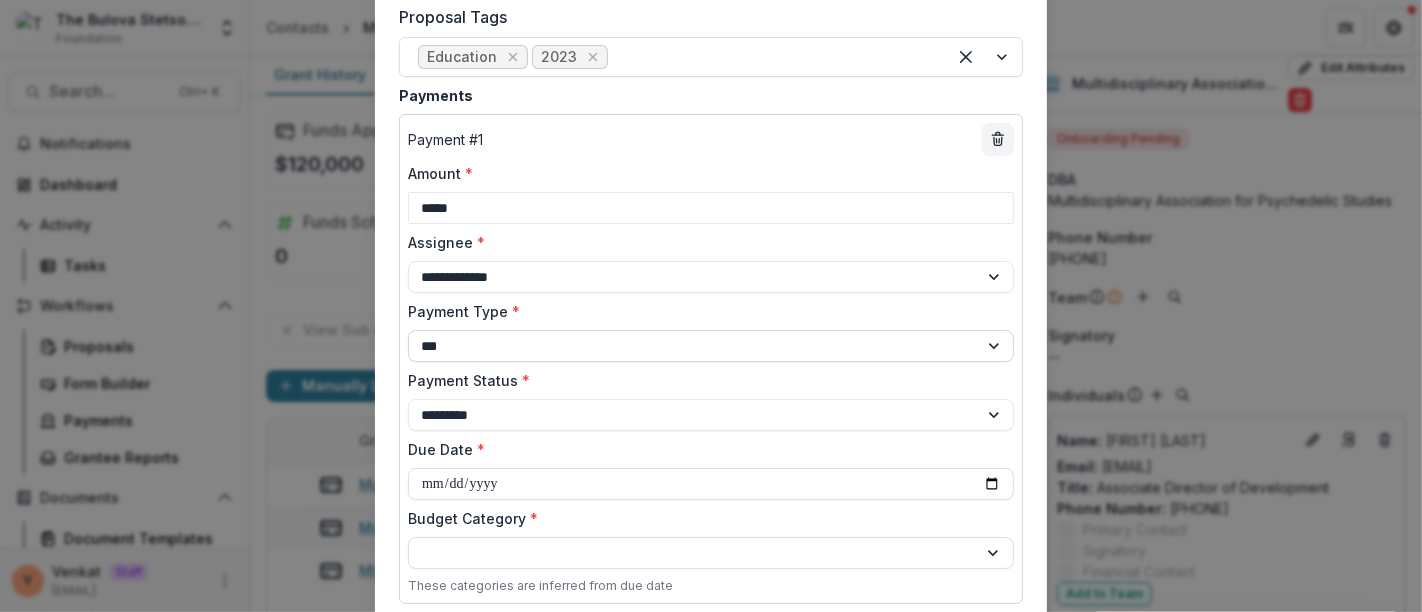 type on "*****" 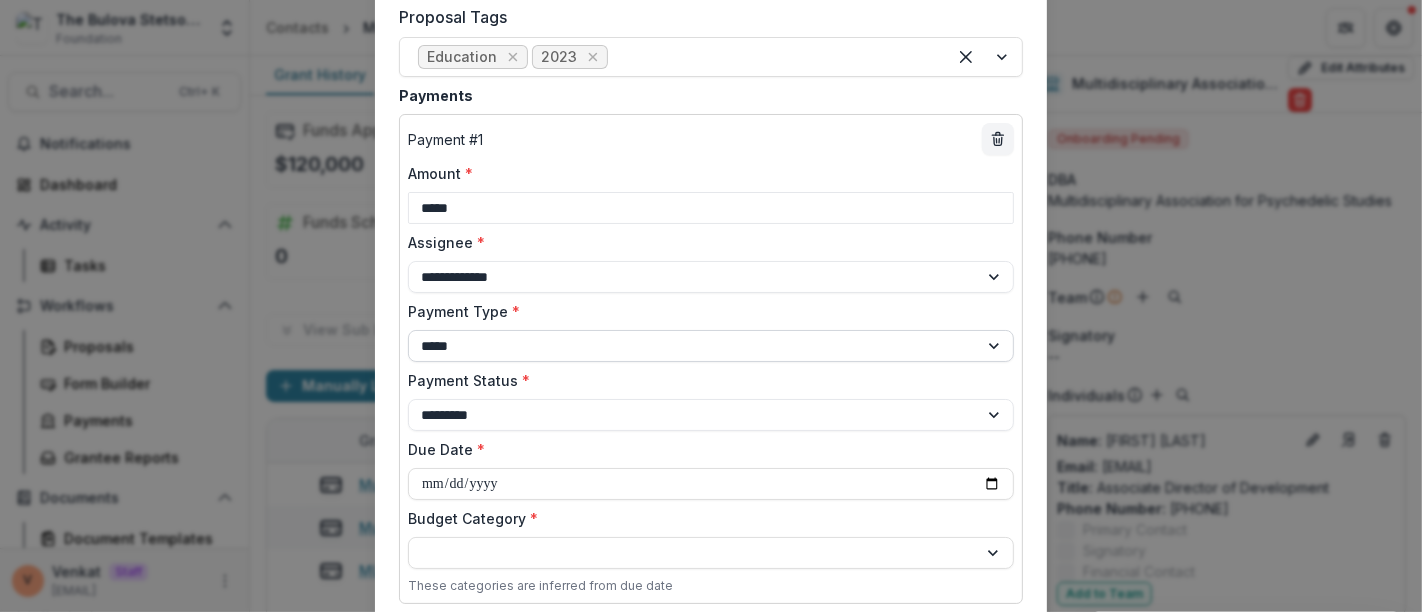 click on "**********" at bounding box center [711, 346] 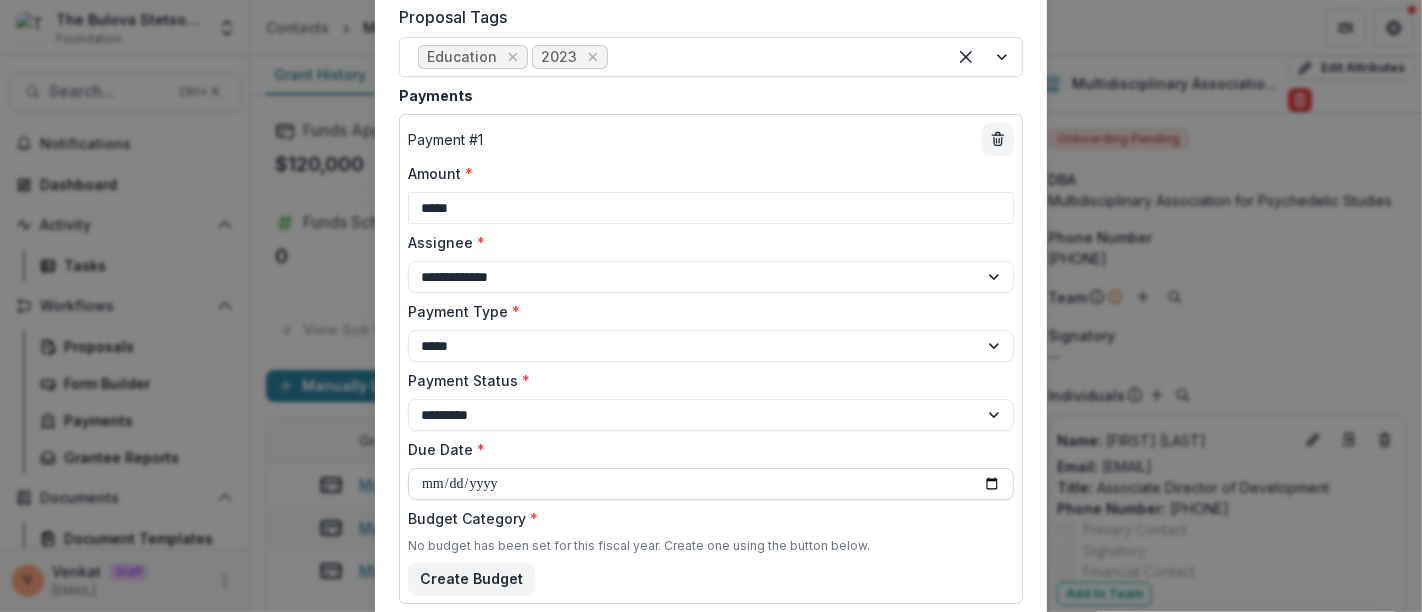 type on "**********" 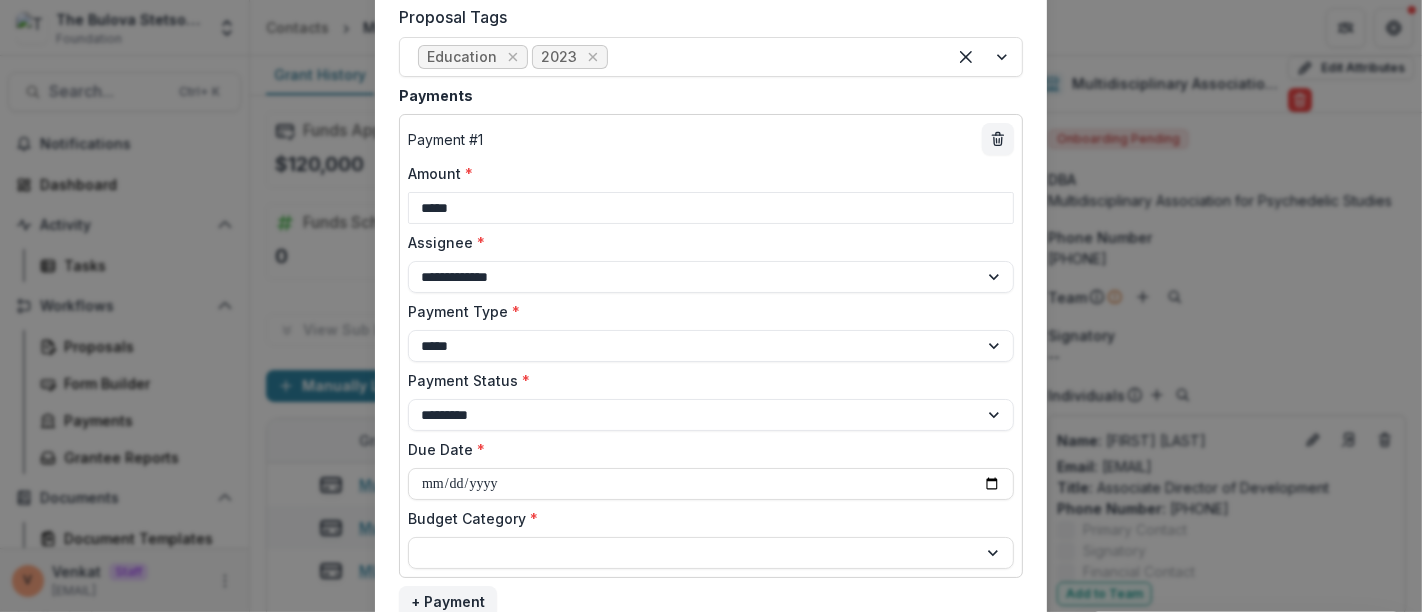 click on "**********" at bounding box center [711, 469] 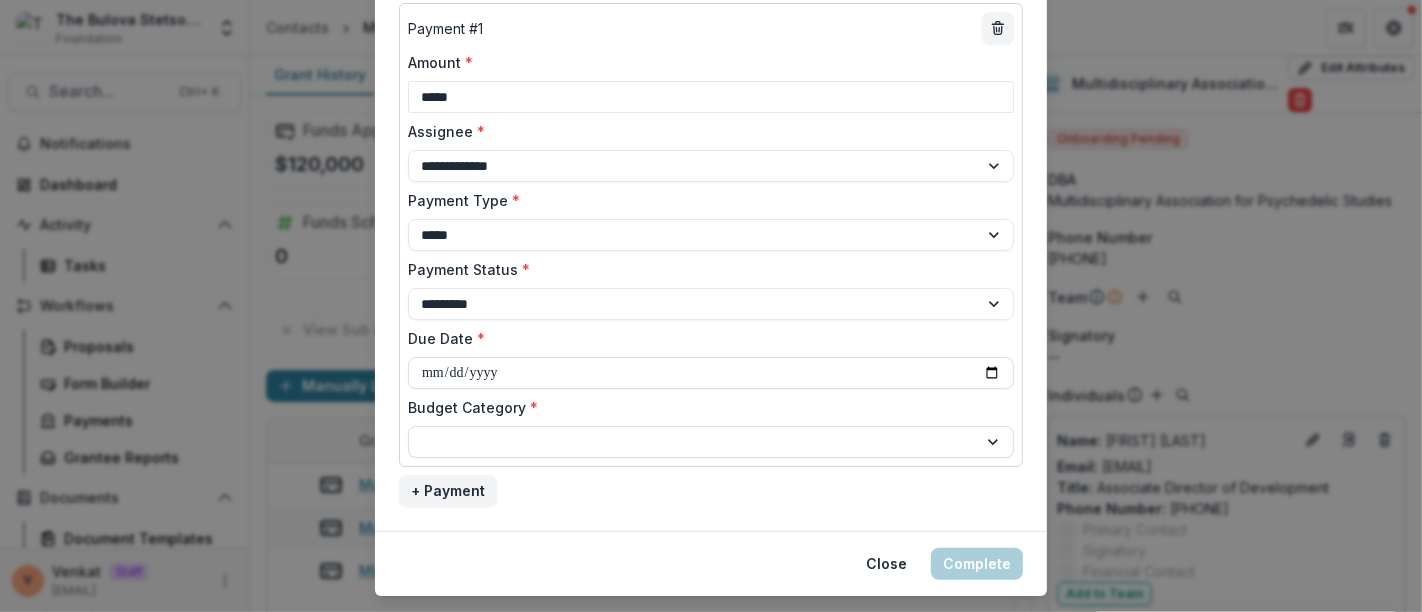 scroll, scrollTop: 1268, scrollLeft: 0, axis: vertical 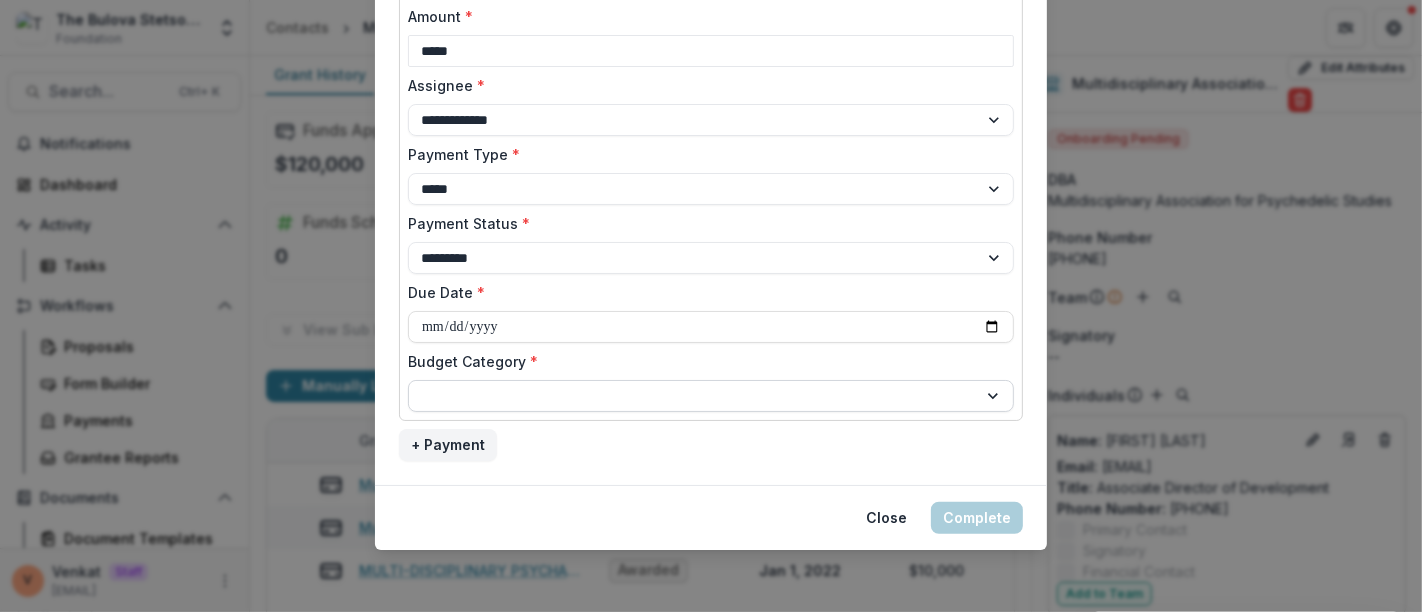 click at bounding box center (693, 396) 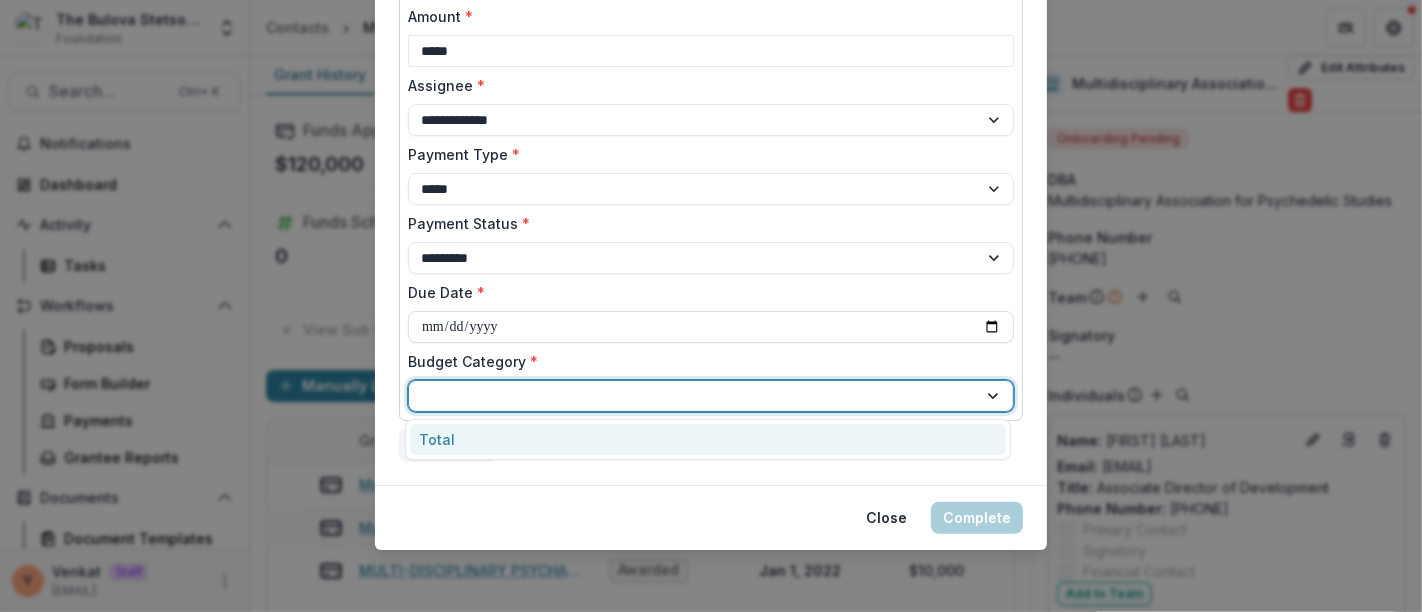 click on "Total" at bounding box center [708, 439] 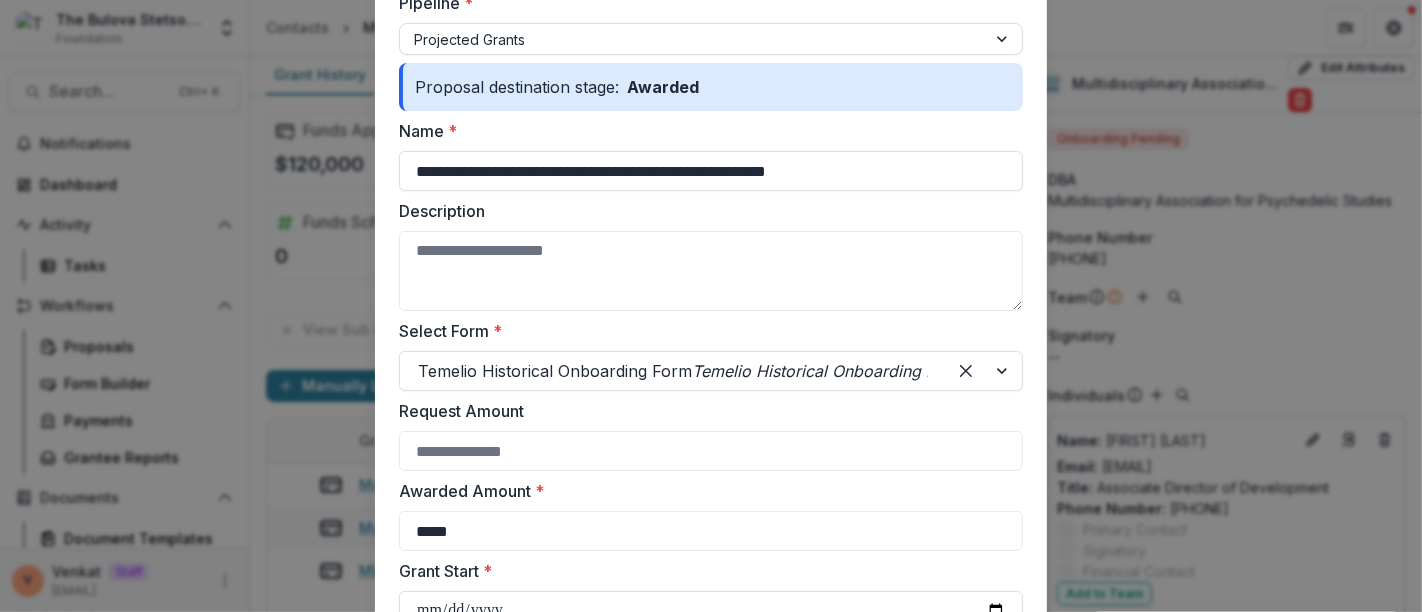 scroll, scrollTop: 0, scrollLeft: 0, axis: both 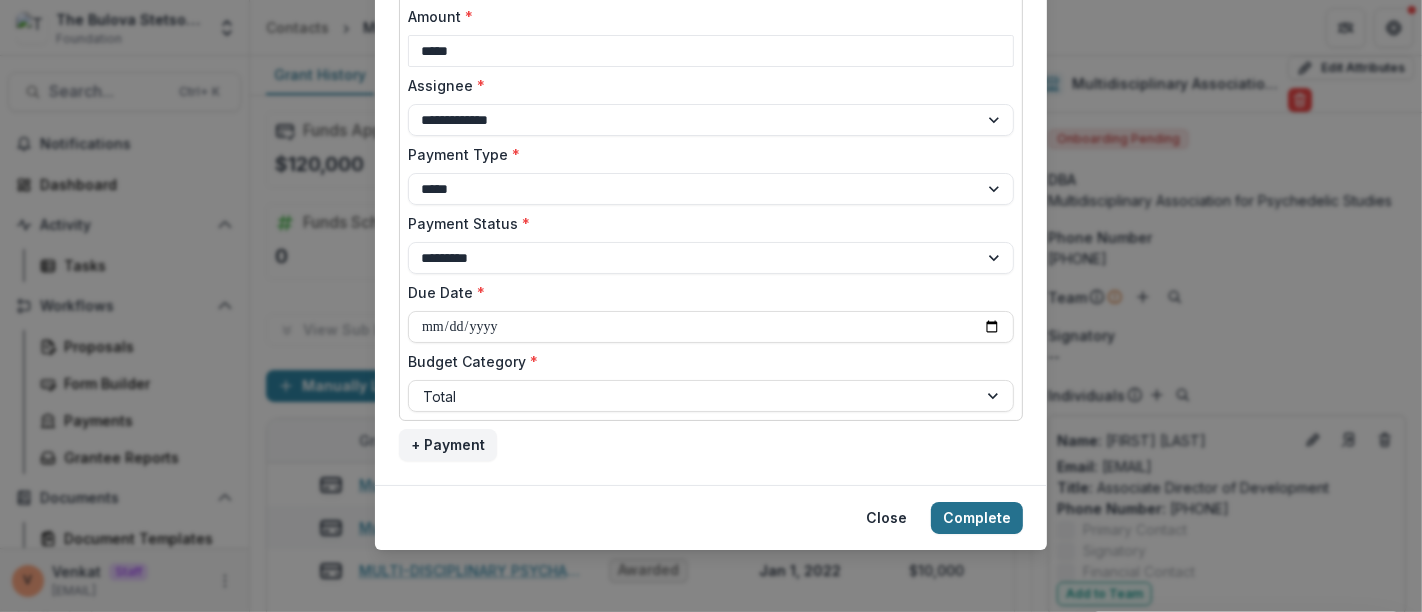 click on "Complete" at bounding box center [977, 518] 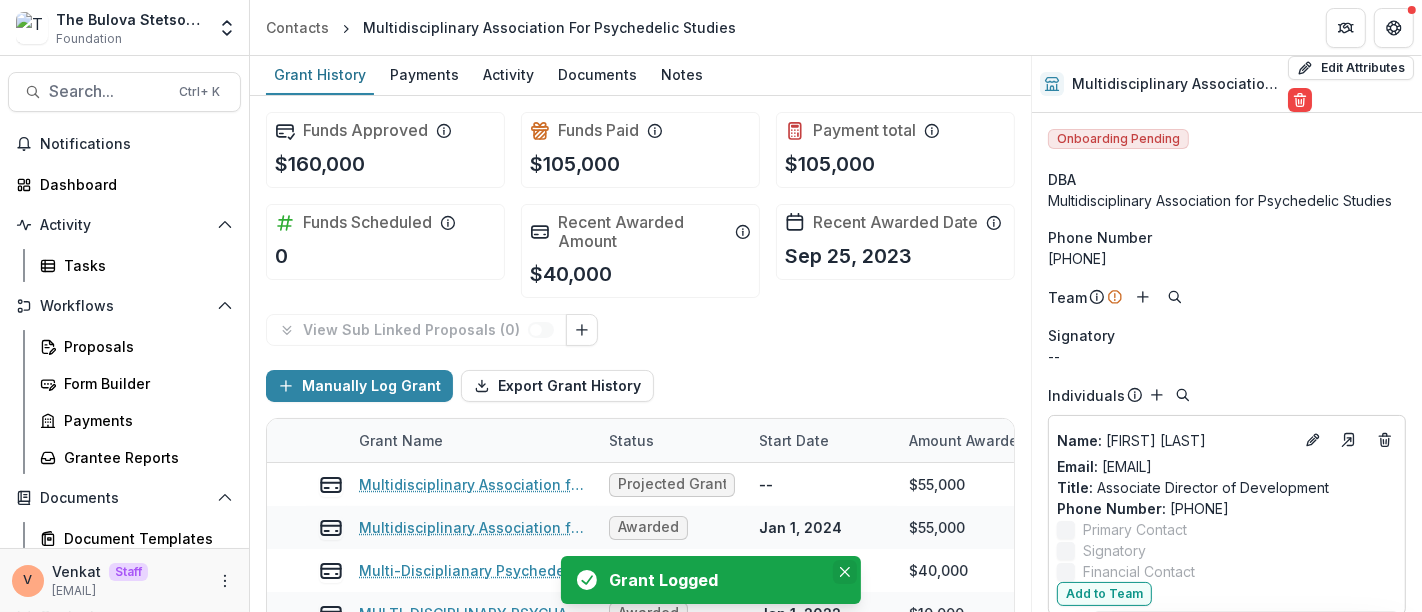 click 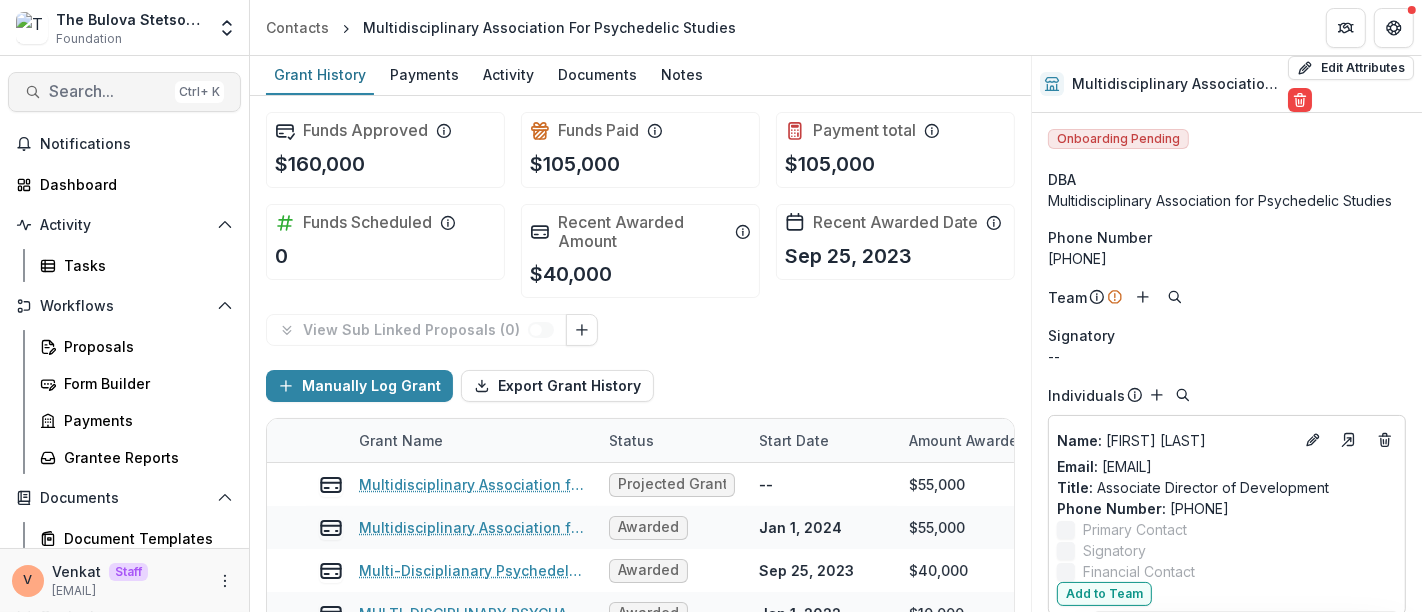 click on "Search..." at bounding box center [108, 91] 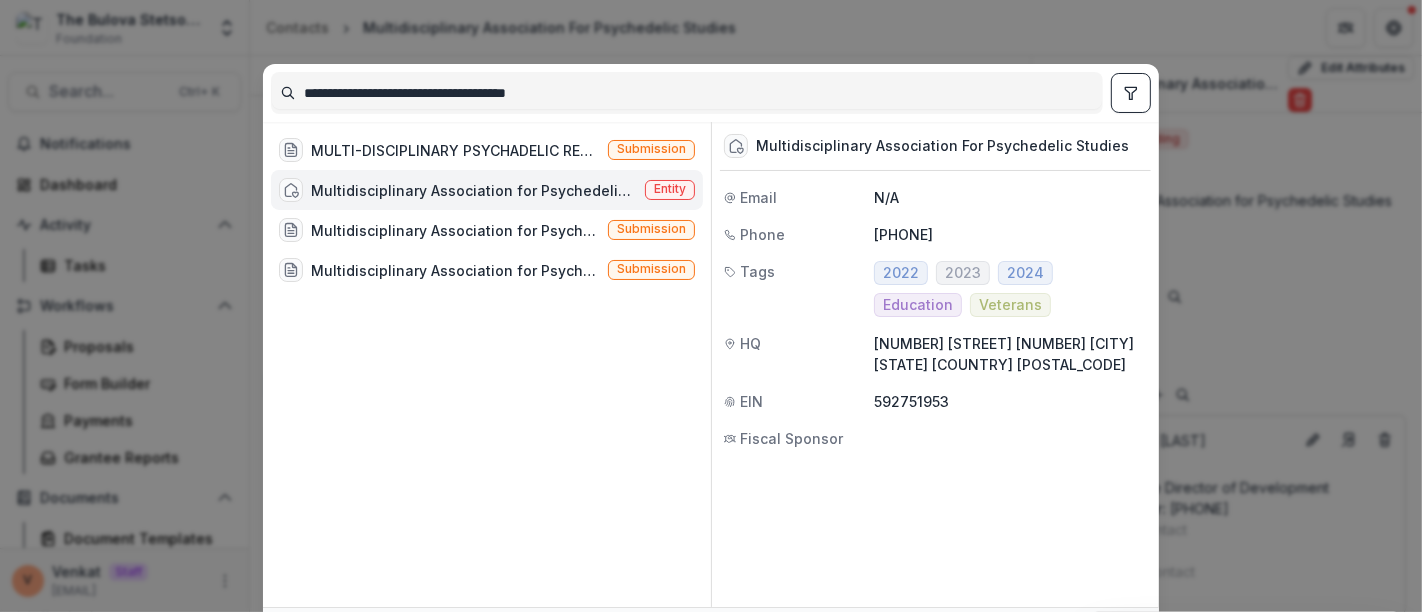 drag, startPoint x: 662, startPoint y: 87, endPoint x: 139, endPoint y: 92, distance: 523.0239 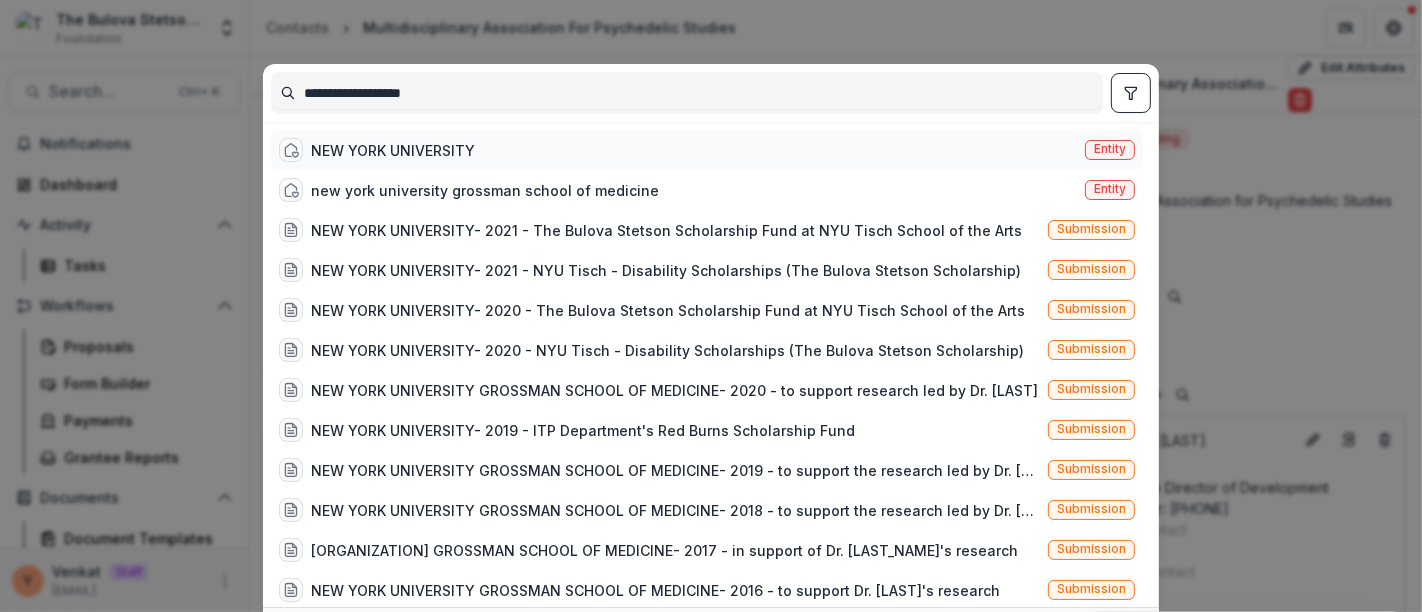 type on "**********" 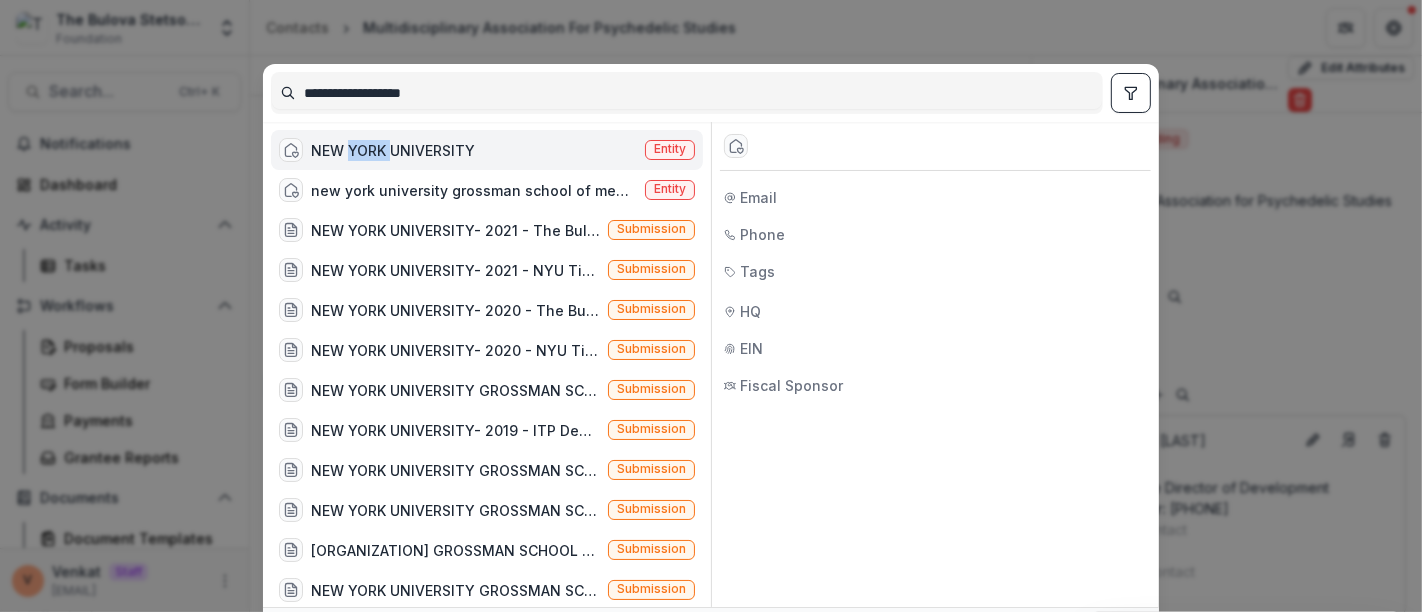 click on "NEW YORK UNIVERSITY" at bounding box center (393, 150) 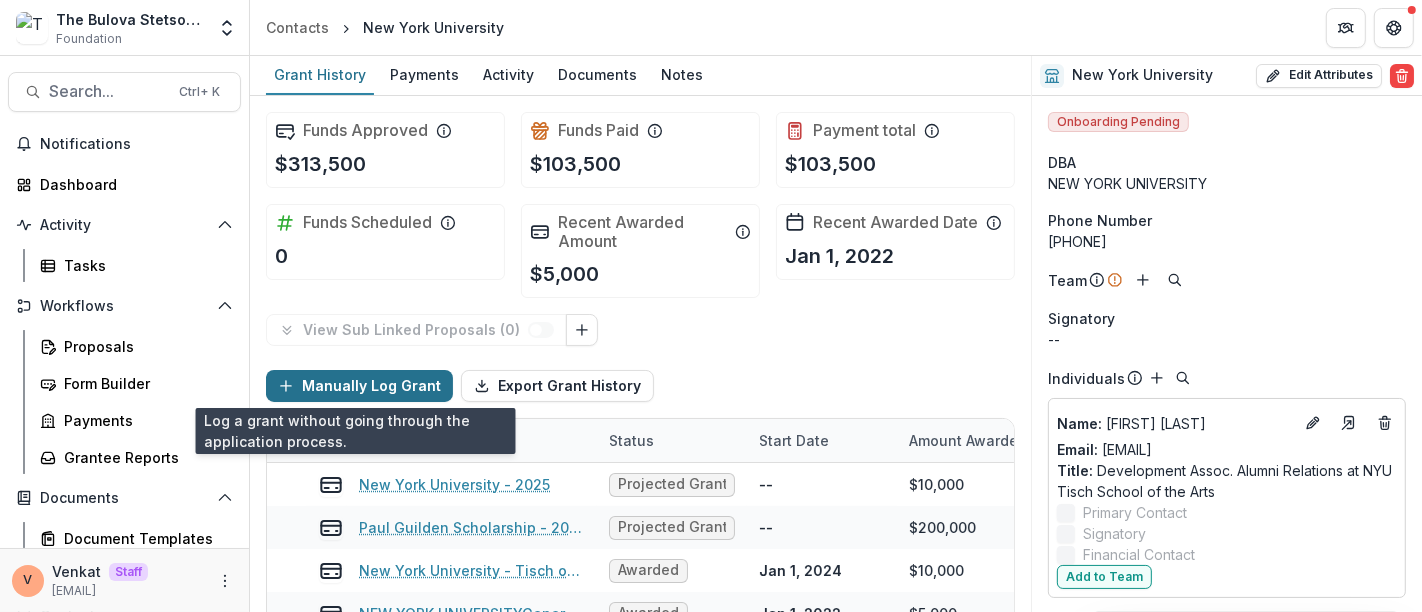click on "Manually Log Grant" at bounding box center [359, 386] 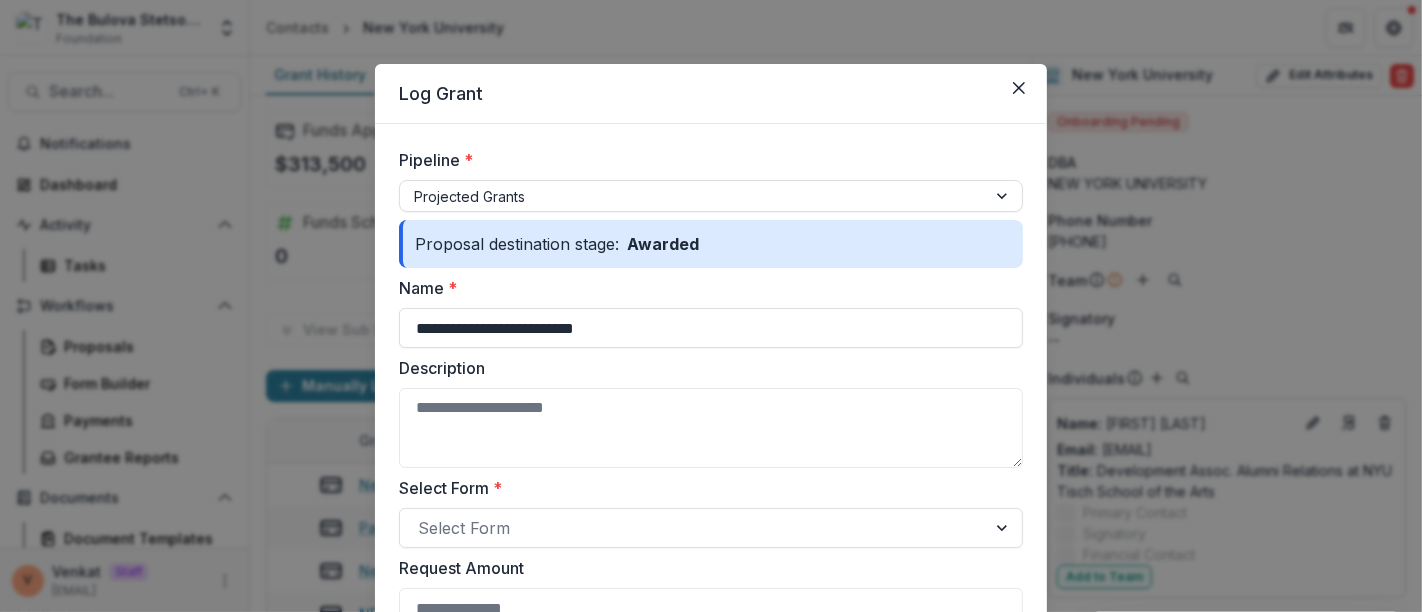 drag, startPoint x: 529, startPoint y: 314, endPoint x: 203, endPoint y: 312, distance: 326.00613 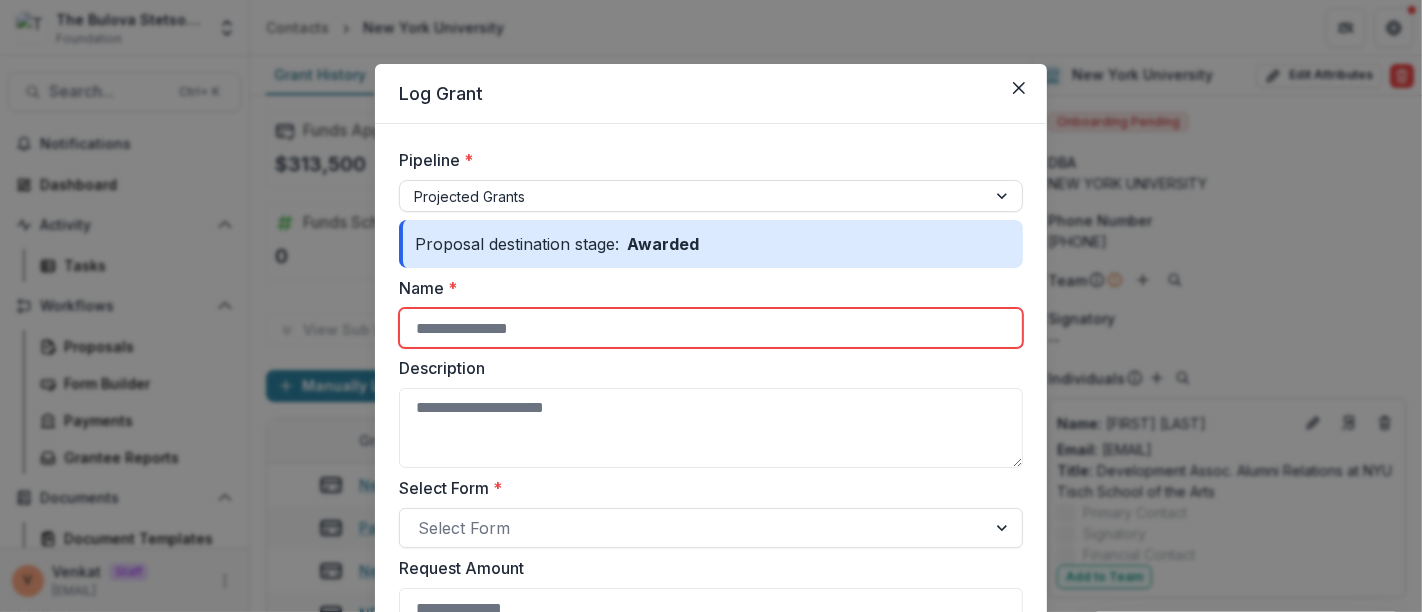 paste on "**********" 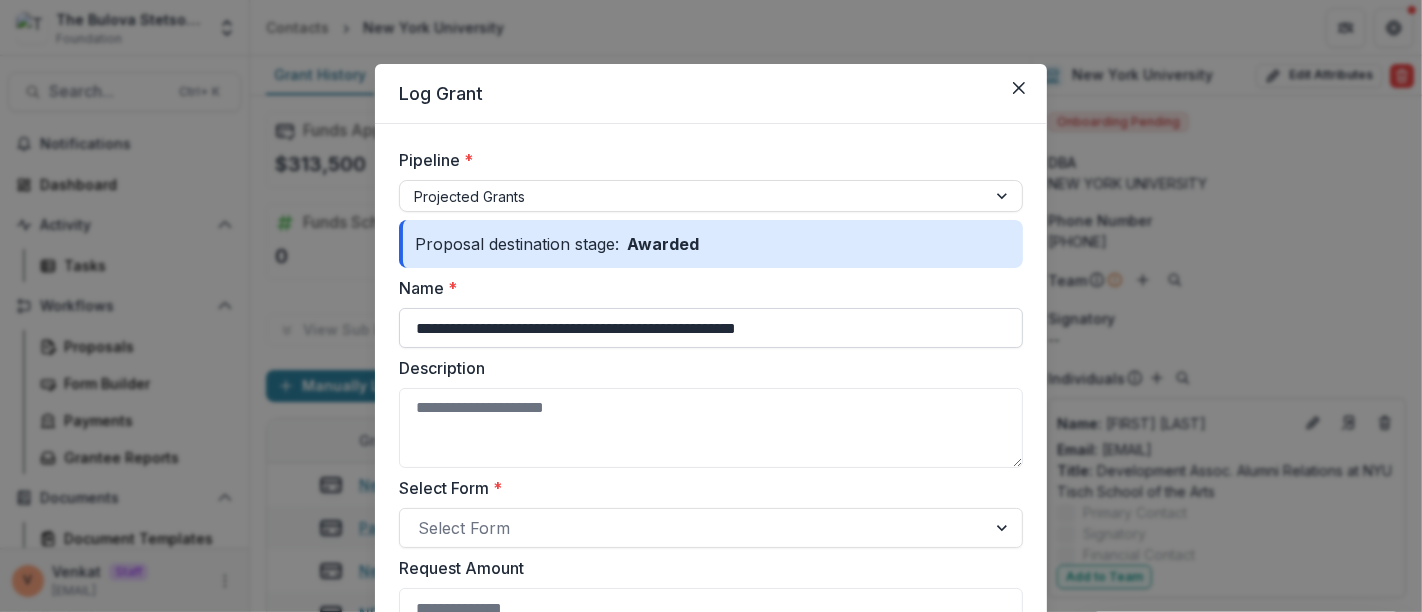 scroll, scrollTop: 222, scrollLeft: 0, axis: vertical 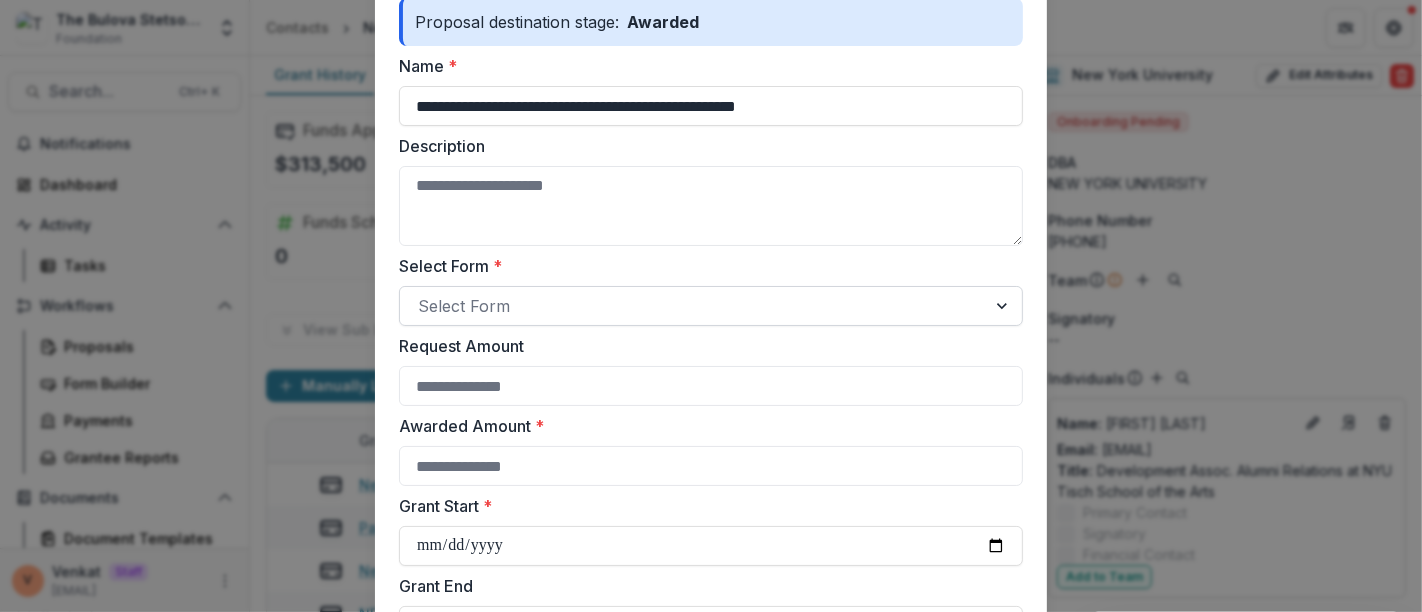 type on "**********" 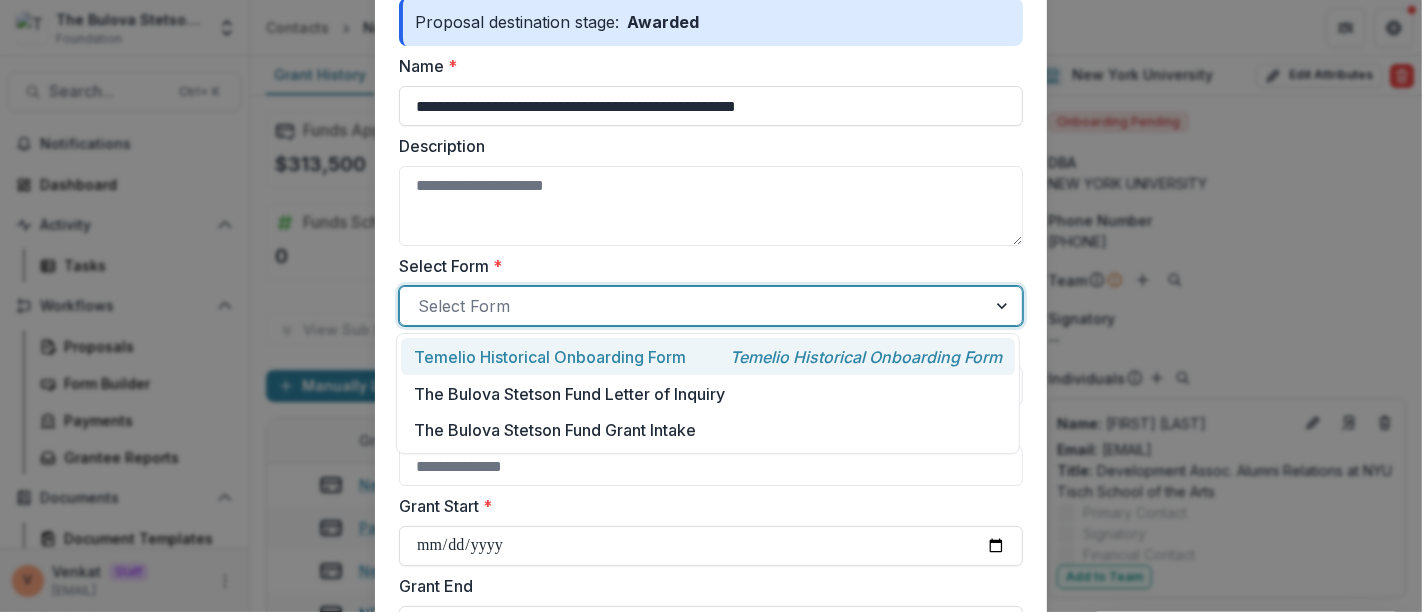 click on "Temelio Historical Onboarding Form" at bounding box center [550, 357] 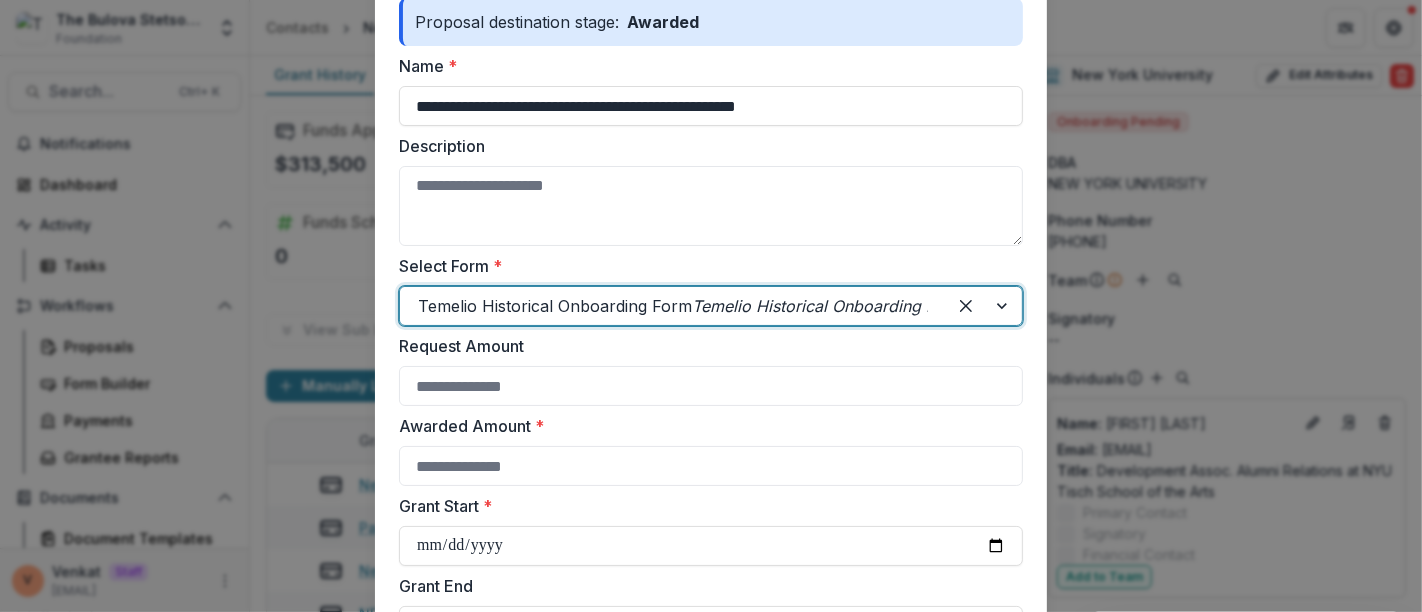 scroll, scrollTop: 333, scrollLeft: 0, axis: vertical 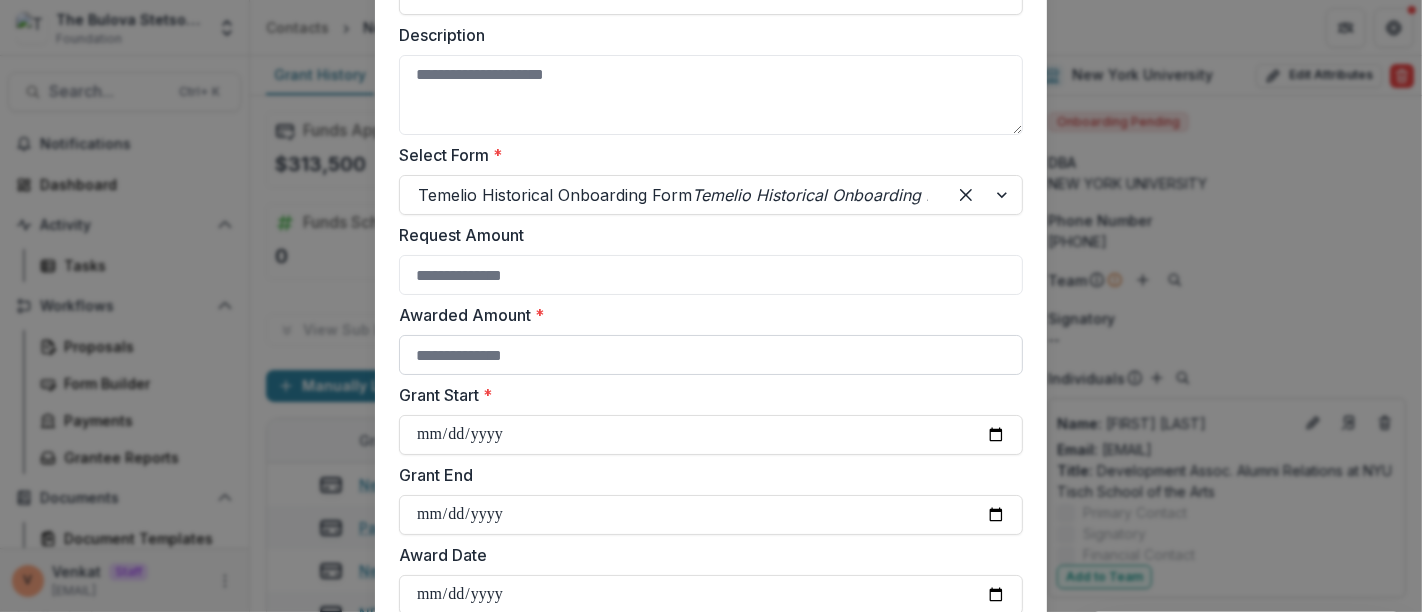 click on "Awarded Amount *" at bounding box center [711, 355] 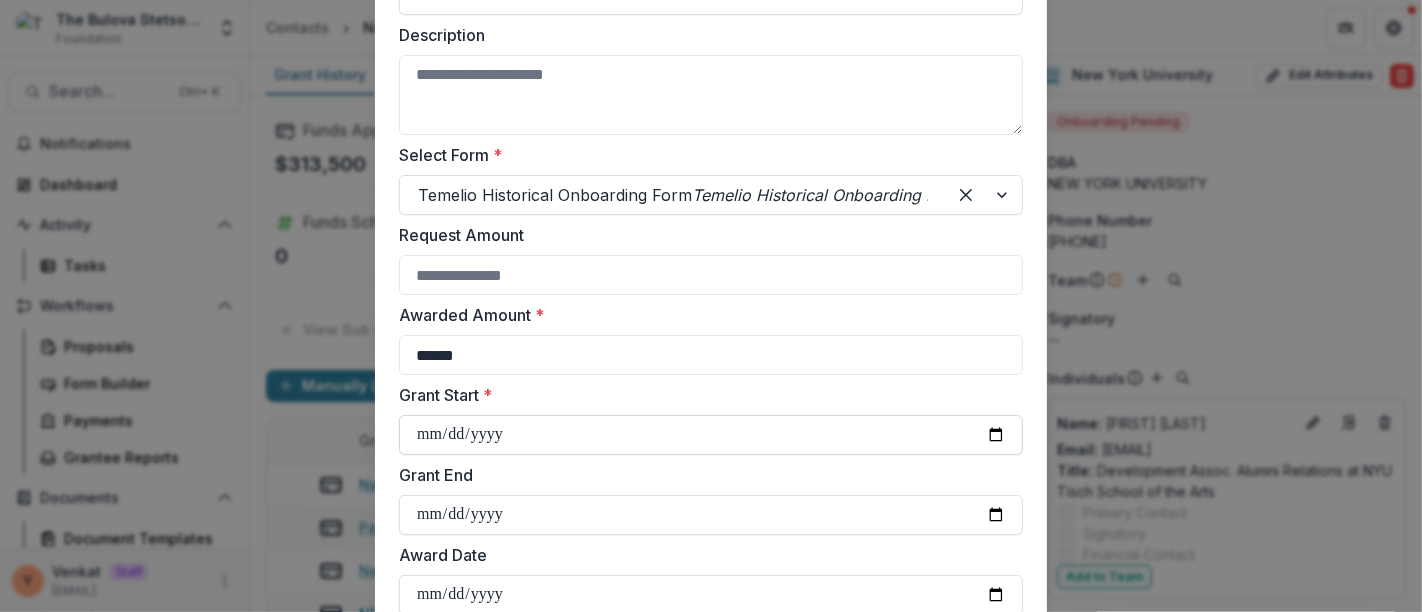 type on "******" 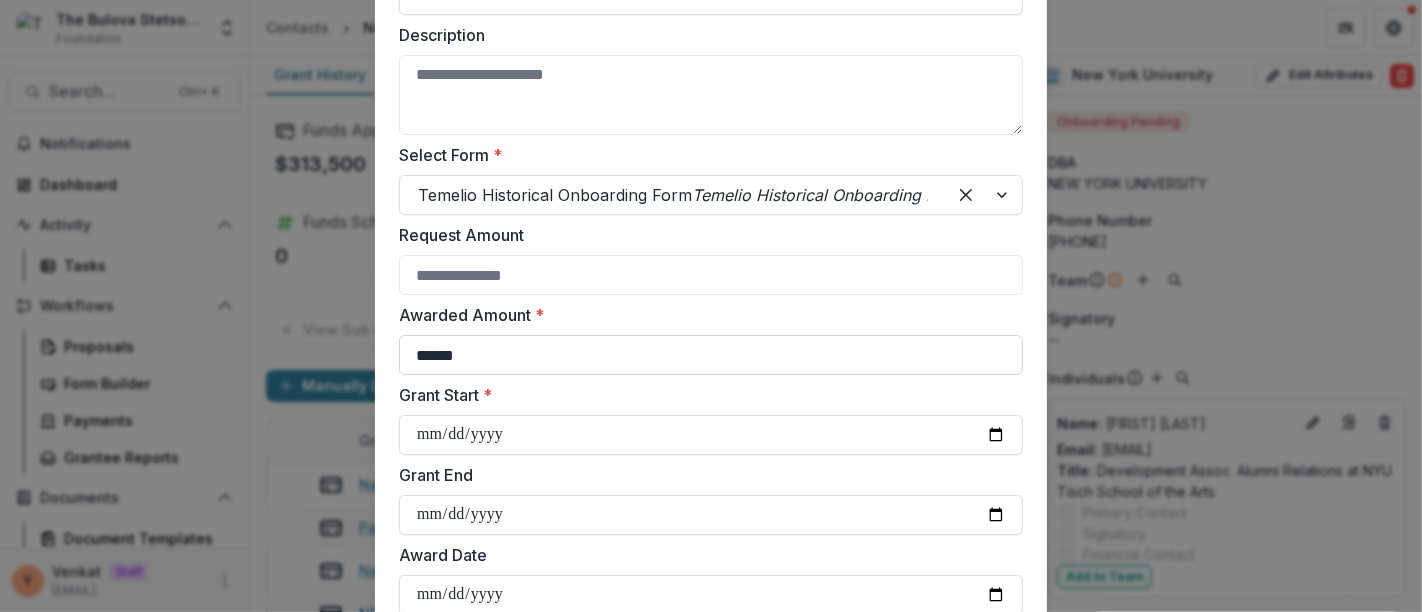click on "******" at bounding box center (711, 355) 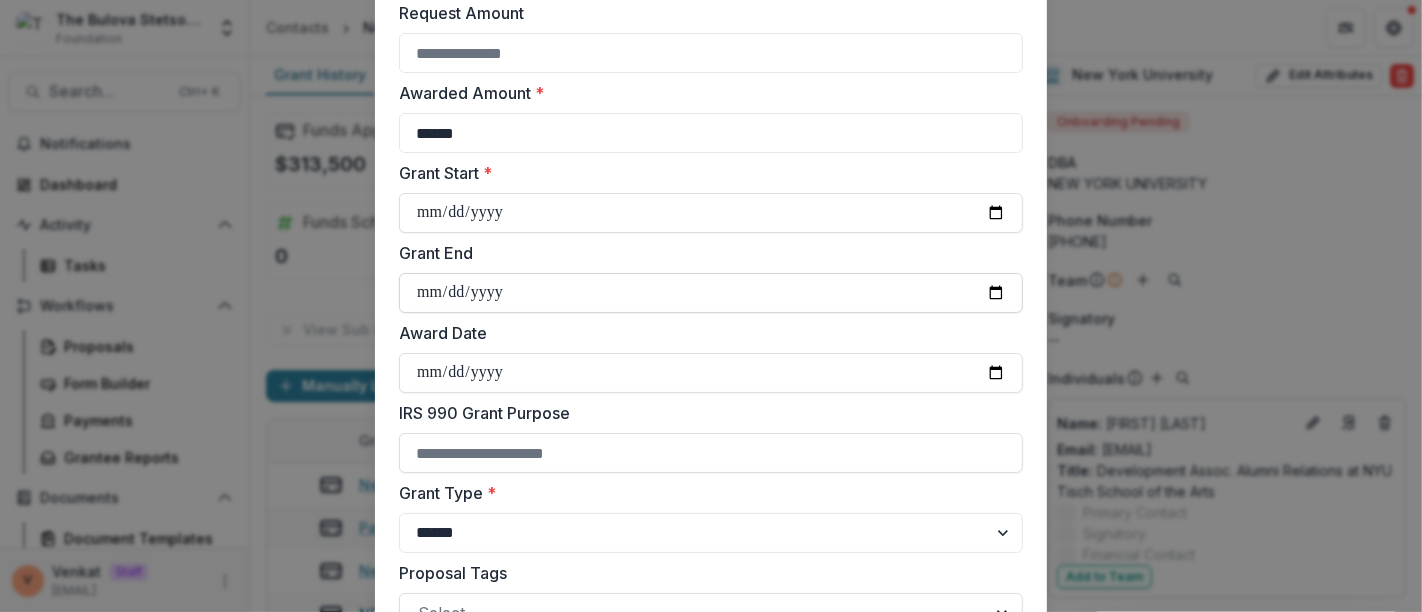 click on "Grant End" at bounding box center [711, 293] 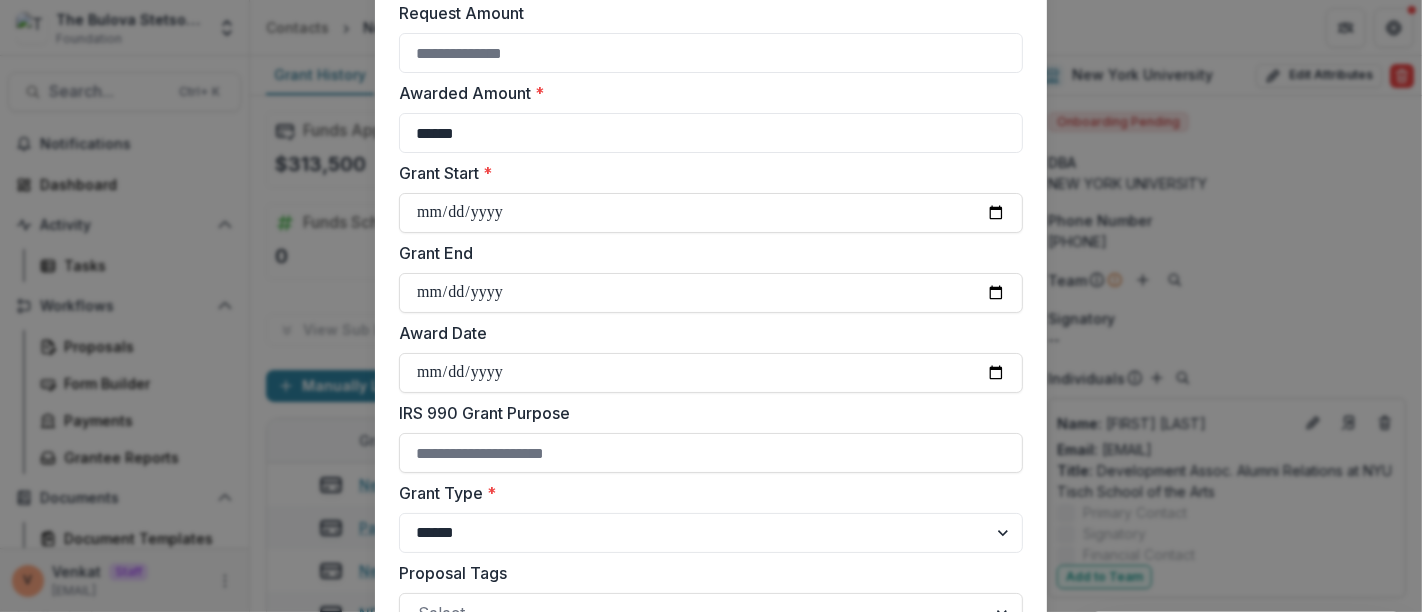 click on "Award Date" at bounding box center (705, 333) 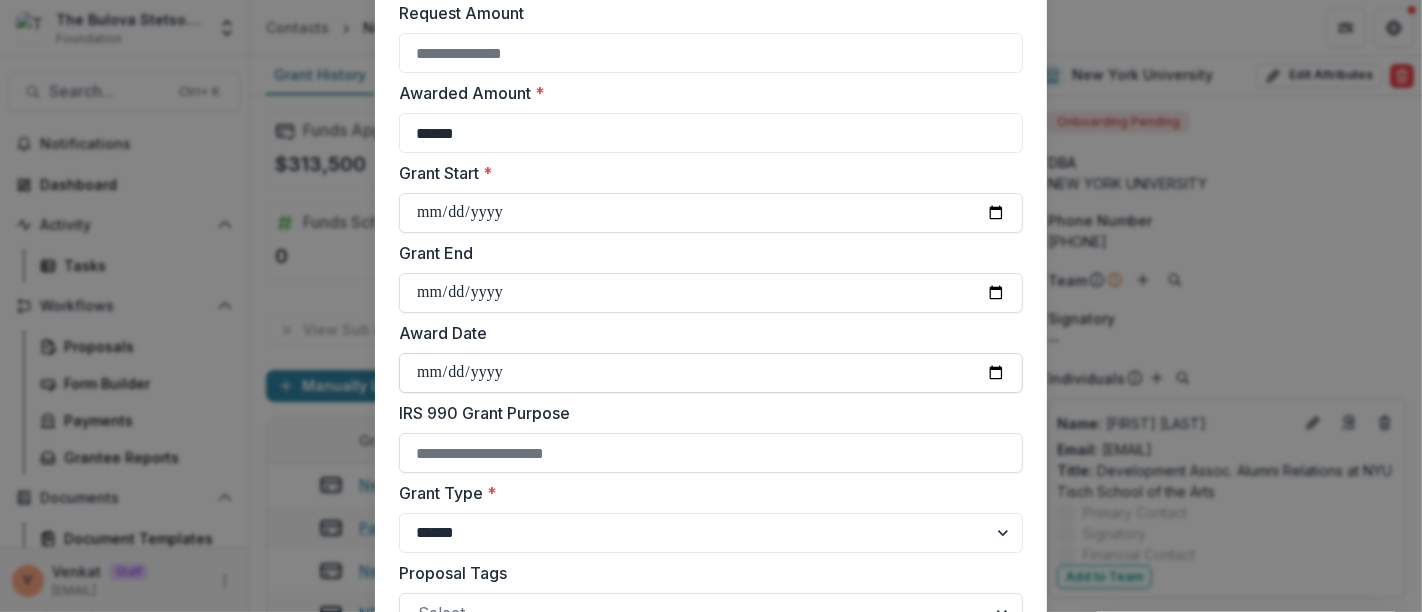 type on "**********" 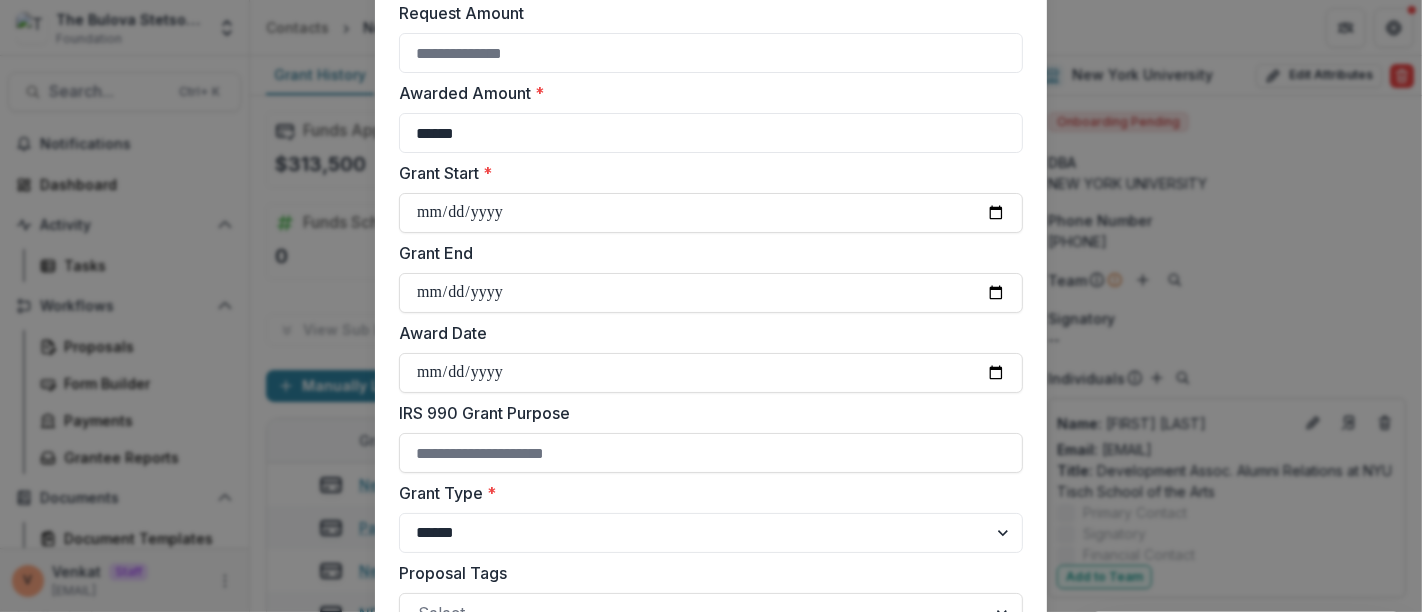 click on "Award Date" at bounding box center (705, 333) 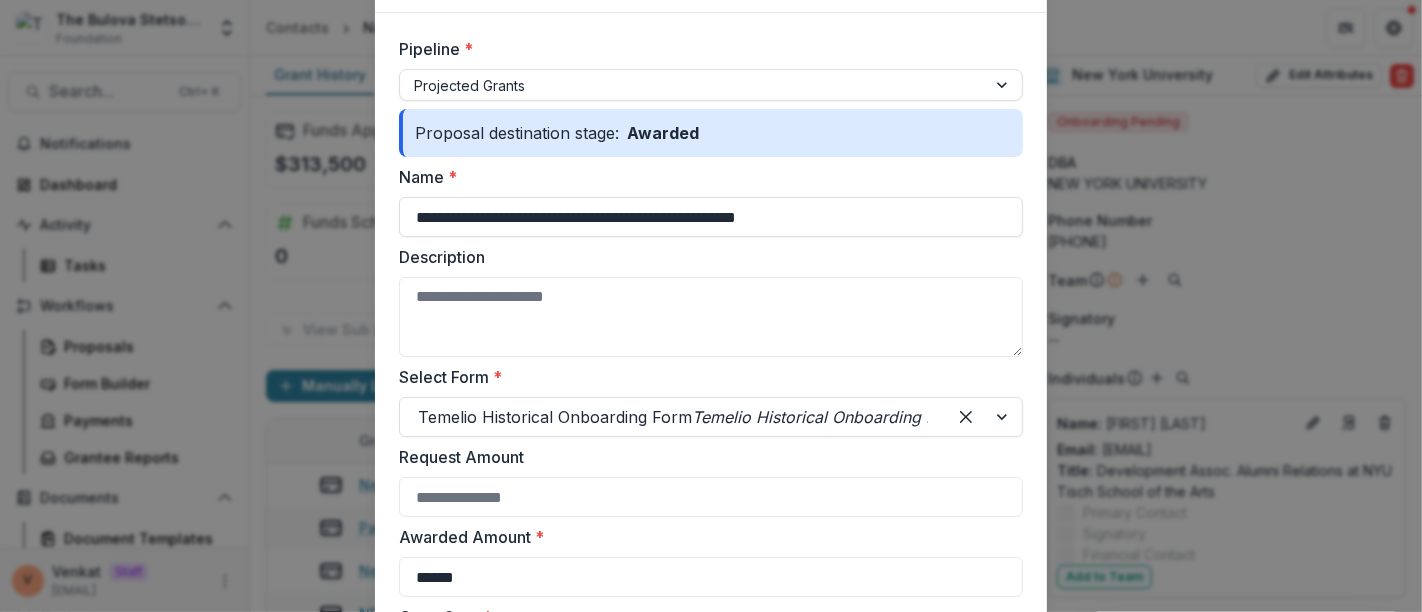 scroll, scrollTop: 0, scrollLeft: 0, axis: both 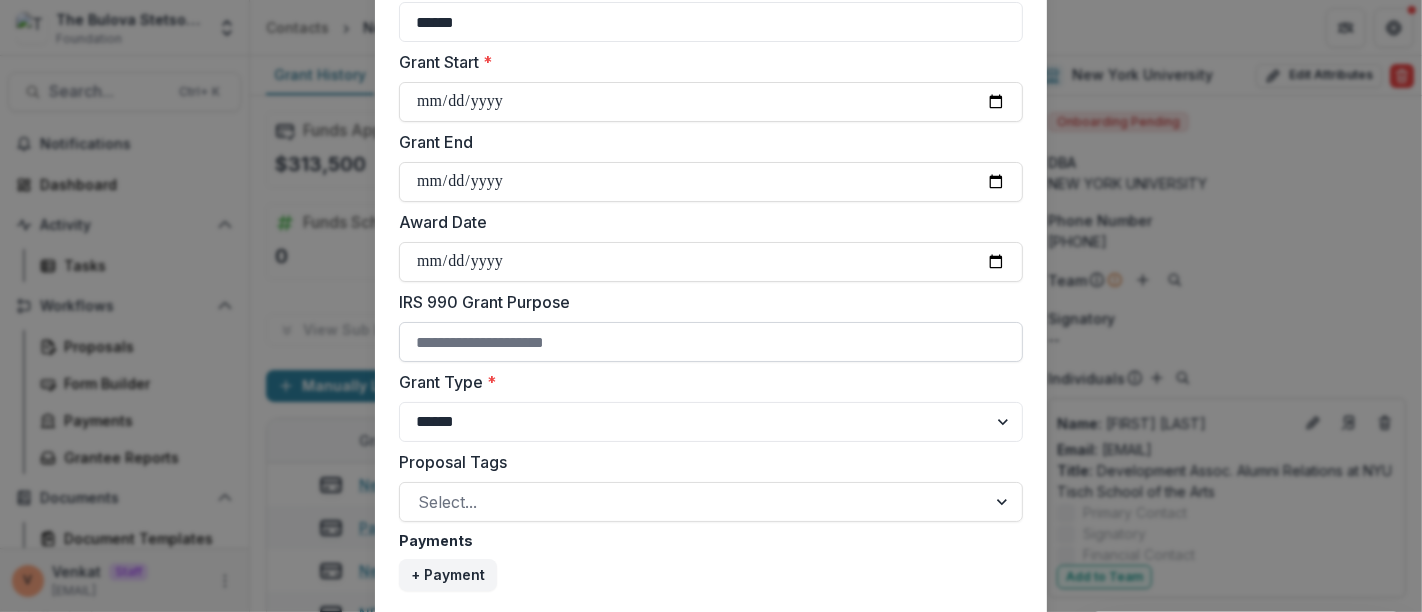 click on "IRS 990 Grant Purpose" at bounding box center (711, 342) 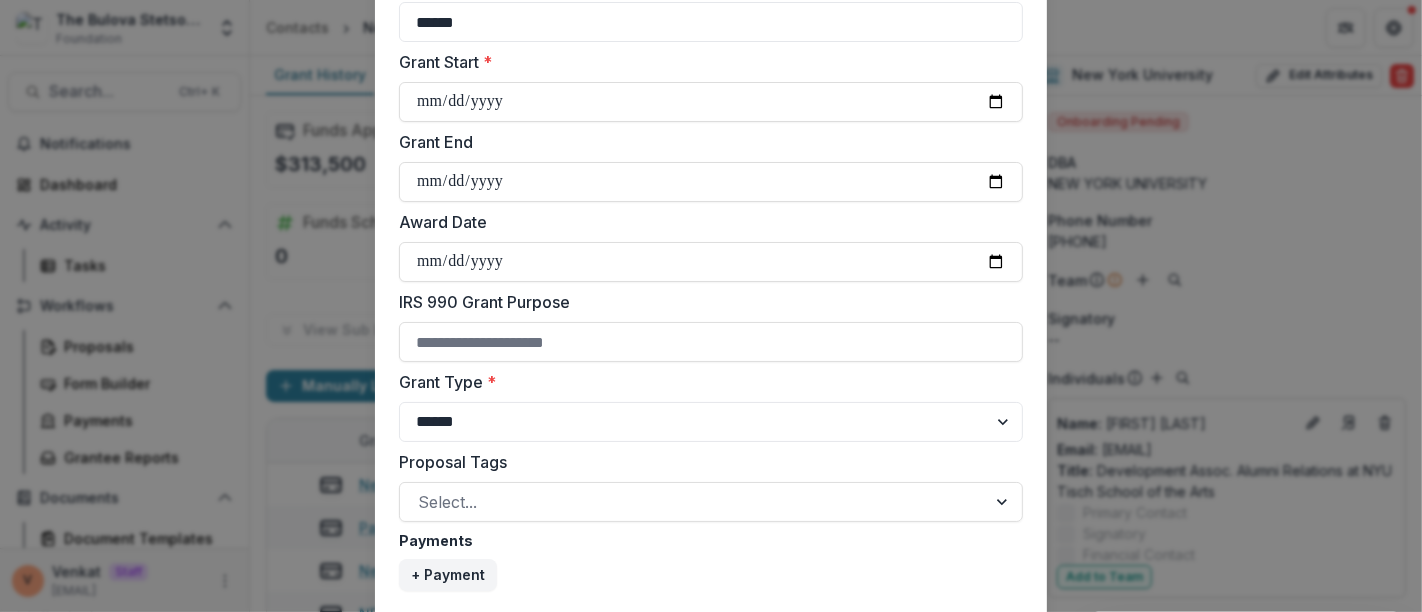 paste on "**********" 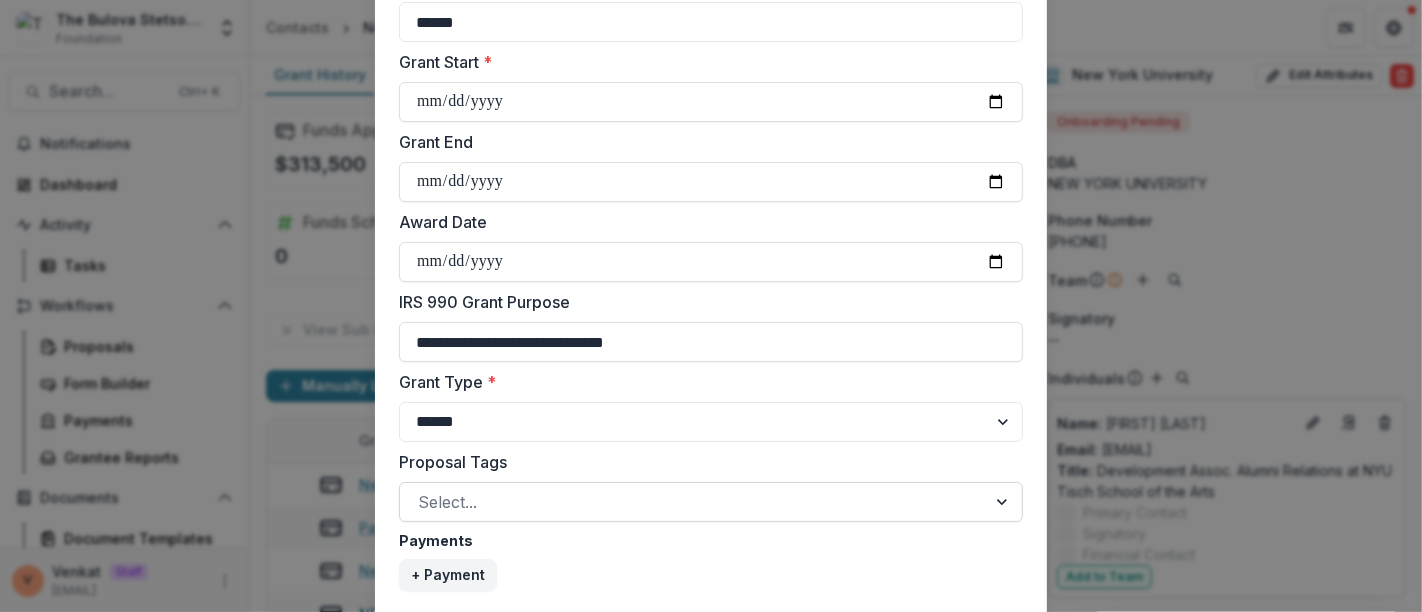 type on "**********" 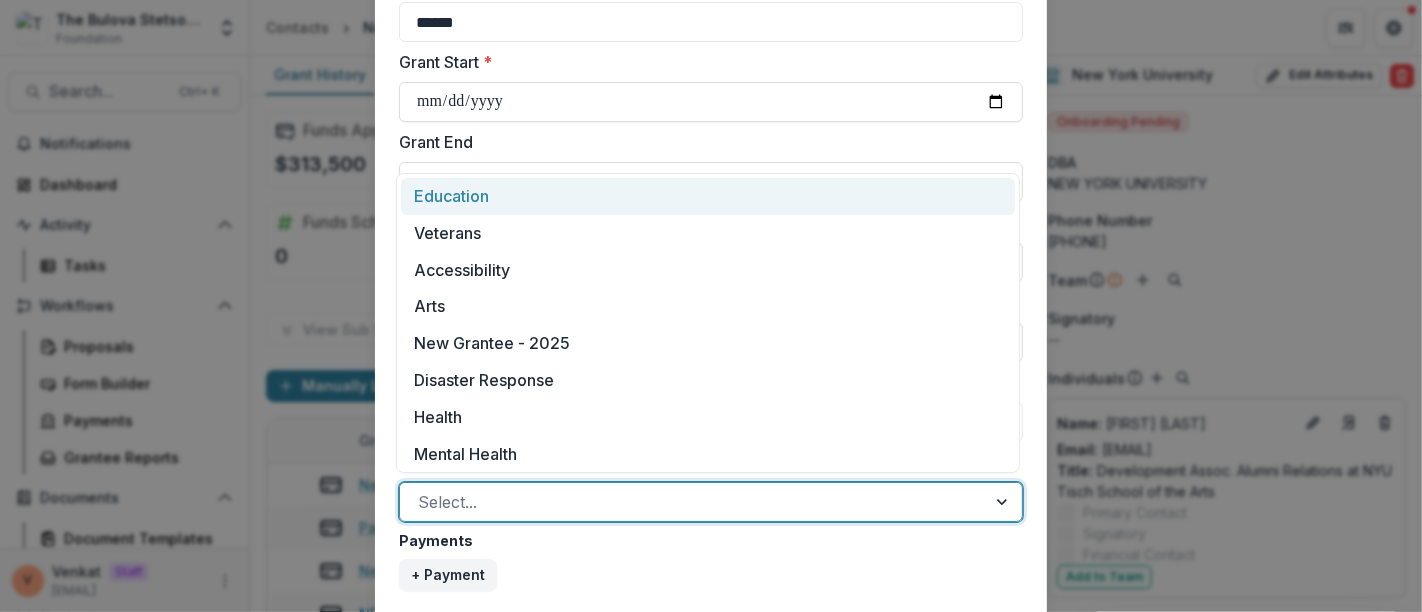 click at bounding box center (693, 502) 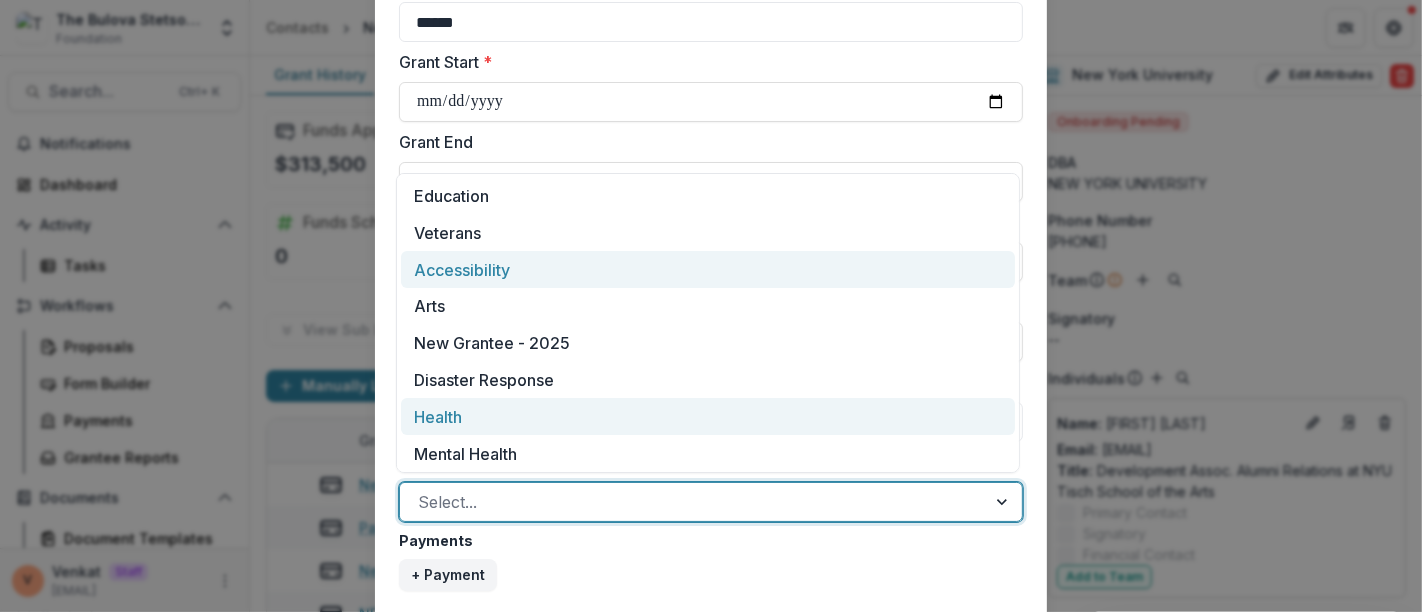 scroll, scrollTop: 10, scrollLeft: 0, axis: vertical 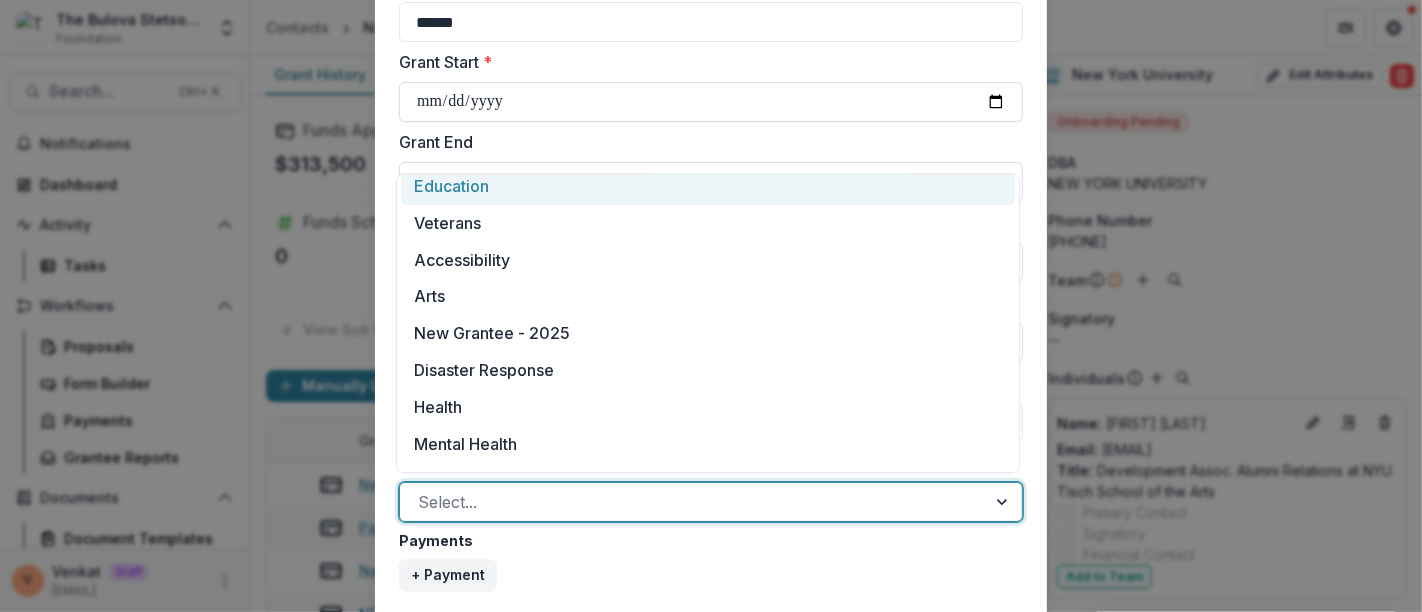 click on "Education" at bounding box center [708, 186] 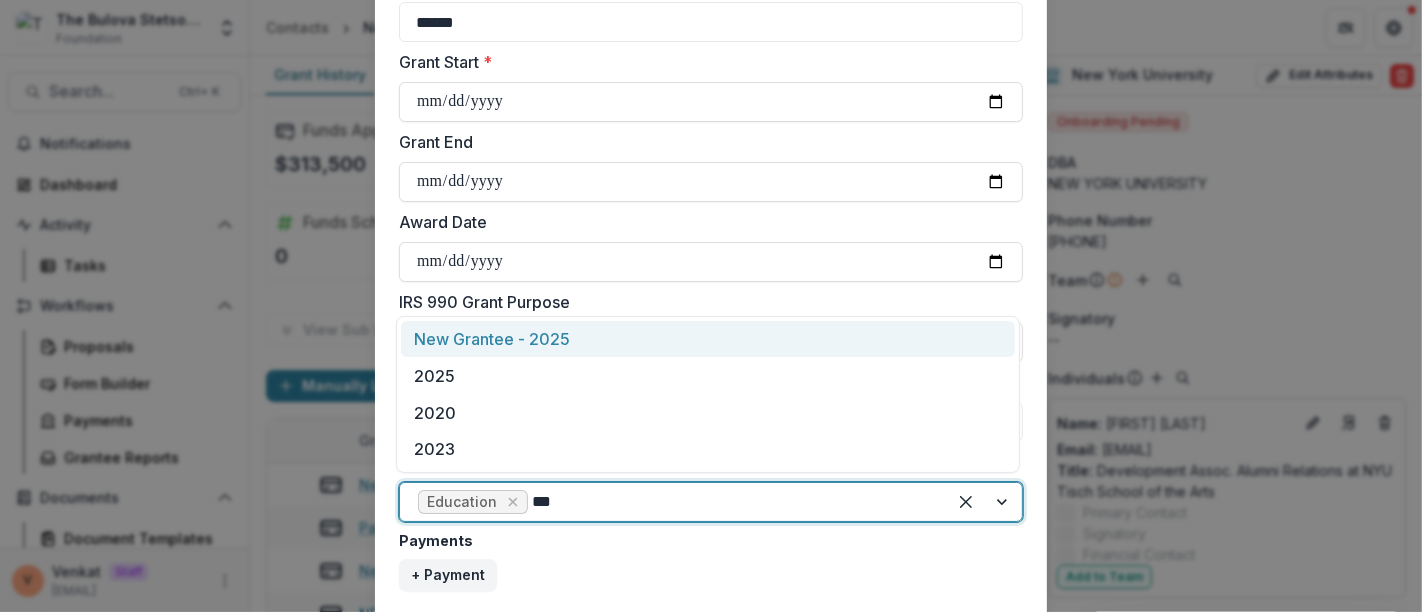type on "****" 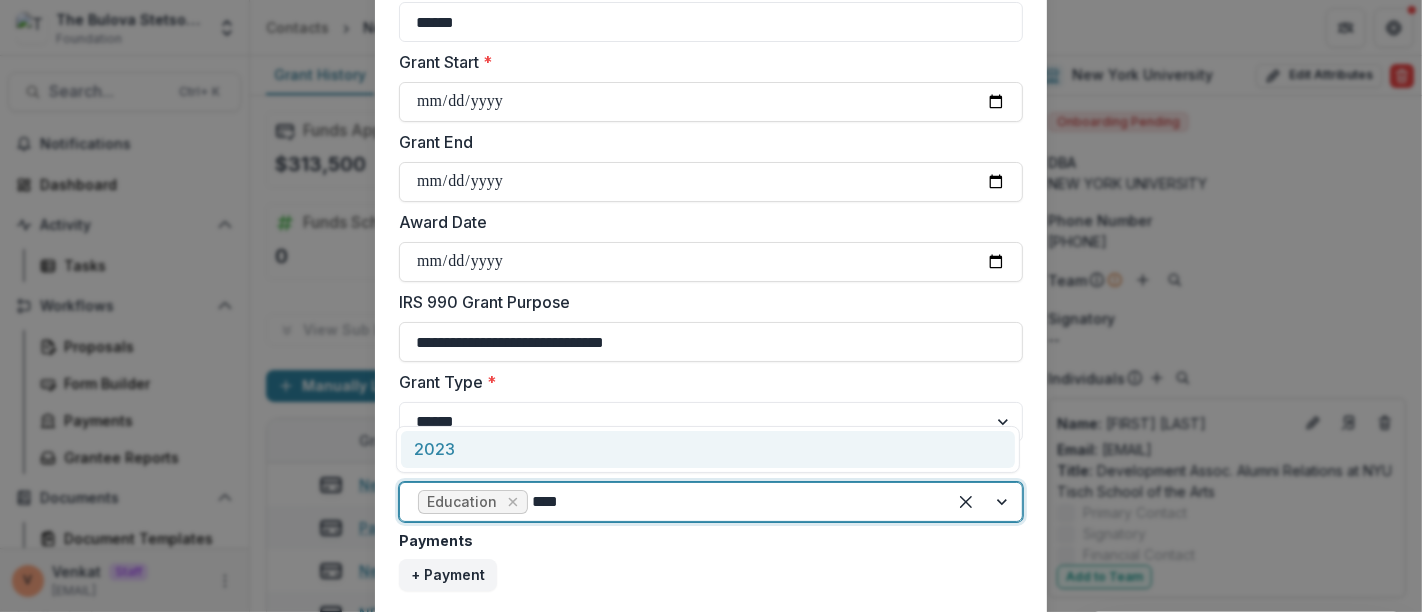 click on "2023" at bounding box center (708, 449) 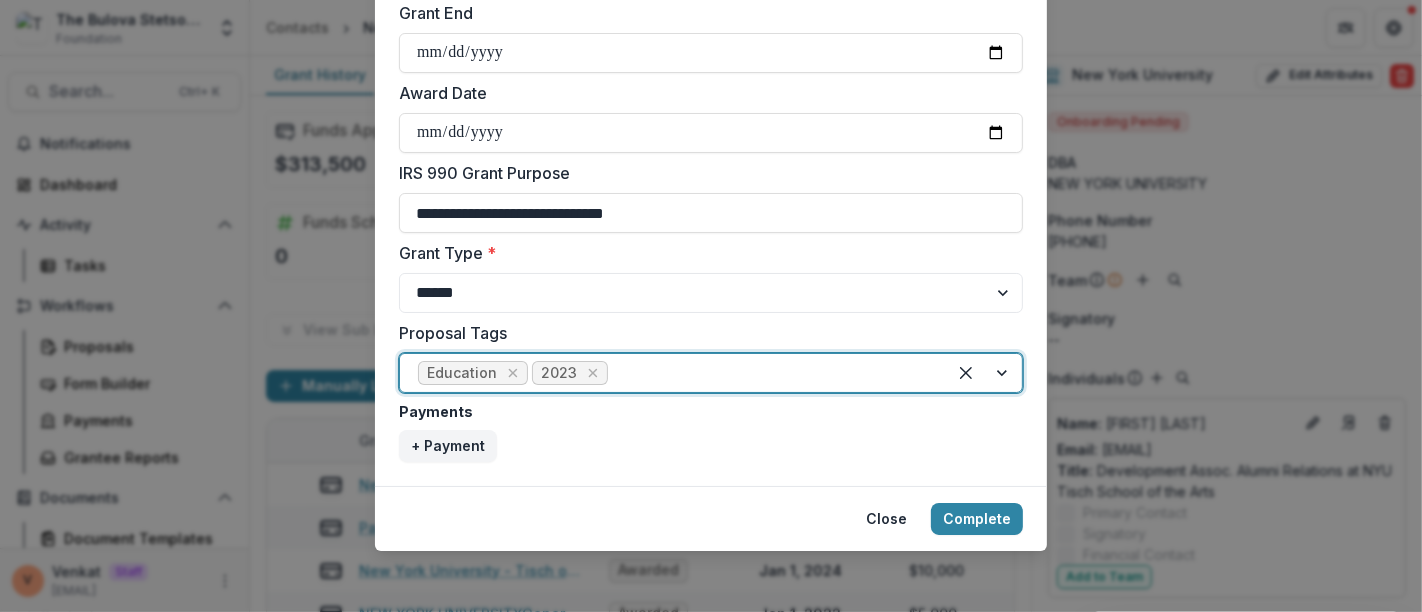 scroll, scrollTop: 796, scrollLeft: 0, axis: vertical 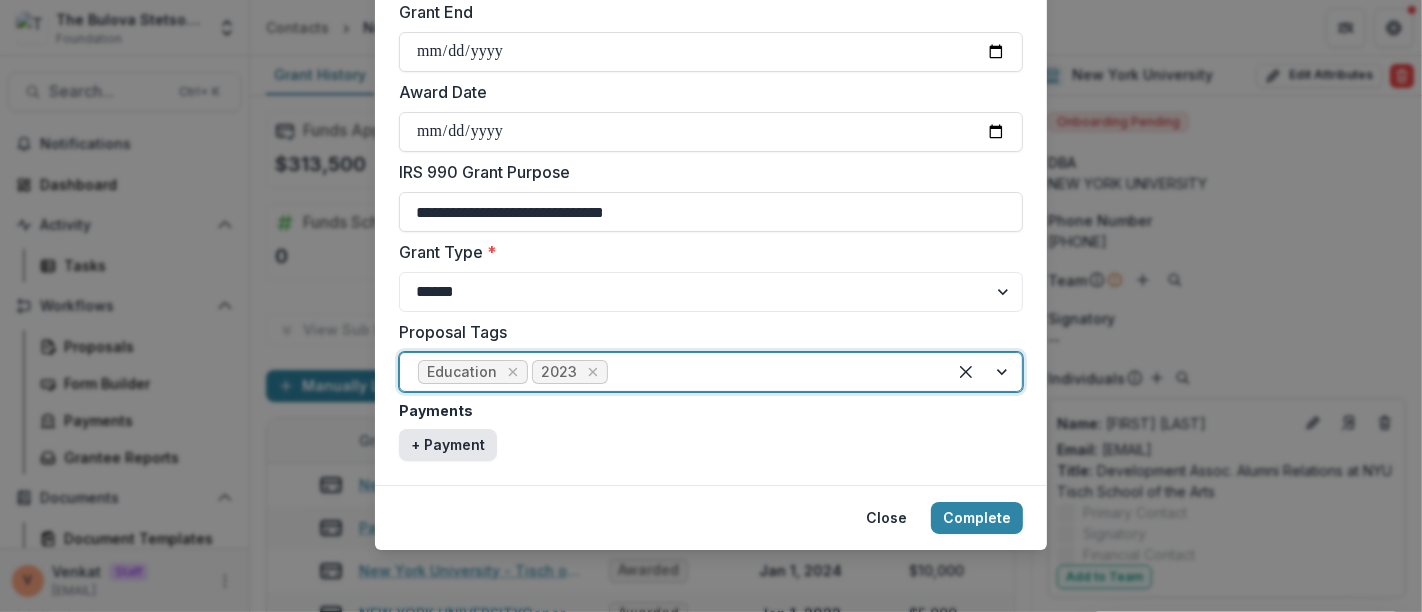 click on "+ Payment" at bounding box center [448, 445] 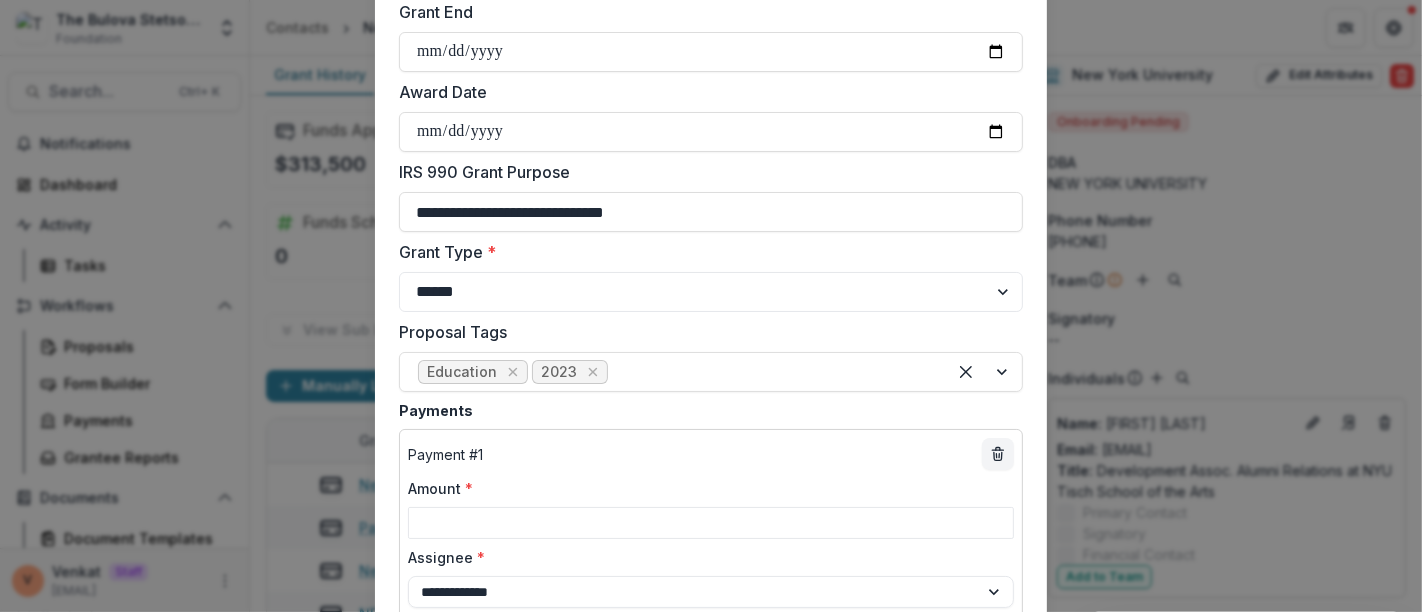 paste on "******" 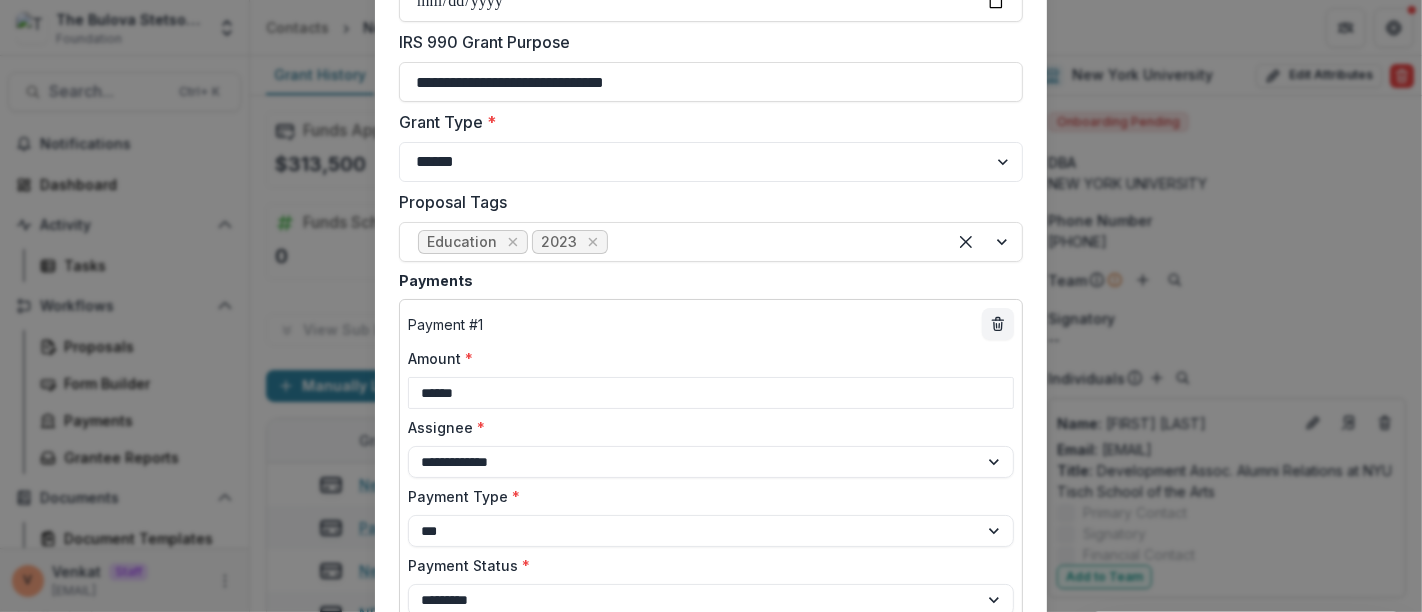 scroll, scrollTop: 1018, scrollLeft: 0, axis: vertical 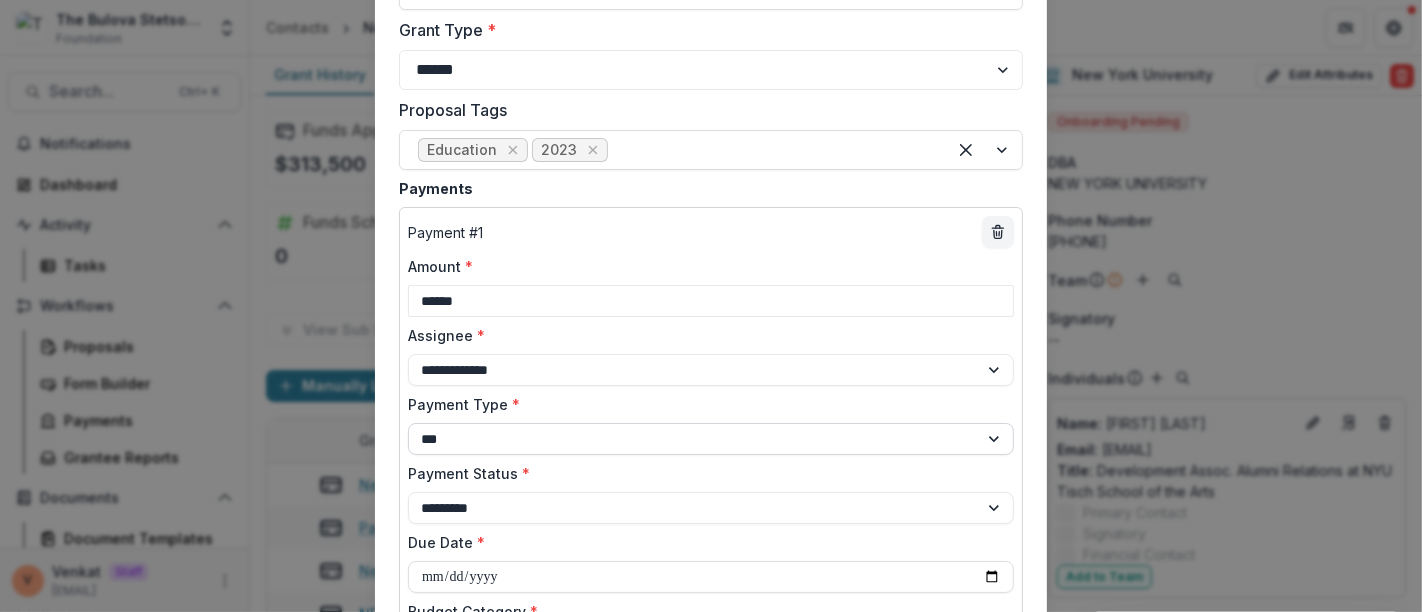 type on "******" 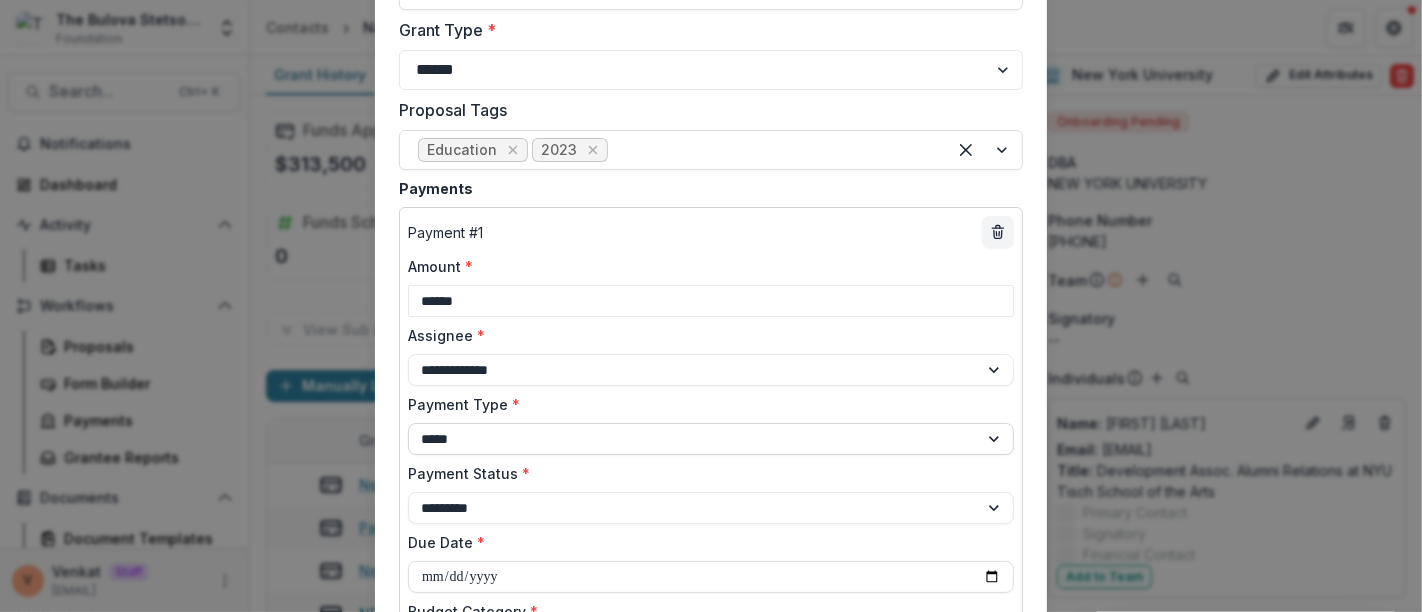 click on "**********" at bounding box center (711, 439) 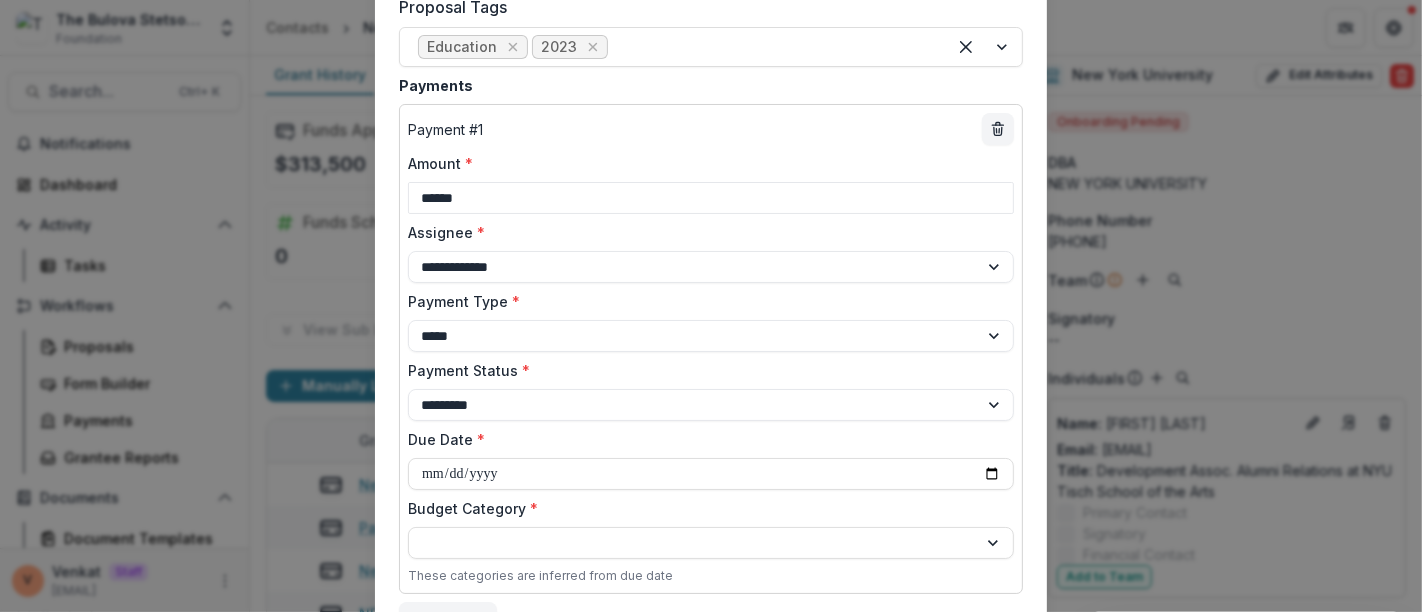 scroll, scrollTop: 1240, scrollLeft: 0, axis: vertical 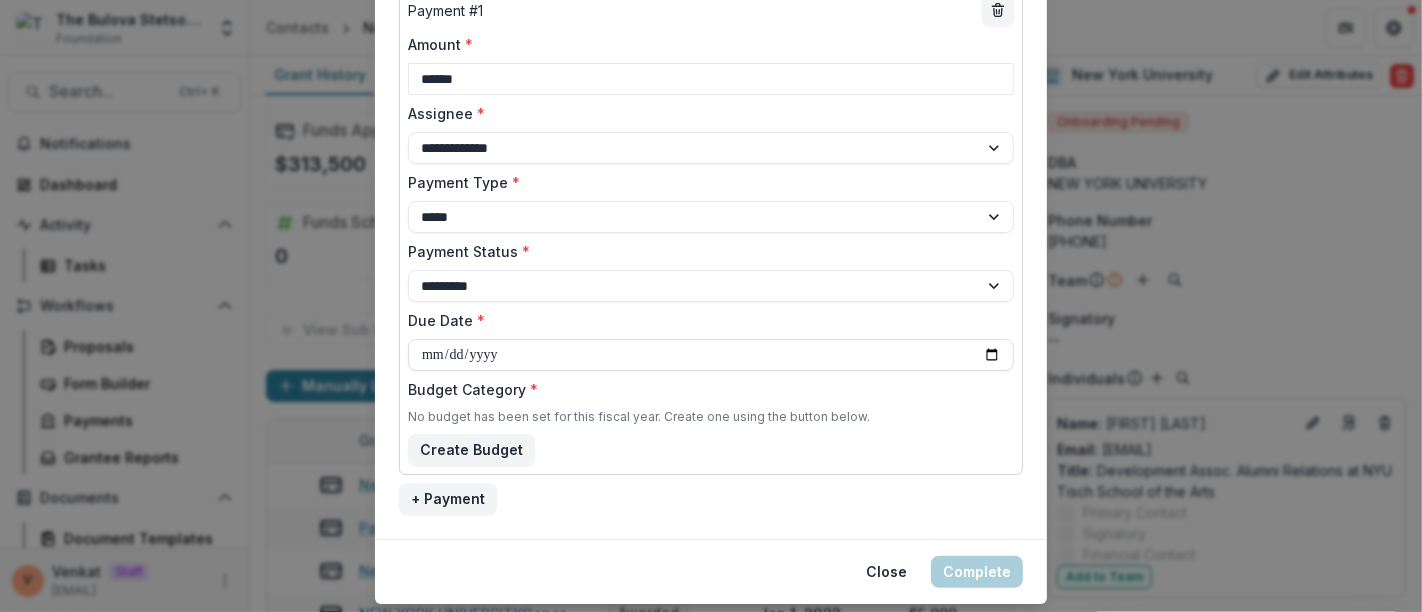 type on "**********" 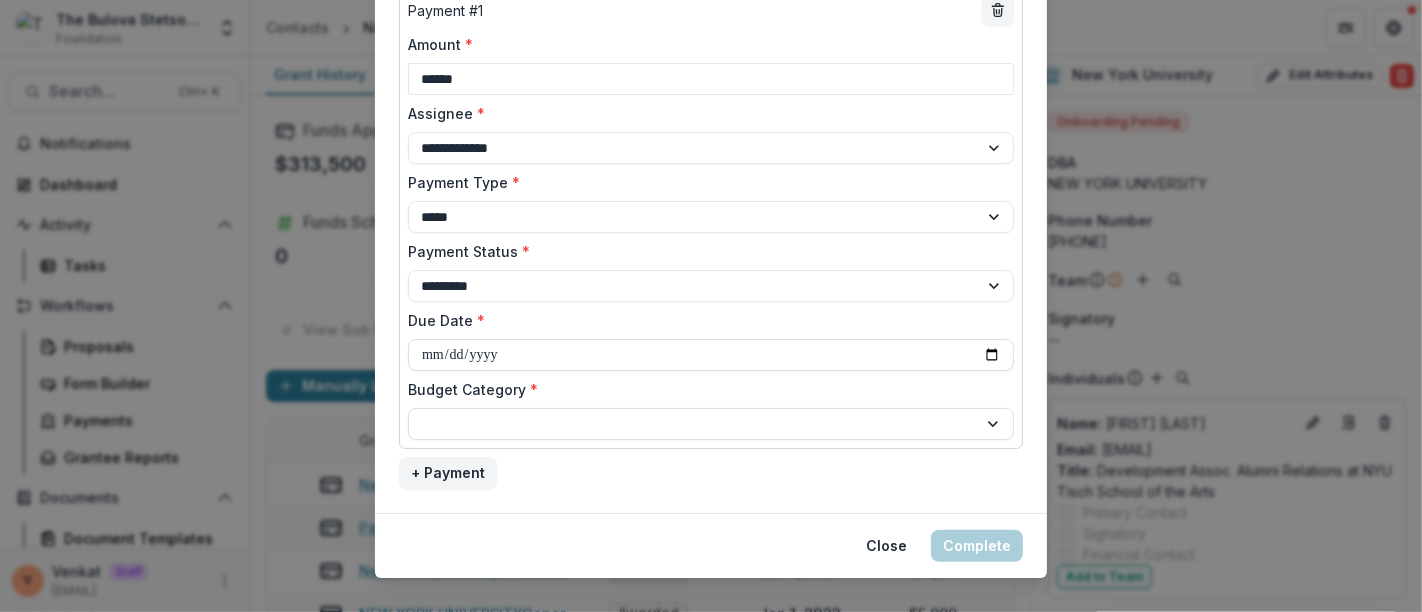 click on "Budget Category *" at bounding box center [705, 389] 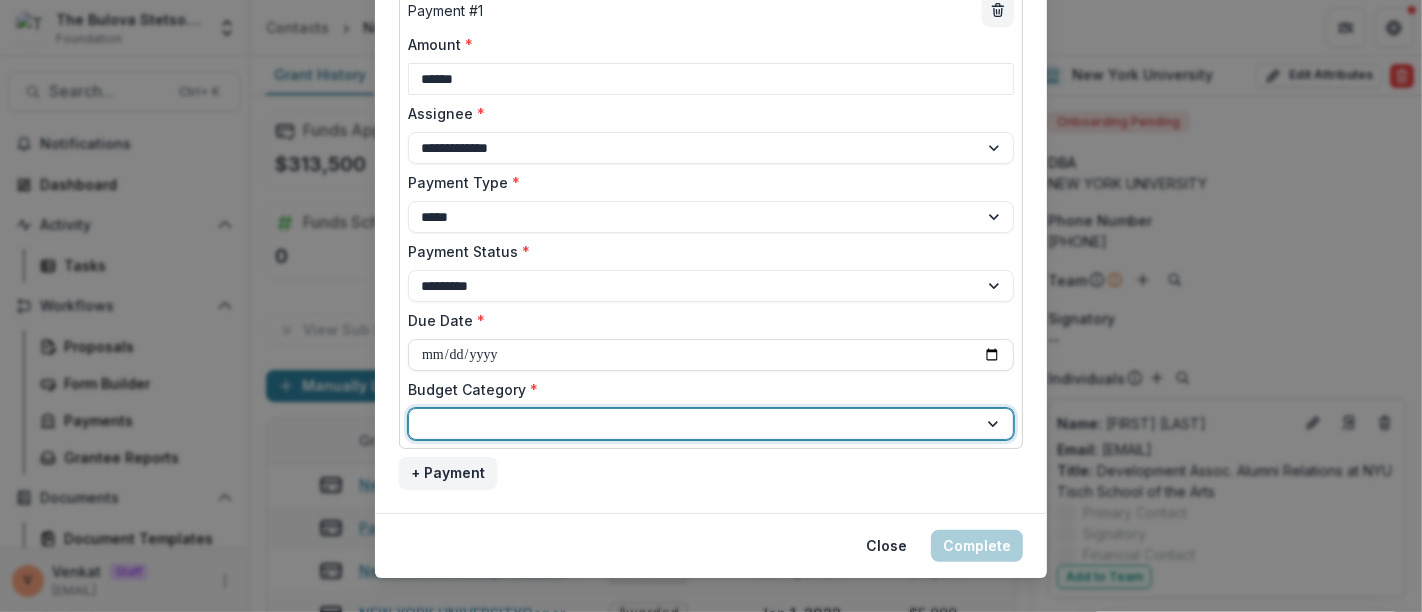 click at bounding box center [693, 424] 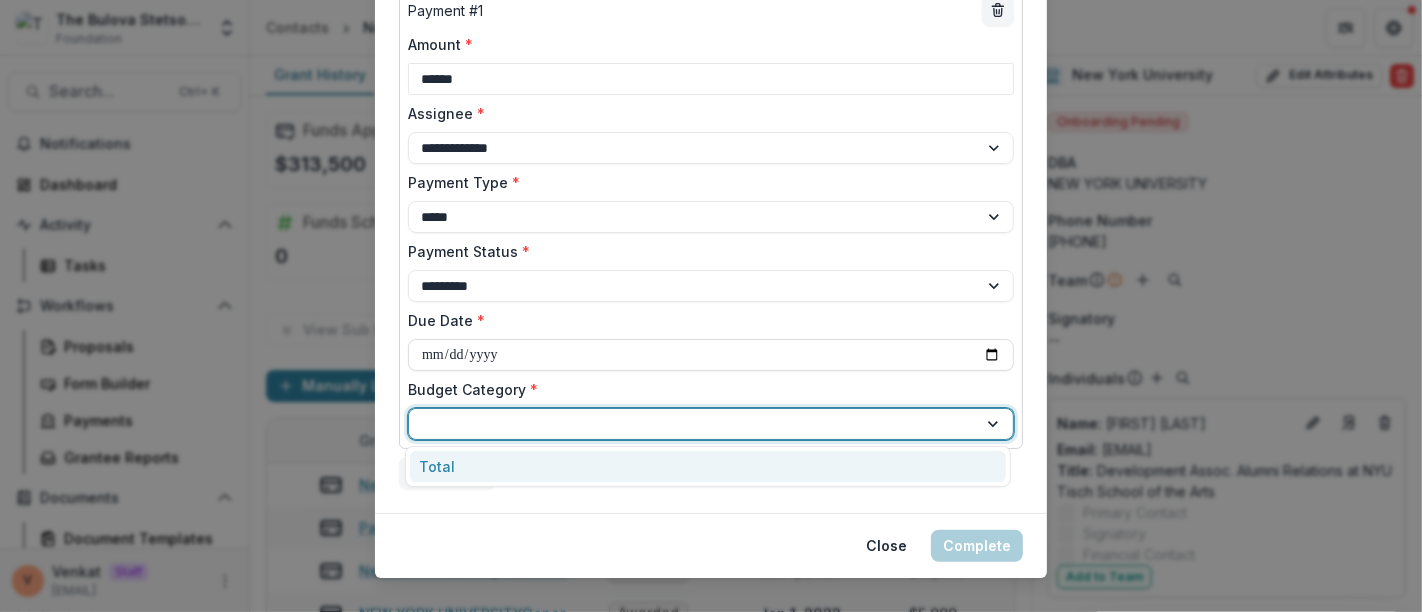 click on "Total" at bounding box center [708, 466] 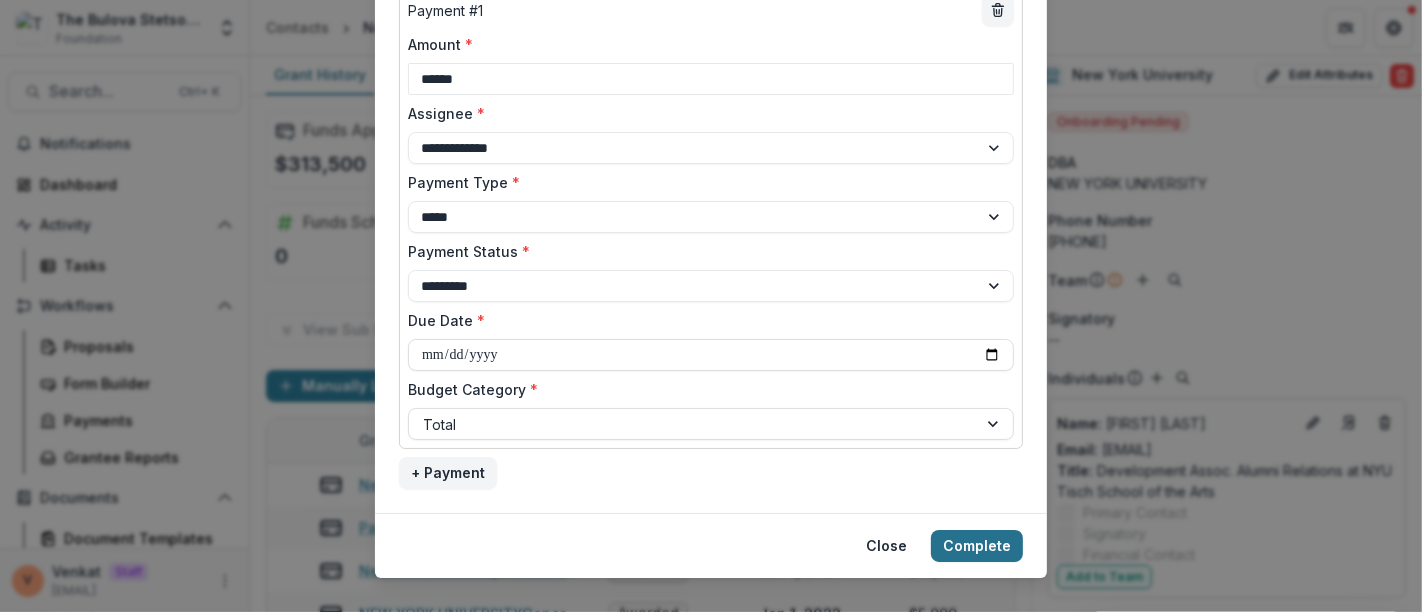 click on "Complete" at bounding box center [977, 546] 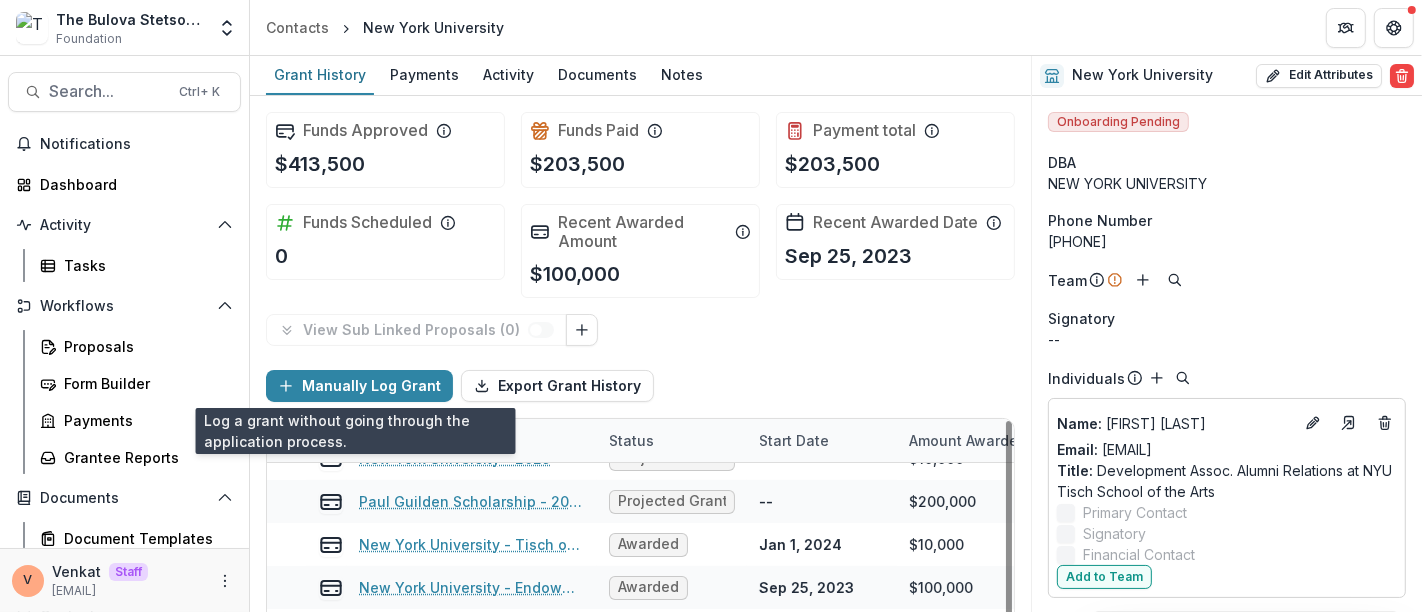 scroll, scrollTop: 0, scrollLeft: 0, axis: both 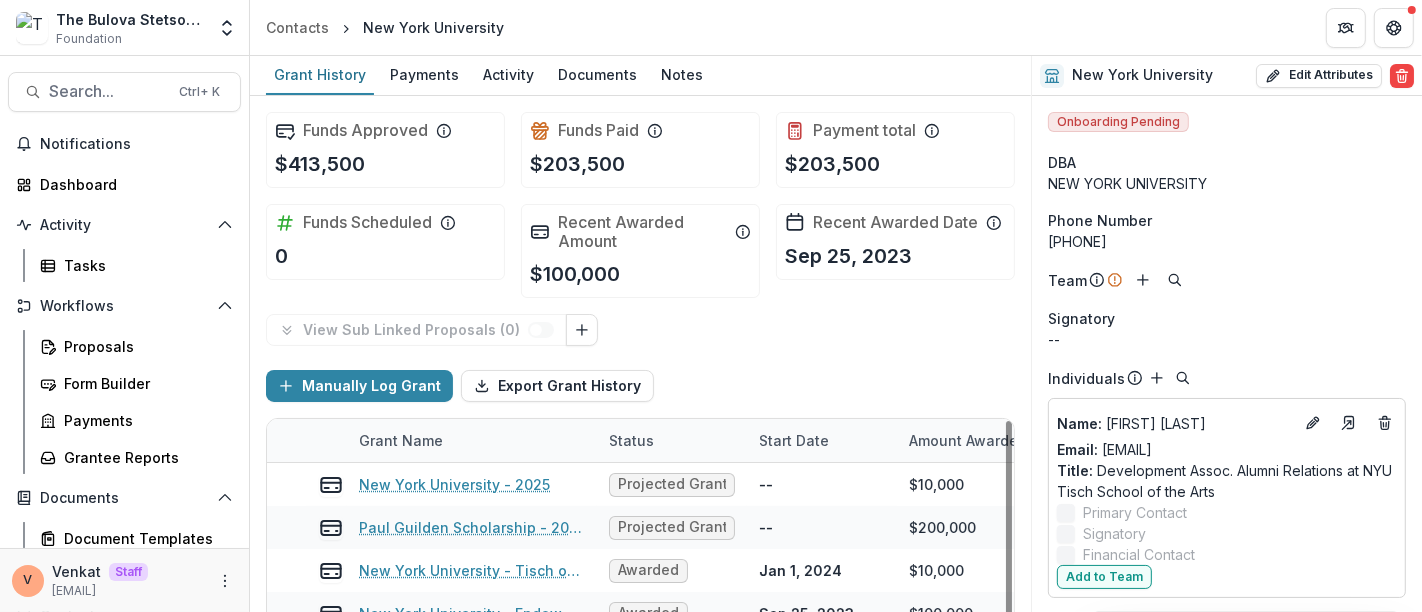 click on "View Sub Linked Proposals ( 0 ) Manually Log Grant Export Grant History Grant Name Status Start Date Amount Awarded Amount Paid Tags ACK received TY Received [ORGANIZATION] - 2025 Projected Grants -- $10,000 $0 Education Paul Guilden Scholarship - 2025 Projected Grants -- $200,000 $0 Education [ORGANIZATION] - Tisch on Main Sundance - 2024 Awarded [MONTH] [DAY], [YEAR] $10,000 $10,000 Education,[YEAR] [ORGANIZATION] - Endowment Tisch - One-Time Gift Awarded [MONTH] [DAY], [YEAR] $100,000 $100,000 Education,[YEAR] [ORGANIZATION]General Operating - 2022 Awarded [MONTH] [DAY], [YEAR] $5,000 $5,000 Education,[YEAR] [ORGANIZATION]- 2021 - The Bulova Stetson Scholarship Fund at [ORGANIZATION] Tisch School of the Arts Awarded [MONTH] [DAY], [YEAR] $10,000 $10,000 [YEAR] [ORGANIZATION]- 2021 - [ORGANIZATION] Tisch - Disability Scholarships (The Bulova Stetson Scholarship) Awarded [MONTH] [DAY], [YEAR] $10,000 $10,000 [YEAR] [ORGANIZATION]- 2020 - The Bulova Stetson Scholarship Fund at [ORGANIZATION] Tisch School of the Arts Awarded [MONTH] [DAY], [YEAR] $10,000 $10,000 [YEAR] [YEAR]" at bounding box center (640, 564) 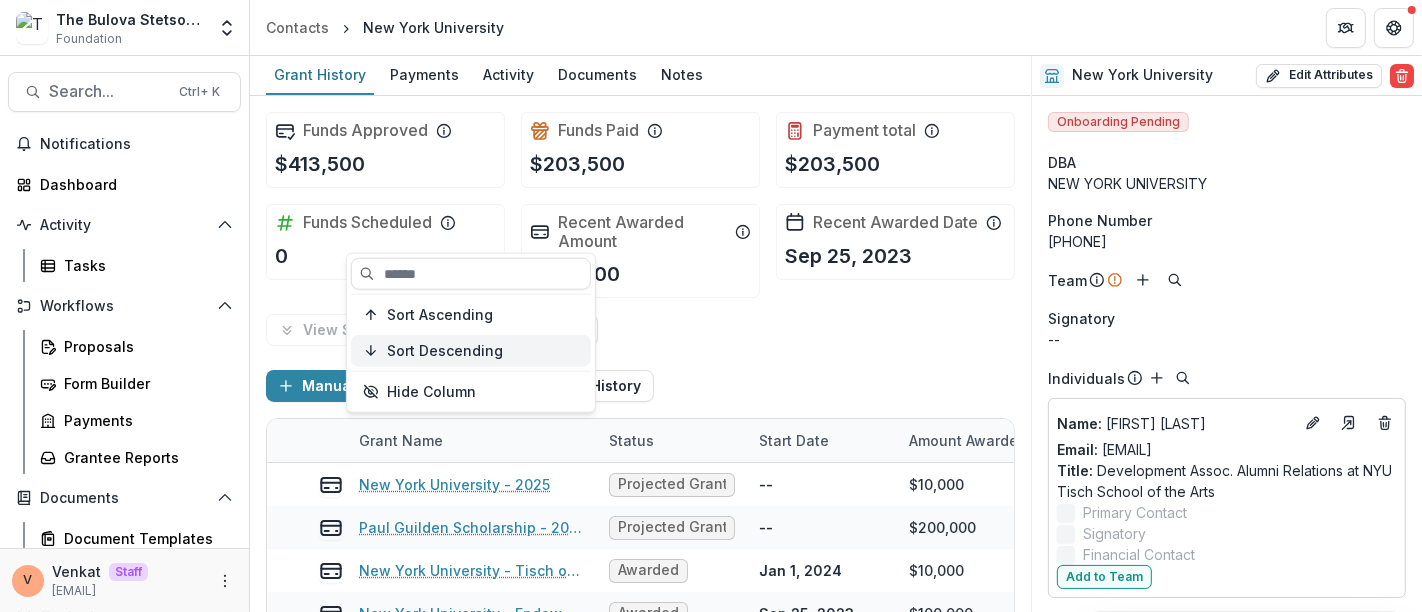 click on "Sort Descending" at bounding box center [445, 350] 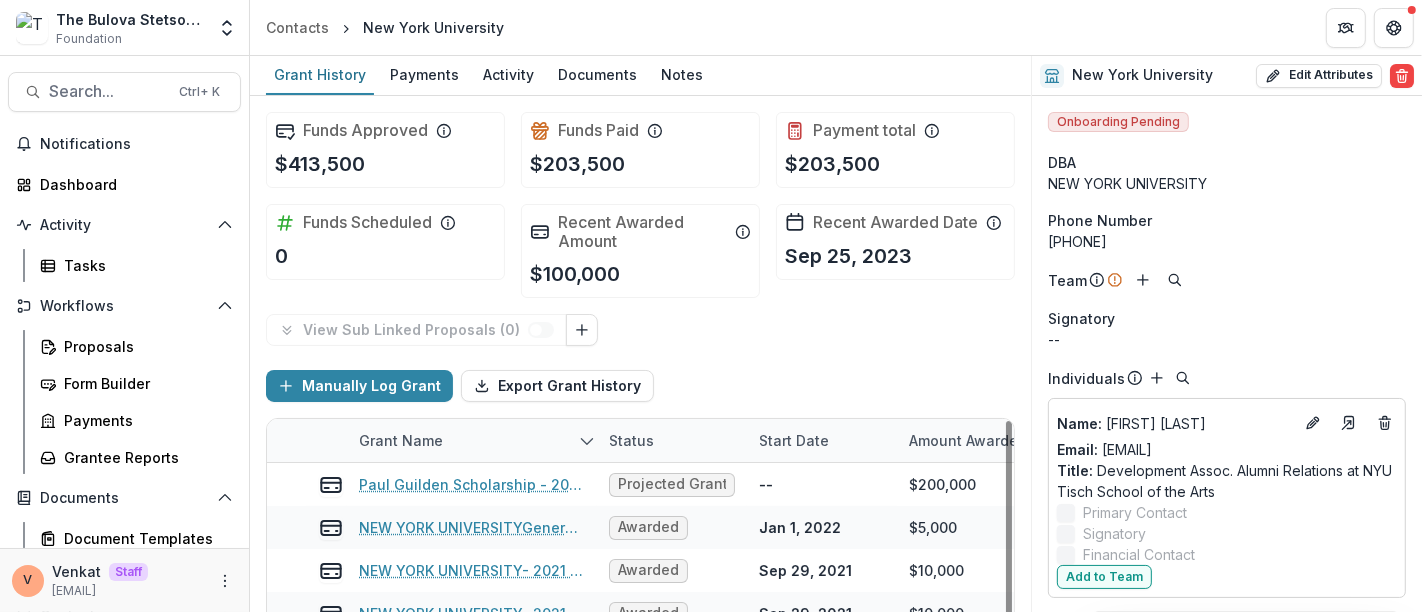 click on "Manually Log Grant Export Grant History" at bounding box center (640, 386) 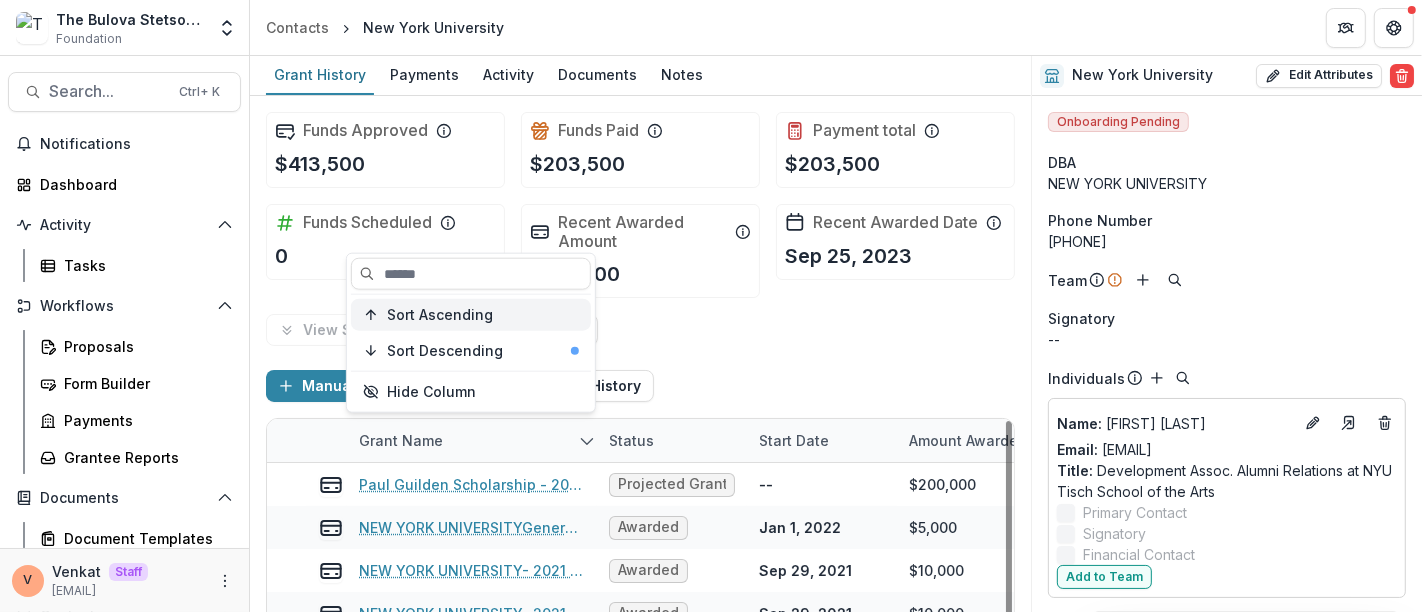 click on "Sort Ascending" at bounding box center [440, 314] 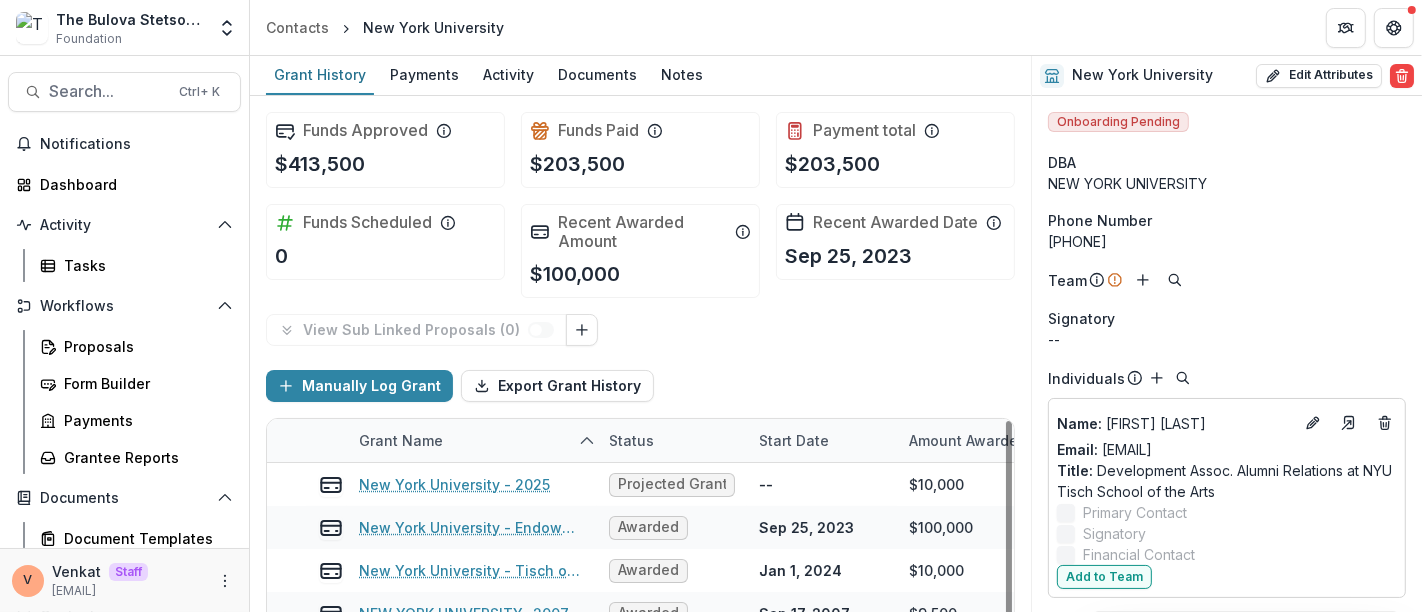click on "Manually Log Grant Export Grant History" at bounding box center (640, 386) 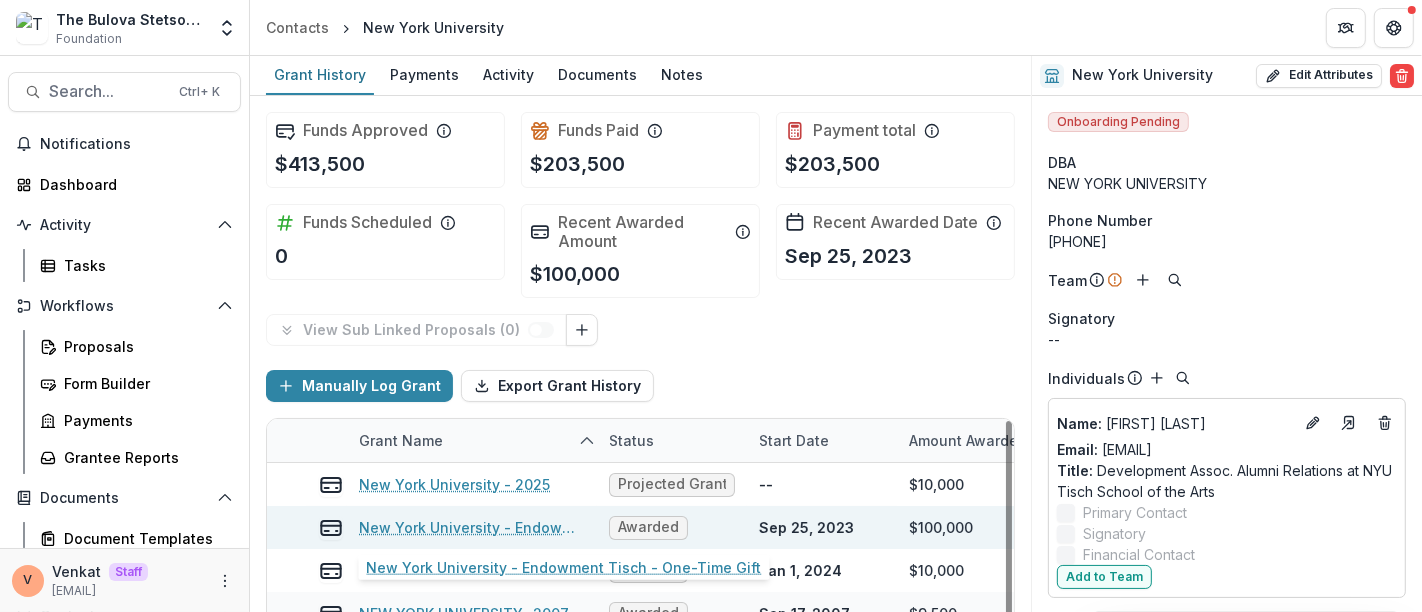 click on "New York University - Endowment Tisch - One-Time Gift" at bounding box center (472, 527) 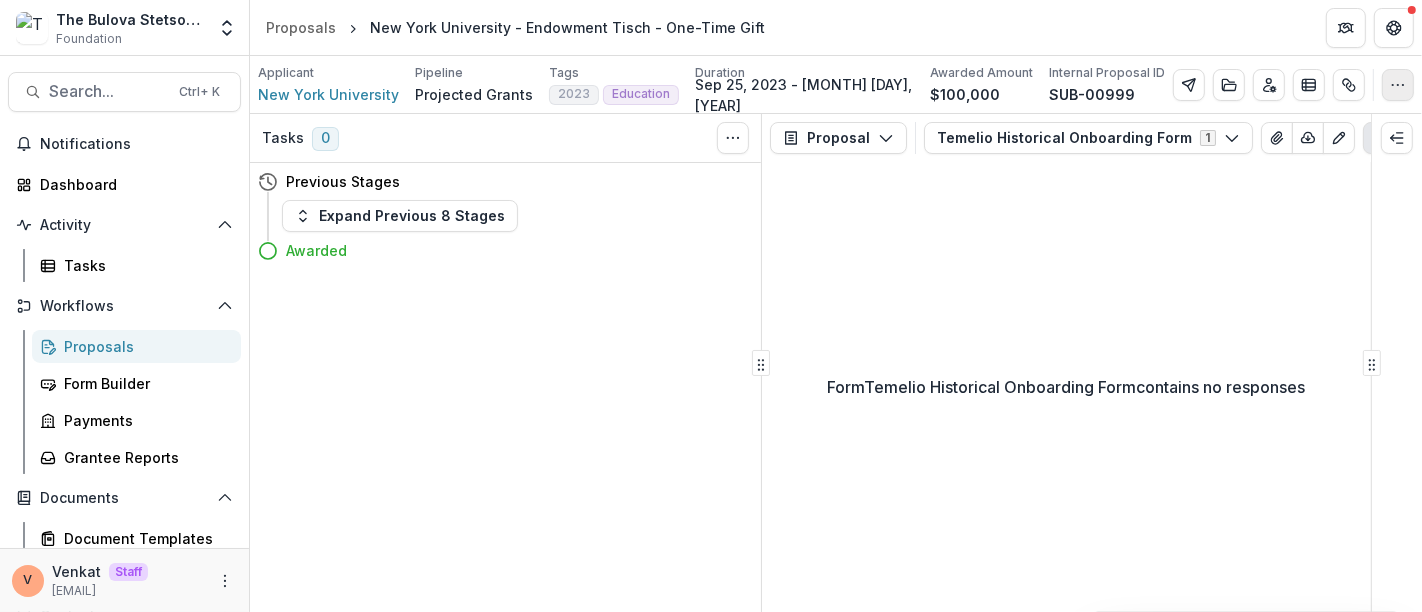 click 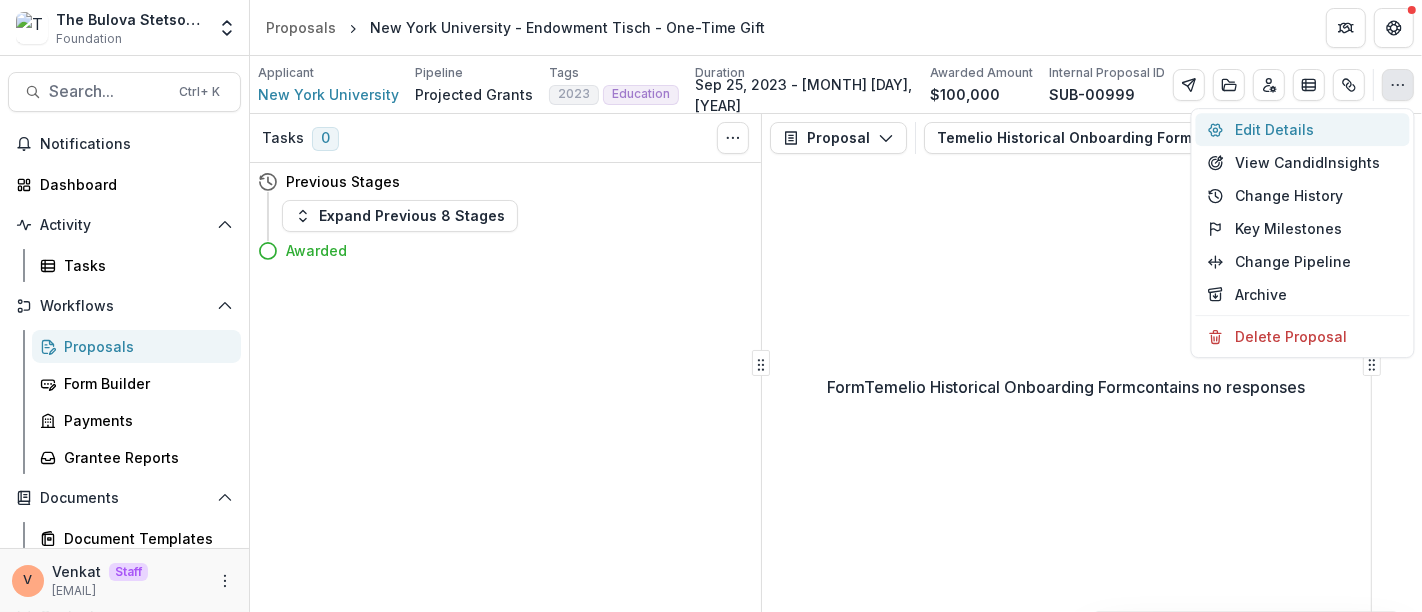 click on "Edit Details" at bounding box center [1303, 129] 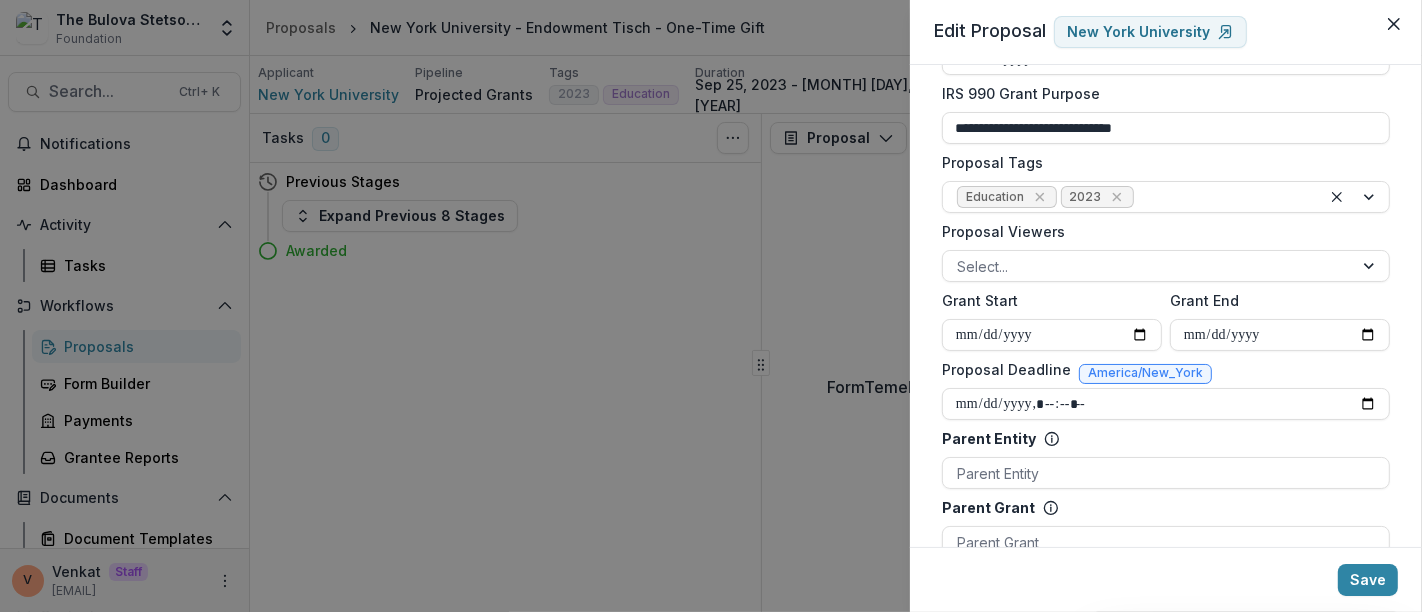 scroll, scrollTop: 777, scrollLeft: 0, axis: vertical 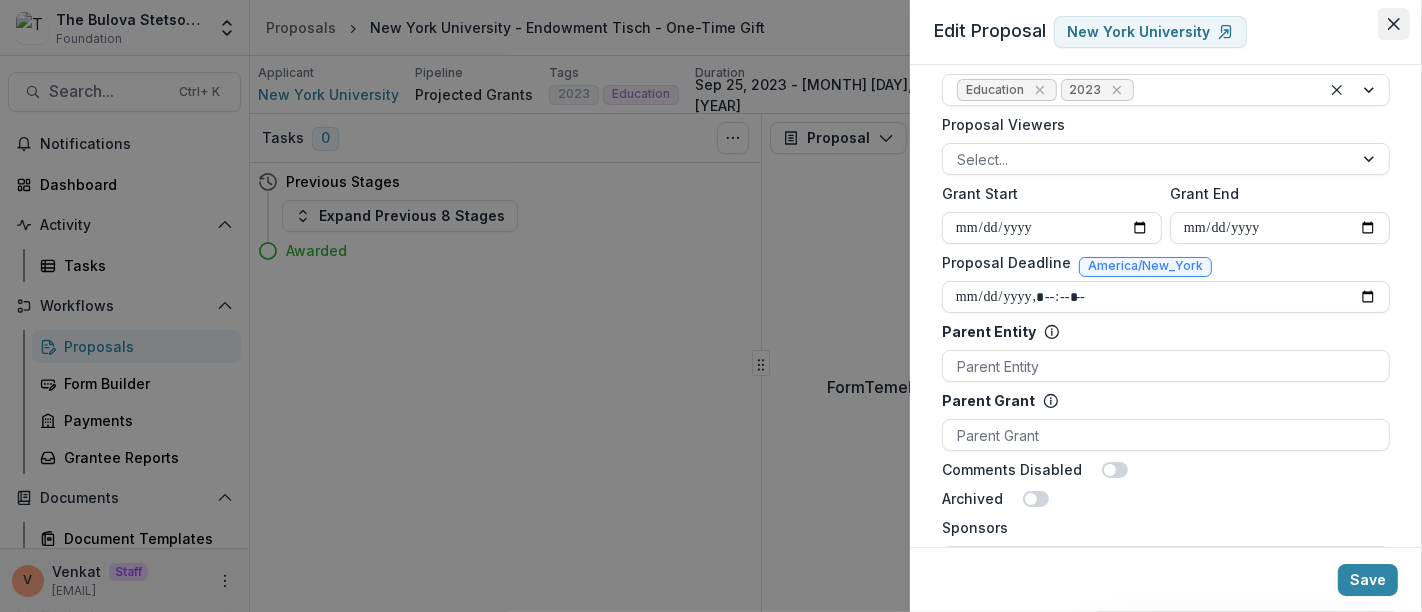 click 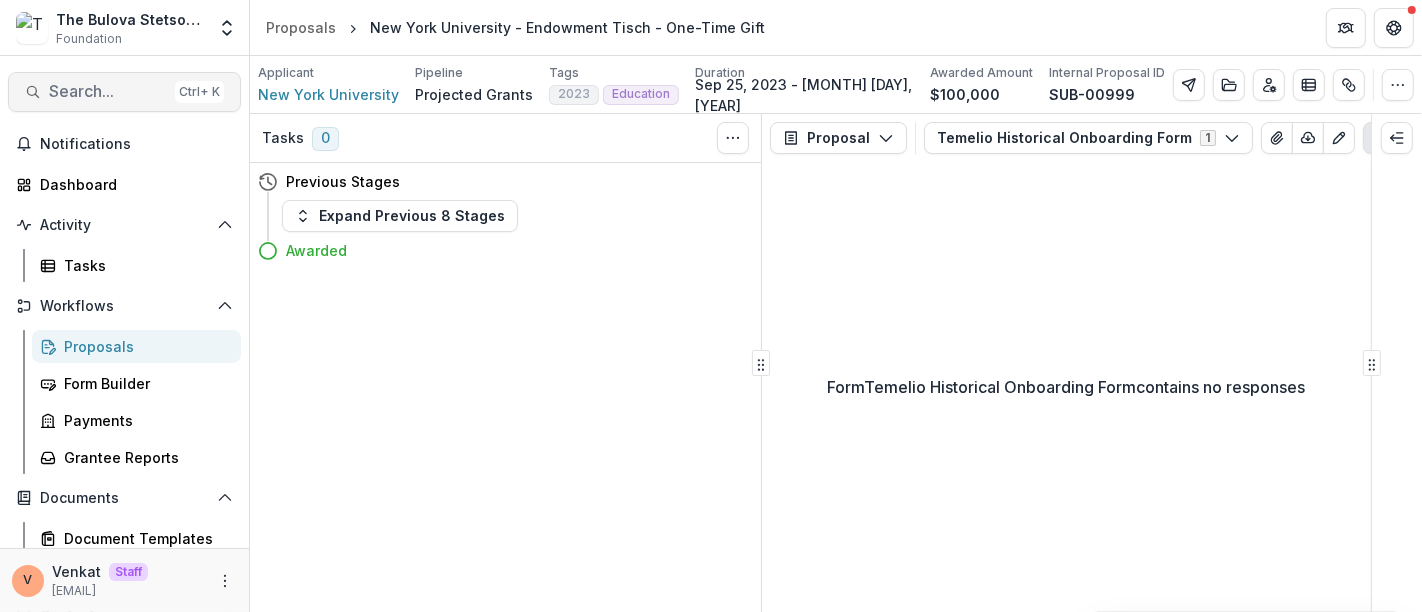 click on "Search..." at bounding box center (108, 91) 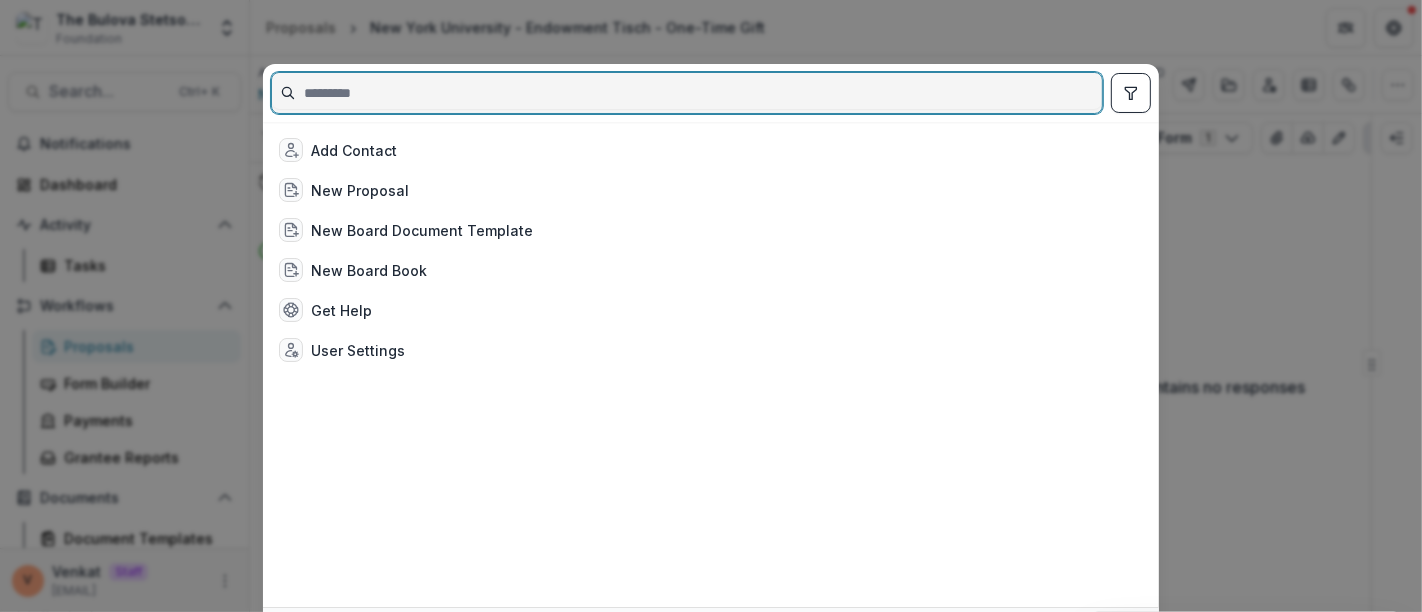 paste on "*********" 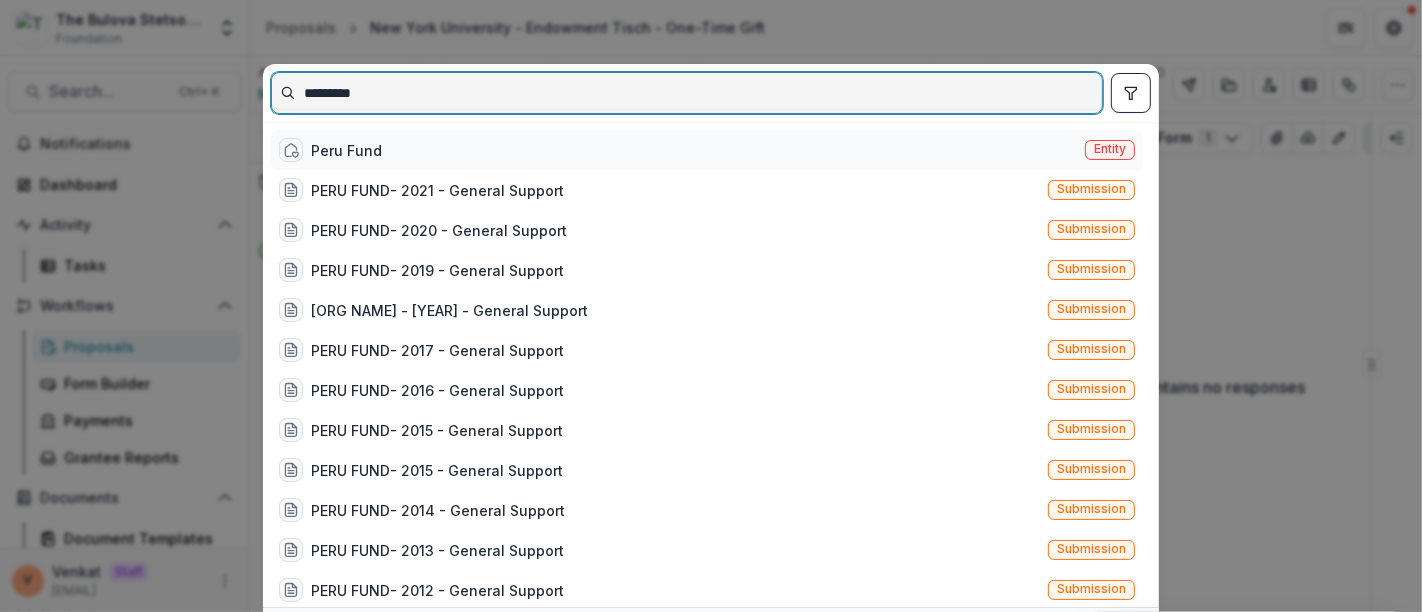 type on "*********" 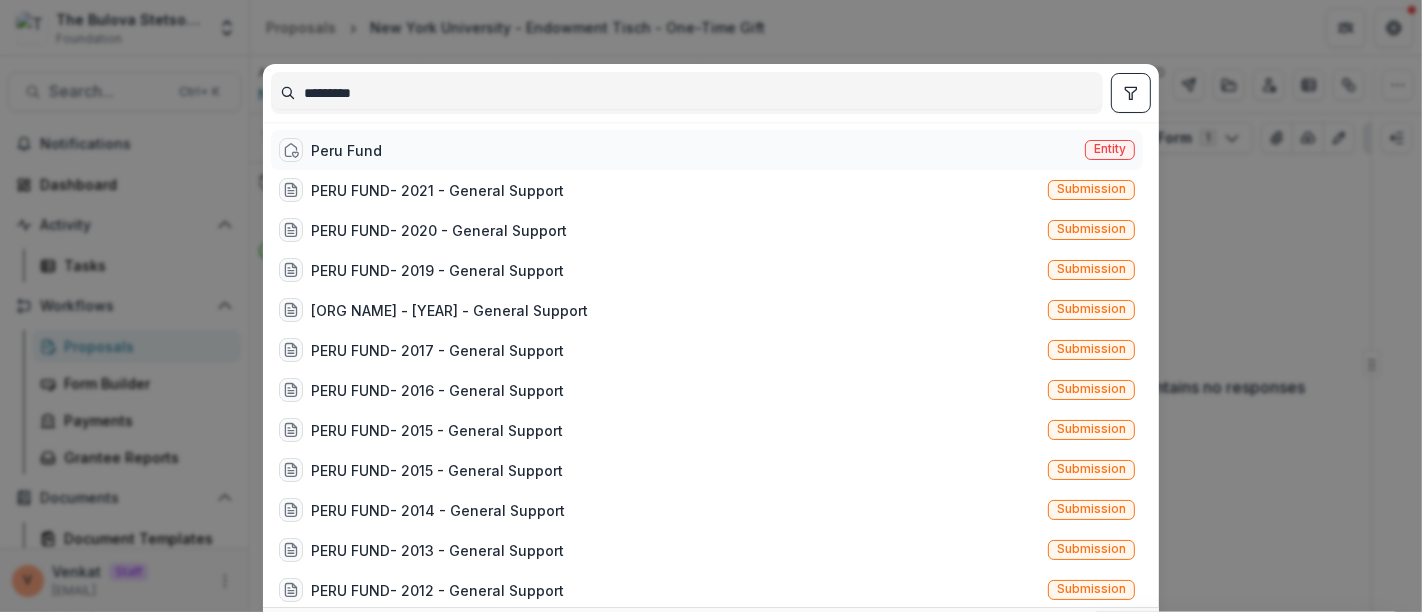 click on "Peru Fund" at bounding box center [346, 150] 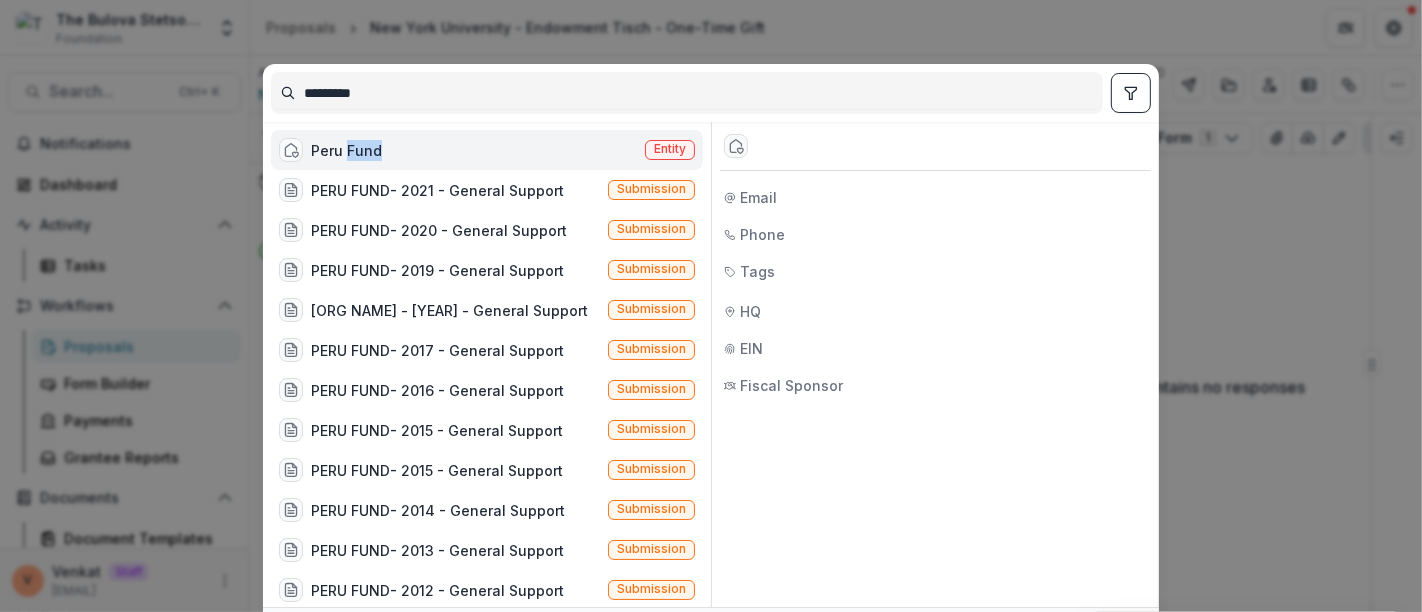 click on "Peru Fund" at bounding box center [346, 150] 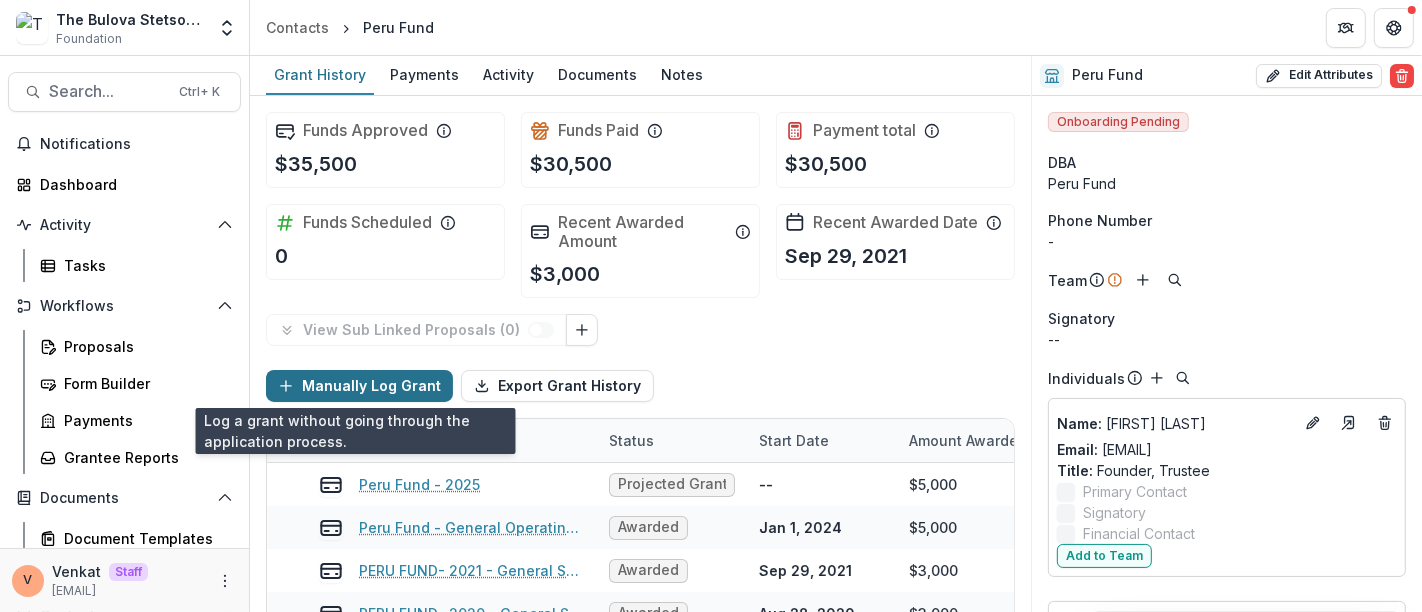 click on "Manually Log Grant" at bounding box center (359, 386) 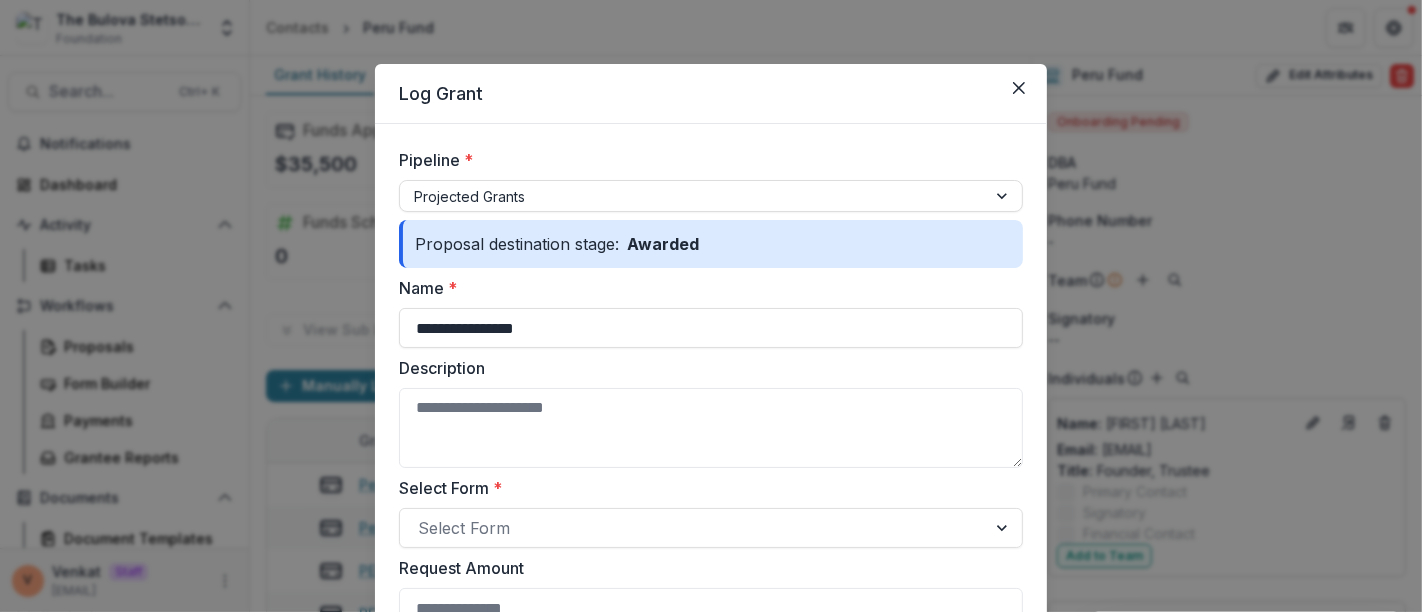 drag, startPoint x: 601, startPoint y: 324, endPoint x: 193, endPoint y: 294, distance: 409.10144 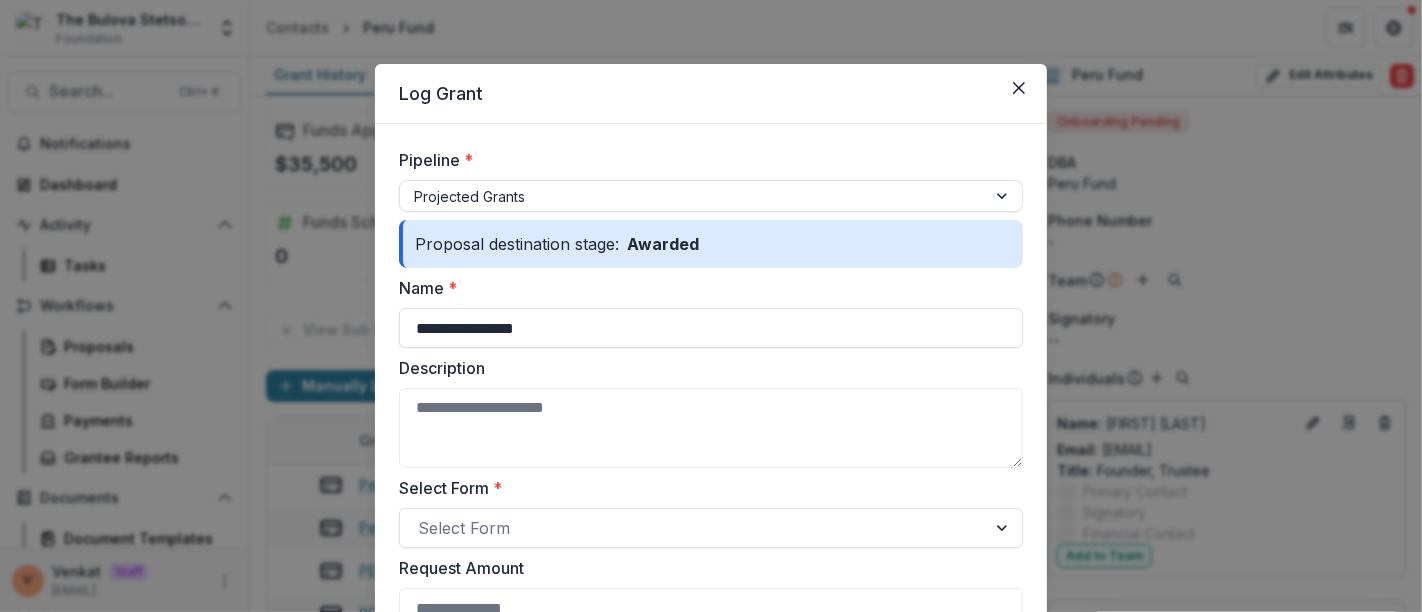 click on "**********" at bounding box center (711, 306) 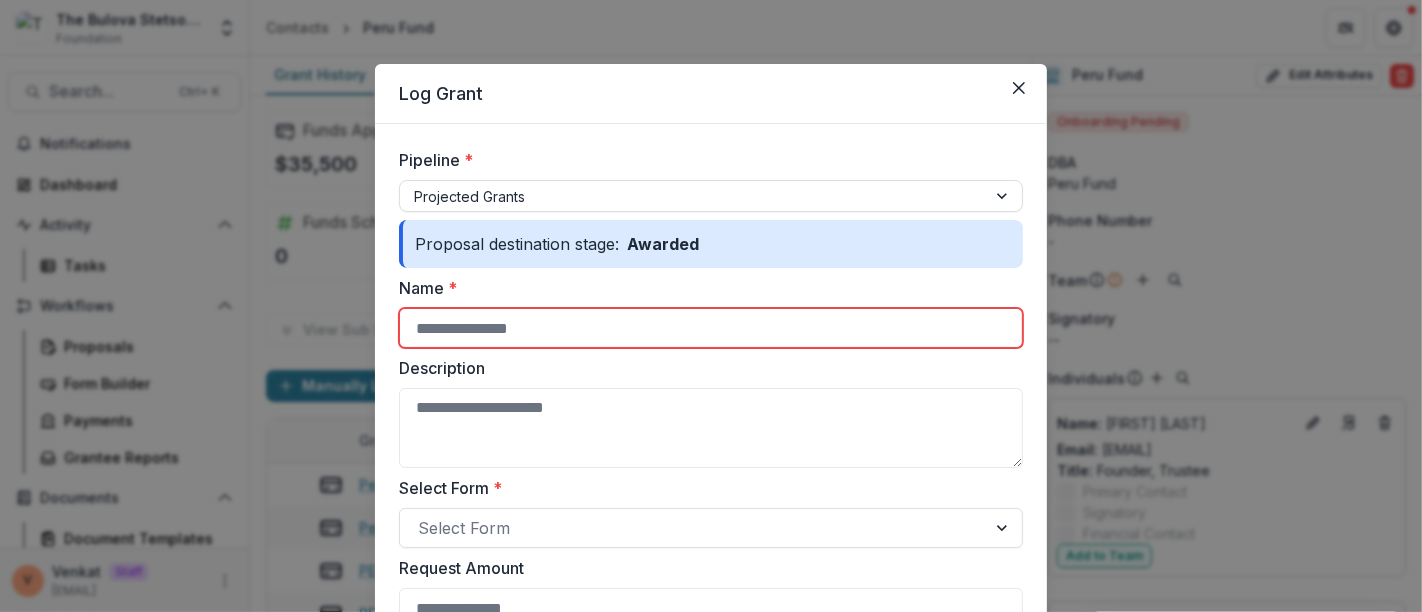 paste on "**********" 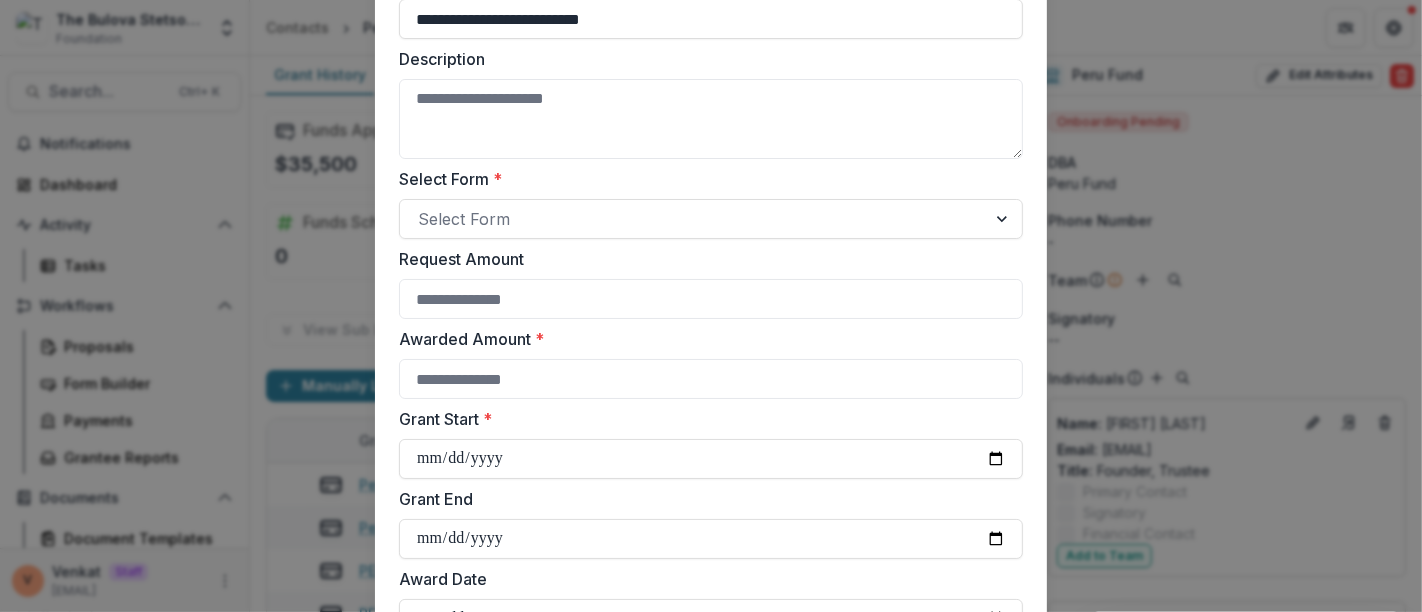 scroll, scrollTop: 333, scrollLeft: 0, axis: vertical 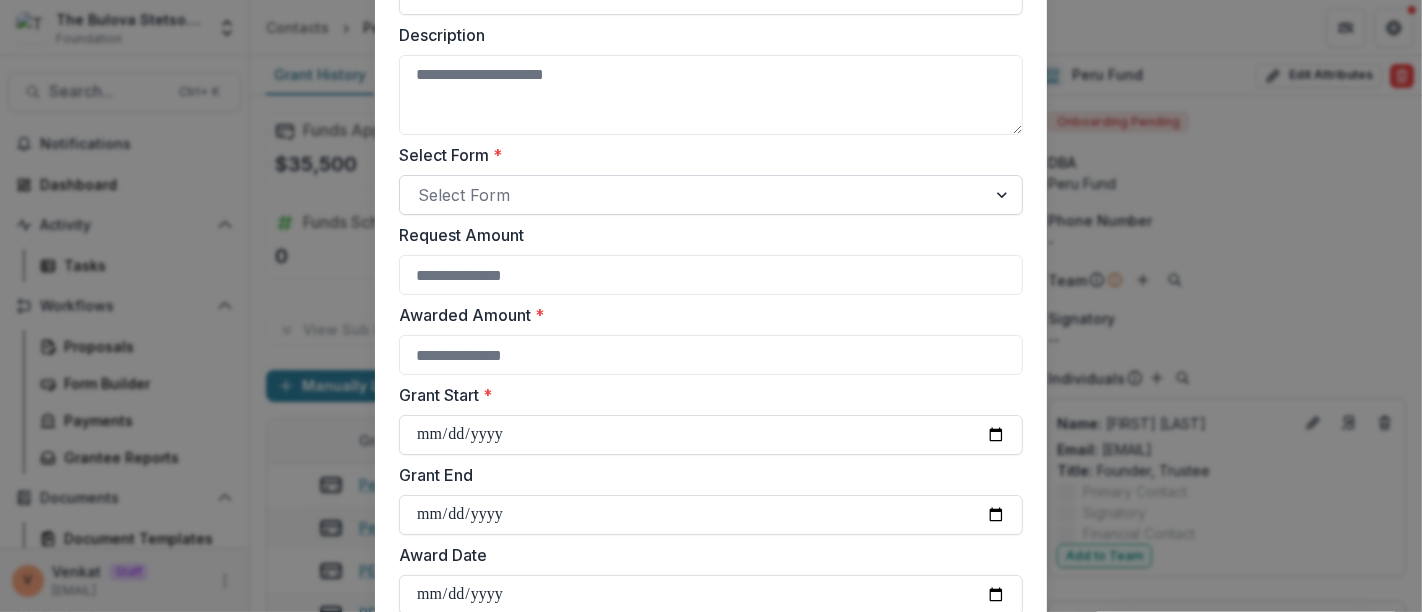 type on "**********" 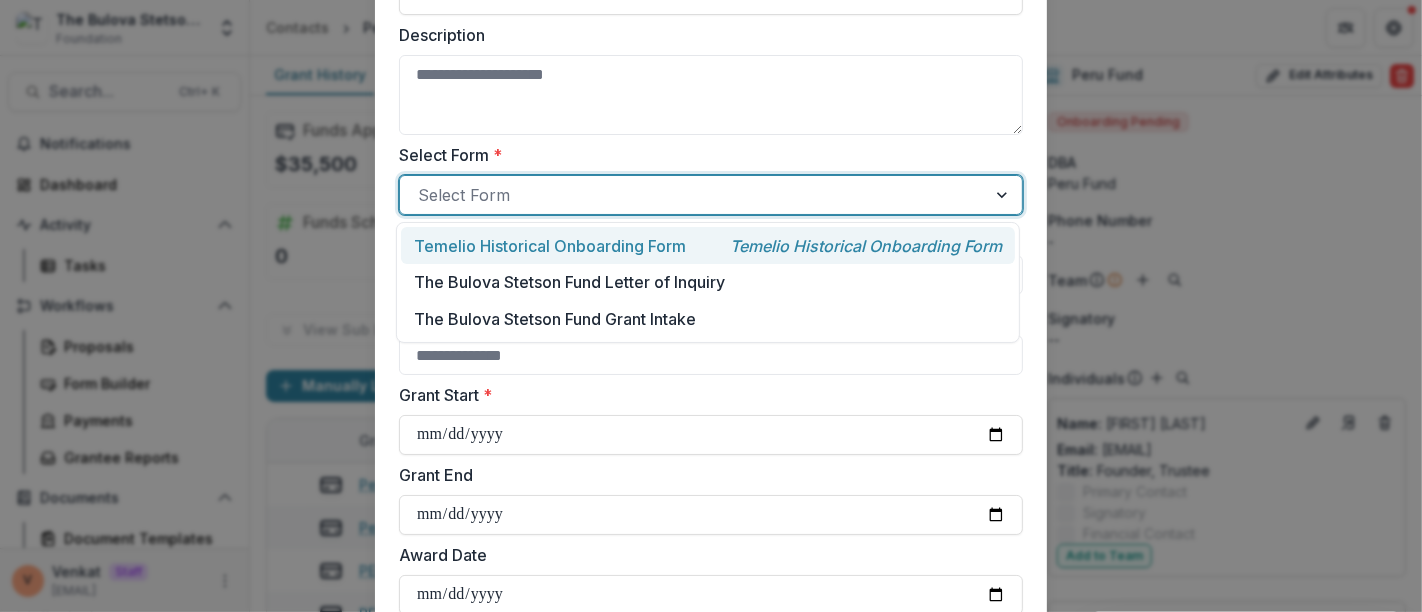 click at bounding box center [693, 195] 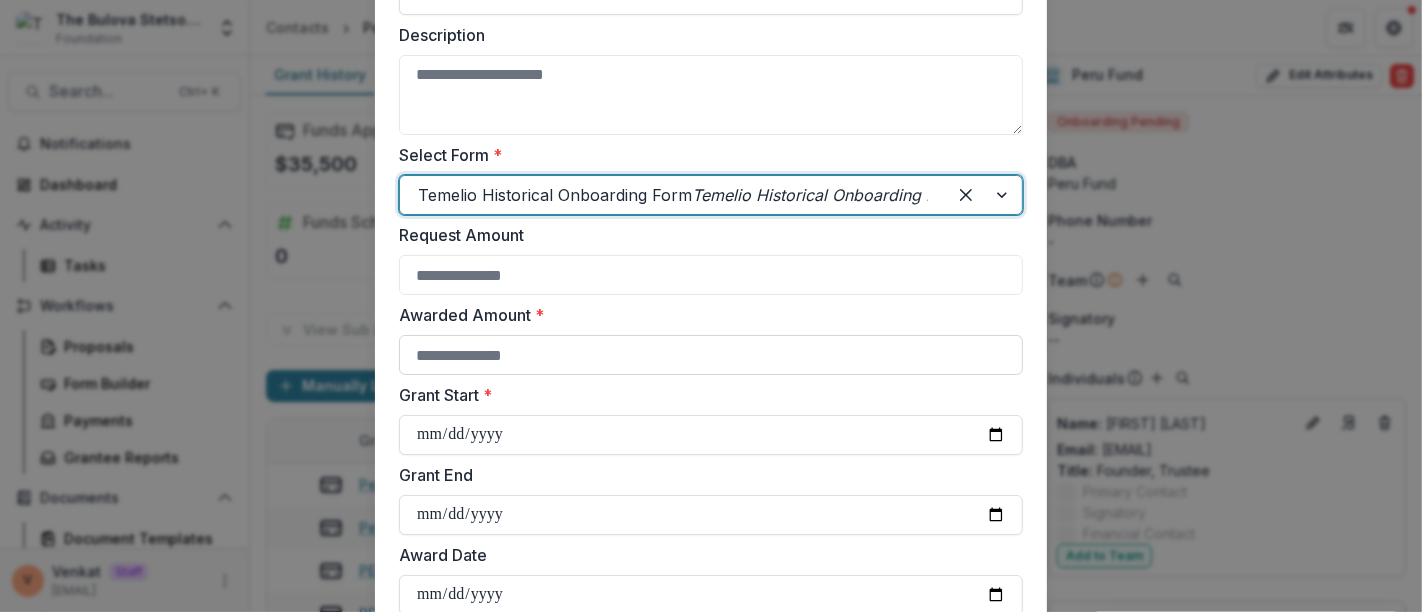 click on "Awarded Amount *" at bounding box center [711, 355] 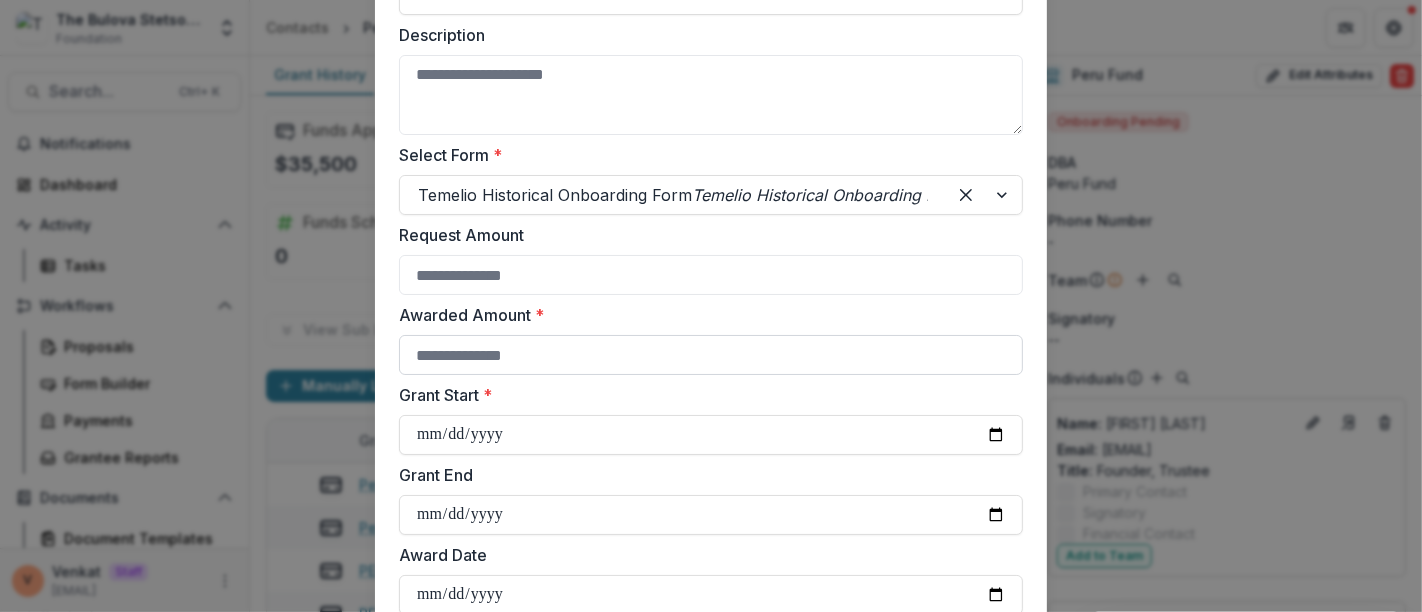 paste on "****" 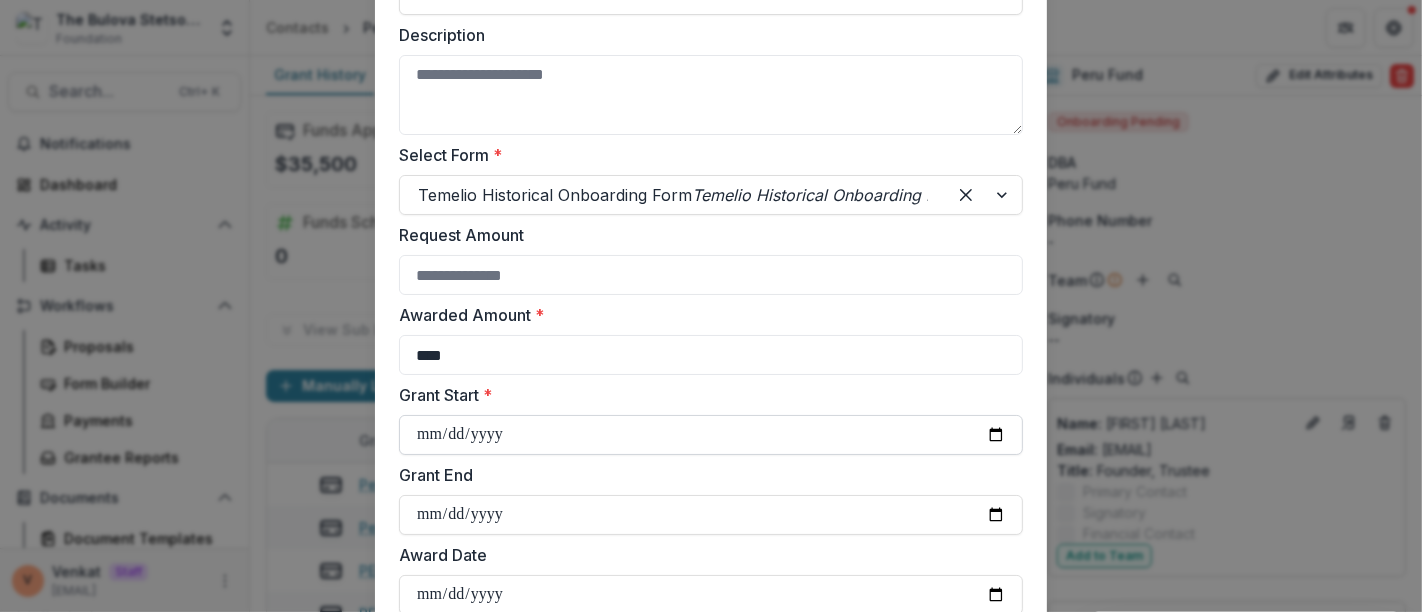 type on "****" 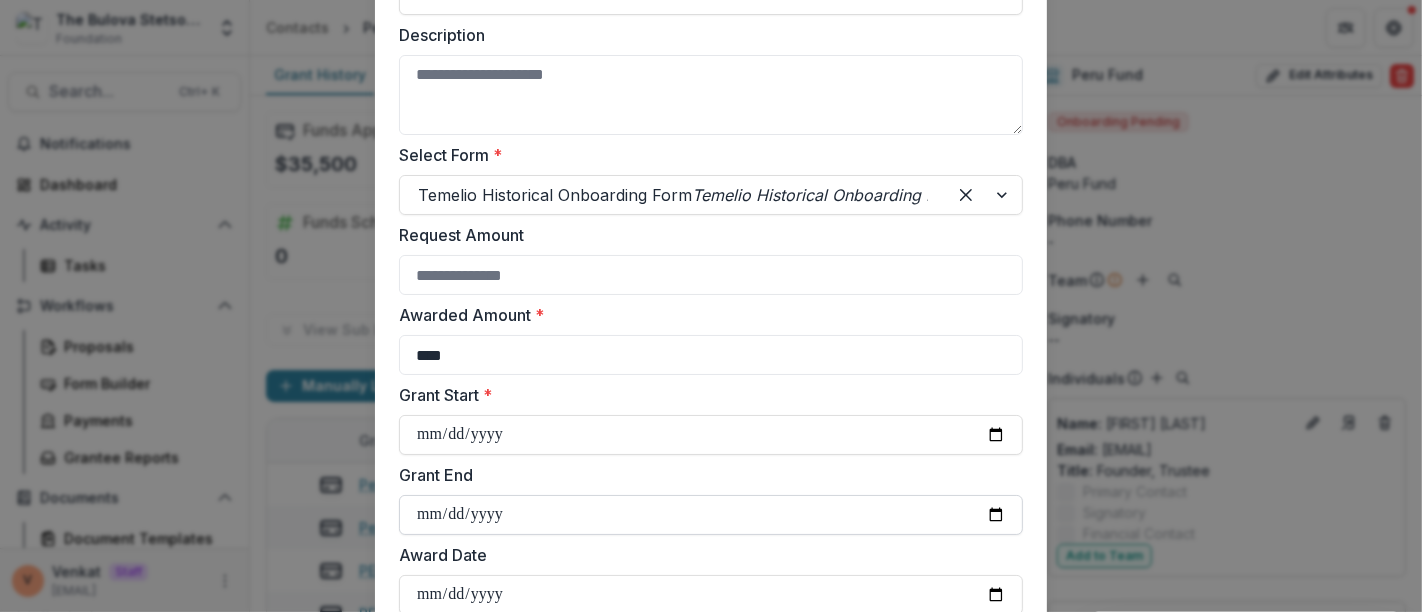 click on "Grant End" at bounding box center (711, 515) 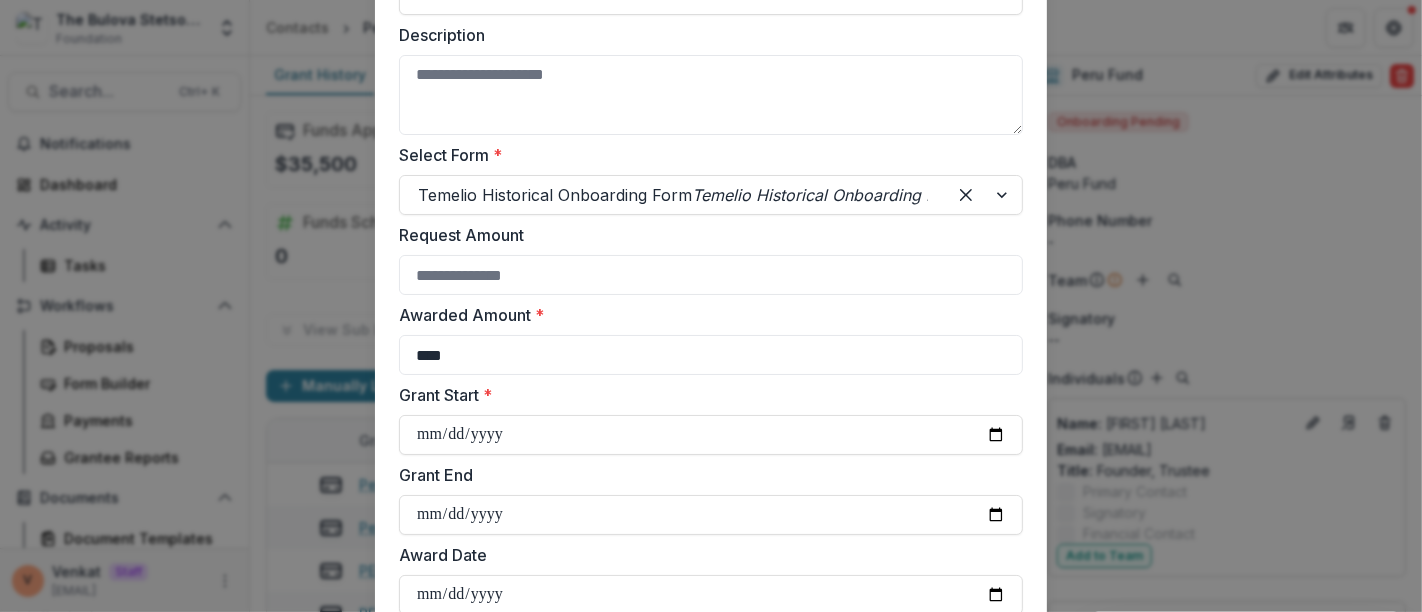 click on "Grant End" at bounding box center (705, 475) 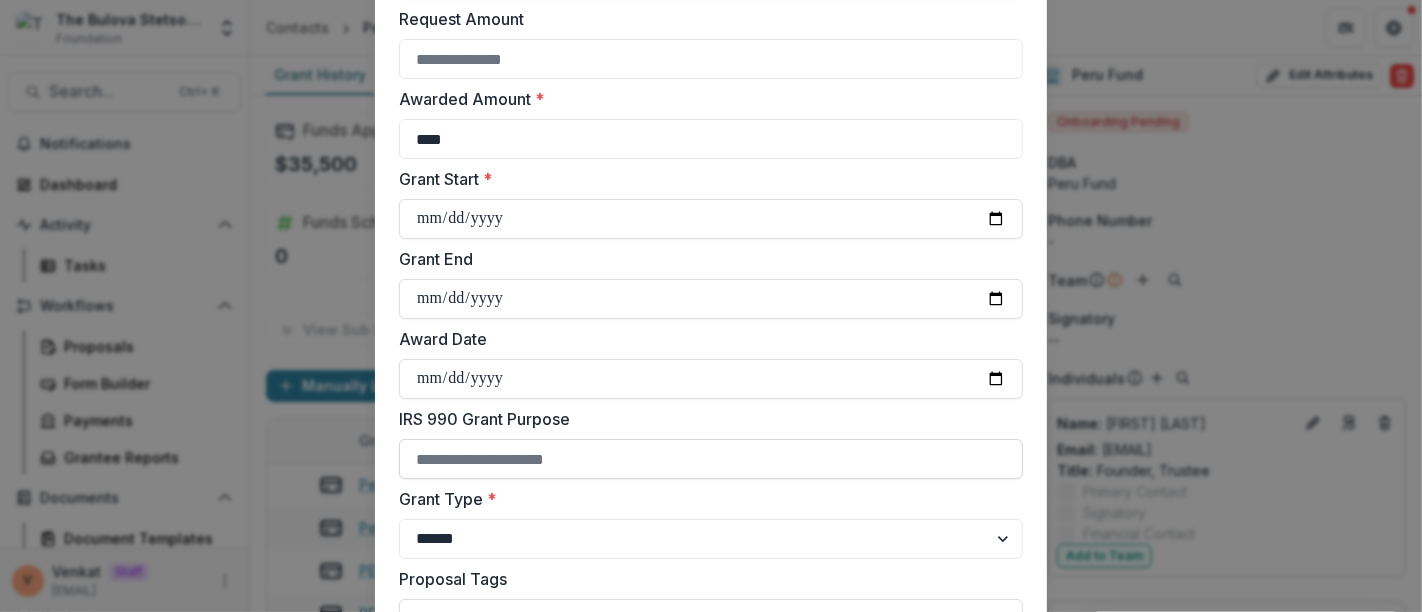 scroll, scrollTop: 555, scrollLeft: 0, axis: vertical 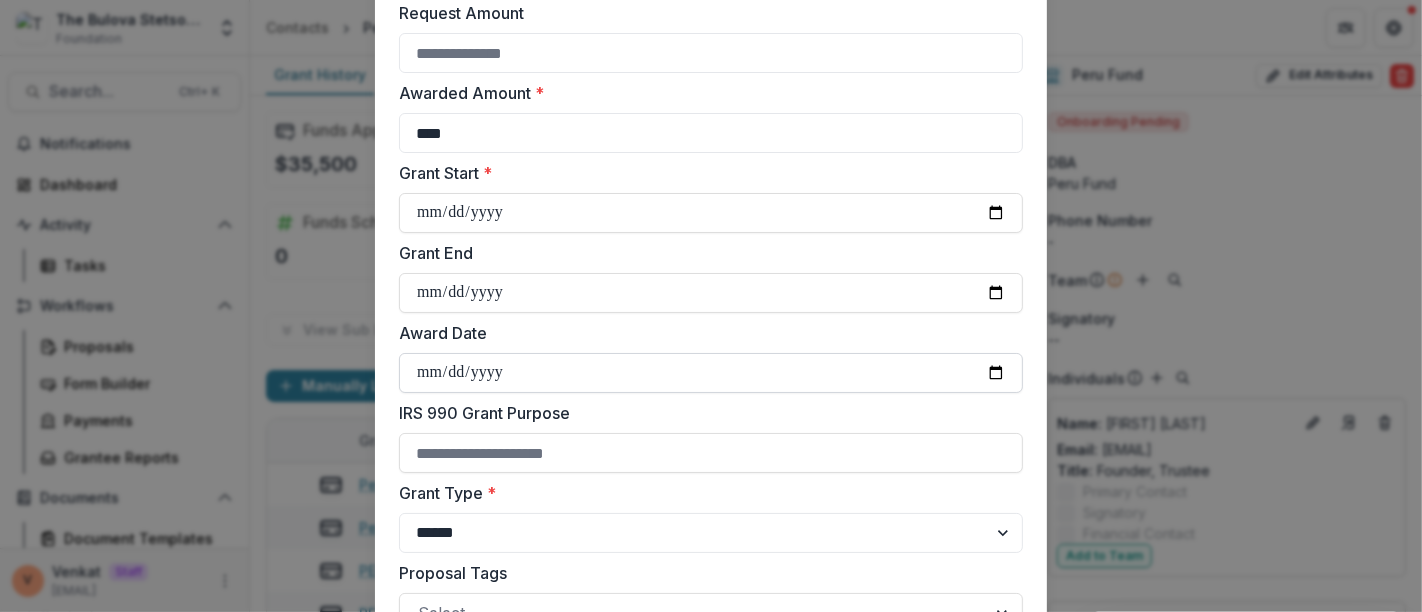 click on "Award Date" at bounding box center [711, 373] 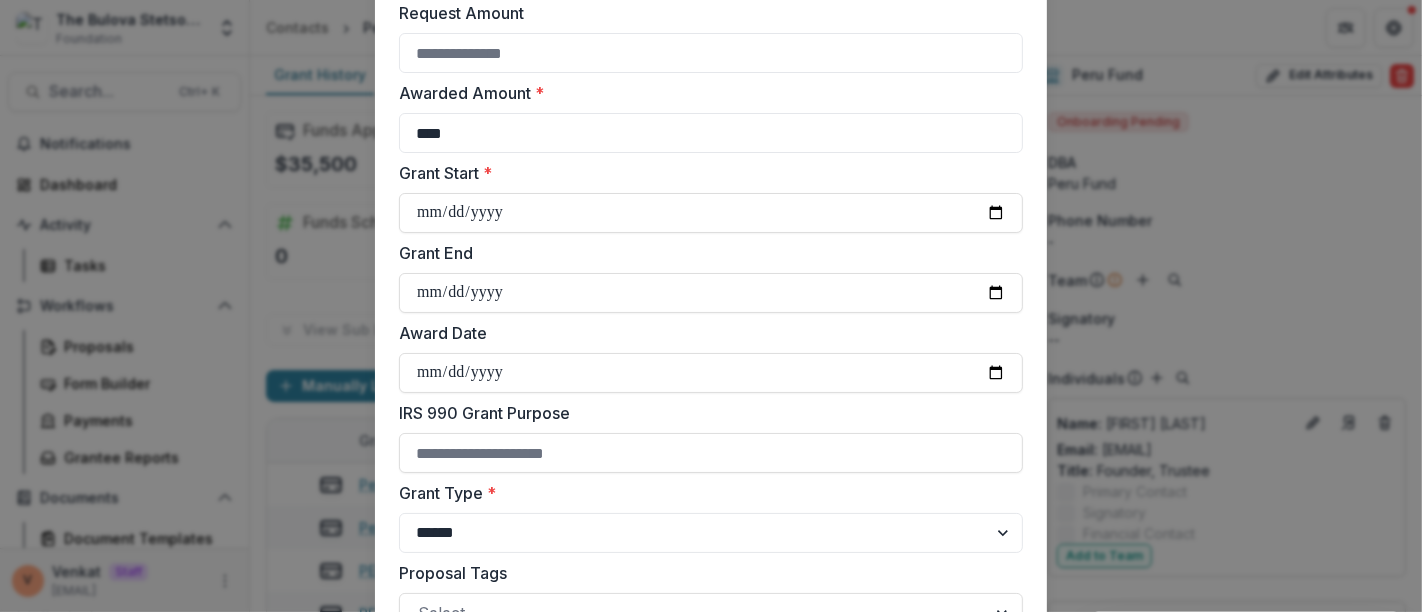 click on "Award Date" at bounding box center [705, 333] 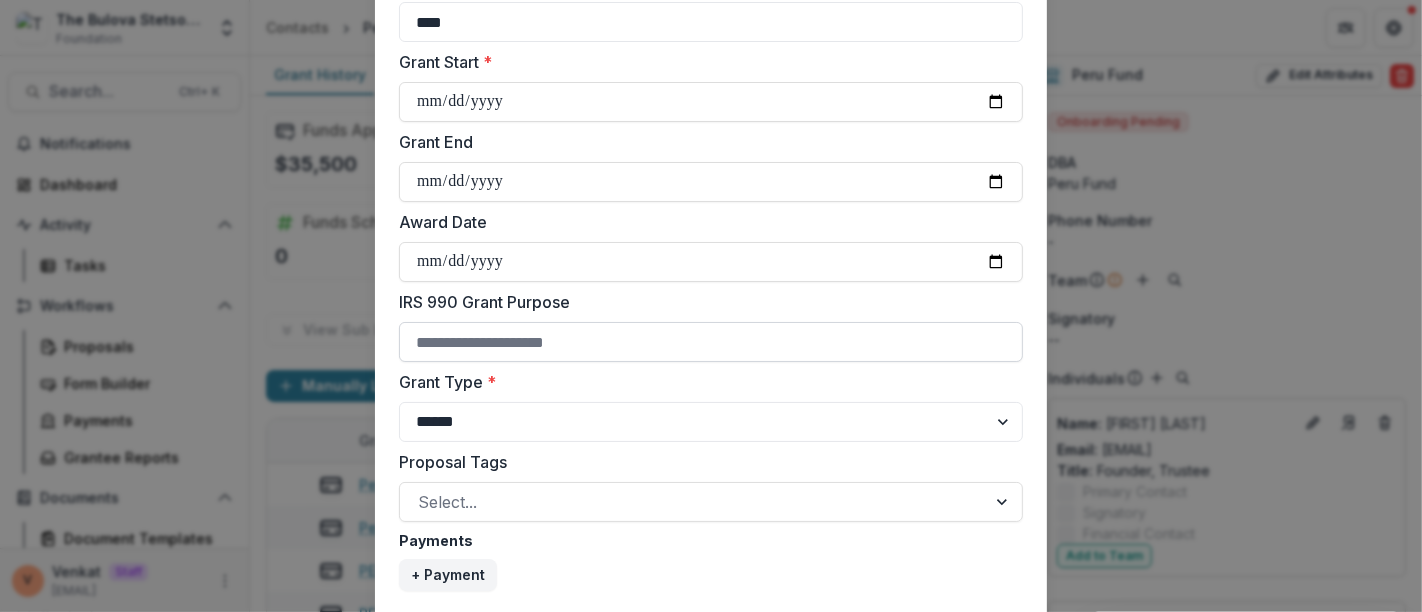 click on "IRS 990 Grant Purpose" at bounding box center [711, 342] 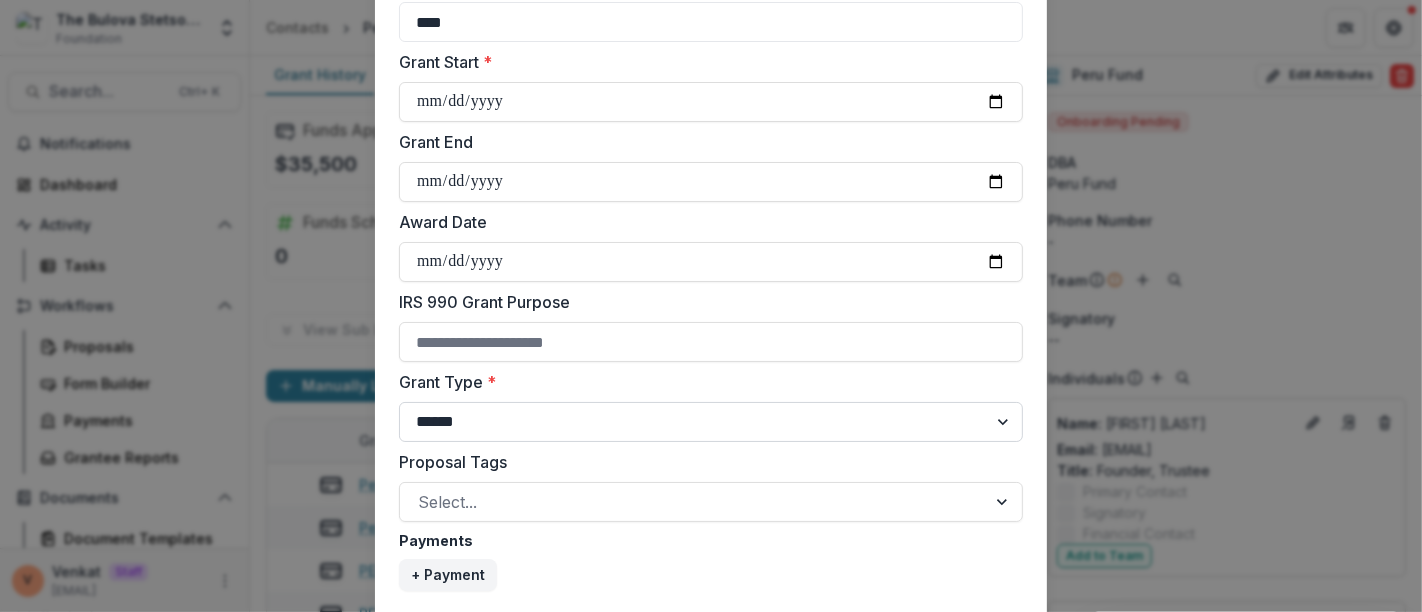 click on "**********" at bounding box center (711, 422) 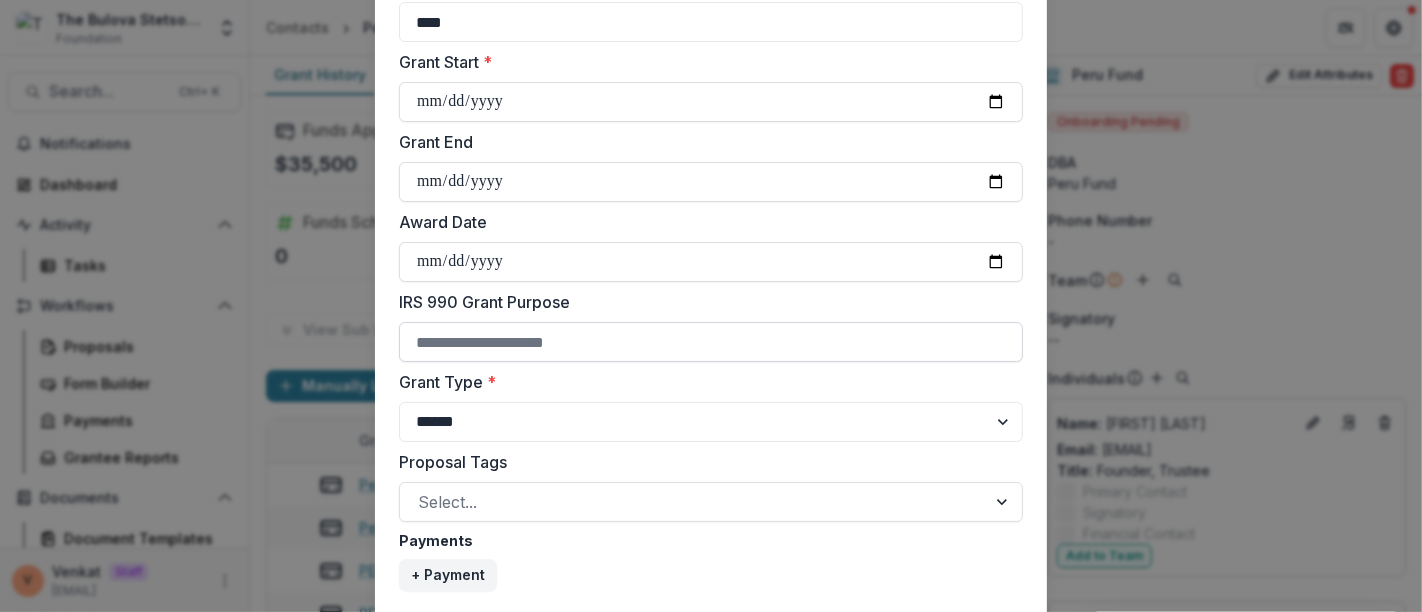 click on "IRS 990 Grant Purpose" at bounding box center [711, 342] 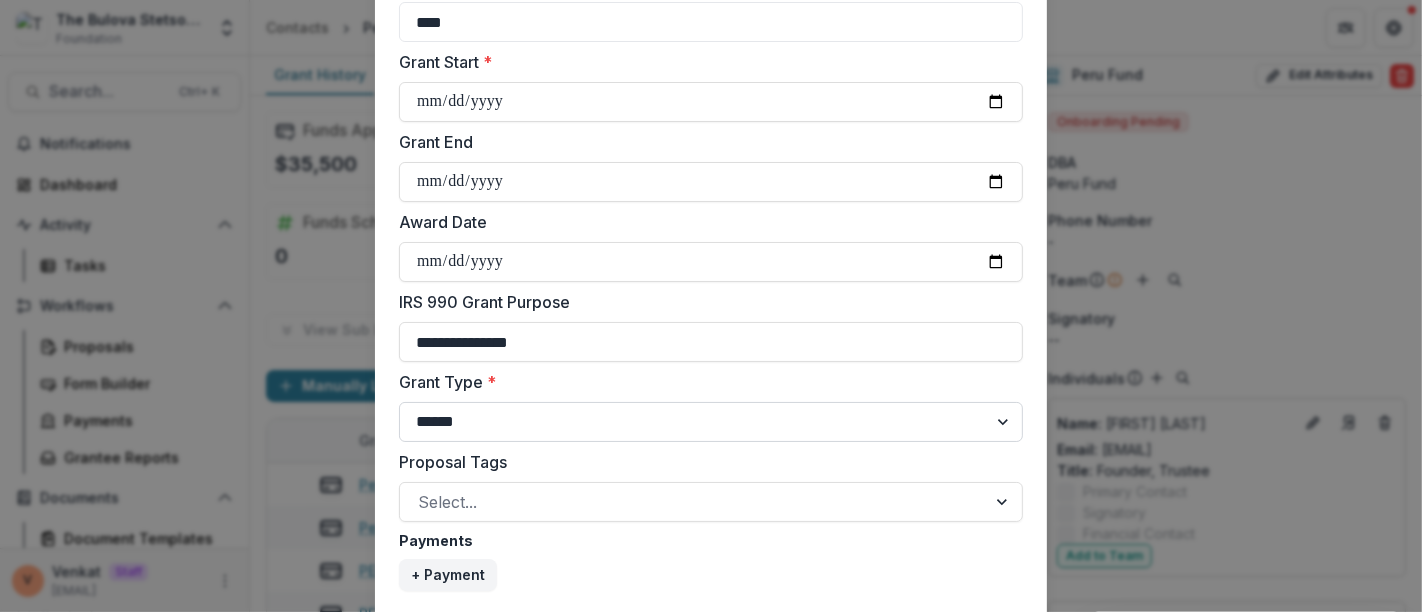 type on "**********" 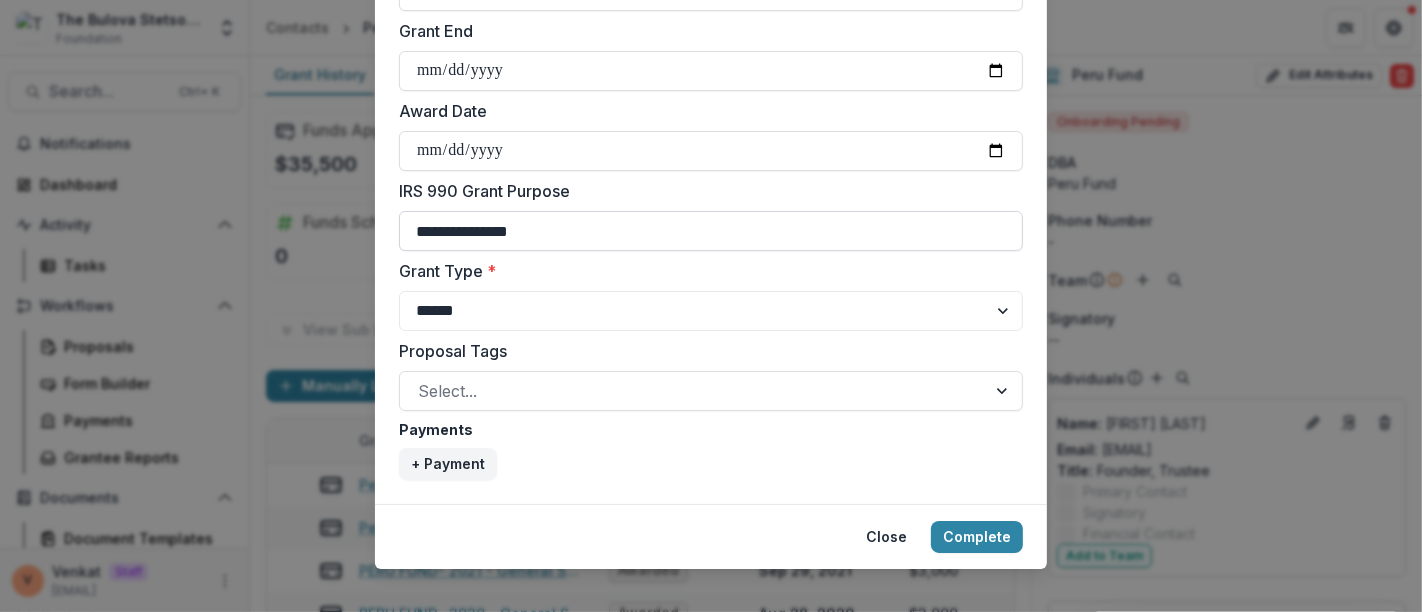 scroll, scrollTop: 796, scrollLeft: 0, axis: vertical 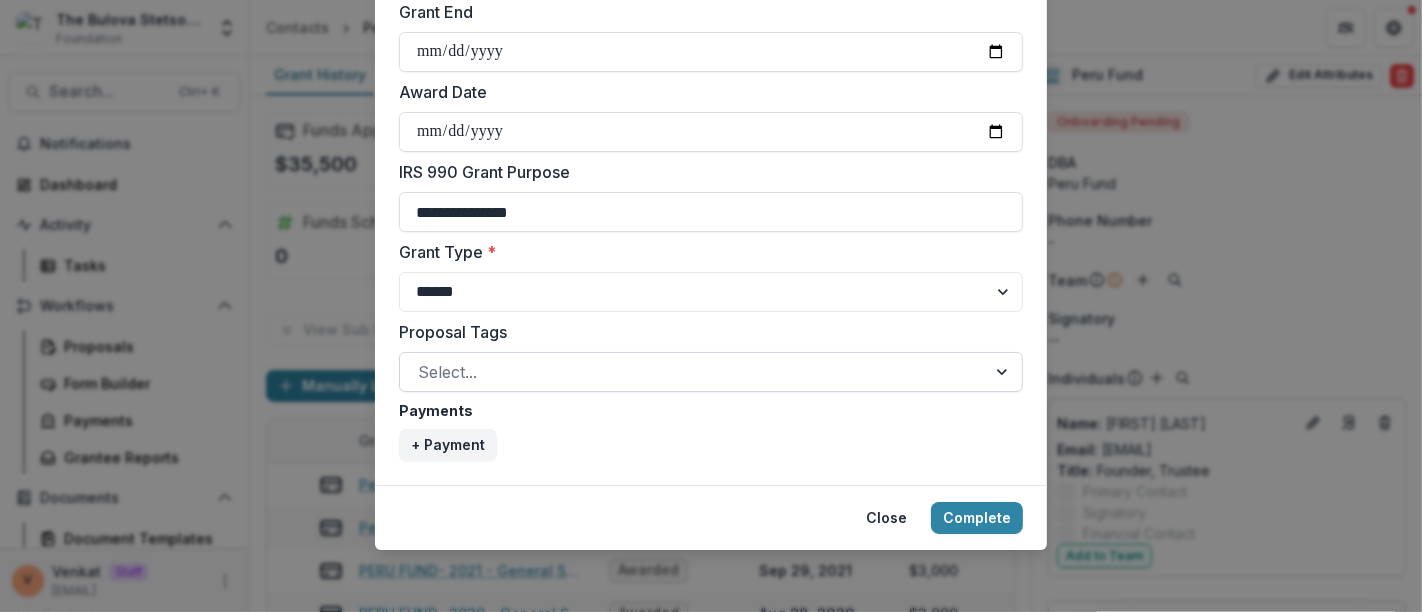 click at bounding box center [693, 372] 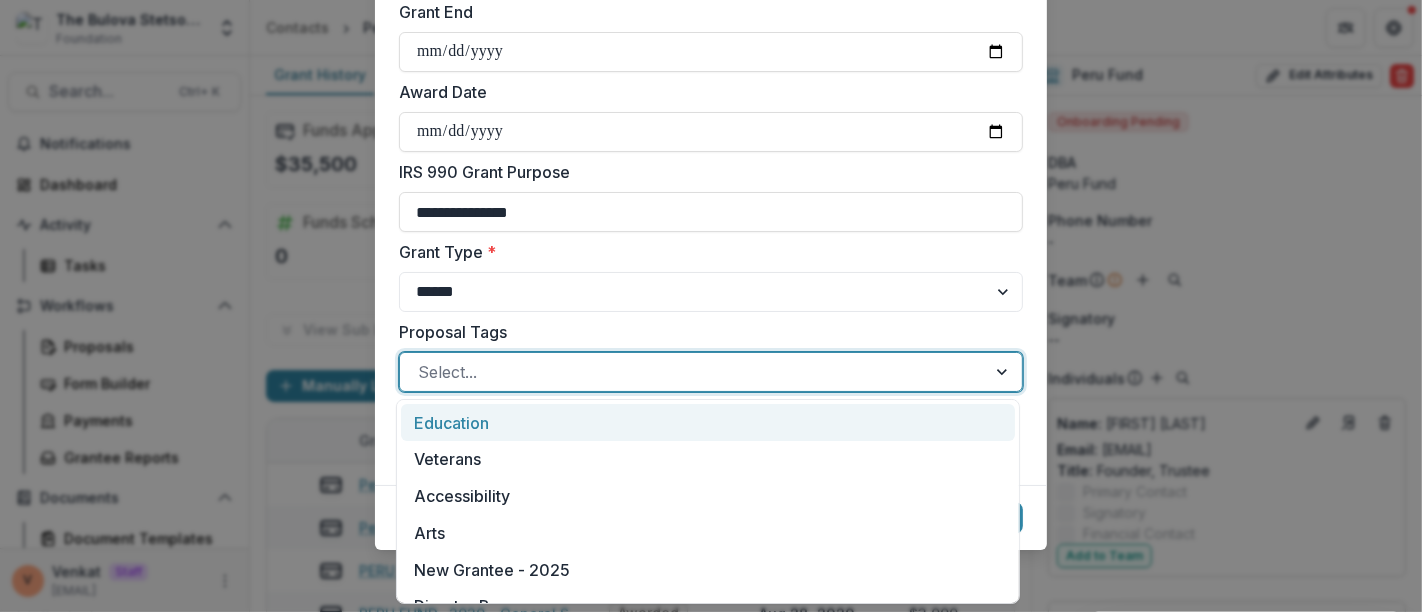 click on "Education" at bounding box center [708, 422] 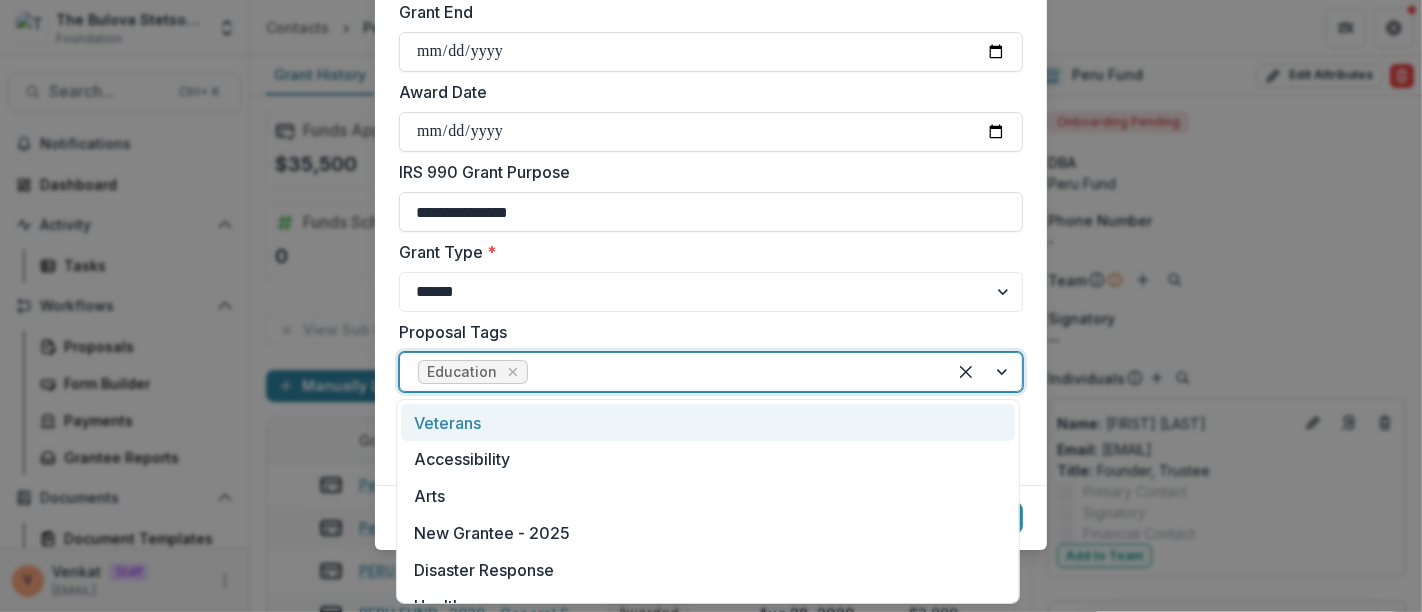 click at bounding box center [730, 372] 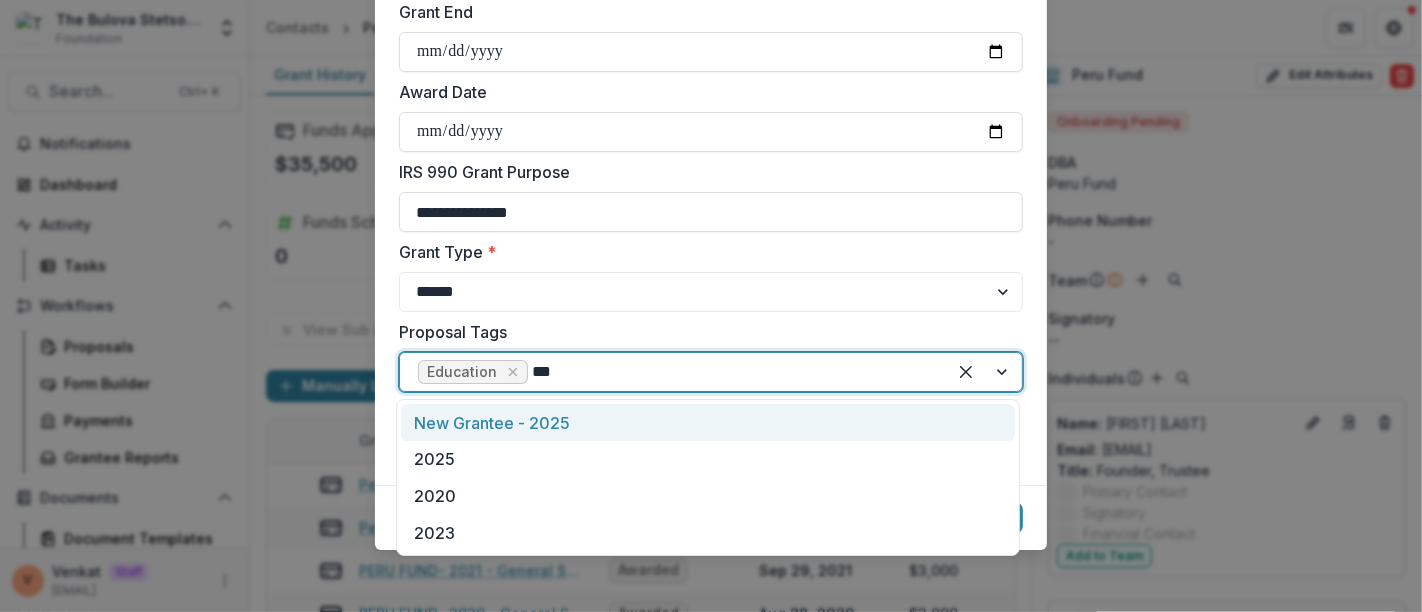 type on "****" 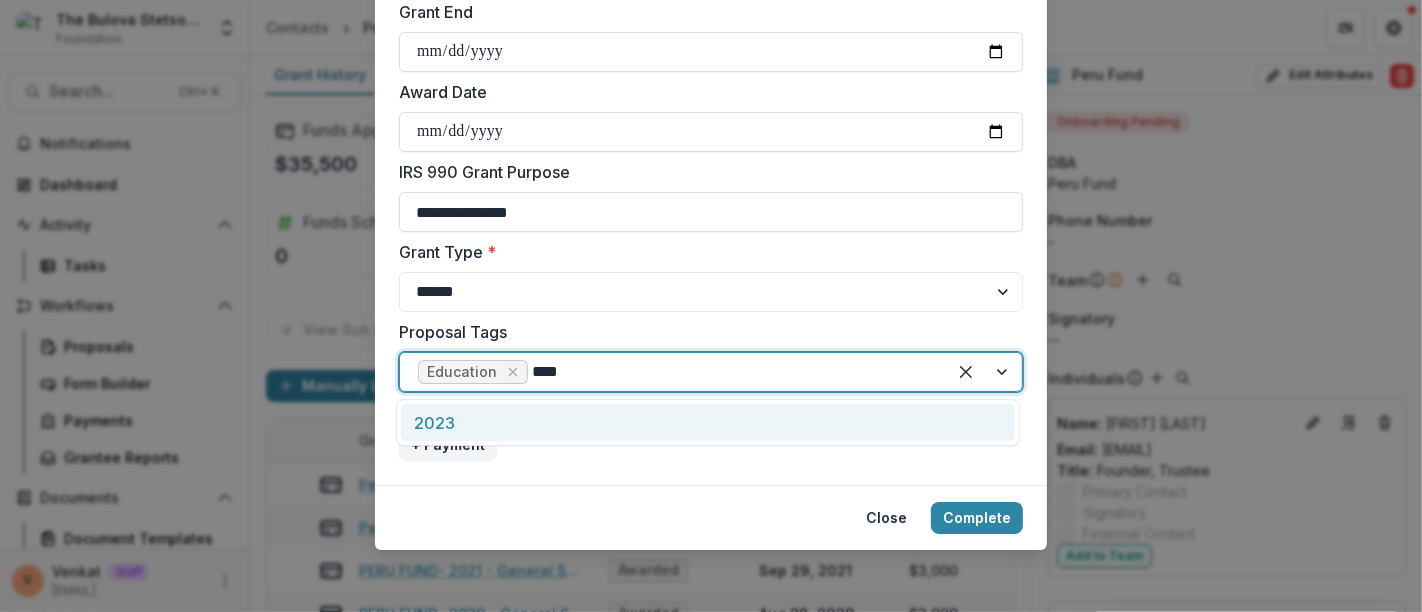 click on "2023" at bounding box center (708, 422) 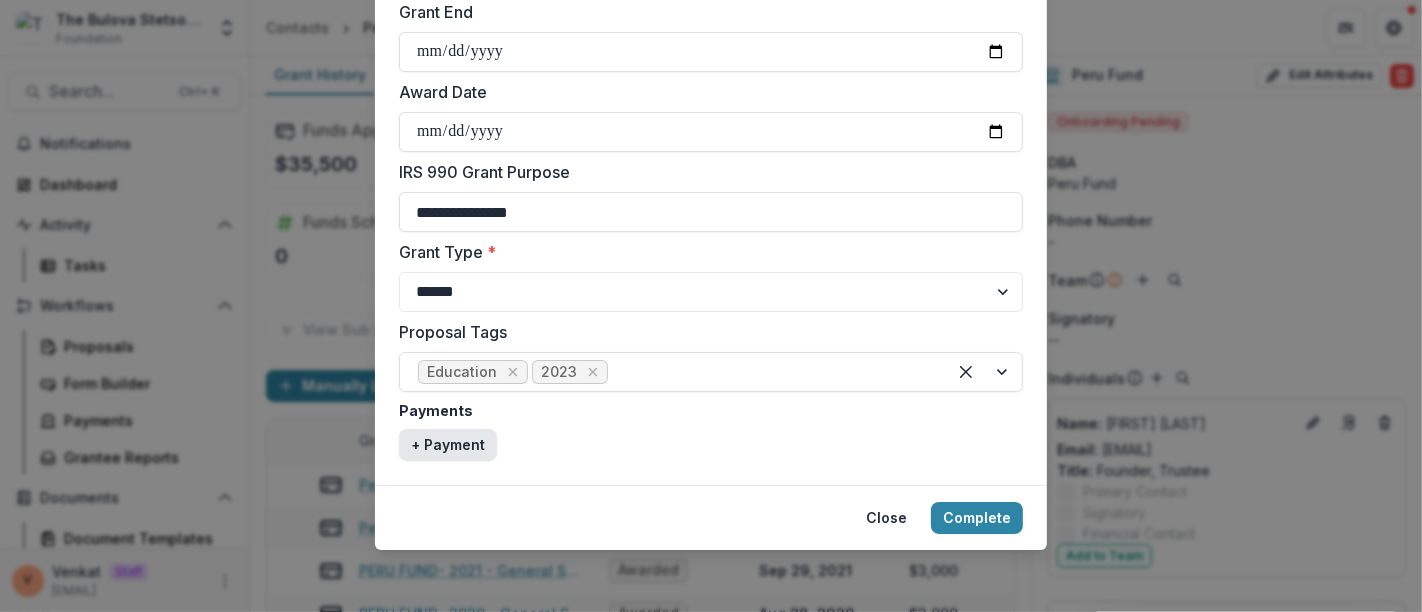click on "+ Payment" at bounding box center (448, 445) 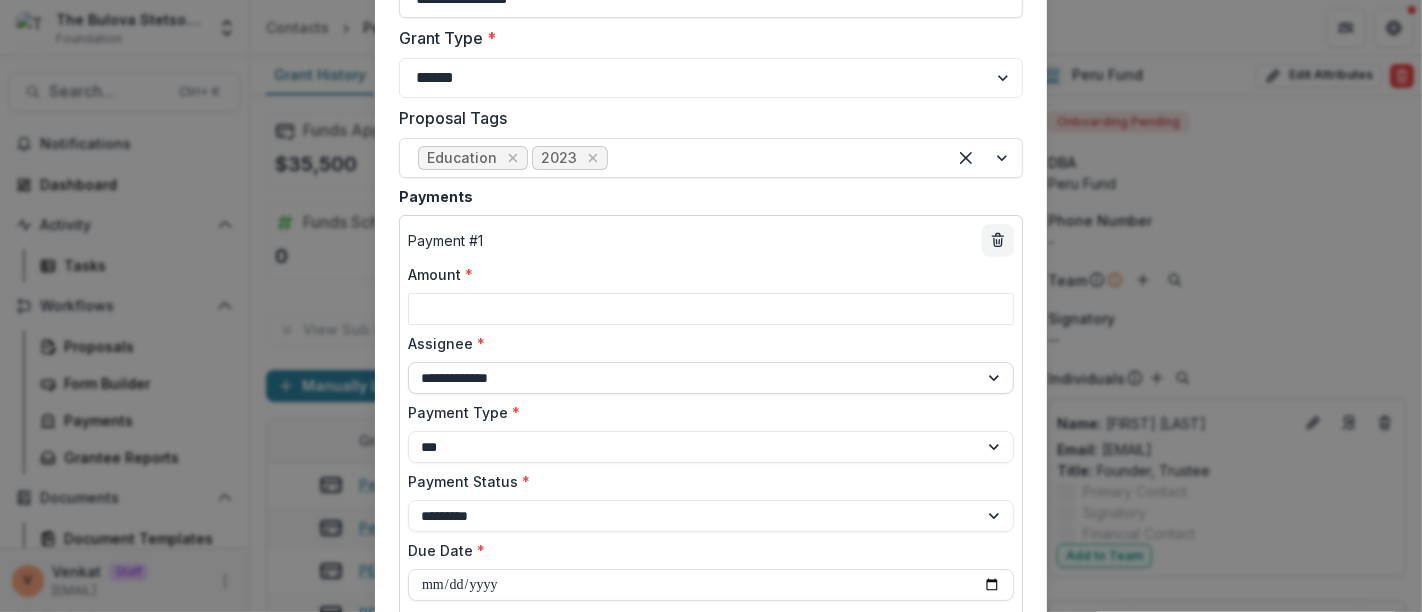scroll, scrollTop: 1018, scrollLeft: 0, axis: vertical 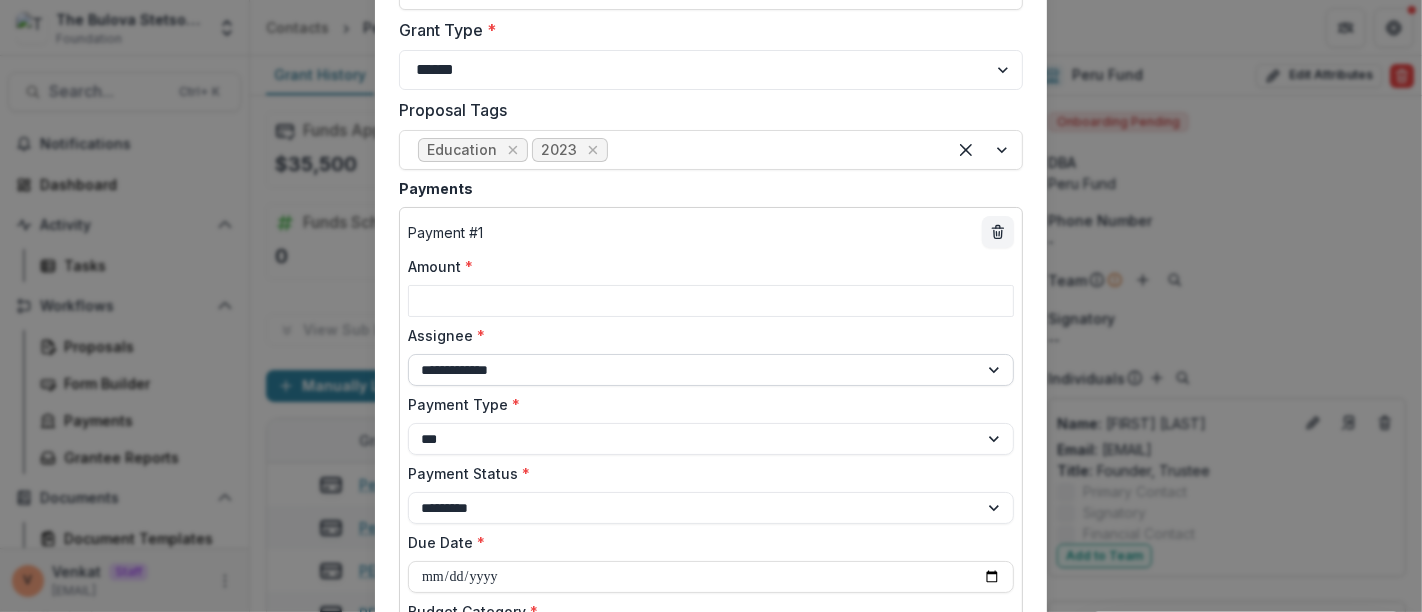 paste on "****" 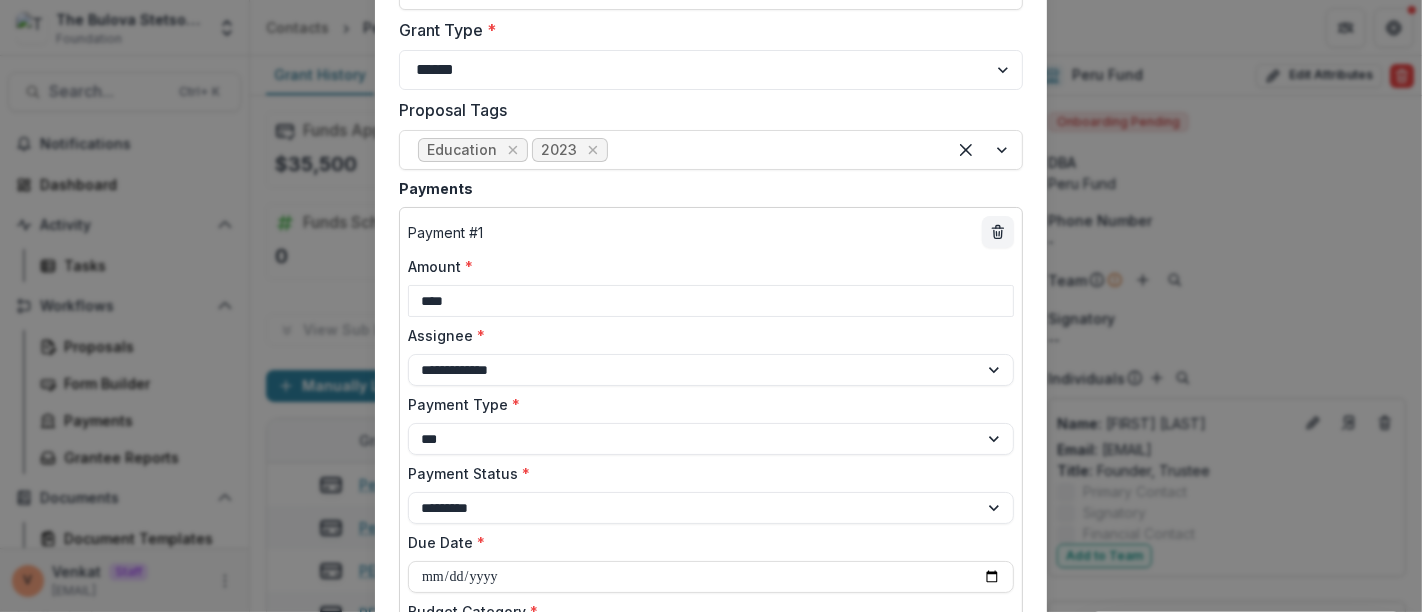 scroll, scrollTop: 1129, scrollLeft: 0, axis: vertical 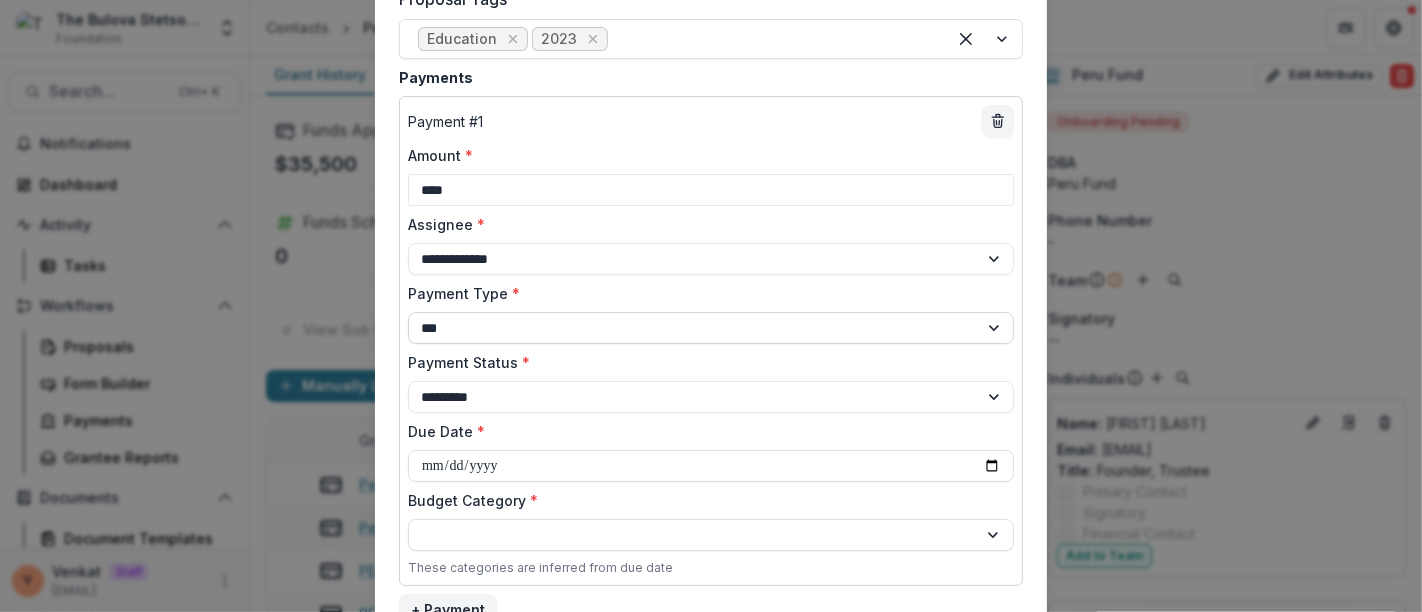 type on "****" 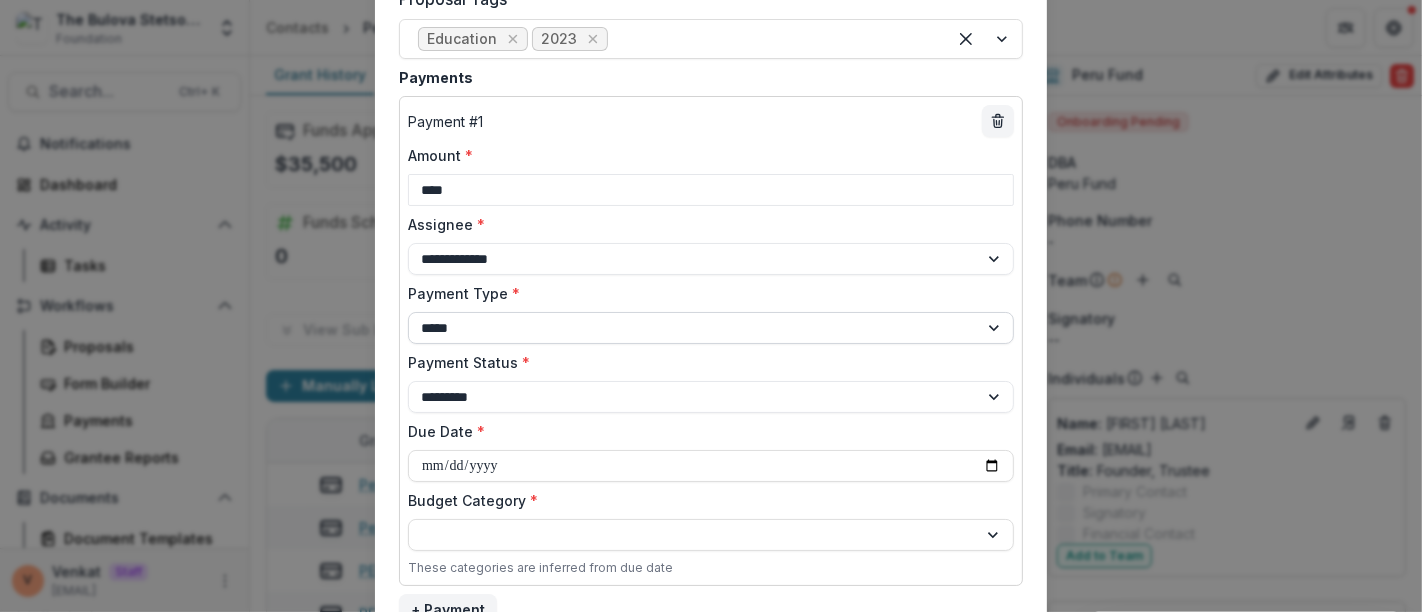 click on "**********" at bounding box center (711, 328) 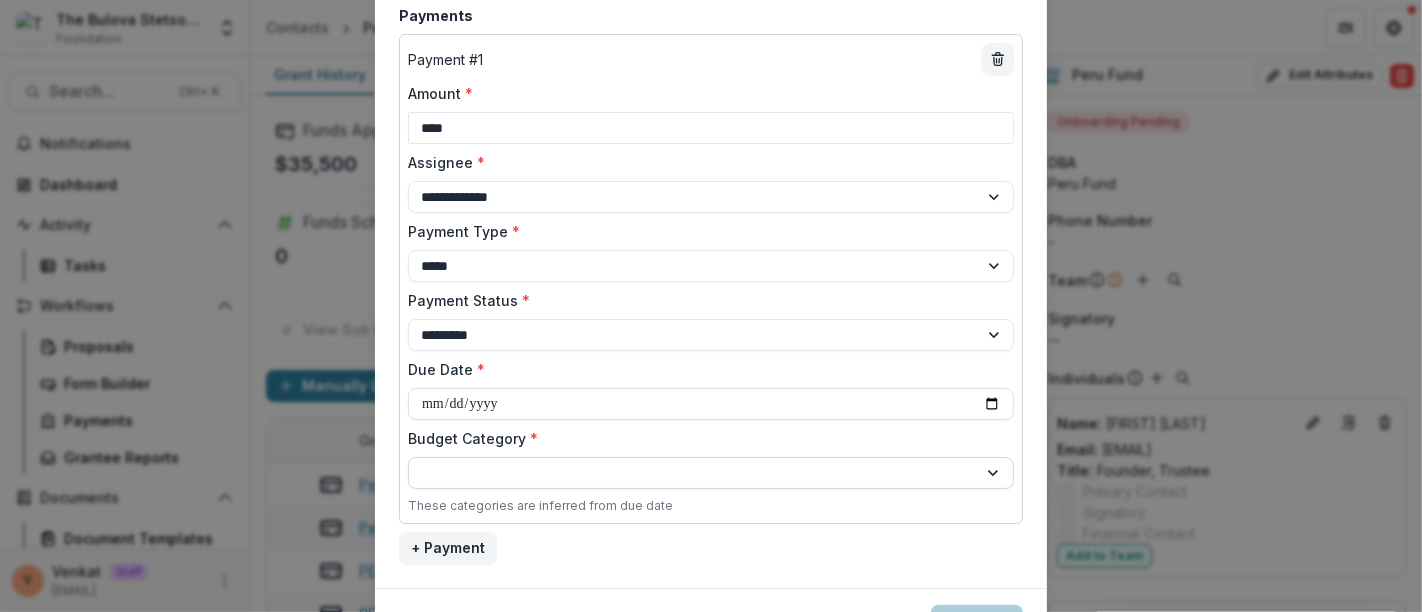scroll, scrollTop: 1240, scrollLeft: 0, axis: vertical 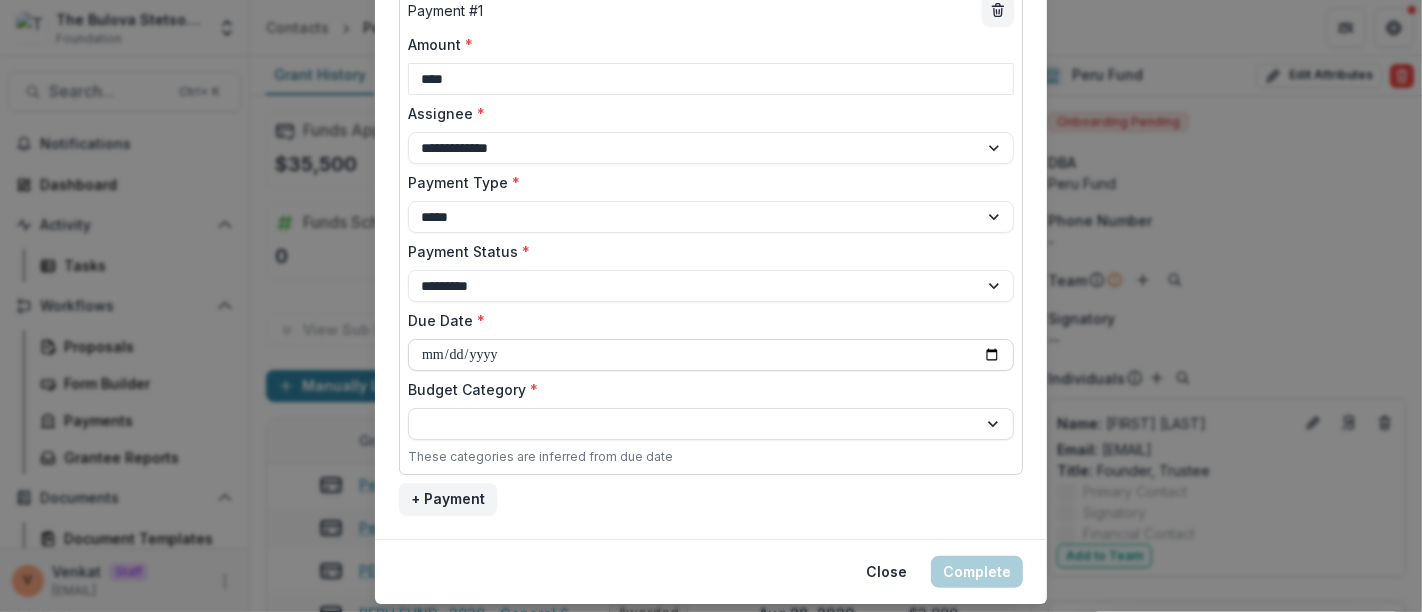click on "Due Date *" at bounding box center (711, 355) 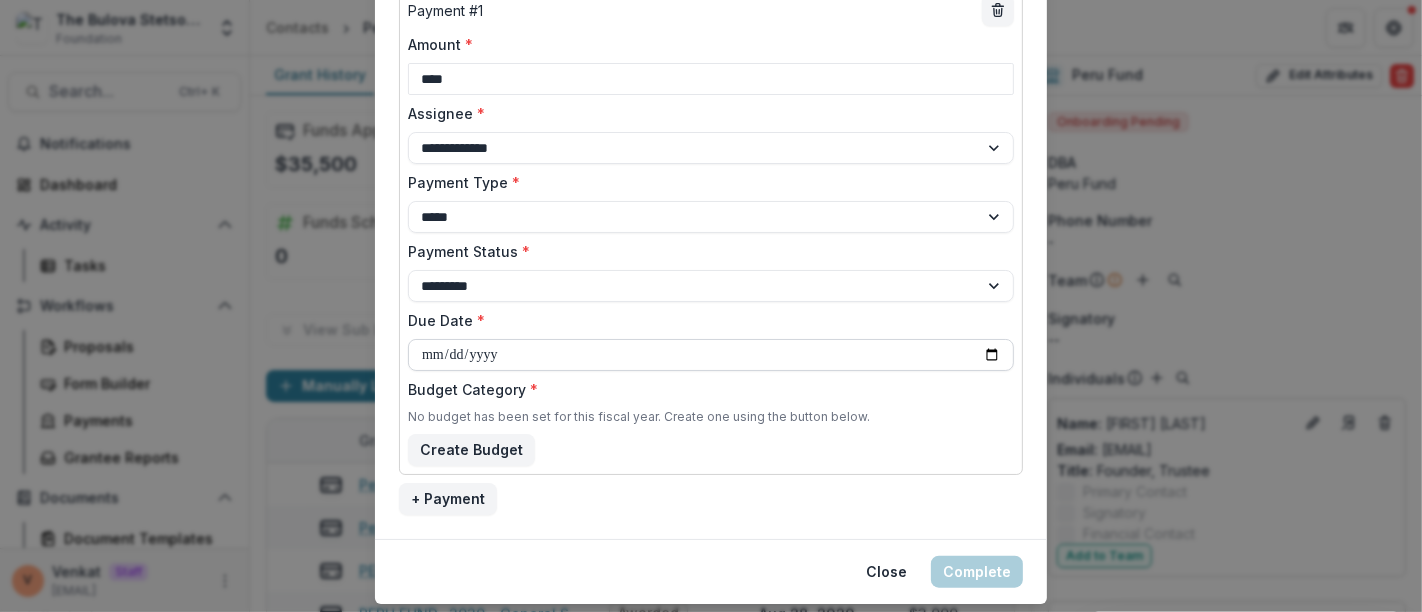 type on "**********" 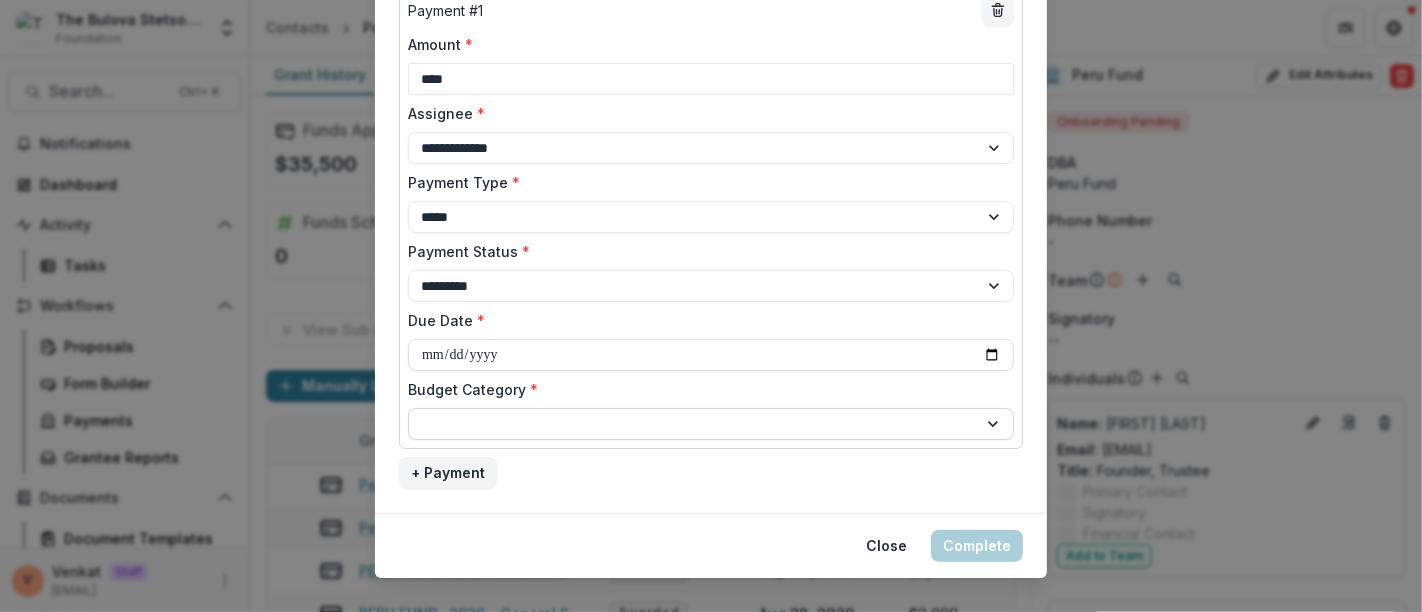 click at bounding box center (711, 424) 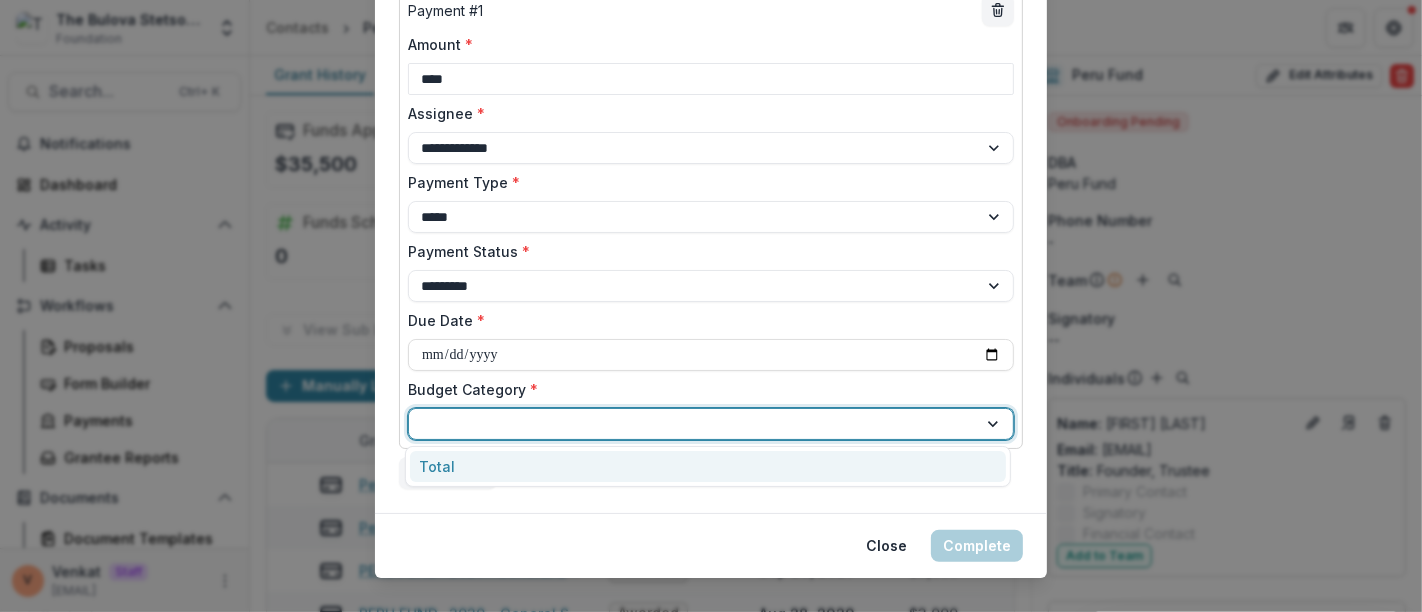 click on "Total" at bounding box center (708, 466) 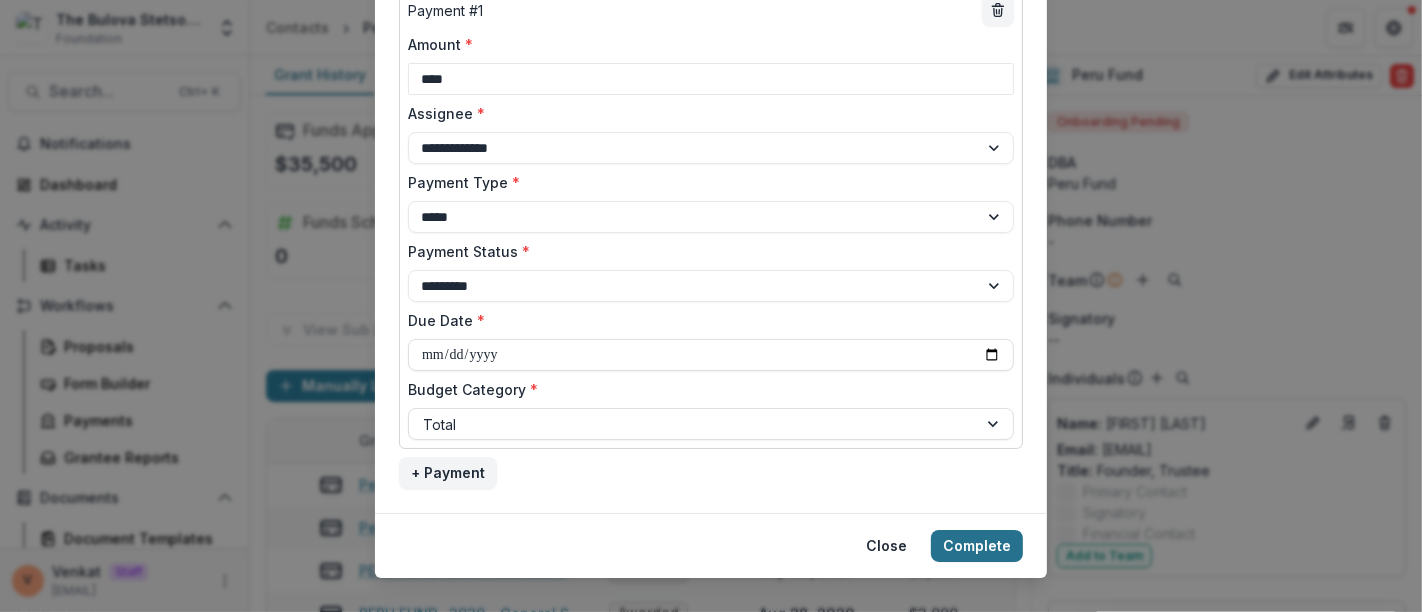 click on "Complete" at bounding box center (977, 546) 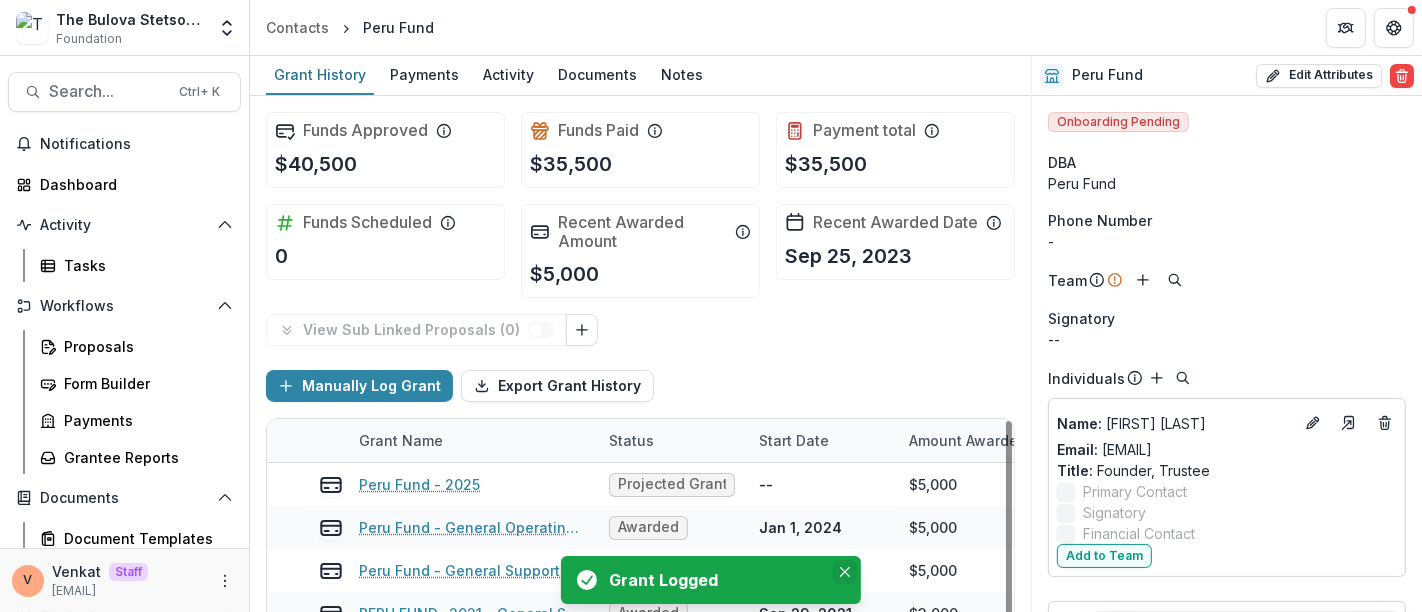 click 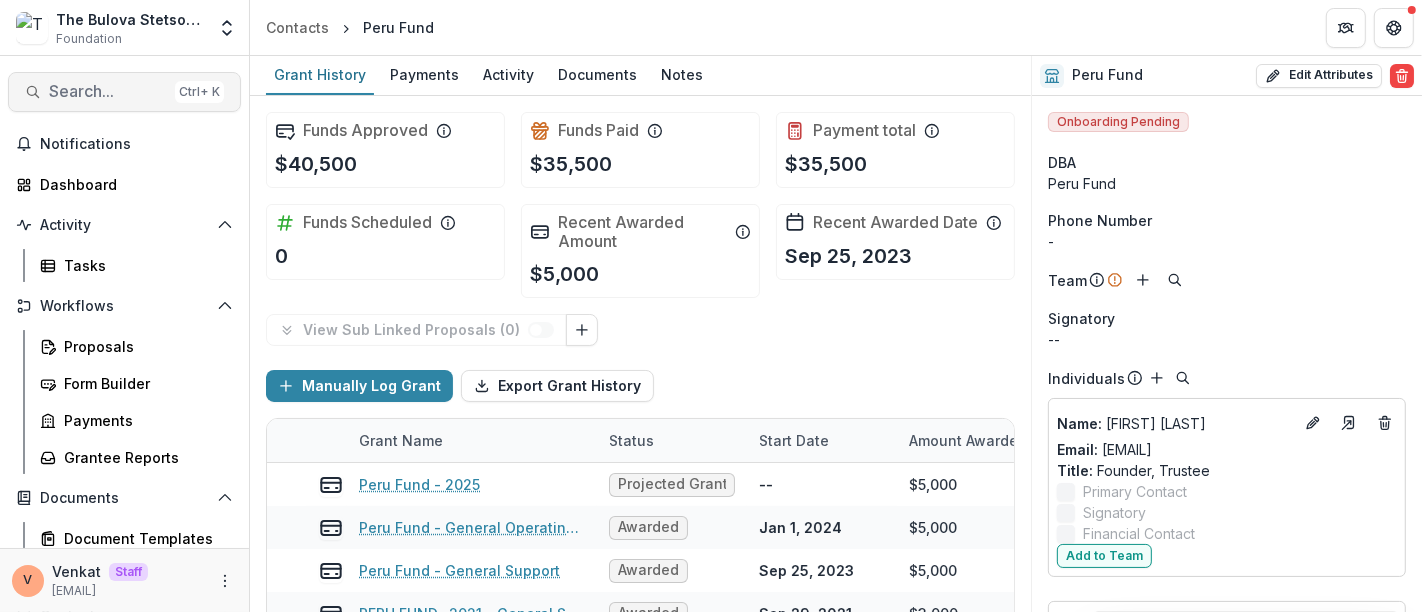 click on "Search..." at bounding box center (108, 91) 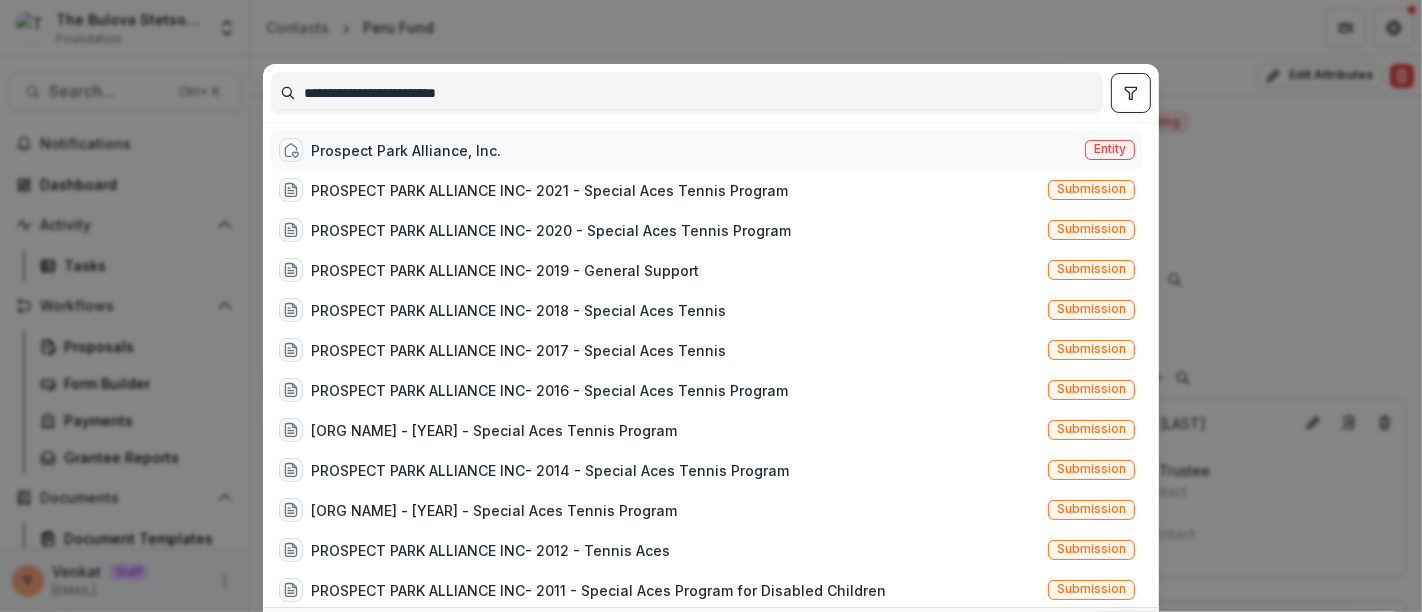 type on "**********" 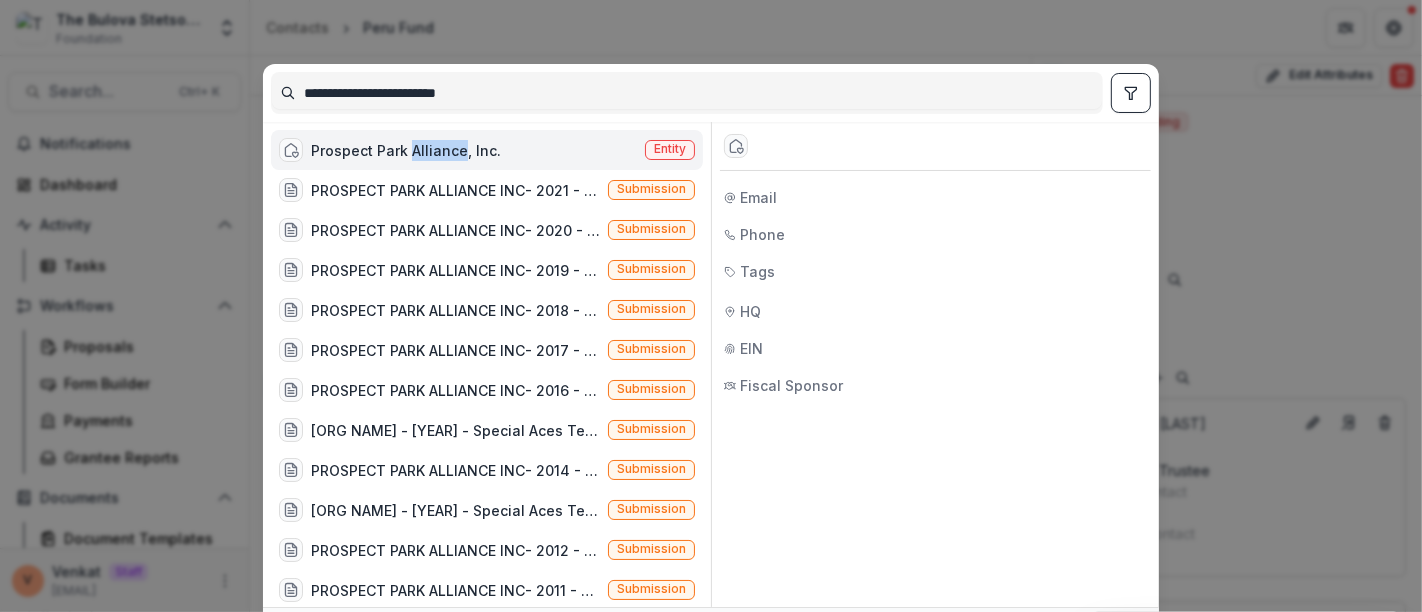click on "Prospect Park Alliance, Inc." at bounding box center (406, 150) 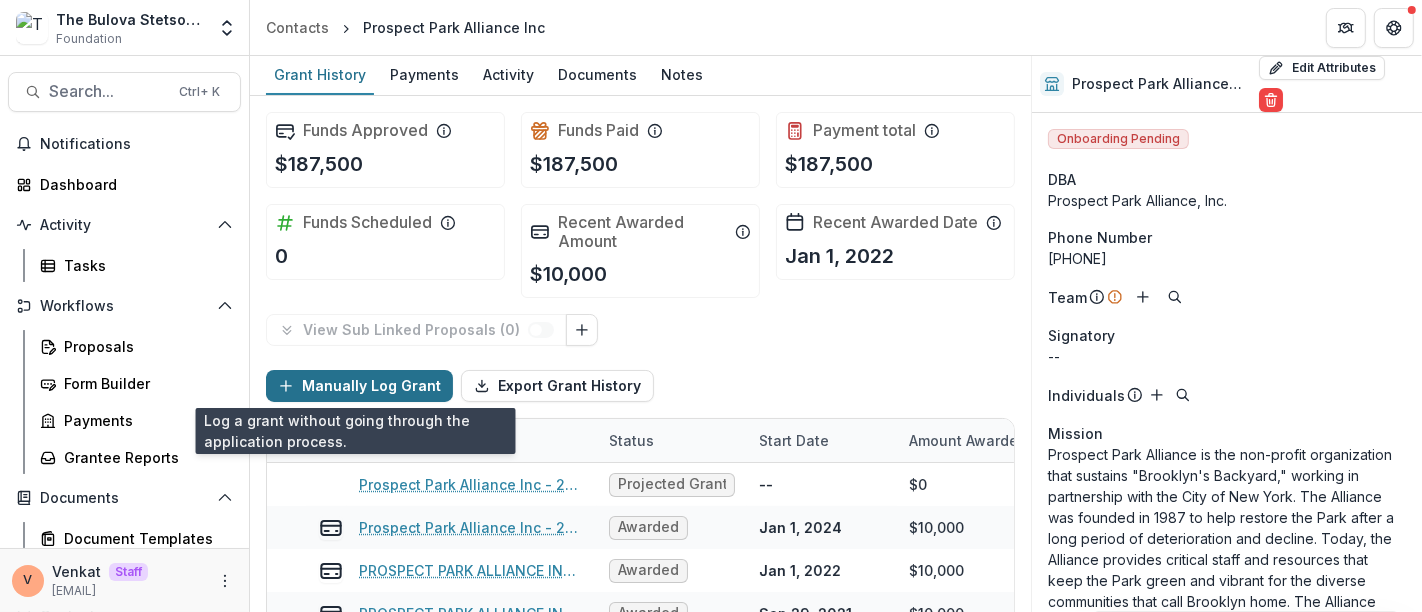 click on "Manually Log Grant" at bounding box center (359, 386) 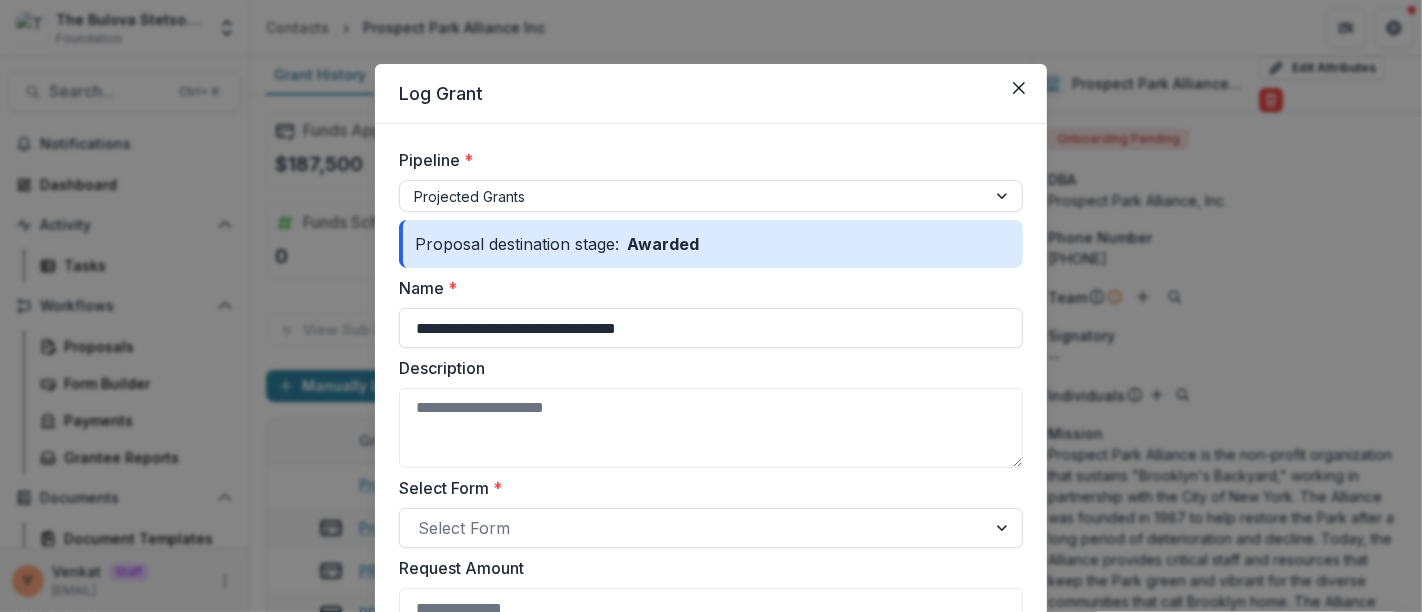 drag, startPoint x: 428, startPoint y: 314, endPoint x: 371, endPoint y: 314, distance: 57 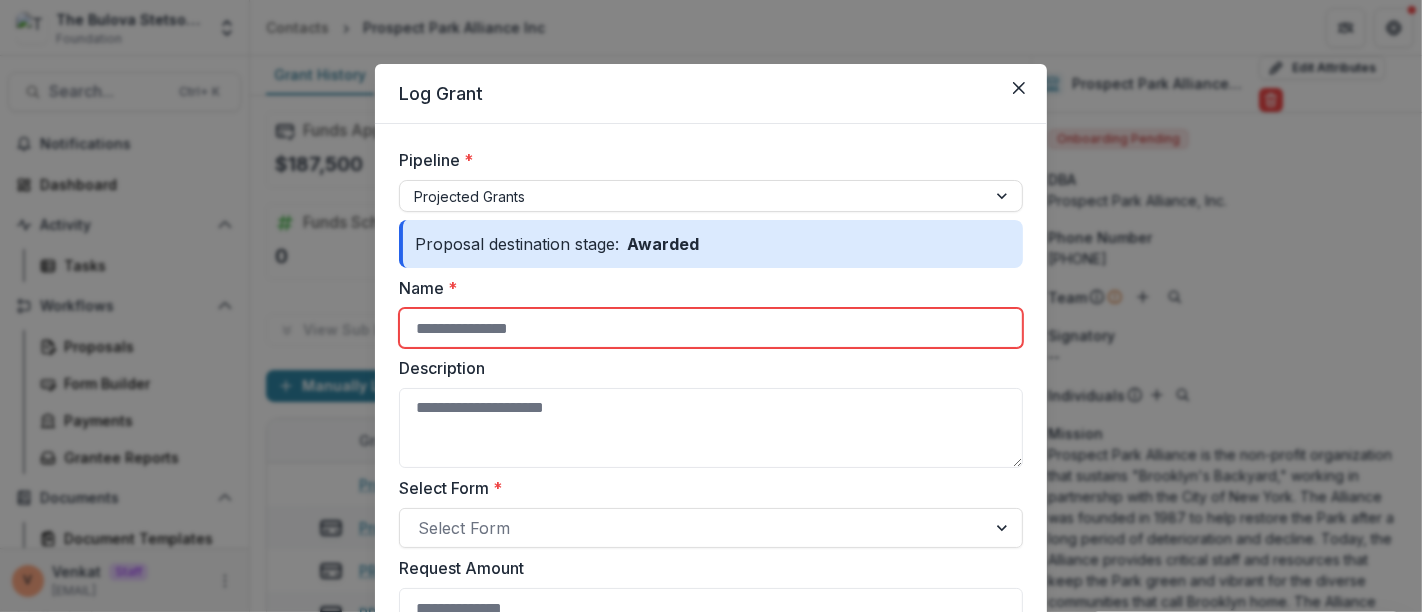 paste on "**********" 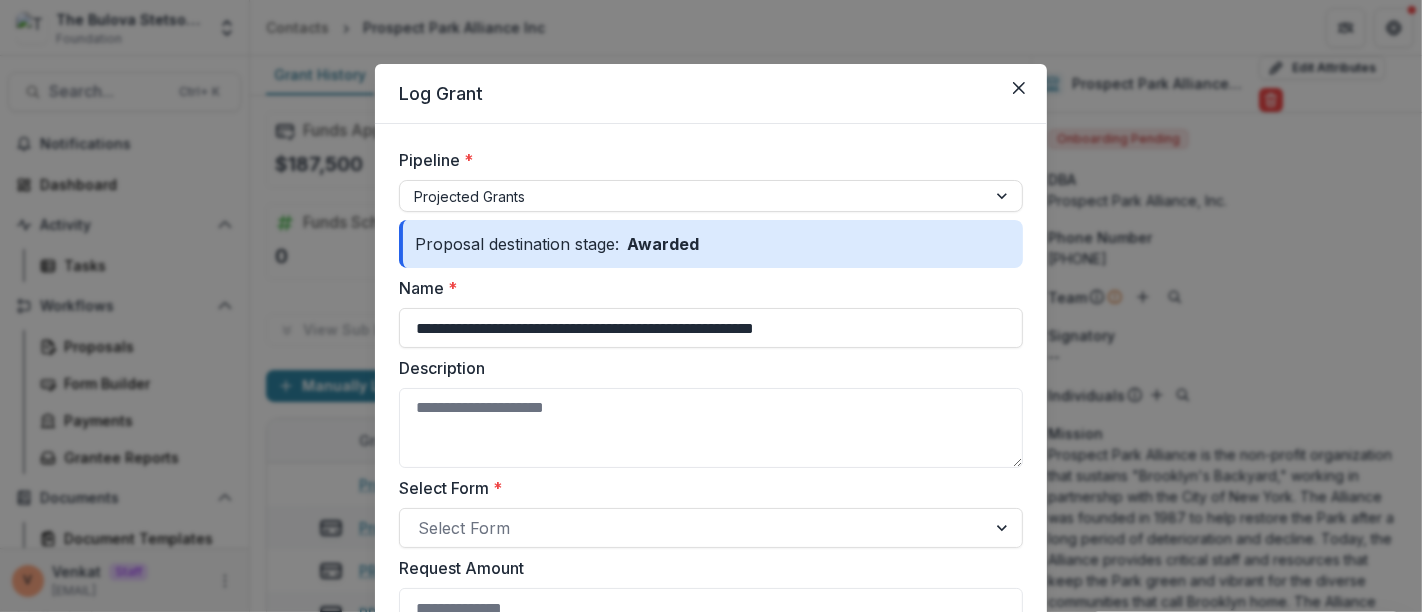 scroll, scrollTop: 111, scrollLeft: 0, axis: vertical 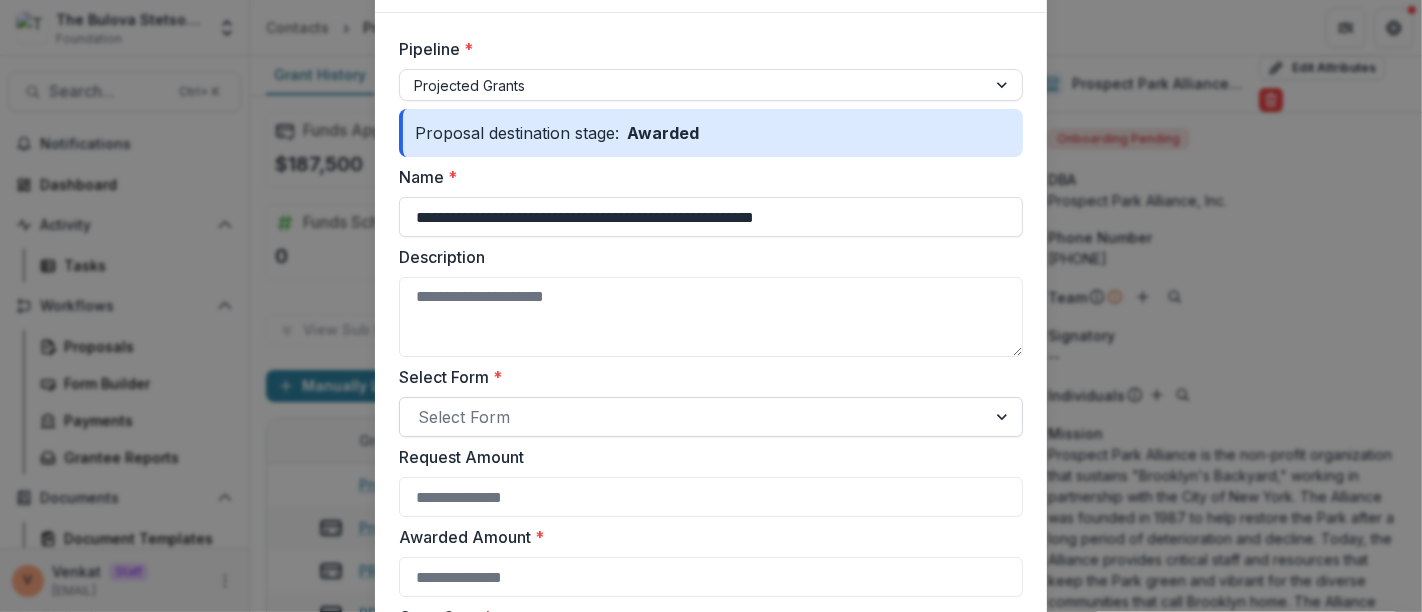 type on "**********" 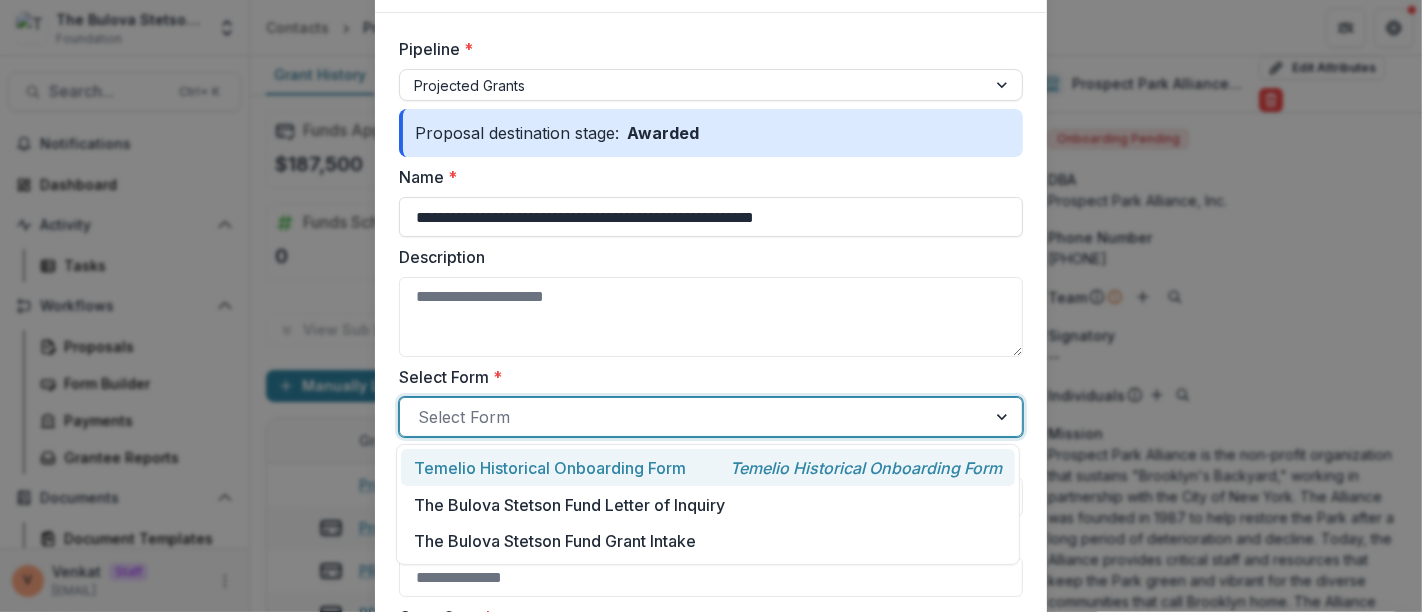 click on "Temelio Historical Onboarding Form" at bounding box center (550, 468) 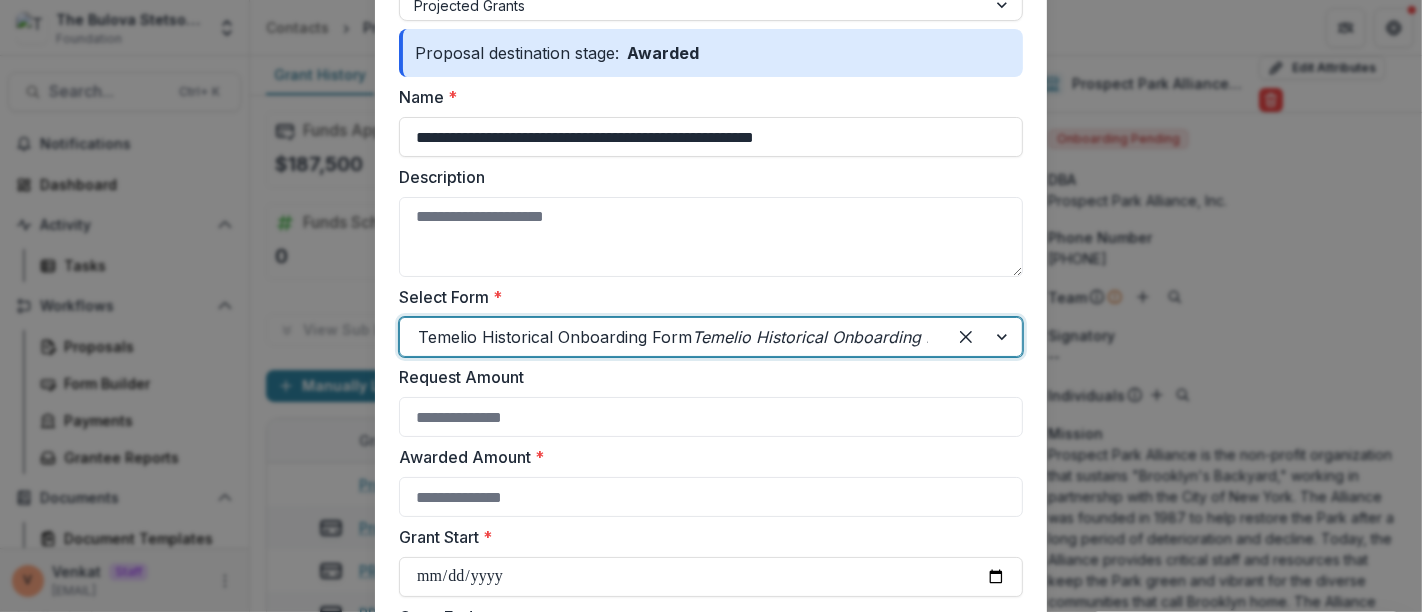 scroll, scrollTop: 222, scrollLeft: 0, axis: vertical 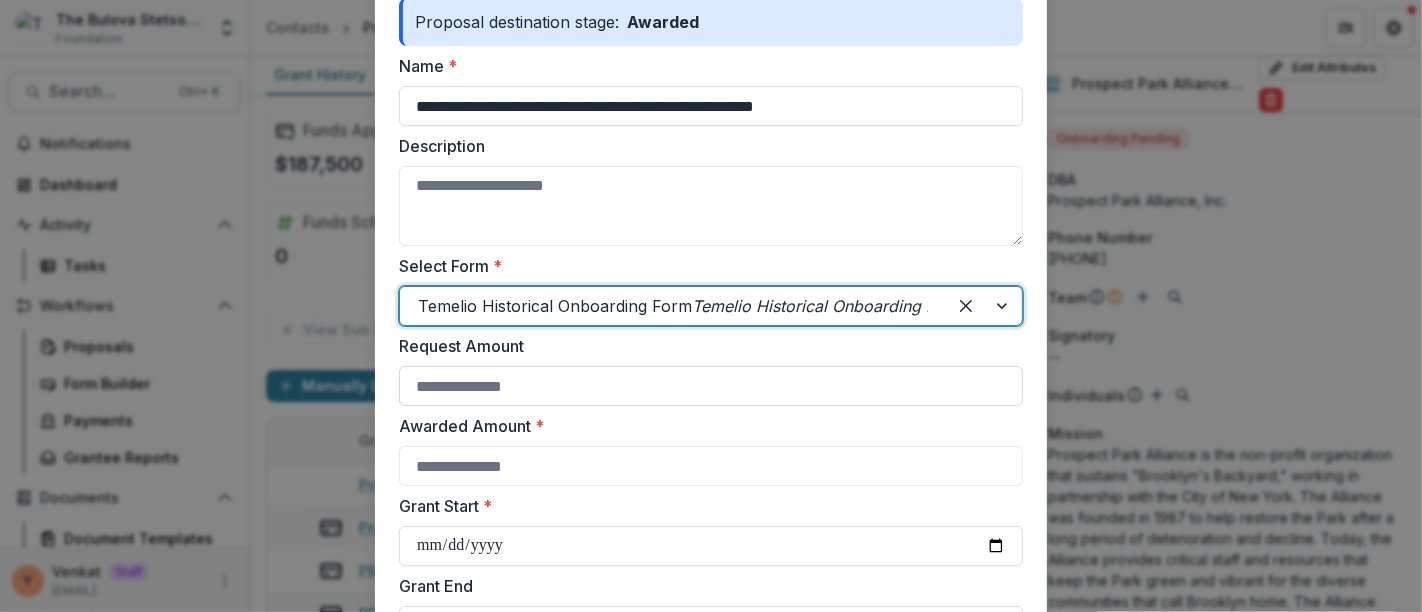 click on "Request Amount" at bounding box center [711, 386] 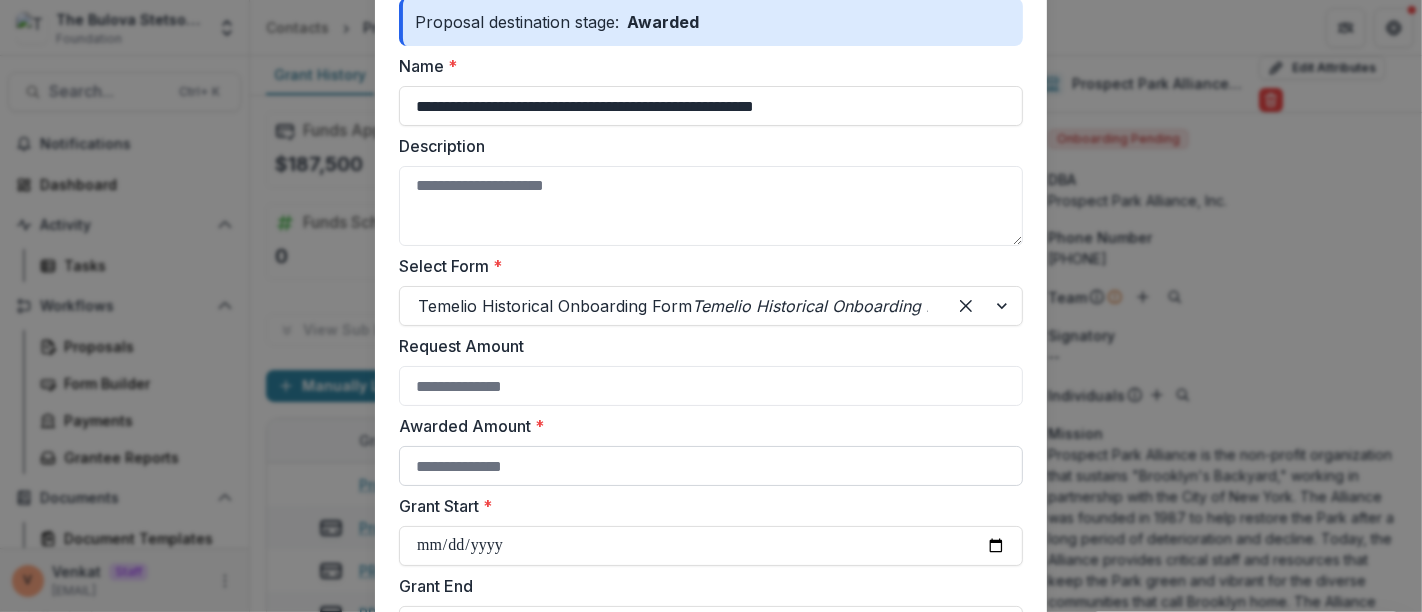 click on "Awarded Amount *" at bounding box center (711, 466) 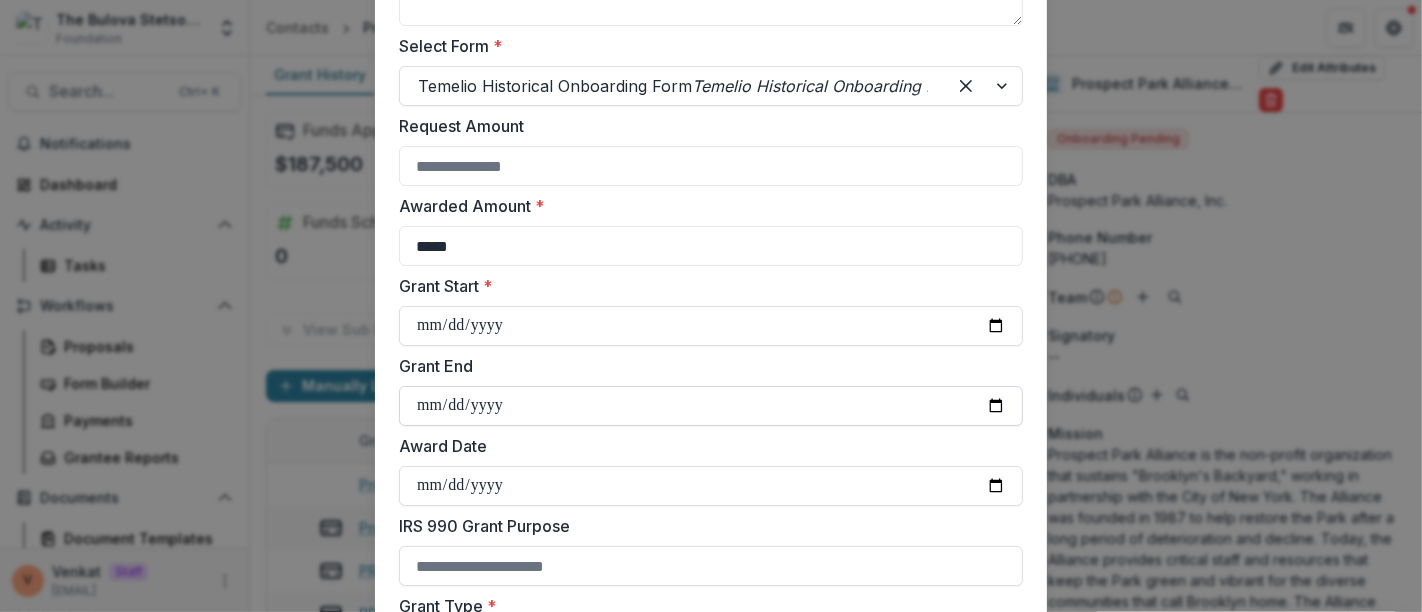scroll, scrollTop: 444, scrollLeft: 0, axis: vertical 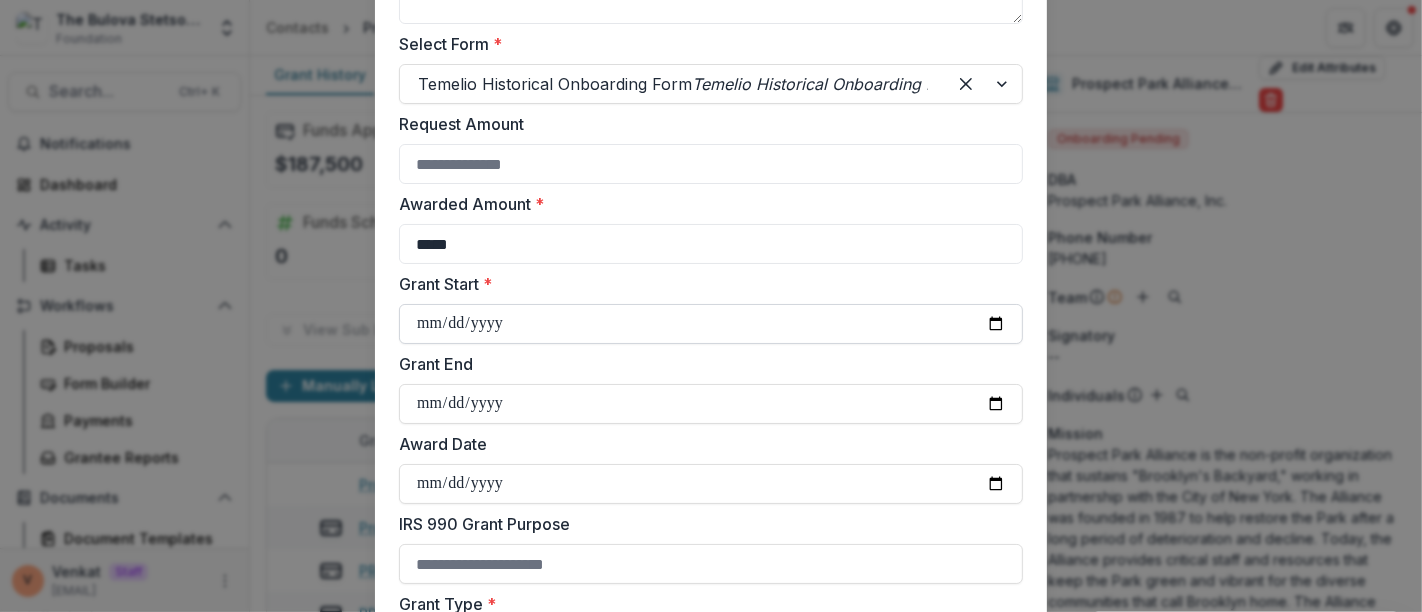 type on "*****" 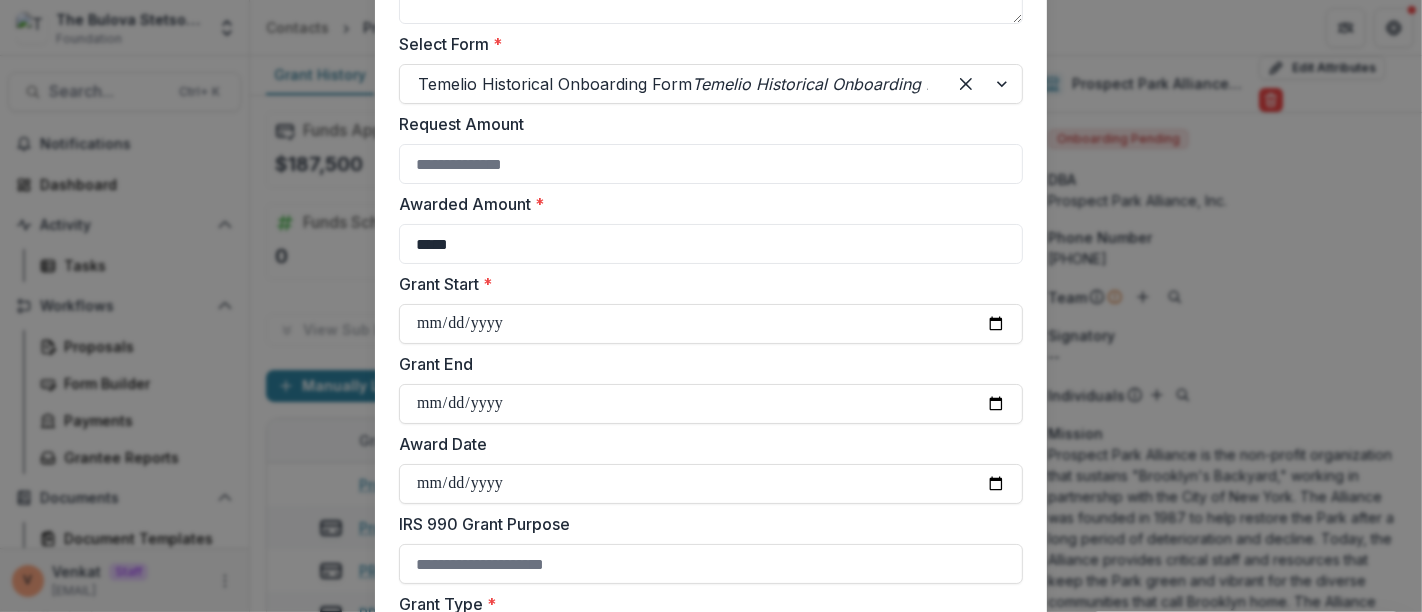 click on "Grant End" at bounding box center [705, 364] 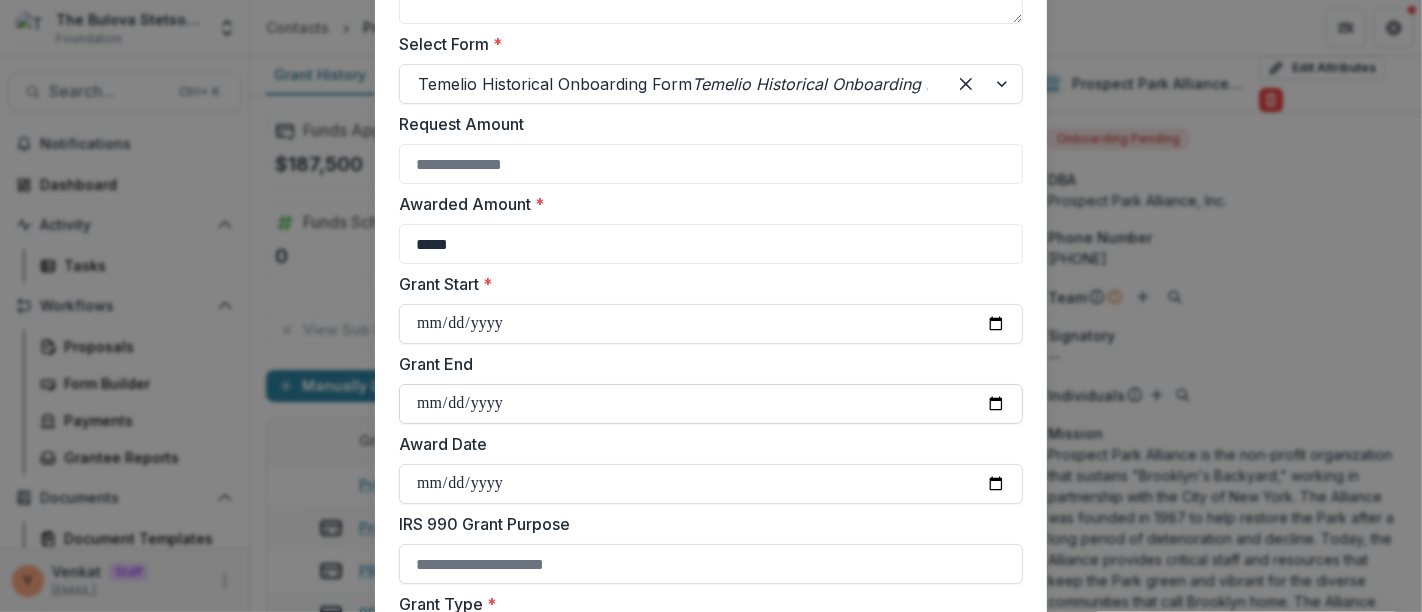 type on "**********" 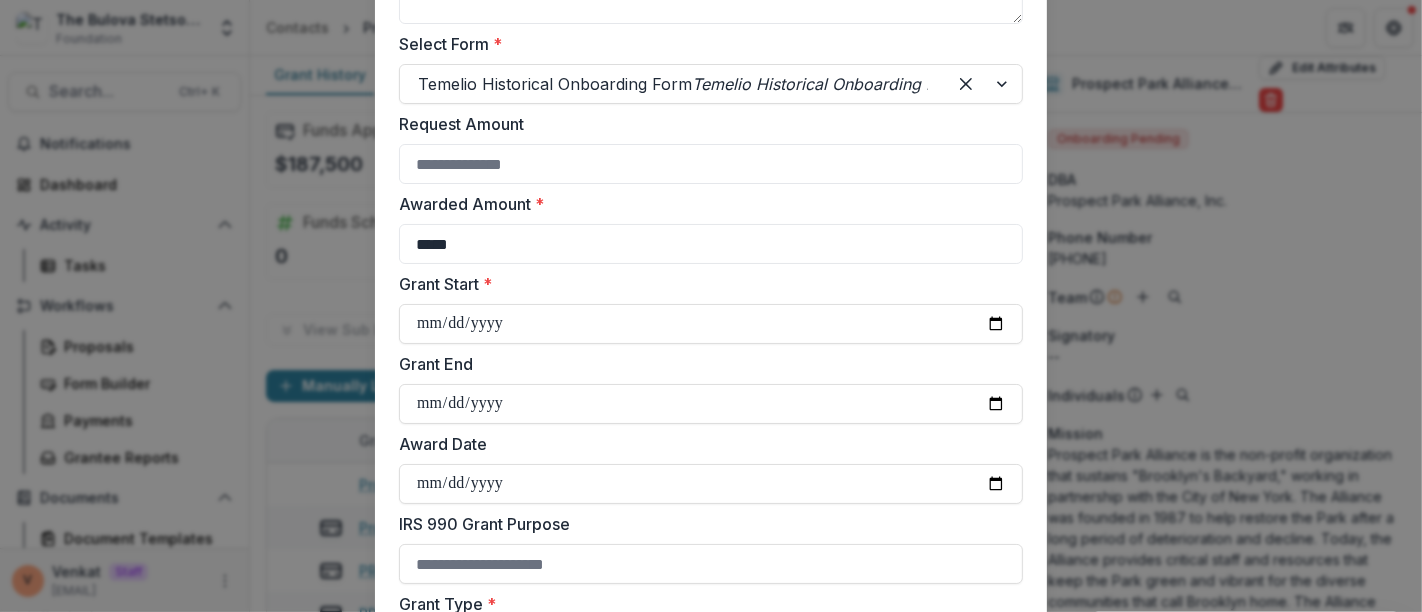 click on "Grant End" at bounding box center (705, 364) 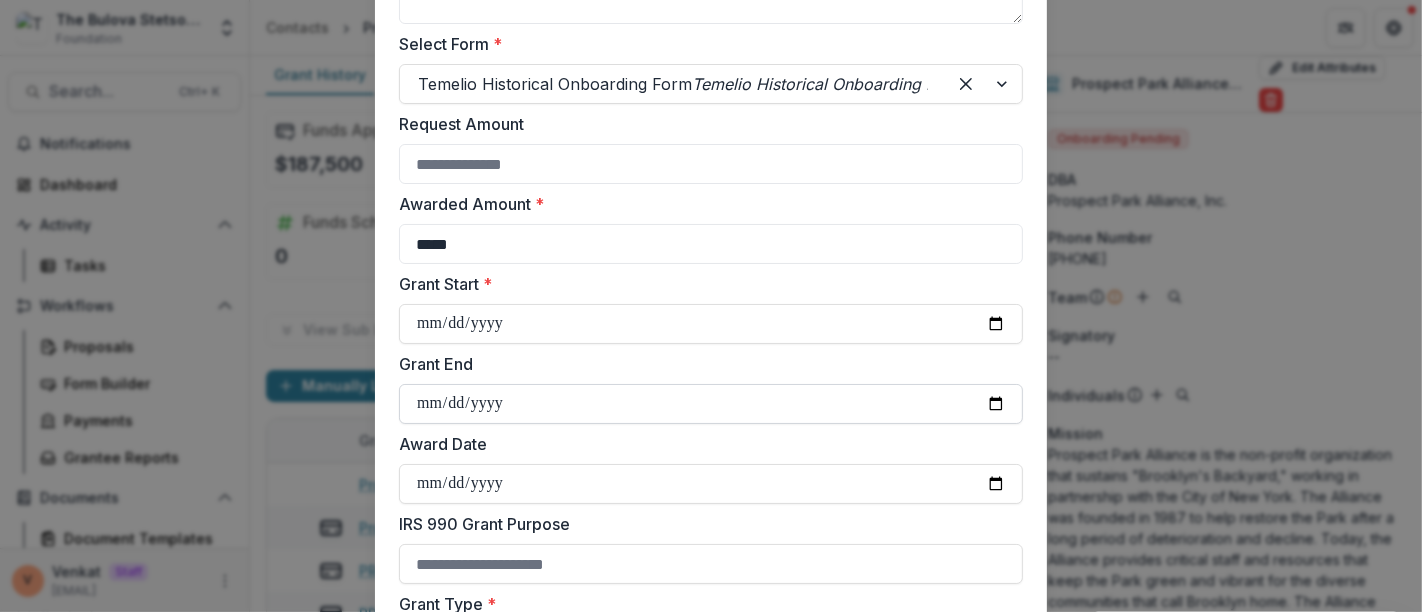 scroll, scrollTop: 555, scrollLeft: 0, axis: vertical 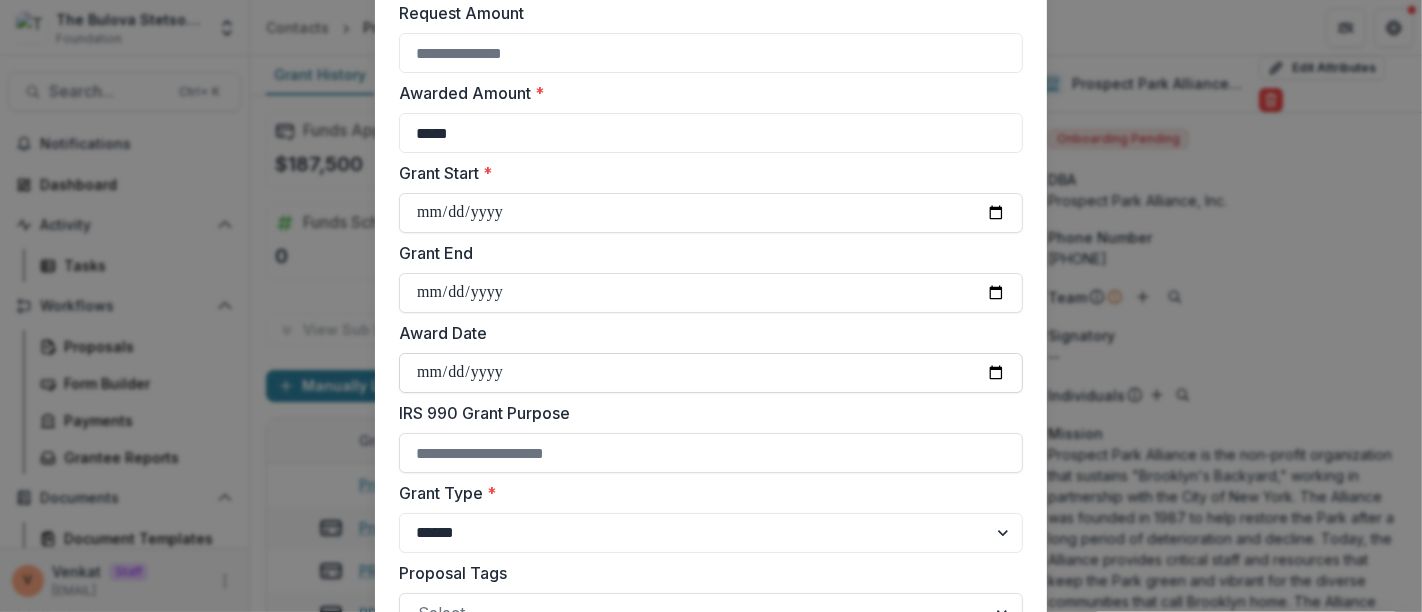 click on "Award Date" at bounding box center [711, 373] 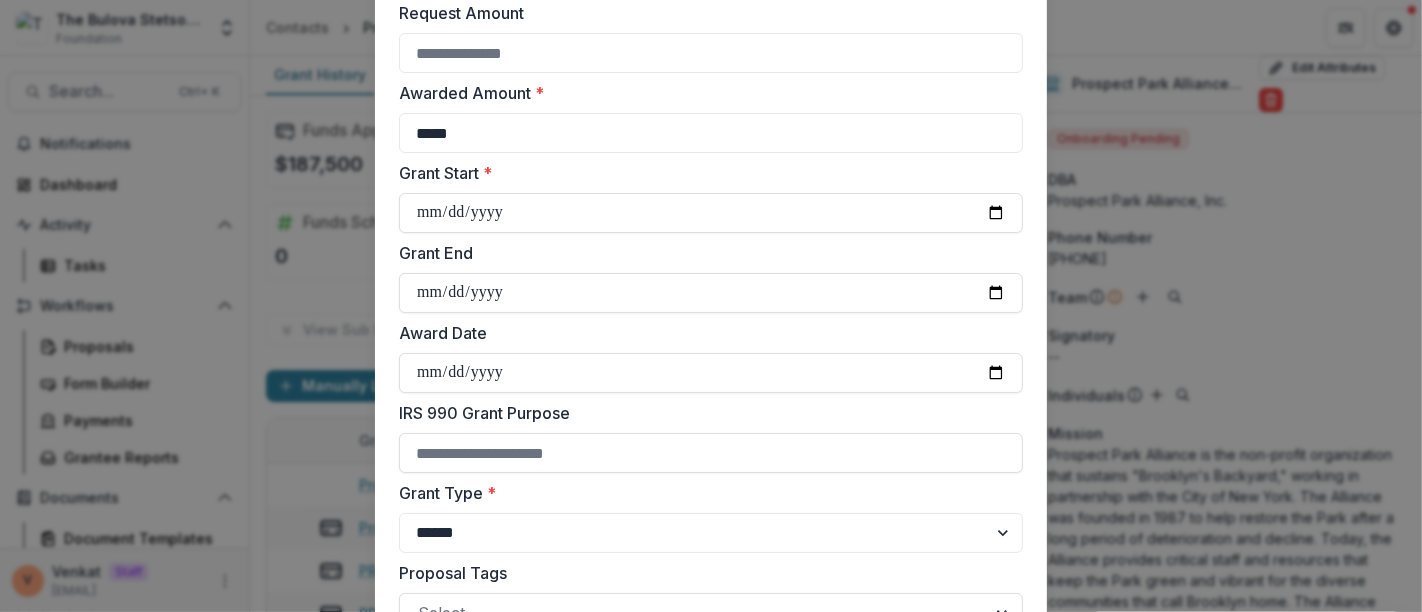 click on "Award Date" at bounding box center [705, 333] 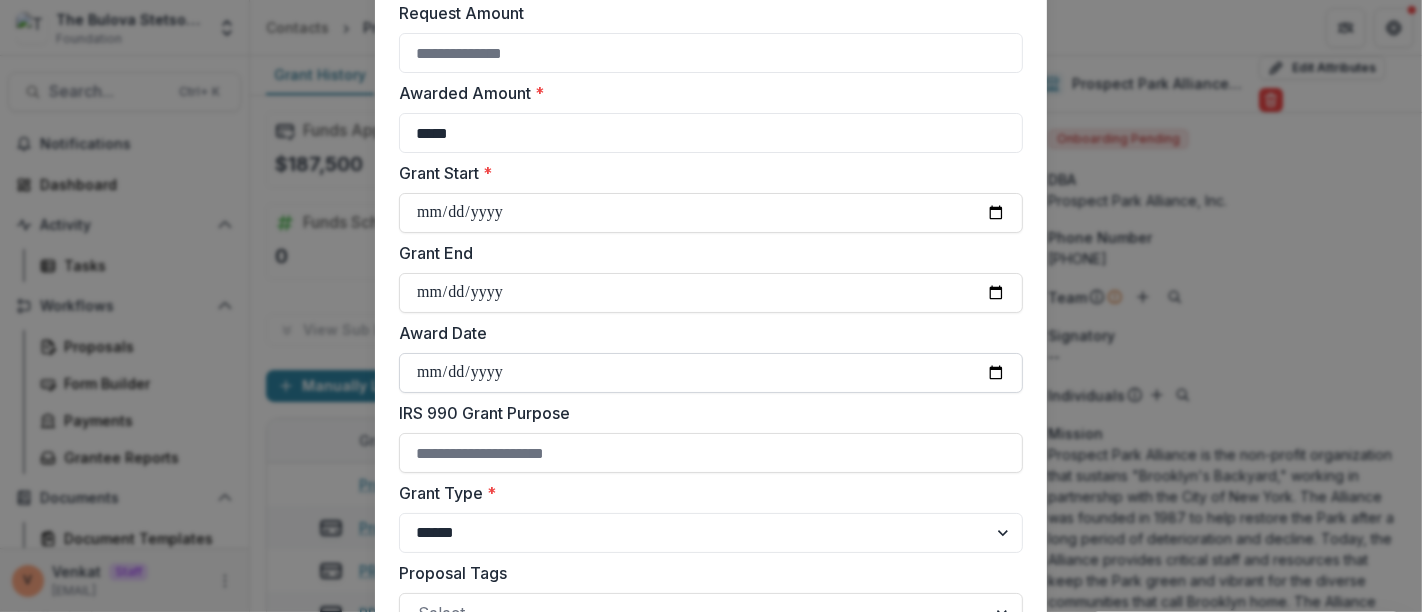 scroll, scrollTop: 666, scrollLeft: 0, axis: vertical 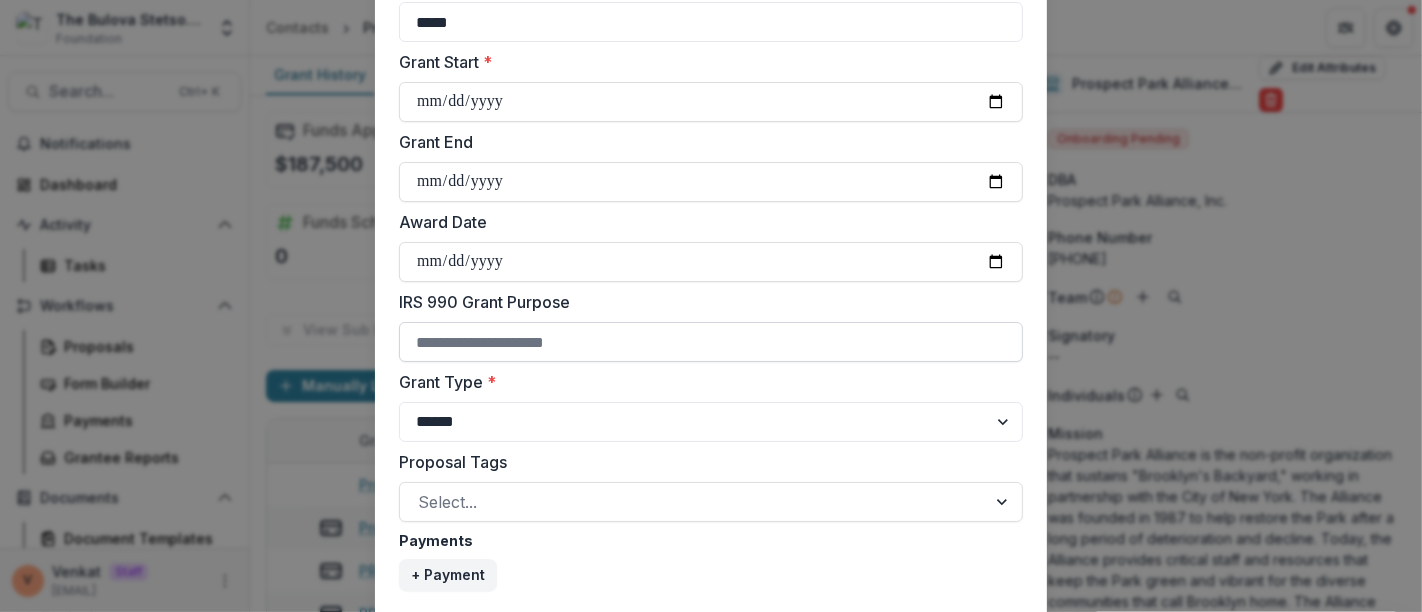 click on "IRS 990 Grant Purpose" at bounding box center [711, 342] 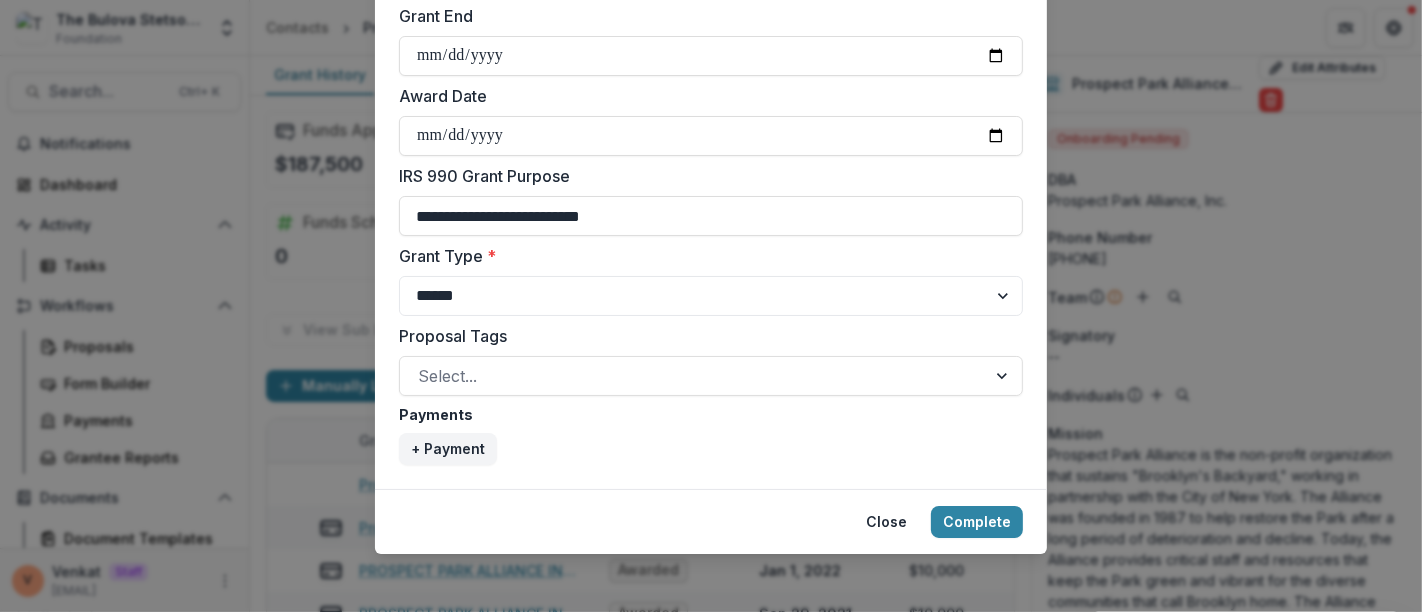 scroll, scrollTop: 796, scrollLeft: 0, axis: vertical 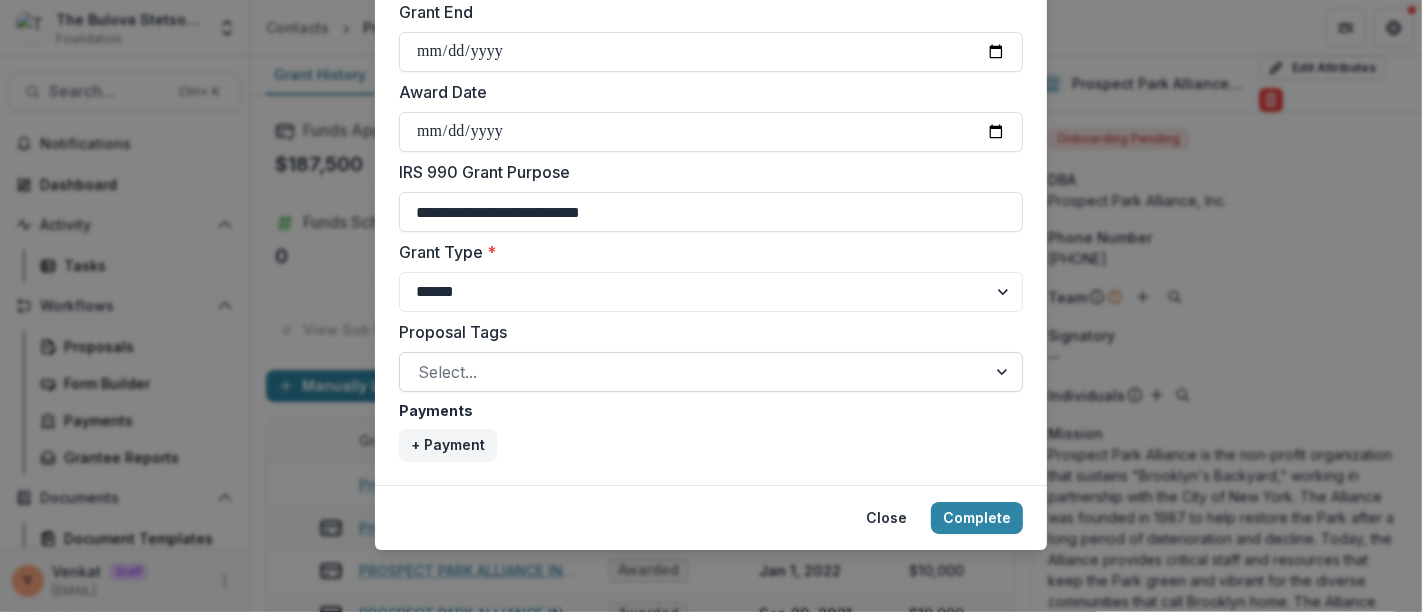type on "**********" 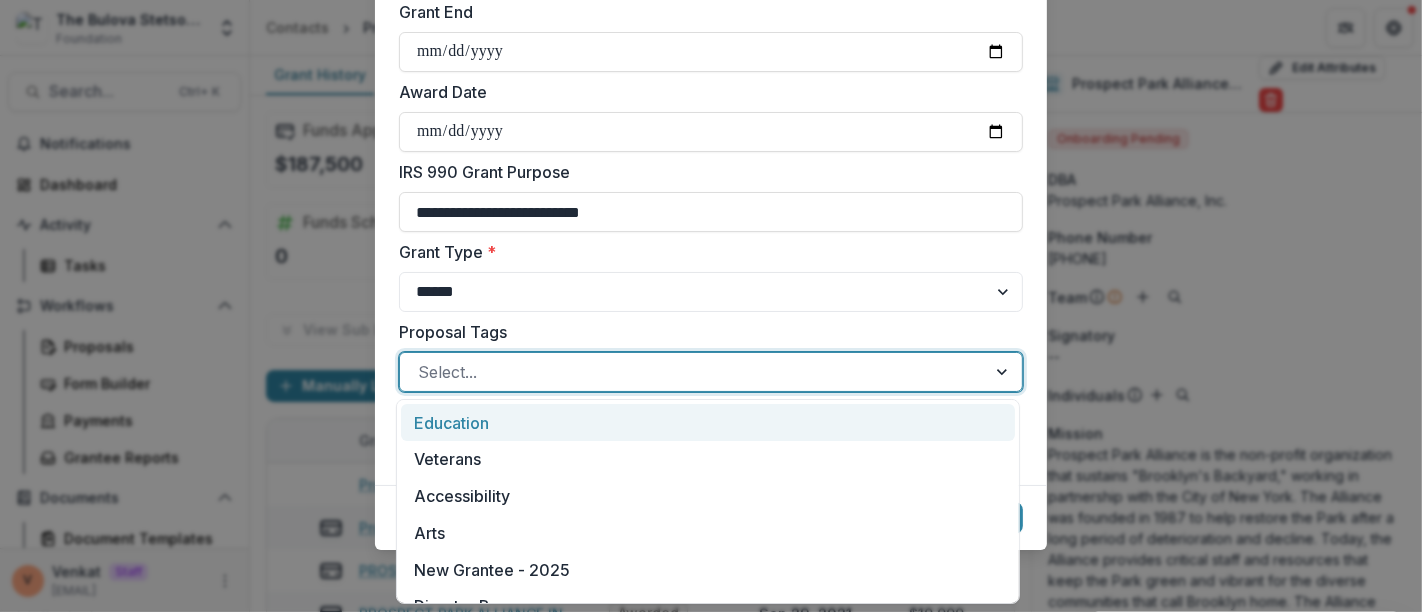 click at bounding box center [693, 372] 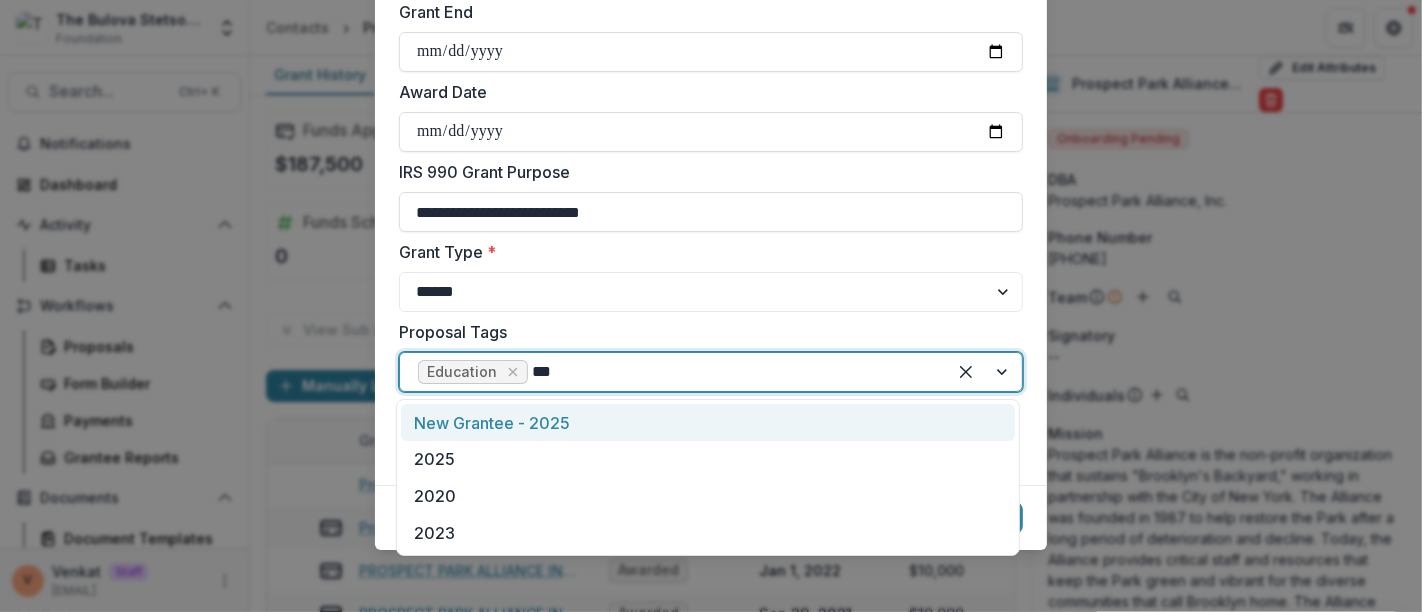 type on "****" 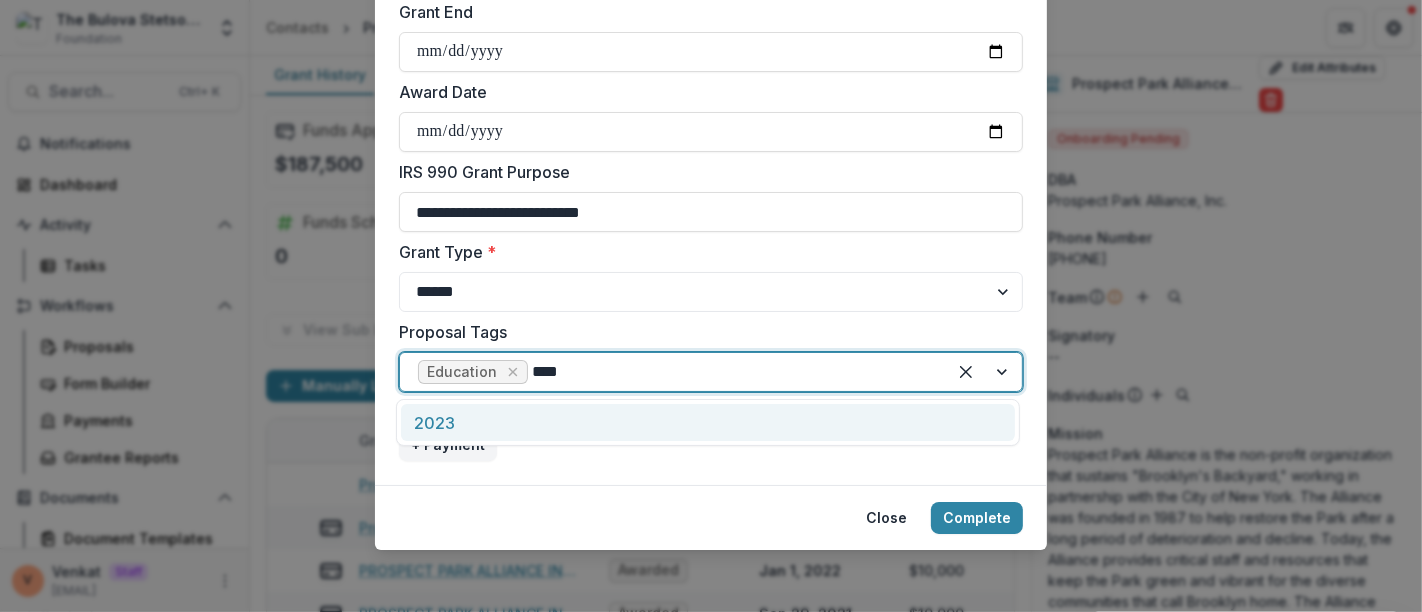 click on "2023" at bounding box center [708, 422] 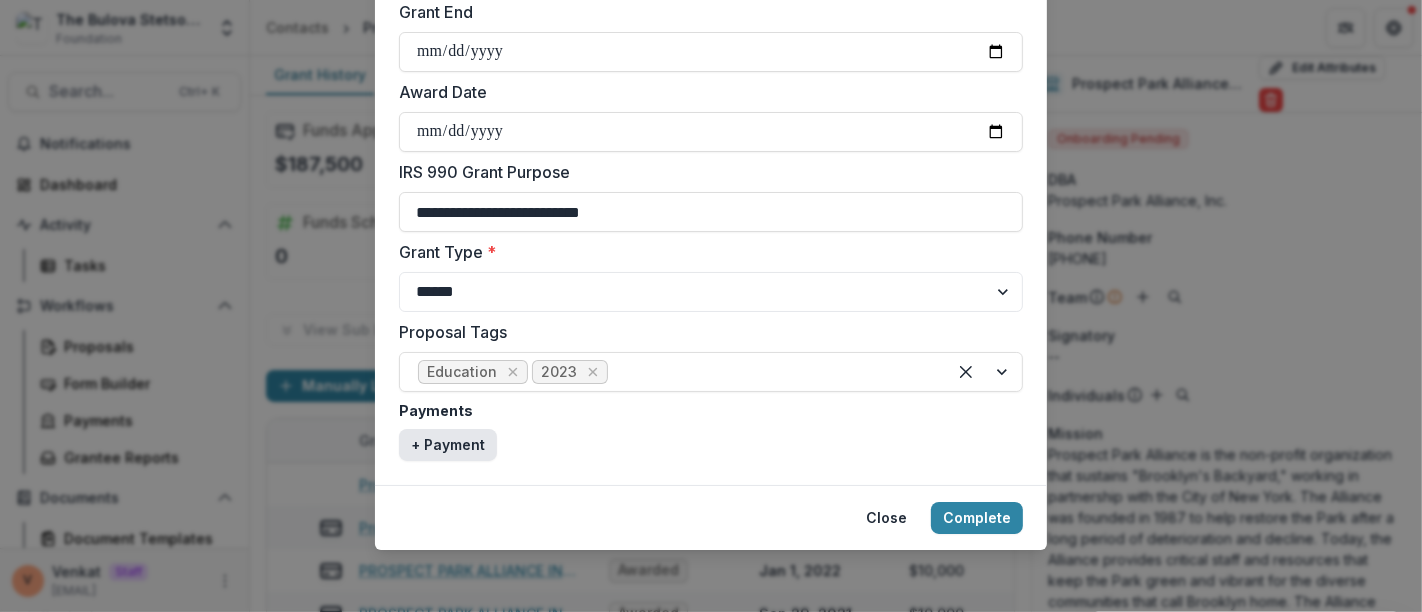 click on "+ Payment" at bounding box center (448, 445) 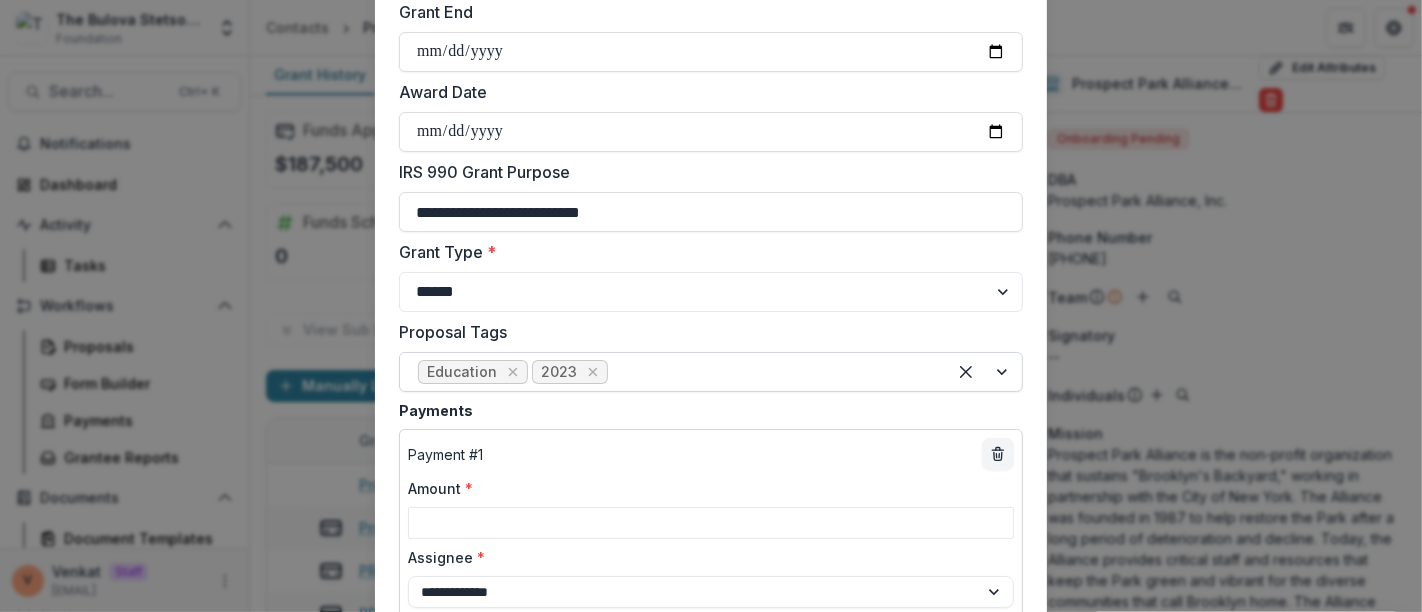 paste on "*****" 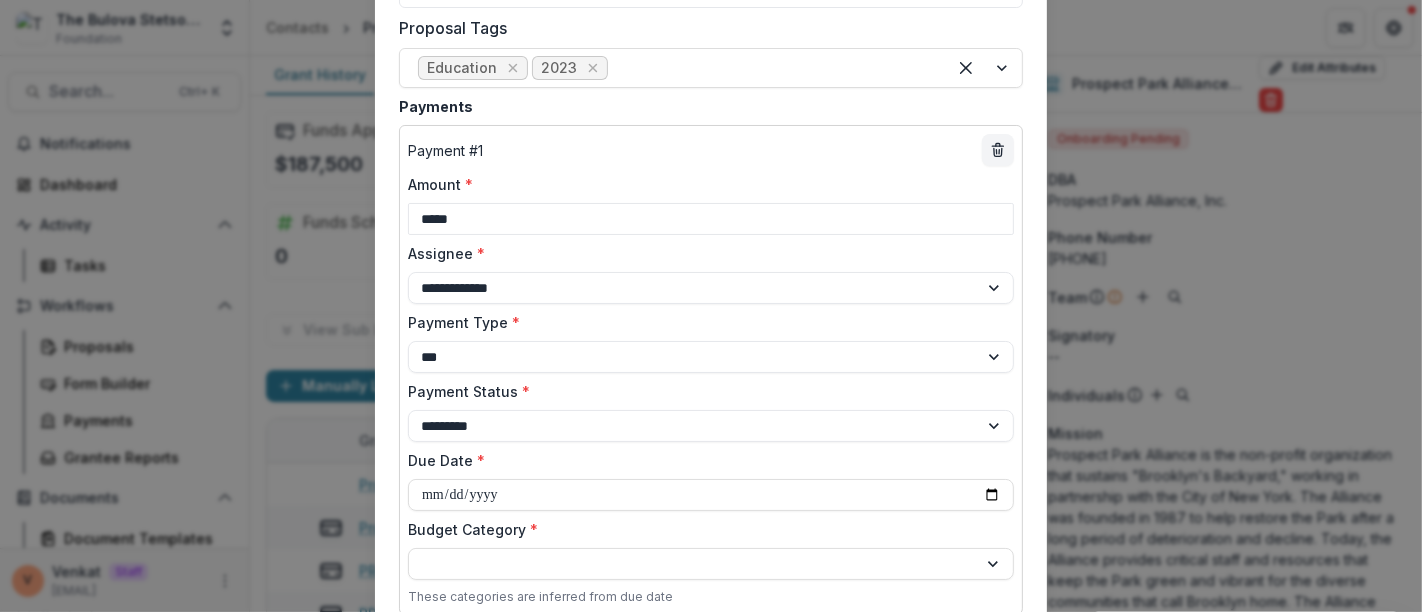 scroll, scrollTop: 1129, scrollLeft: 0, axis: vertical 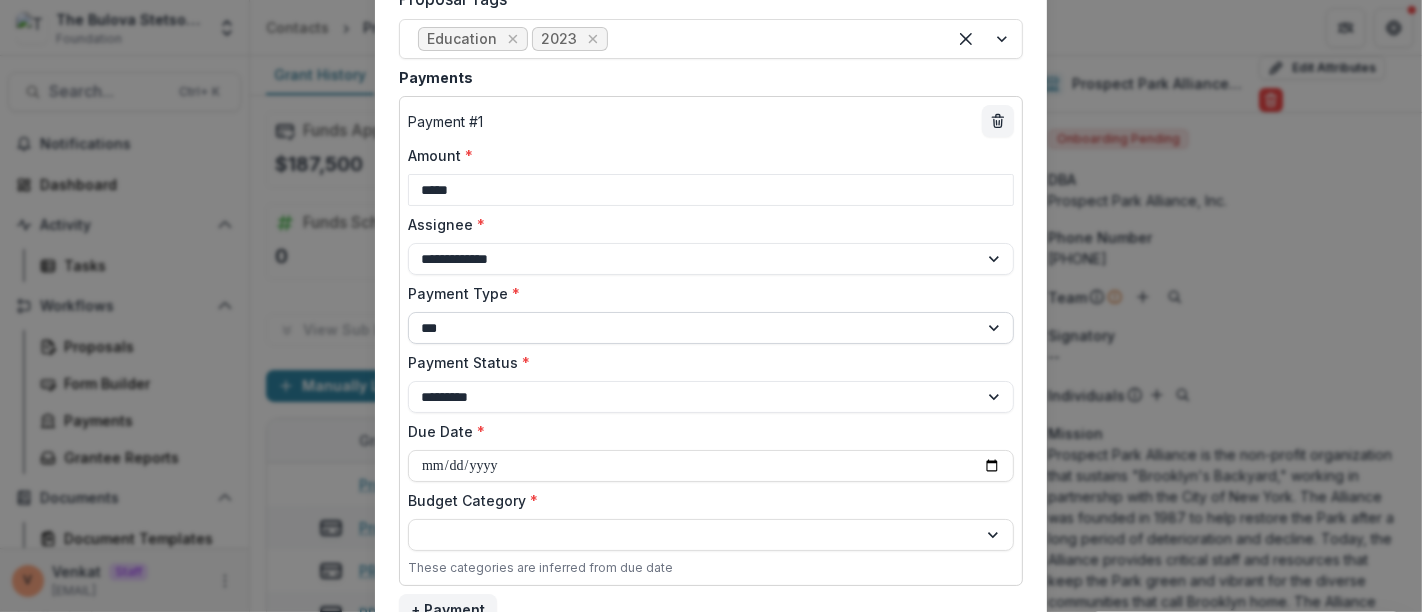 type on "*****" 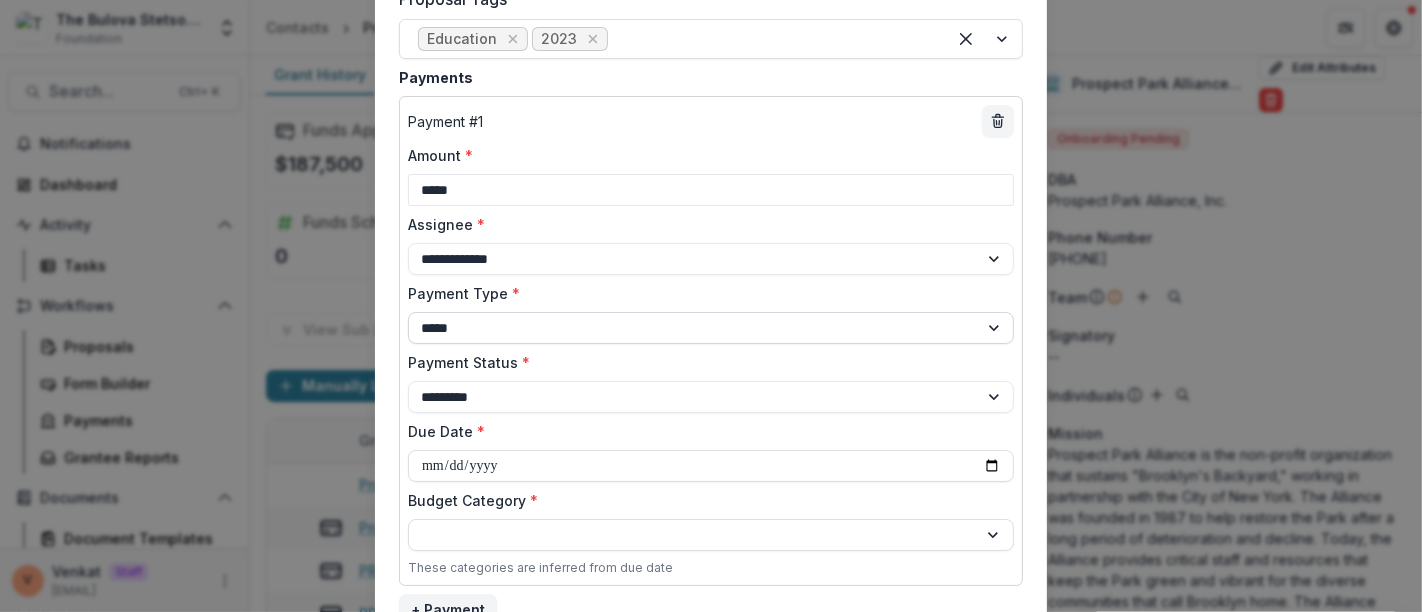 click on "**********" at bounding box center (711, 328) 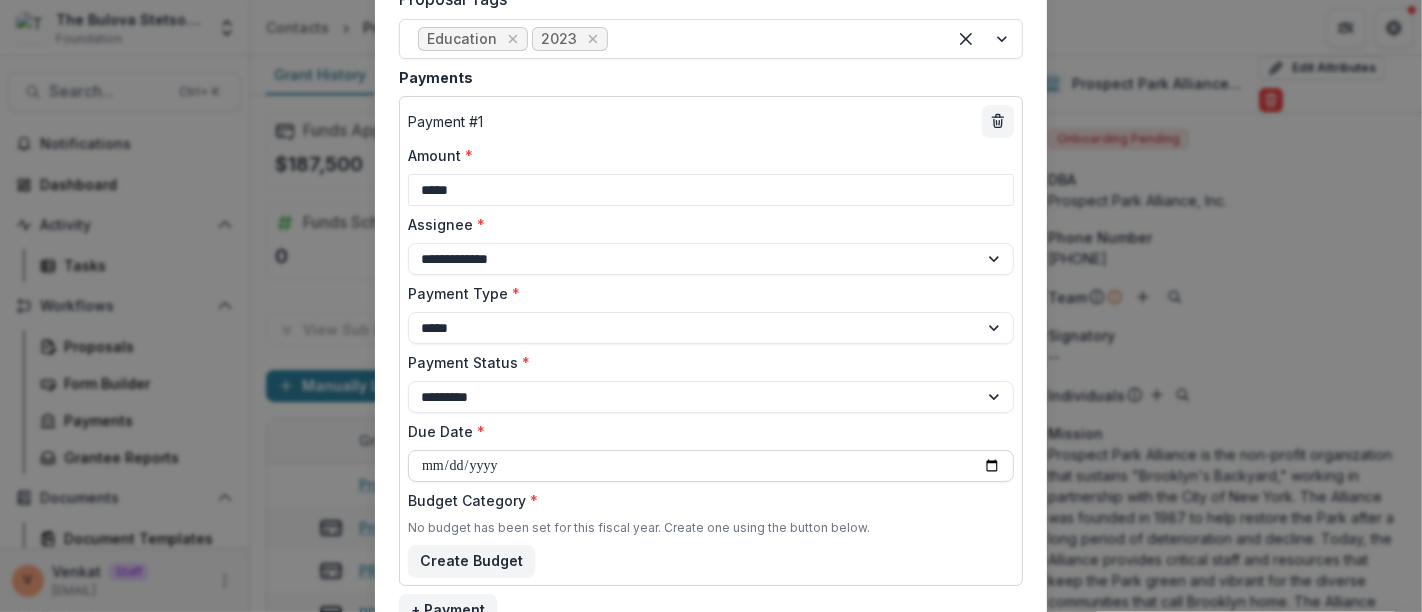 type on "**********" 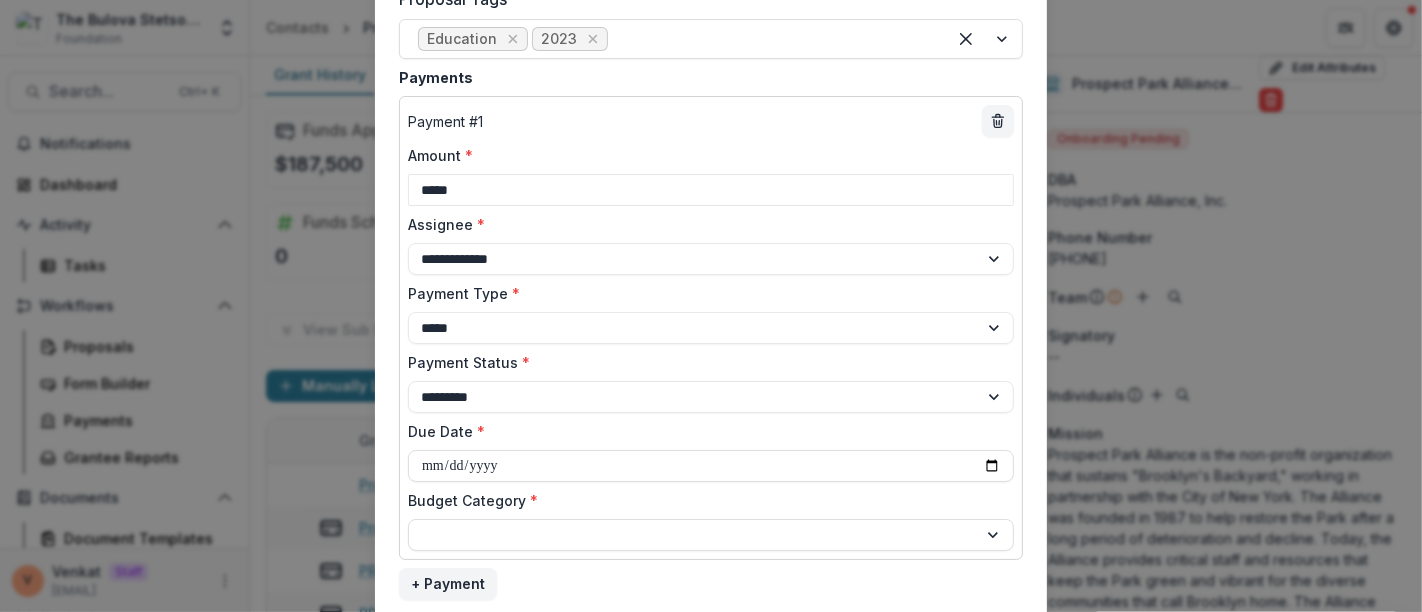 click on "Due Date *" at bounding box center [705, 431] 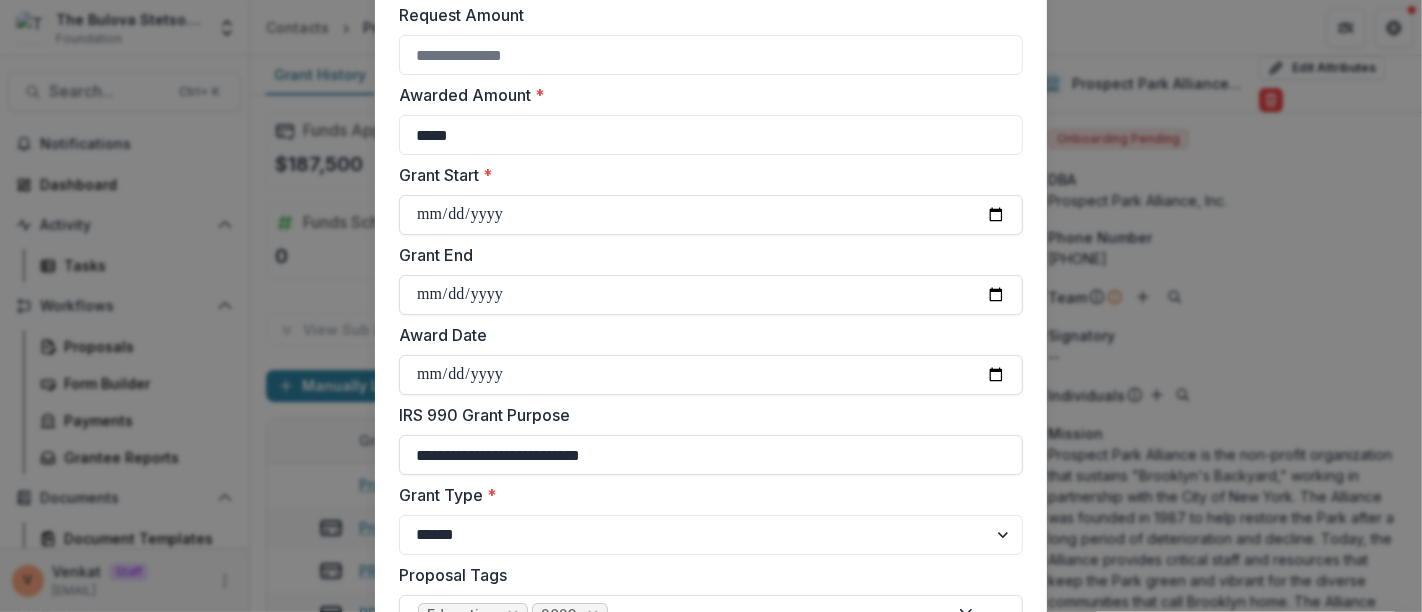 scroll, scrollTop: 555, scrollLeft: 0, axis: vertical 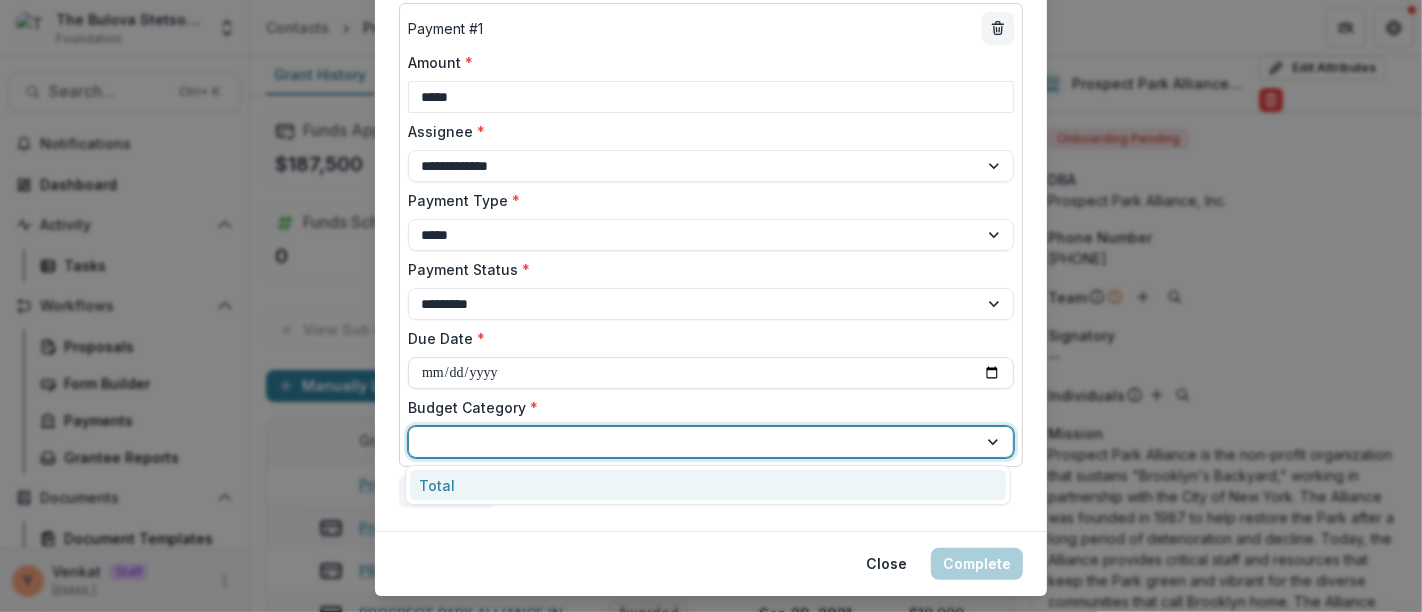 click at bounding box center (693, 442) 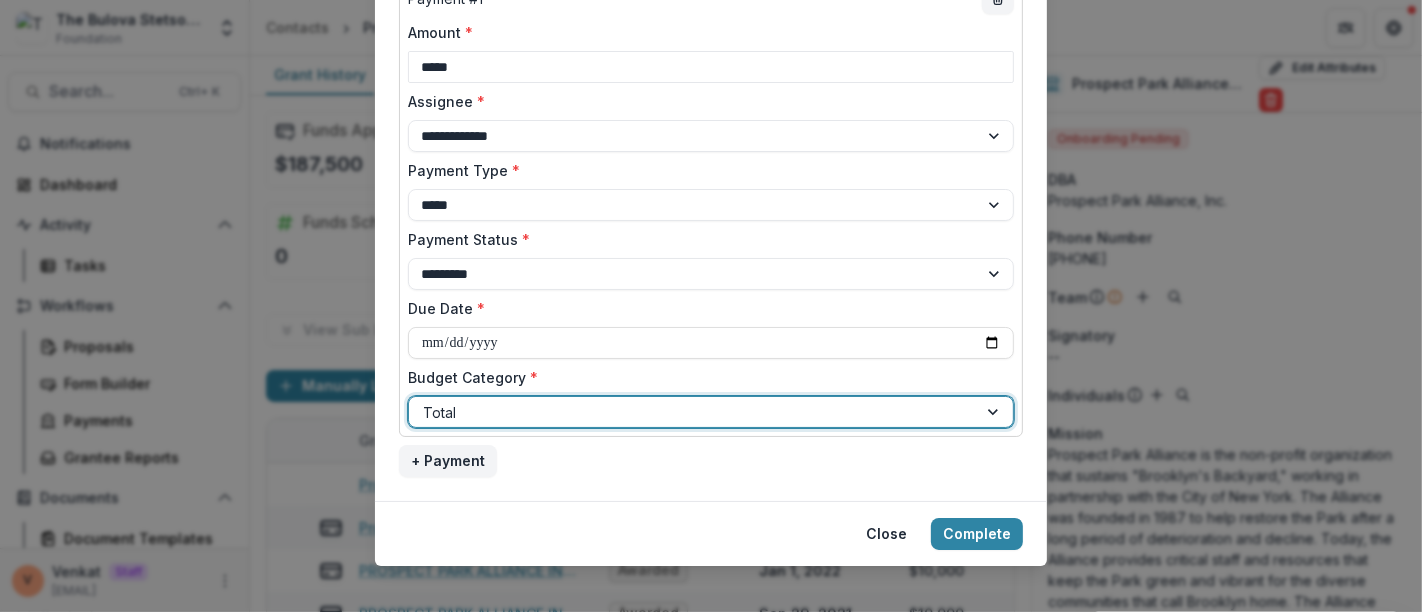 scroll, scrollTop: 1268, scrollLeft: 0, axis: vertical 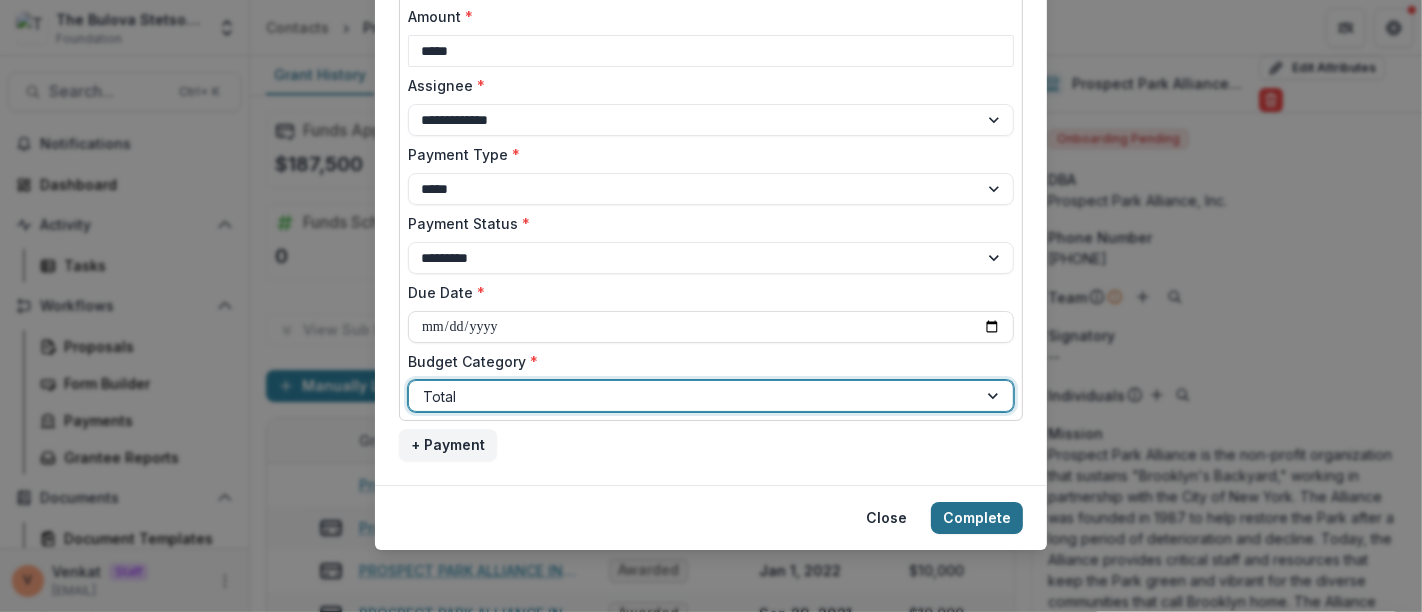 click on "Complete" at bounding box center [977, 518] 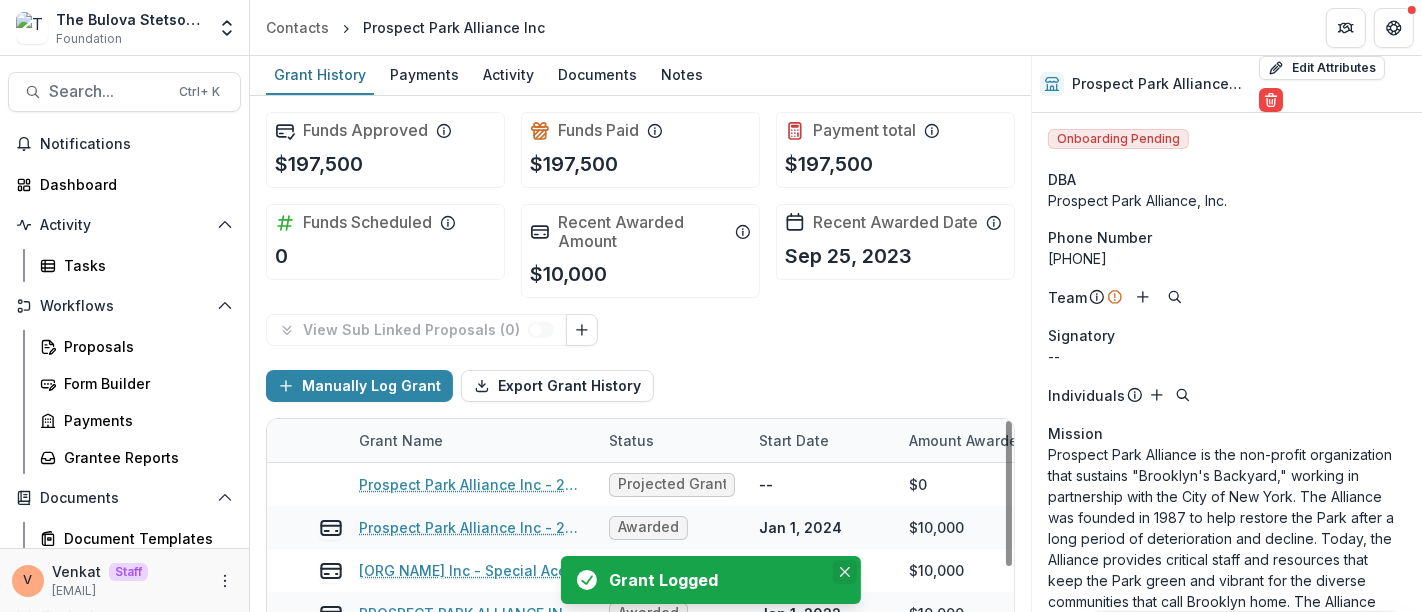 click at bounding box center [845, 572] 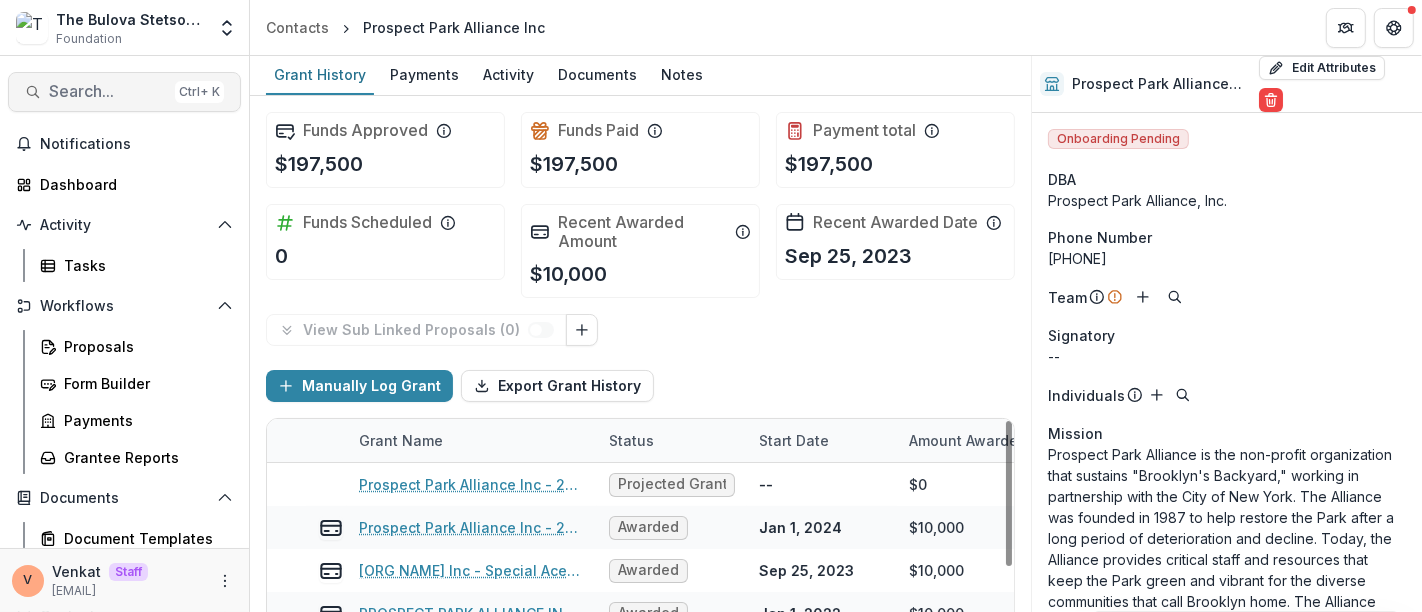 click on "Search..." at bounding box center [108, 91] 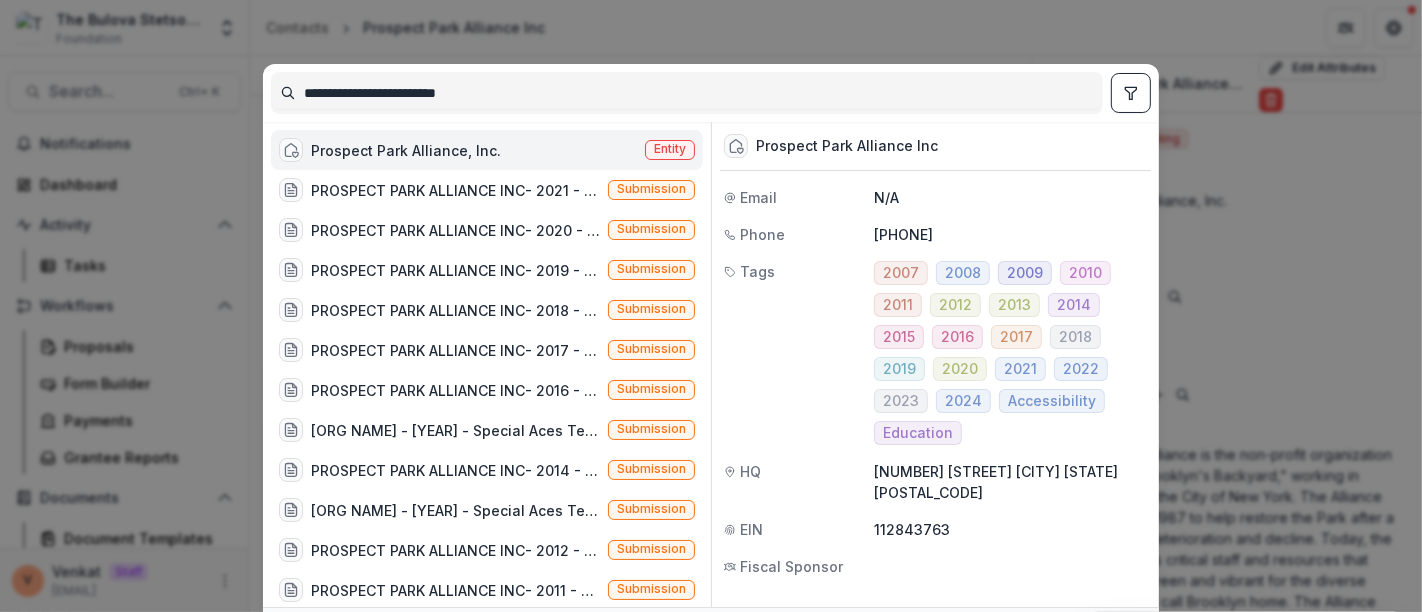 drag, startPoint x: 546, startPoint y: 89, endPoint x: 151, endPoint y: 78, distance: 395.15314 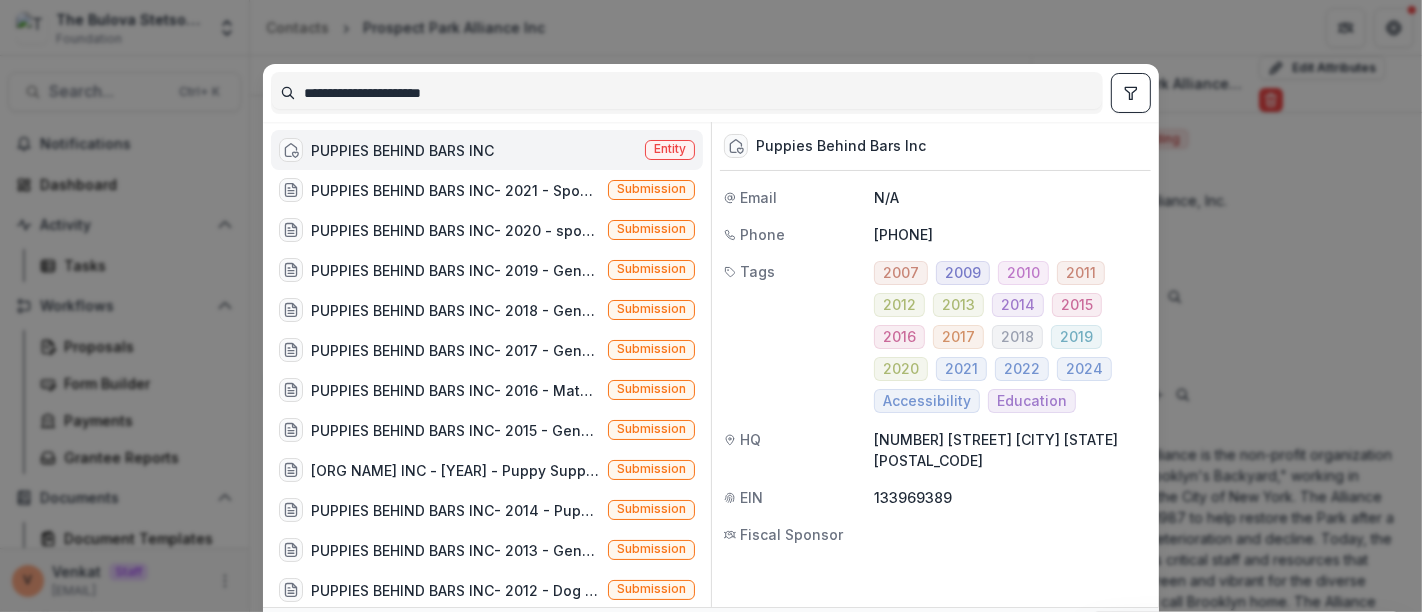 type on "**********" 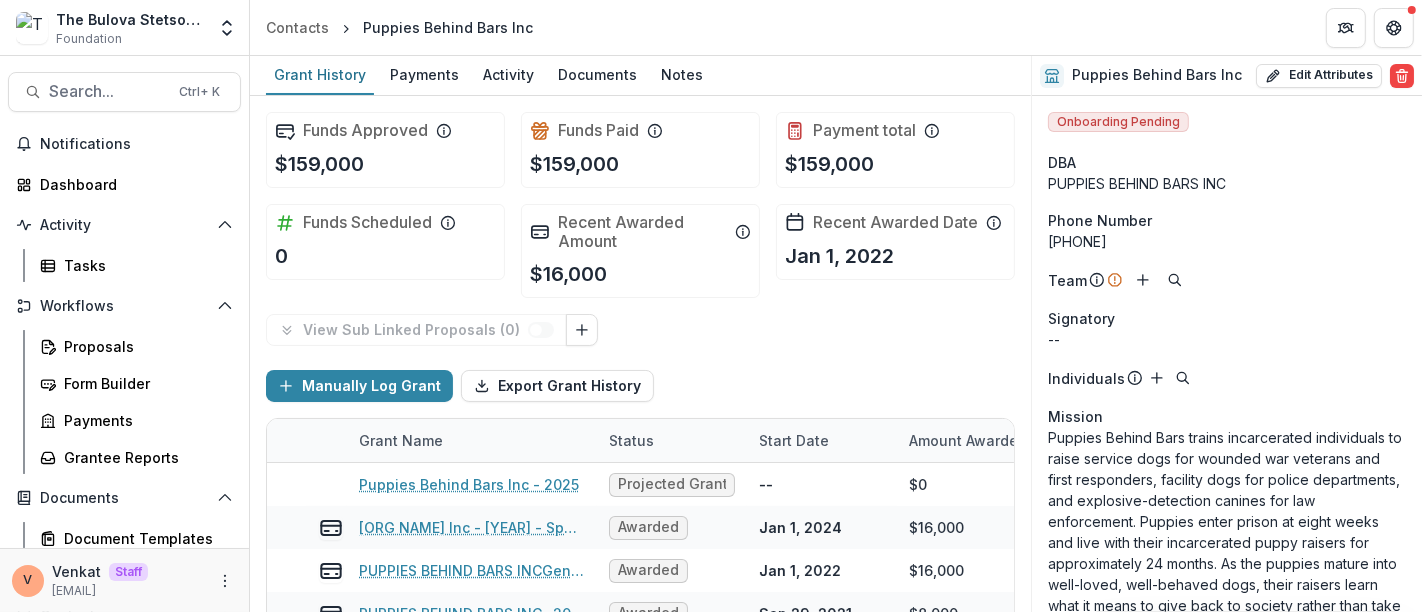 type 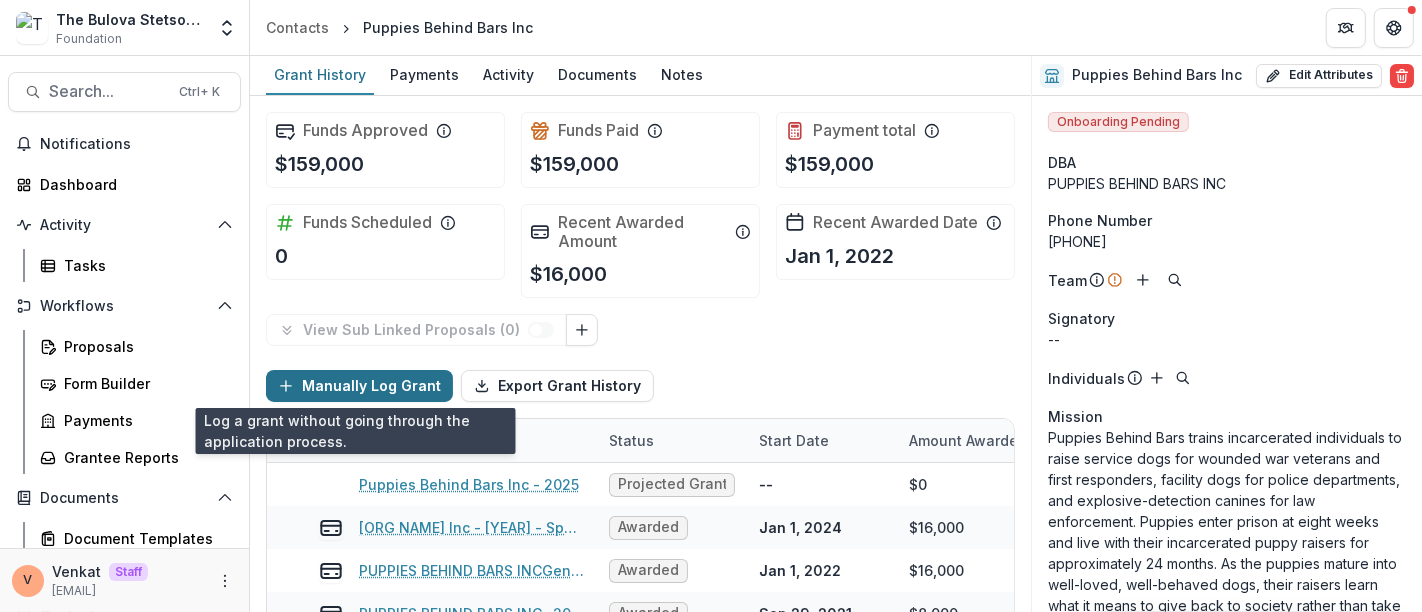 click on "Manually Log Grant" at bounding box center [359, 386] 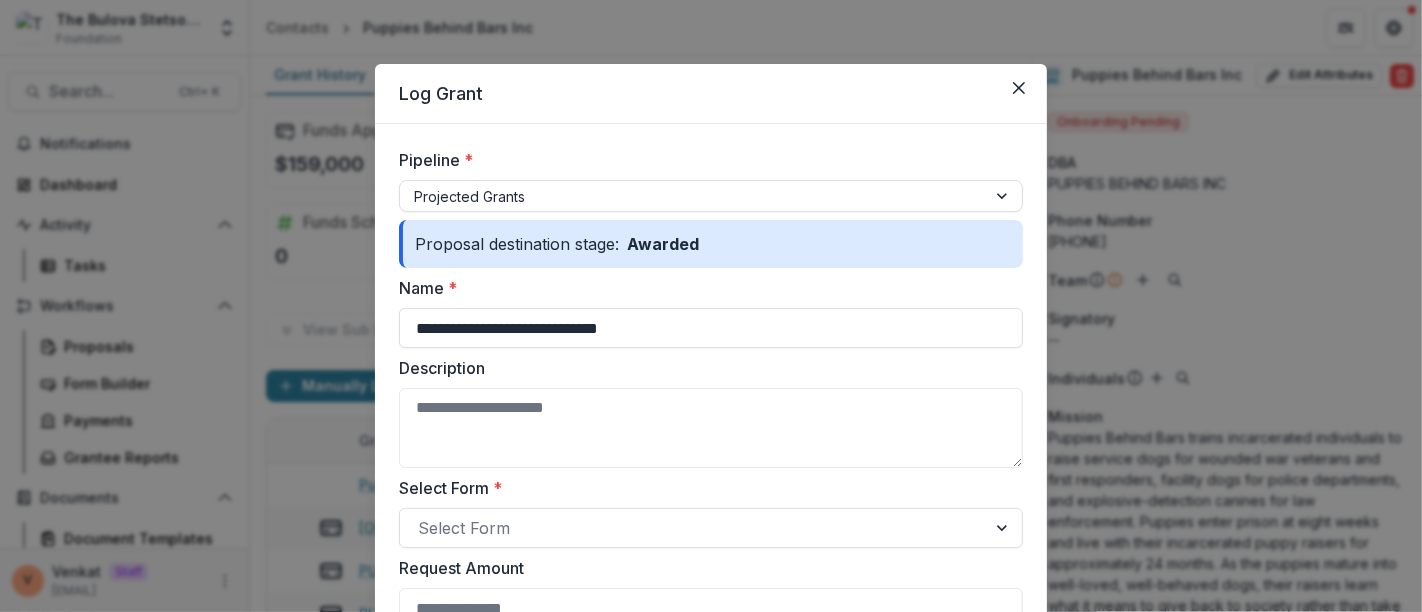 drag, startPoint x: 753, startPoint y: 331, endPoint x: 219, endPoint y: 325, distance: 534.0337 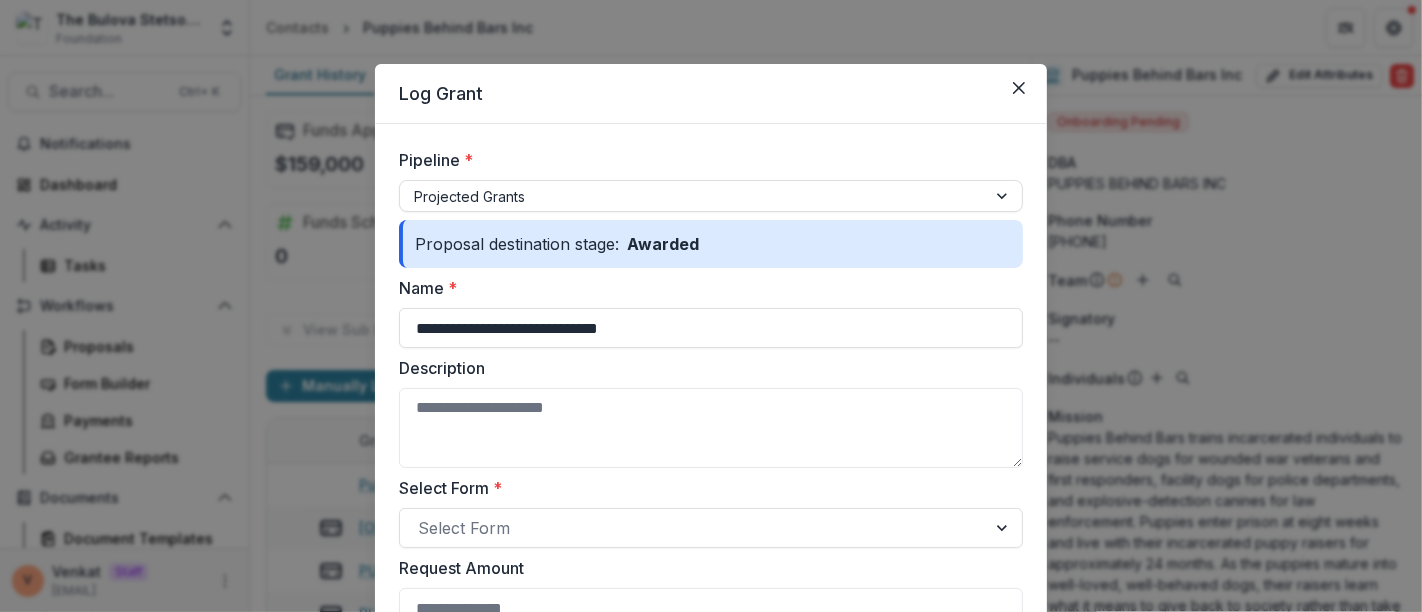 click on "**********" at bounding box center (711, 306) 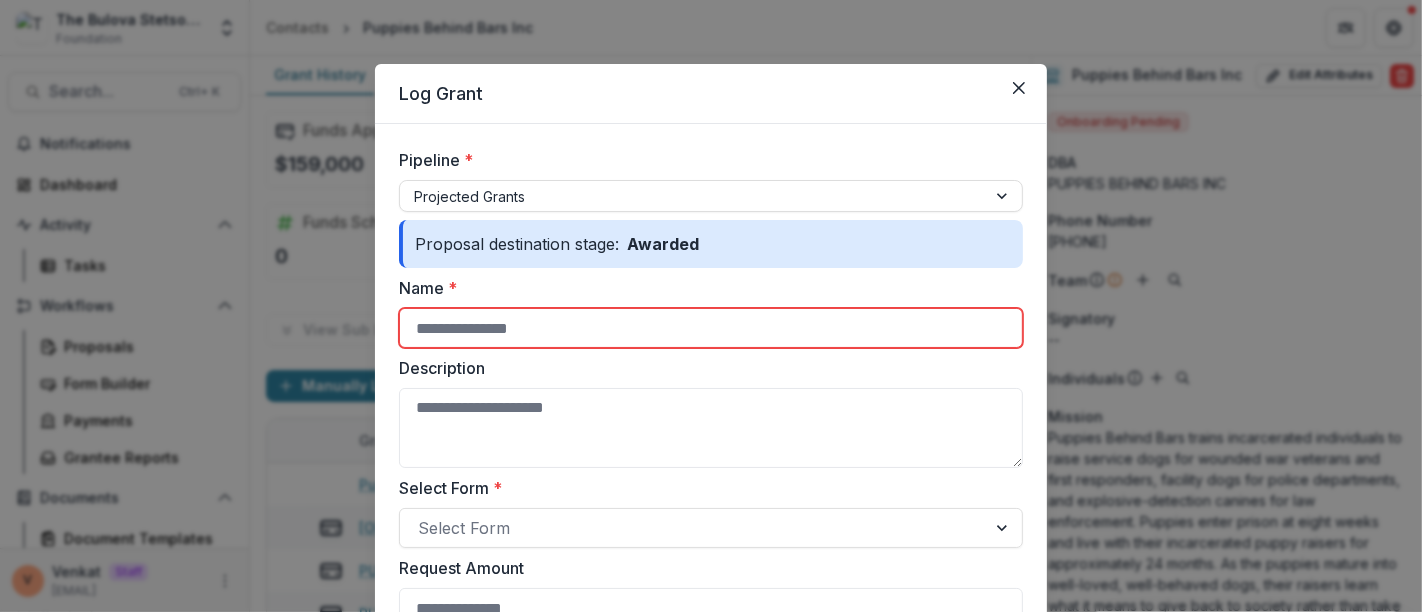 paste on "**********" 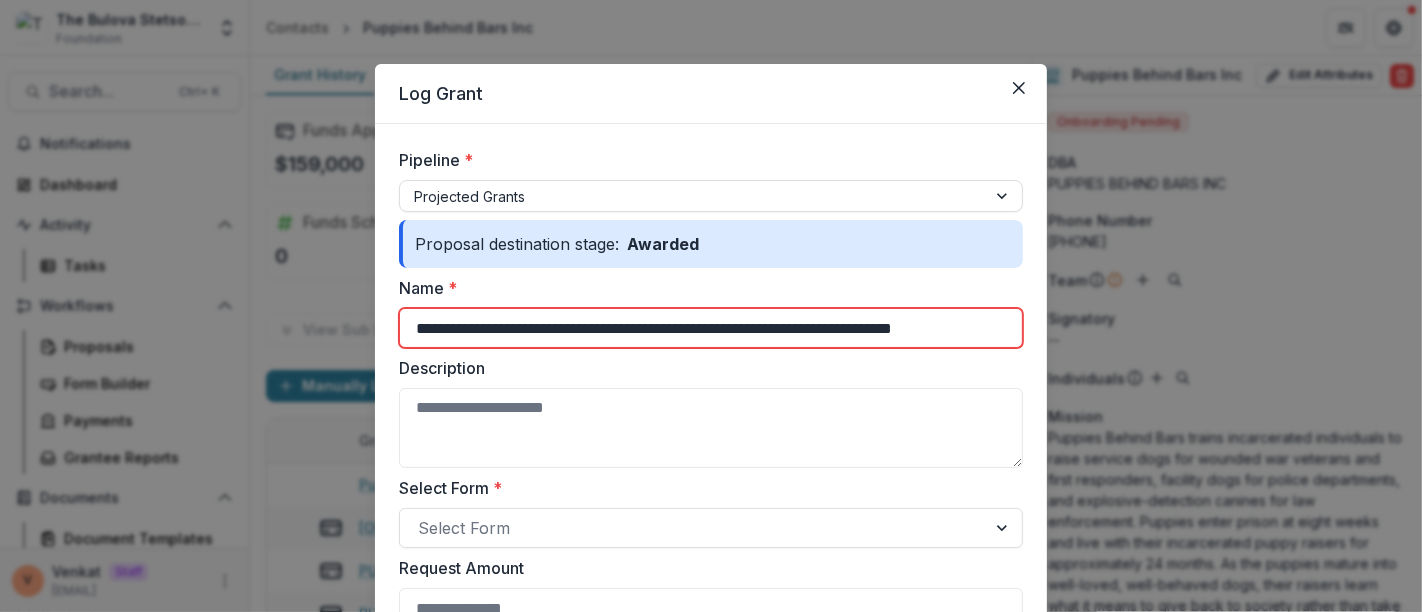 scroll, scrollTop: 0, scrollLeft: 60, axis: horizontal 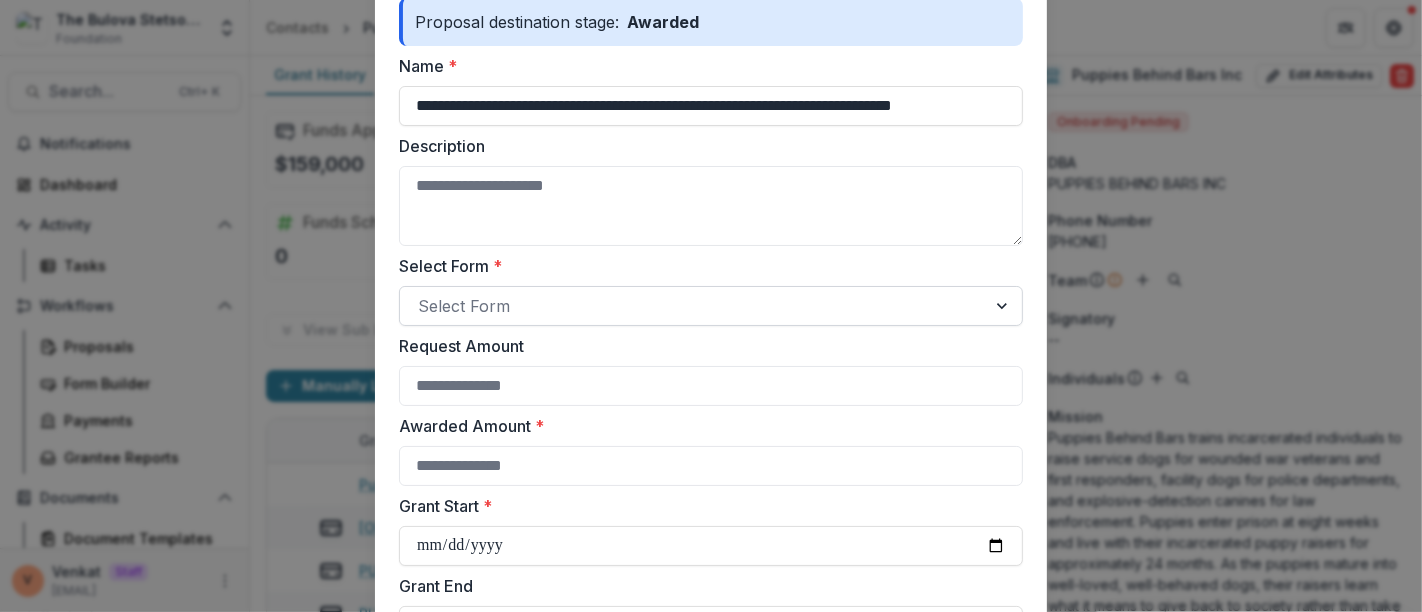 type on "**********" 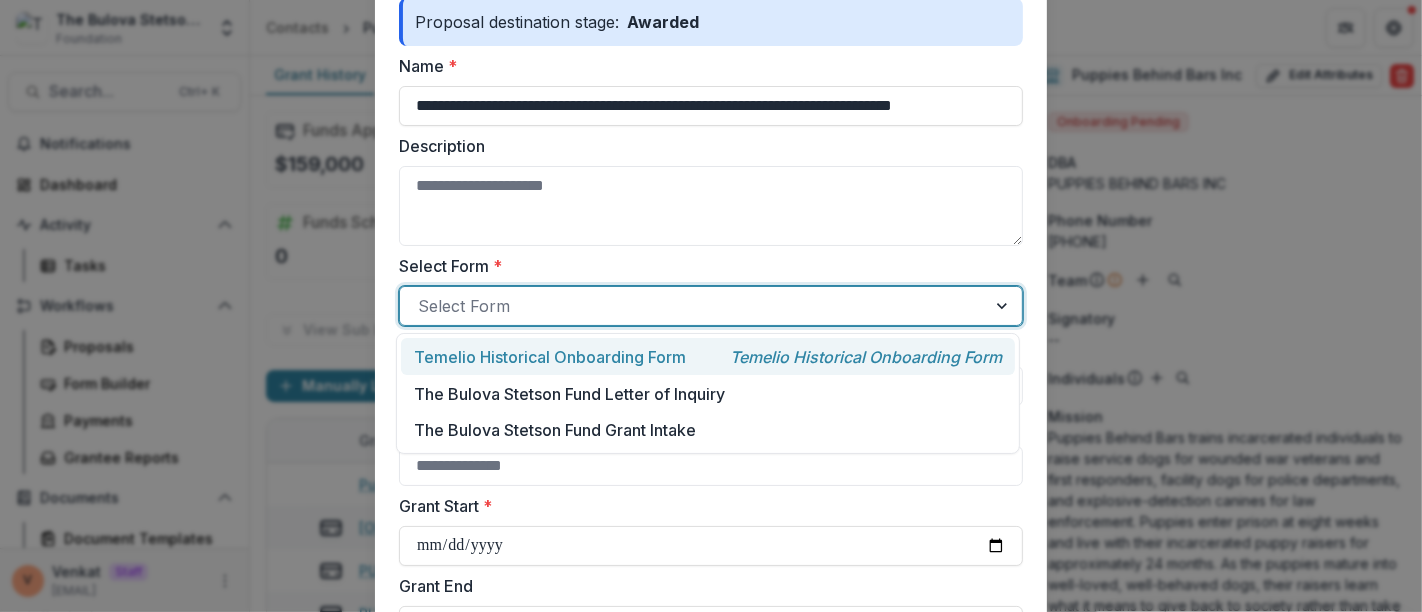 scroll, scrollTop: 0, scrollLeft: 0, axis: both 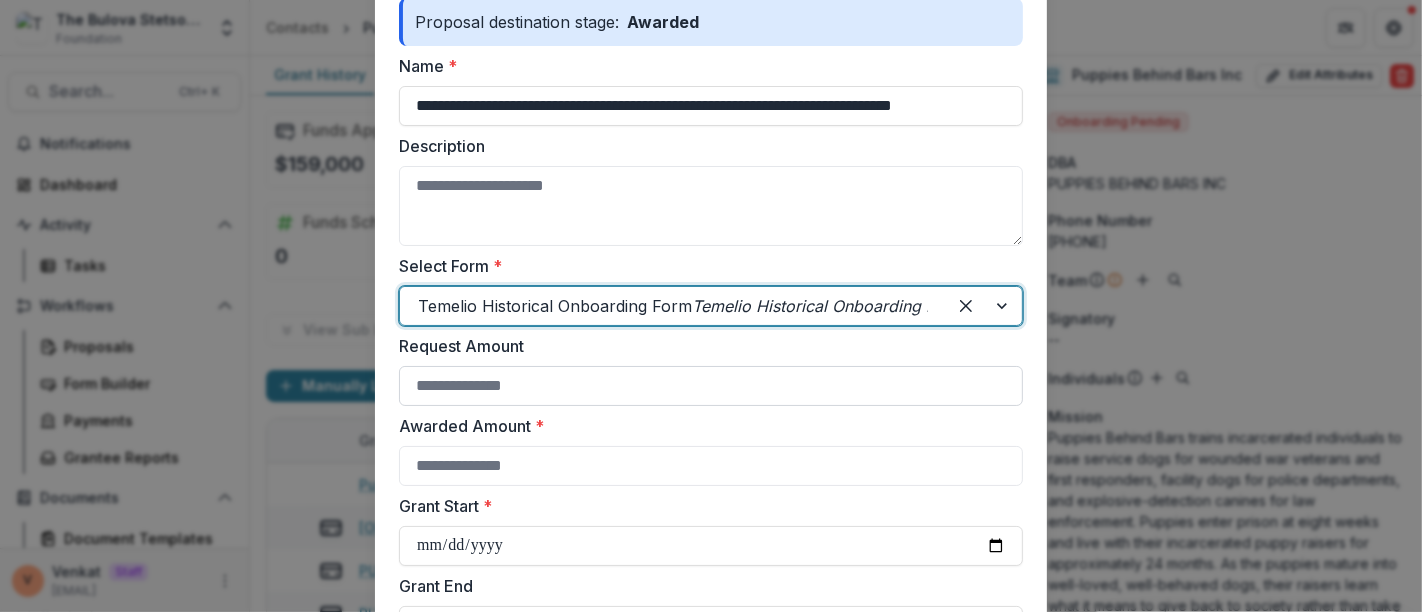 click on "Request Amount" at bounding box center (711, 386) 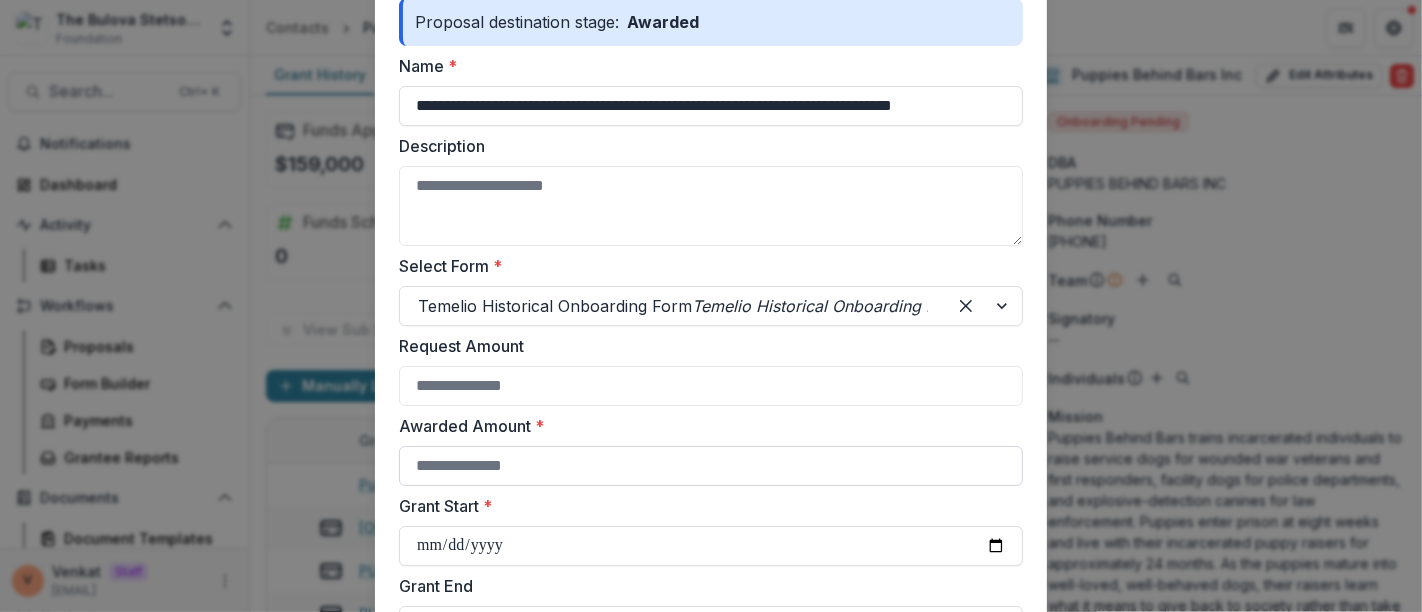 click on "Awarded Amount *" at bounding box center [711, 466] 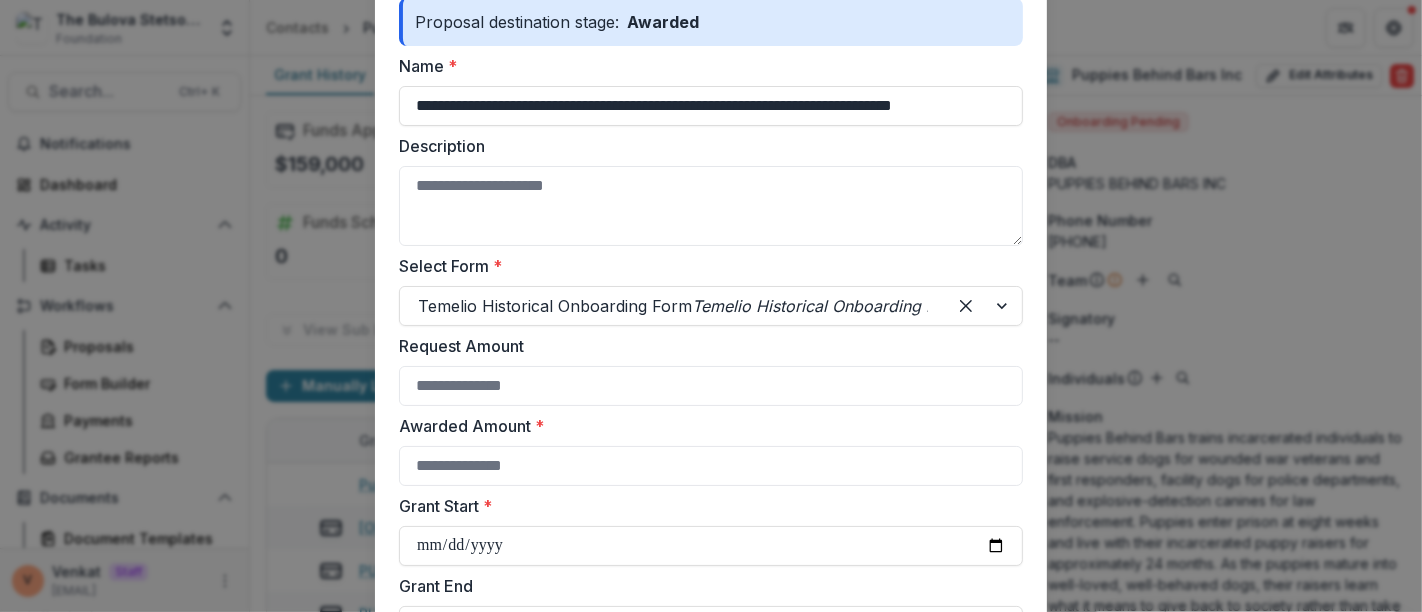 paste on "*****" 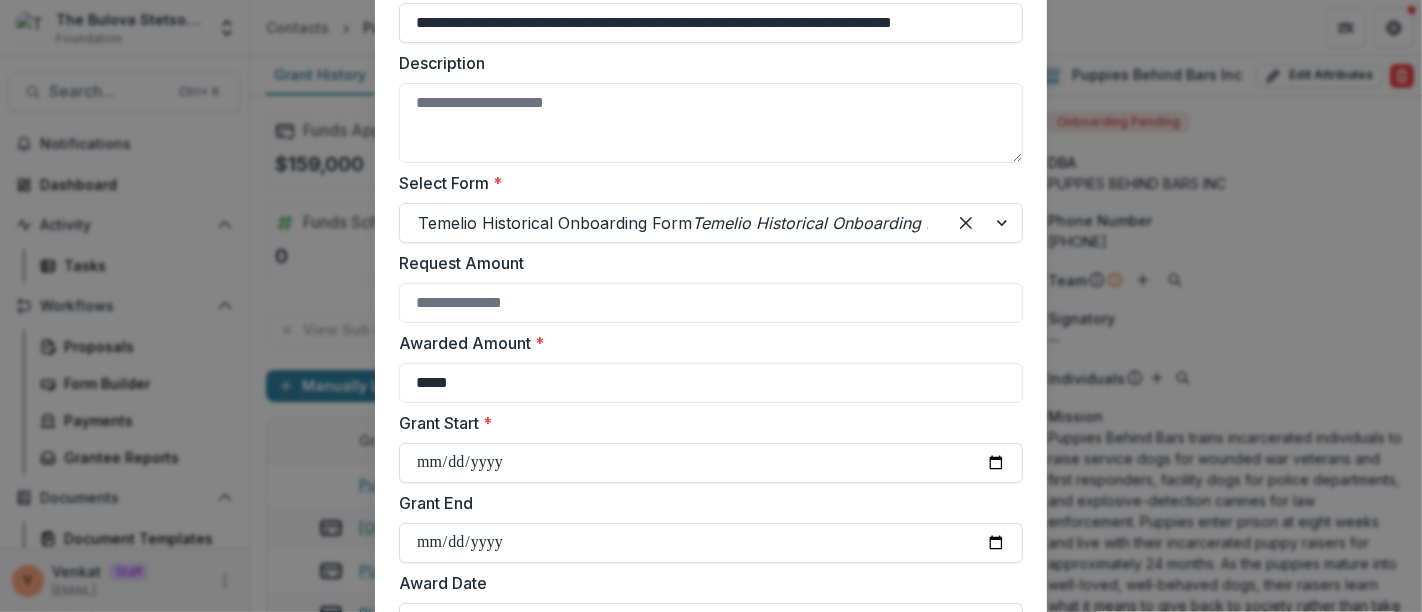 scroll, scrollTop: 444, scrollLeft: 0, axis: vertical 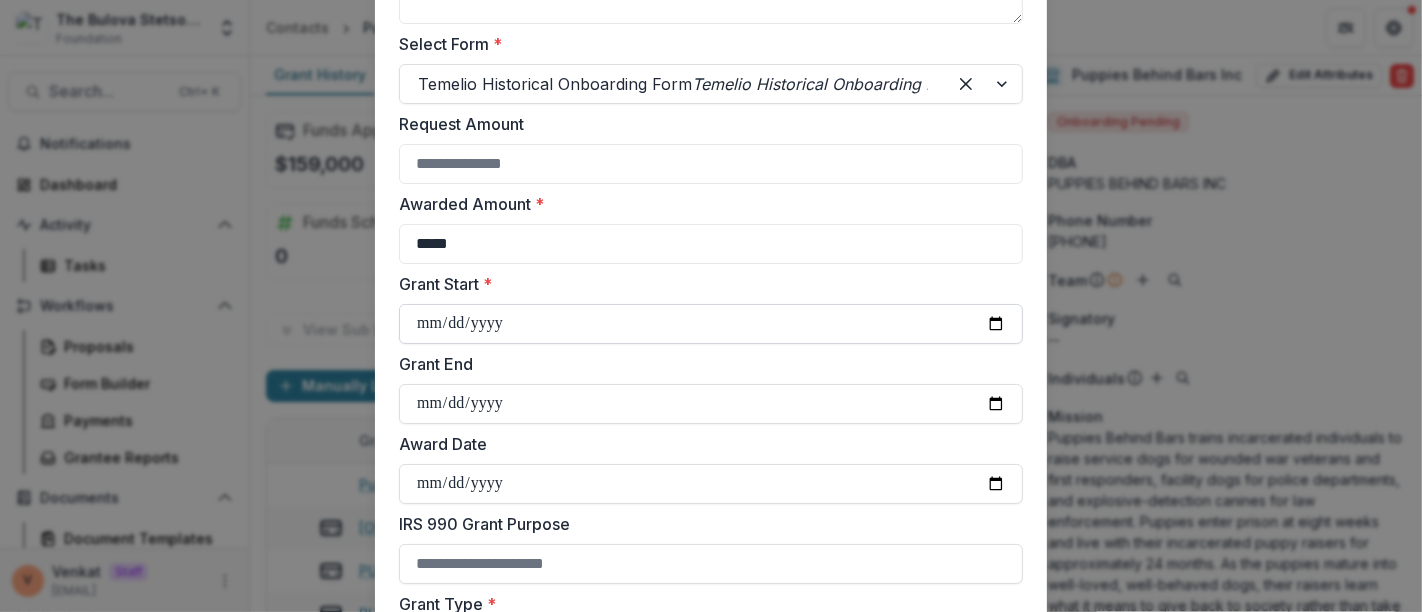 type 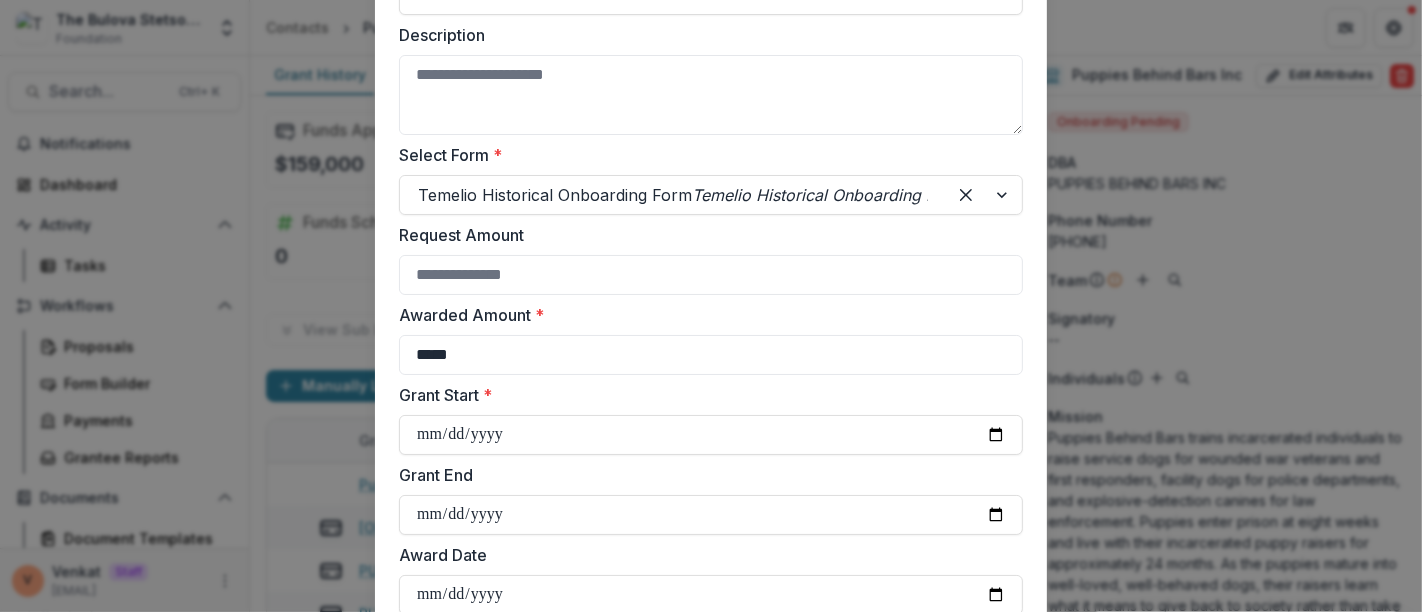 scroll, scrollTop: 444, scrollLeft: 0, axis: vertical 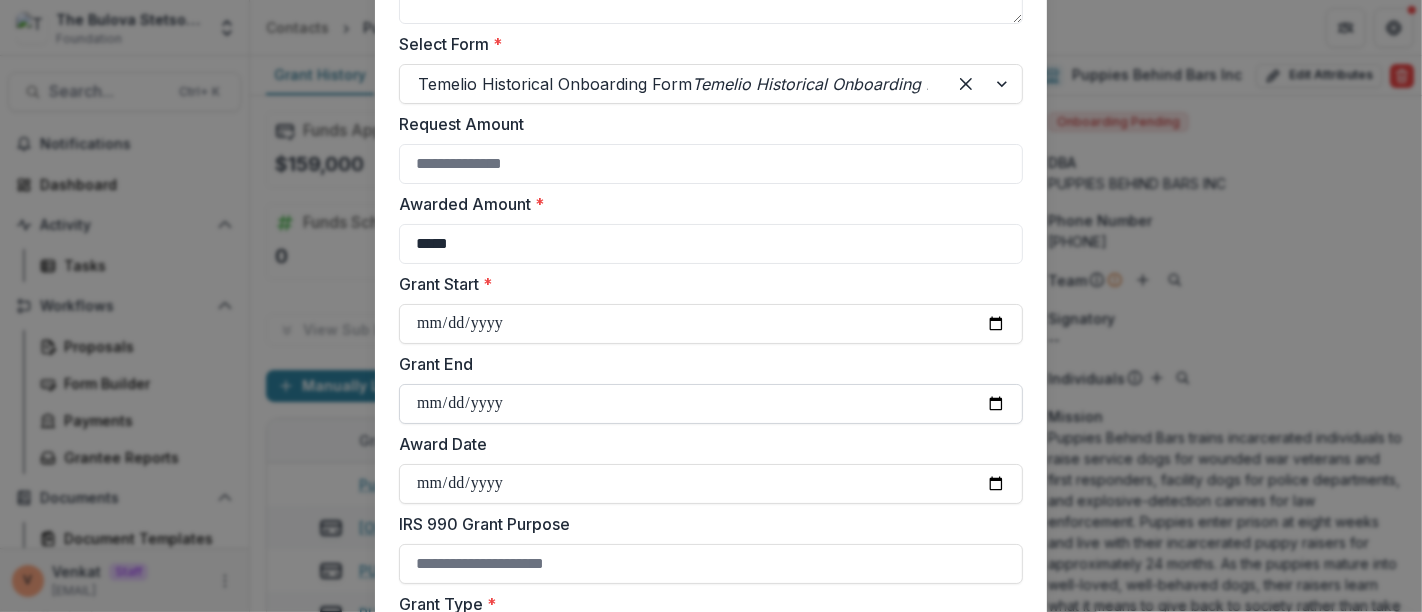 click on "Grant End" at bounding box center [711, 404] 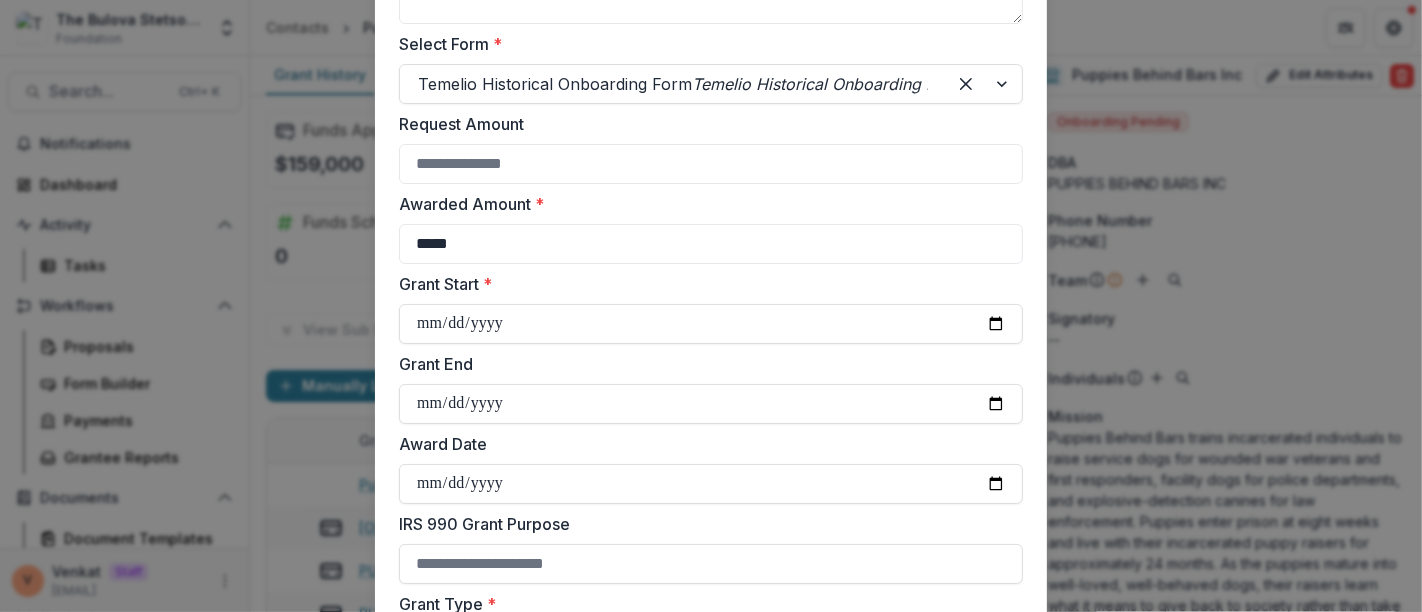 click on "Grant End" at bounding box center [705, 364] 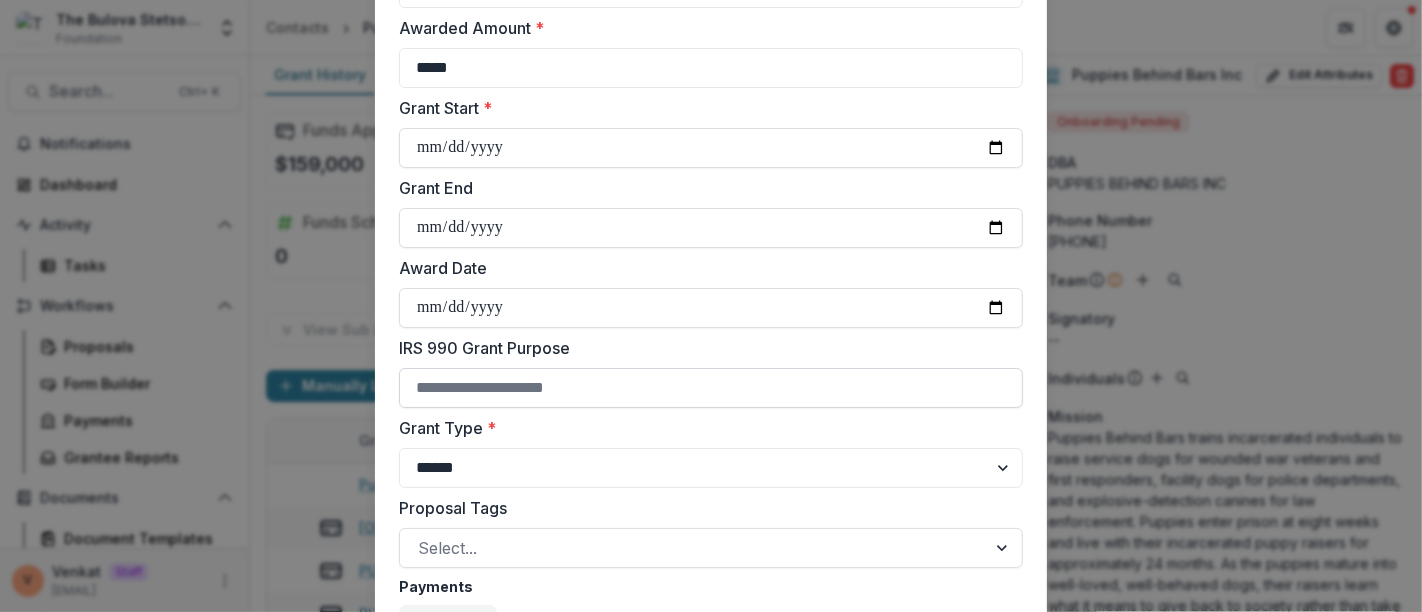 scroll, scrollTop: 666, scrollLeft: 0, axis: vertical 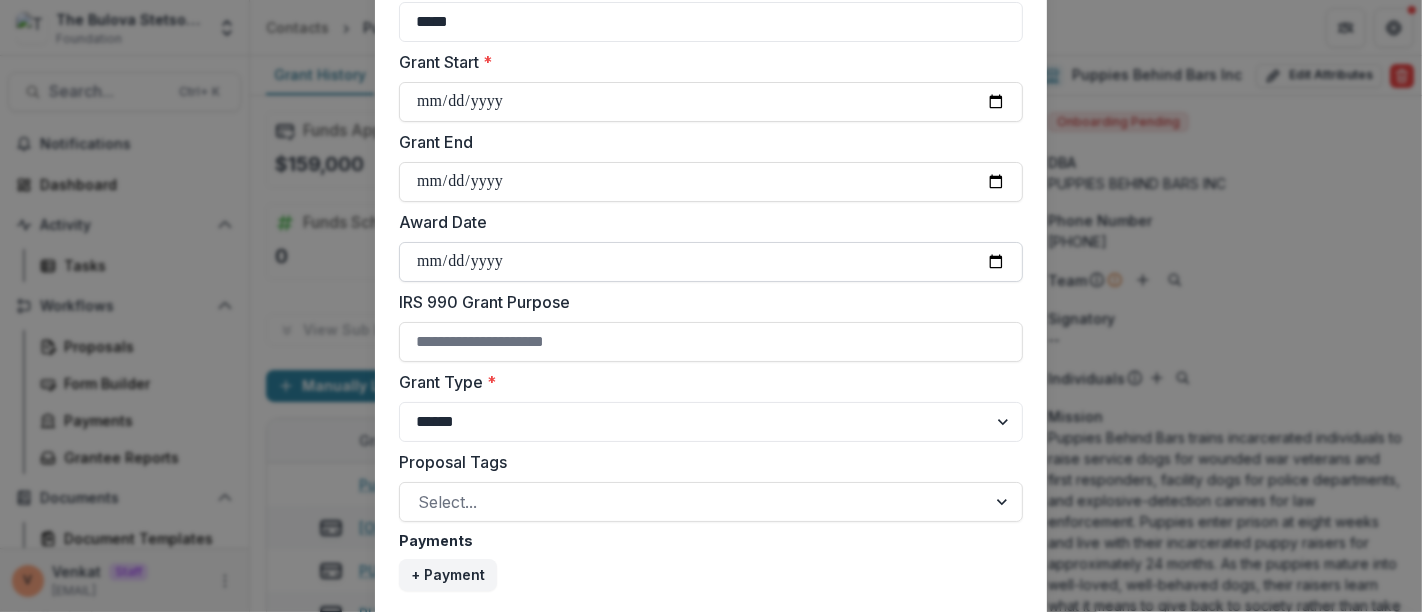 click on "Award Date" at bounding box center [711, 262] 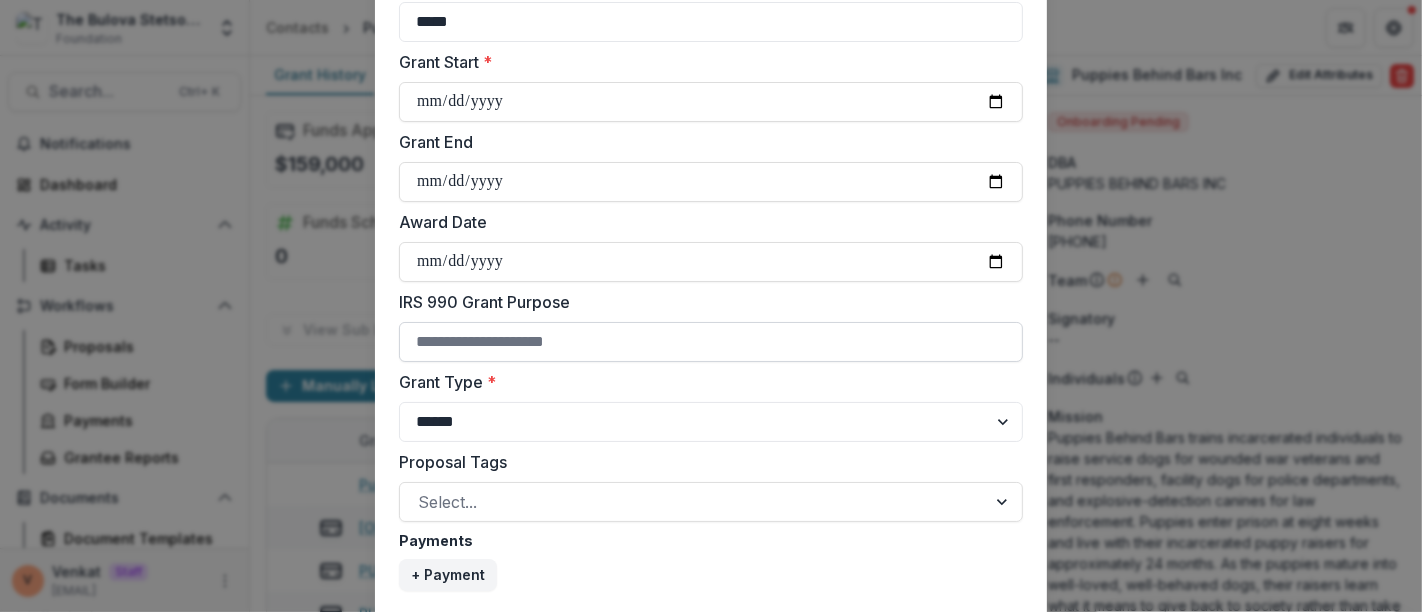 click on "IRS 990 Grant Purpose" at bounding box center [711, 342] 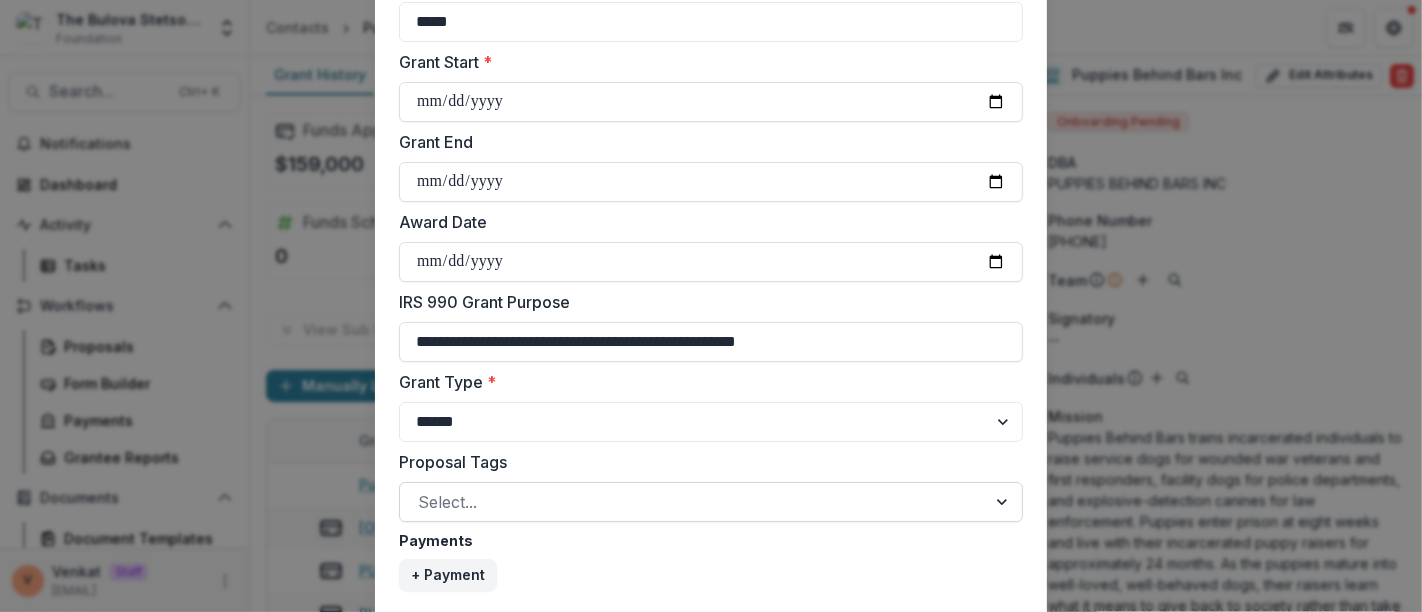 click at bounding box center (693, 502) 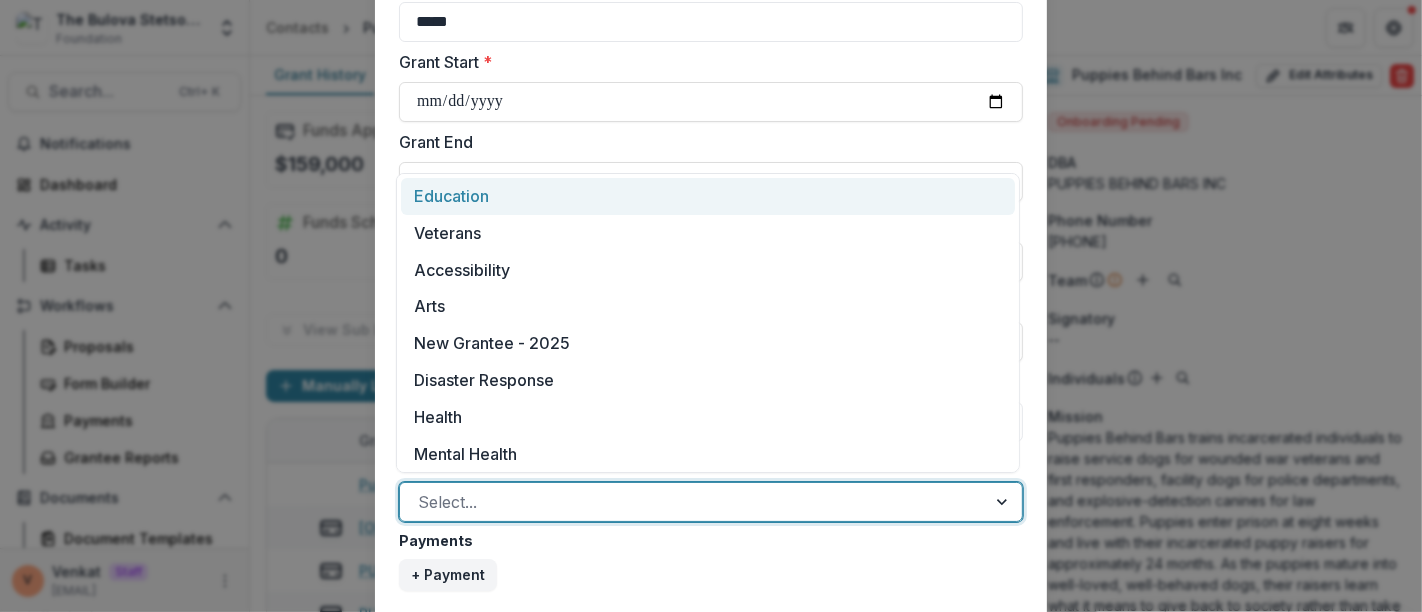 click on "Education" at bounding box center [708, 196] 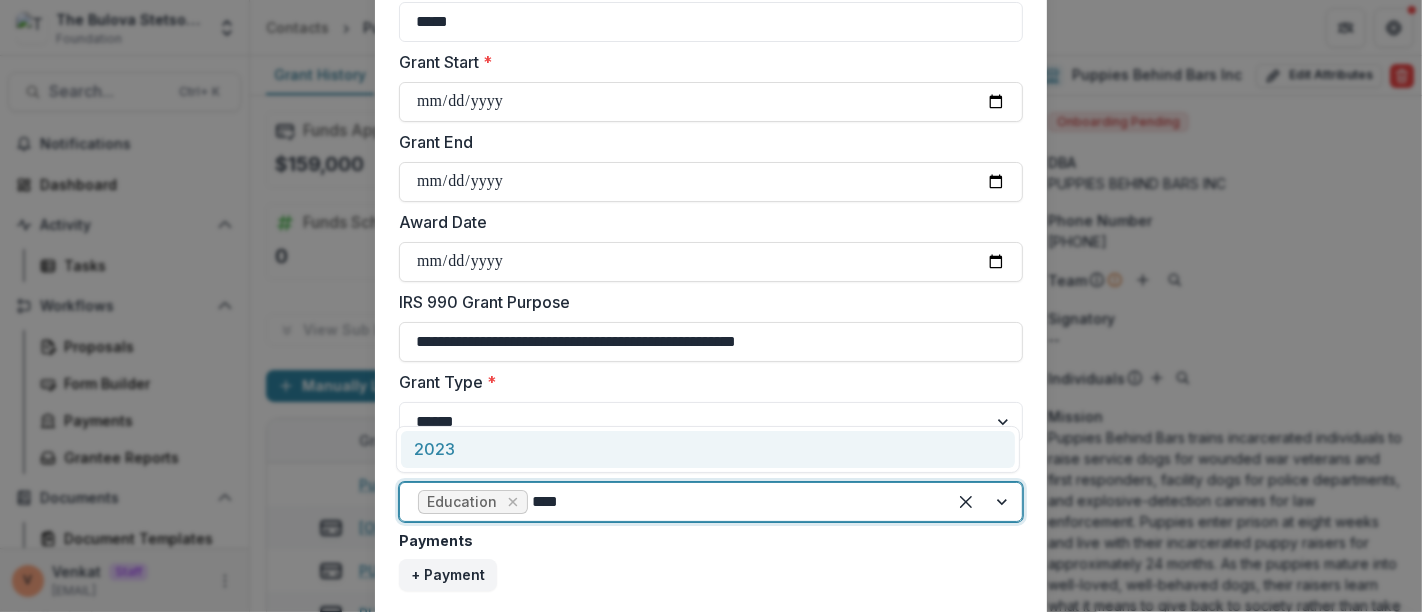 click on "2023" at bounding box center (708, 449) 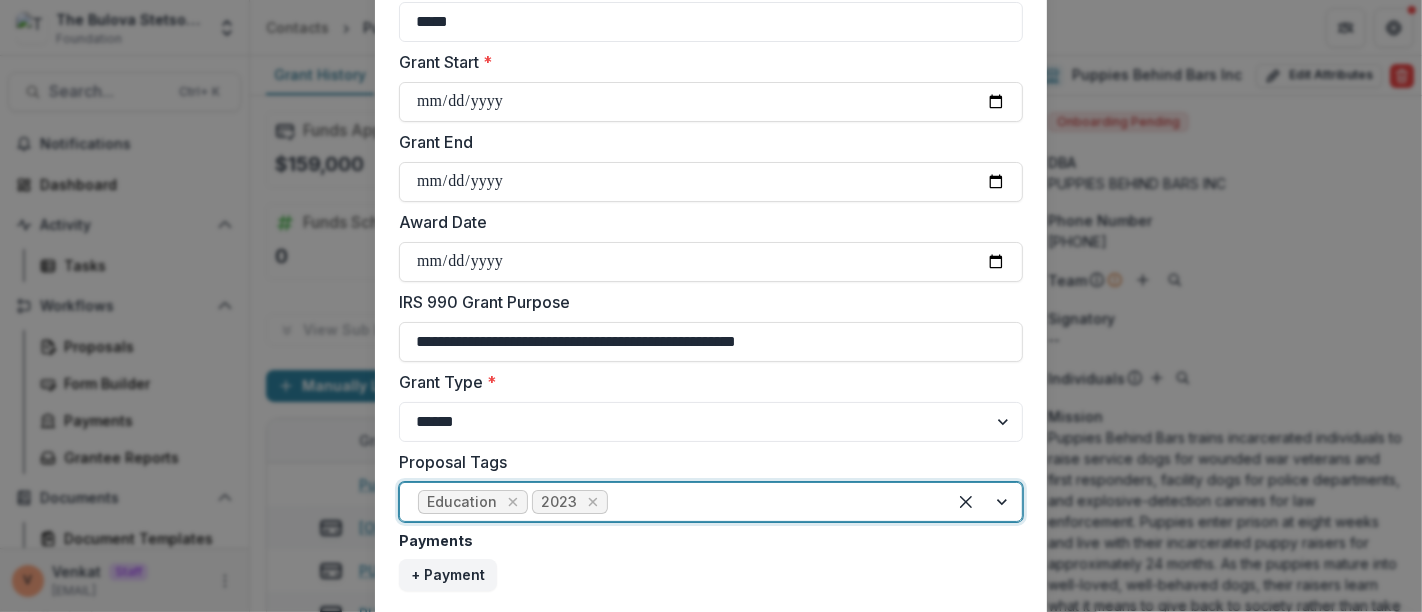 scroll, scrollTop: 796, scrollLeft: 0, axis: vertical 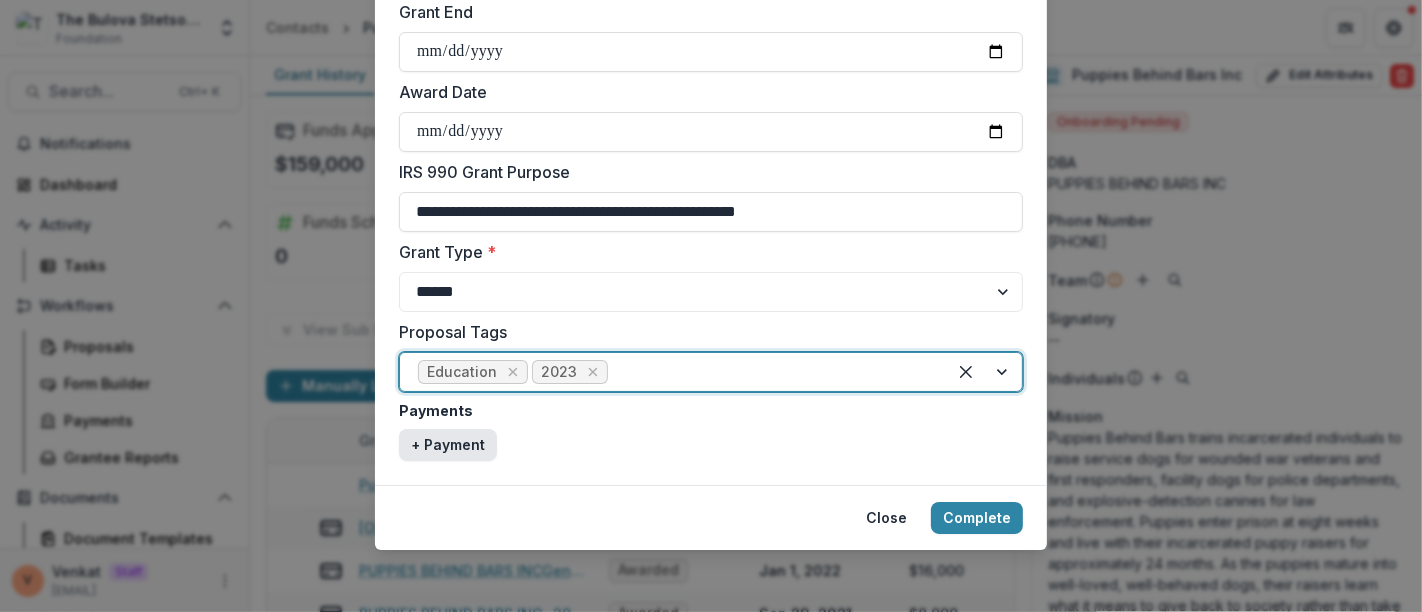 click on "+ Payment" at bounding box center [448, 445] 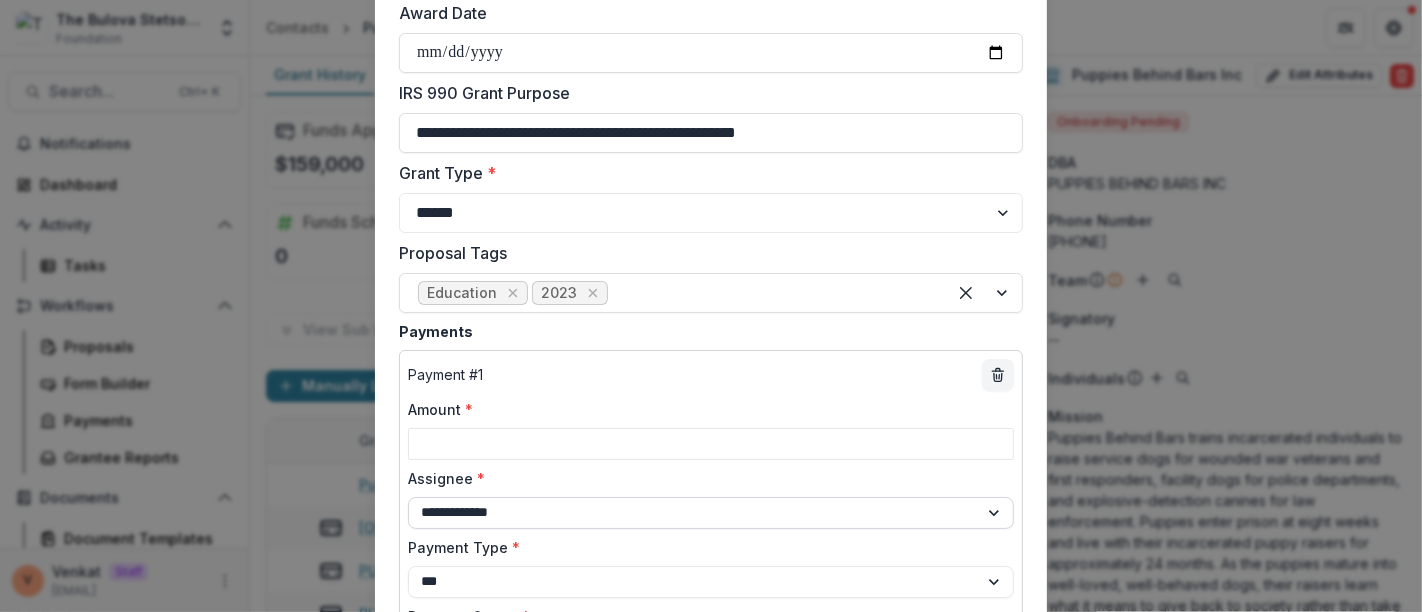 scroll, scrollTop: 907, scrollLeft: 0, axis: vertical 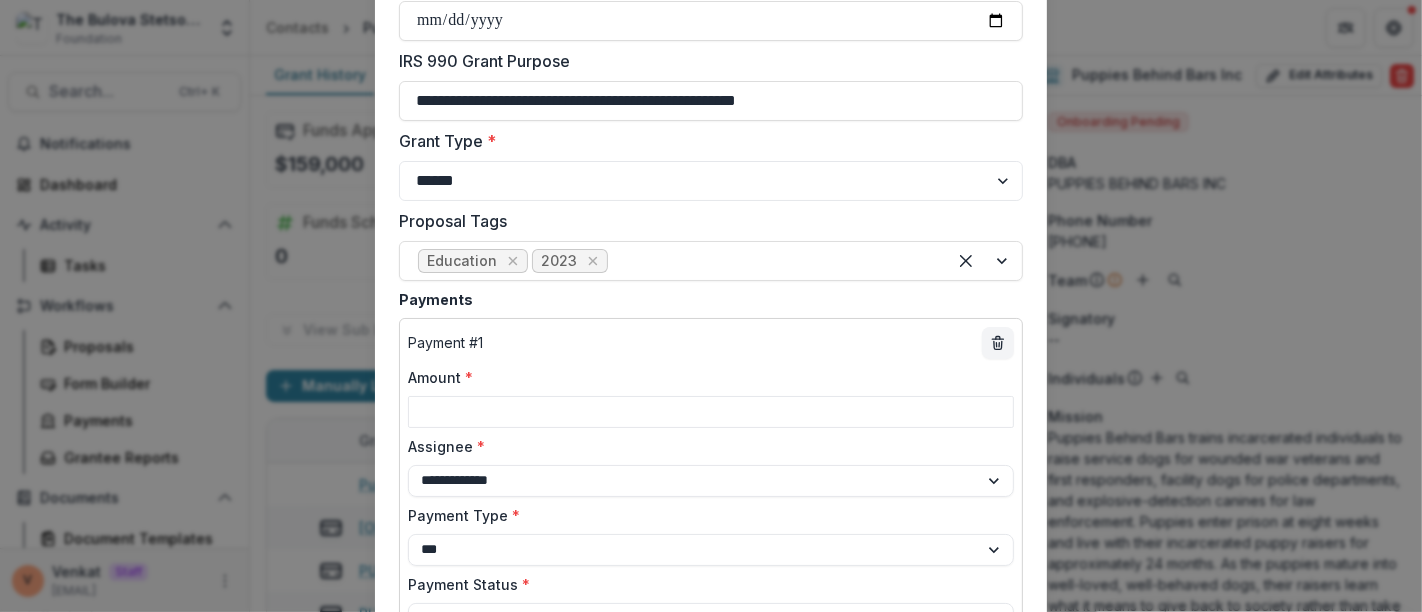 paste on "*****" 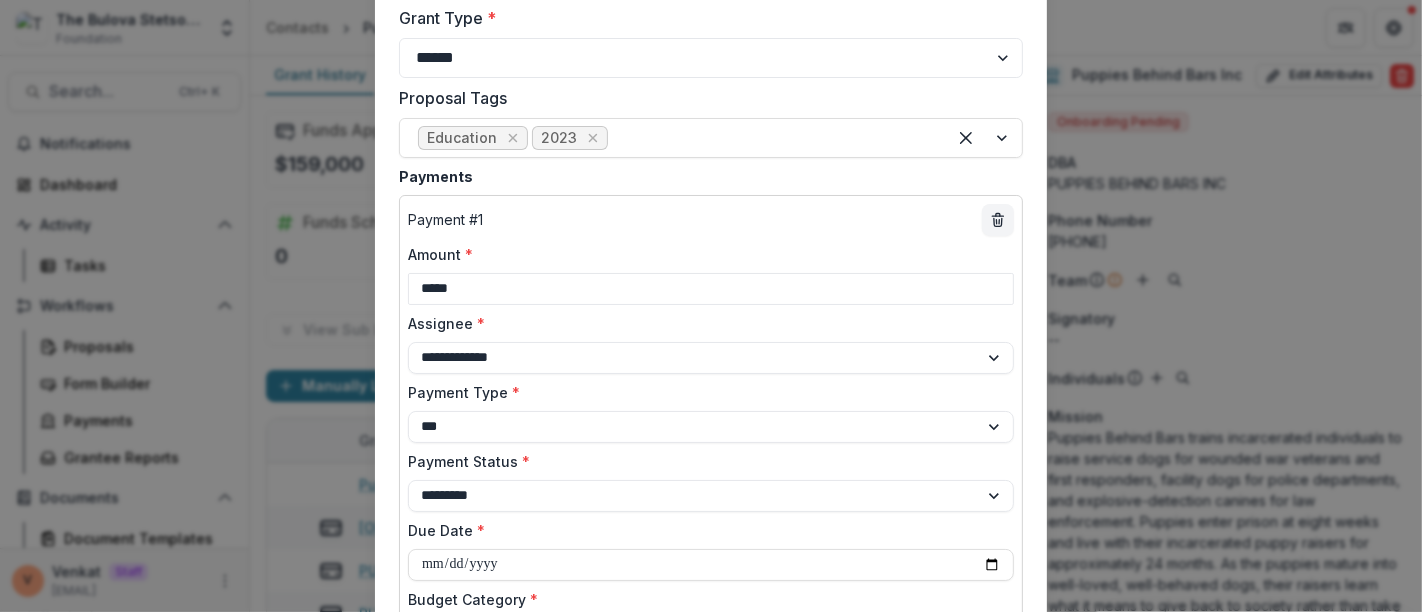 scroll, scrollTop: 1129, scrollLeft: 0, axis: vertical 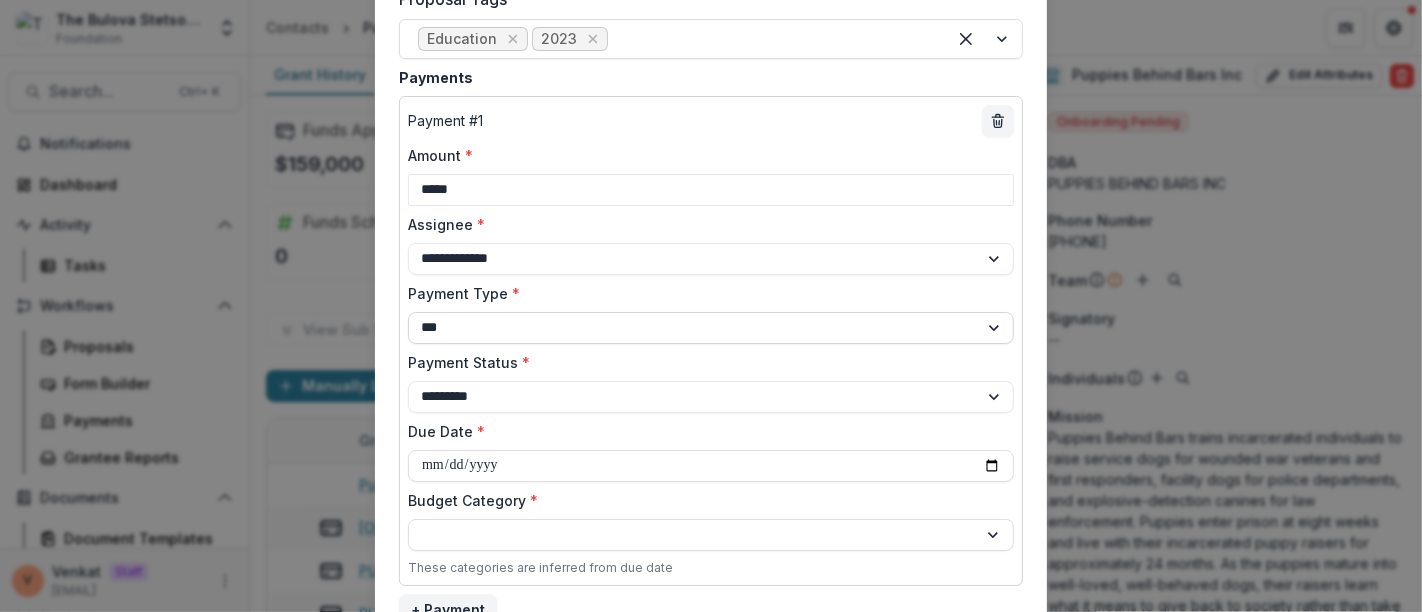 click on "**********" at bounding box center (711, 328) 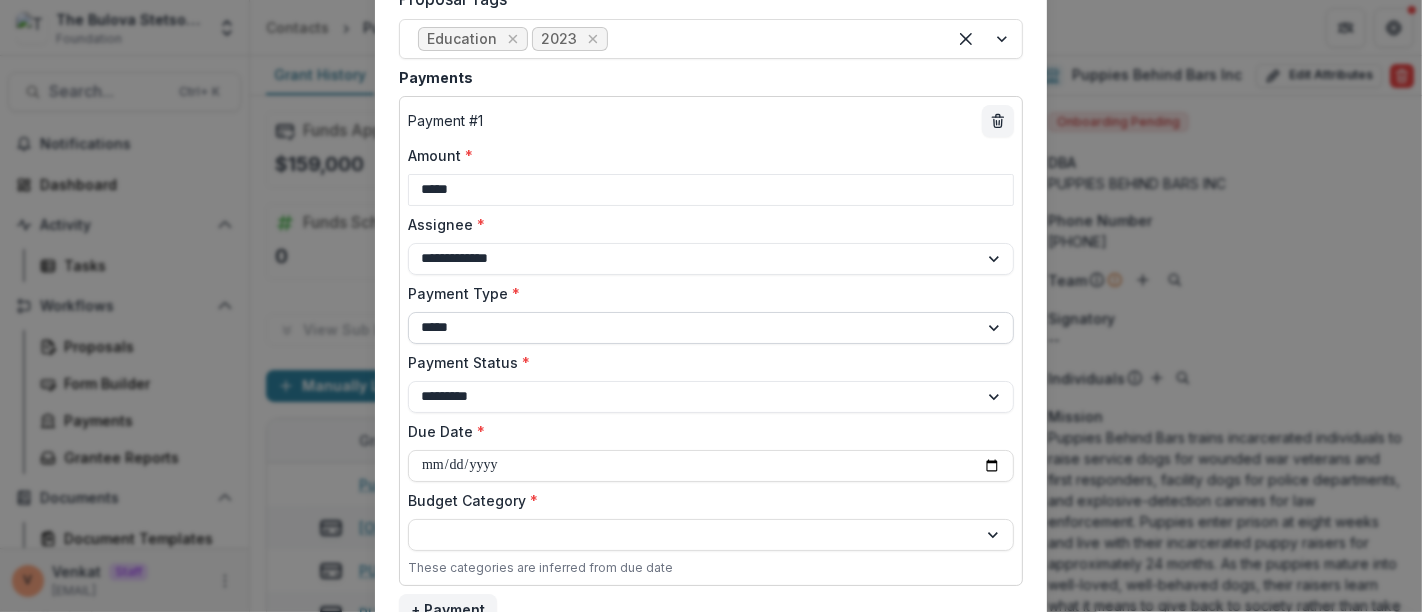 click on "**********" at bounding box center [711, 328] 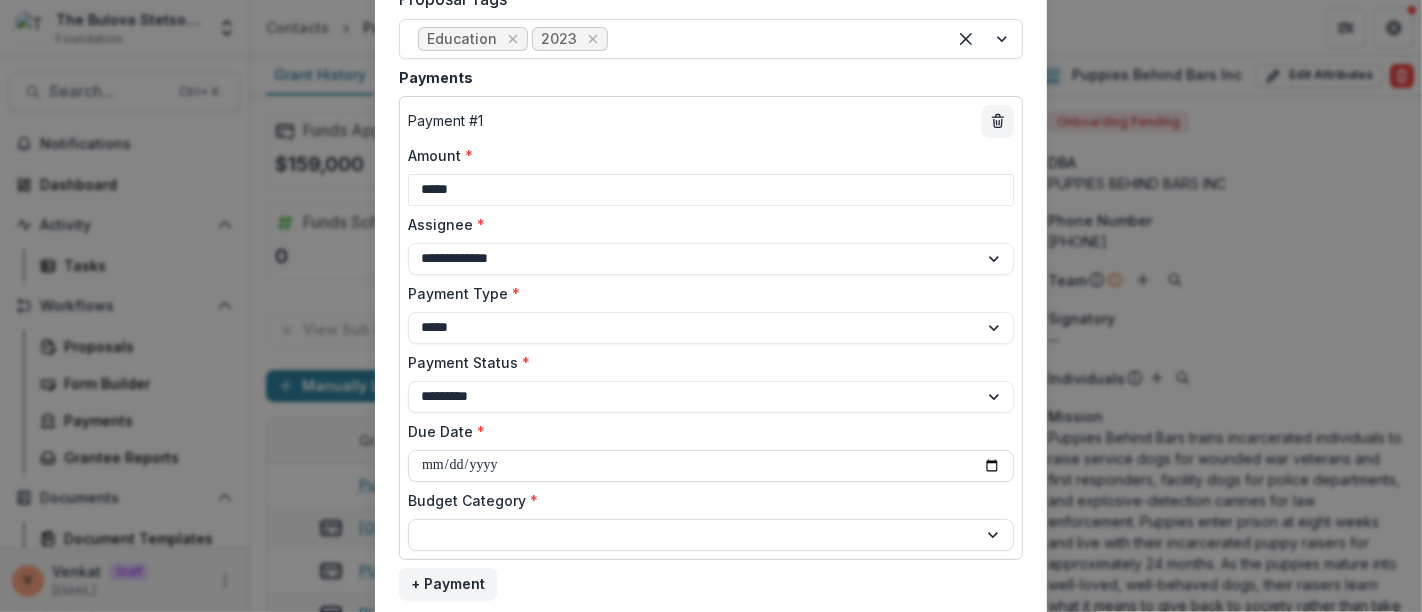 click on "**********" at bounding box center [711, 328] 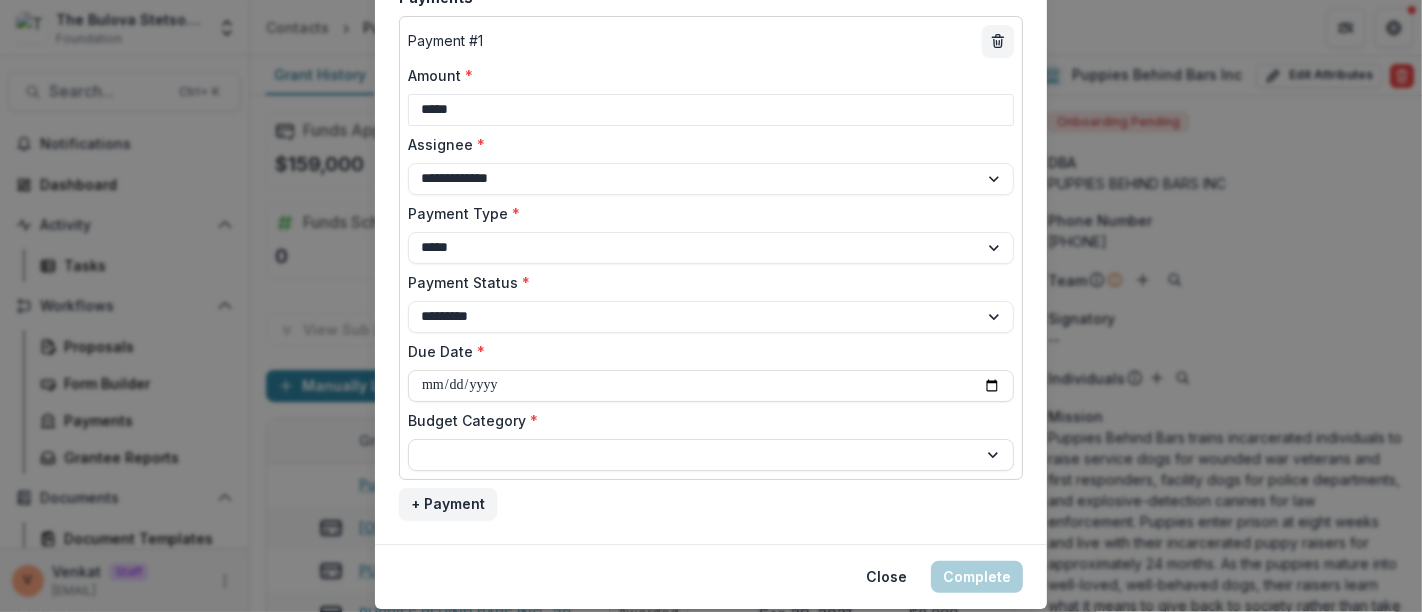 scroll, scrollTop: 1240, scrollLeft: 0, axis: vertical 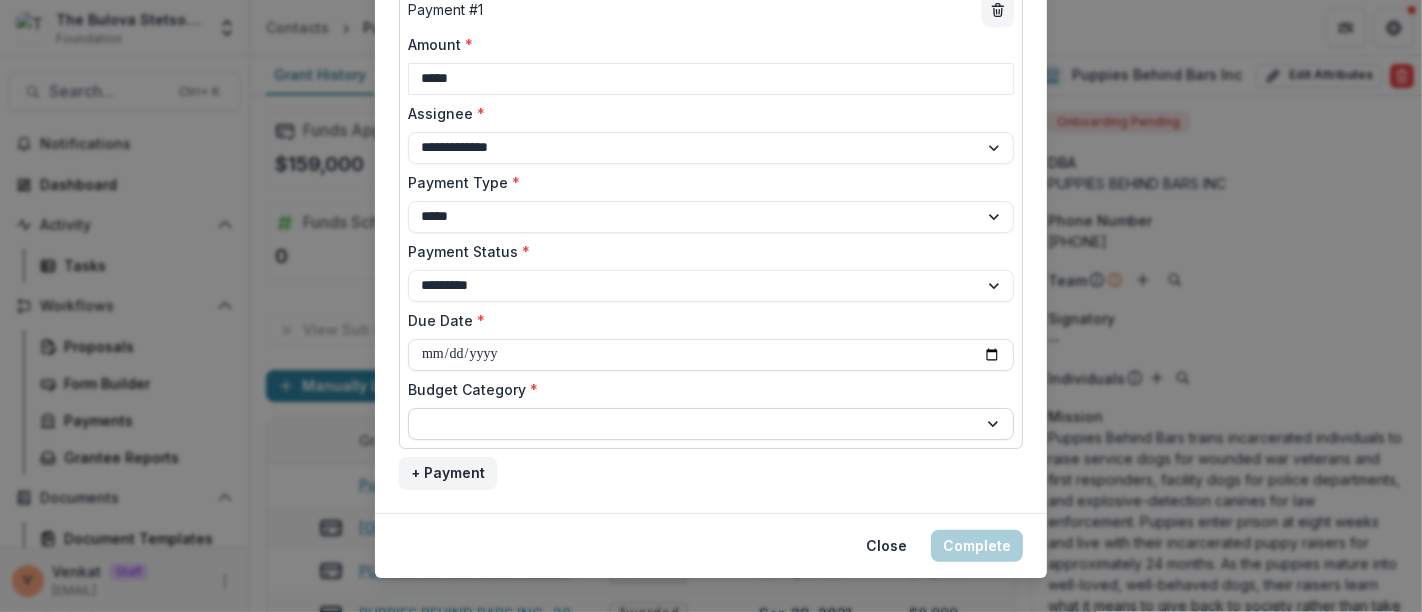 click at bounding box center (693, 423) 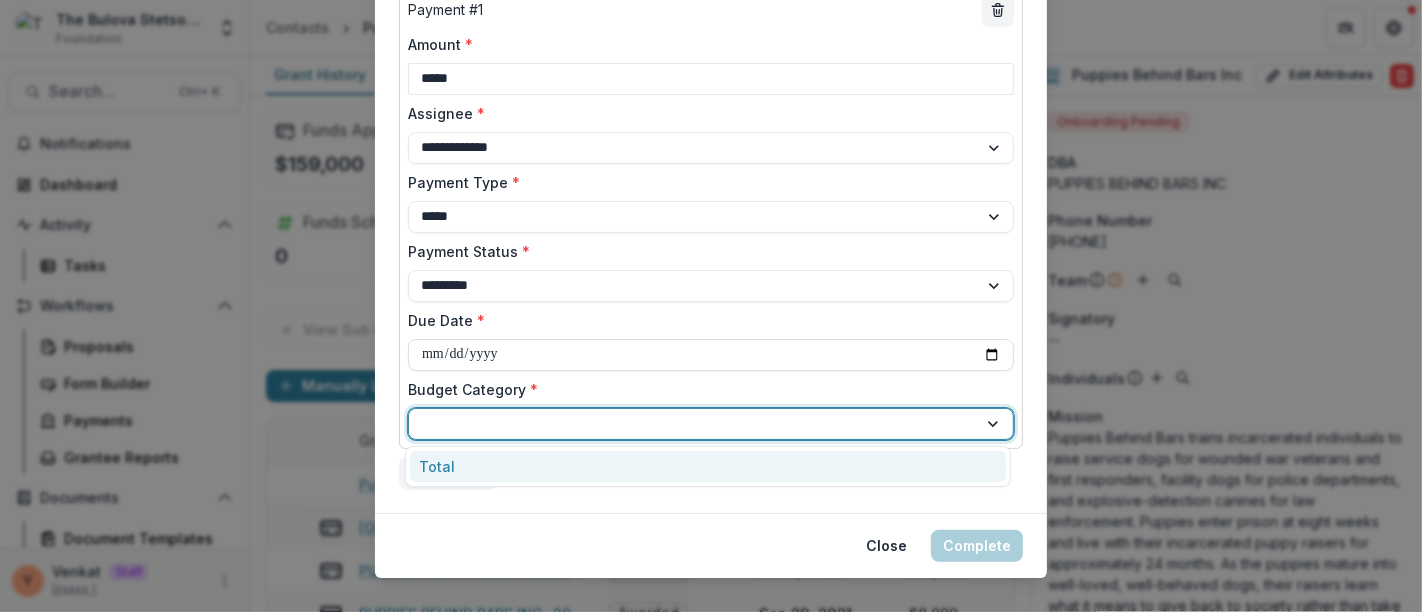 click on "Total" at bounding box center [708, 466] 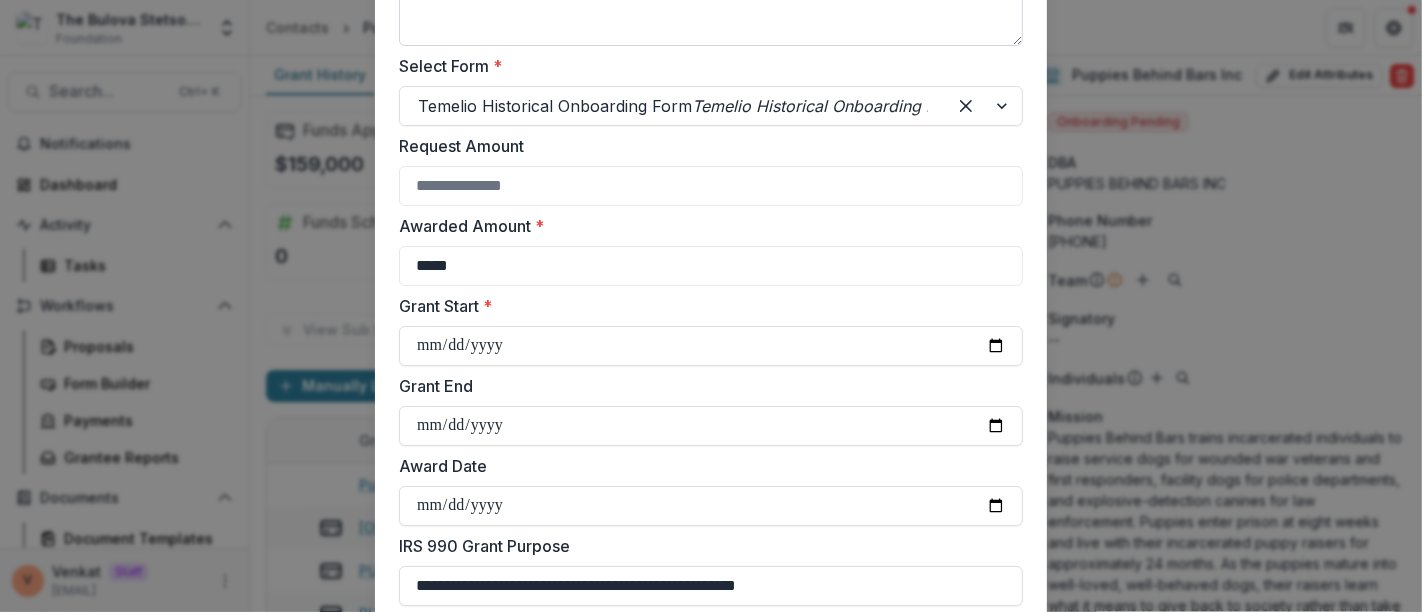 scroll, scrollTop: 444, scrollLeft: 0, axis: vertical 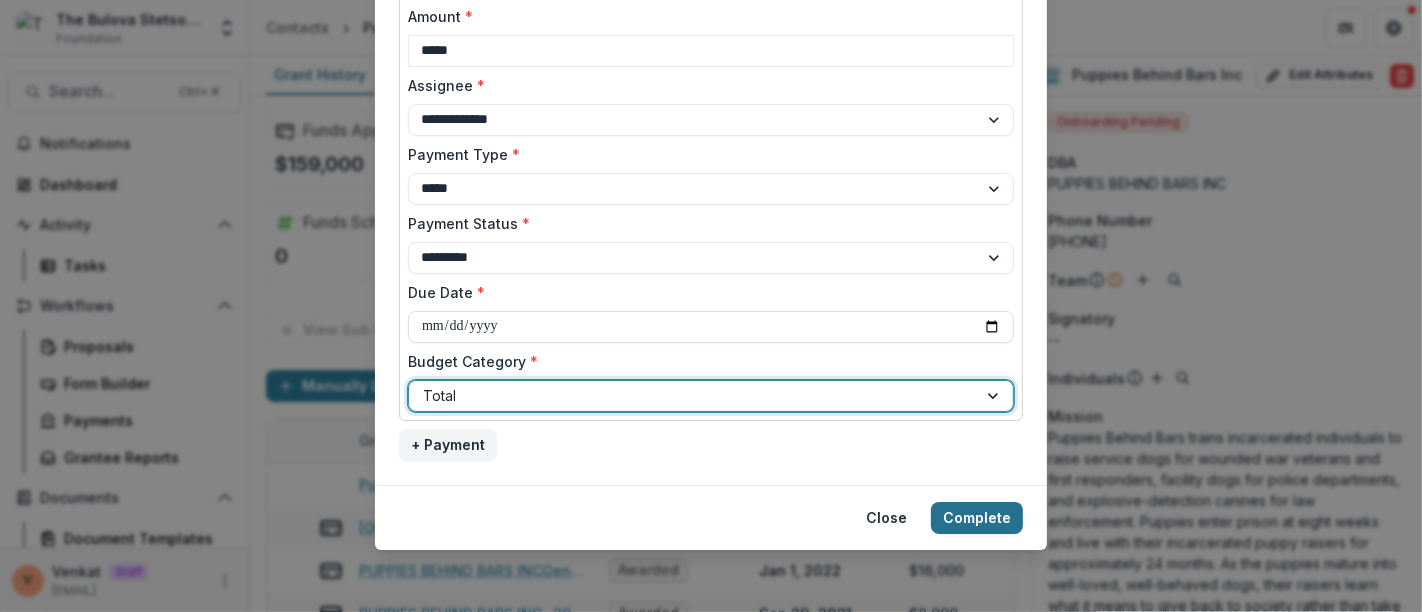 click on "Complete" at bounding box center (977, 518) 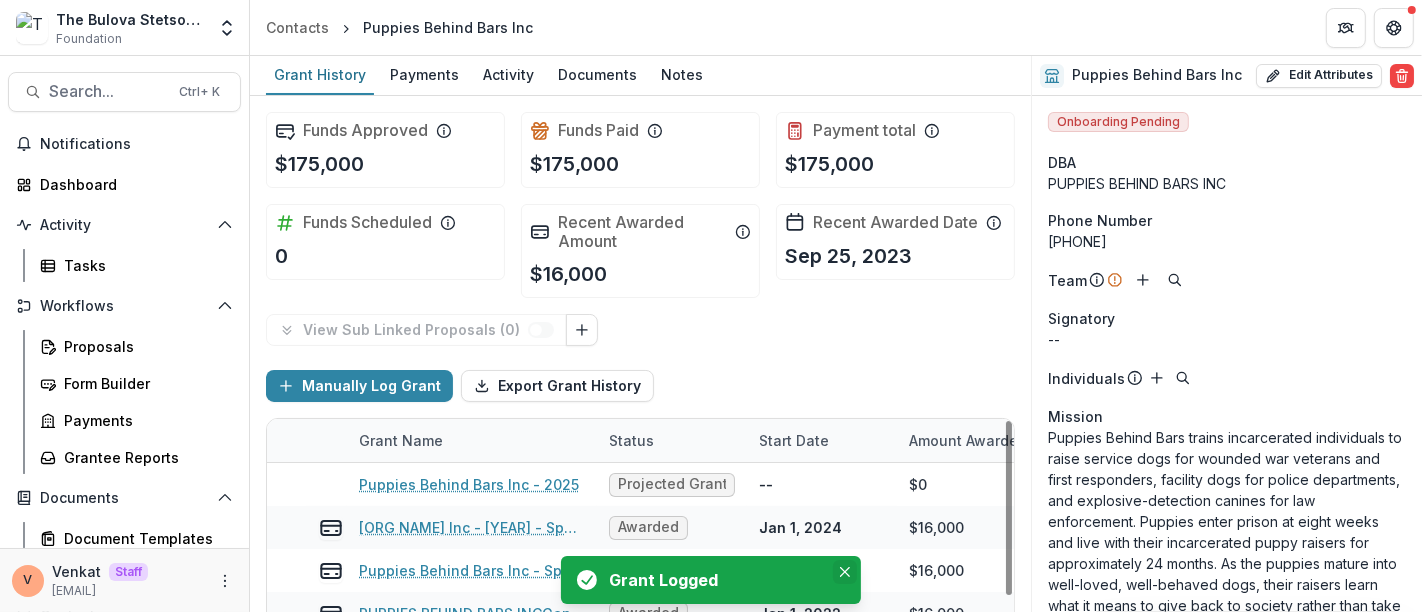 click 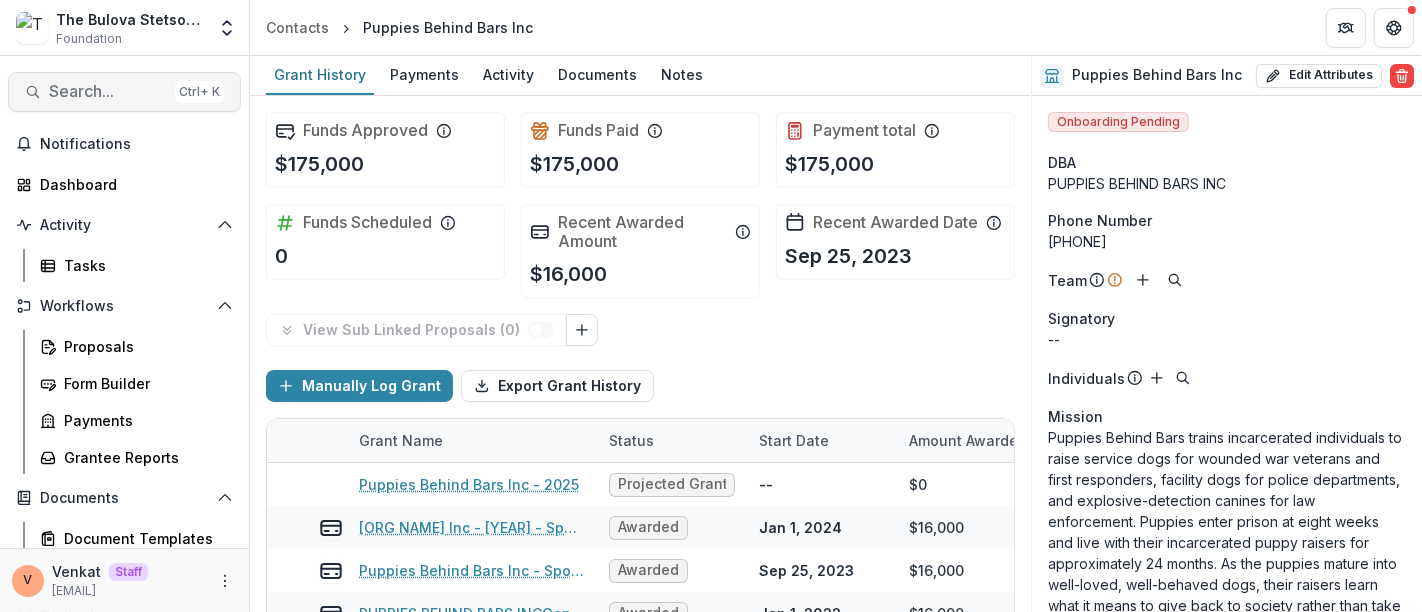click on "Search..." at bounding box center [108, 91] 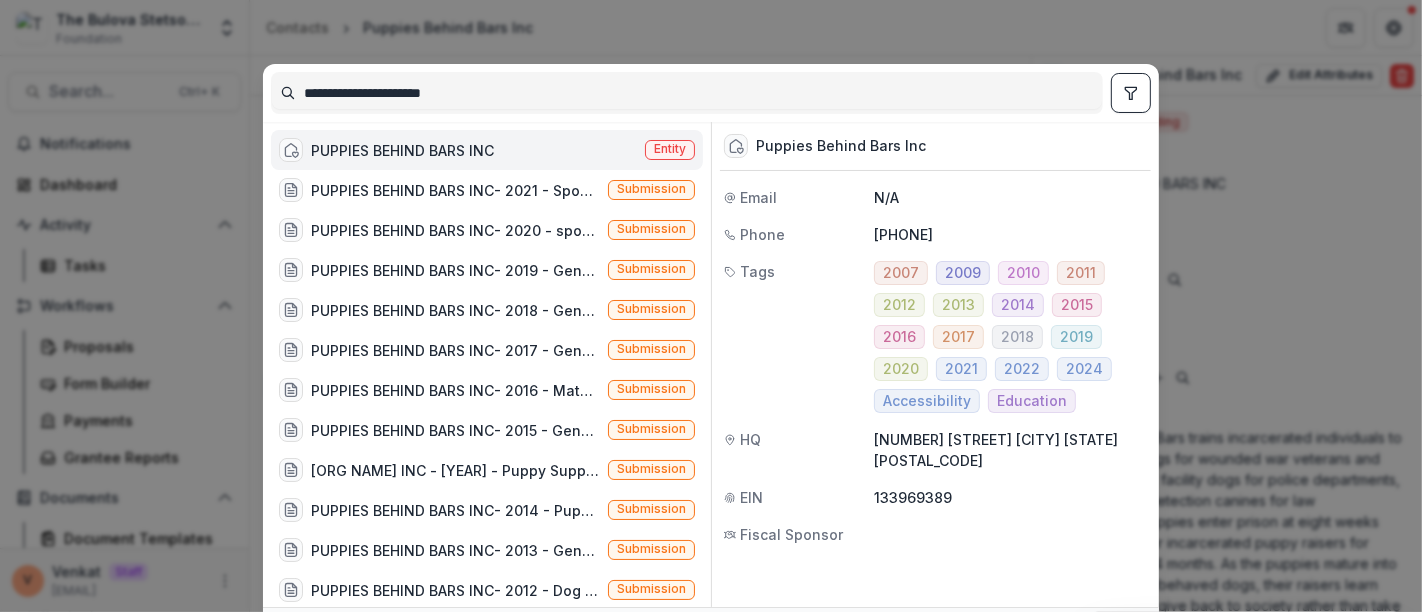 drag, startPoint x: 386, startPoint y: 89, endPoint x: 220, endPoint y: 98, distance: 166.24379 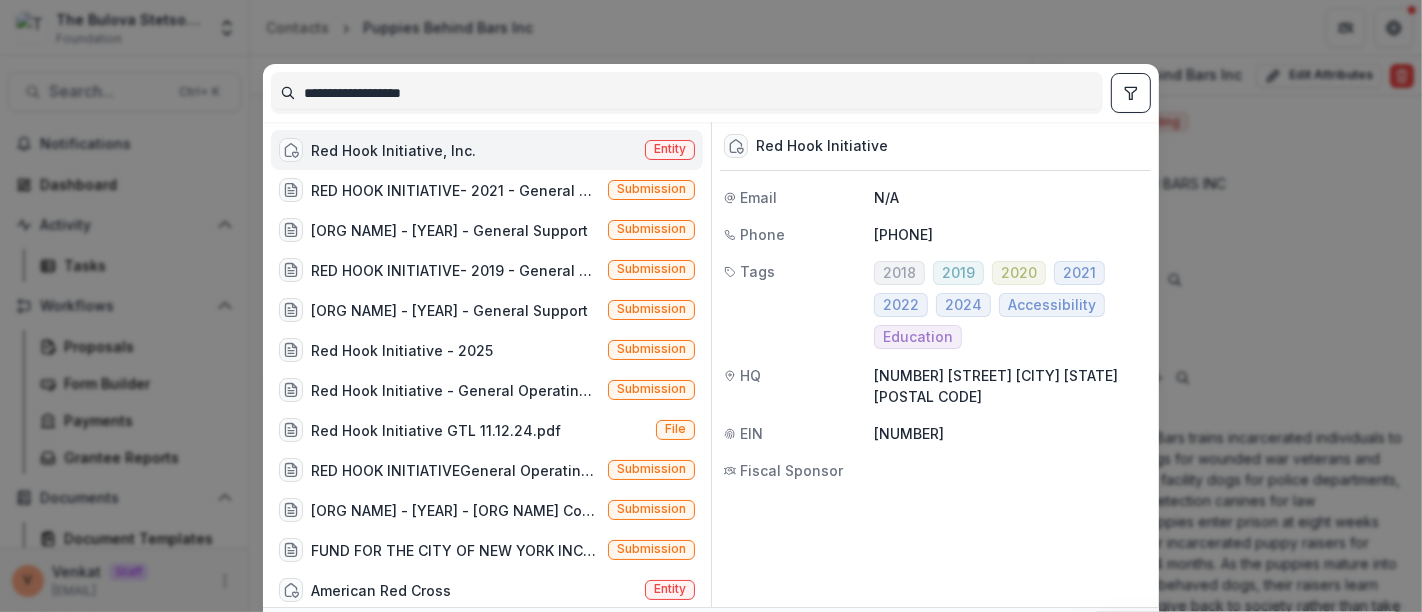 click on "Red Hook Initiative, Inc." at bounding box center [393, 150] 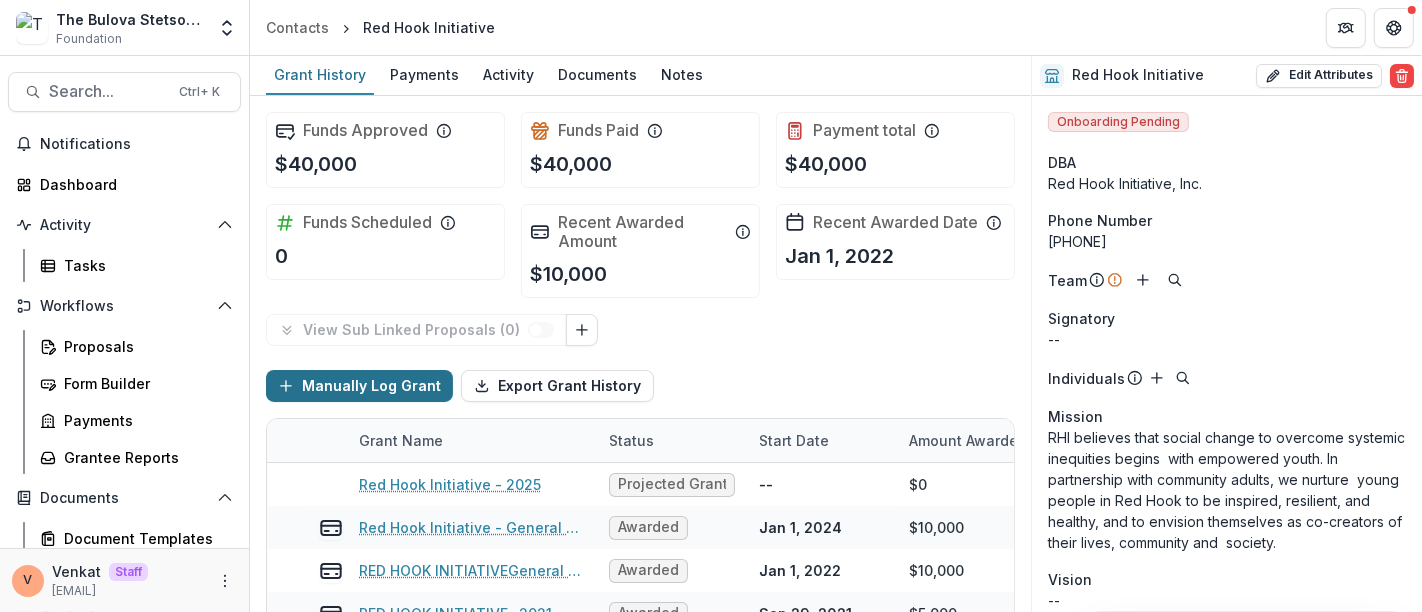 click on "Manually Log Grant" at bounding box center [359, 386] 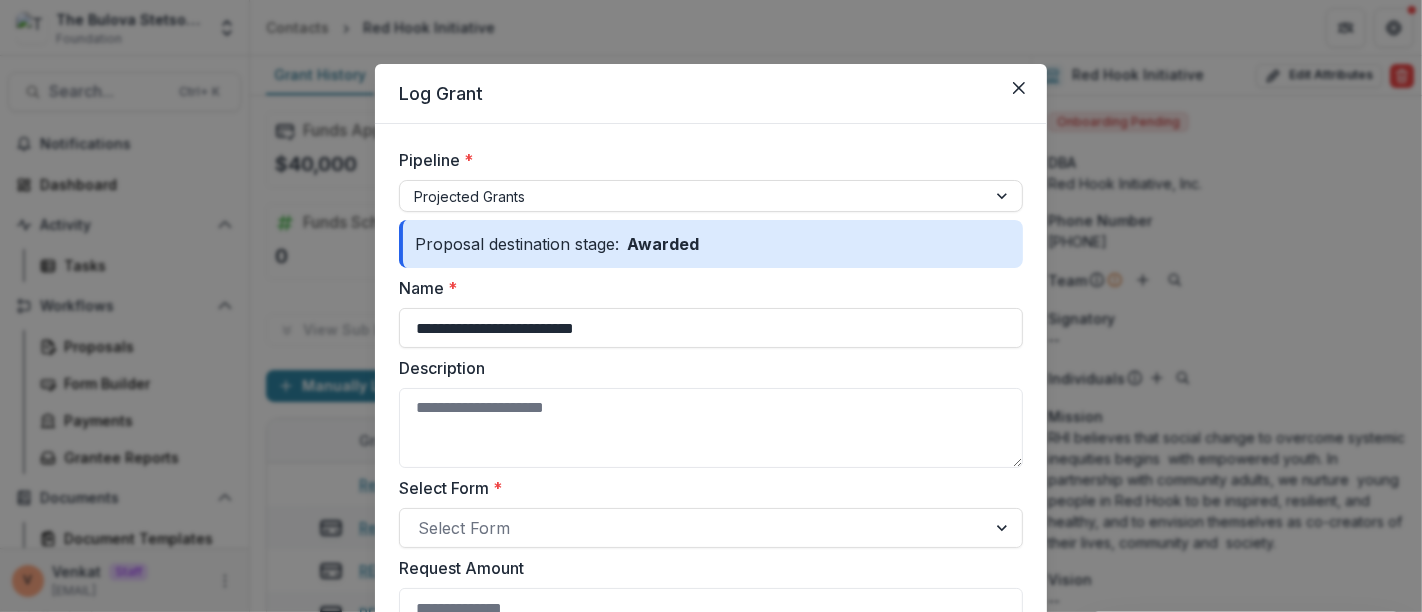 drag, startPoint x: 535, startPoint y: 320, endPoint x: 355, endPoint y: 323, distance: 180.025 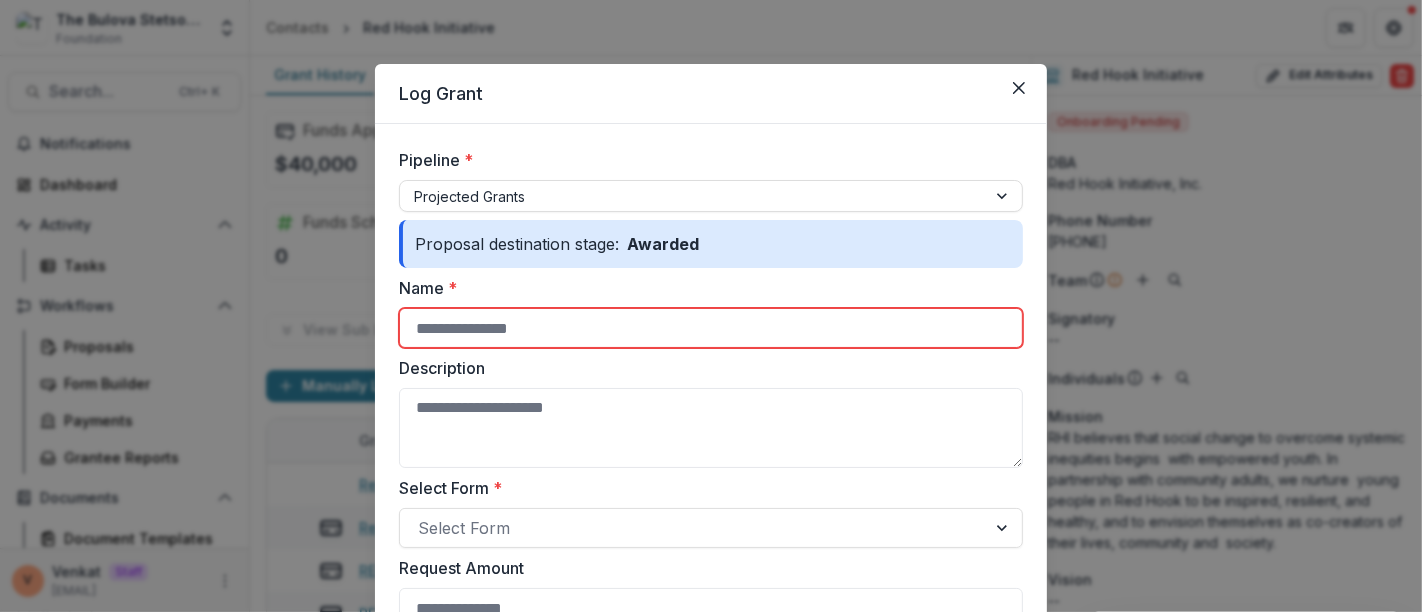 paste on "**********" 